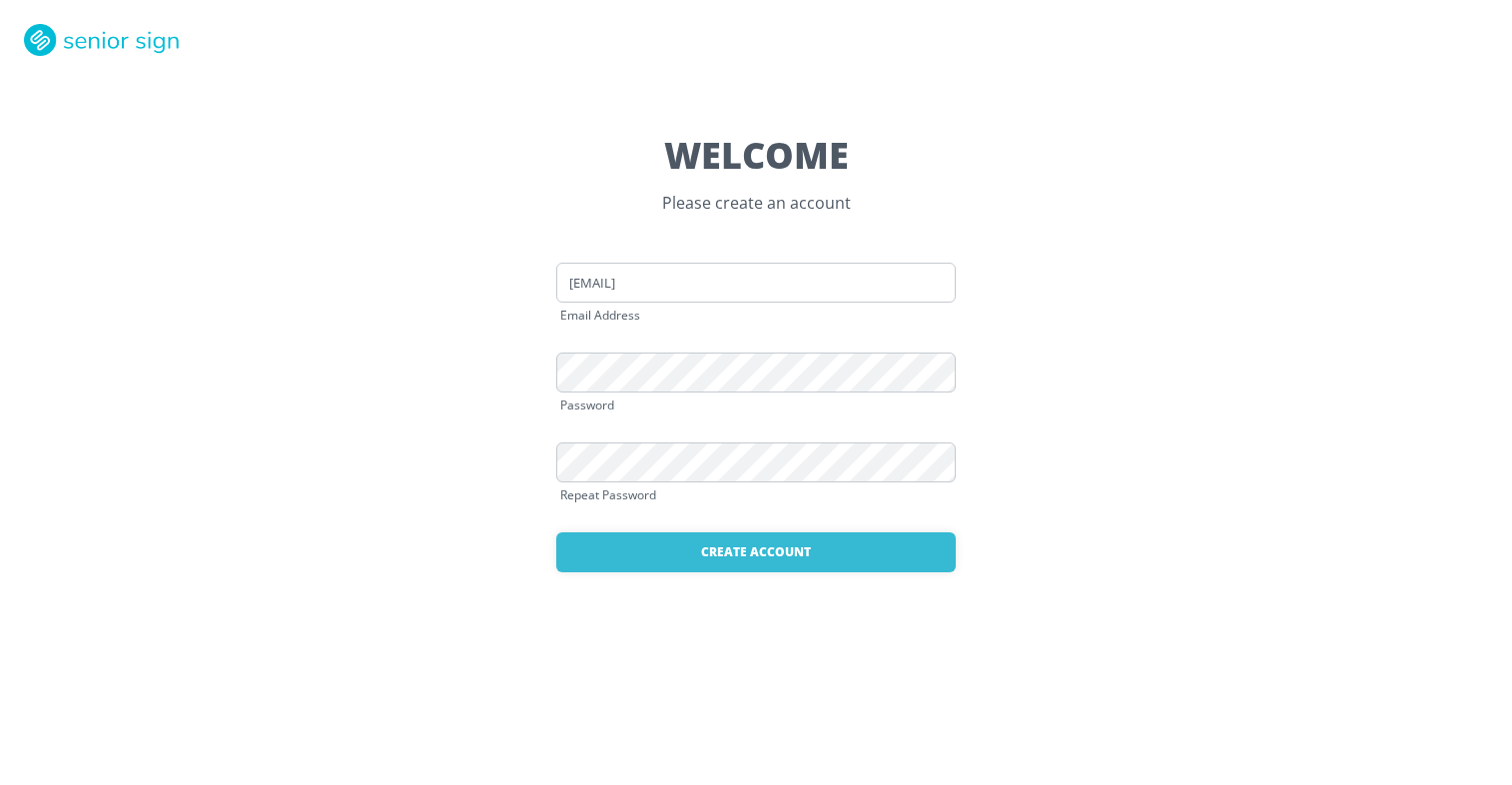 scroll, scrollTop: 0, scrollLeft: 0, axis: both 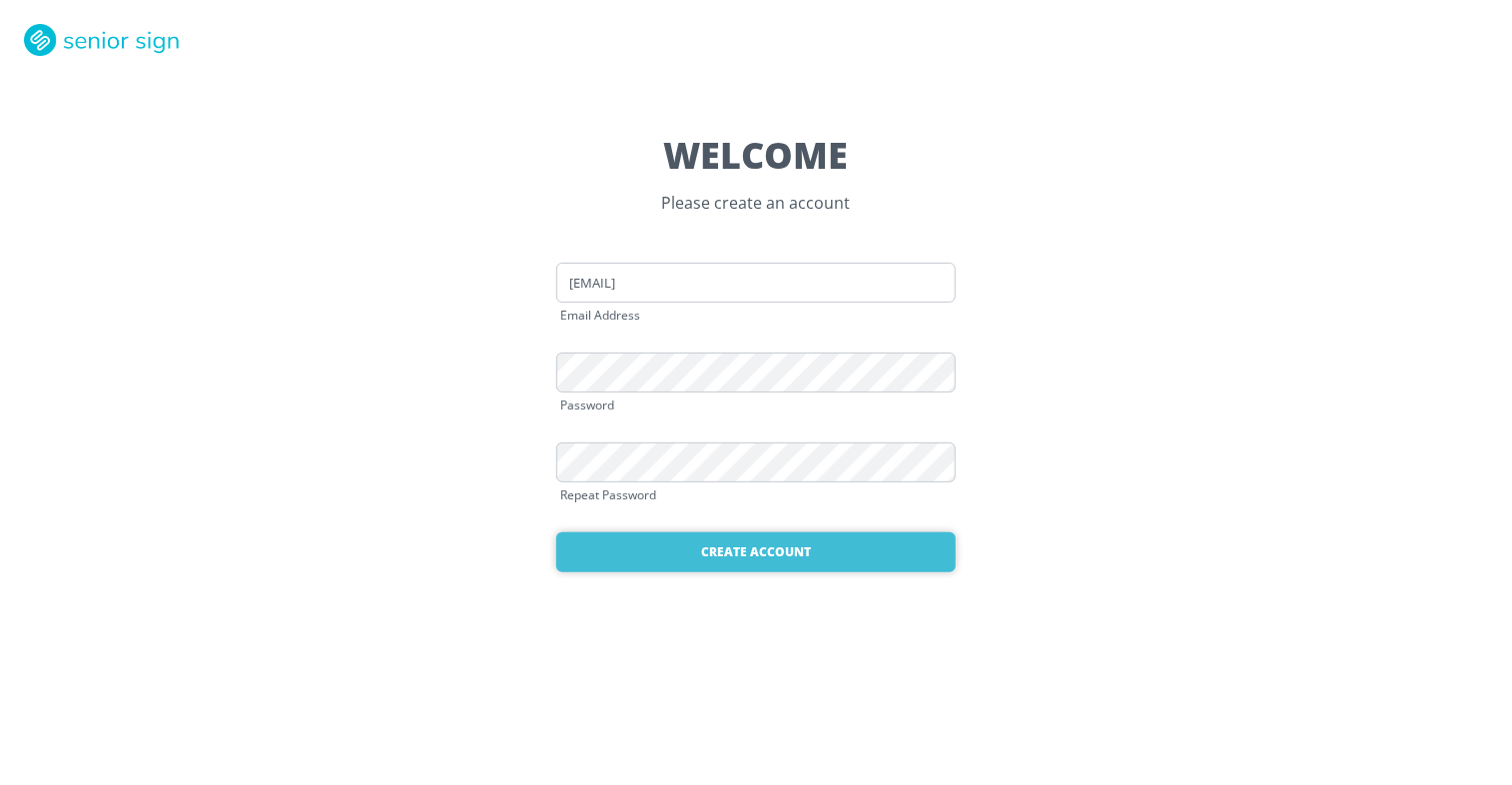 click on "Create Account" at bounding box center (756, 552) 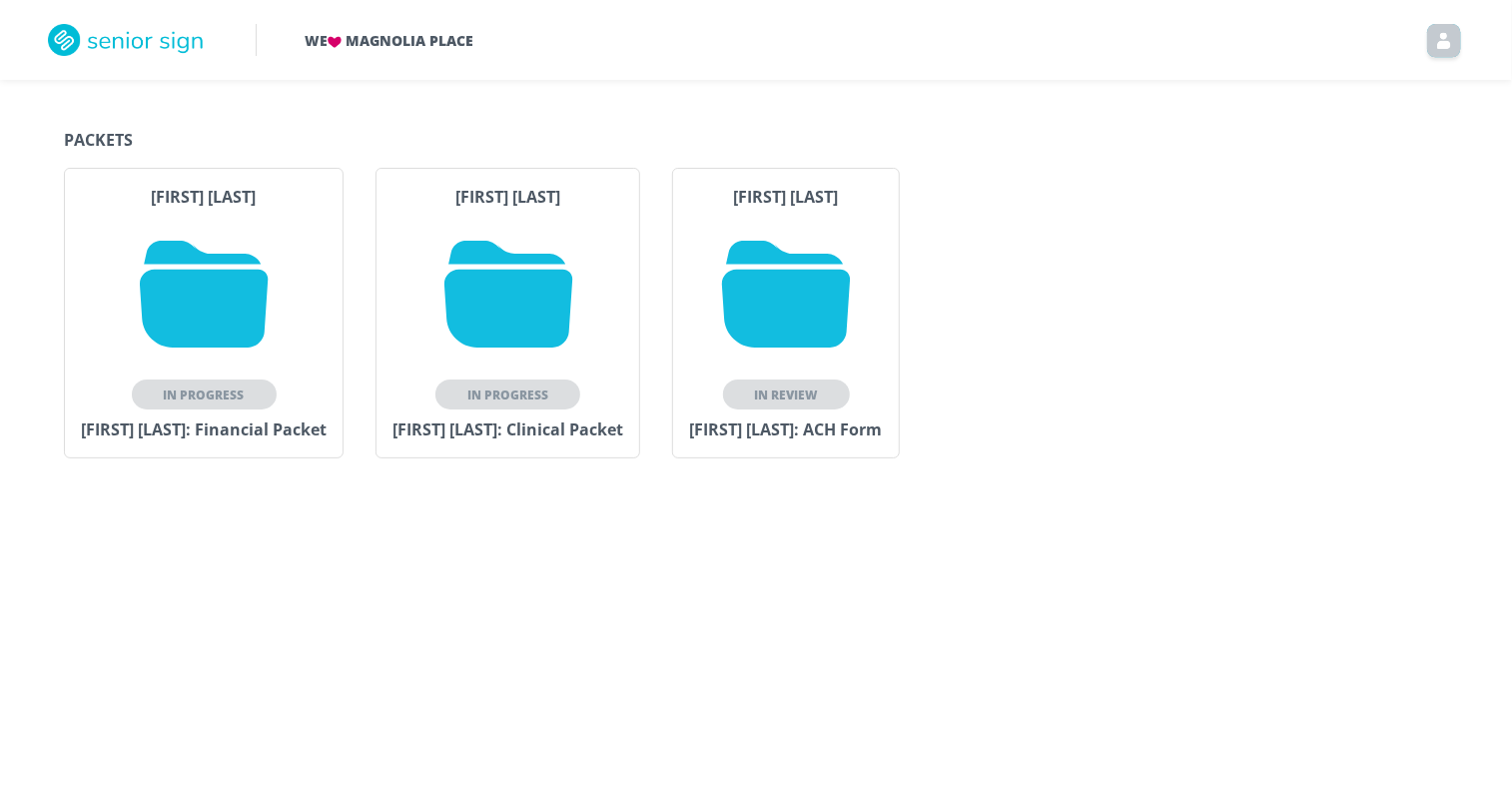 click at bounding box center [204, 294] 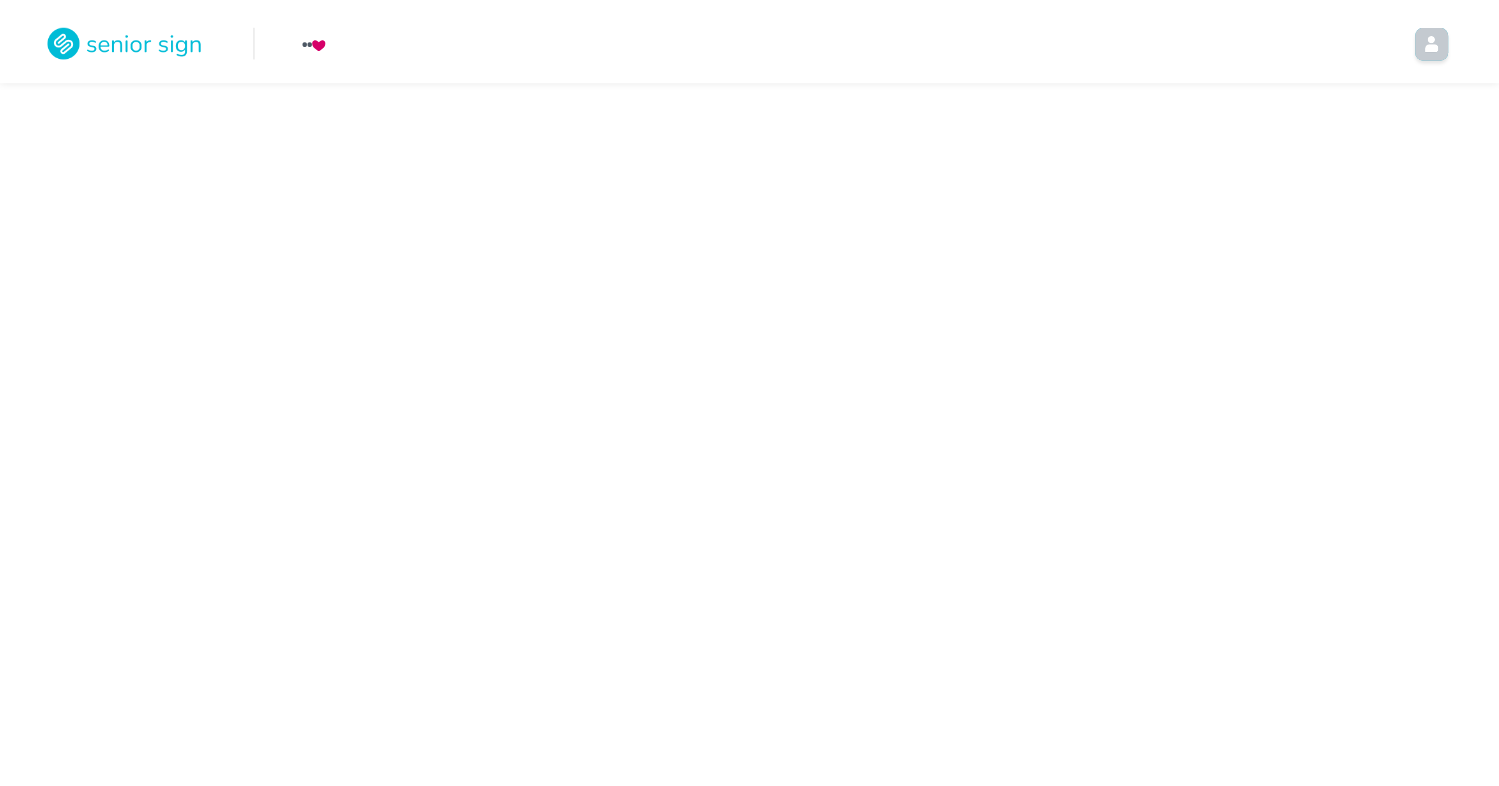 scroll, scrollTop: 0, scrollLeft: 0, axis: both 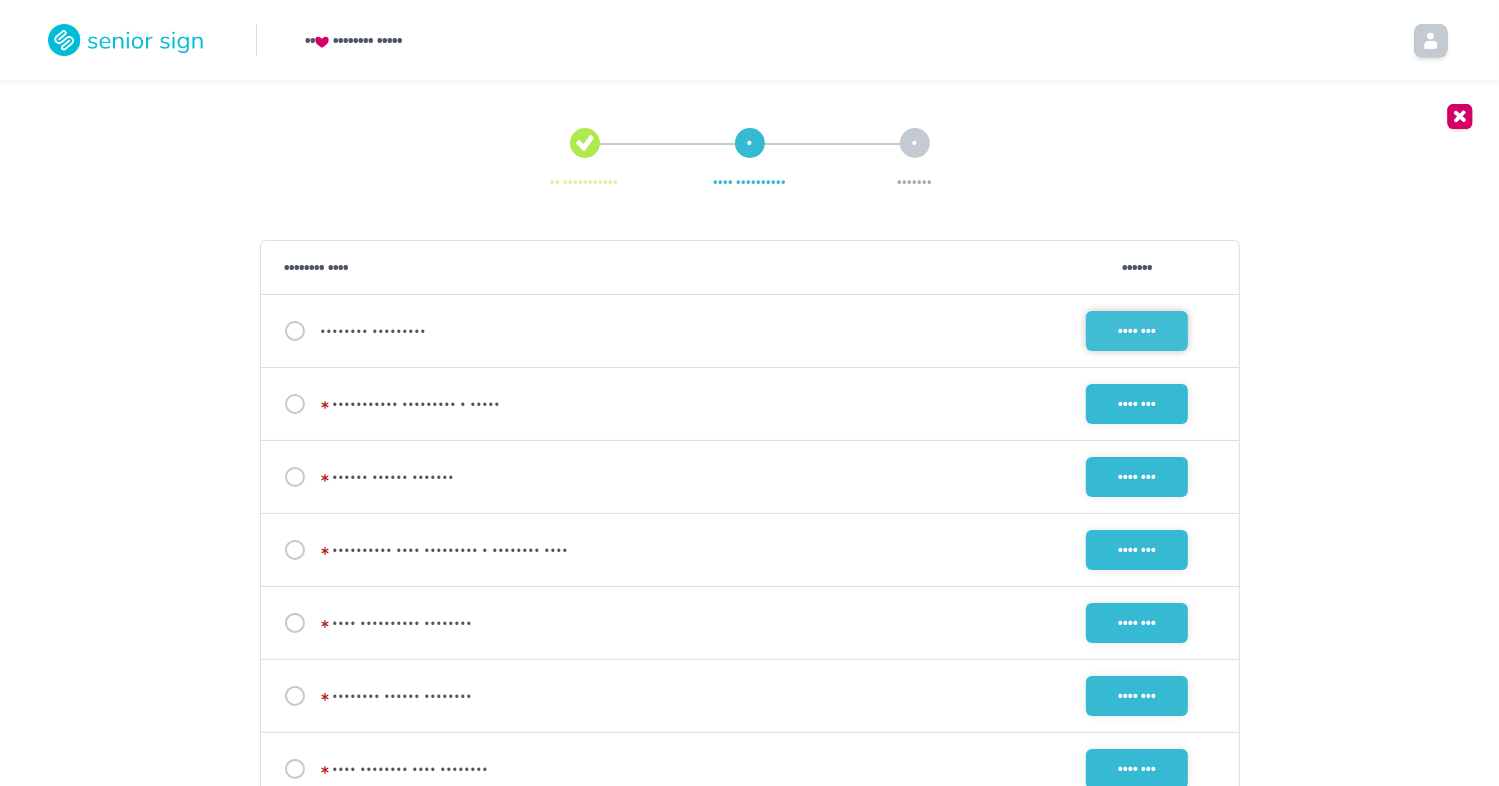 click on "•••• •••" at bounding box center [1137, 331] 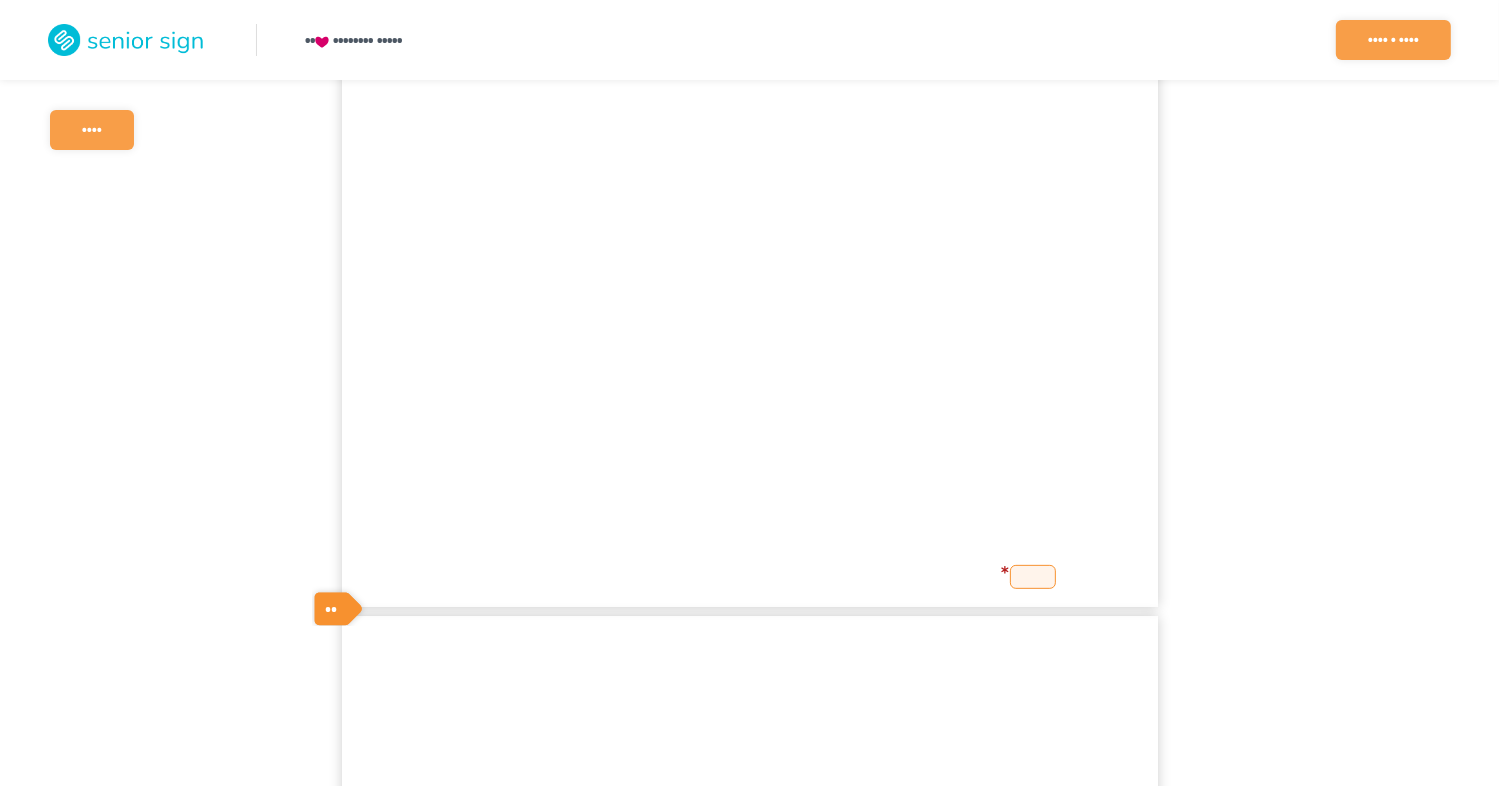 scroll, scrollTop: 700, scrollLeft: 0, axis: vertical 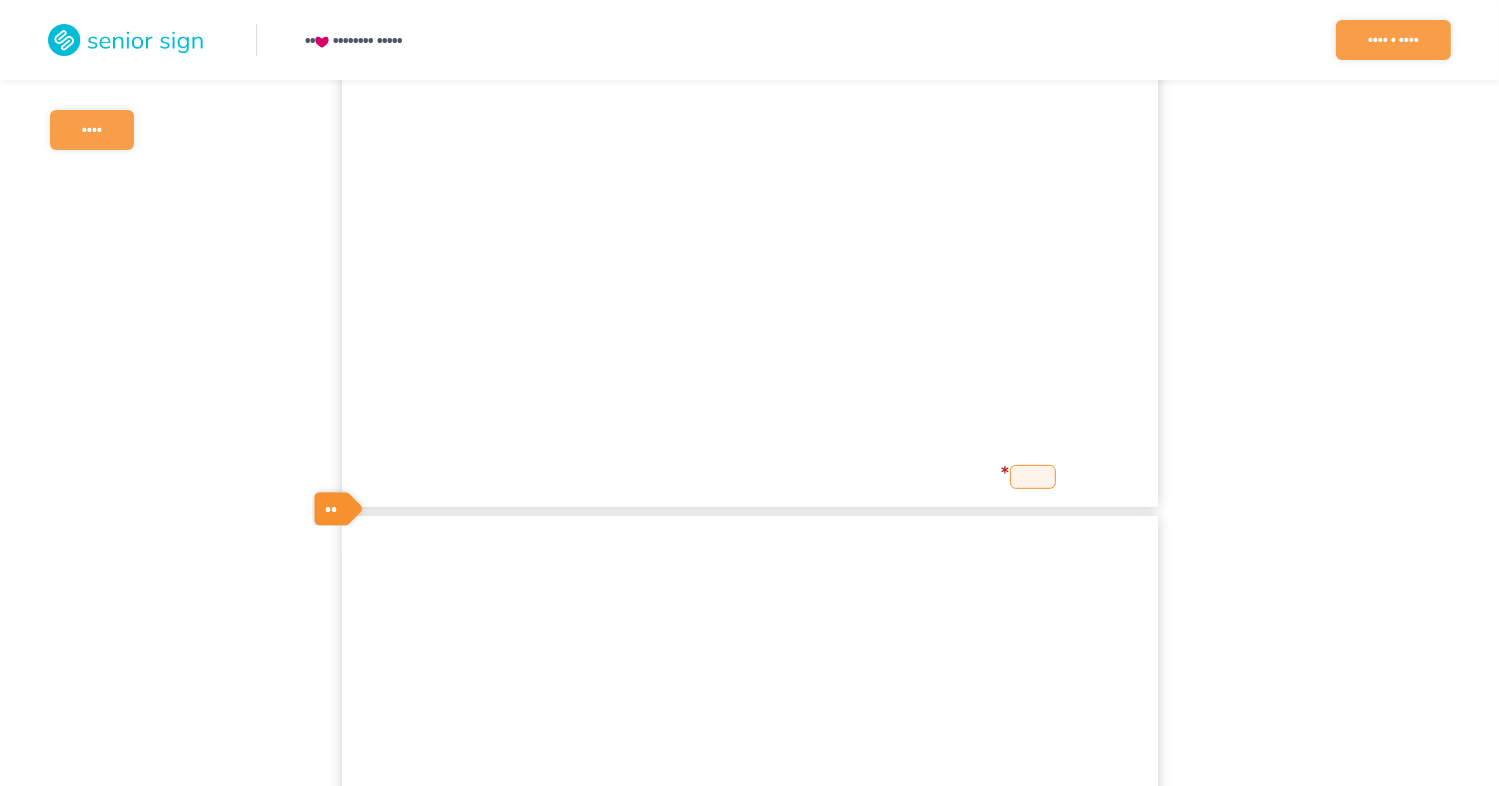 click at bounding box center [1033, 477] 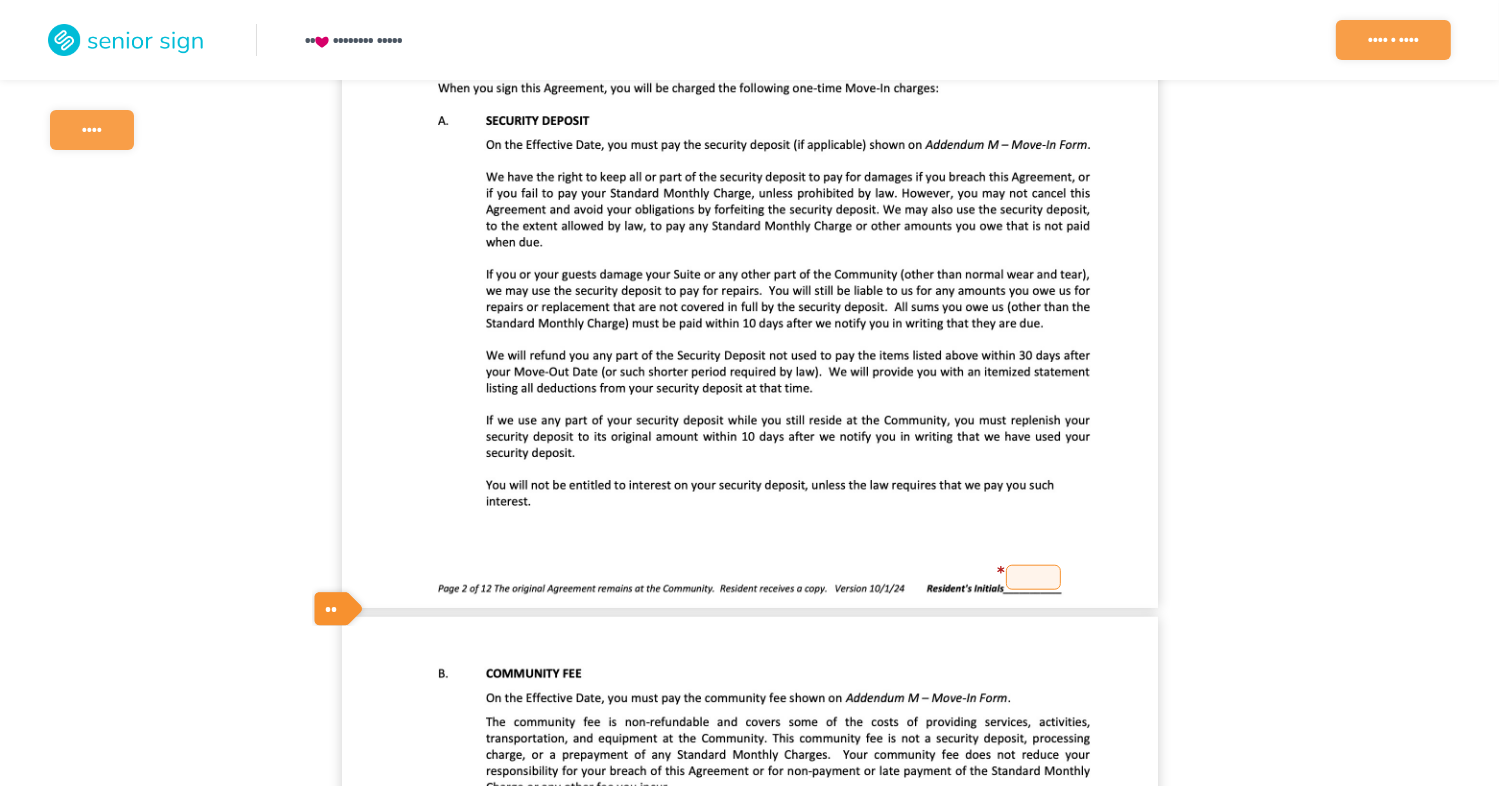 scroll, scrollTop: 1700, scrollLeft: 0, axis: vertical 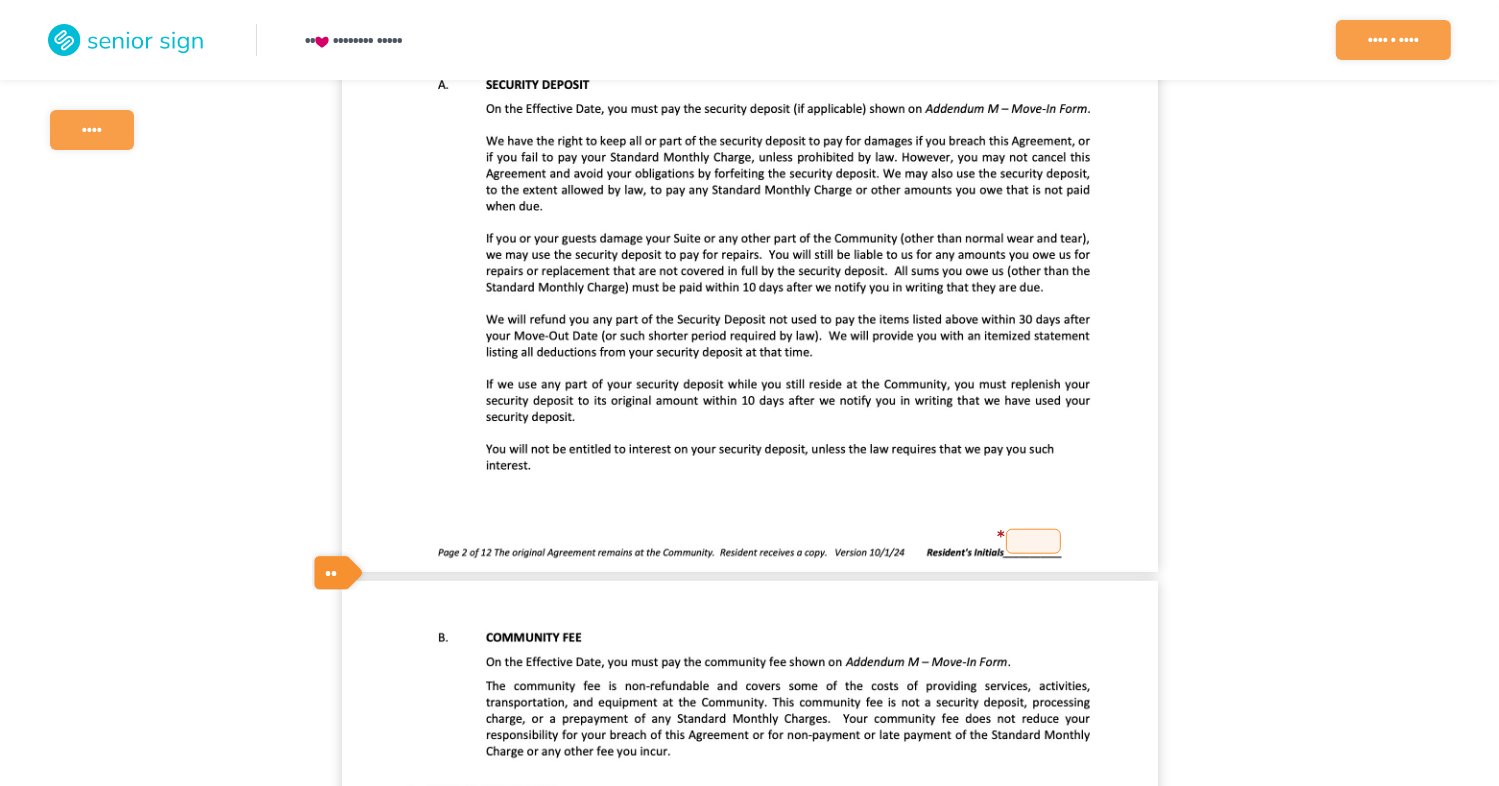 click at bounding box center (1033, 541) 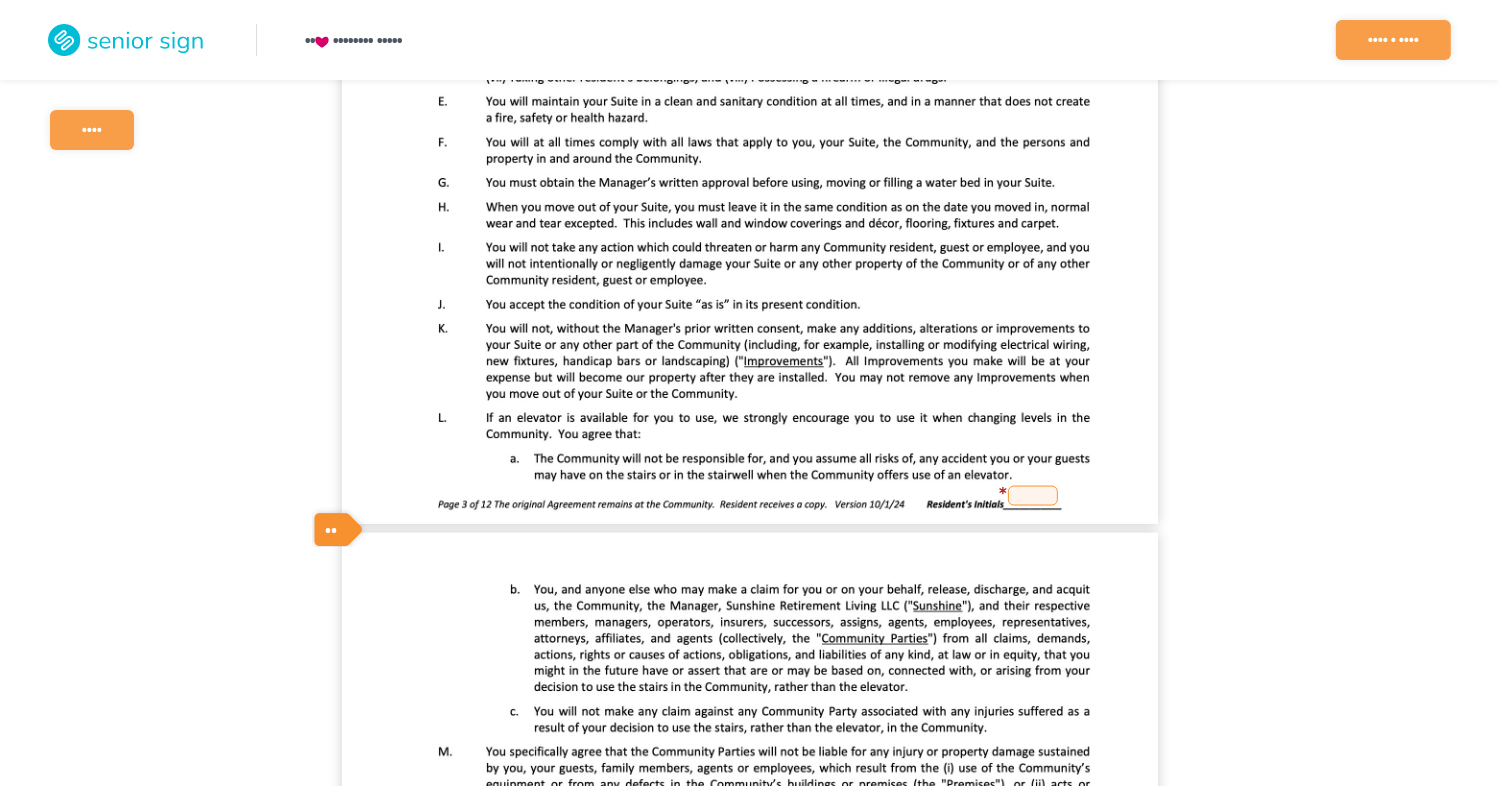 scroll, scrollTop: 2900, scrollLeft: 0, axis: vertical 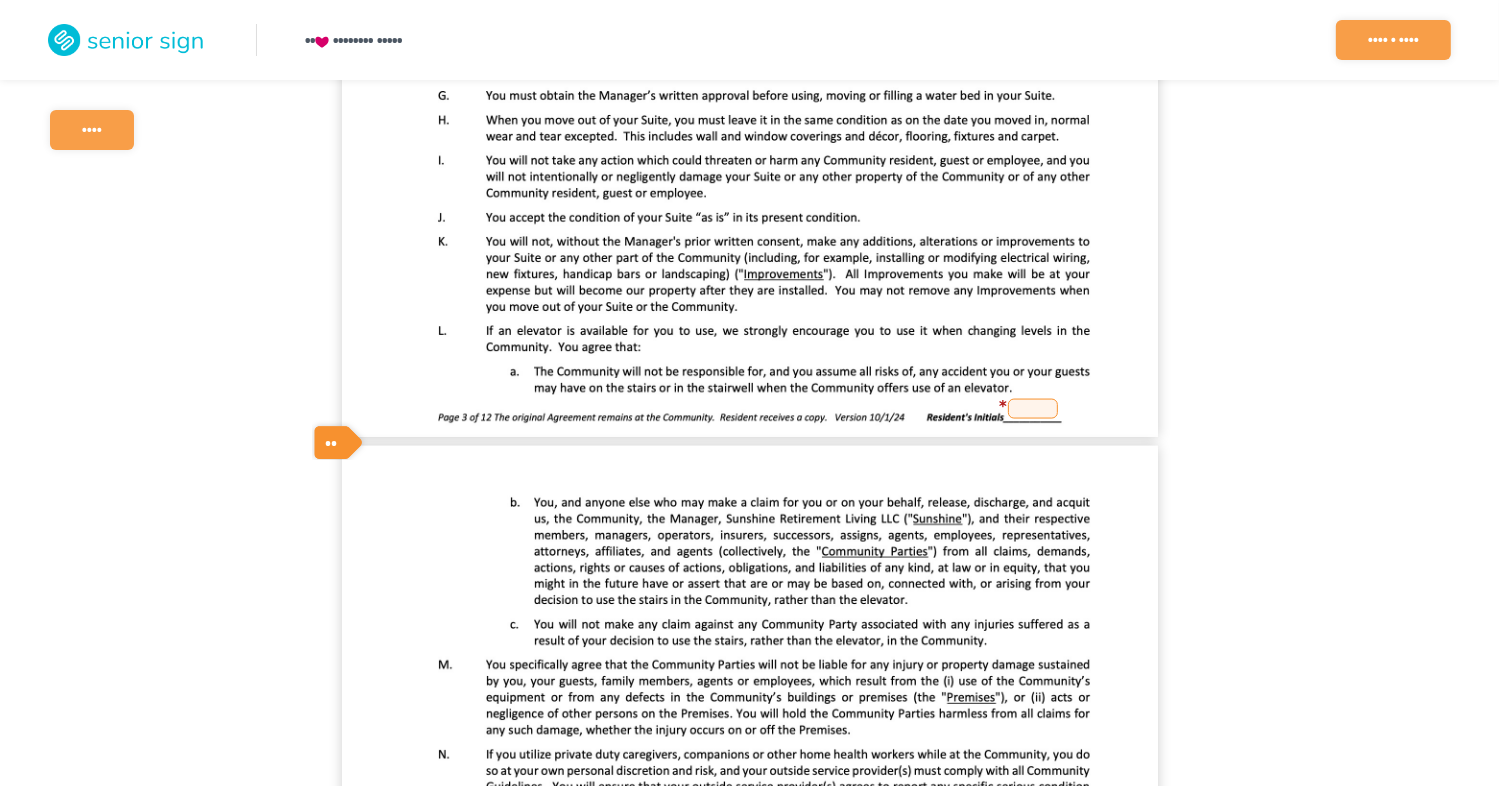 click at bounding box center [1033, 409] 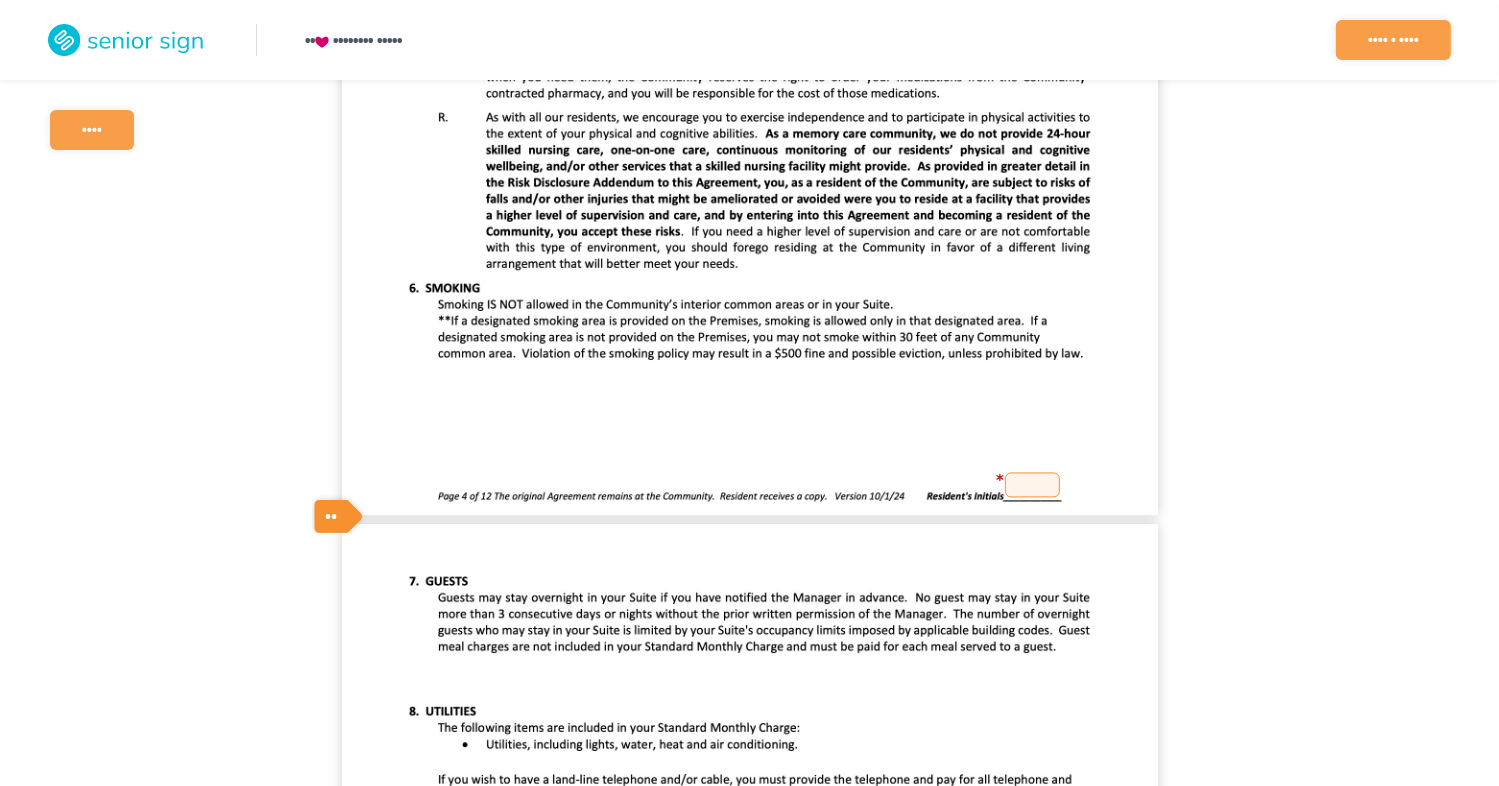 scroll, scrollTop: 3900, scrollLeft: 0, axis: vertical 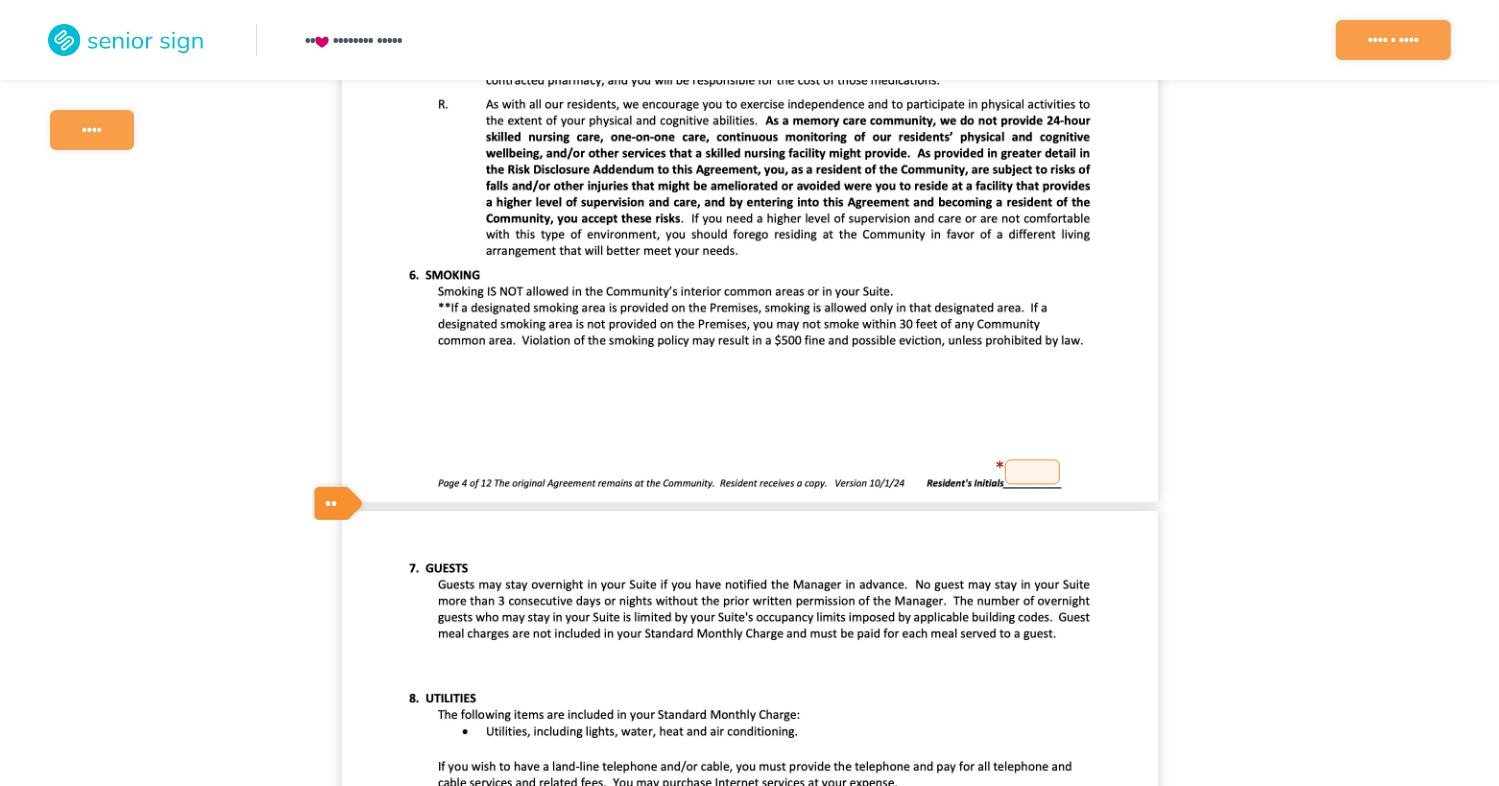 click at bounding box center [1032, 471] 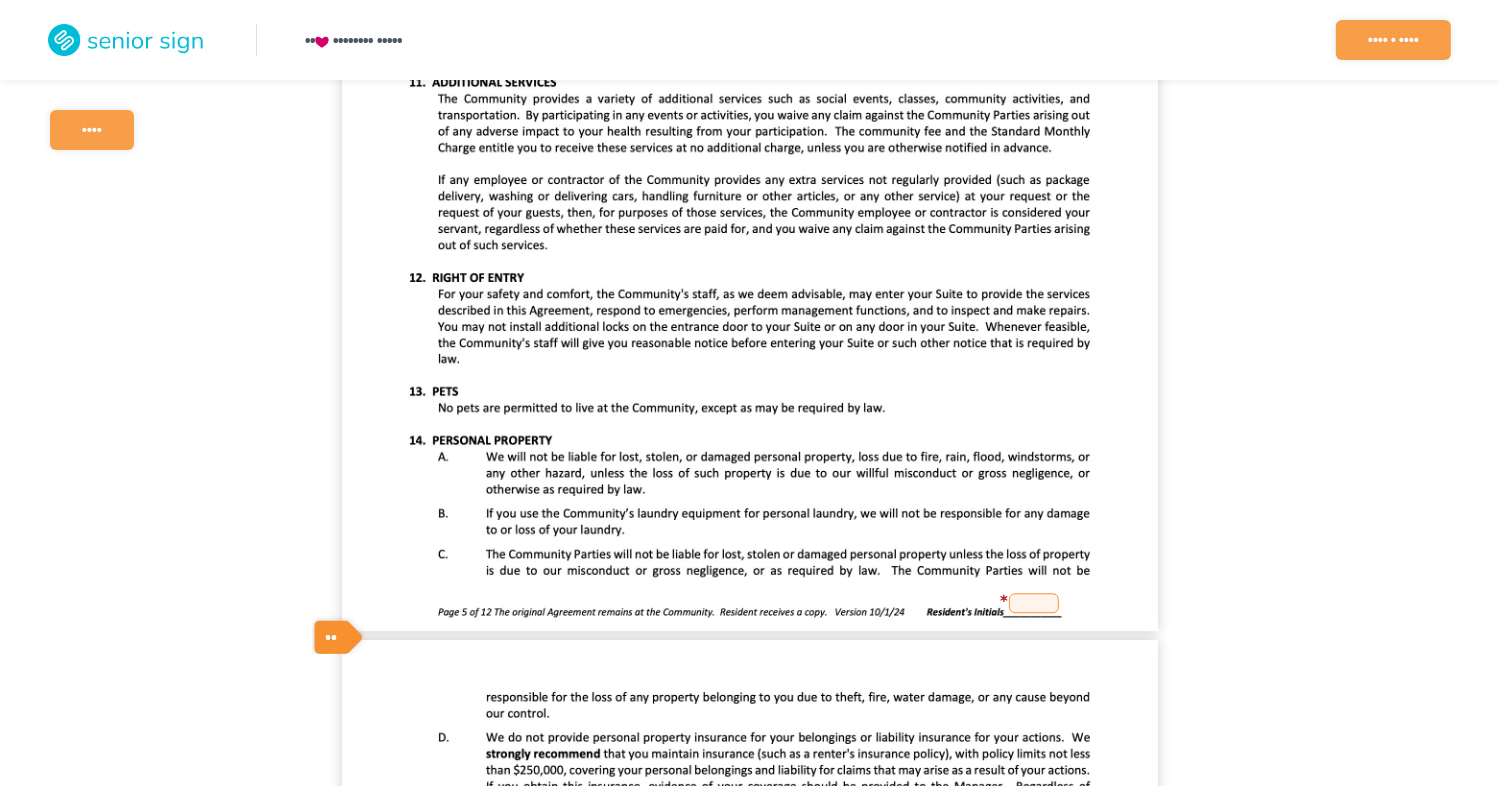 scroll, scrollTop: 4900, scrollLeft: 0, axis: vertical 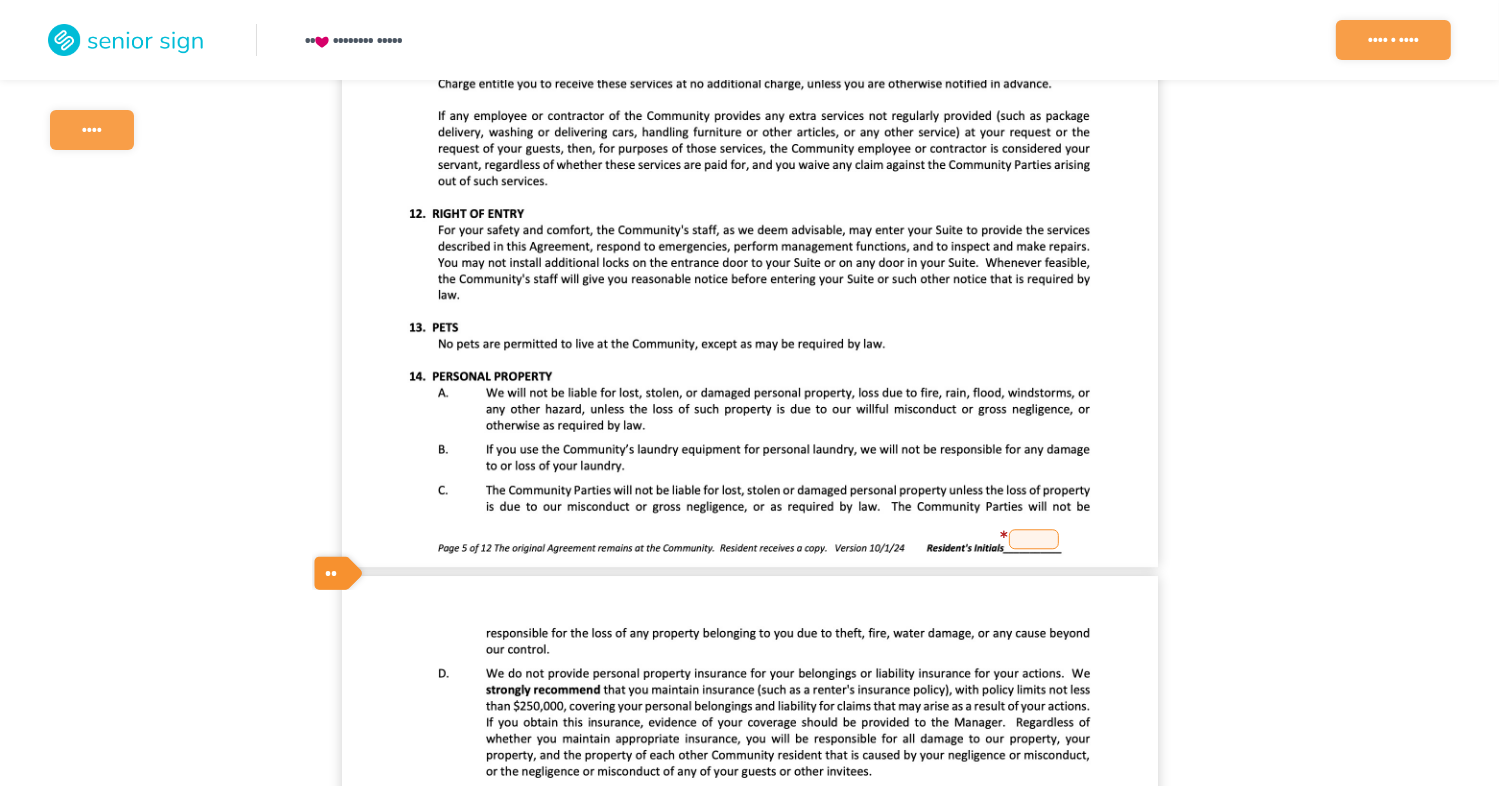 click at bounding box center [1034, 539] 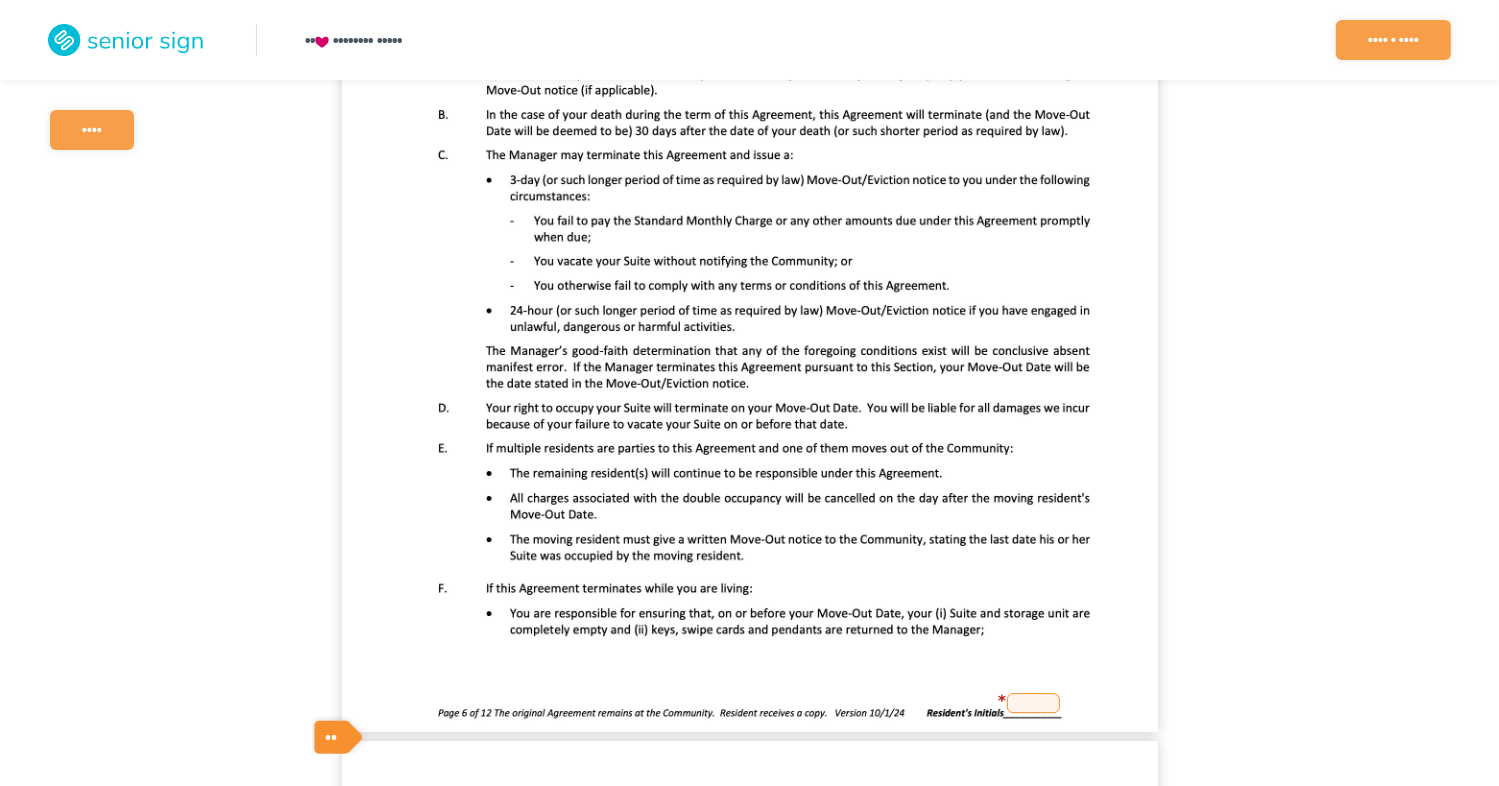 scroll, scrollTop: 5900, scrollLeft: 0, axis: vertical 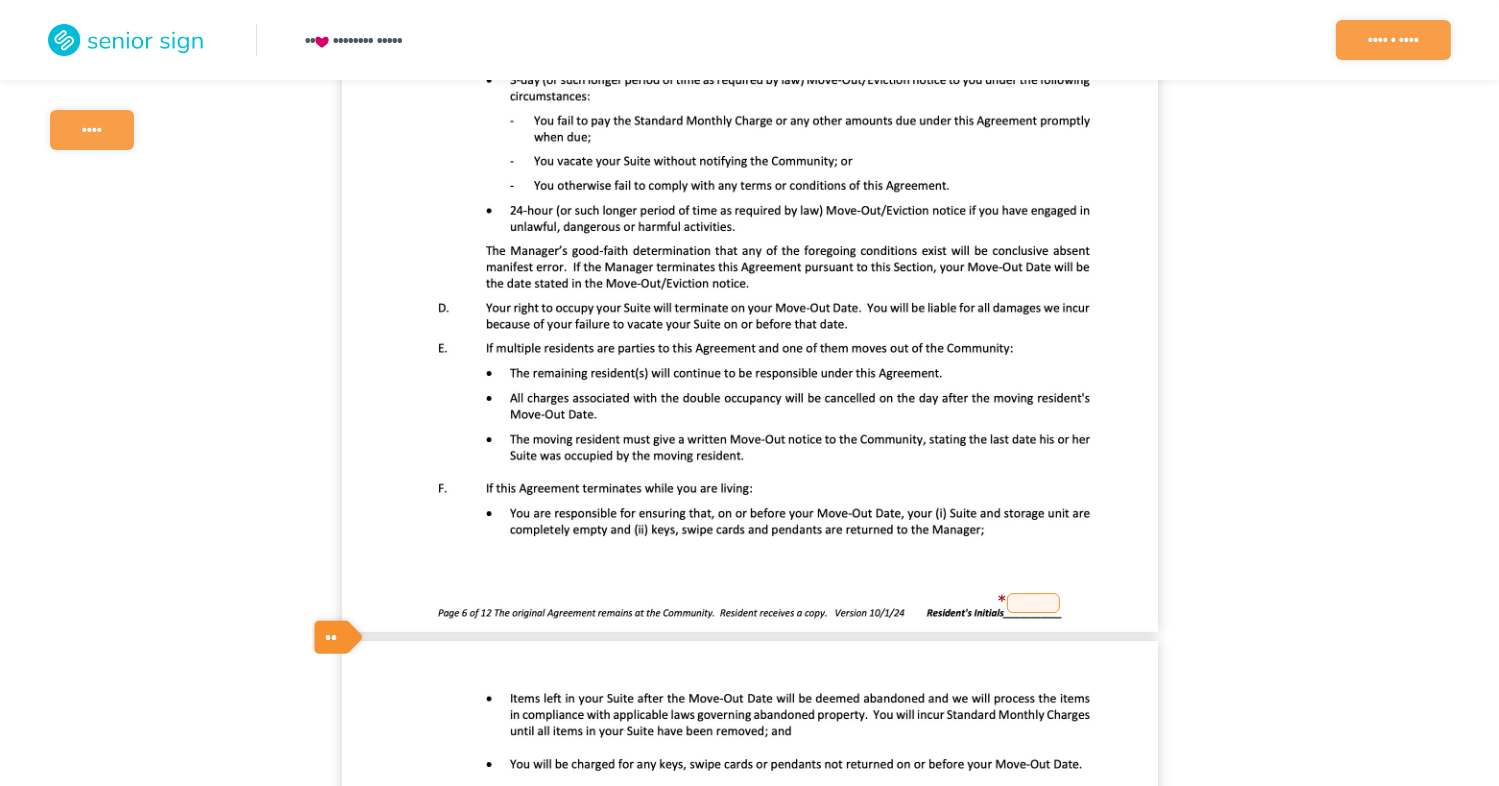 click at bounding box center [1033, 603] 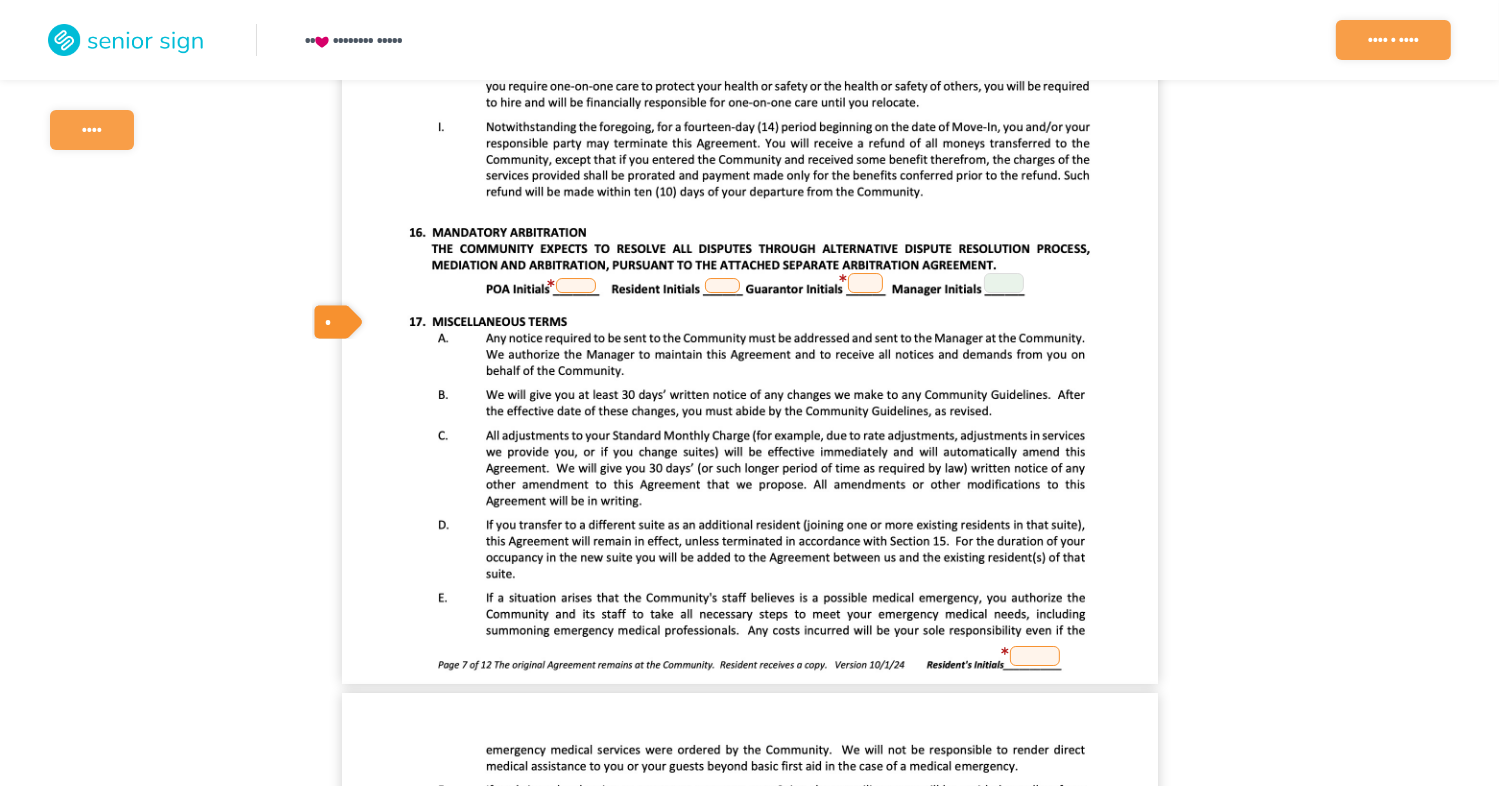 scroll, scrollTop: 7000, scrollLeft: 0, axis: vertical 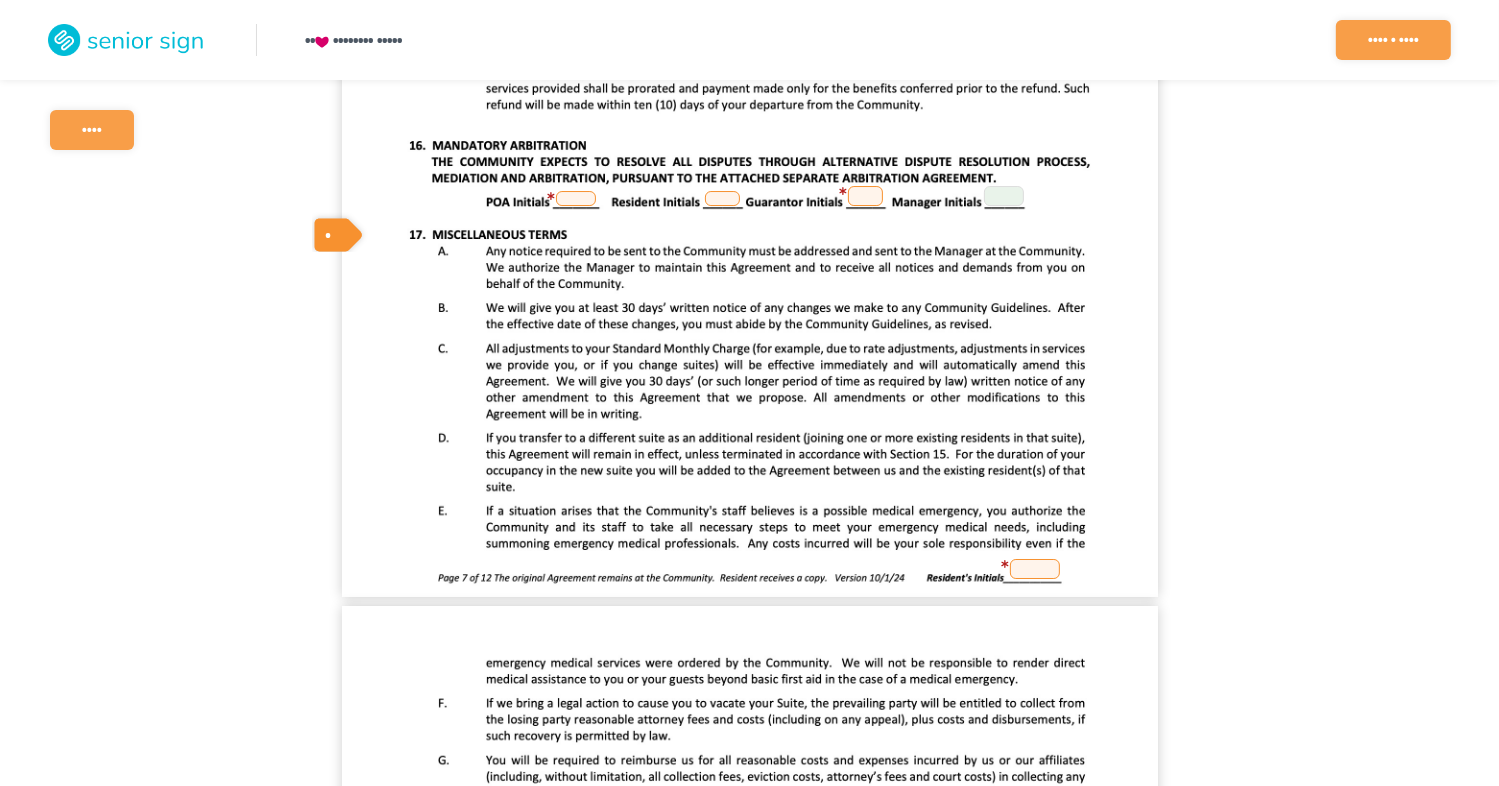 click at bounding box center [576, 198] 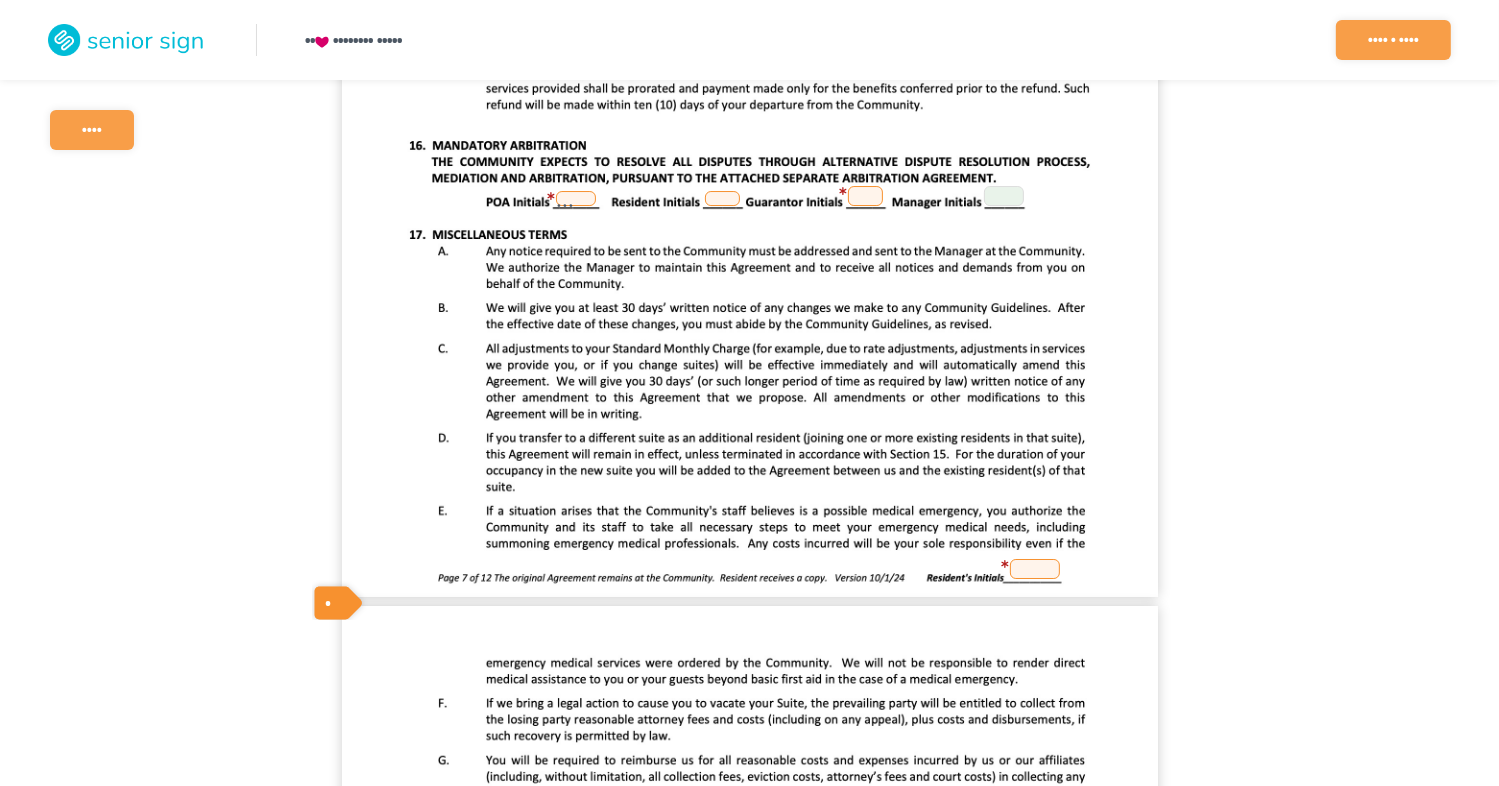click at bounding box center [722, 198] 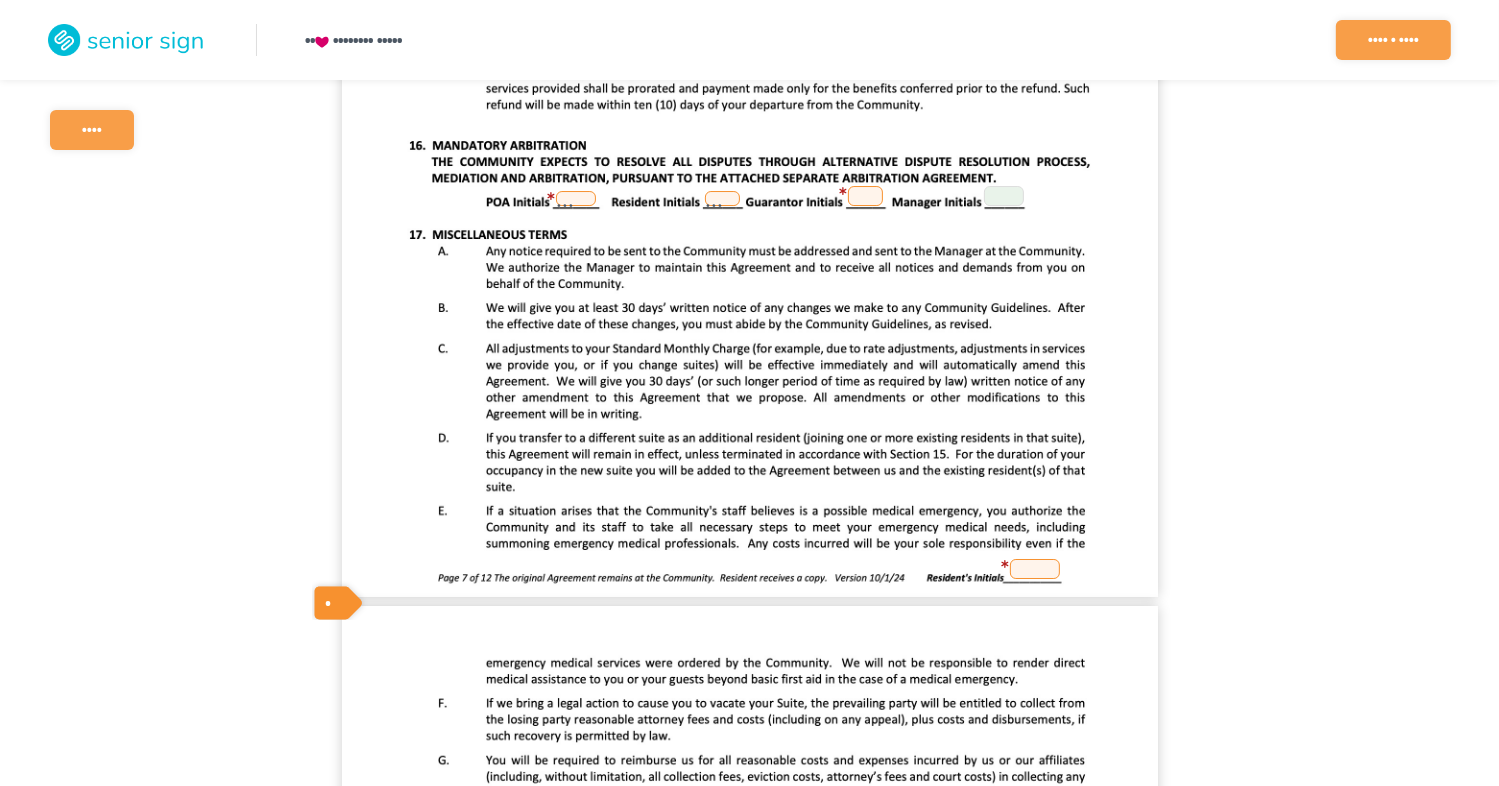 click at bounding box center [865, 196] 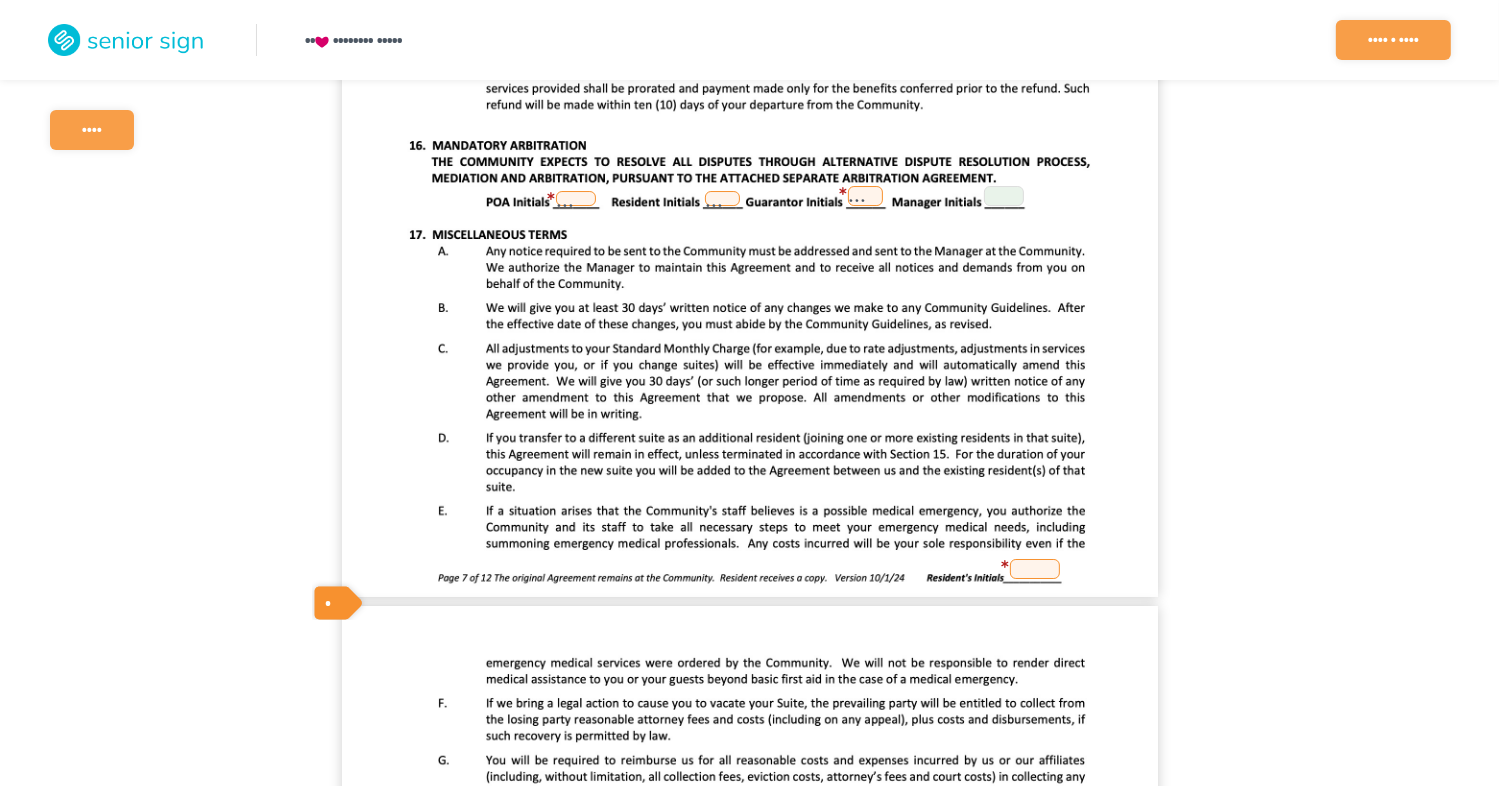 click at bounding box center (1035, 569) 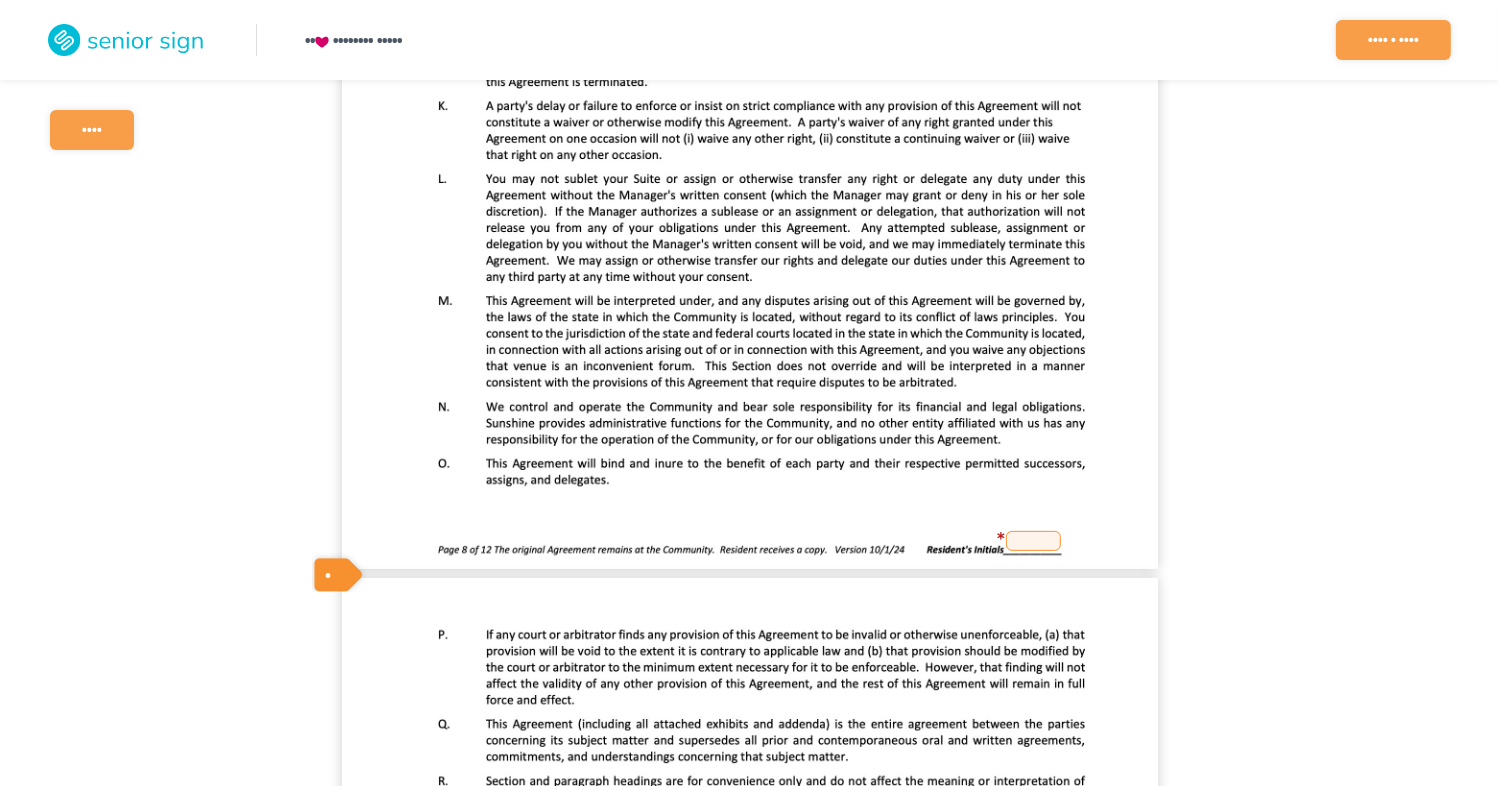 scroll, scrollTop: 8100, scrollLeft: 0, axis: vertical 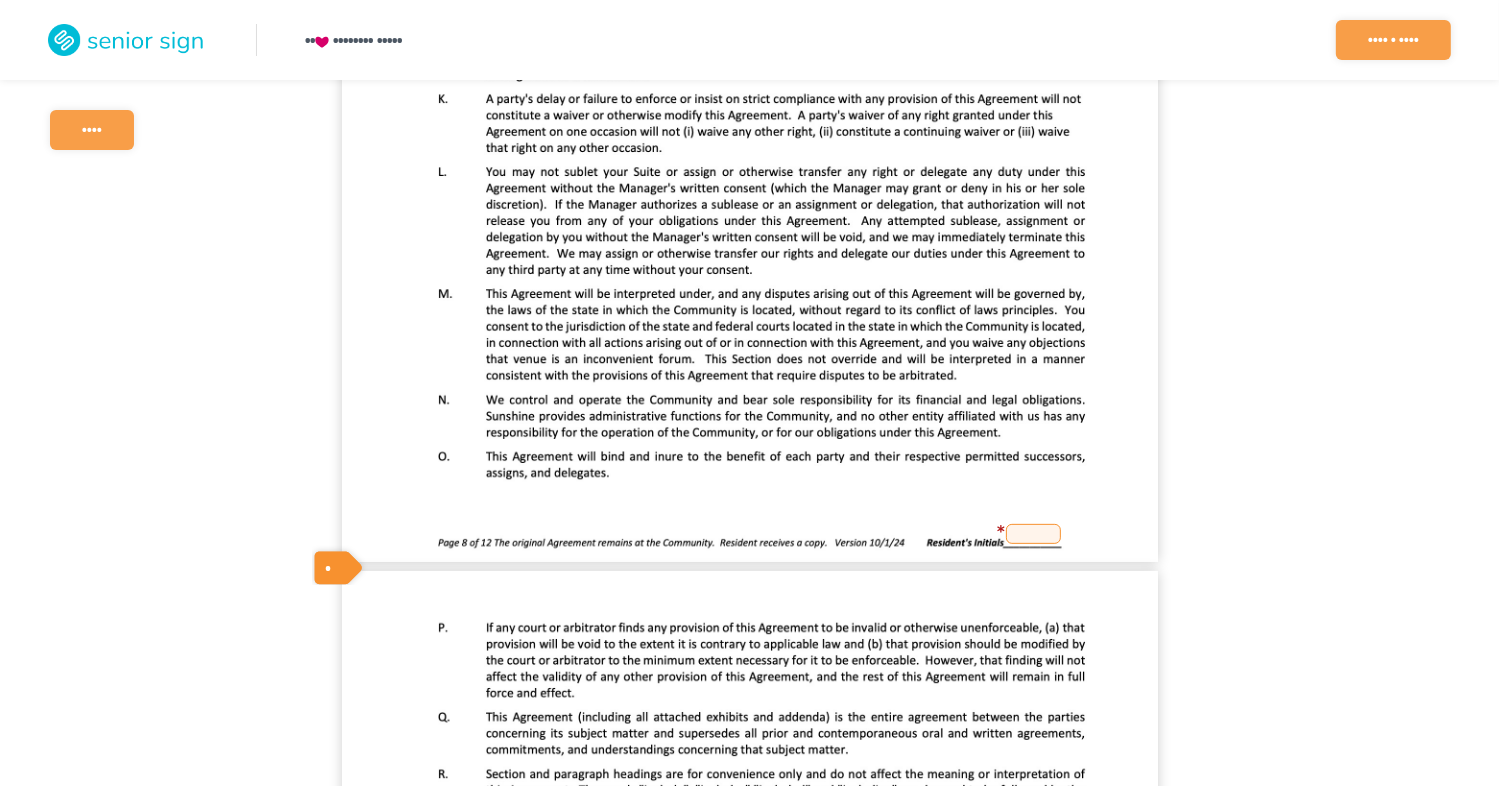 click at bounding box center (750, 34) 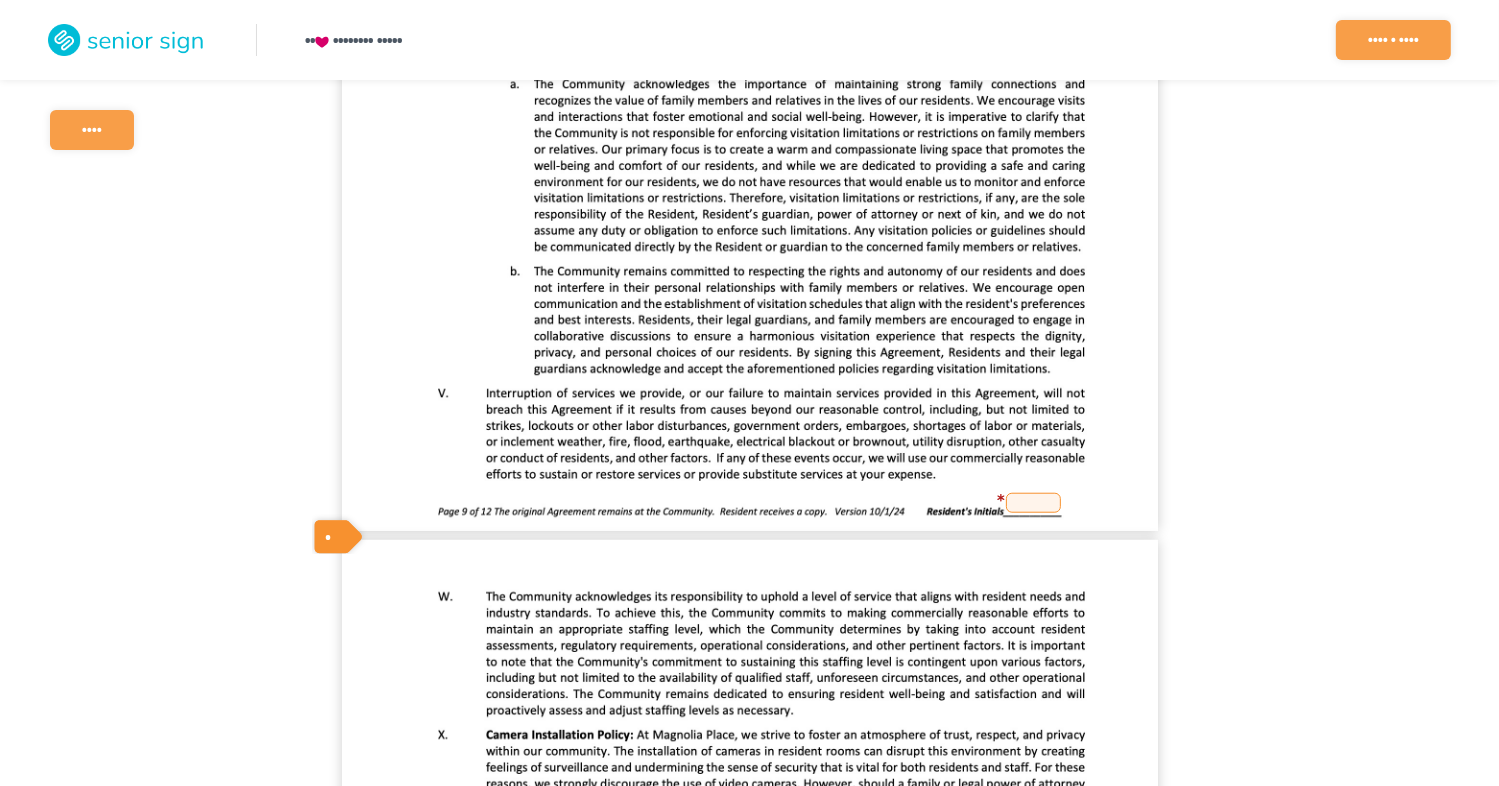 scroll, scrollTop: 9200, scrollLeft: 0, axis: vertical 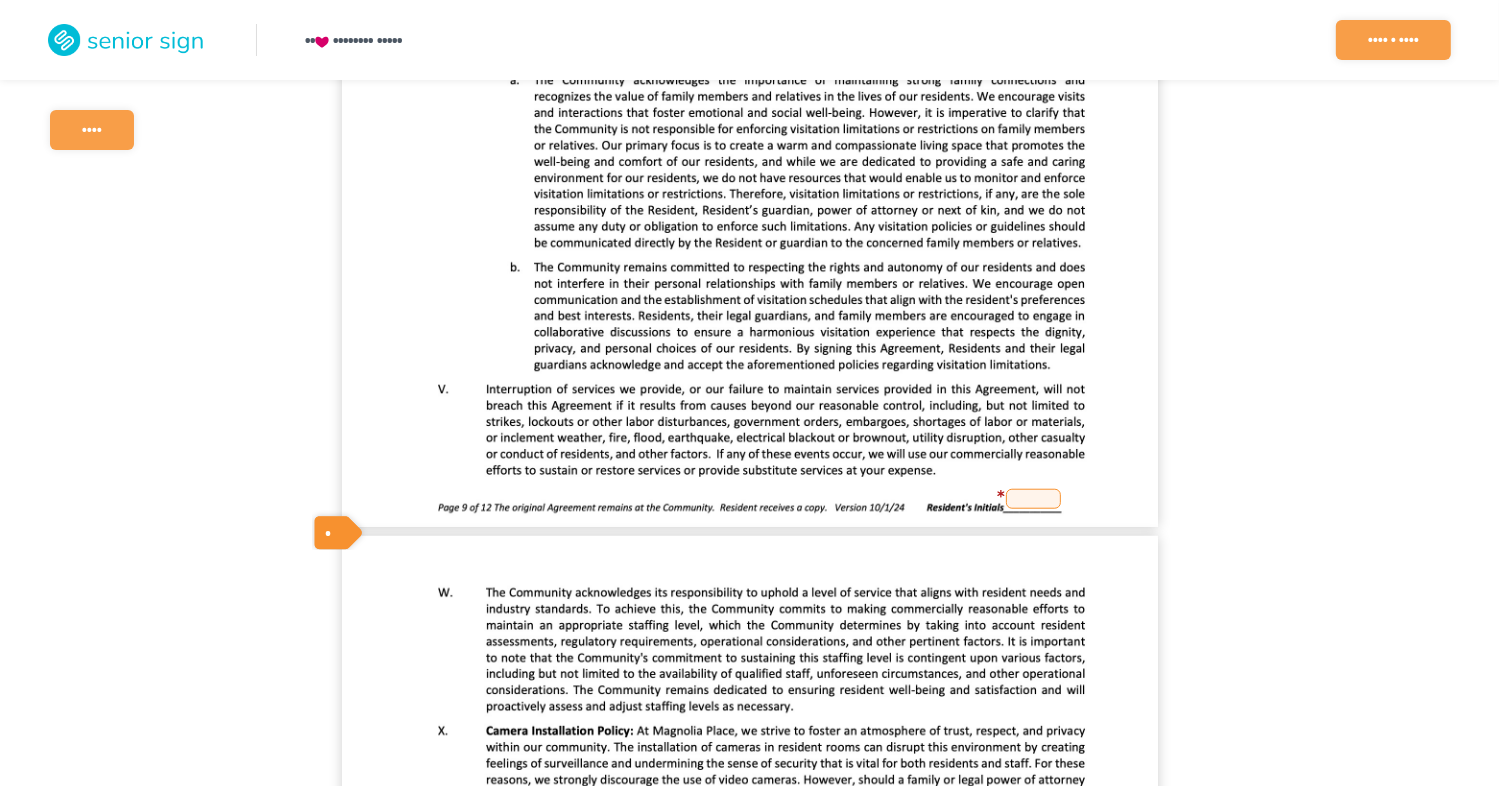 click at bounding box center (1033, 499) 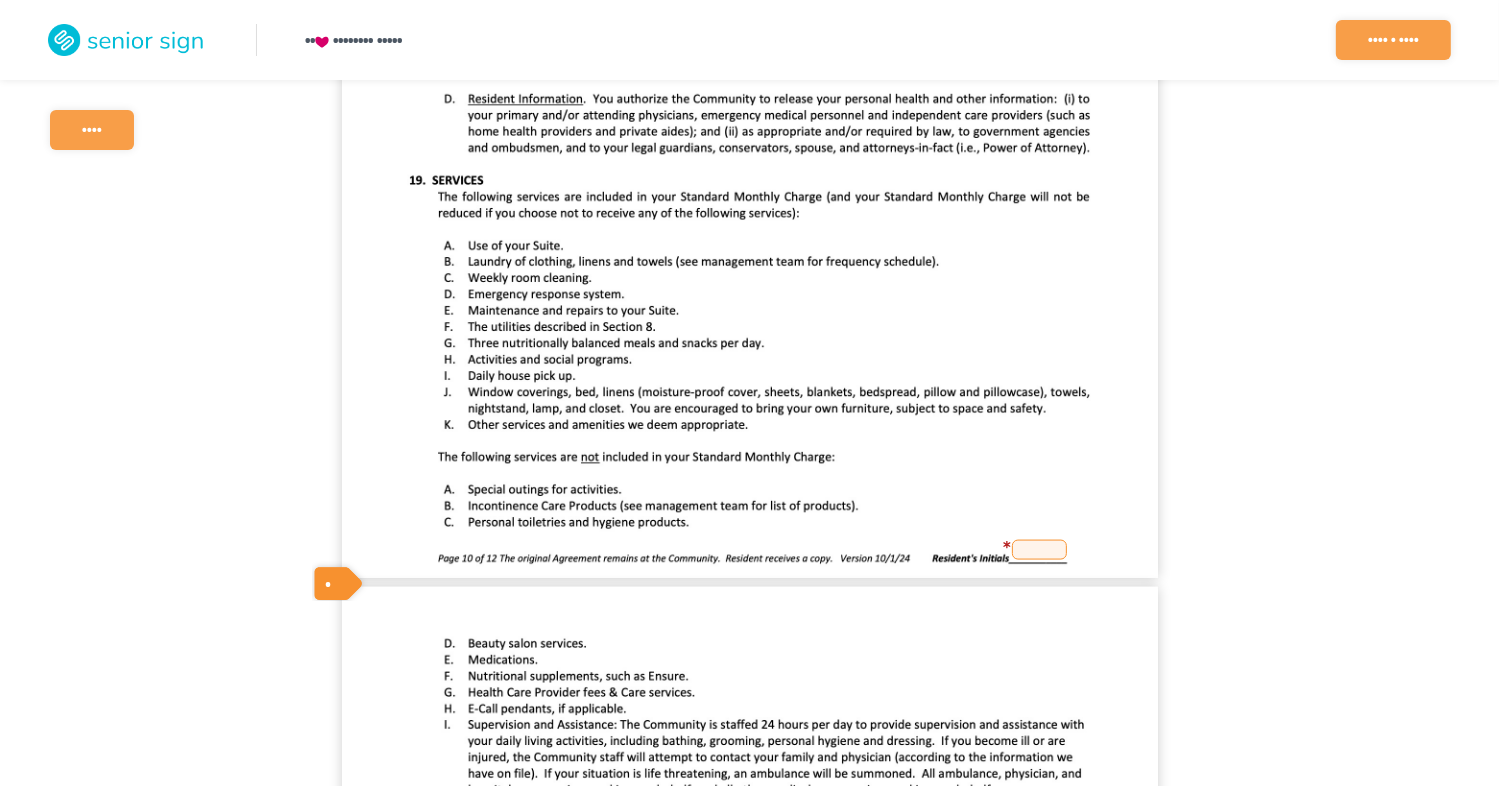 scroll, scrollTop: 10300, scrollLeft: 0, axis: vertical 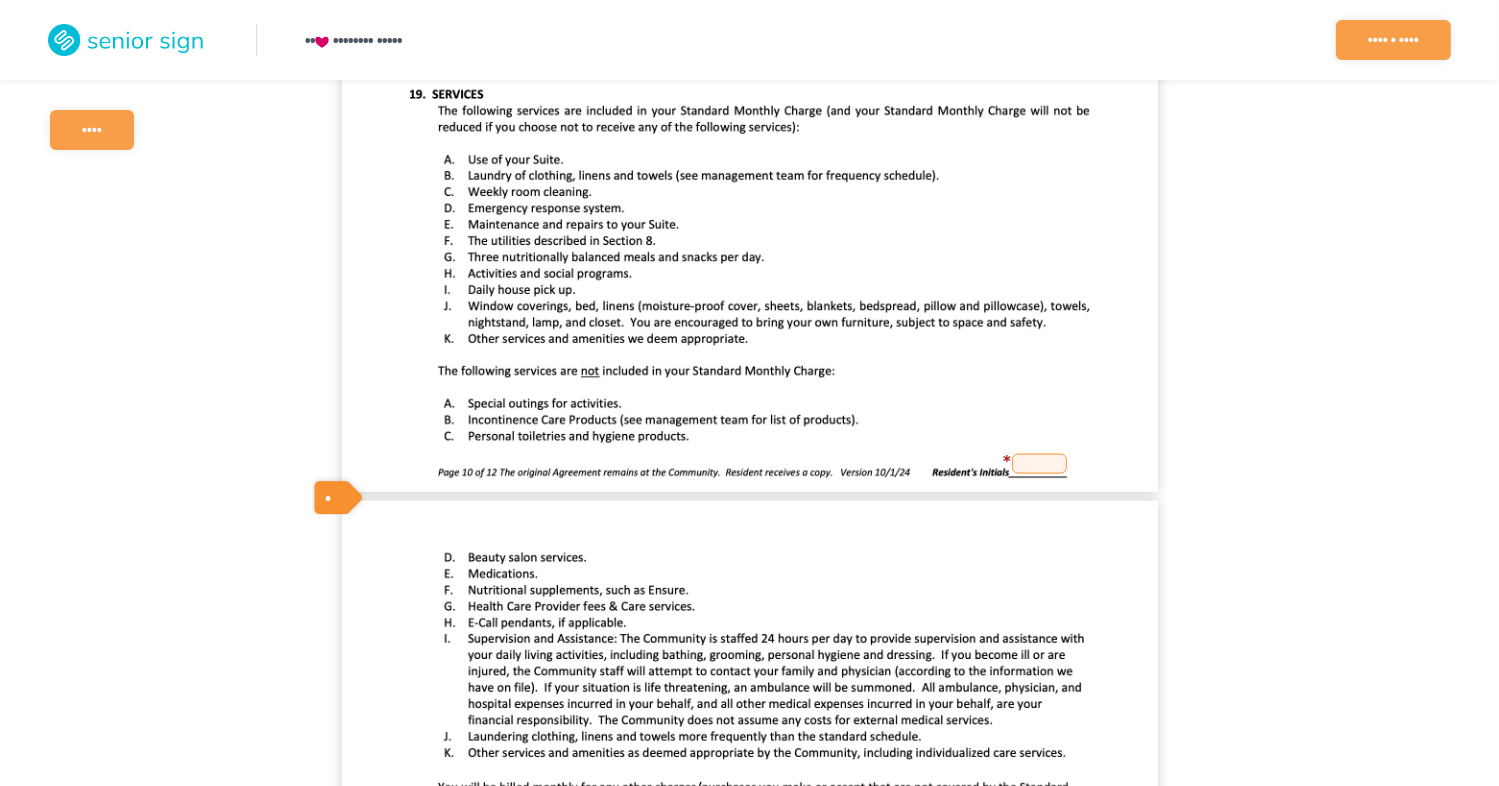 click at bounding box center (1039, 464) 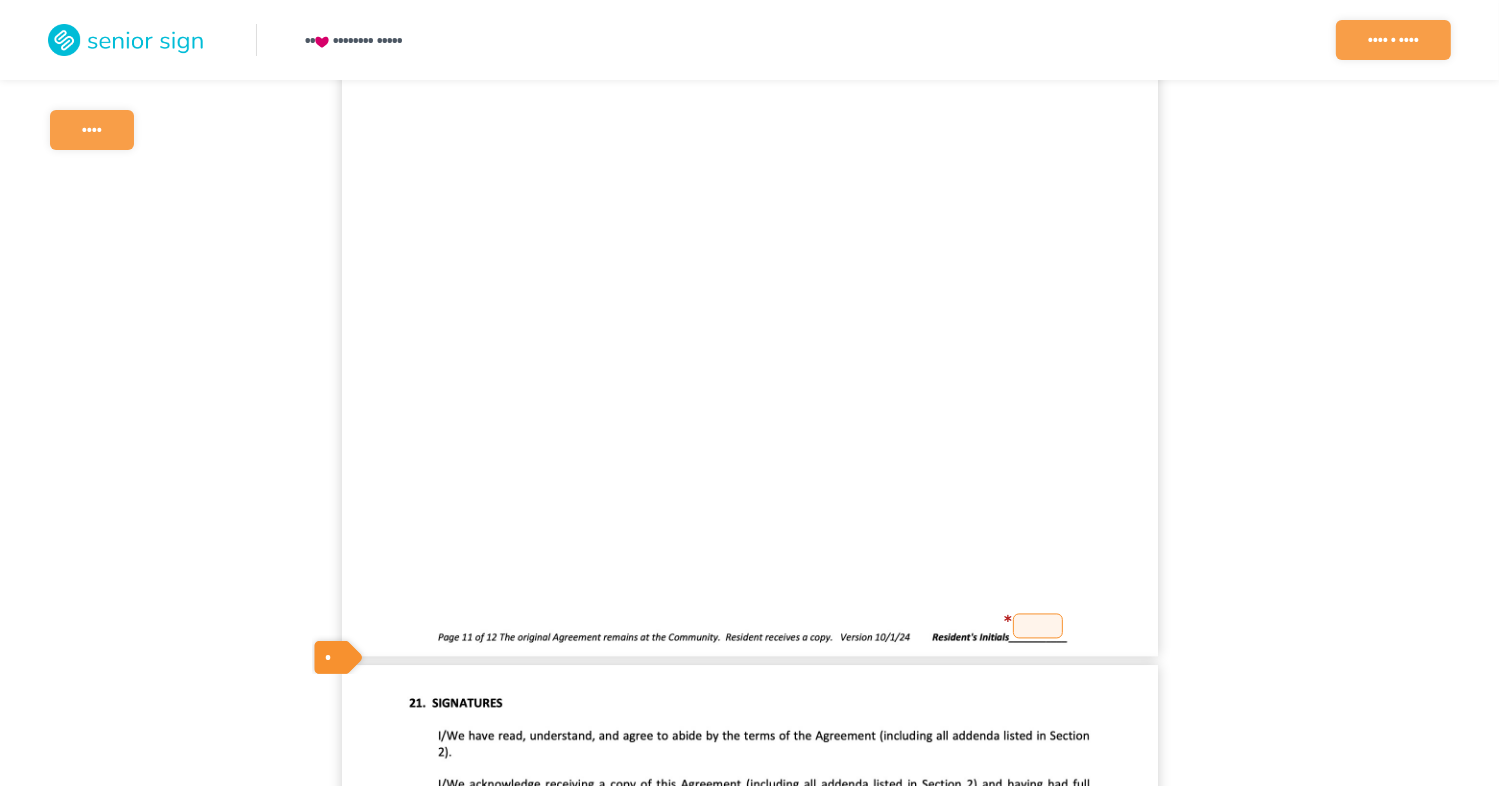 scroll, scrollTop: 11400, scrollLeft: 0, axis: vertical 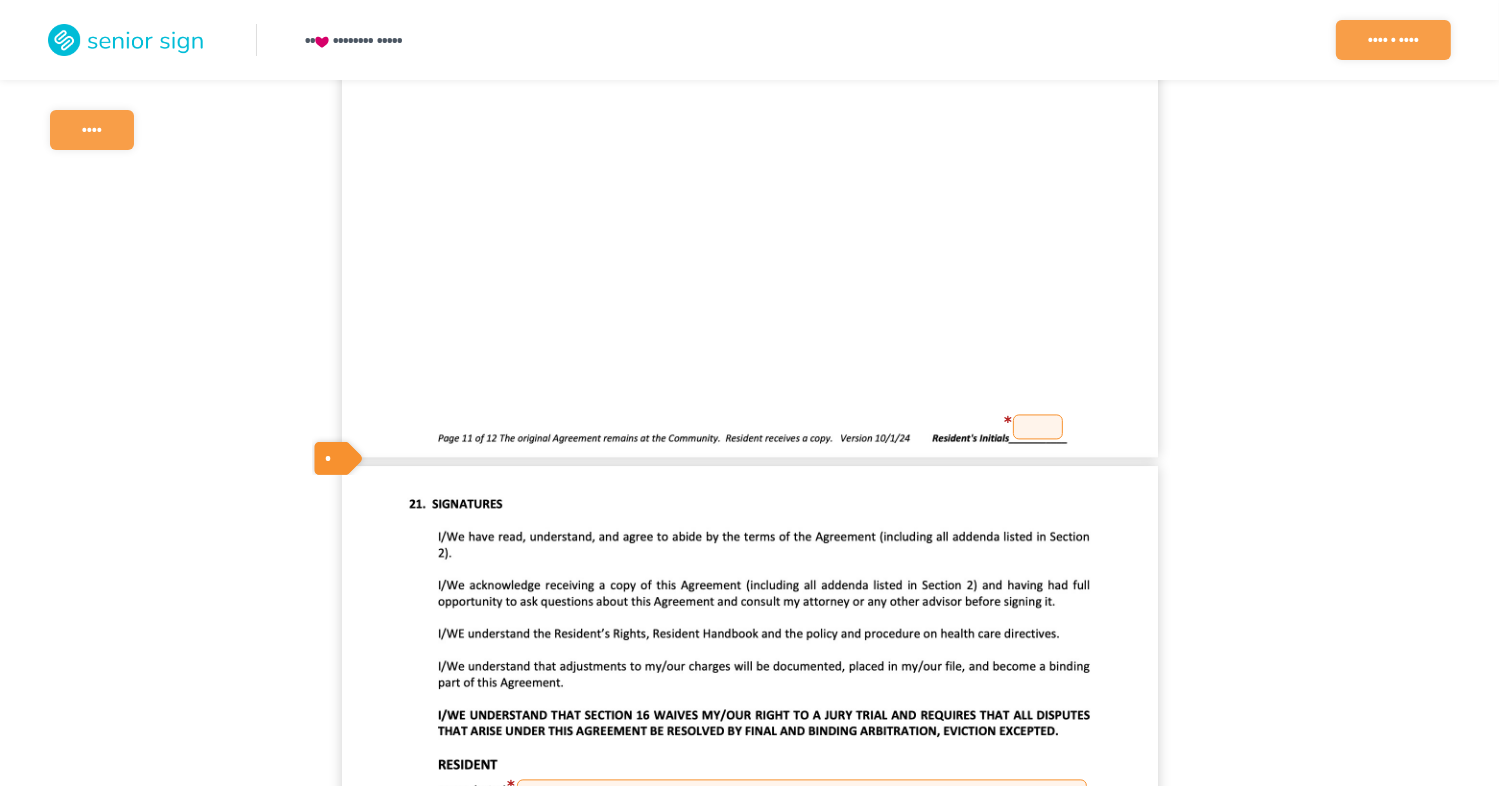 click at bounding box center (1038, 426) 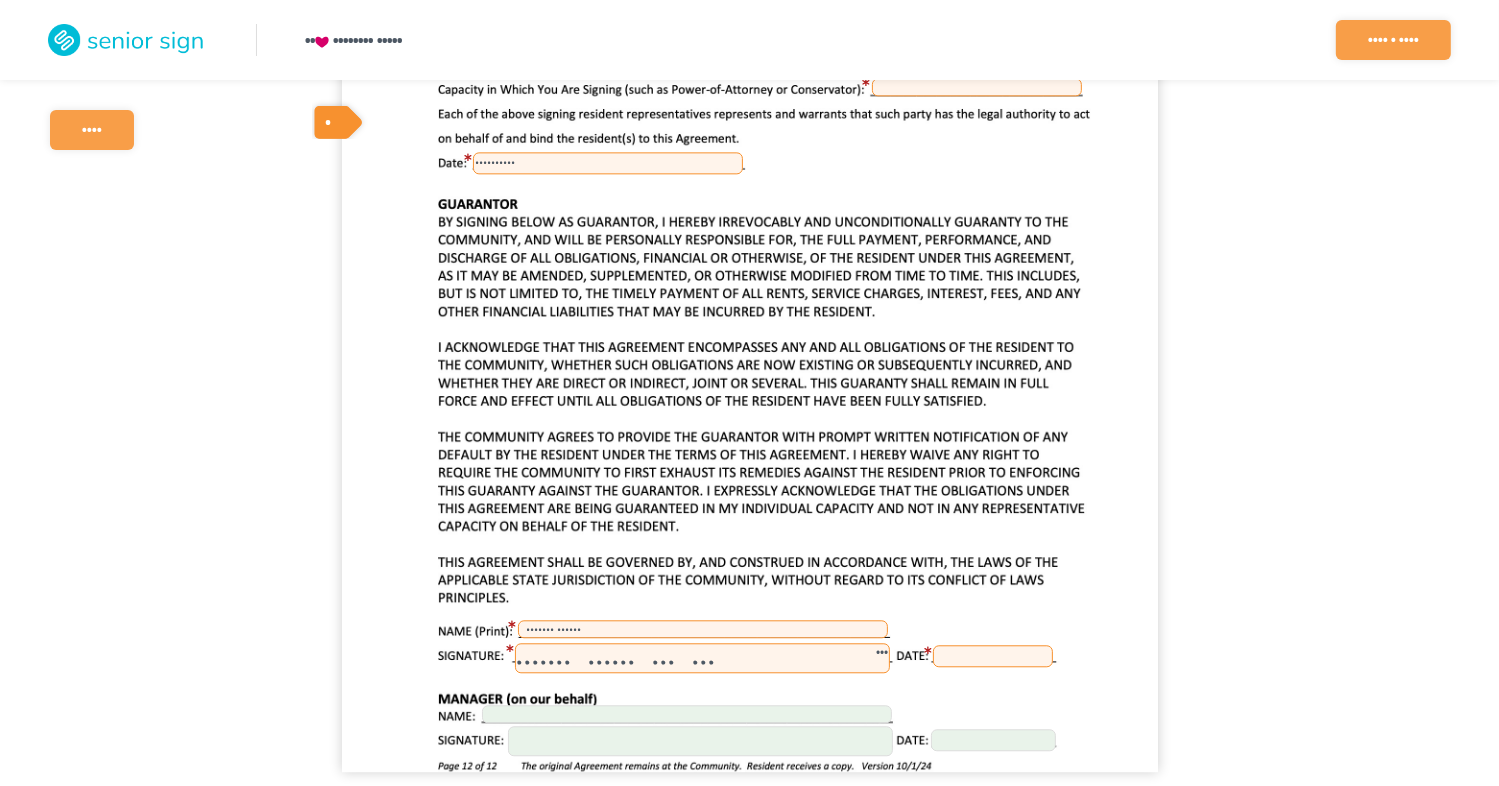 scroll, scrollTop: 12191, scrollLeft: 0, axis: vertical 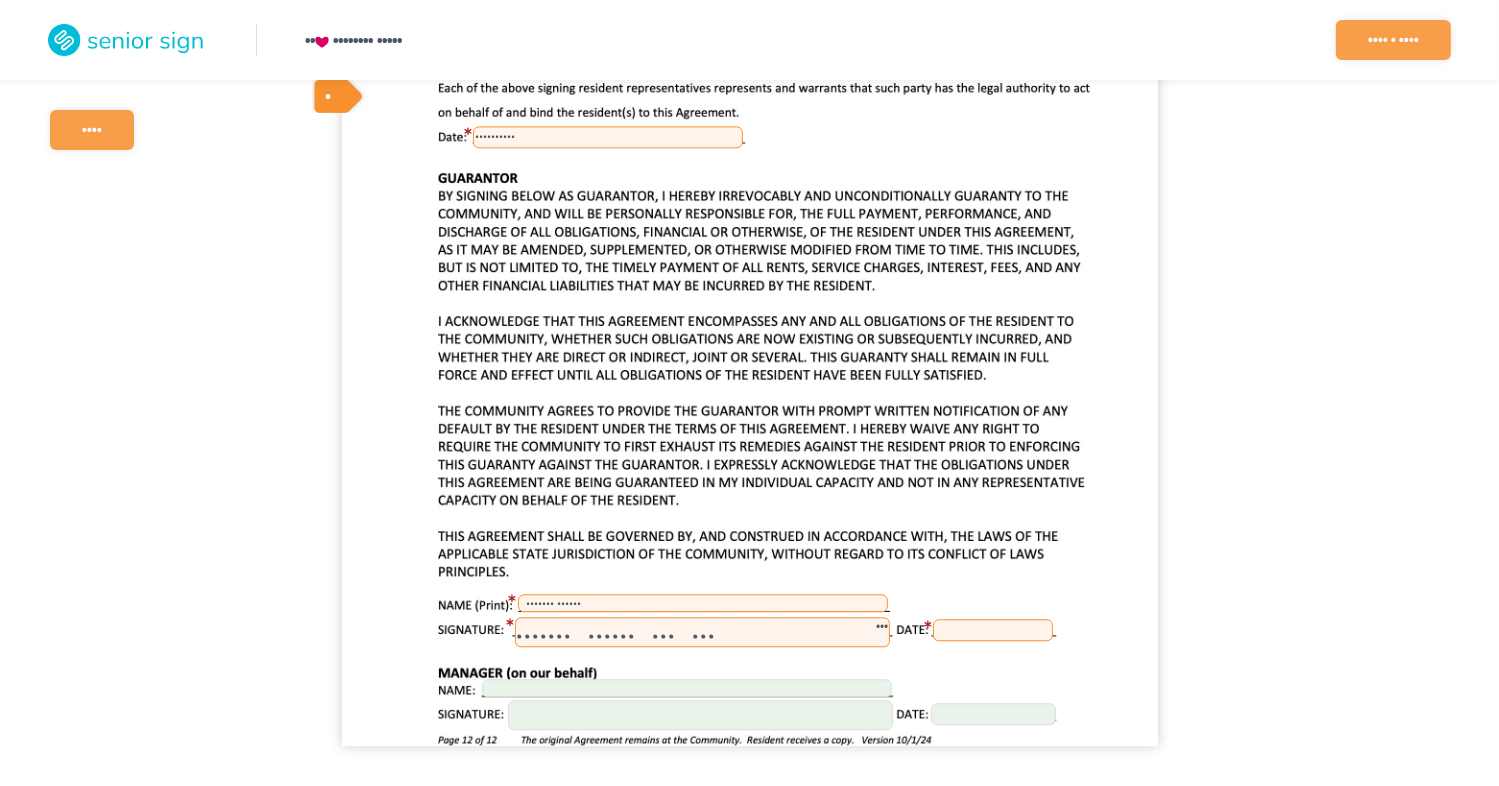 click at bounding box center [993, 630] 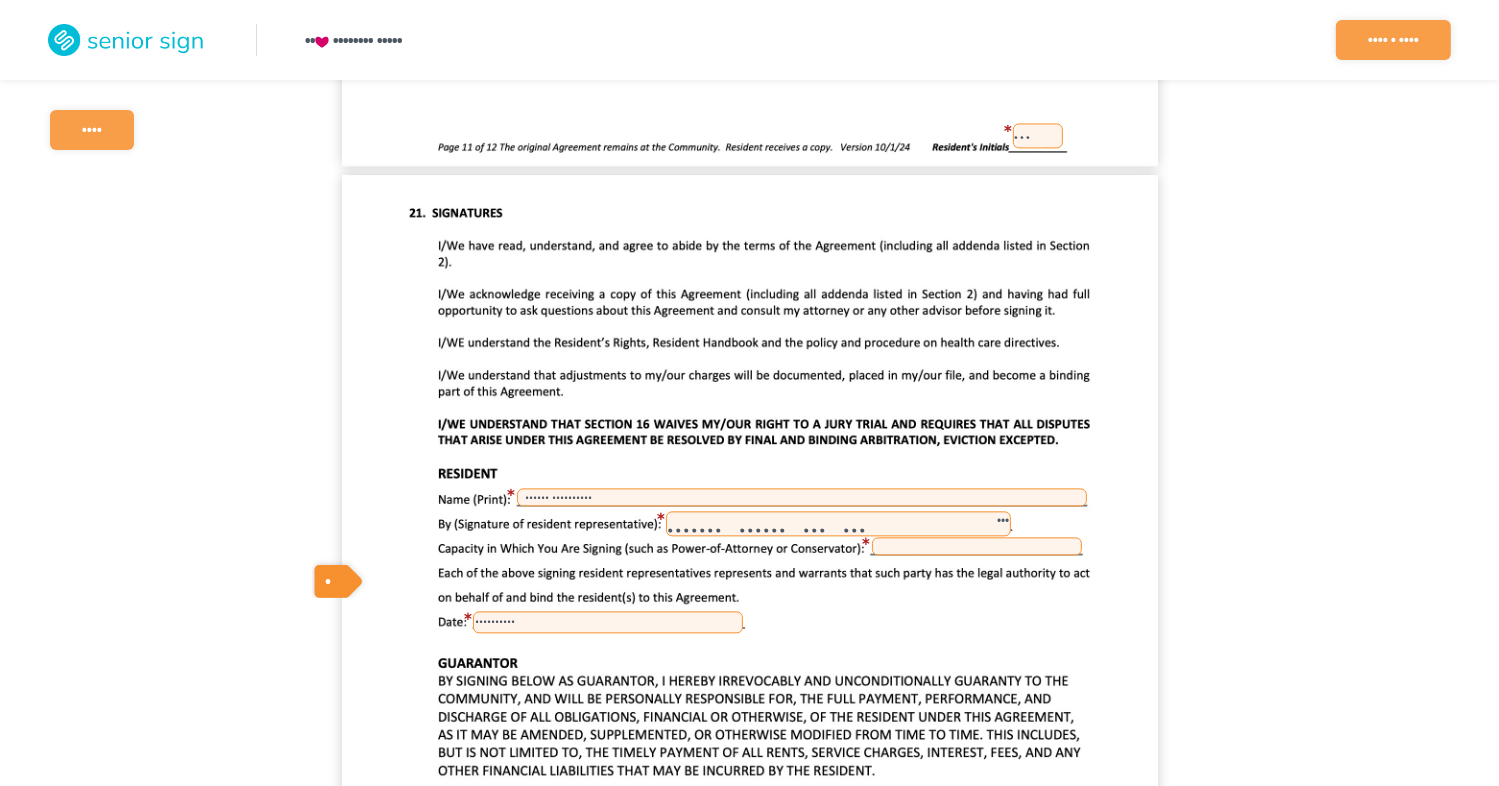 scroll, scrollTop: 11591, scrollLeft: 0, axis: vertical 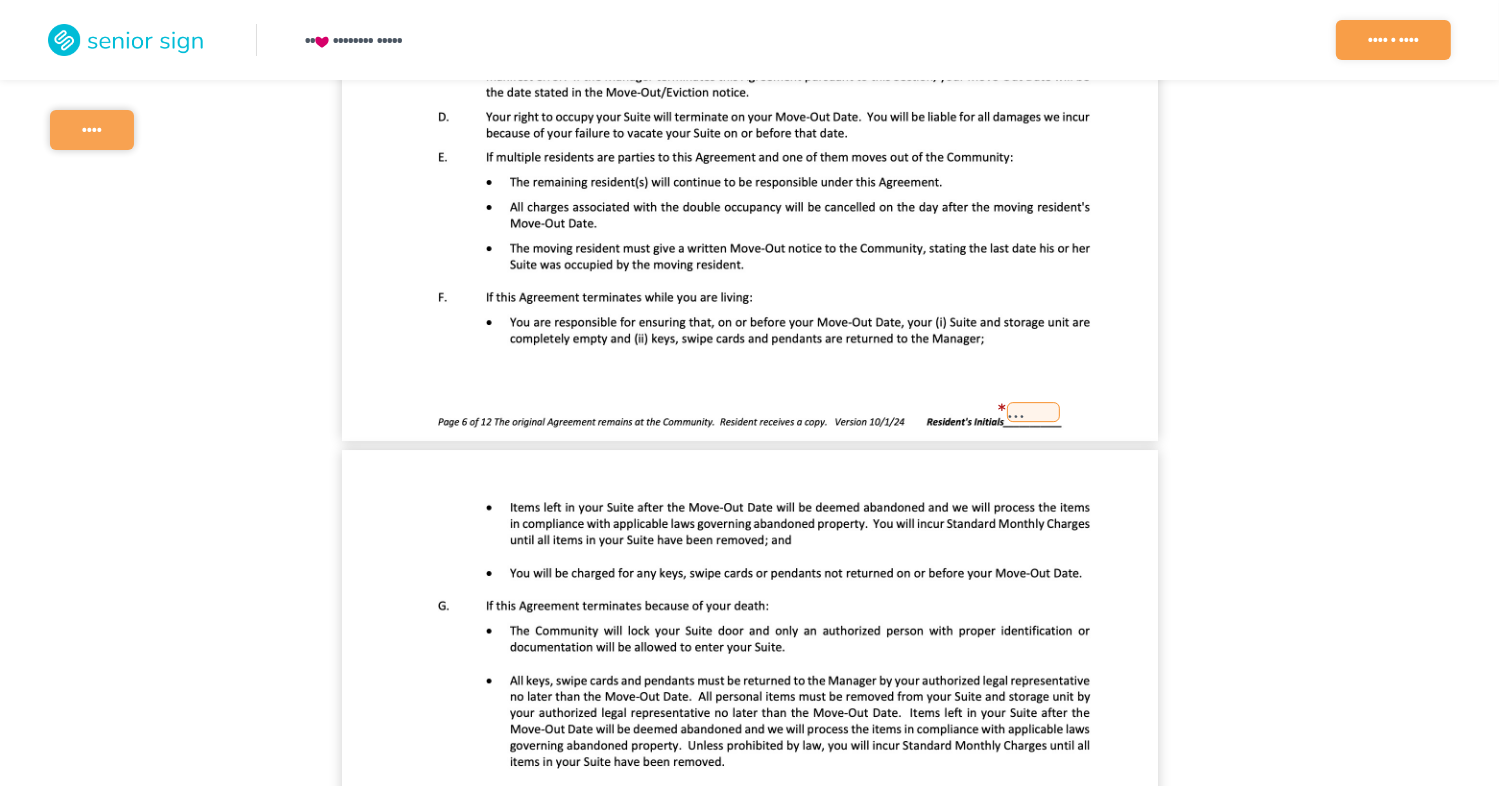click on "••••" at bounding box center (92, 130) 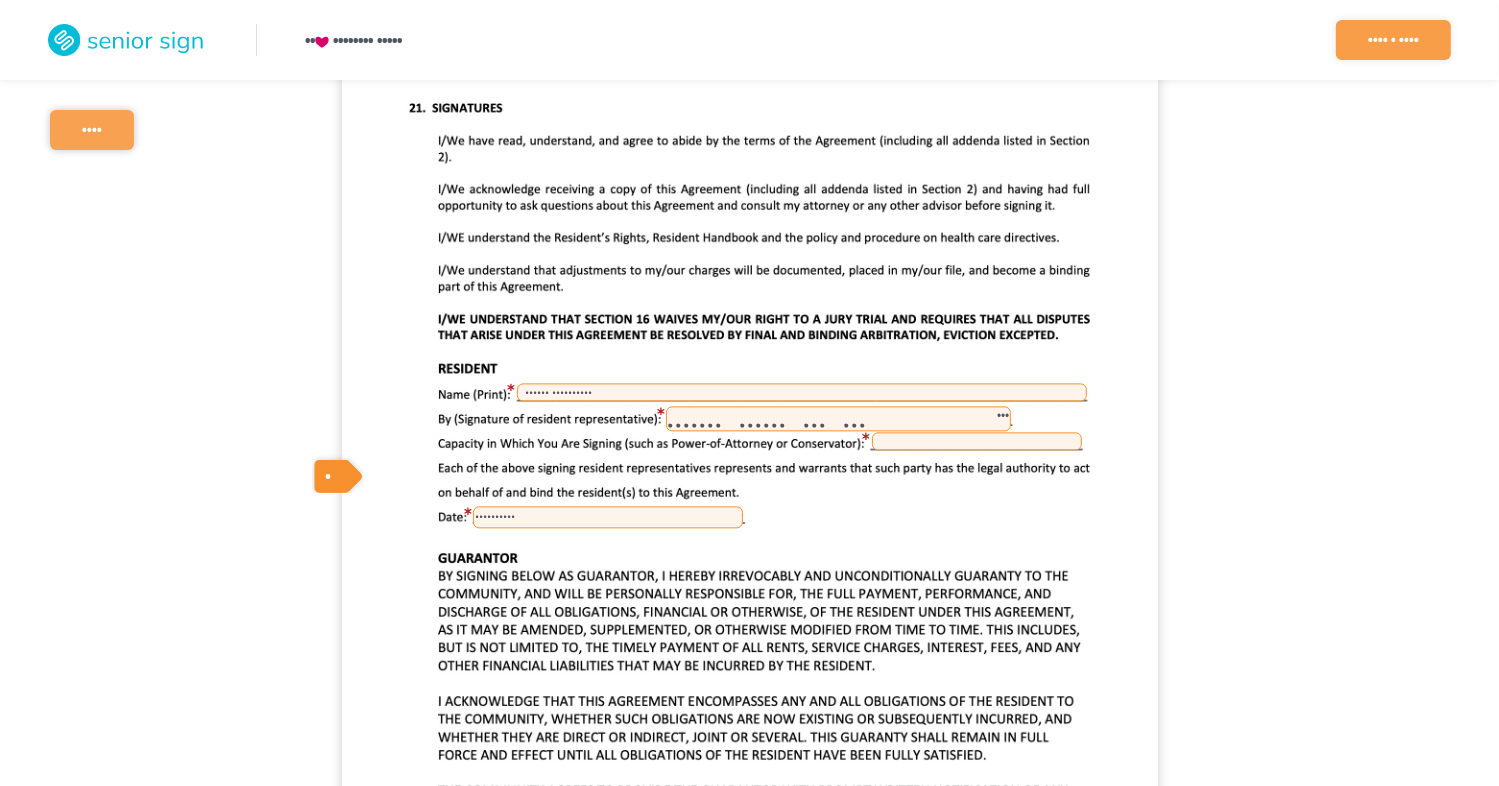 scroll, scrollTop: 11798, scrollLeft: 0, axis: vertical 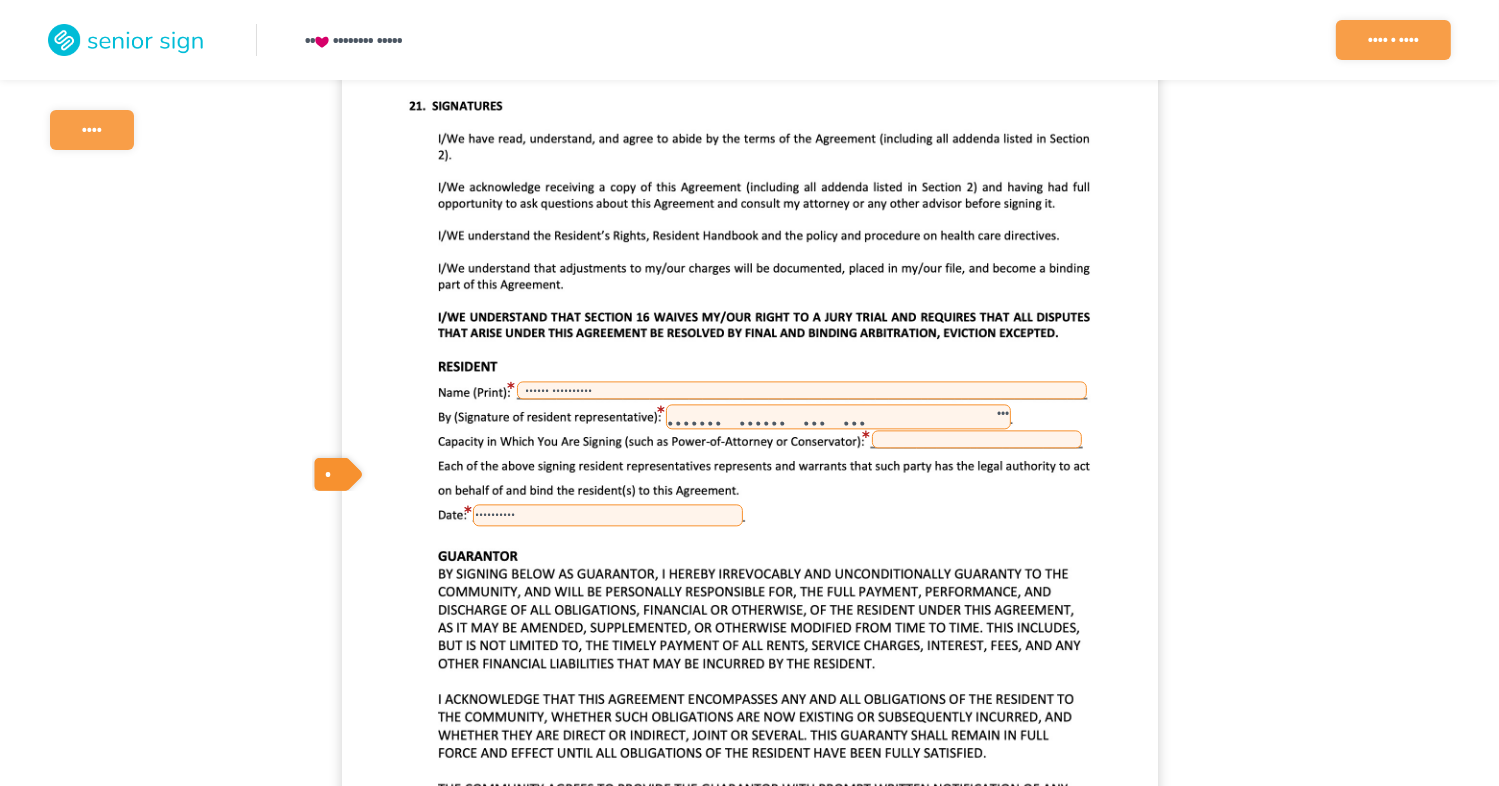 click on "••••••••••" at bounding box center [608, 515] 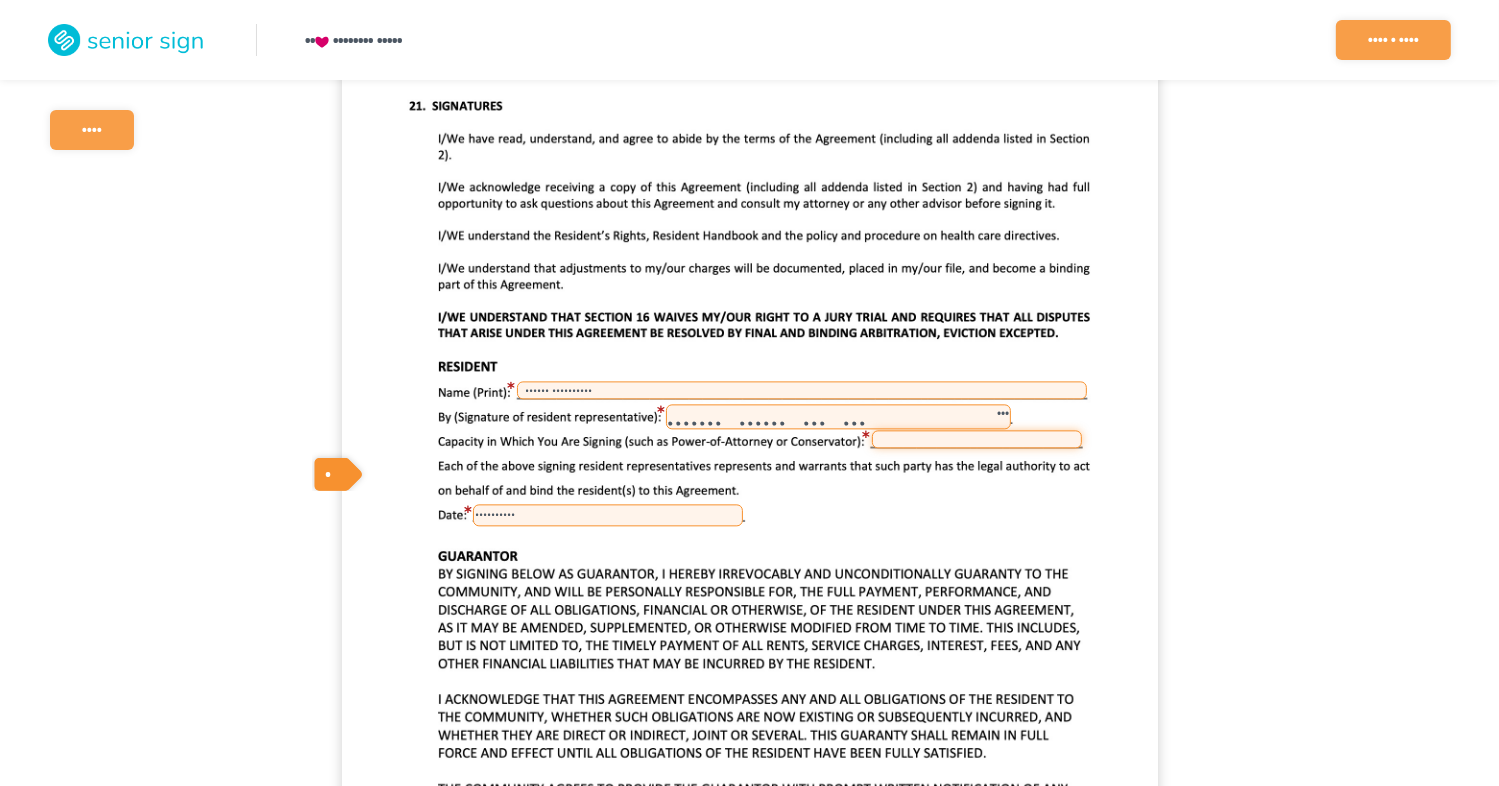 click at bounding box center (977, 439) 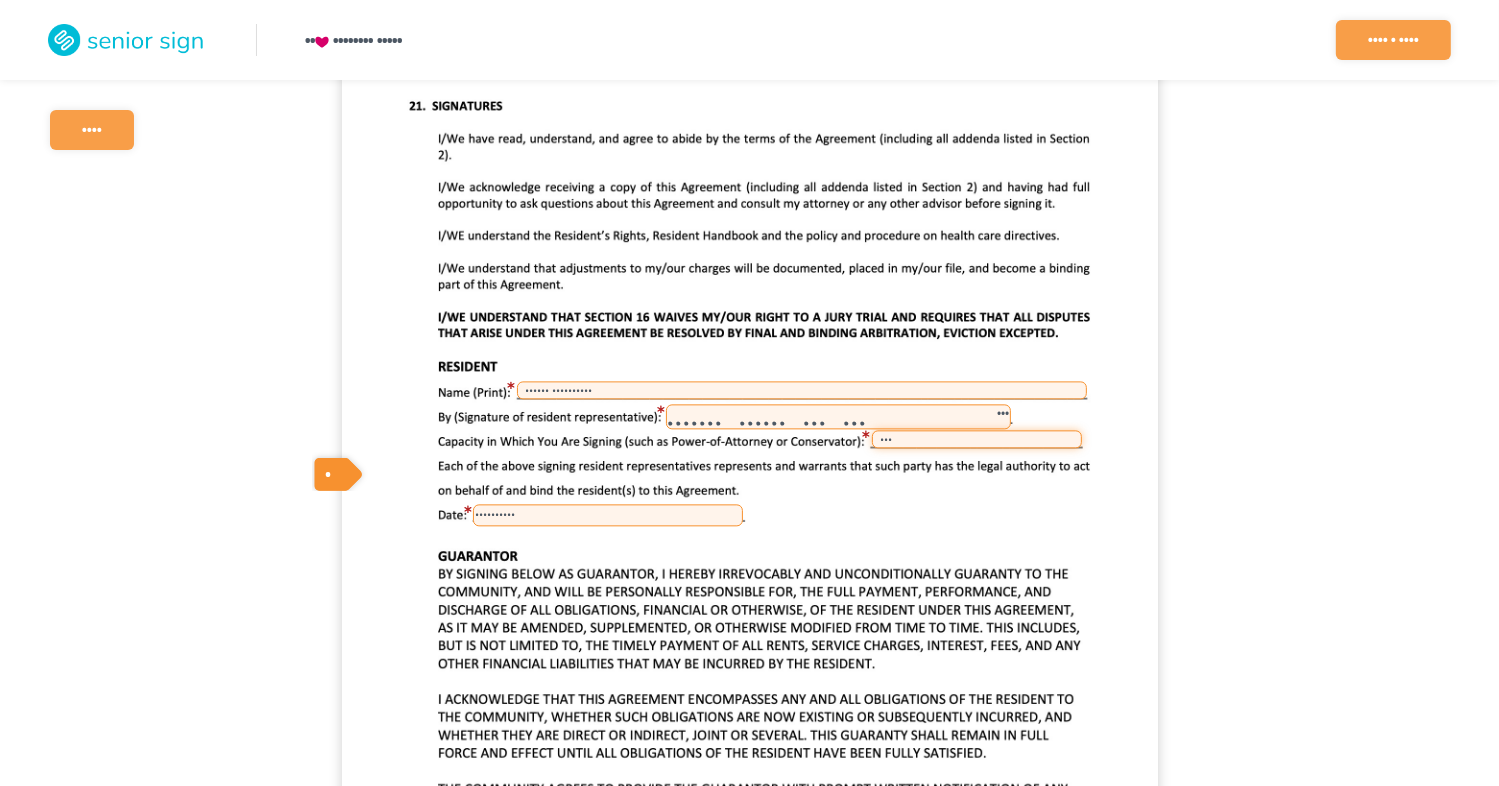 type on "•••" 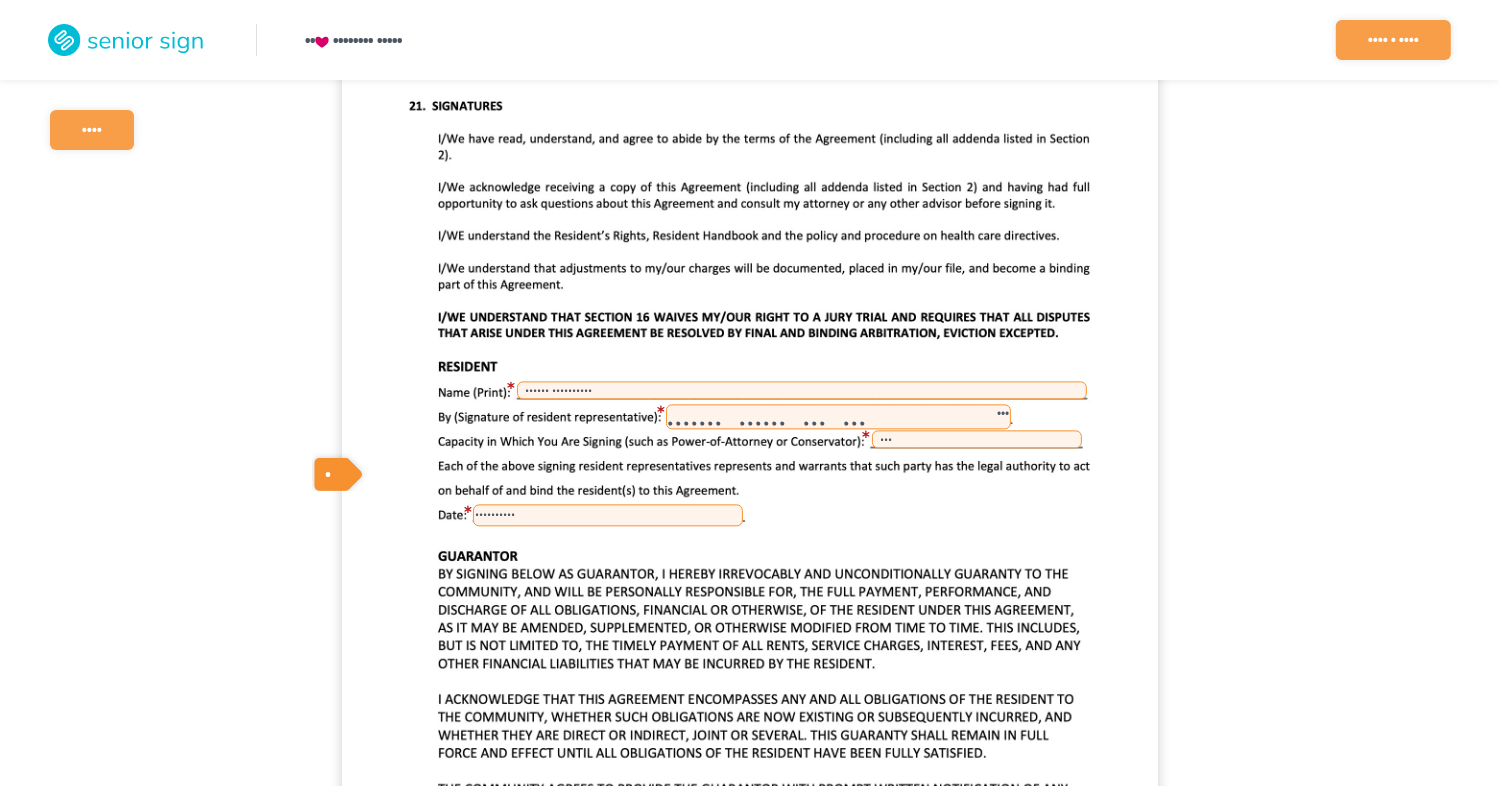 click on "••    •••••••• ••••• •••• • •••• •••• • •••• •••••• •• • ••   •   •••••••• •••• • •••••• •••••••••• ••• •••••••••• ••• ••• ••• ••• ••• ••• •••     ••• ••• ••• ••• ••• ••• •••••• •••••••••• ••••••• •••••• ••• •••   ••• ••• •••••••••• ••••••• •••••• ••••••• •••••• ••• •••   ••• ••••••••••" at bounding box center (749, -5317) 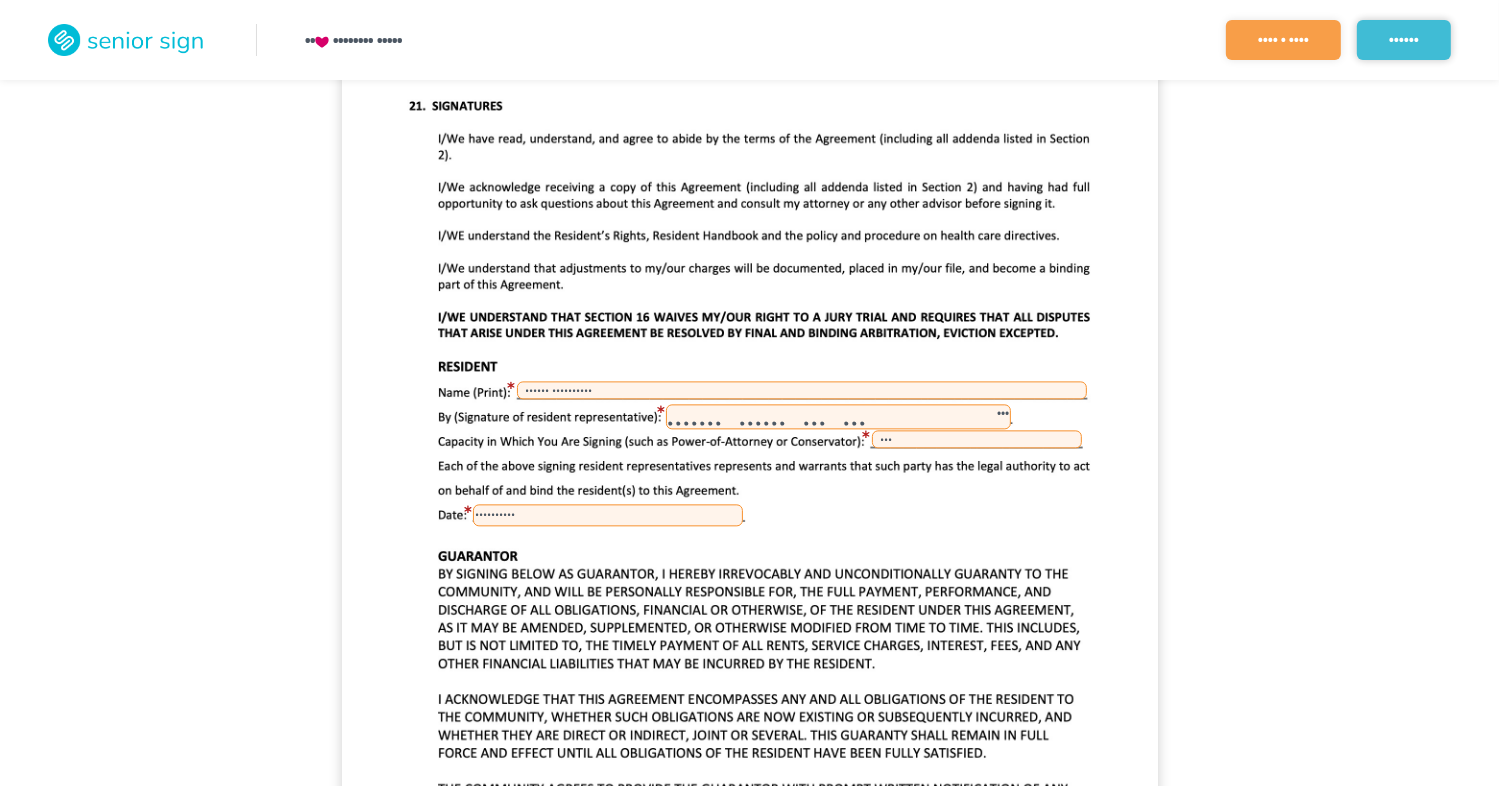 click on "••••••" at bounding box center [1404, 40] 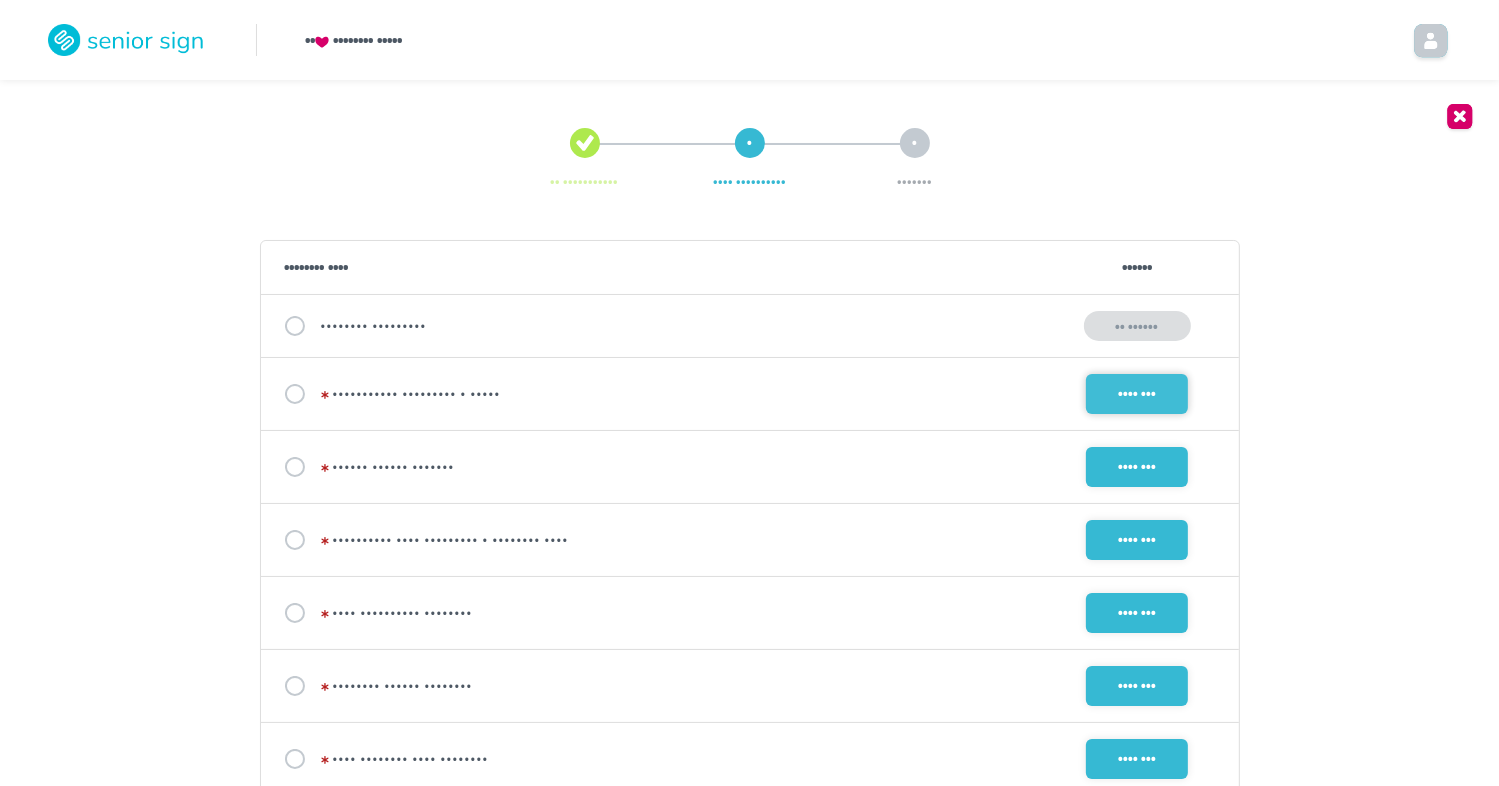 click on "•••• •••" at bounding box center (1137, 394) 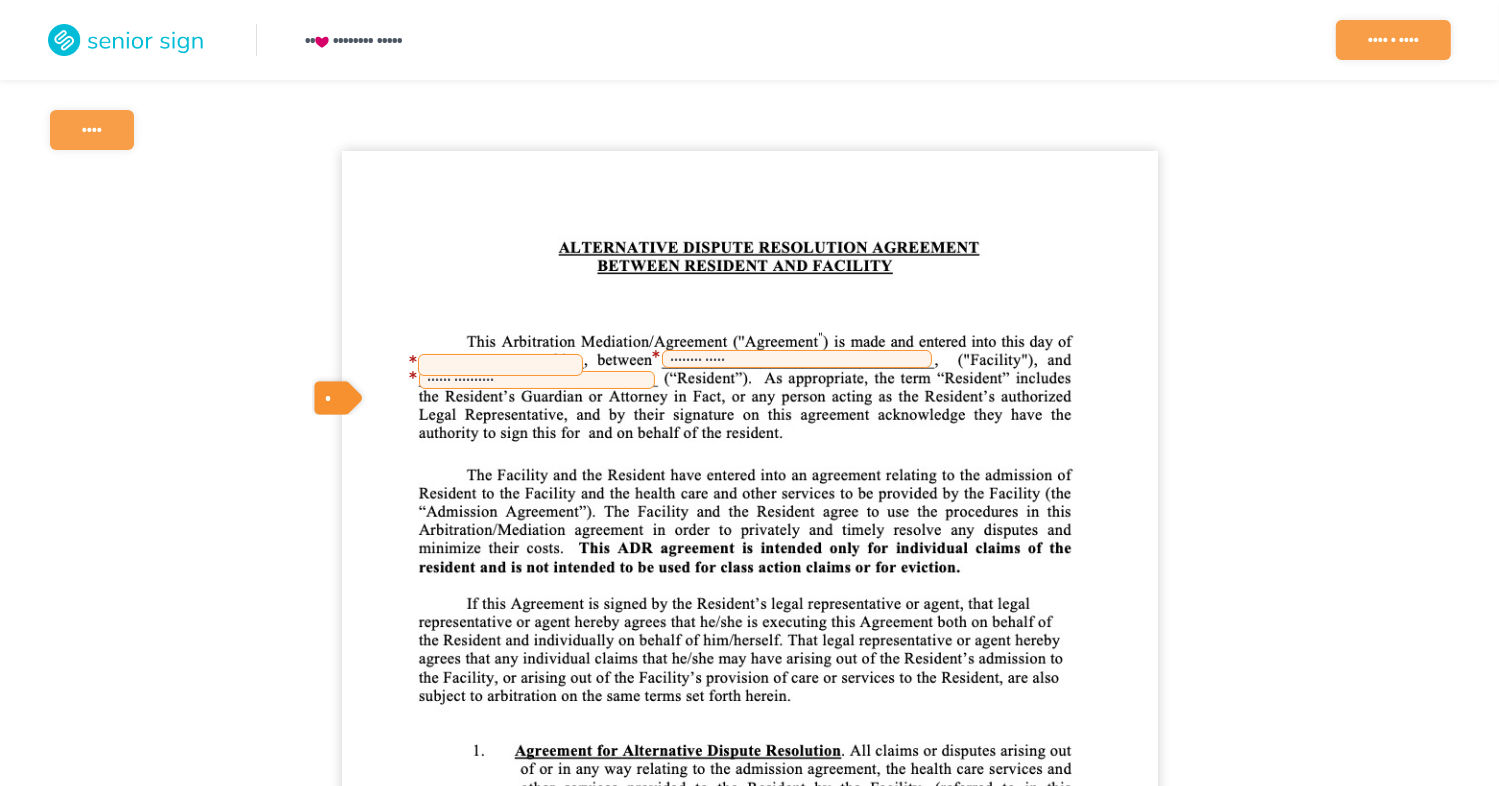 click at bounding box center (500, 365) 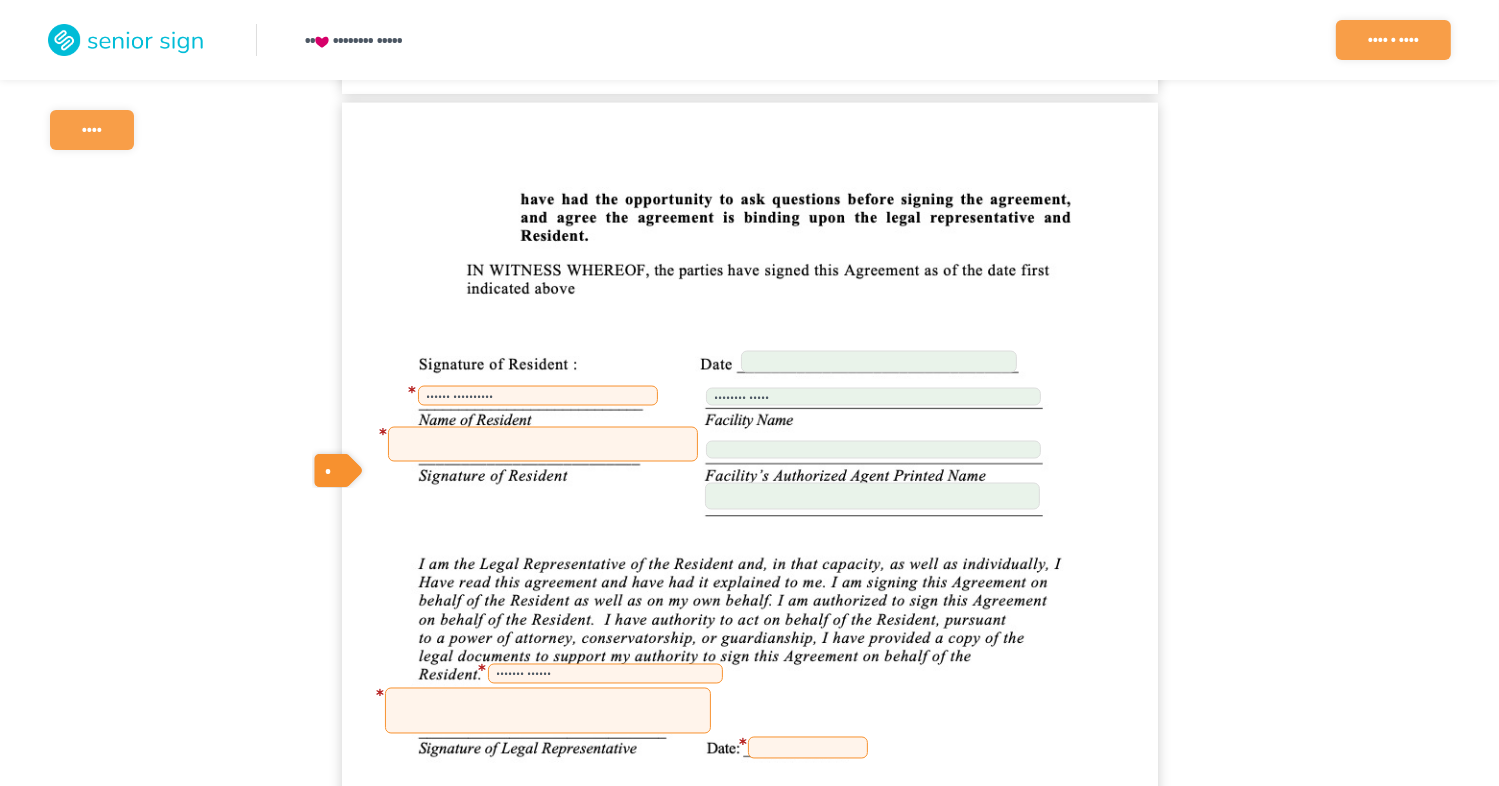 scroll, scrollTop: 3300, scrollLeft: 0, axis: vertical 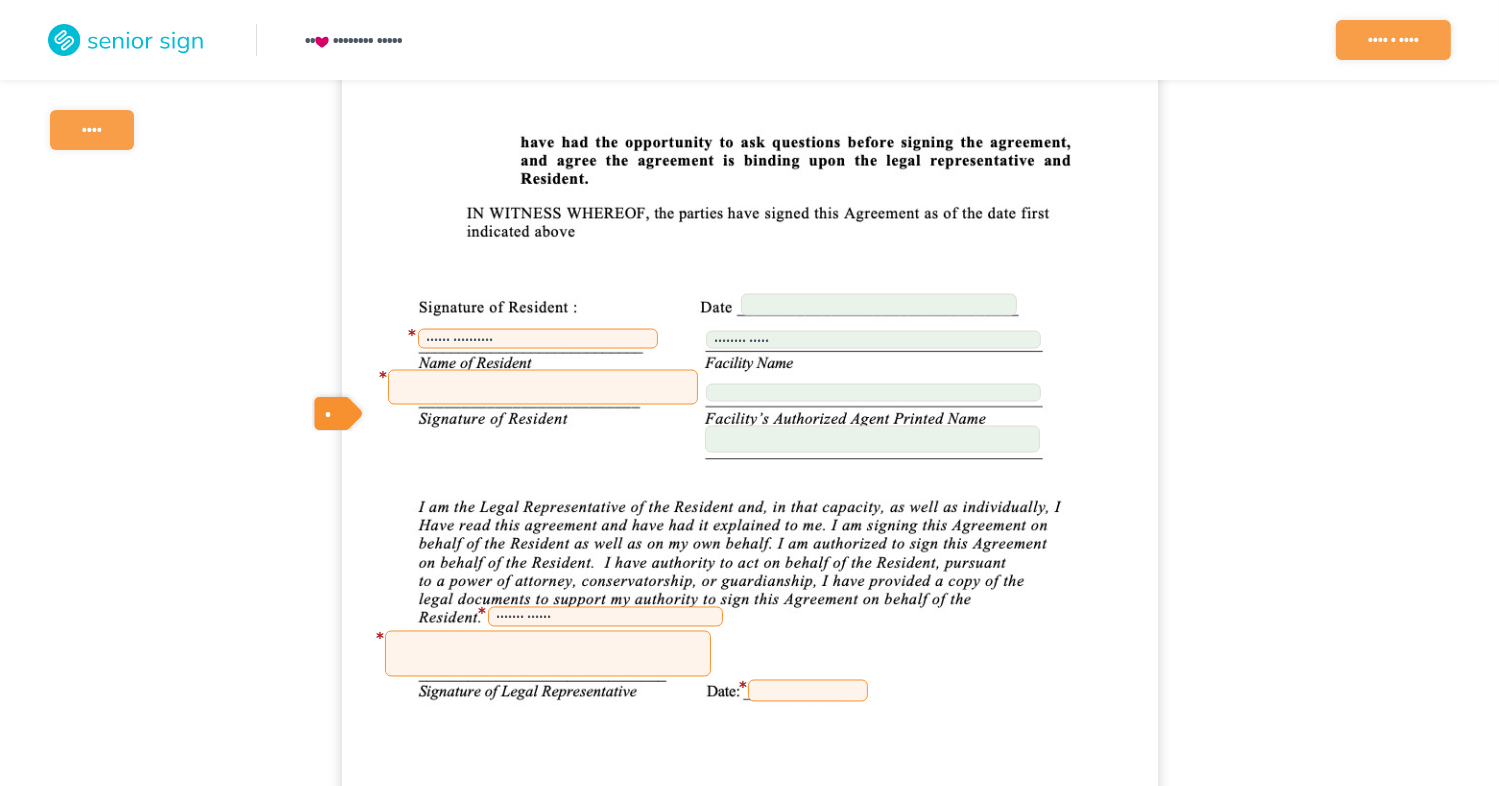 click at bounding box center [543, 387] 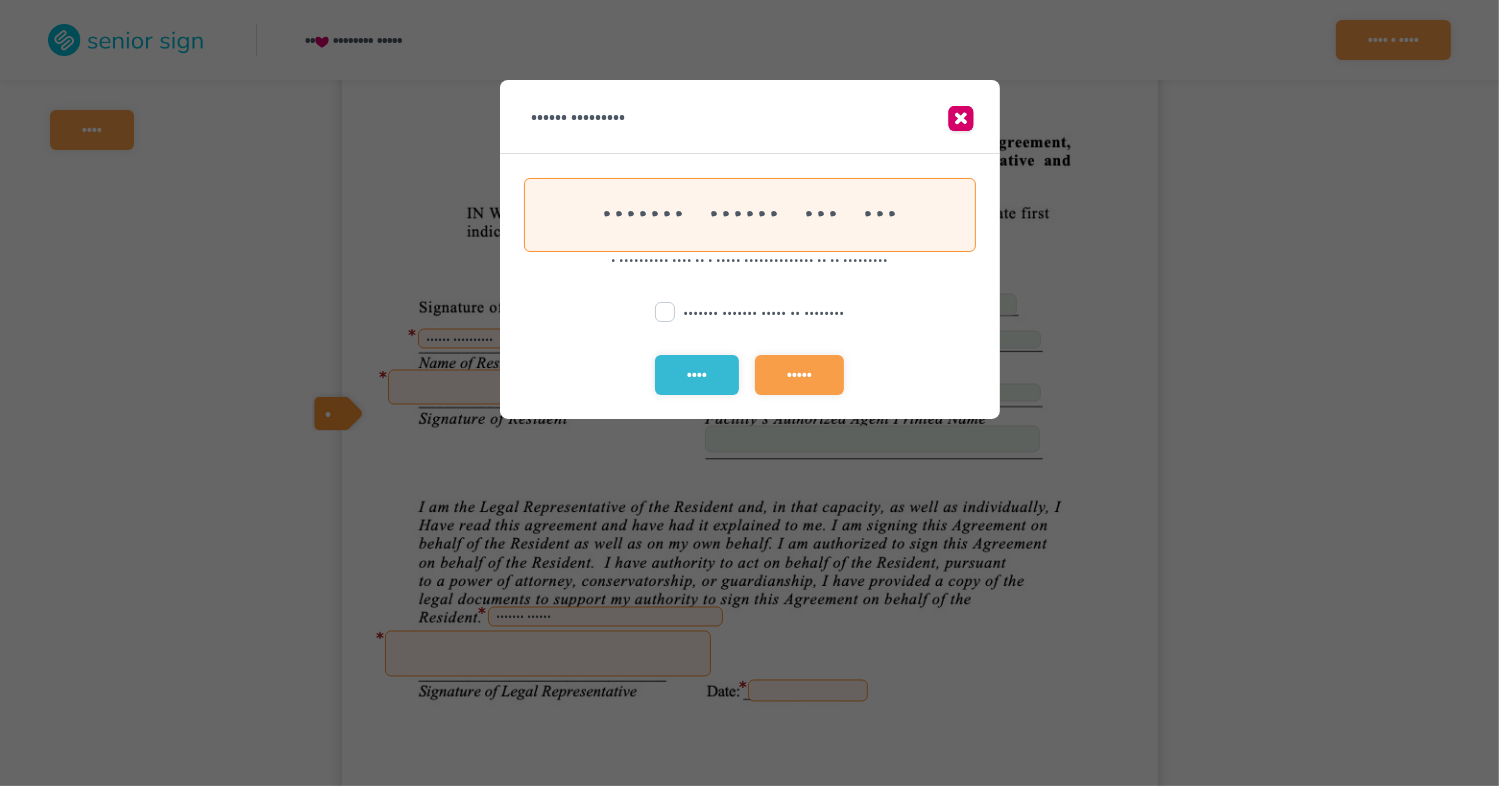 scroll, scrollTop: 0, scrollLeft: 102, axis: horizontal 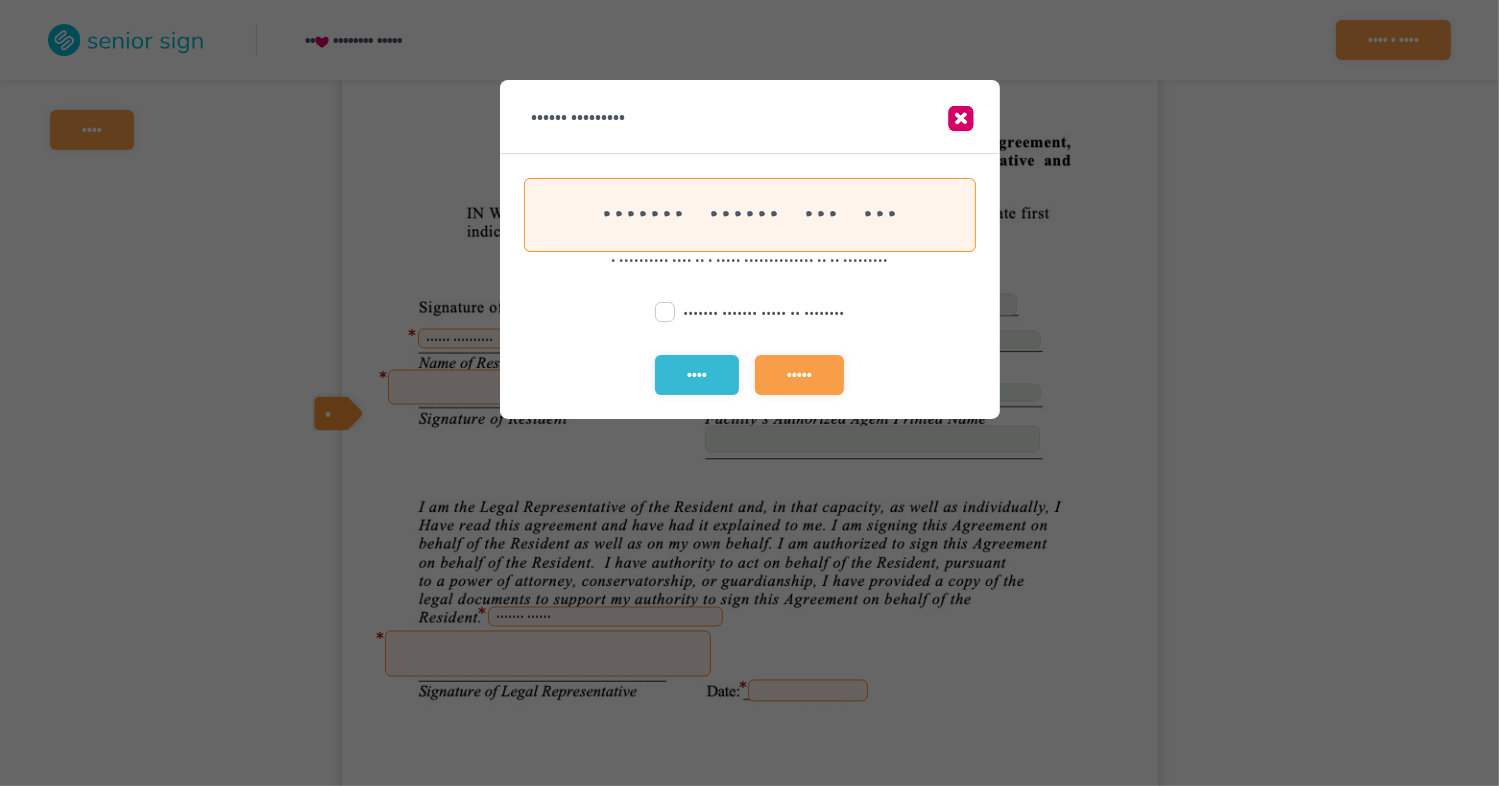 click at bounding box center [665, 312] 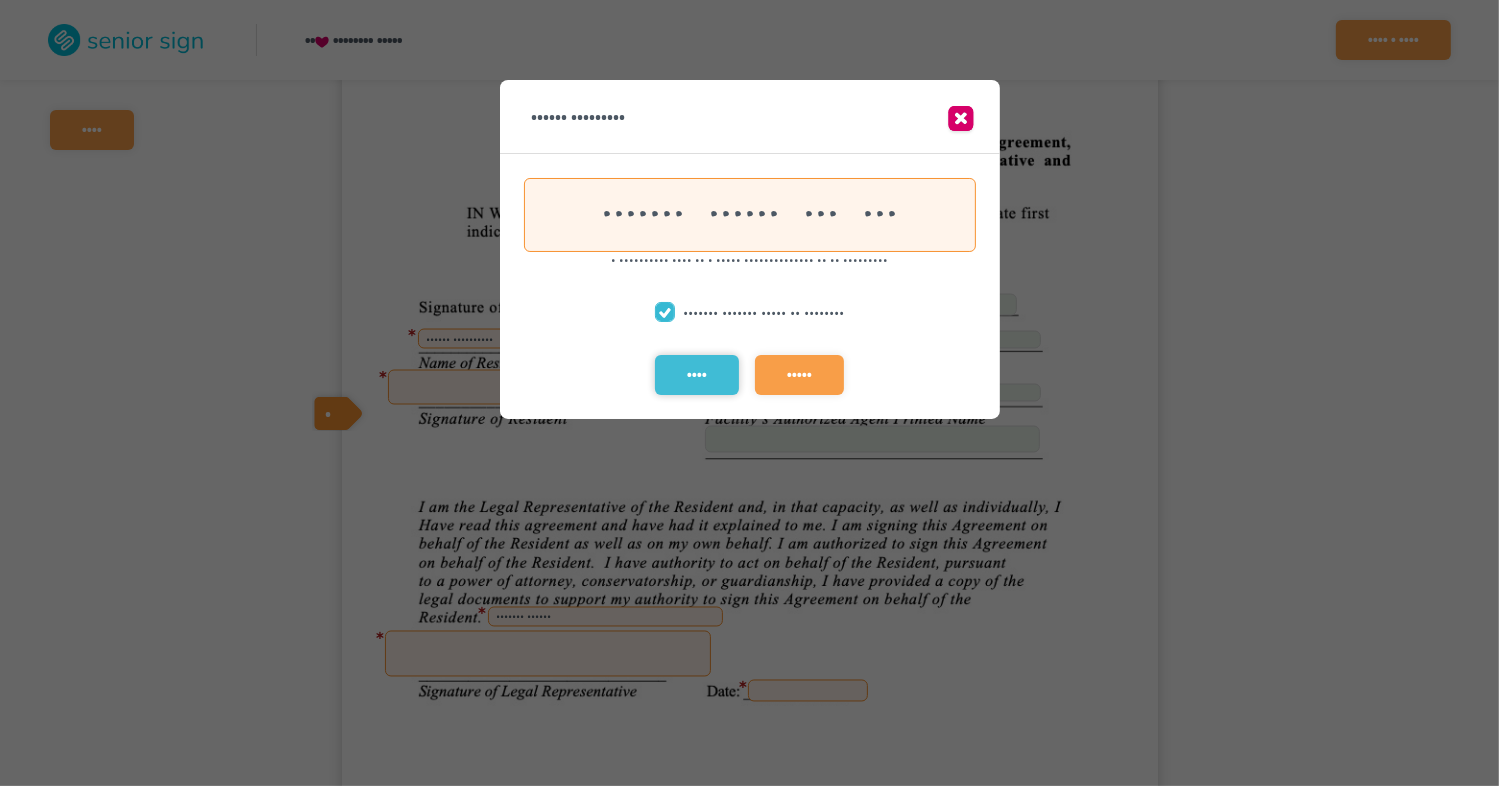 click on "••••" at bounding box center (697, 375) 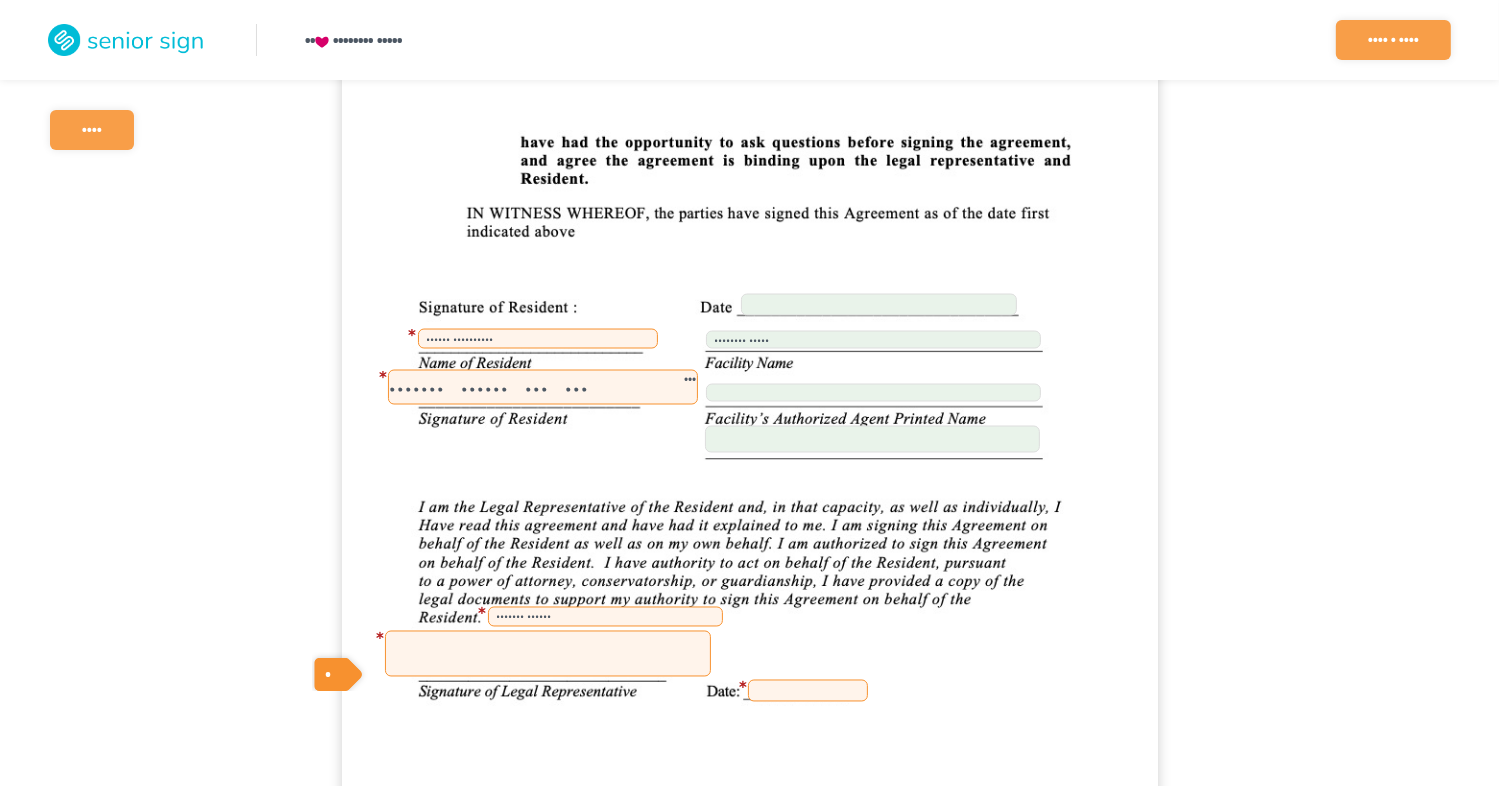 click at bounding box center [548, 654] 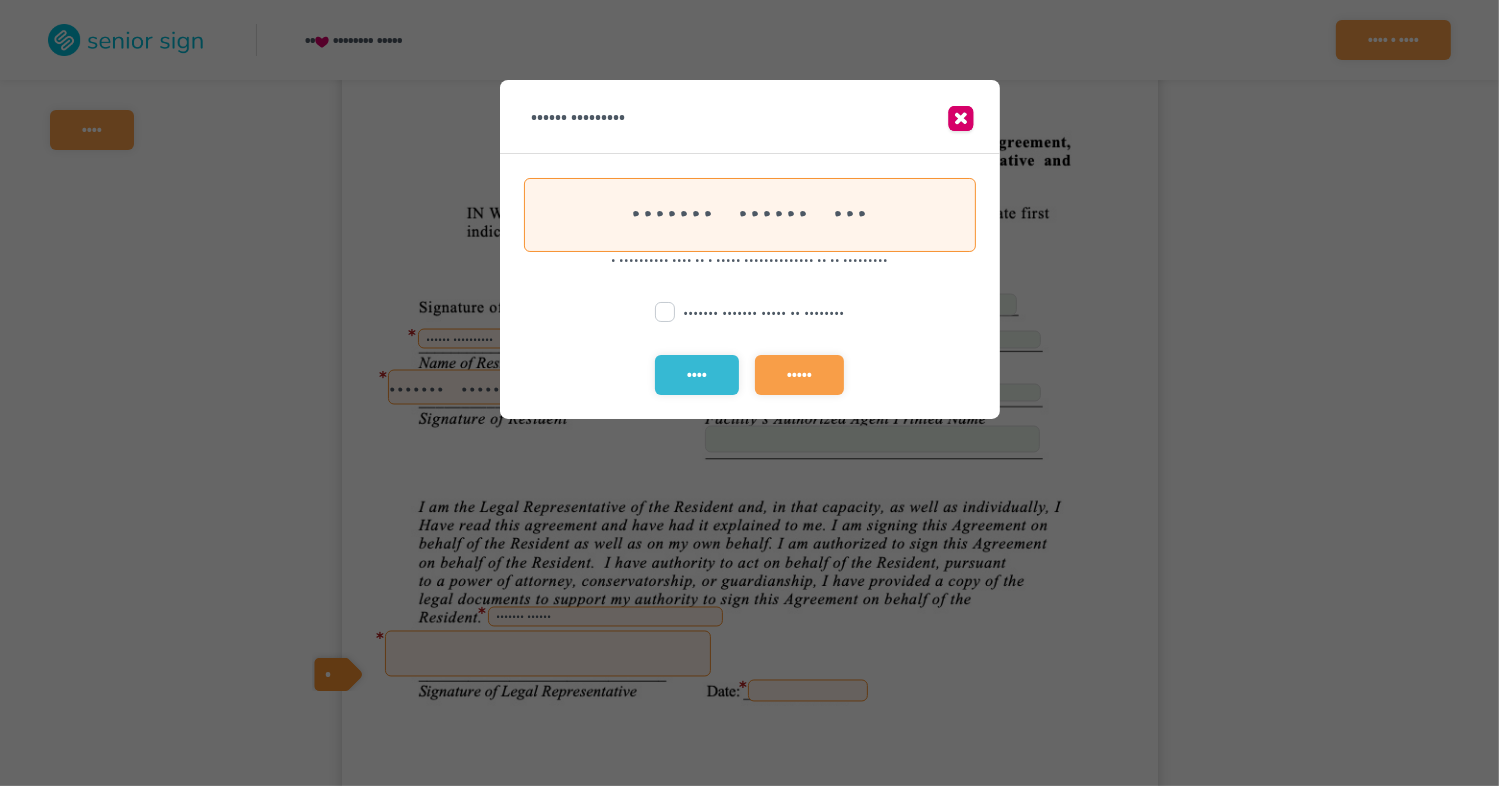 scroll, scrollTop: 0, scrollLeft: 1, axis: horizontal 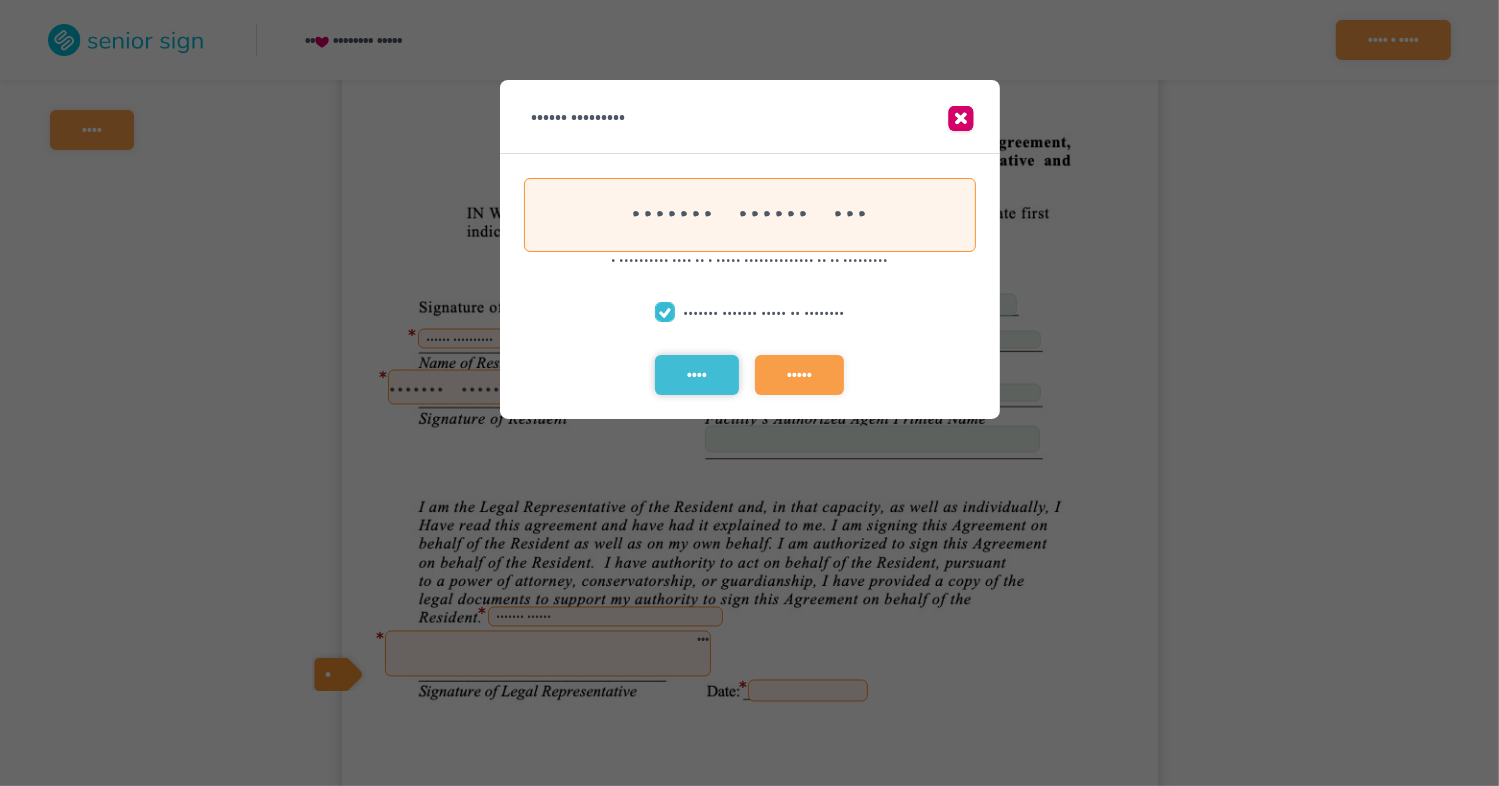 click on "••••" at bounding box center [697, 375] 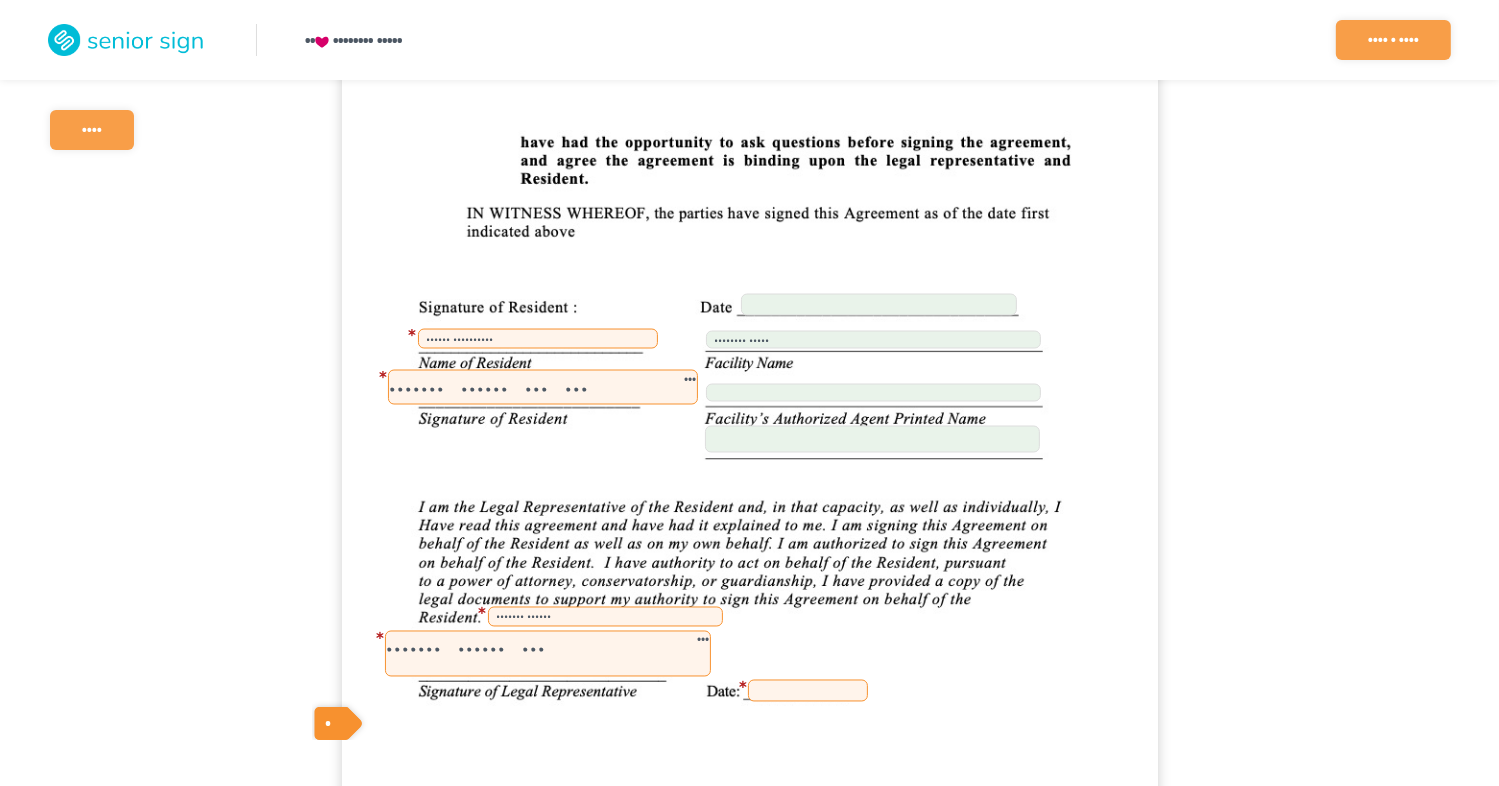 click at bounding box center [808, 691] 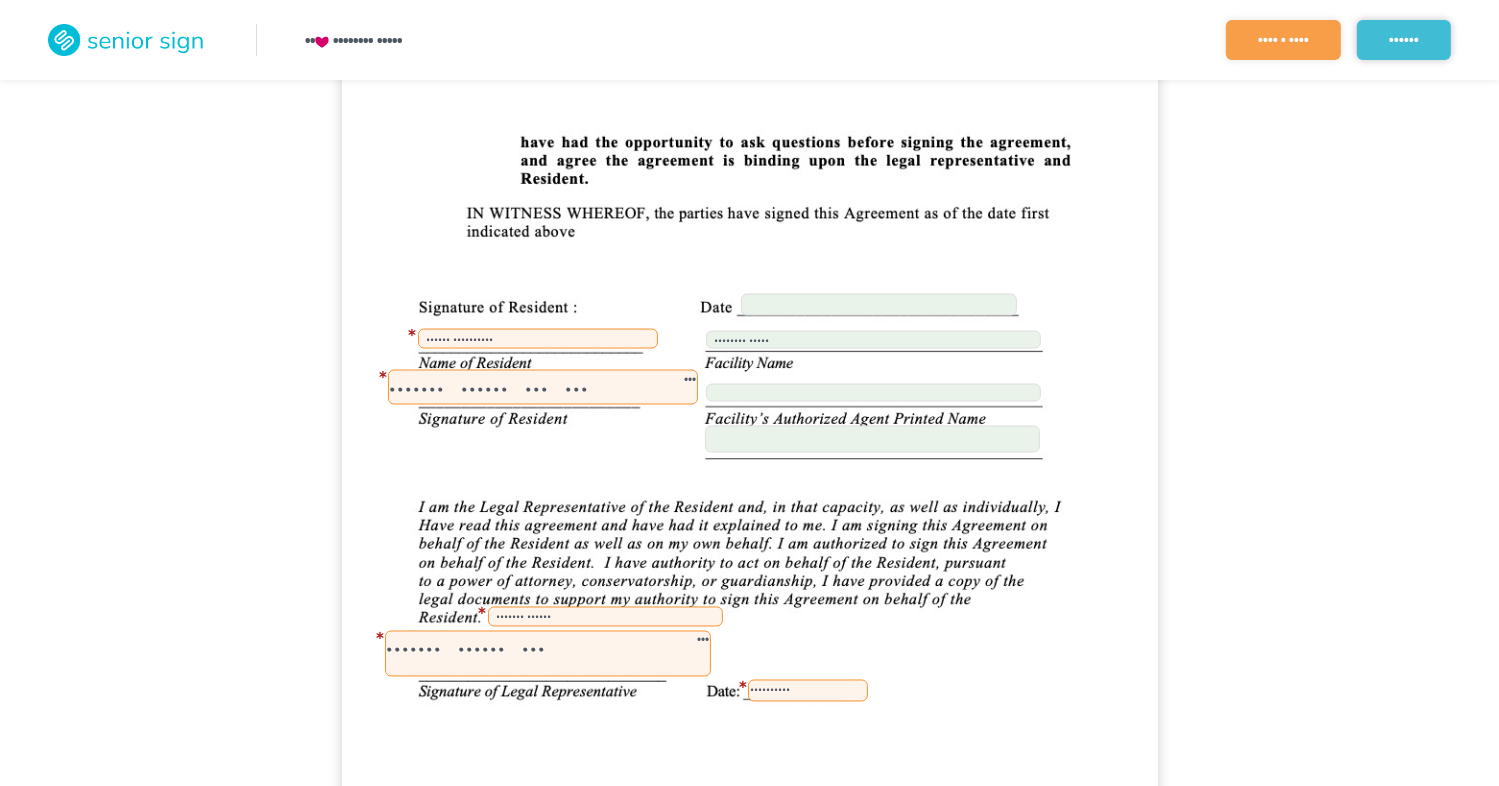 click on "••••••" at bounding box center [1404, 40] 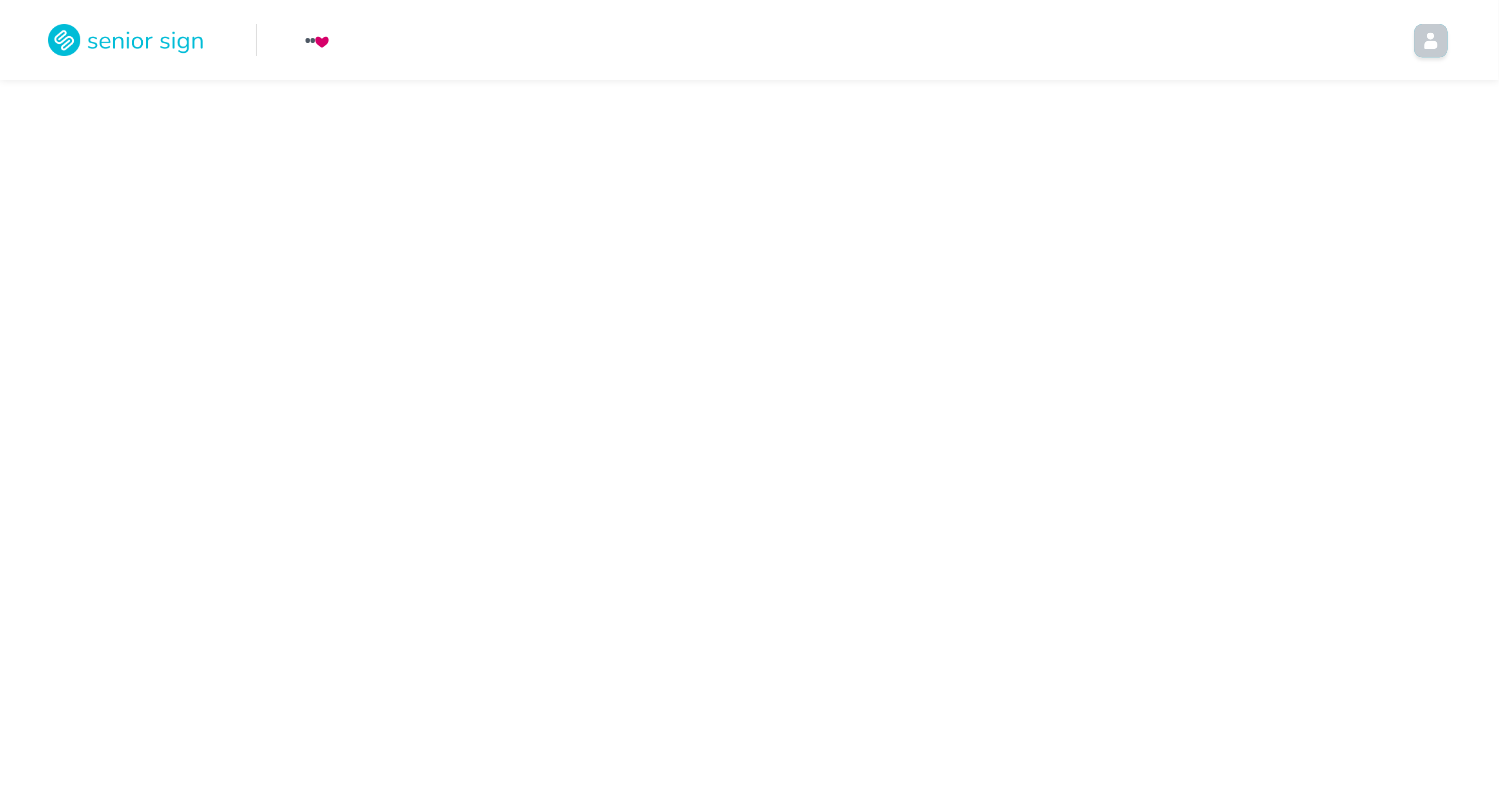 scroll, scrollTop: 0, scrollLeft: 0, axis: both 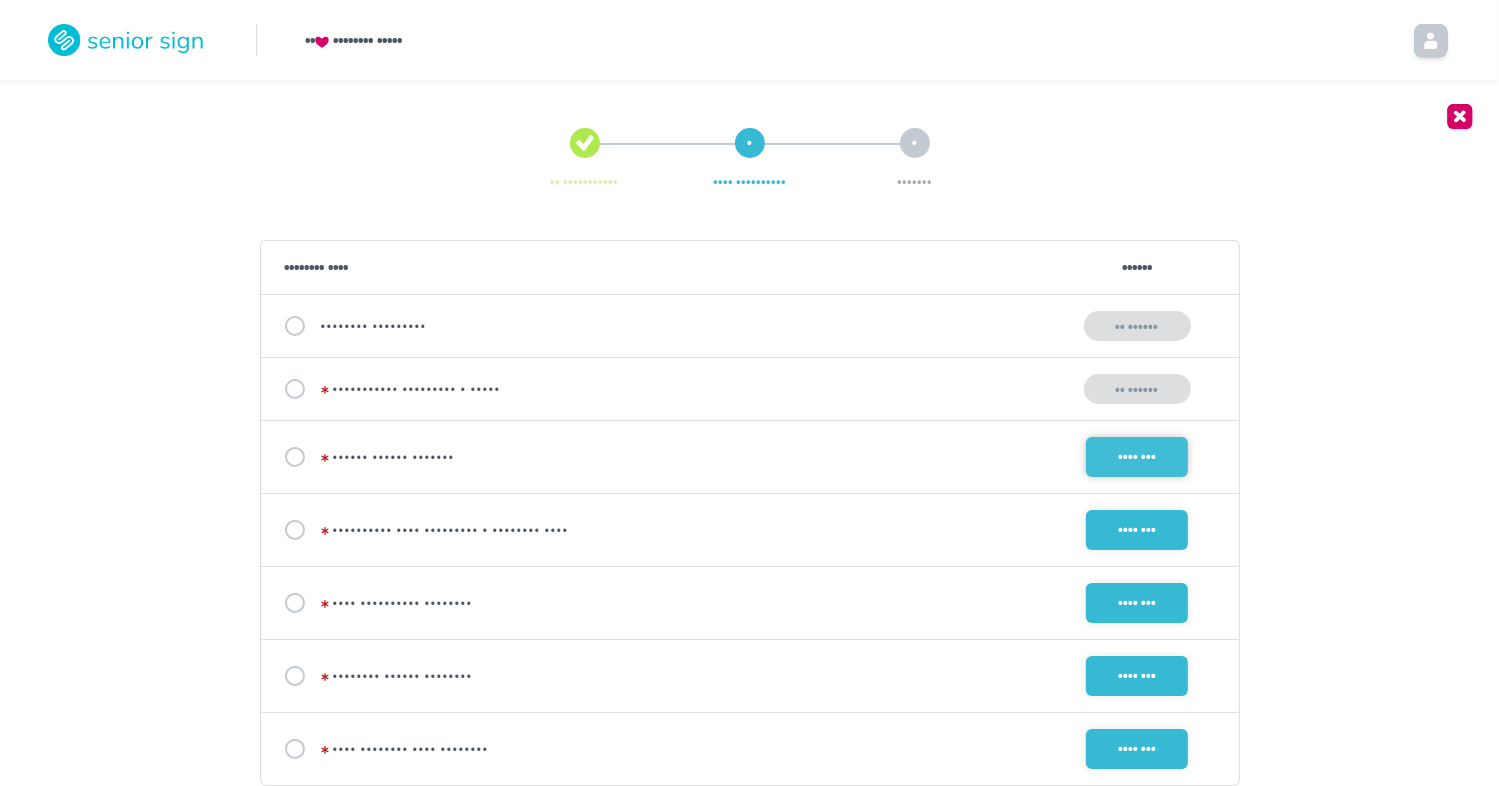 click on "•••• •••" at bounding box center (1137, 457) 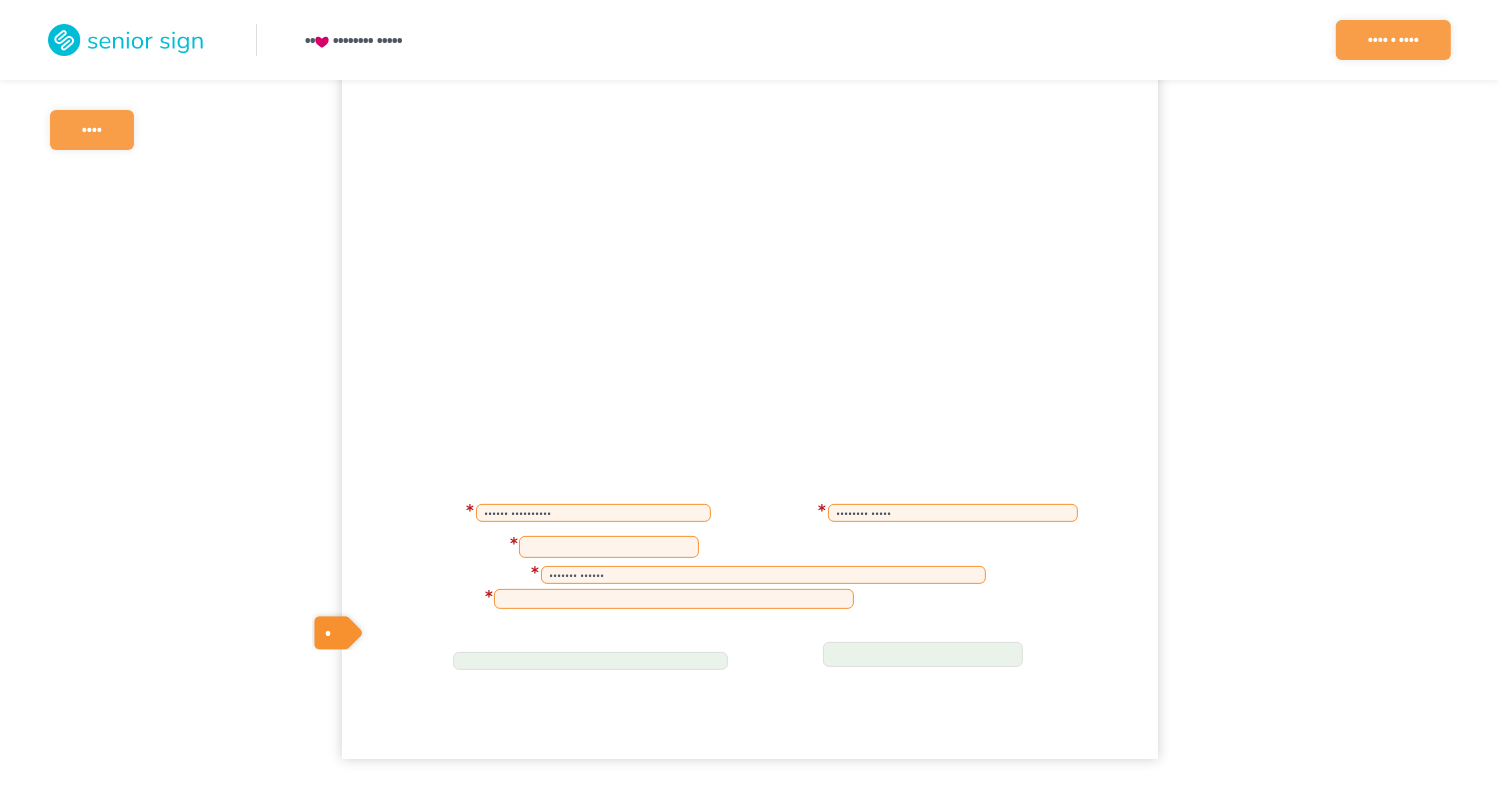 scroll, scrollTop: 476, scrollLeft: 0, axis: vertical 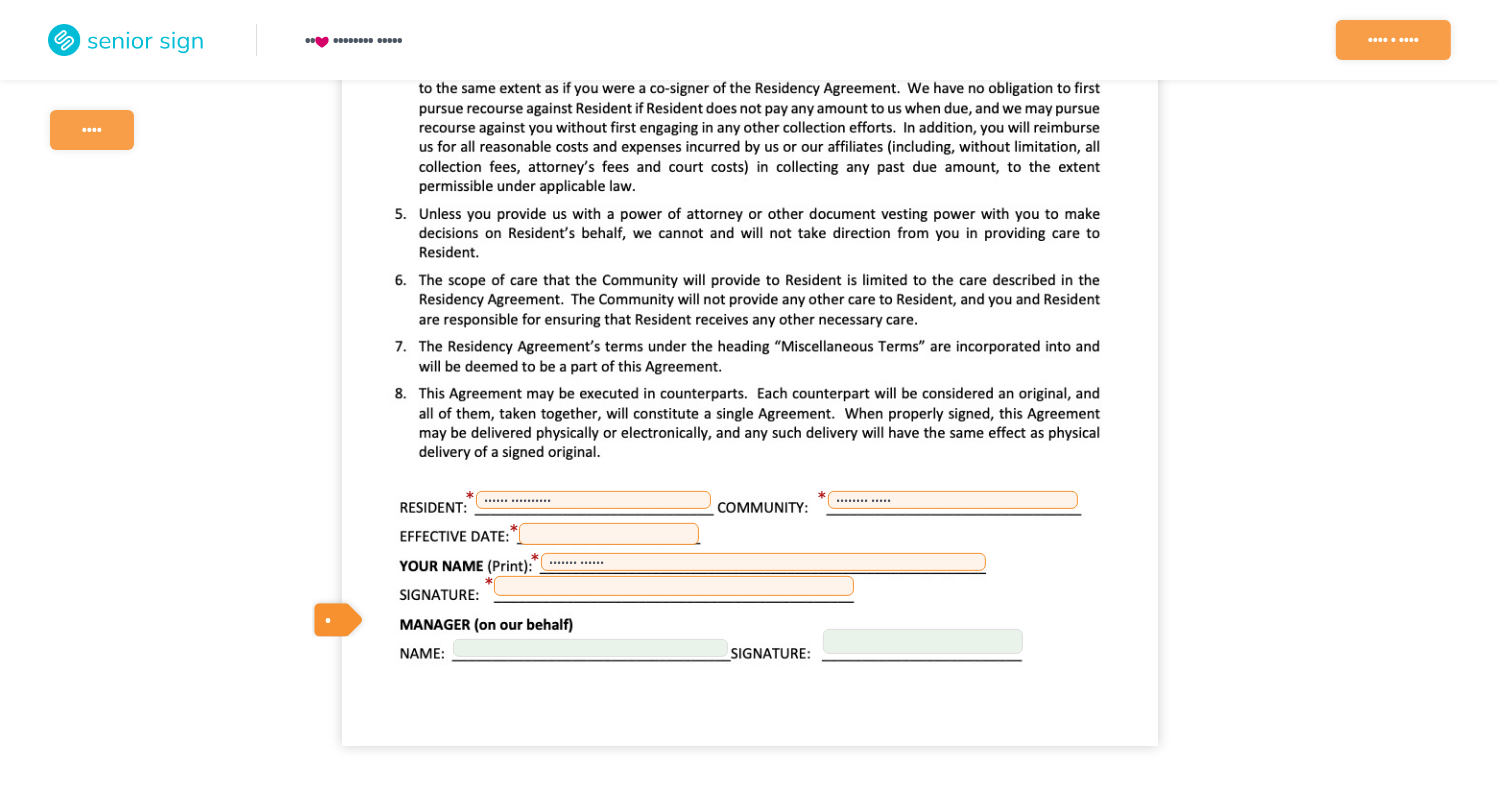 click at bounding box center (609, 534) 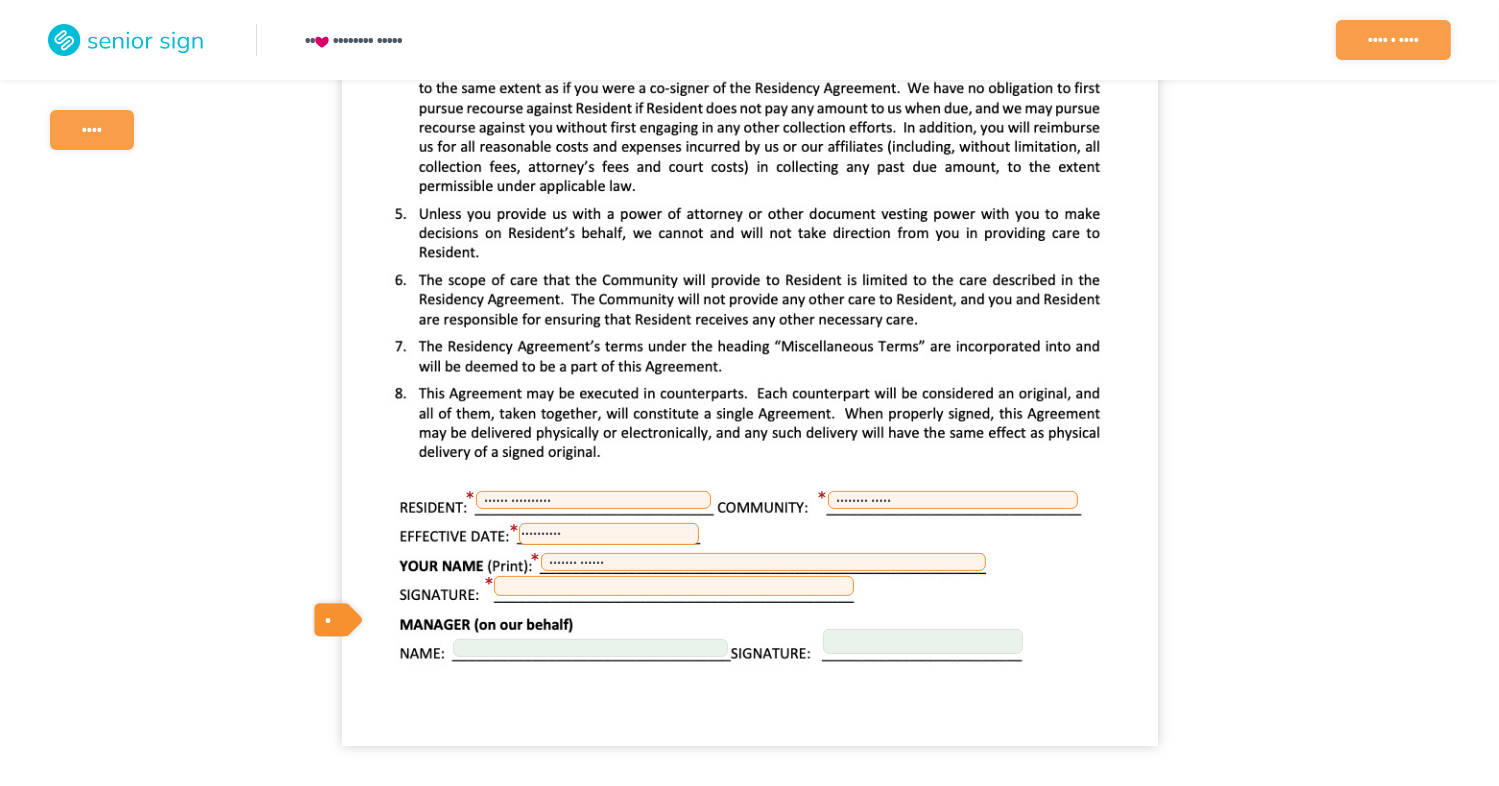 click at bounding box center (674, 586) 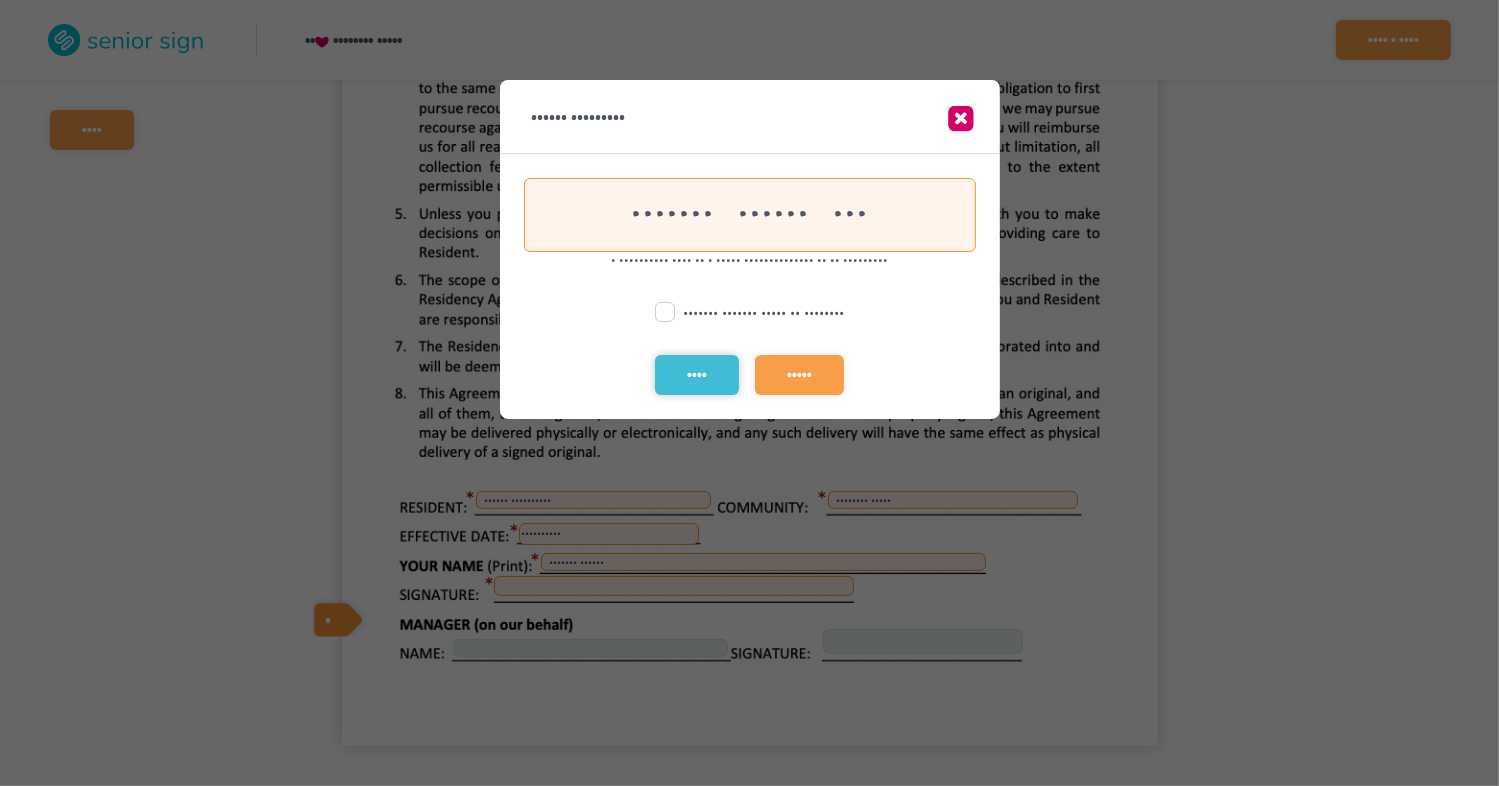 scroll, scrollTop: 0, scrollLeft: 1, axis: horizontal 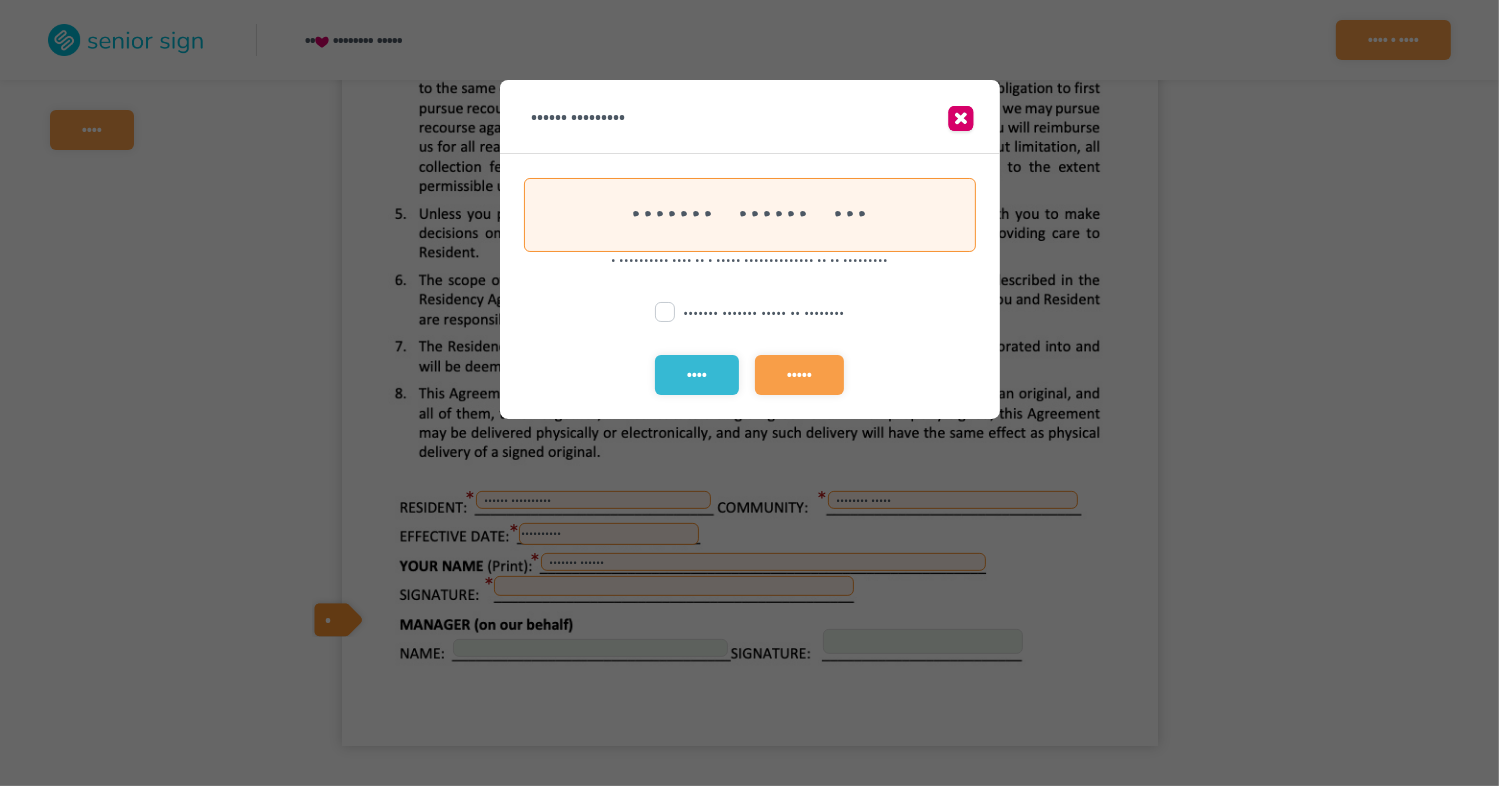 type on "••••••• •••••• •••" 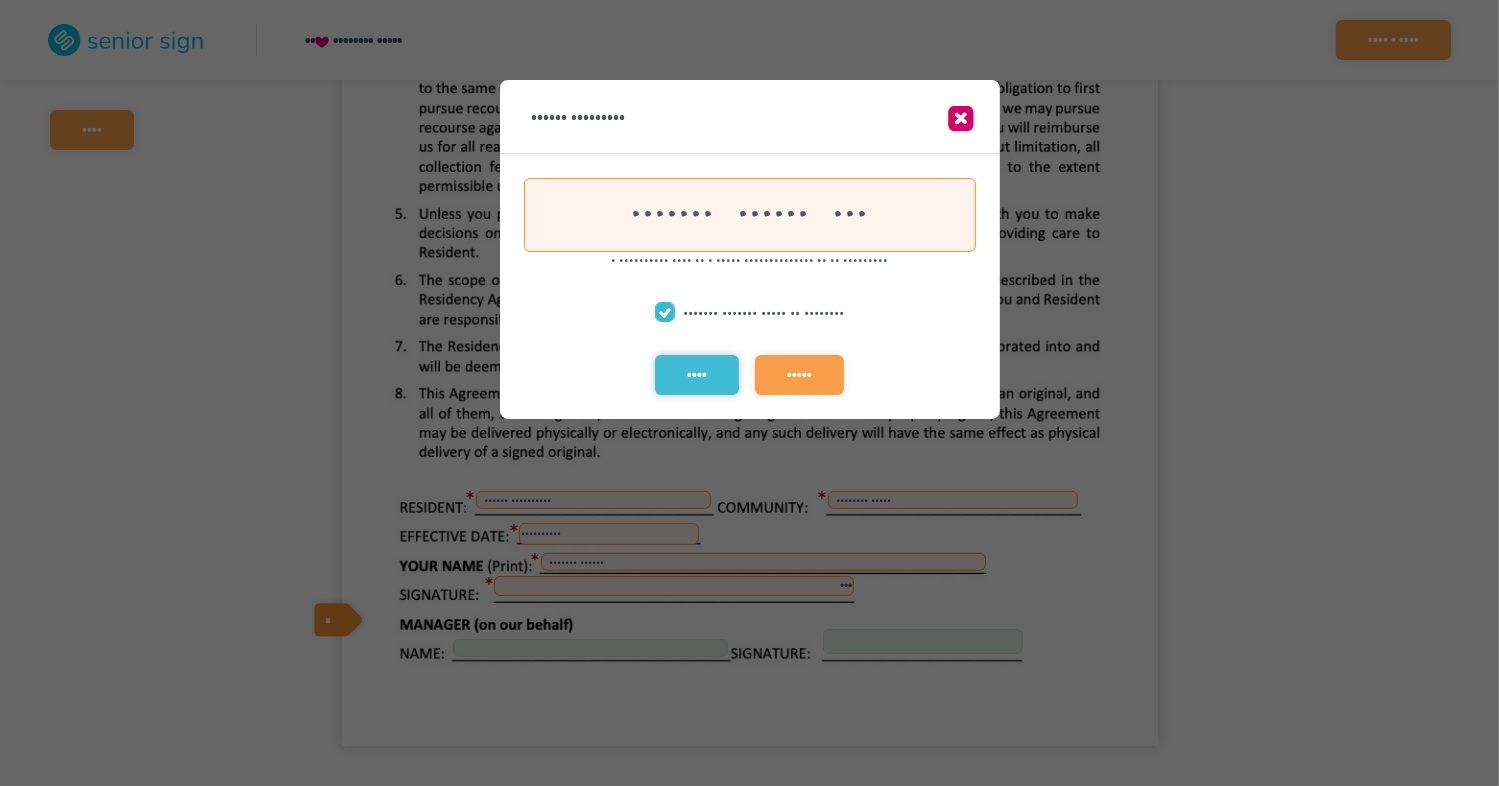 click on "••••" at bounding box center (697, 375) 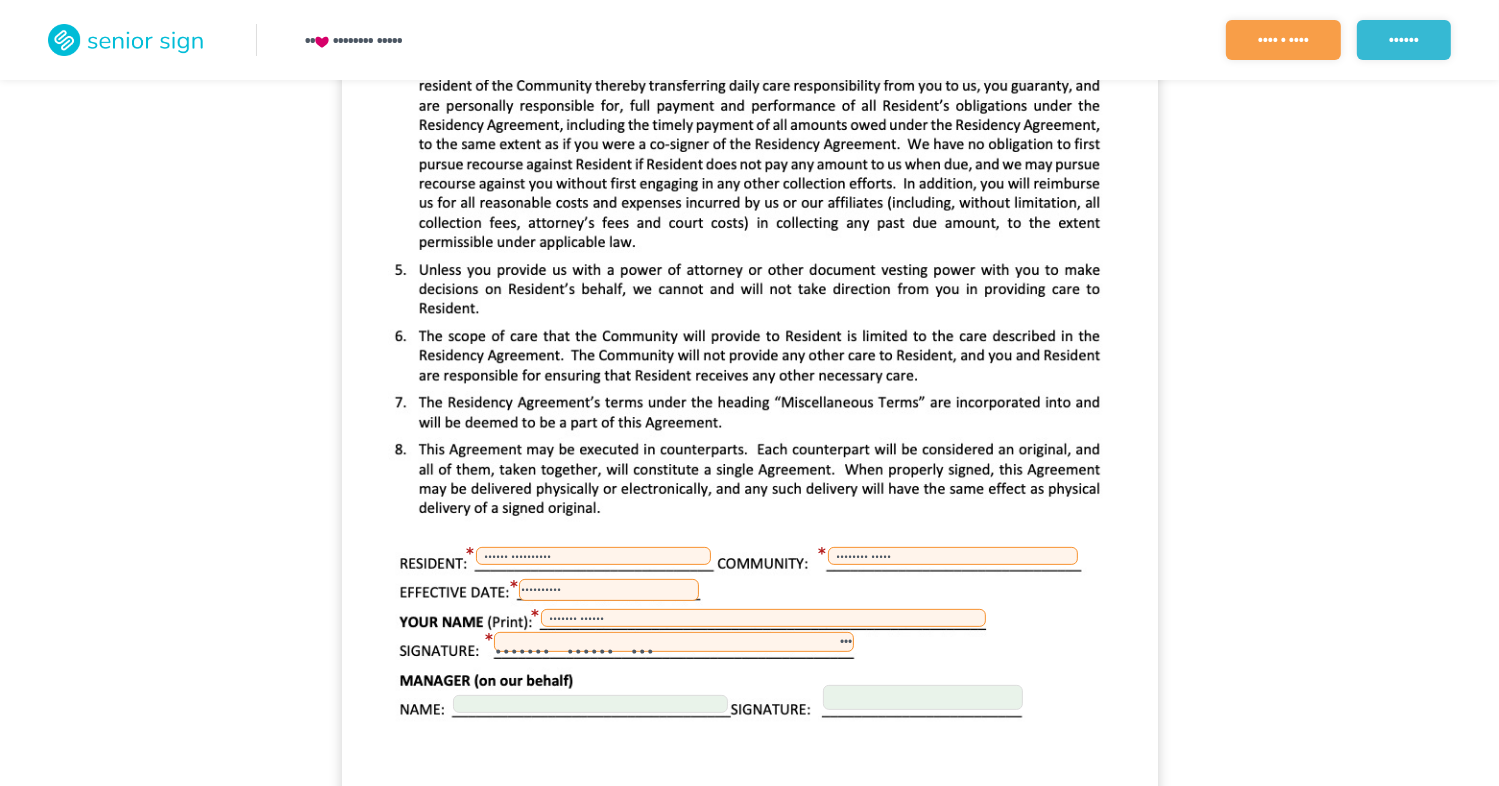 scroll, scrollTop: 476, scrollLeft: 0, axis: vertical 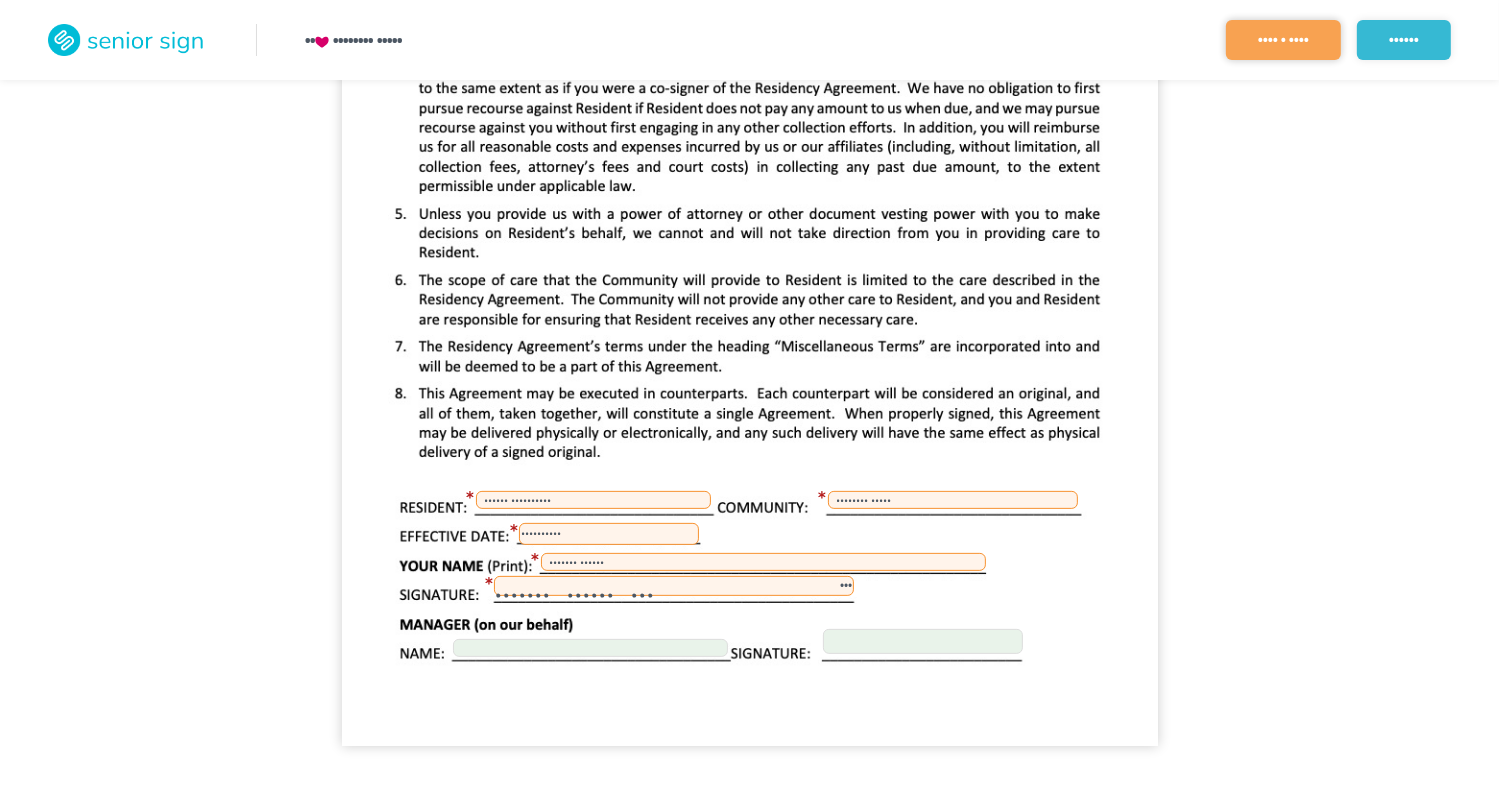 click on "•••• • ••••" at bounding box center [1283, 40] 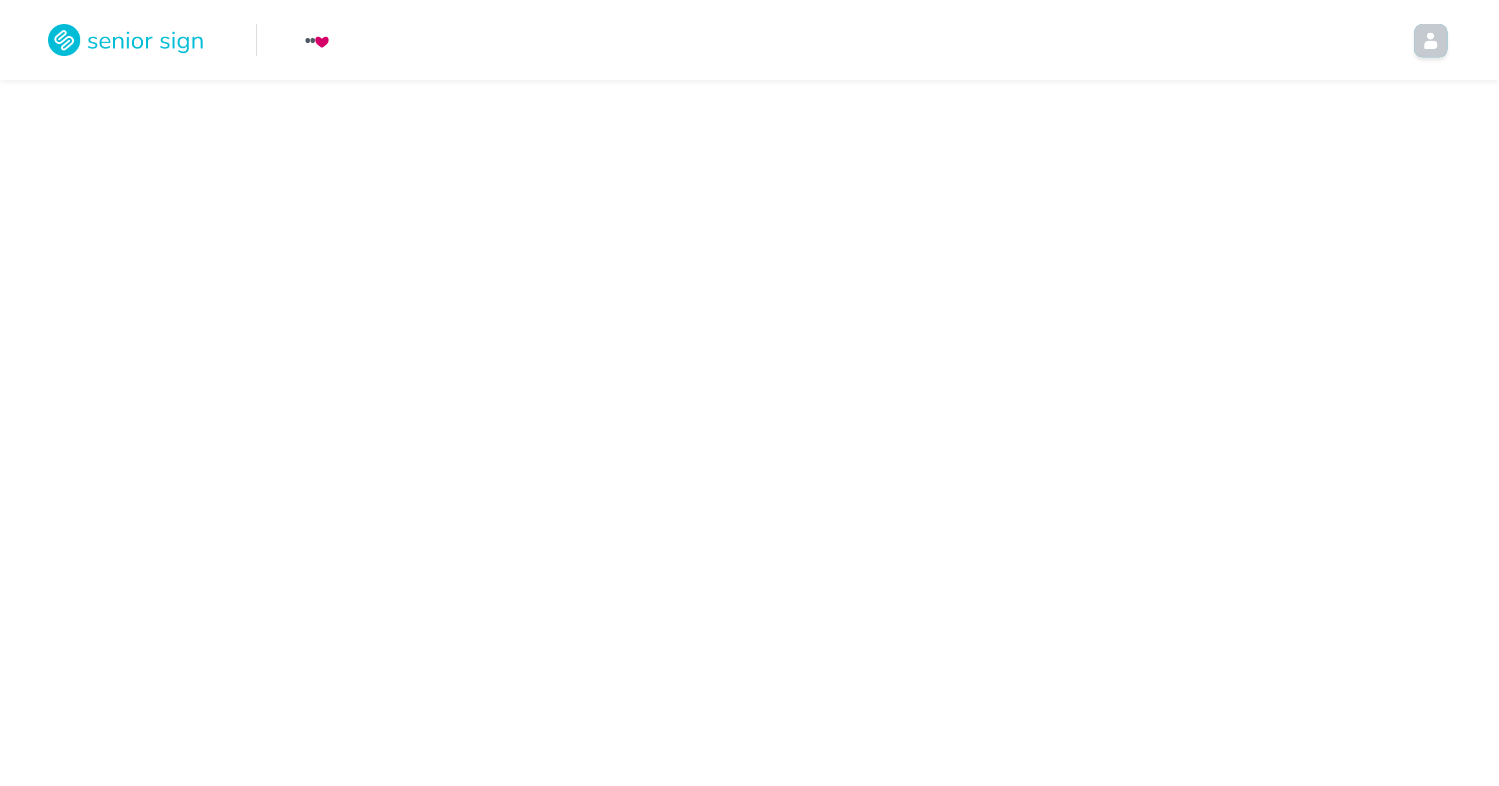 scroll, scrollTop: 0, scrollLeft: 0, axis: both 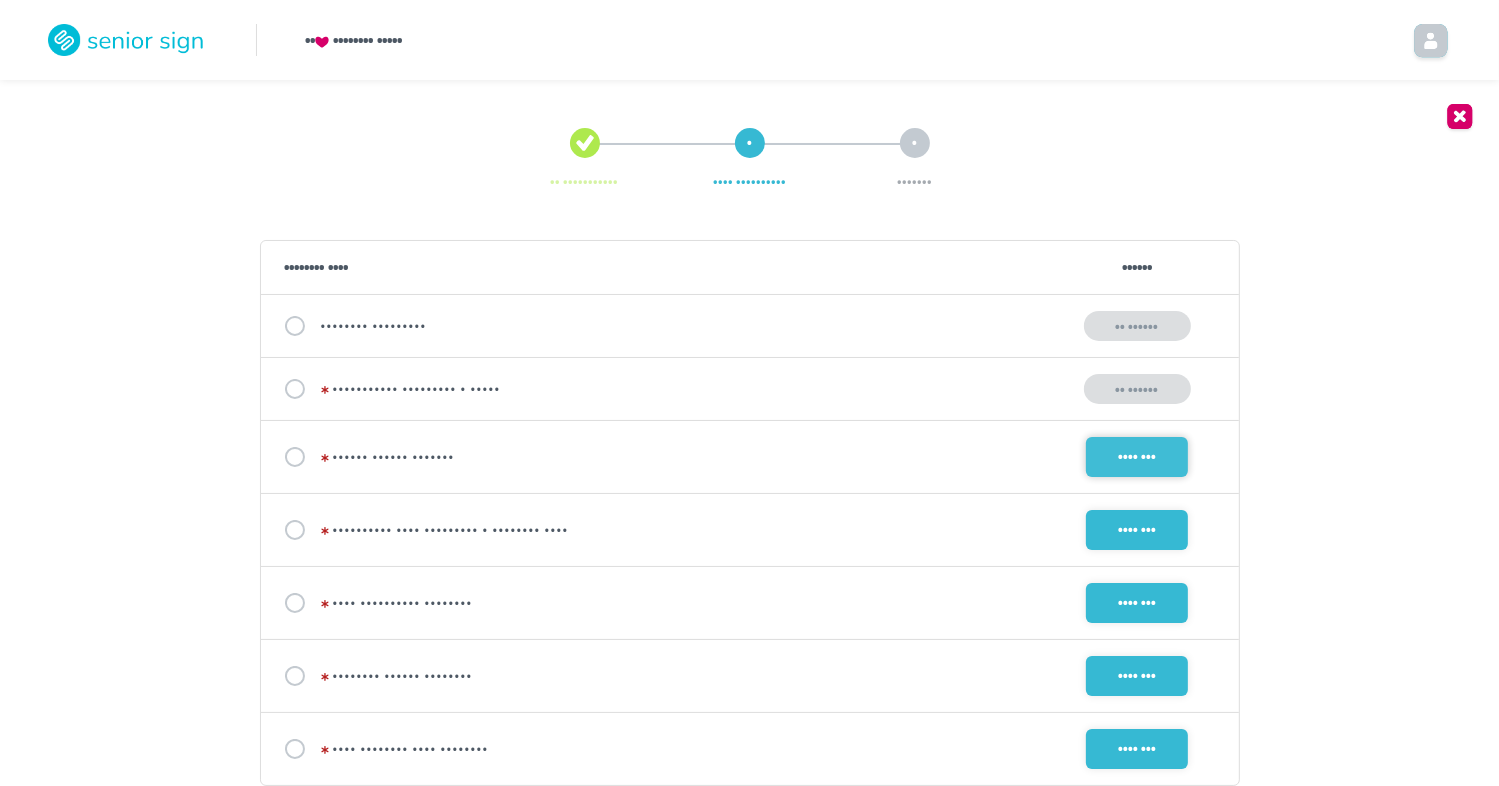 click on "•••• •••" at bounding box center (1137, 457) 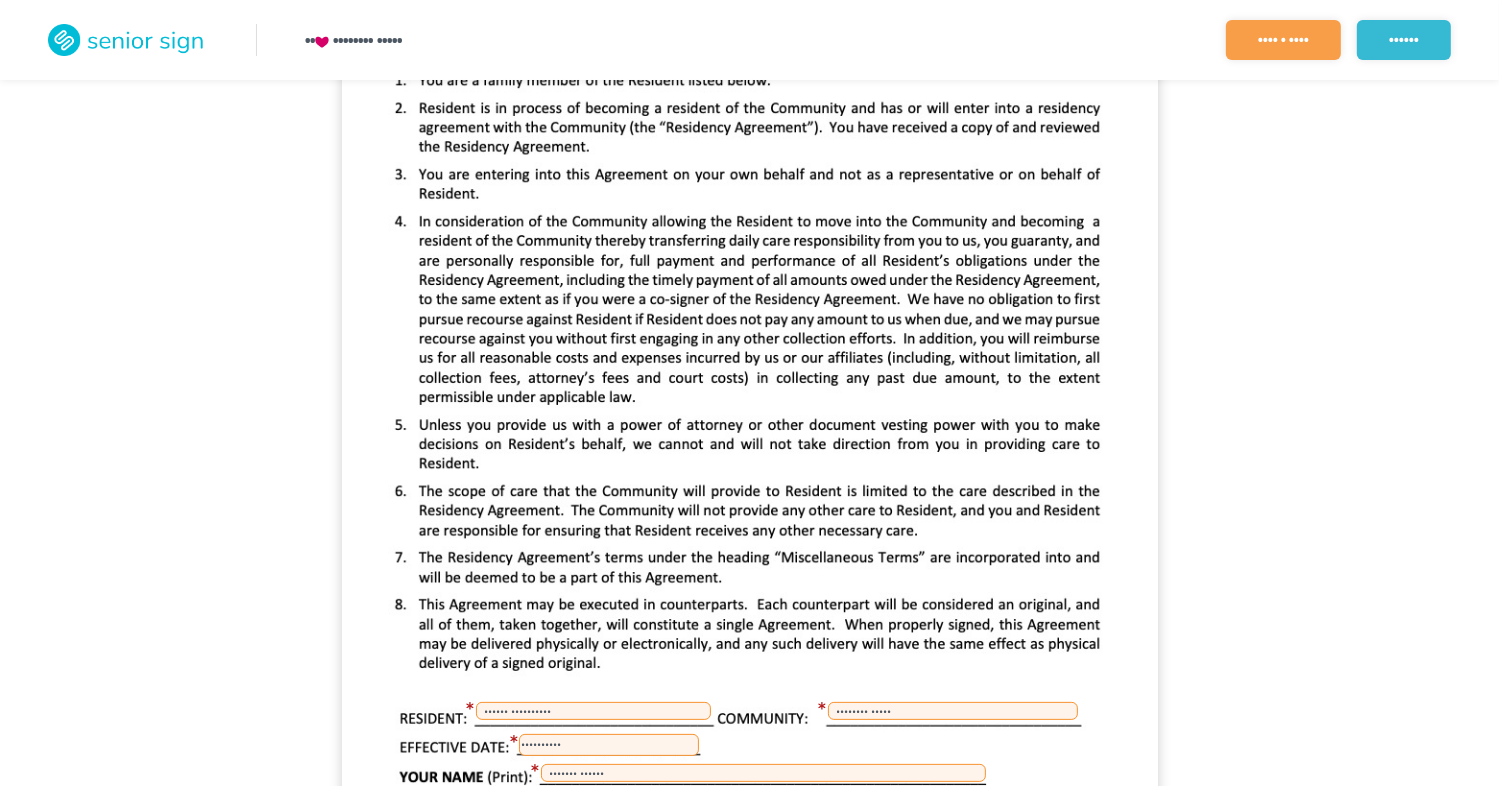 scroll, scrollTop: 476, scrollLeft: 0, axis: vertical 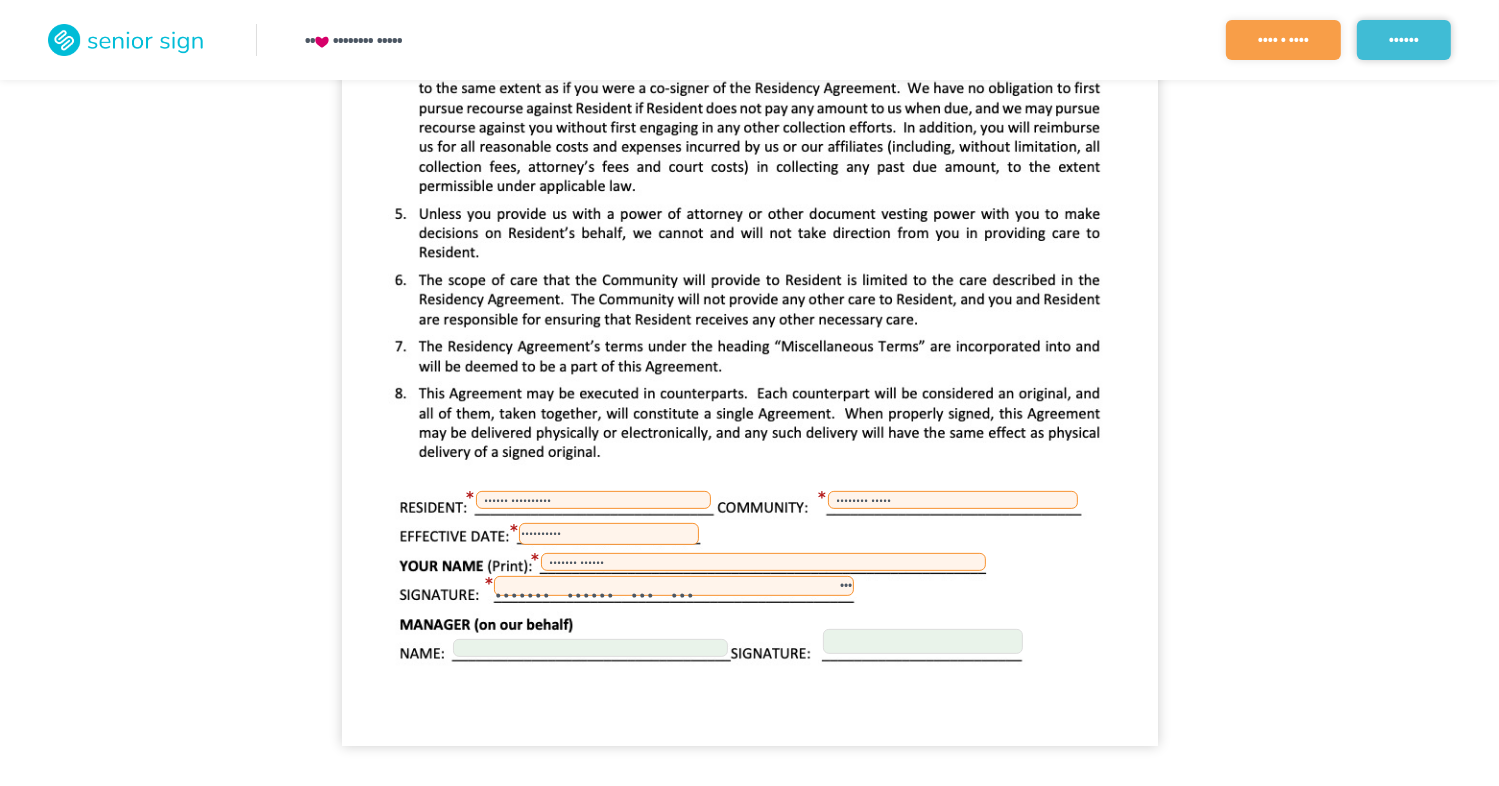 click on "••••••" at bounding box center (1404, 40) 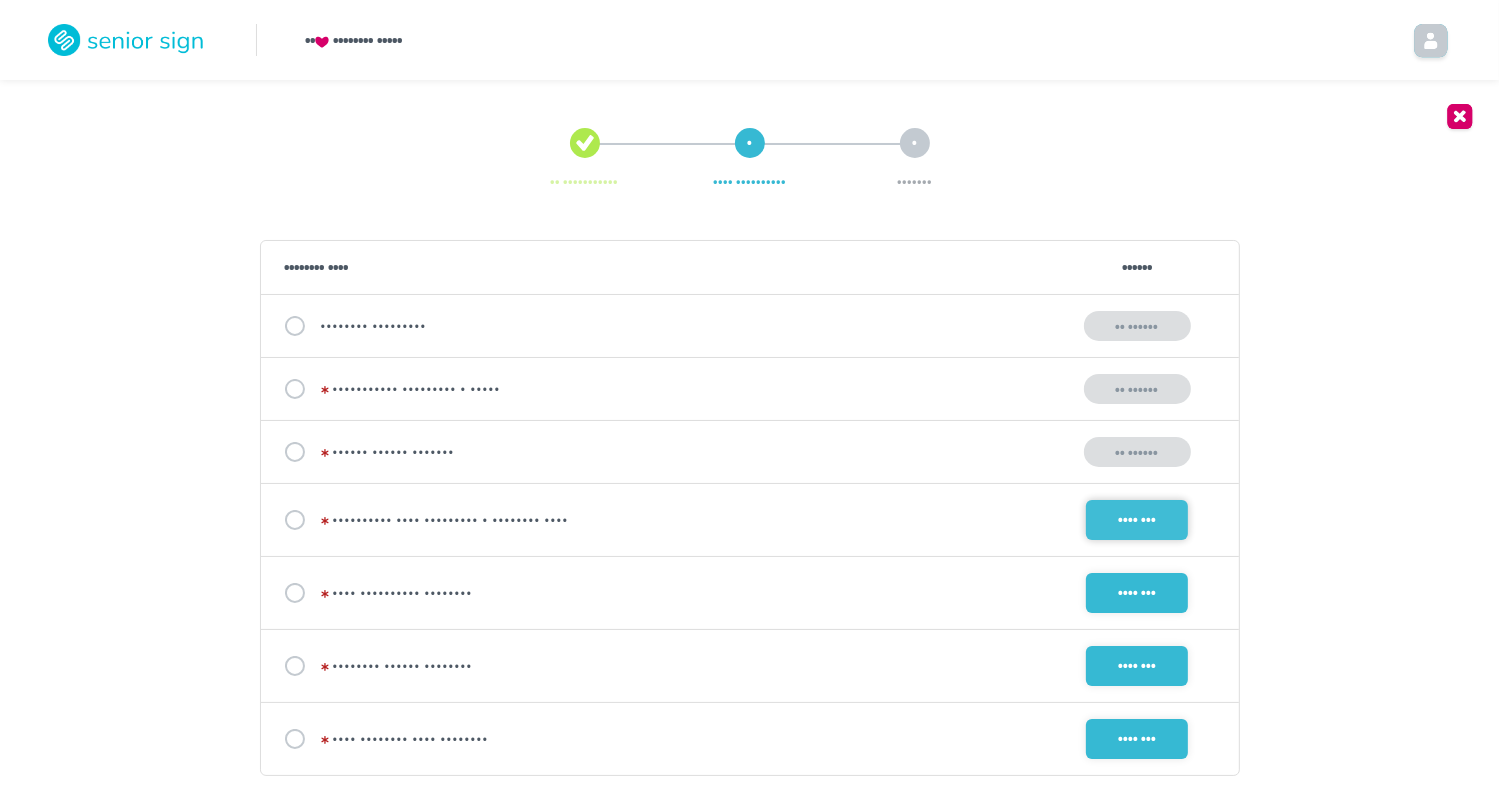 click on "•••• •••" at bounding box center [1137, 520] 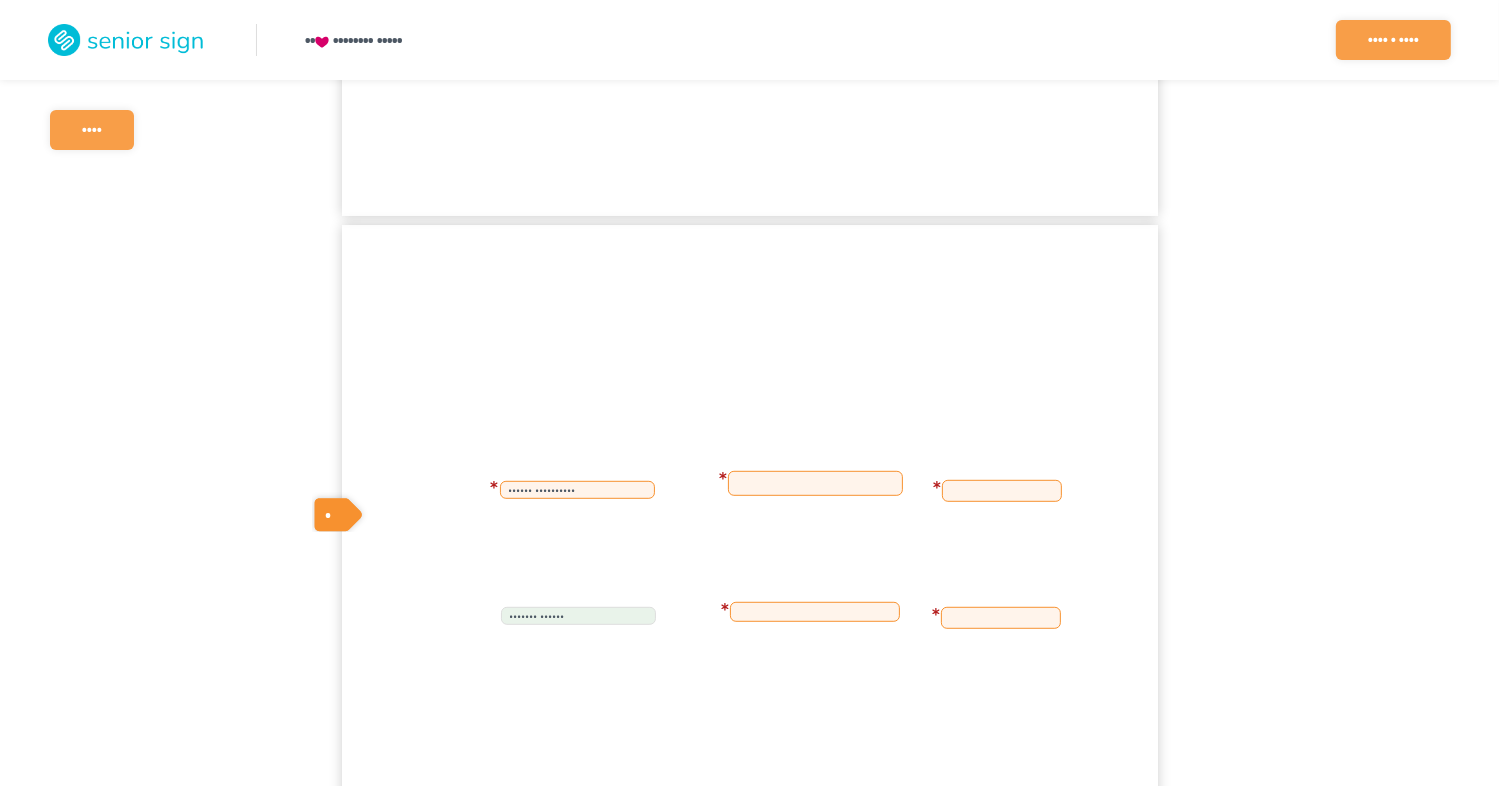 scroll, scrollTop: 1000, scrollLeft: 0, axis: vertical 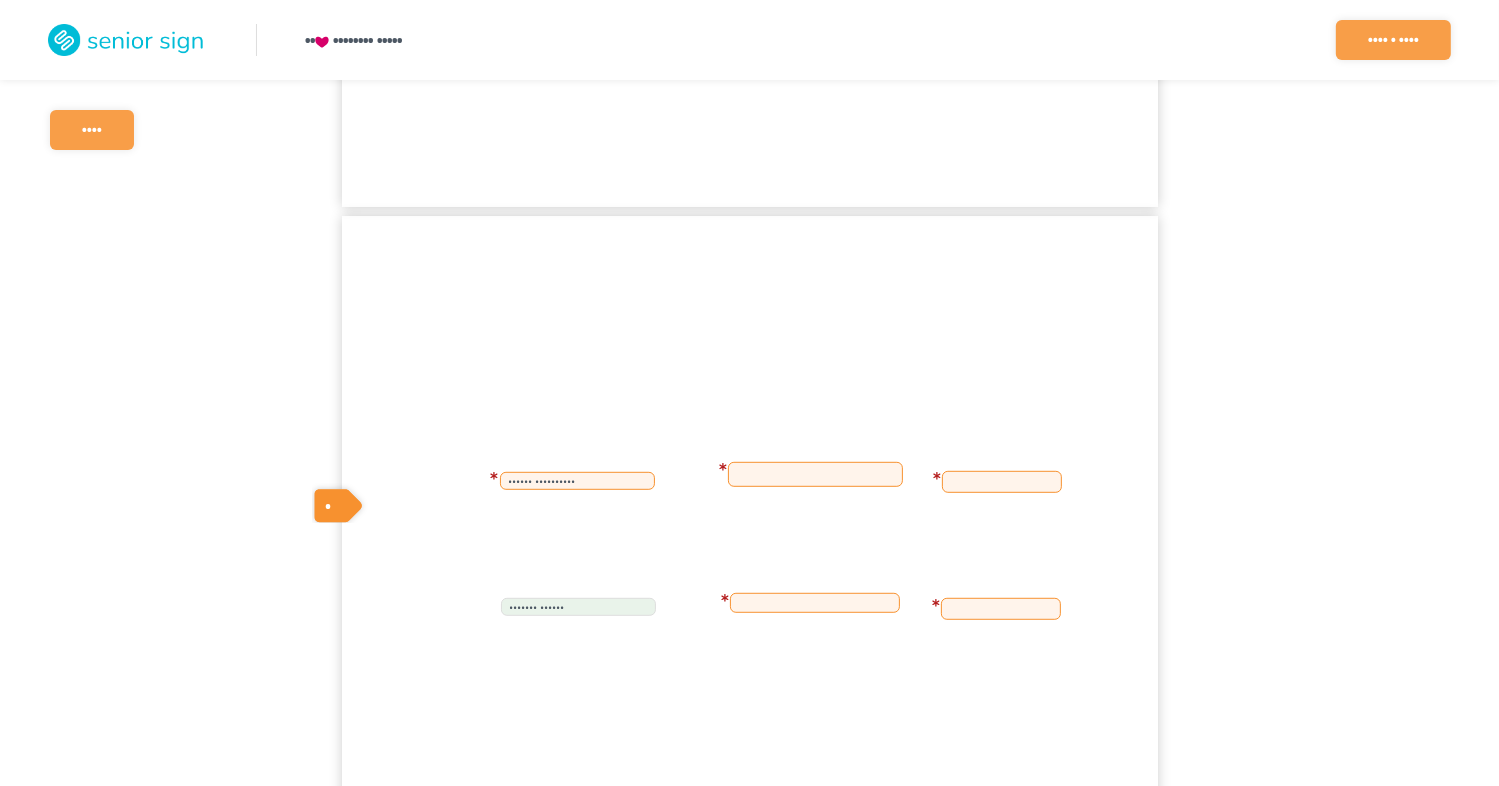 click at bounding box center (815, 474) 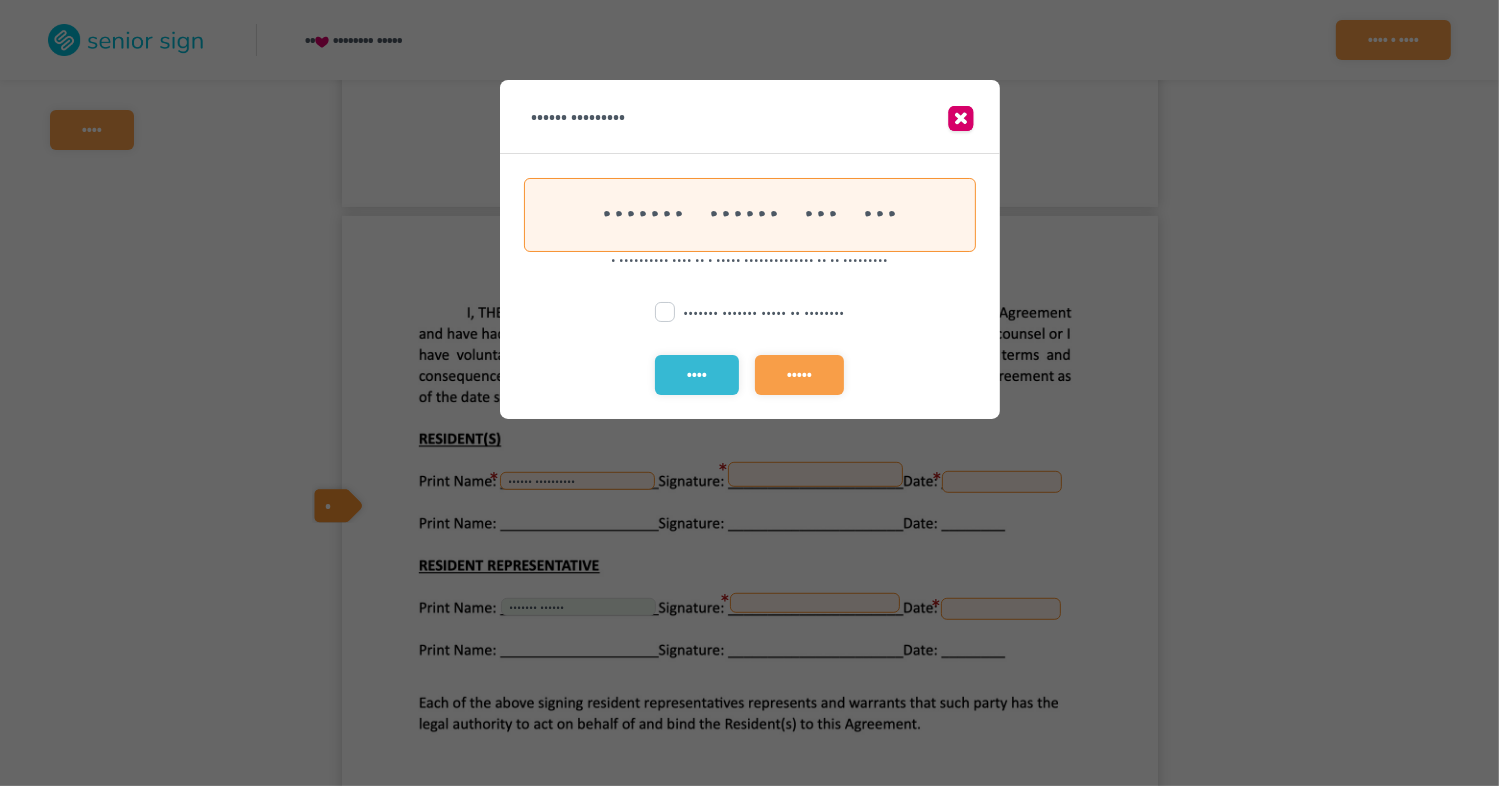 scroll, scrollTop: 0, scrollLeft: 102, axis: horizontal 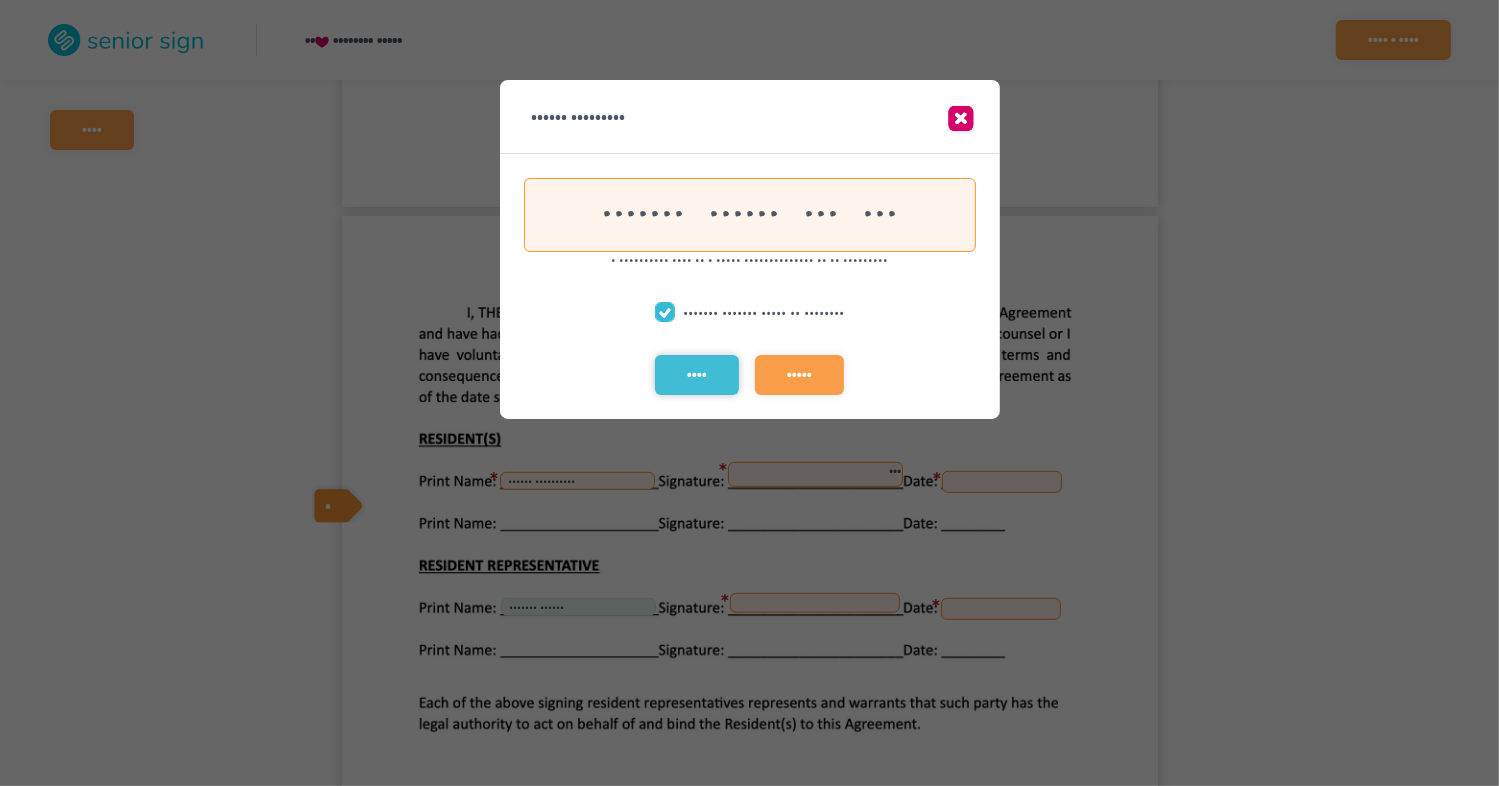click on "••••" at bounding box center [697, 375] 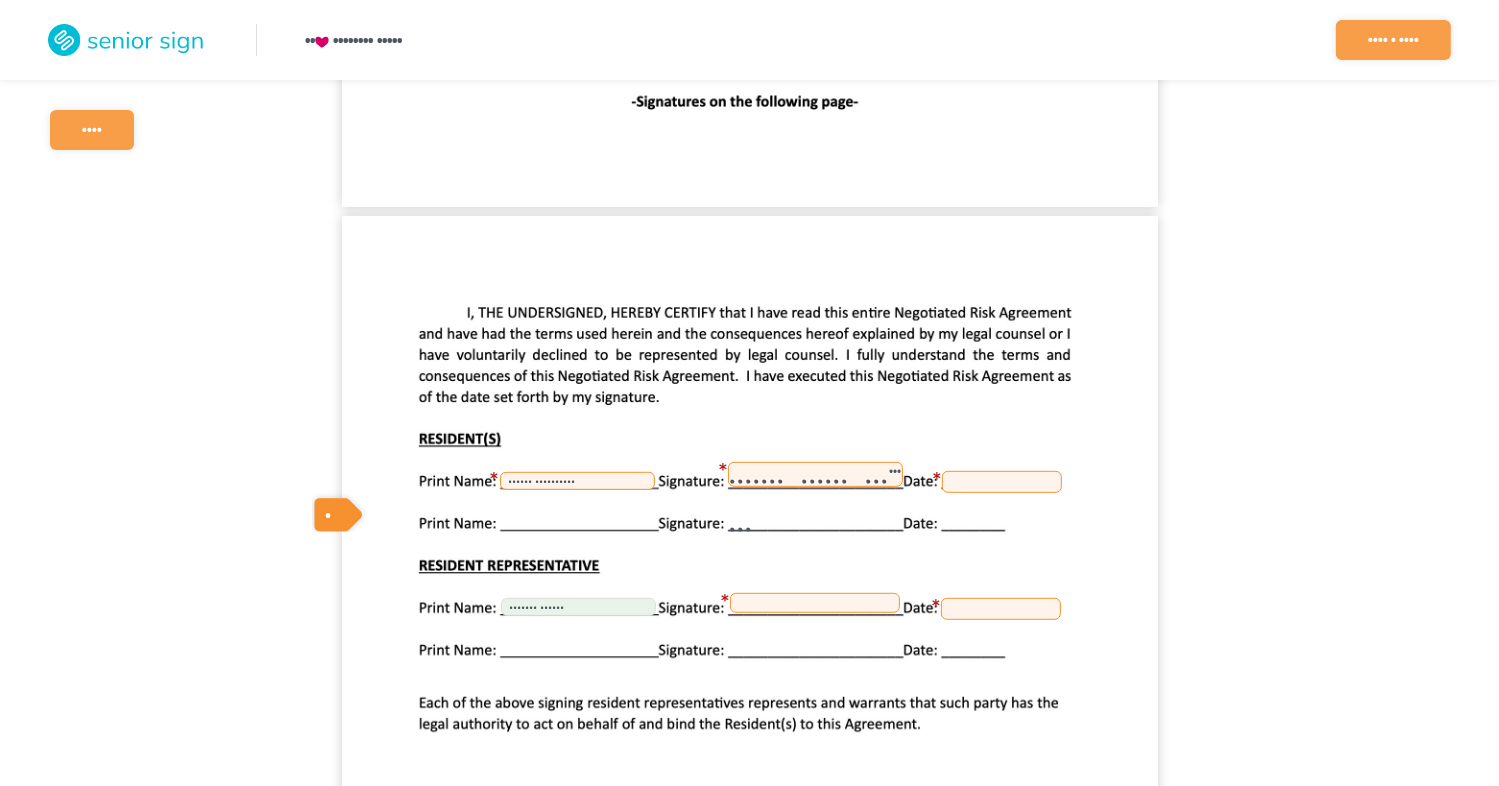 click at bounding box center [1002, 482] 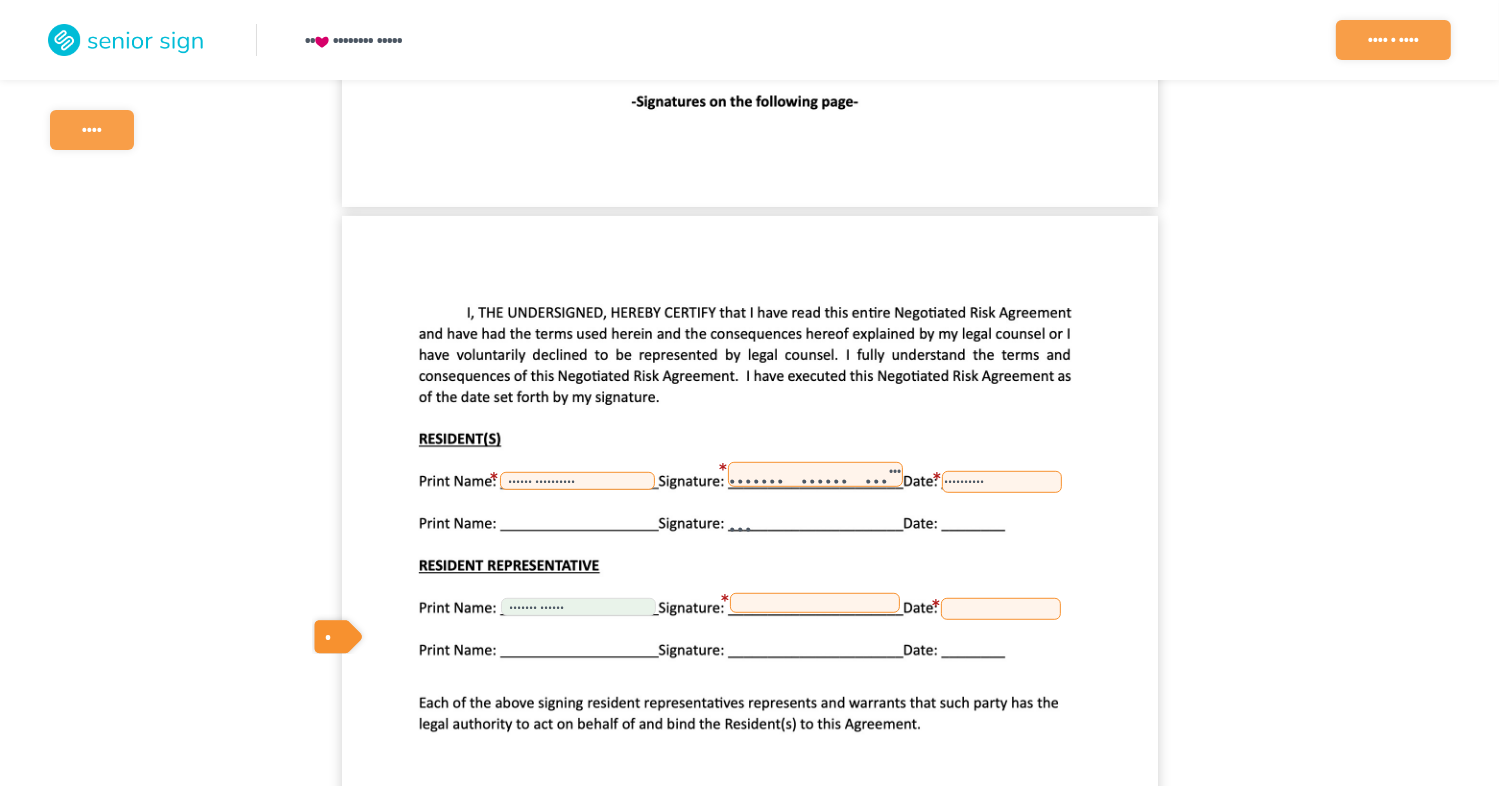 click at bounding box center [815, 603] 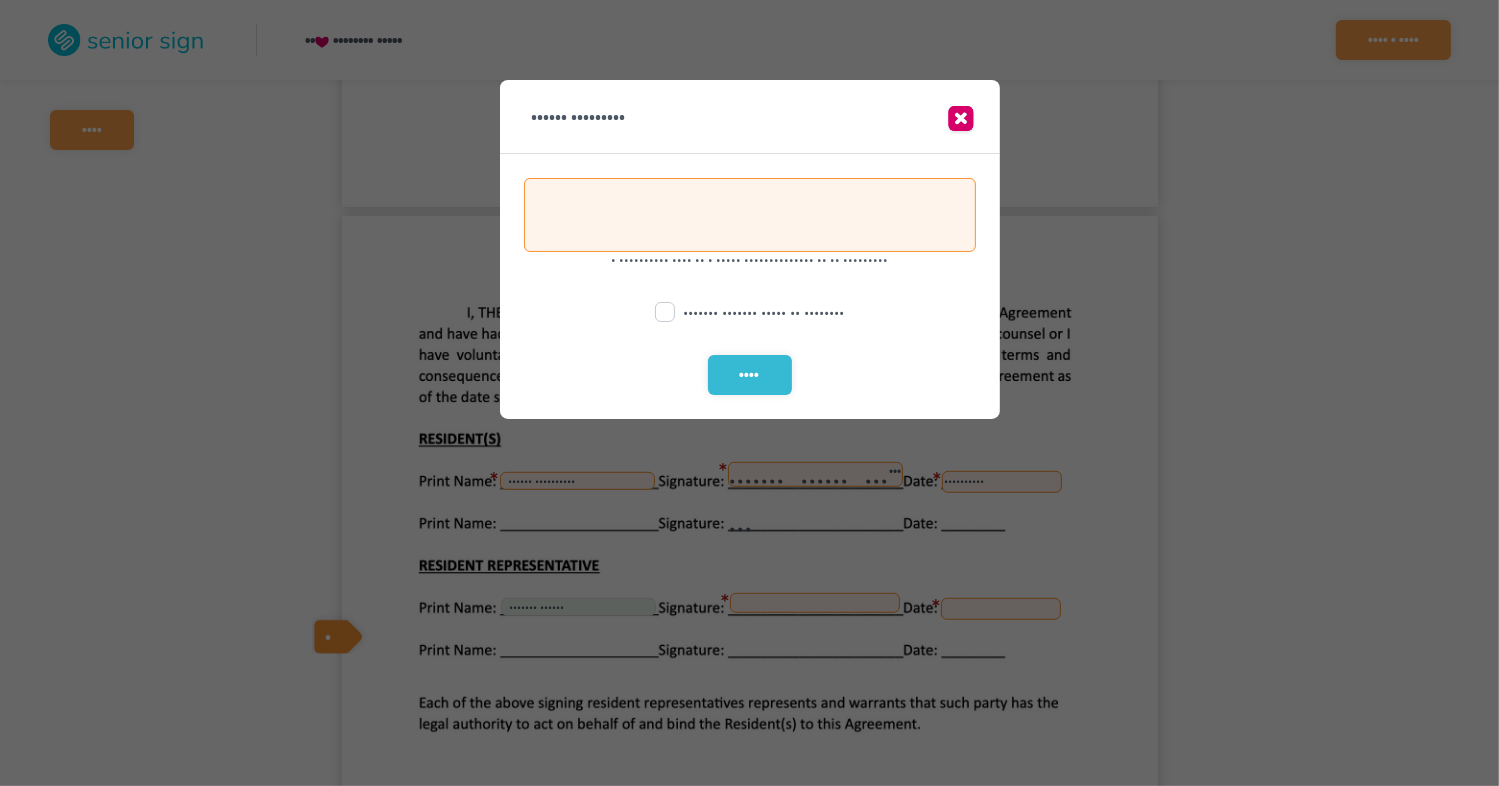 click at bounding box center (665, 312) 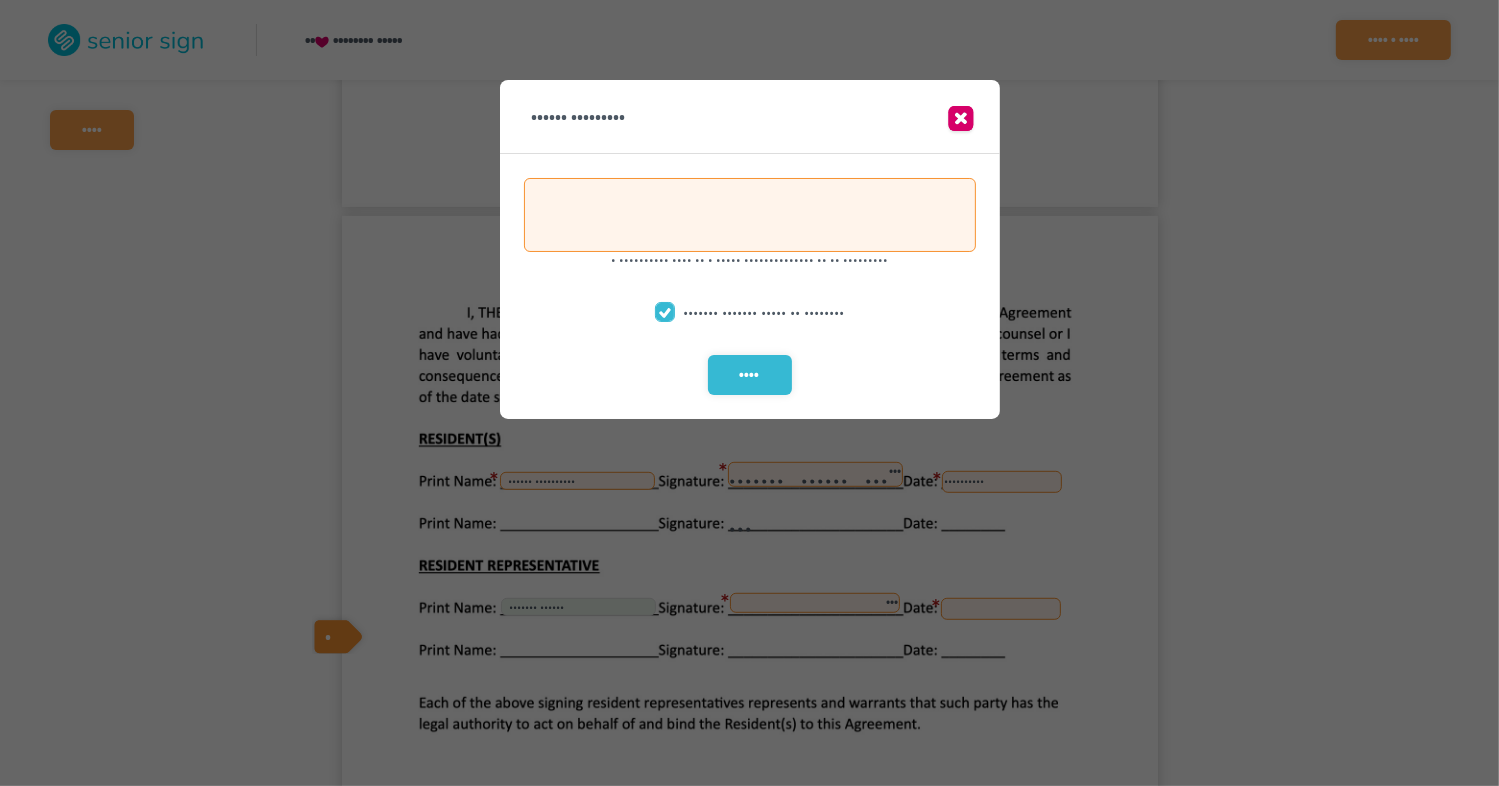 click at bounding box center (750, 215) 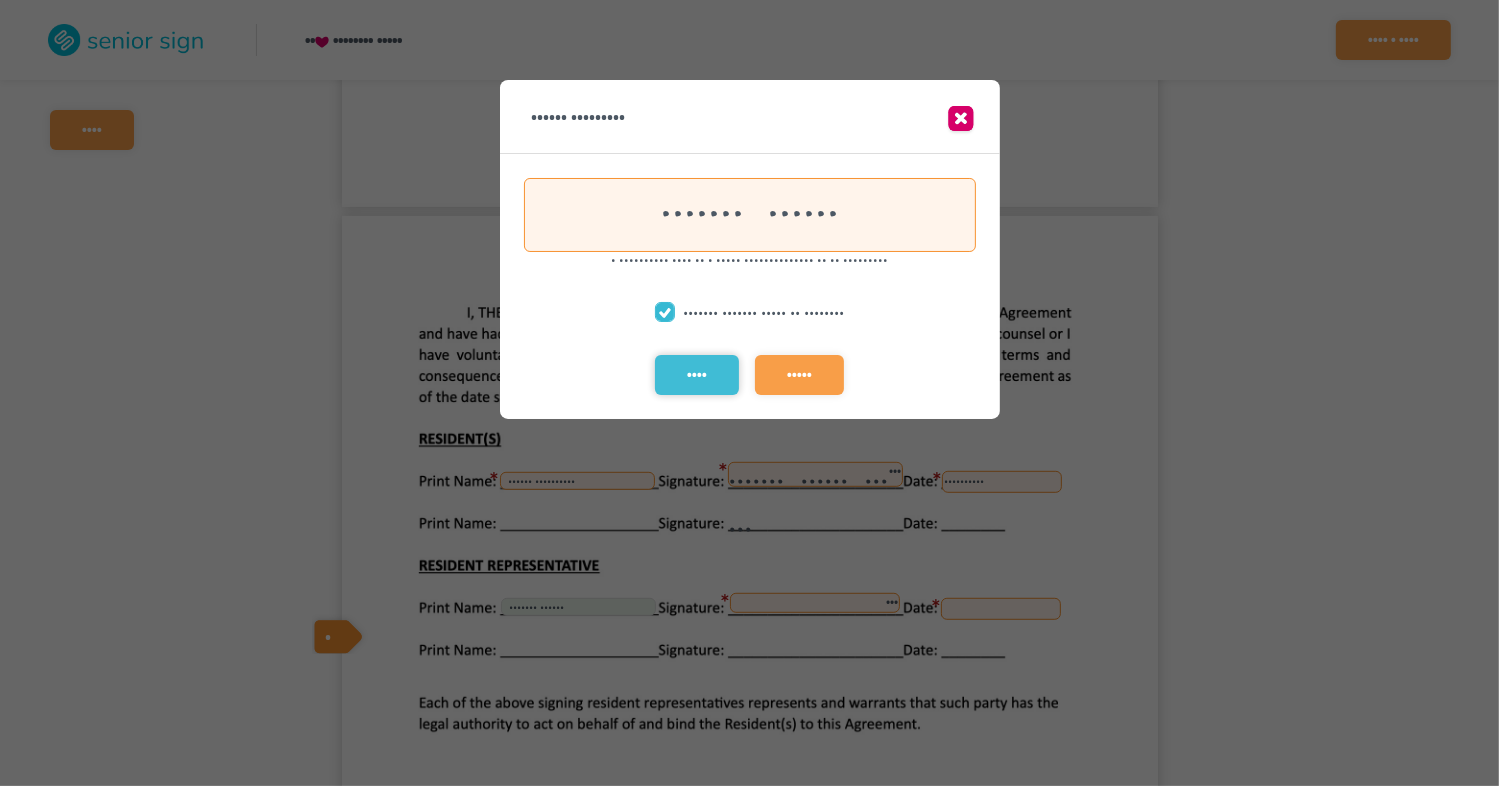 type on "••••••• ••••••" 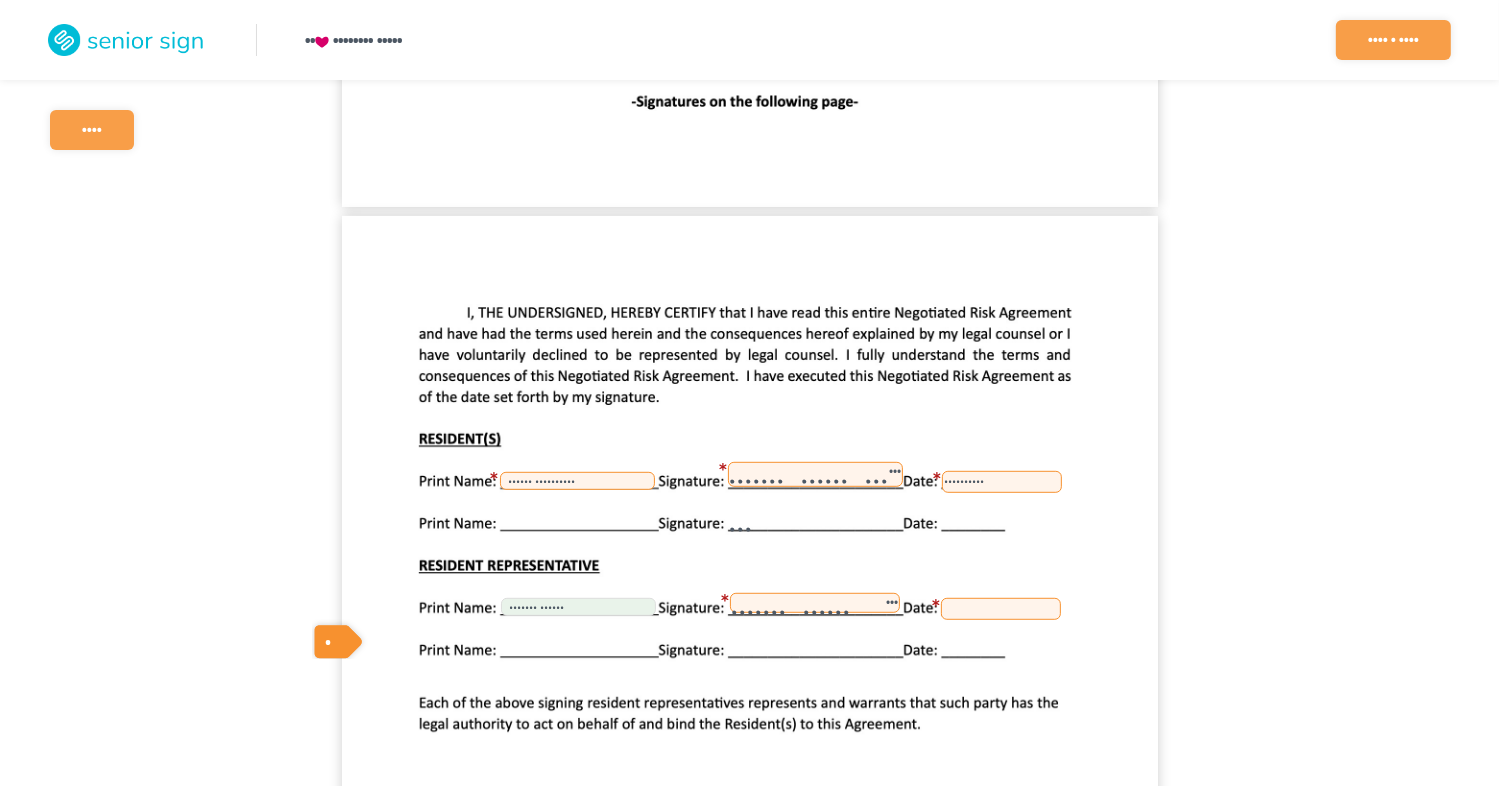 click at bounding box center (1001, 609) 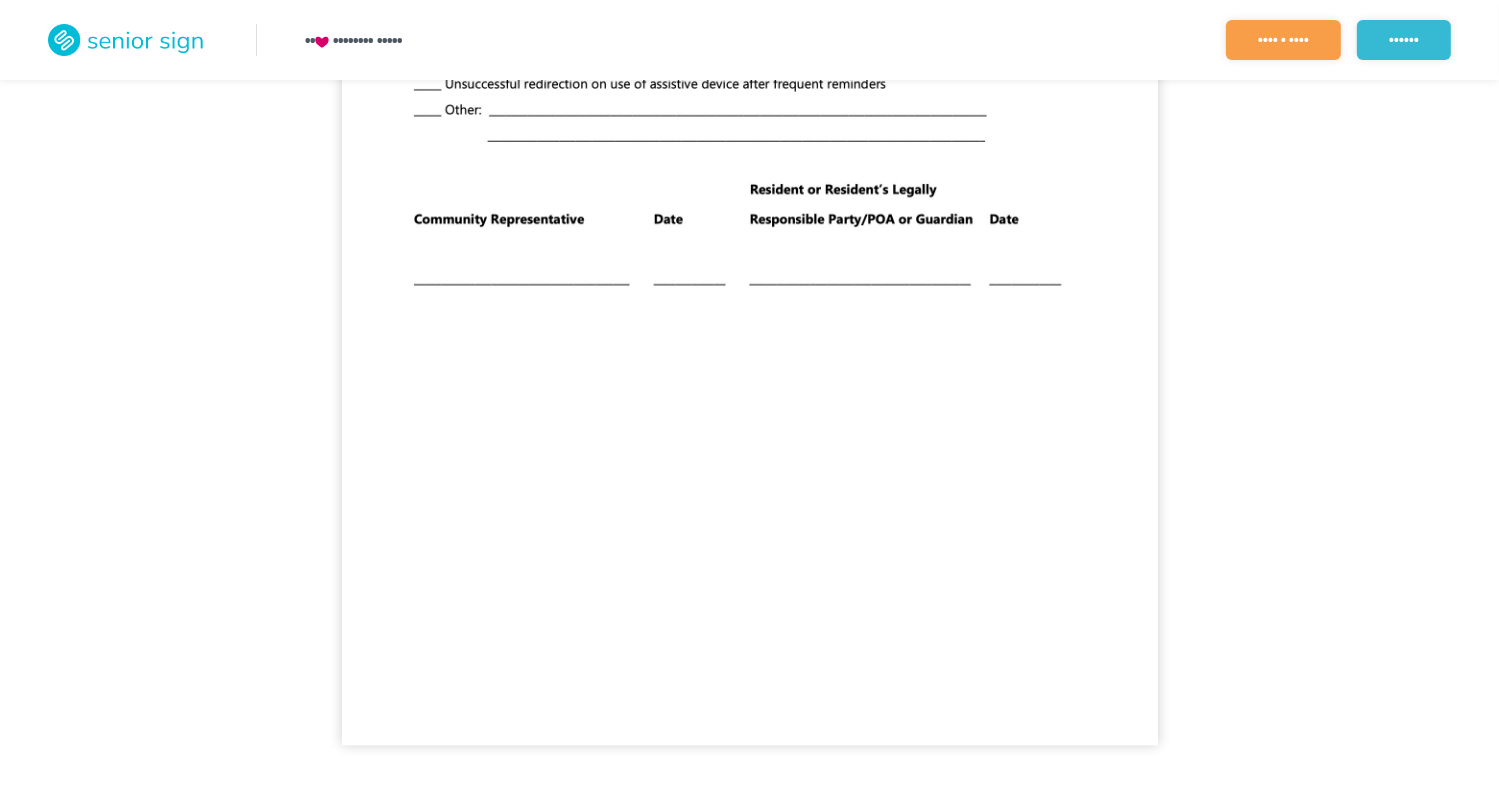 scroll, scrollTop: 3671, scrollLeft: 0, axis: vertical 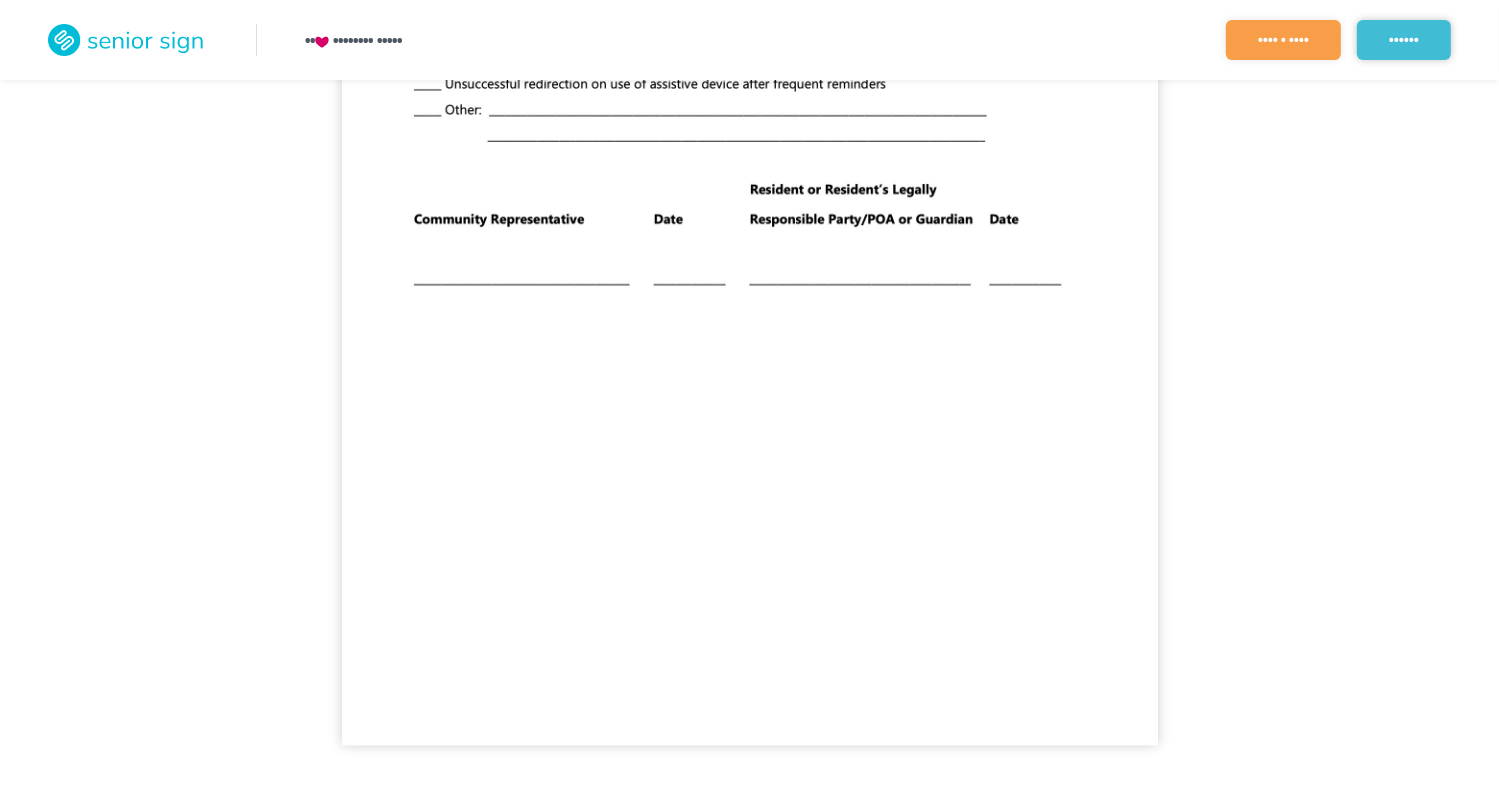 click on "••••••" at bounding box center [1404, 40] 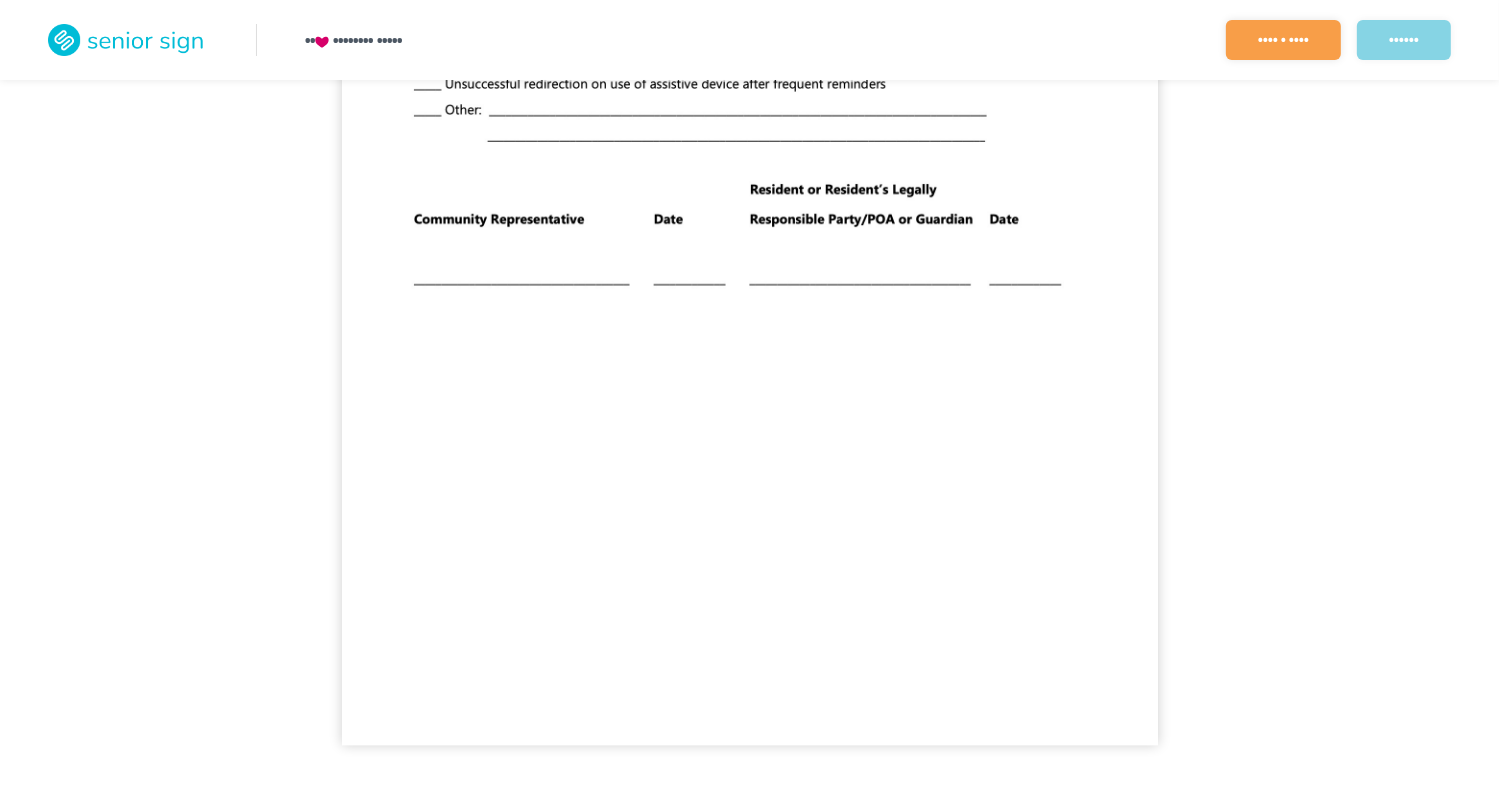 scroll, scrollTop: 0, scrollLeft: 0, axis: both 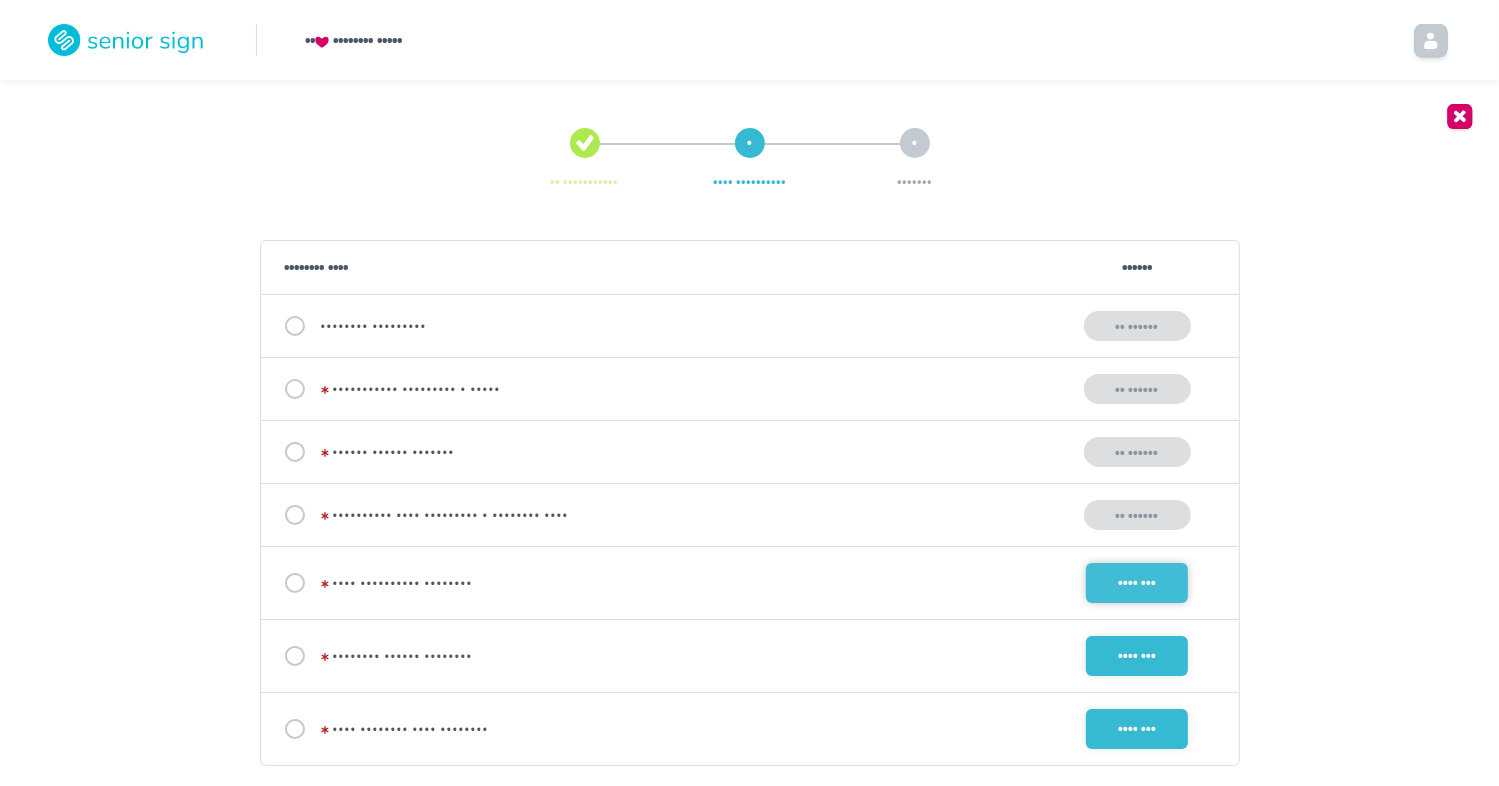 click on "•••• •••" at bounding box center (1137, 583) 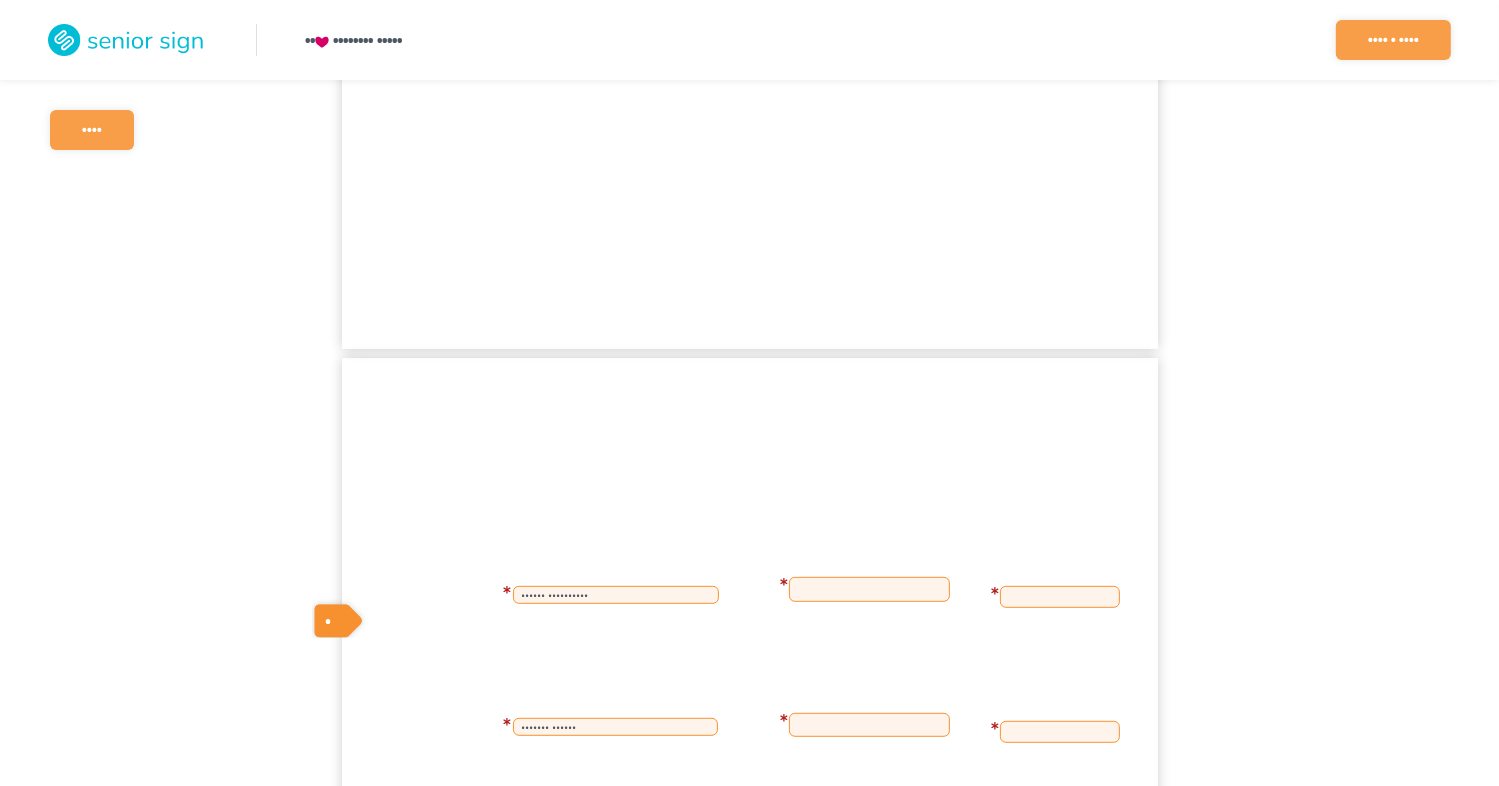 scroll, scrollTop: 1000, scrollLeft: 0, axis: vertical 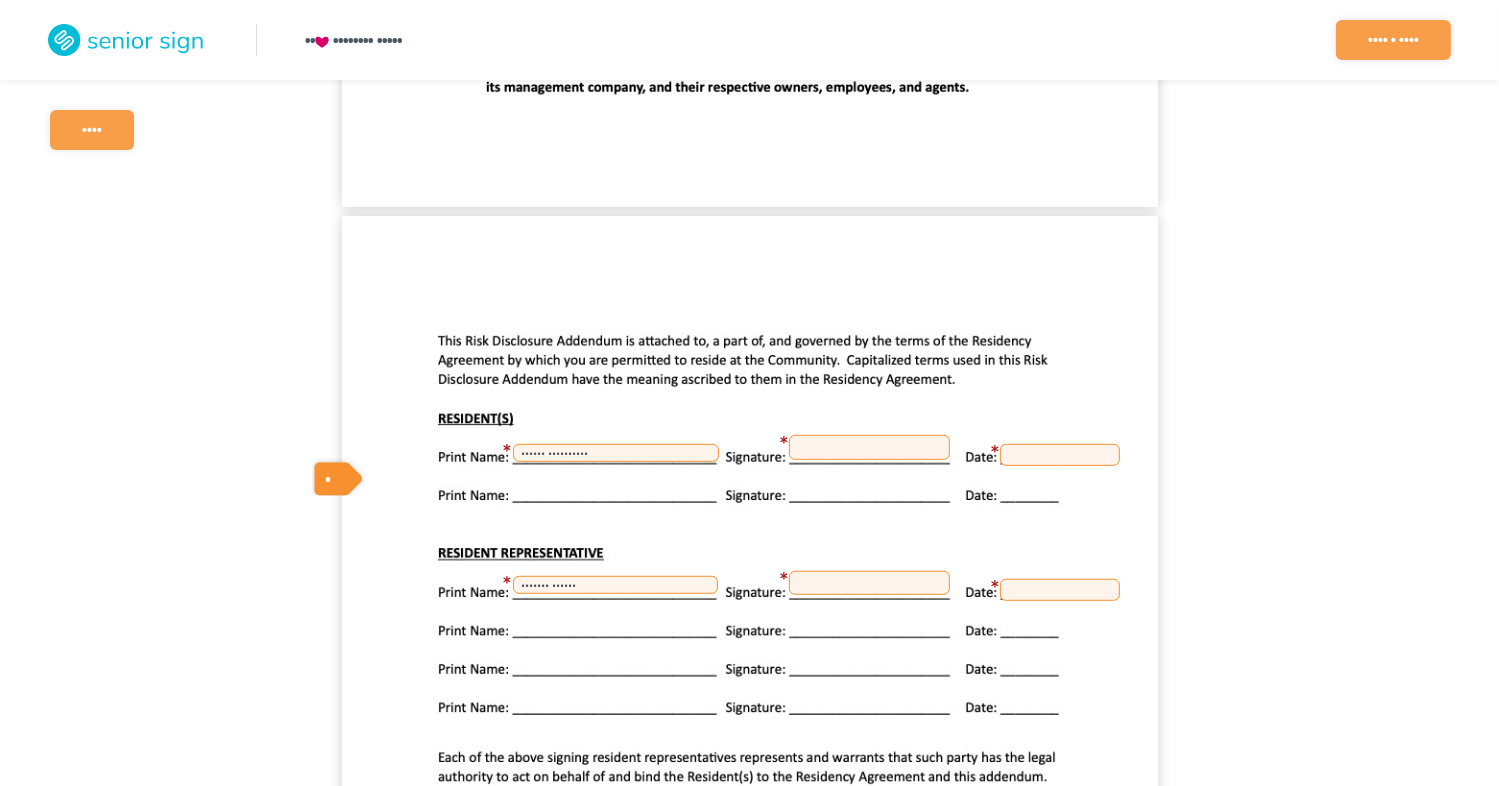 click at bounding box center [869, 447] 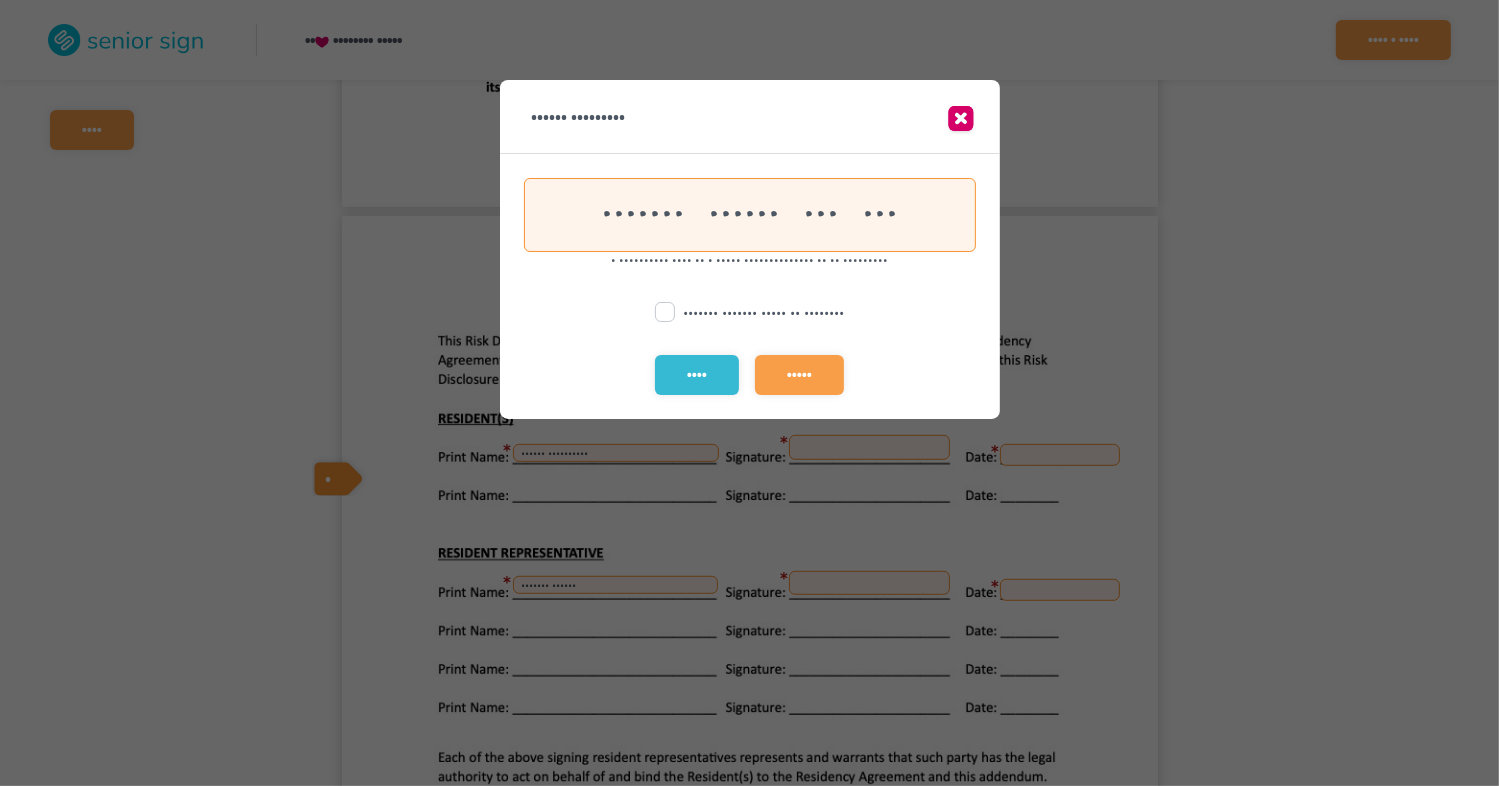 scroll, scrollTop: 0, scrollLeft: 102, axis: horizontal 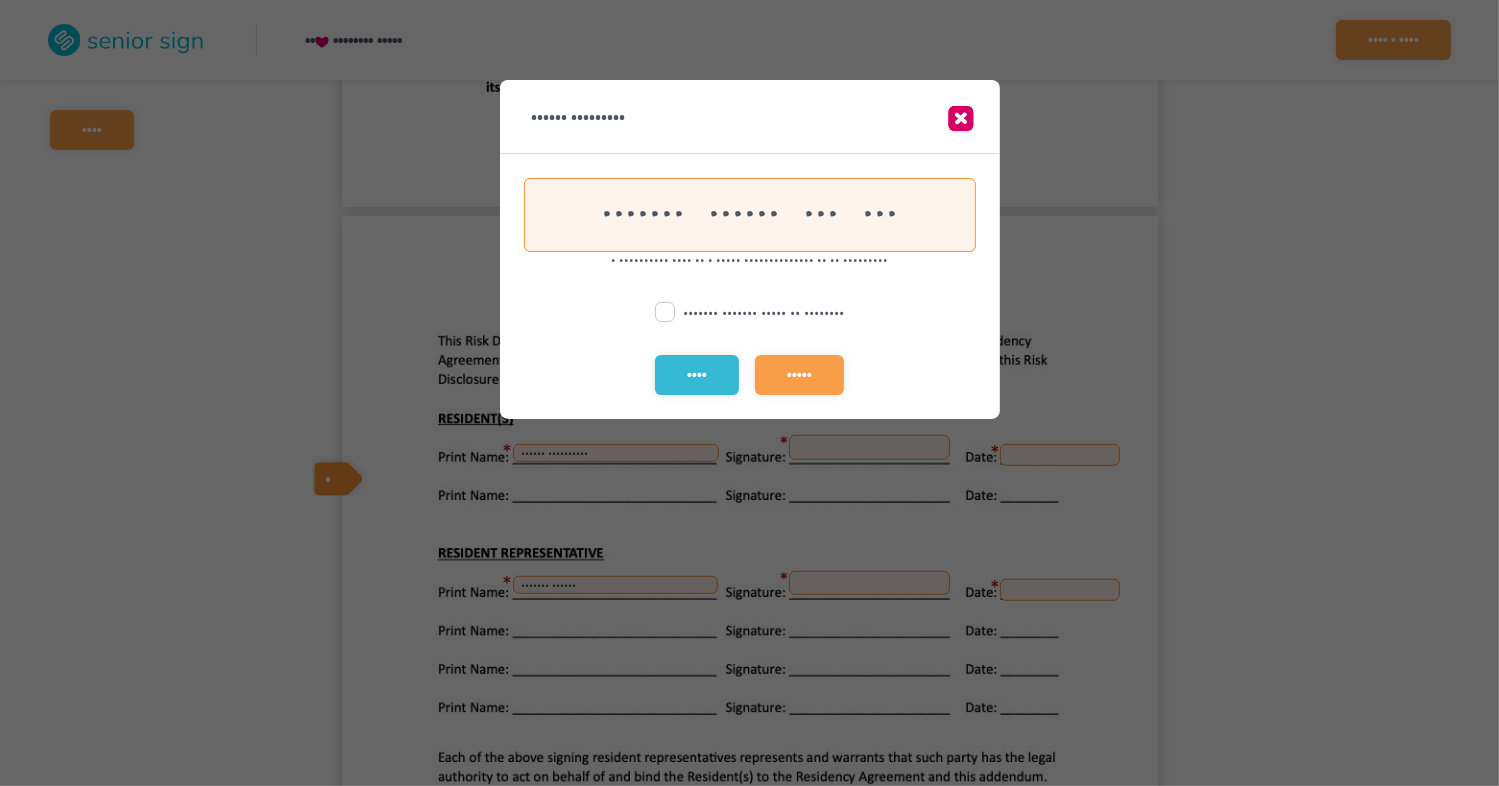 click at bounding box center (665, 312) 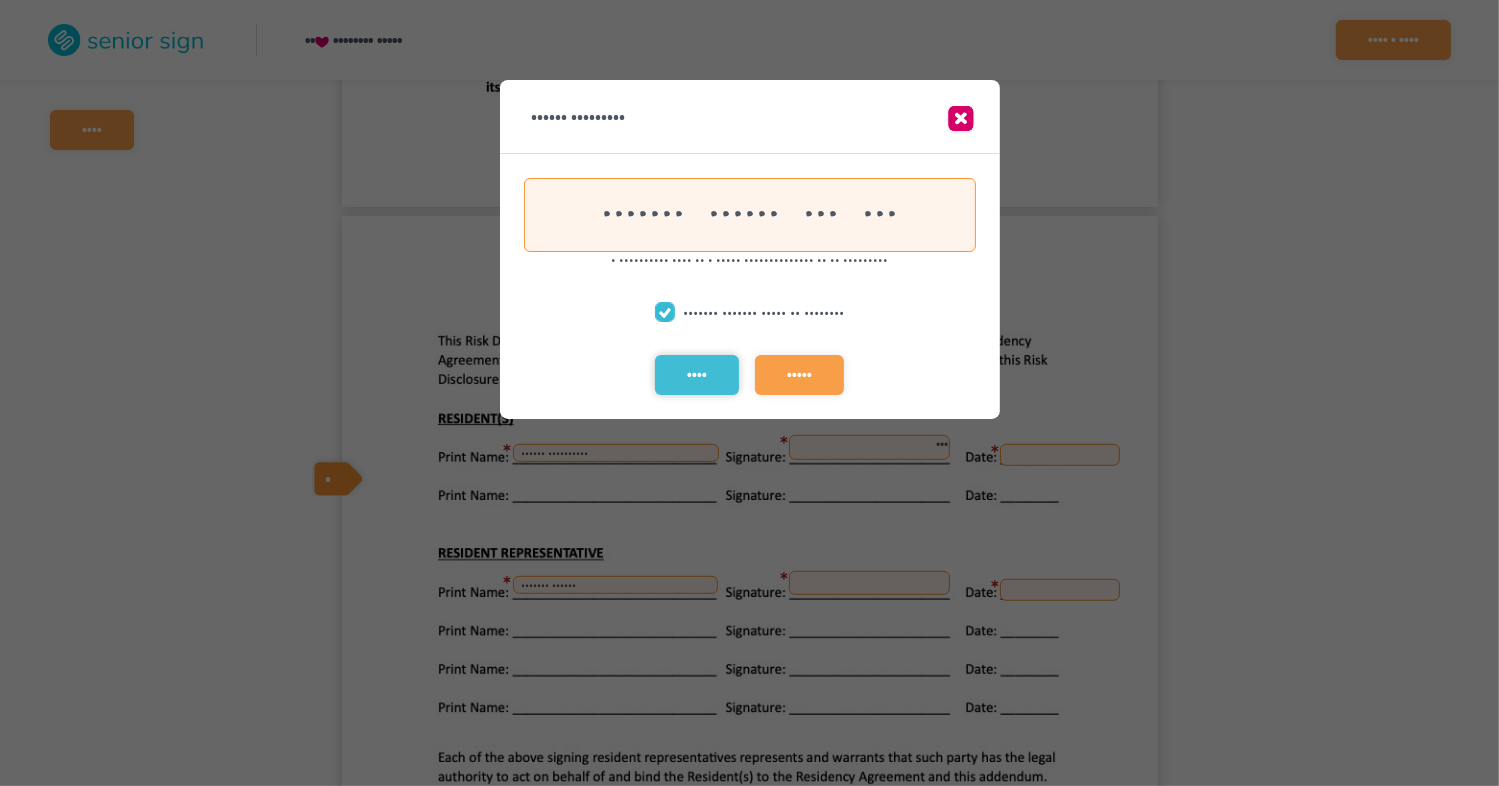 click on "••••" at bounding box center [697, 375] 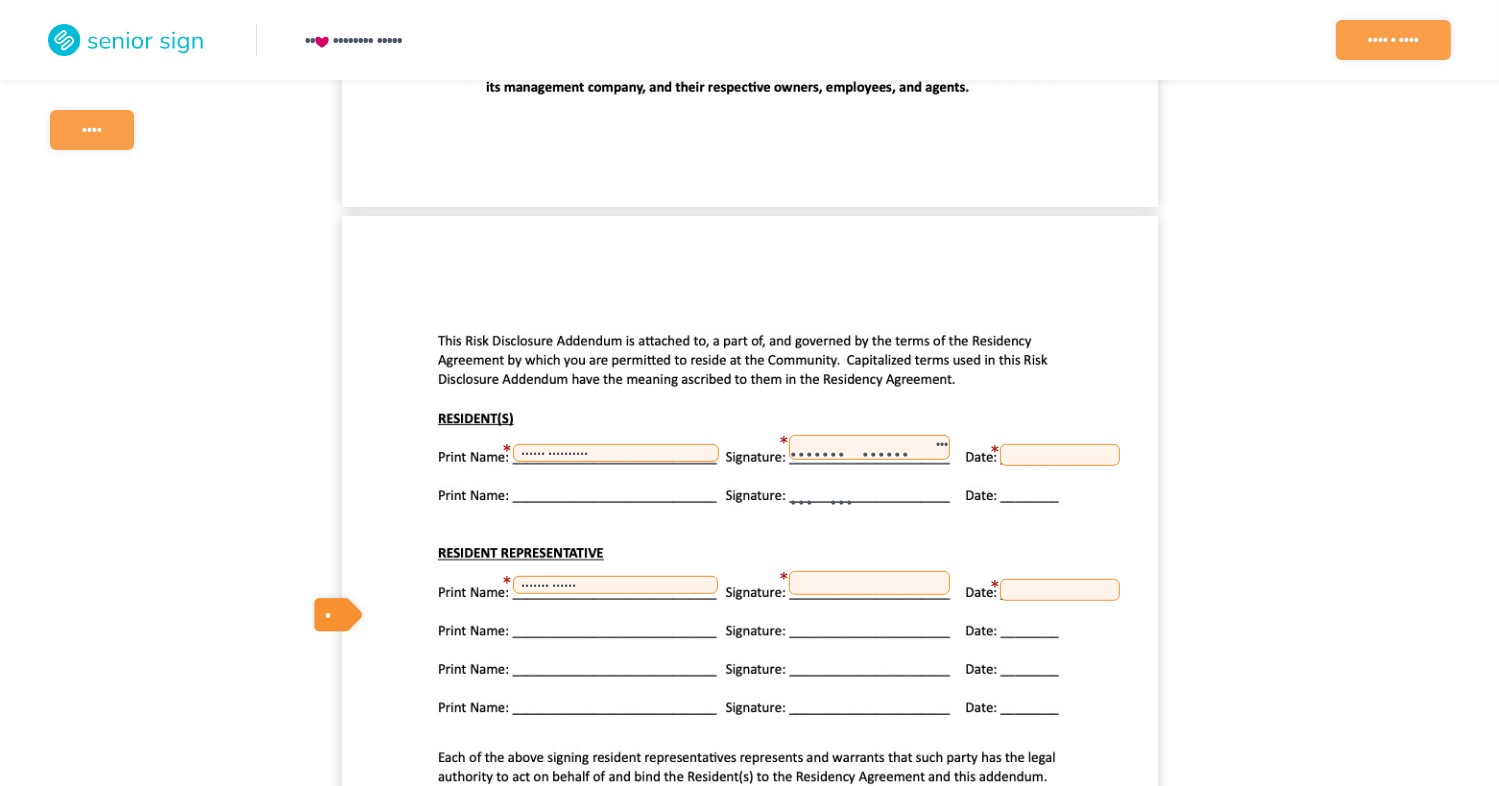 click at bounding box center [1060, 455] 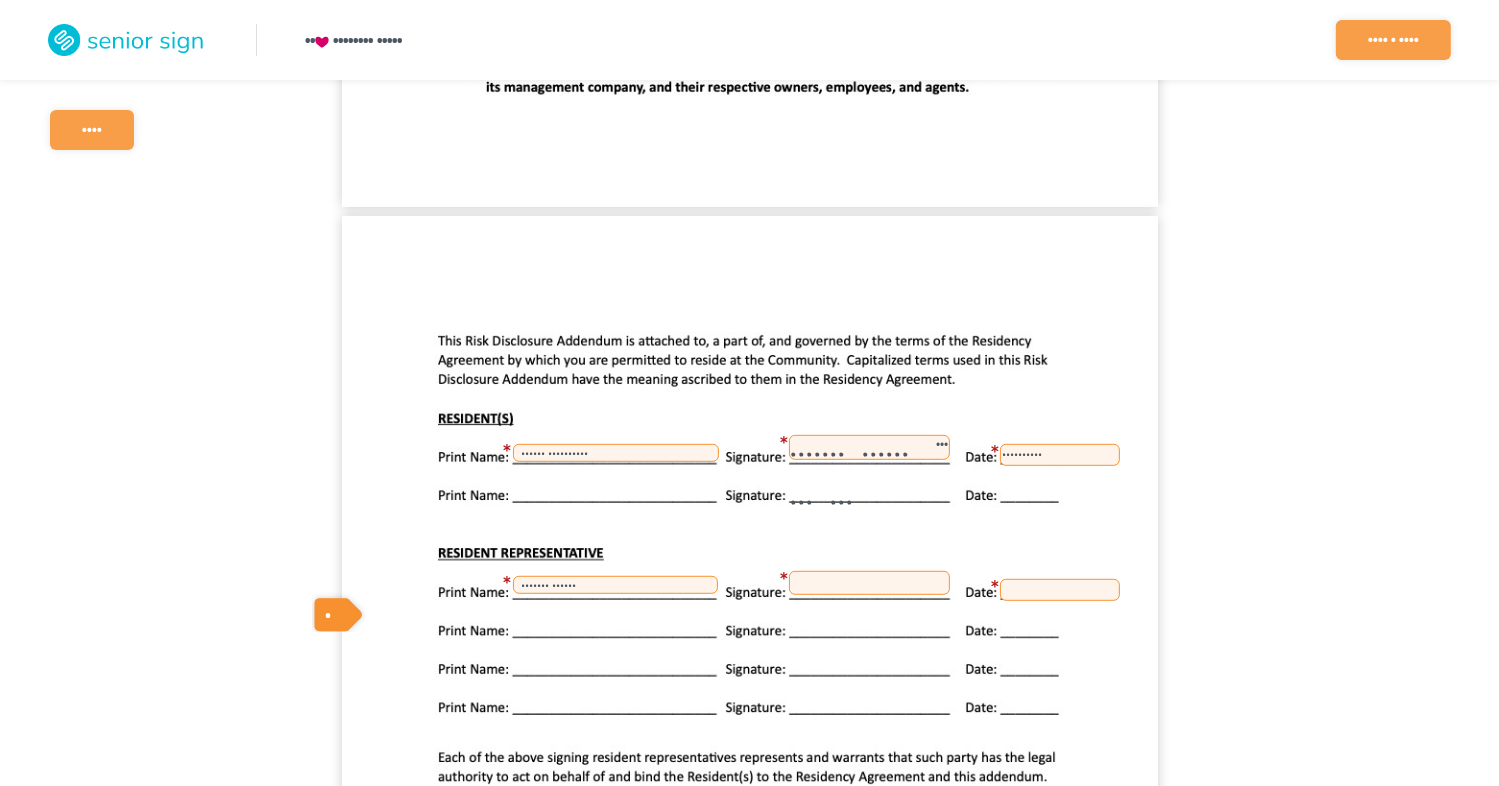 click at bounding box center (869, 583) 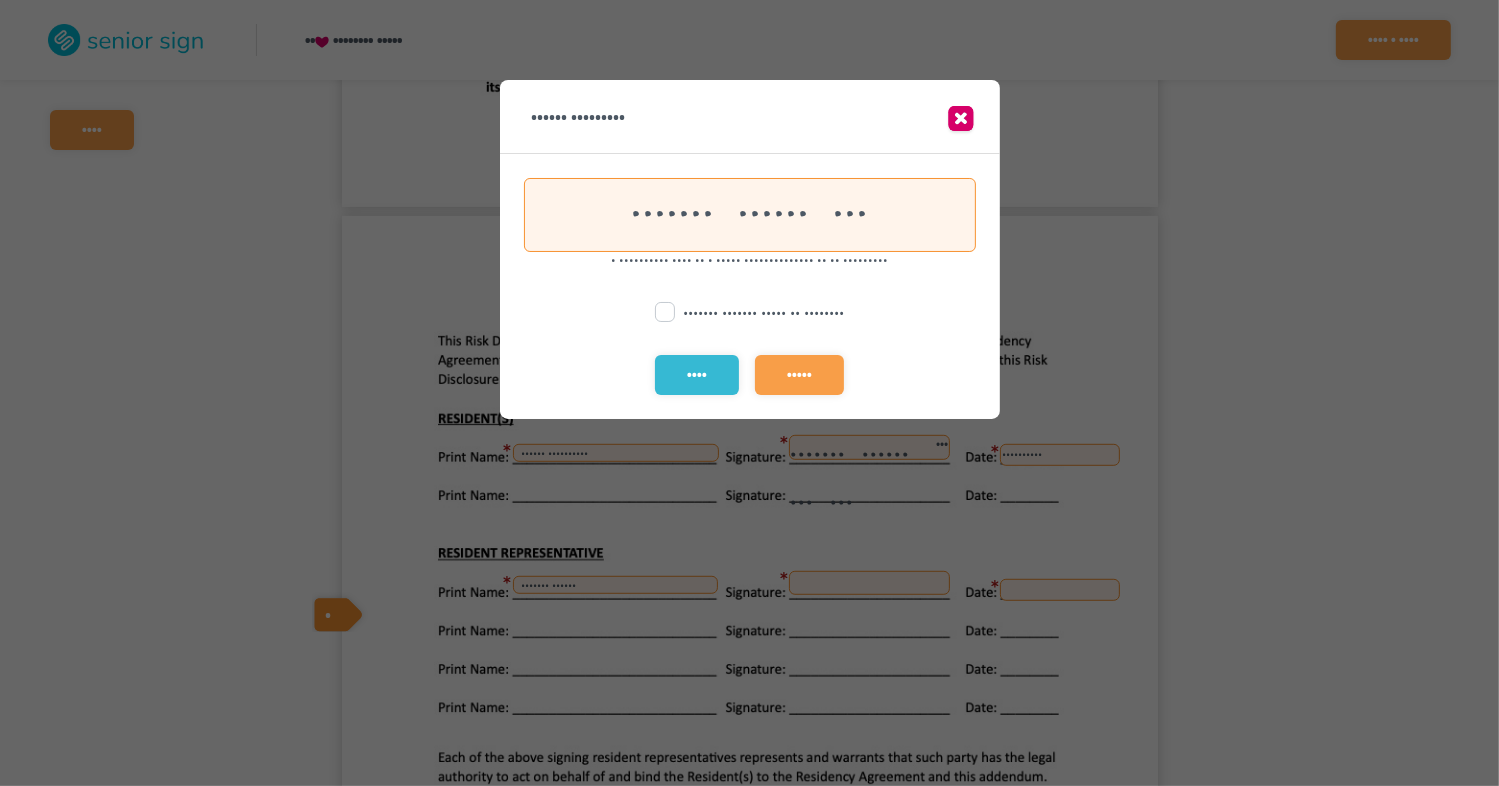 scroll, scrollTop: 0, scrollLeft: 1, axis: horizontal 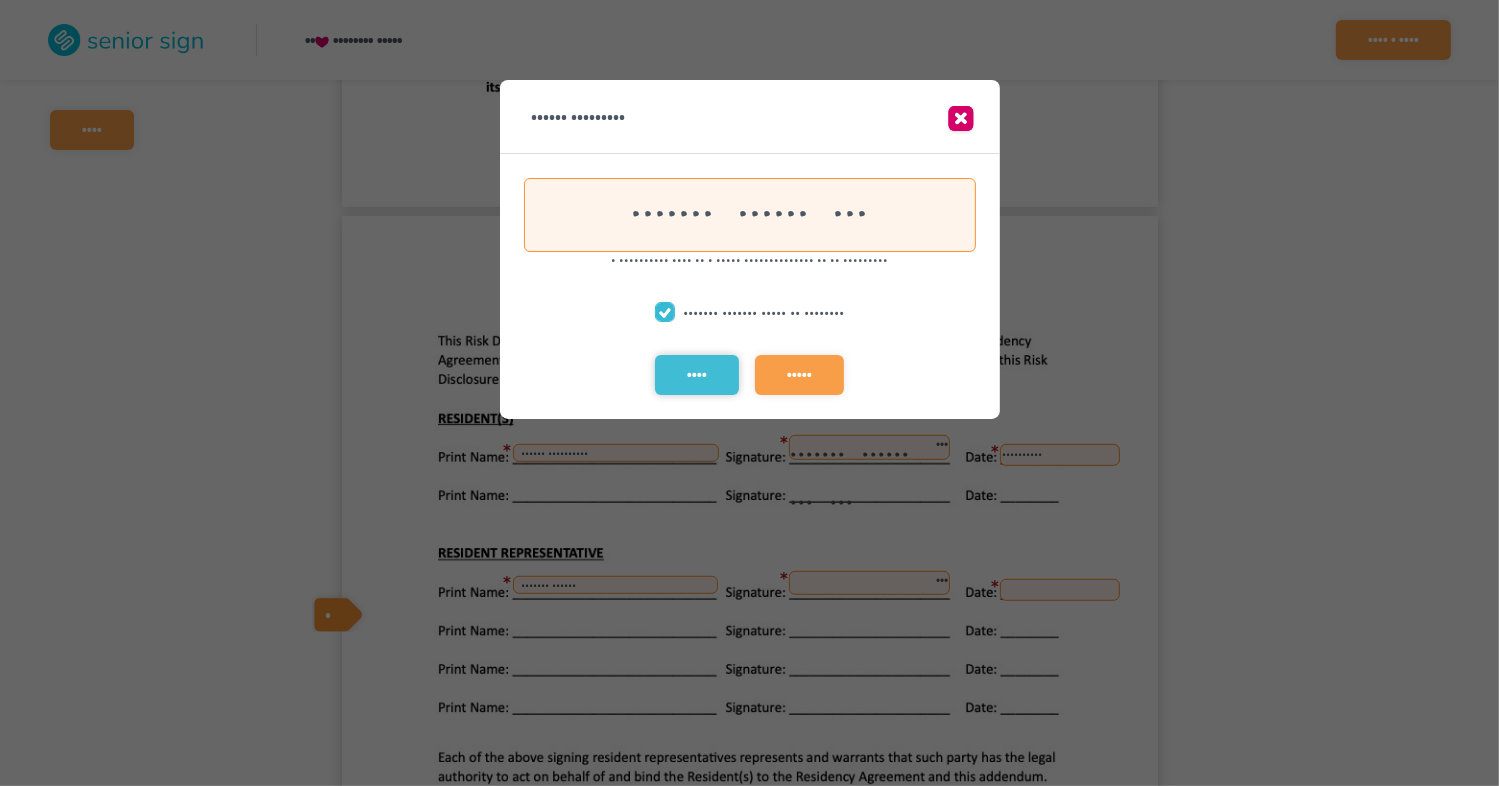 click on "••••" at bounding box center (697, 375) 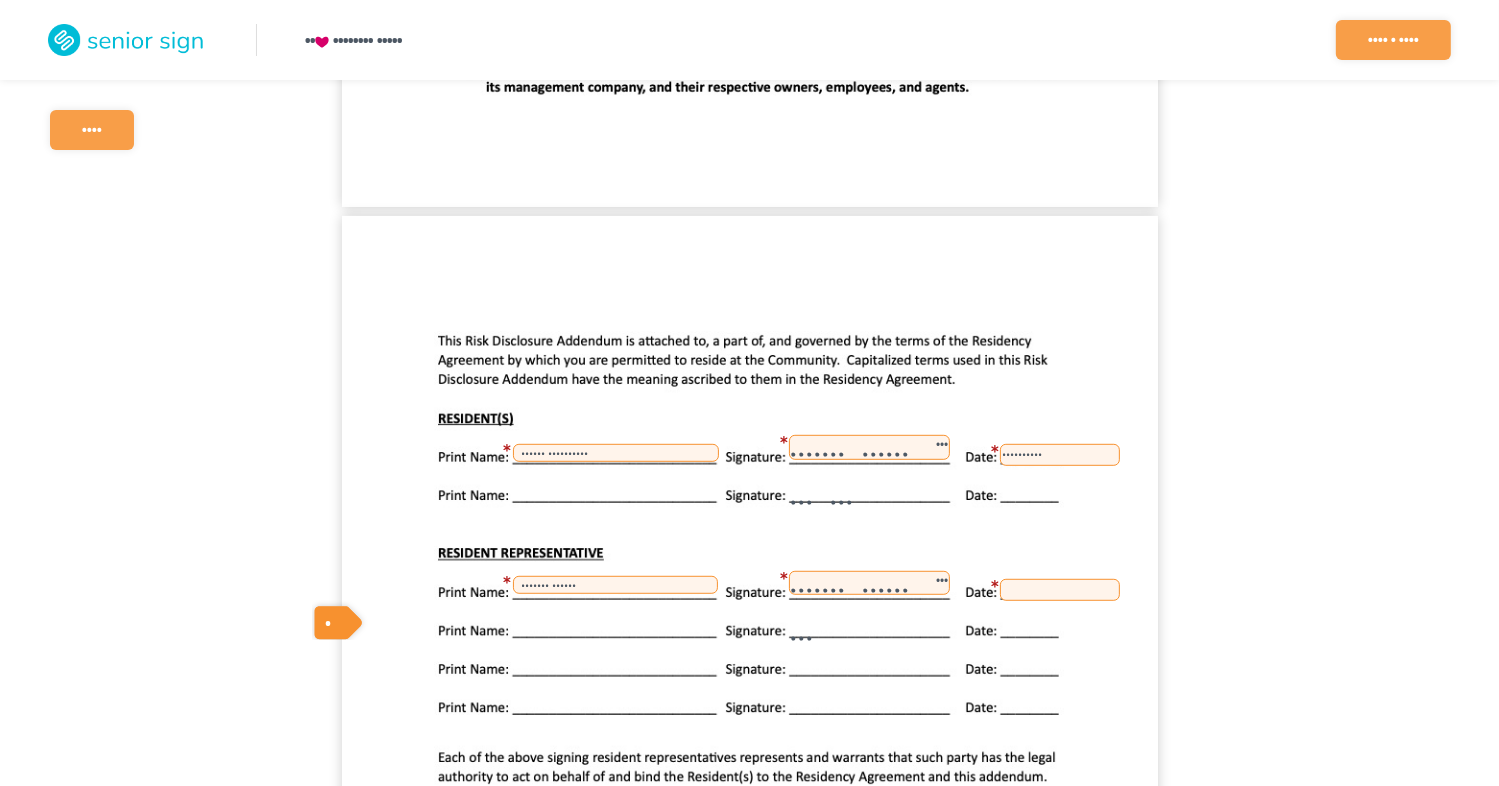click at bounding box center (1060, 590) 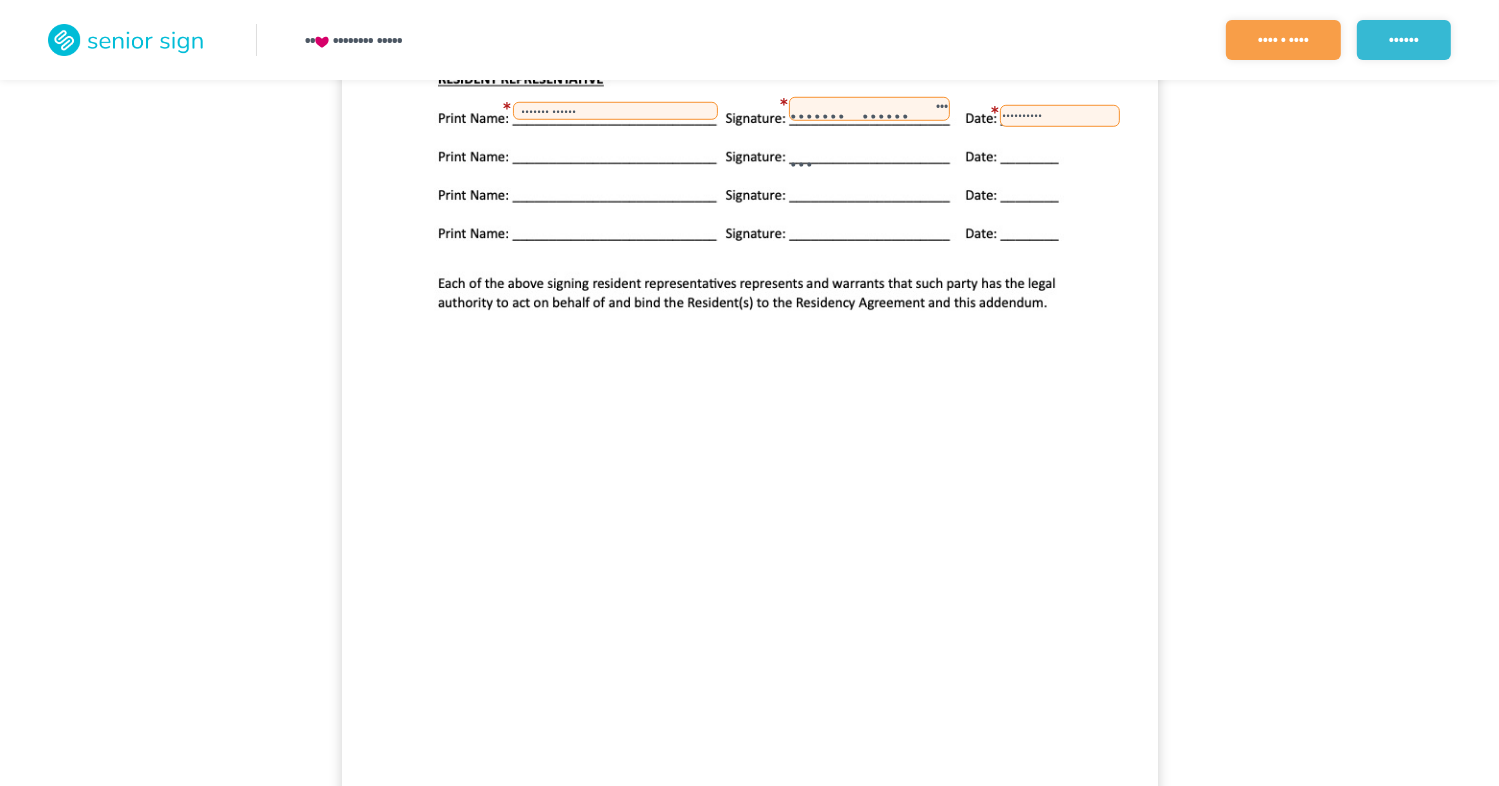 scroll, scrollTop: 1540, scrollLeft: 0, axis: vertical 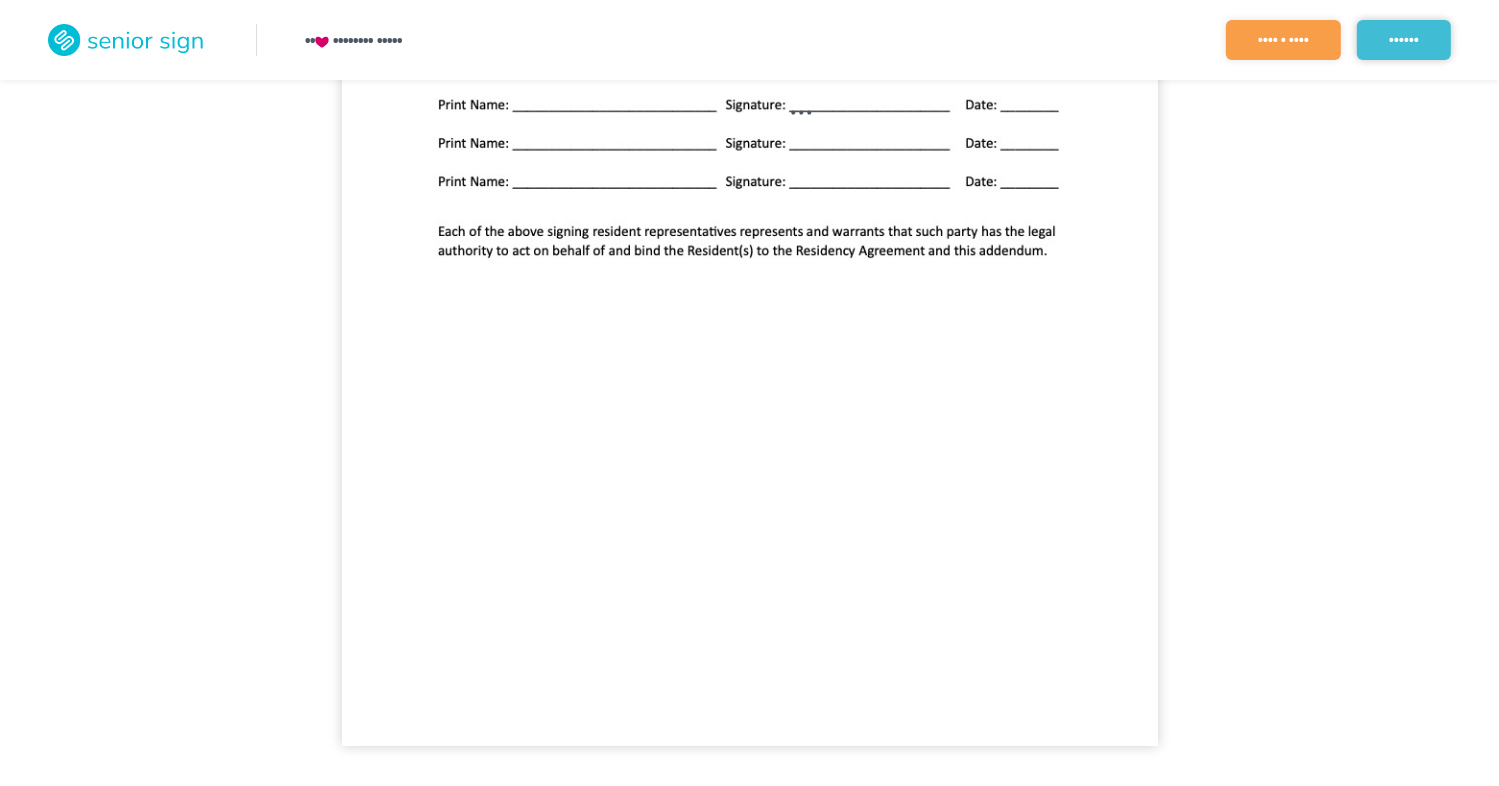 click on "••••••" at bounding box center (1404, 40) 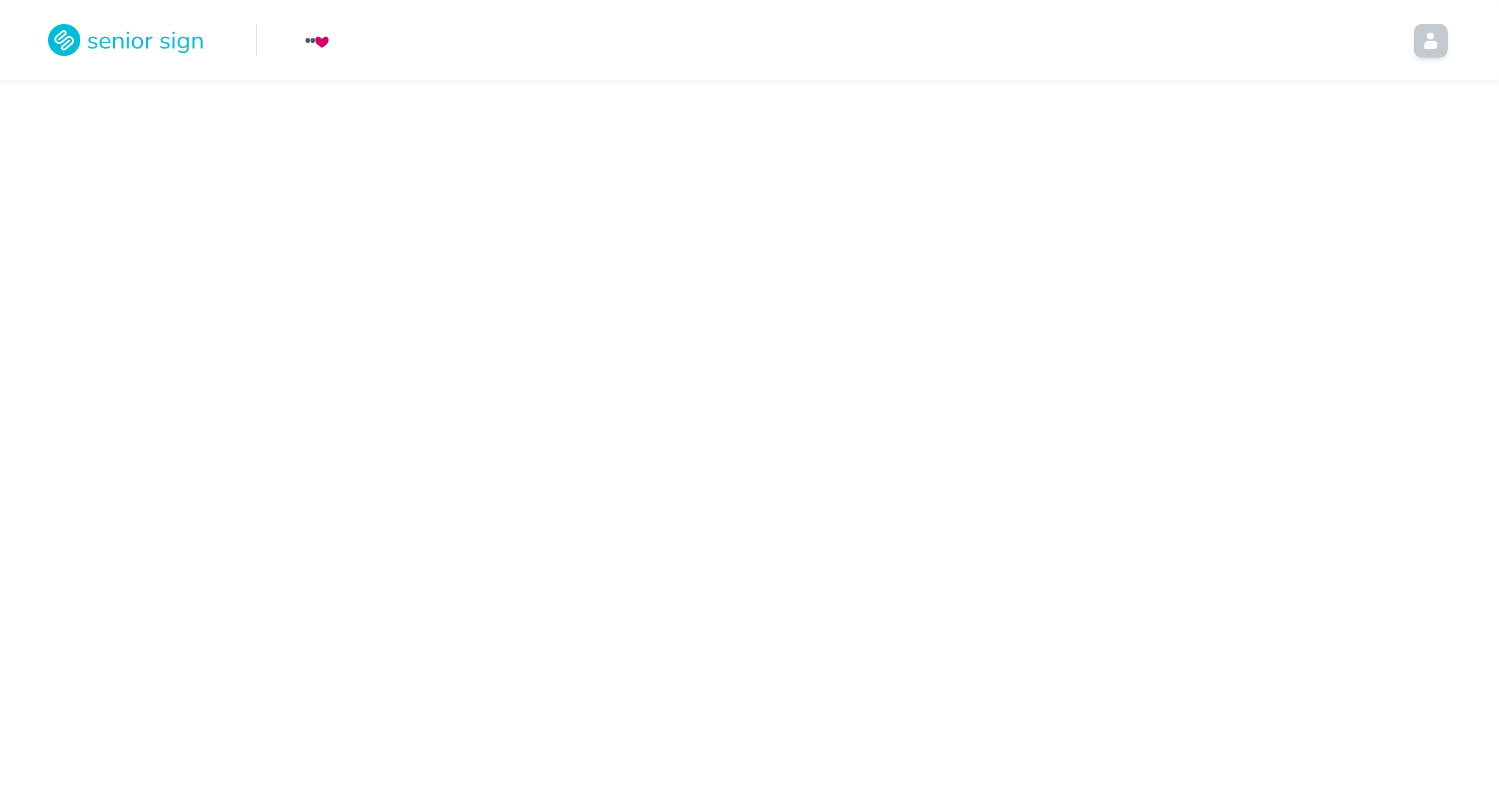 scroll, scrollTop: 0, scrollLeft: 0, axis: both 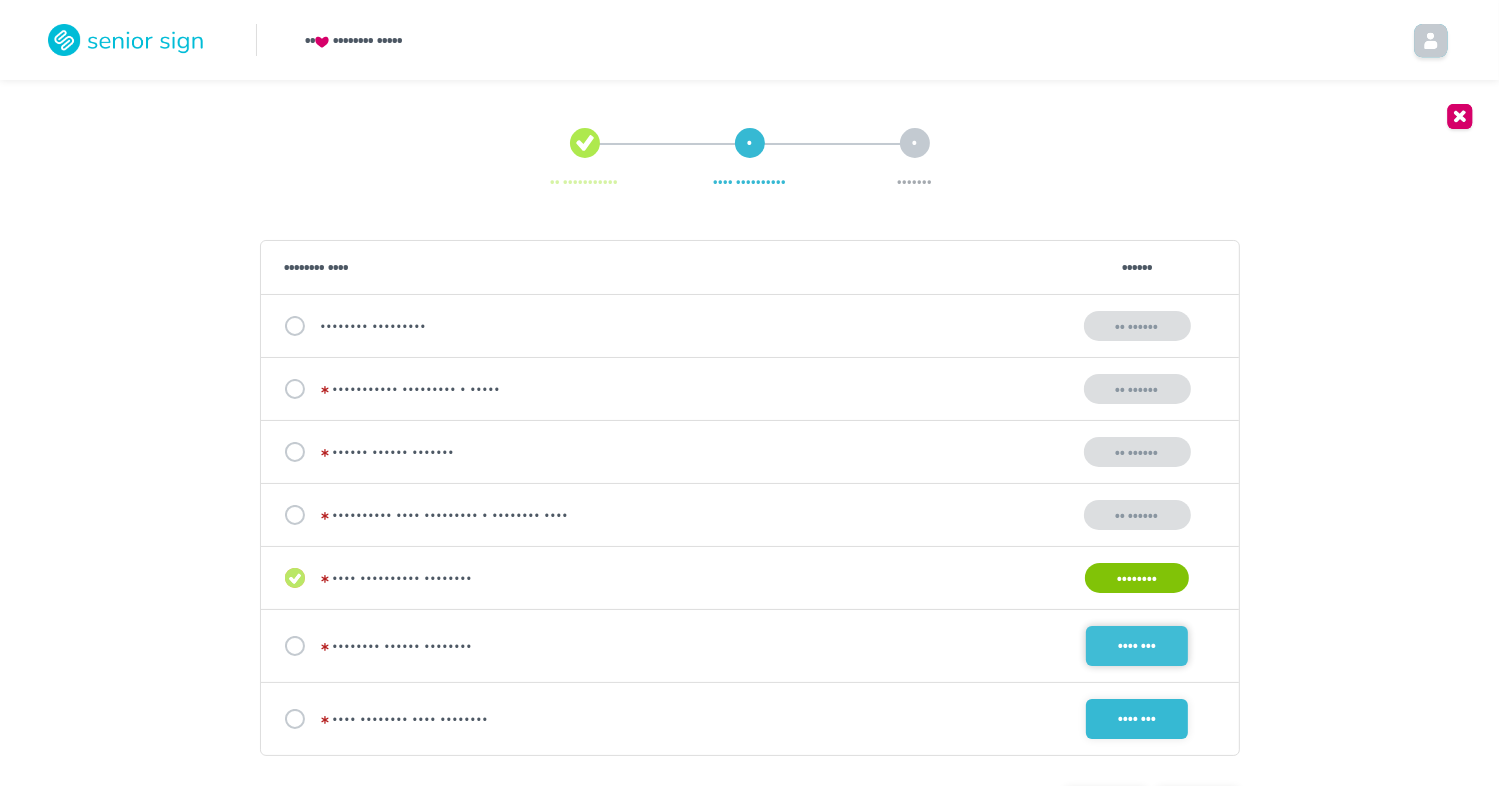 click on "•••• •••" at bounding box center (1137, 646) 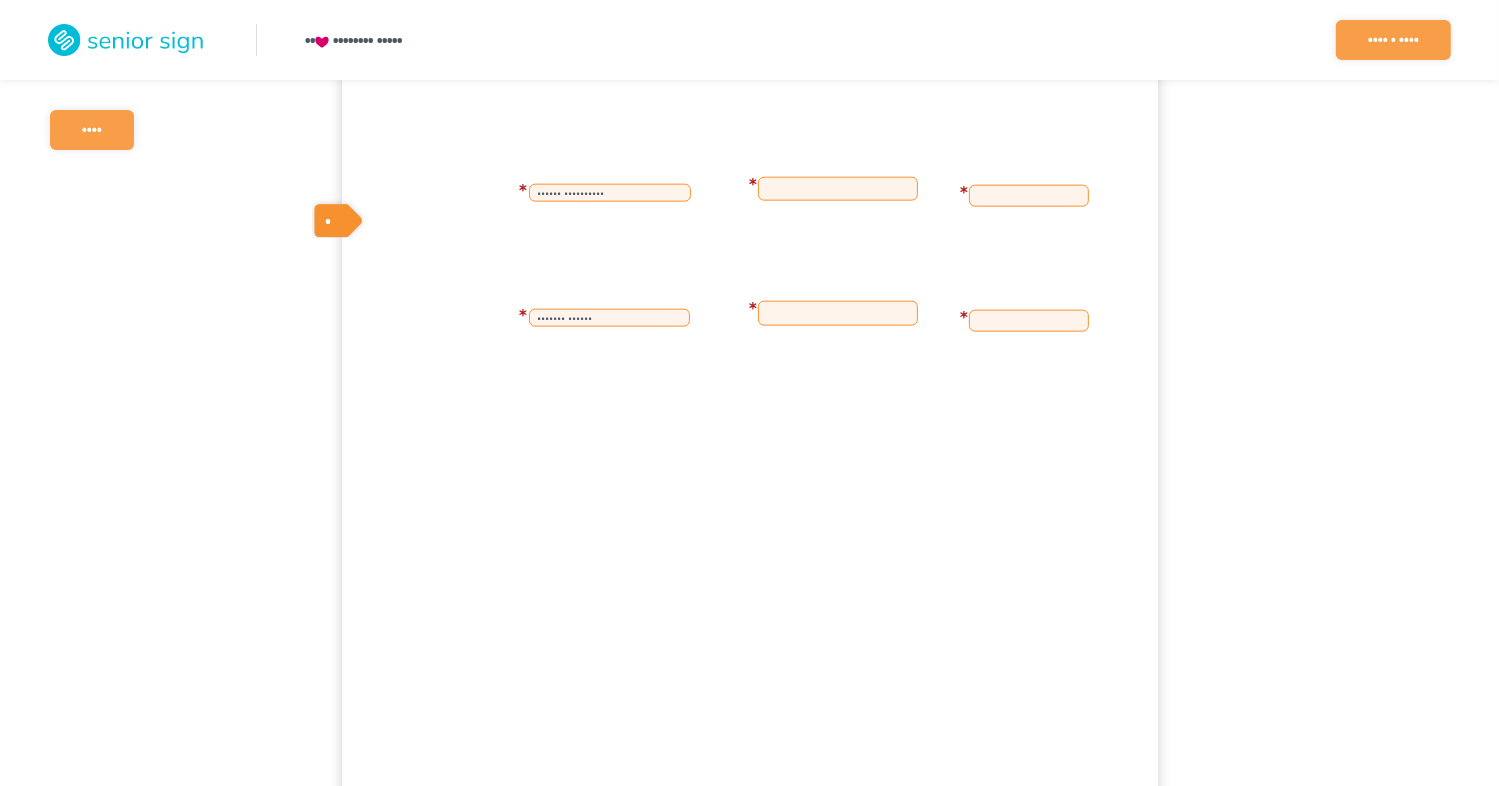 scroll, scrollTop: 2400, scrollLeft: 0, axis: vertical 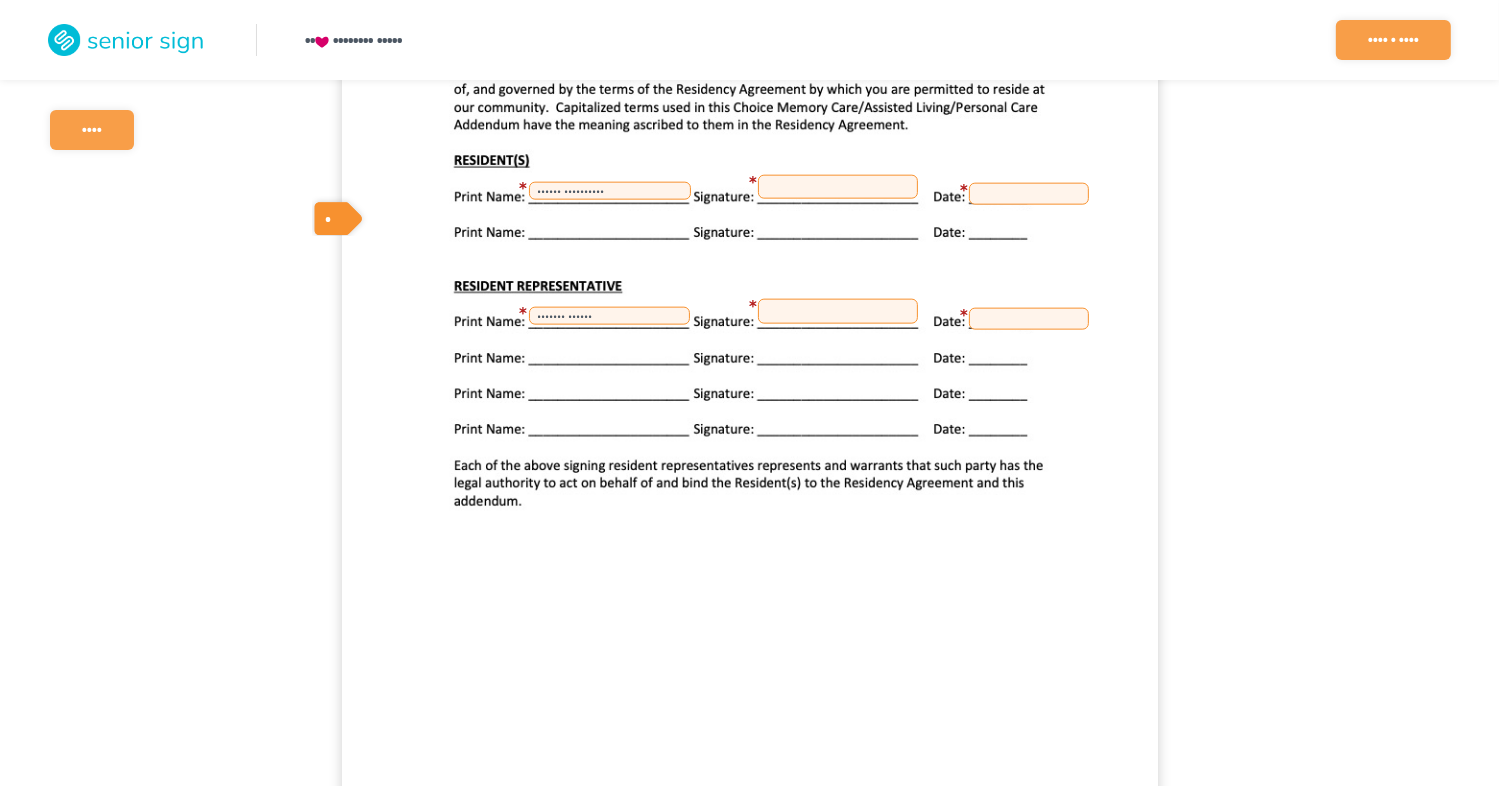click at bounding box center [838, 187] 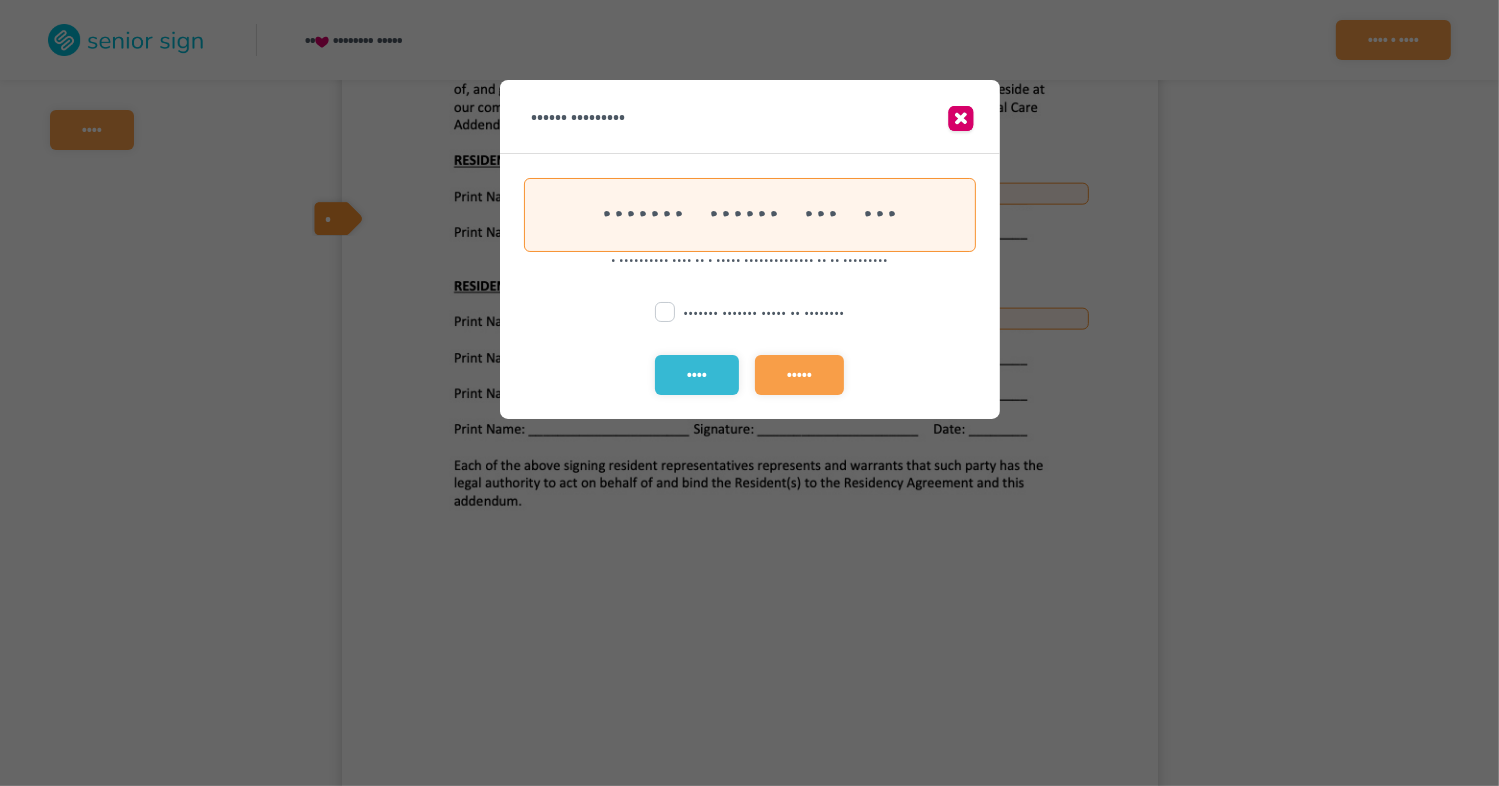 scroll, scrollTop: 0, scrollLeft: 0, axis: both 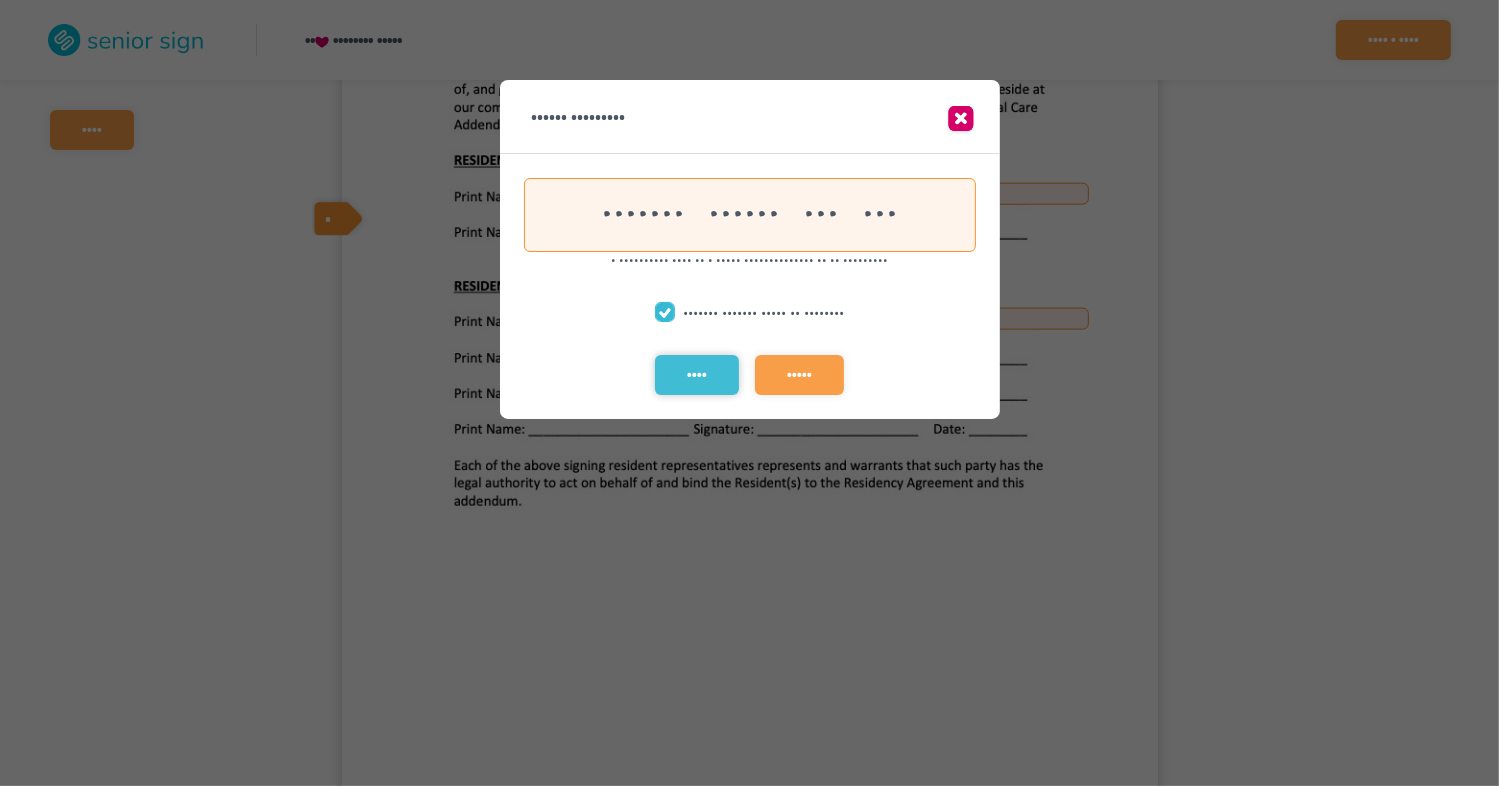 click on "••••" at bounding box center [697, 375] 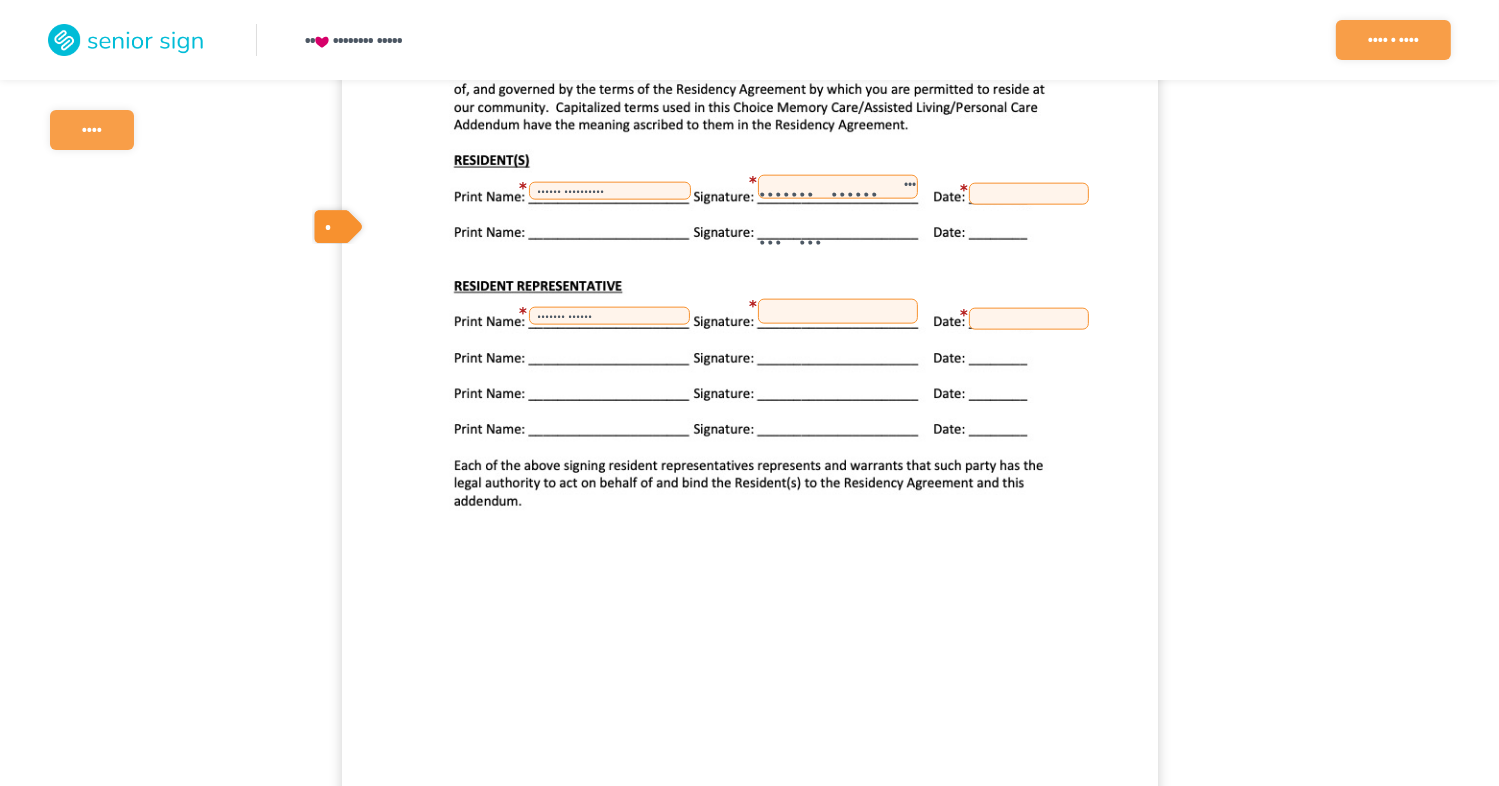 click at bounding box center (1029, 194) 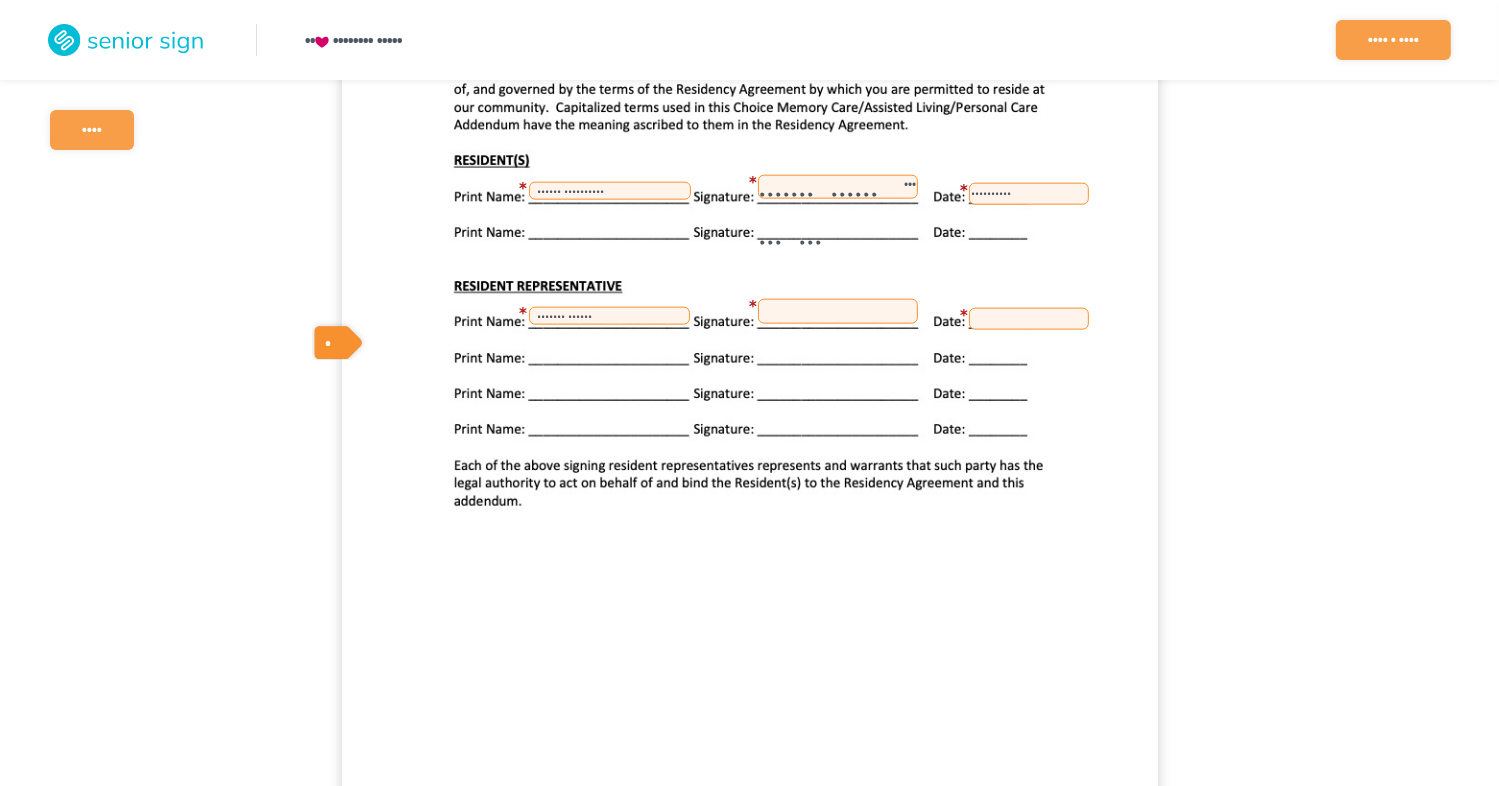click at bounding box center (838, 311) 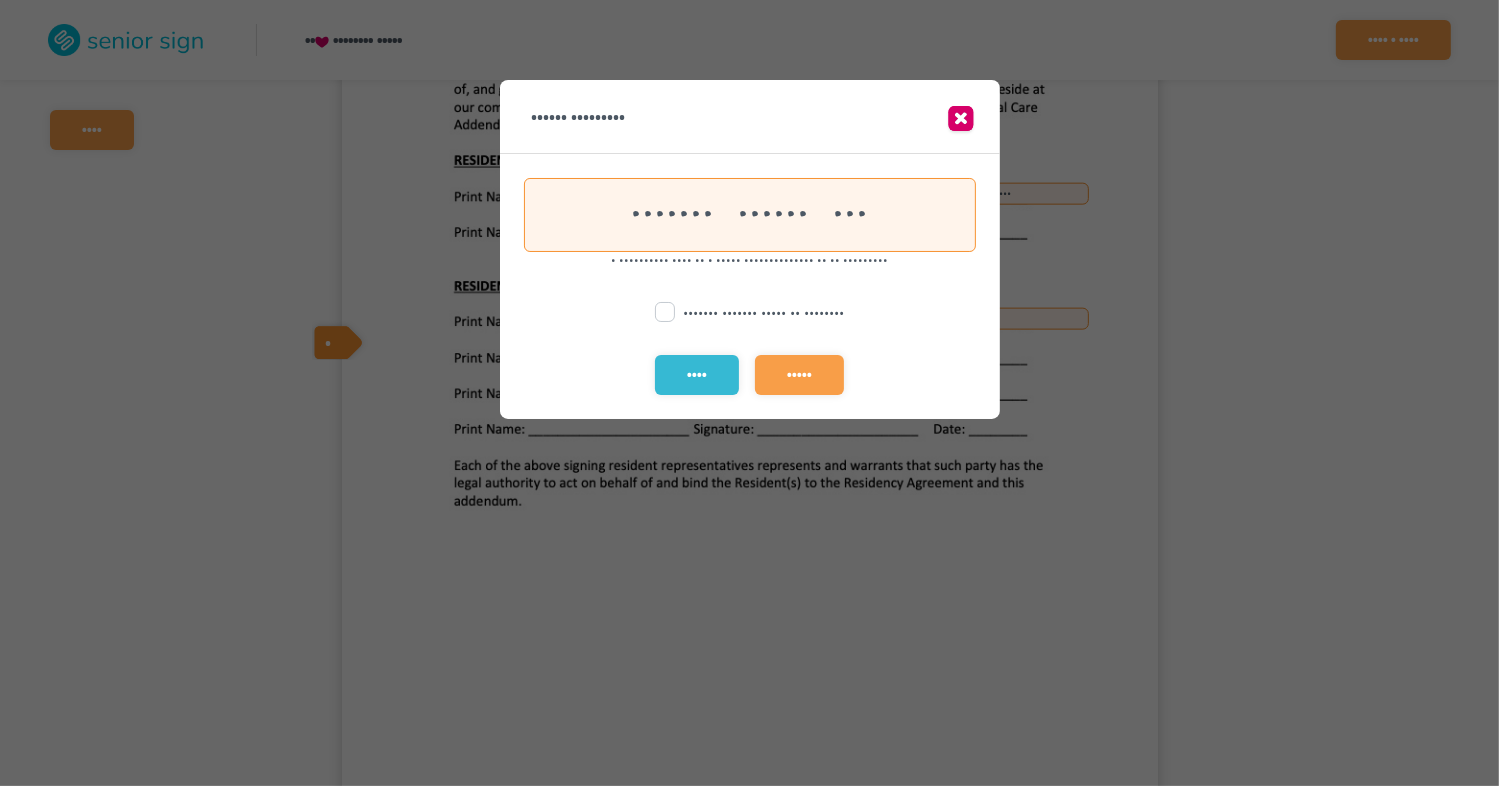 scroll, scrollTop: 0, scrollLeft: 1, axis: horizontal 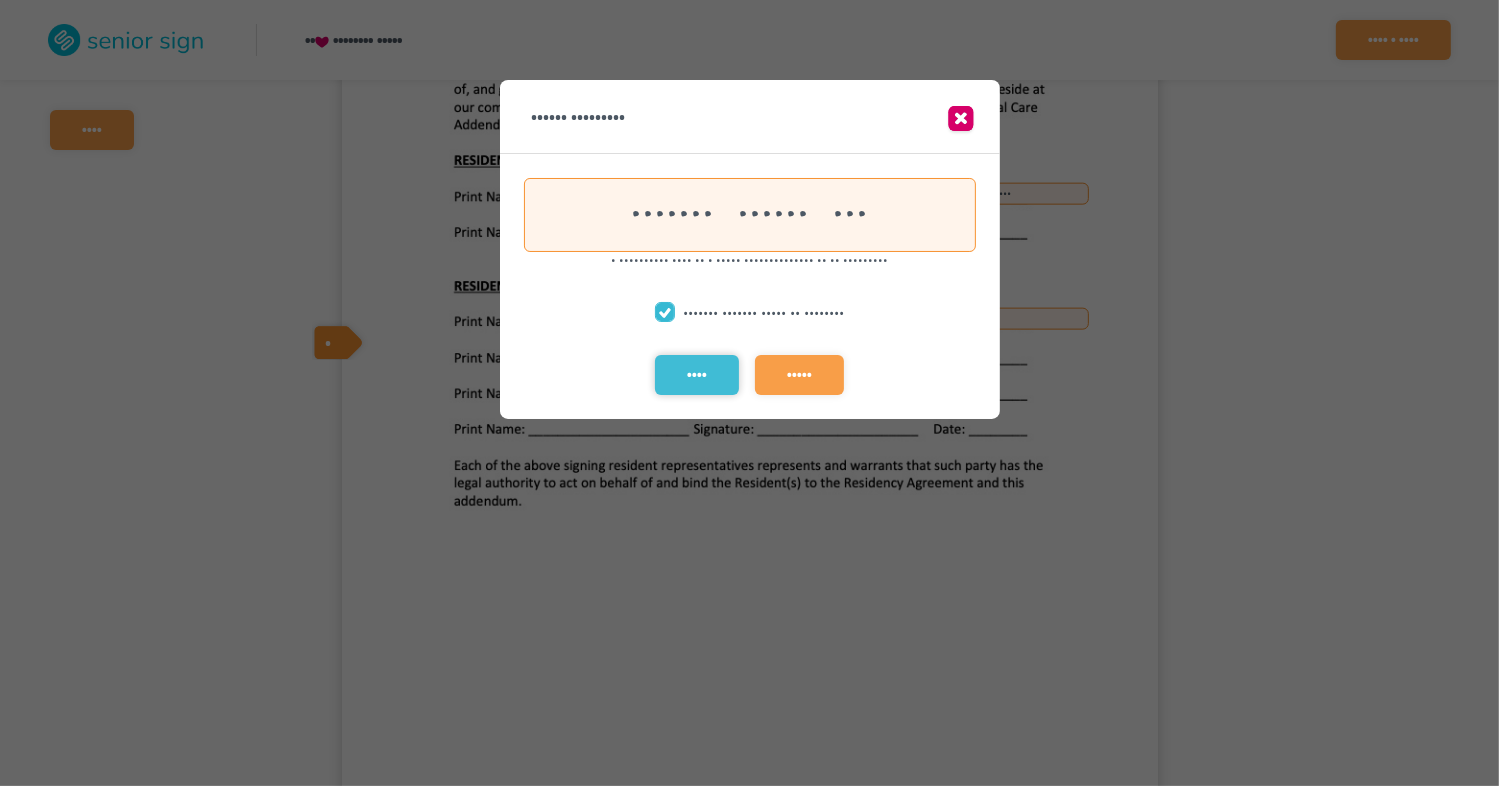 click on "••••" at bounding box center [697, 375] 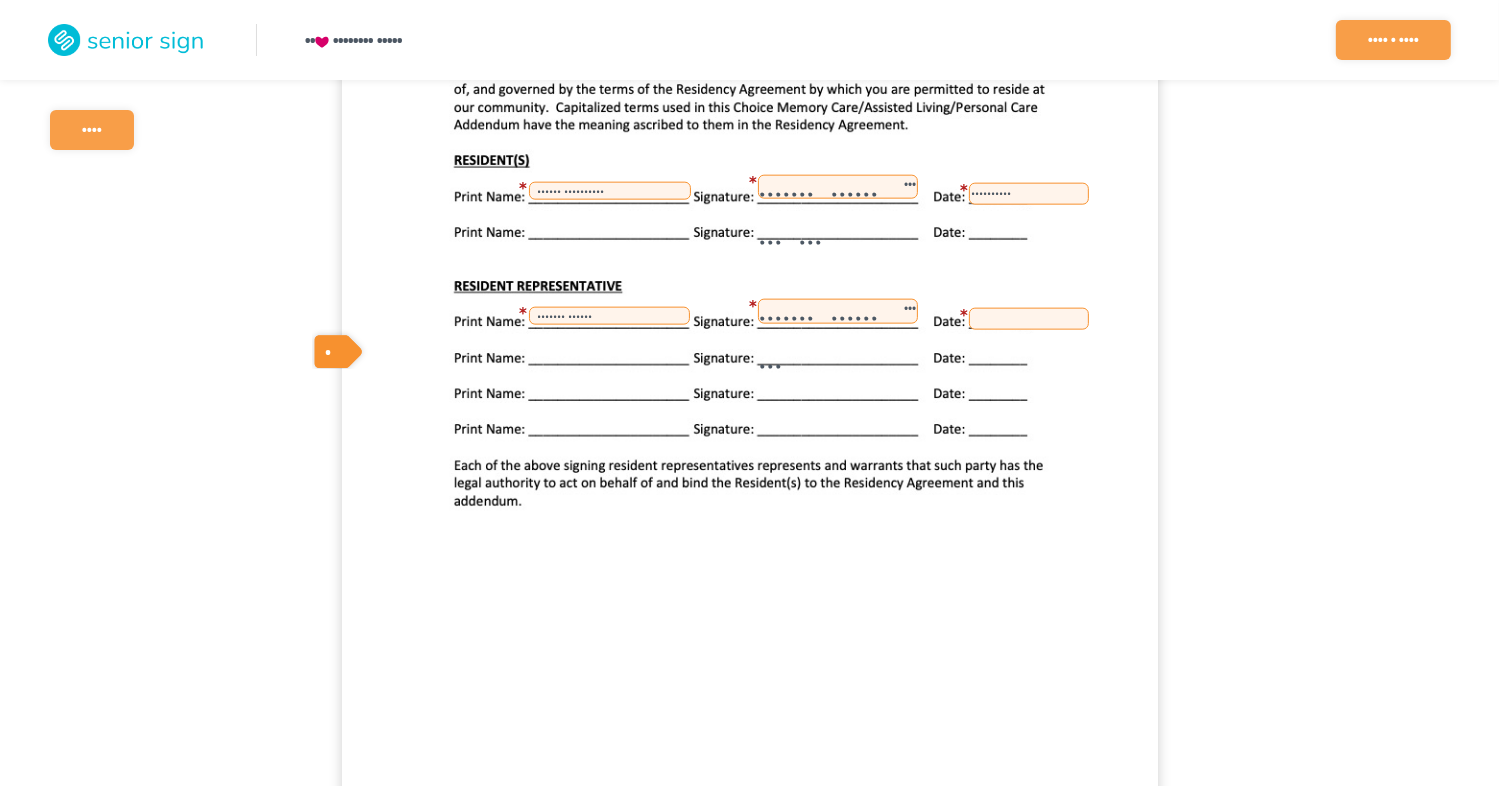 click at bounding box center [1029, 319] 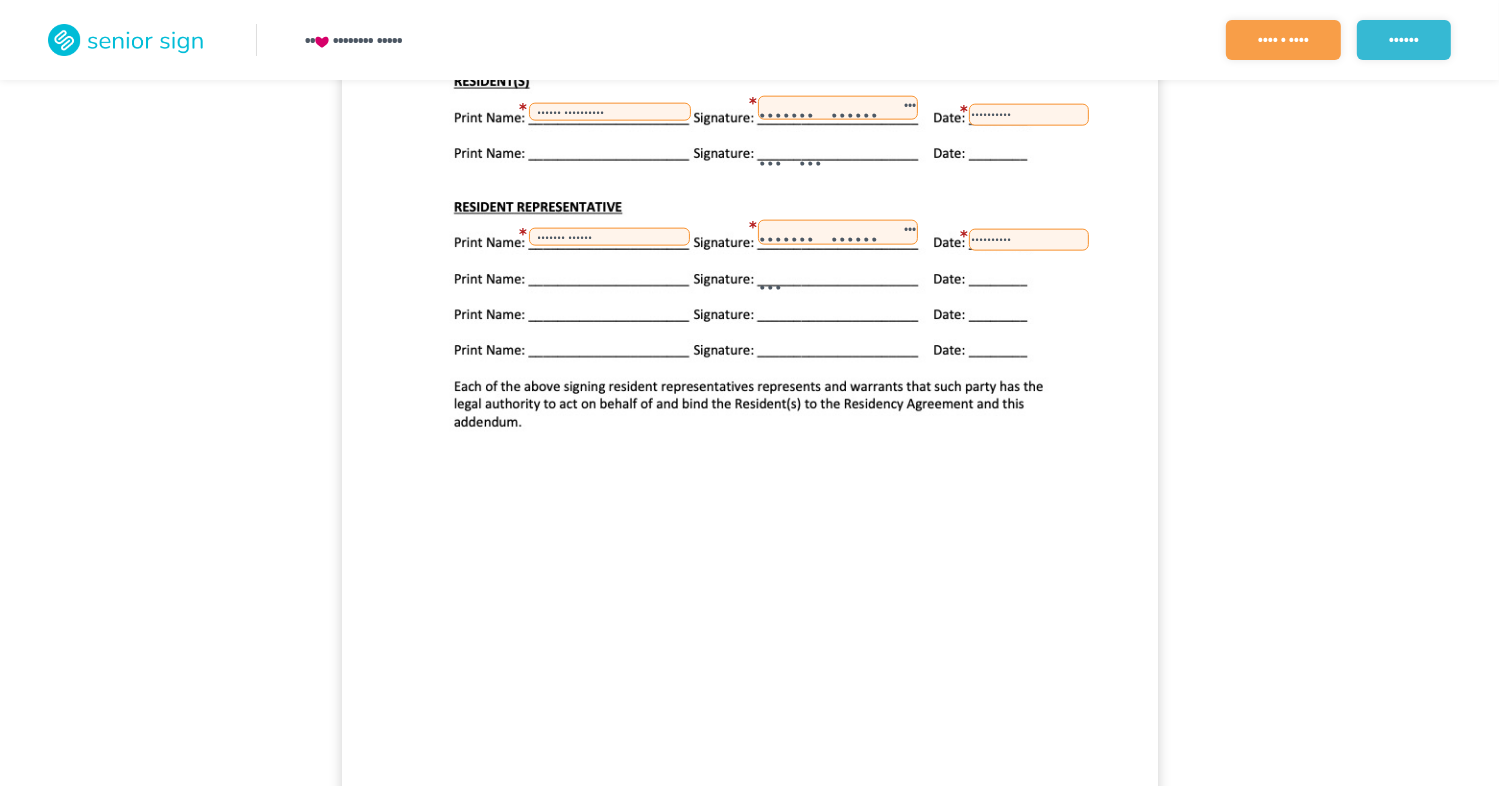 scroll, scrollTop: 2605, scrollLeft: 0, axis: vertical 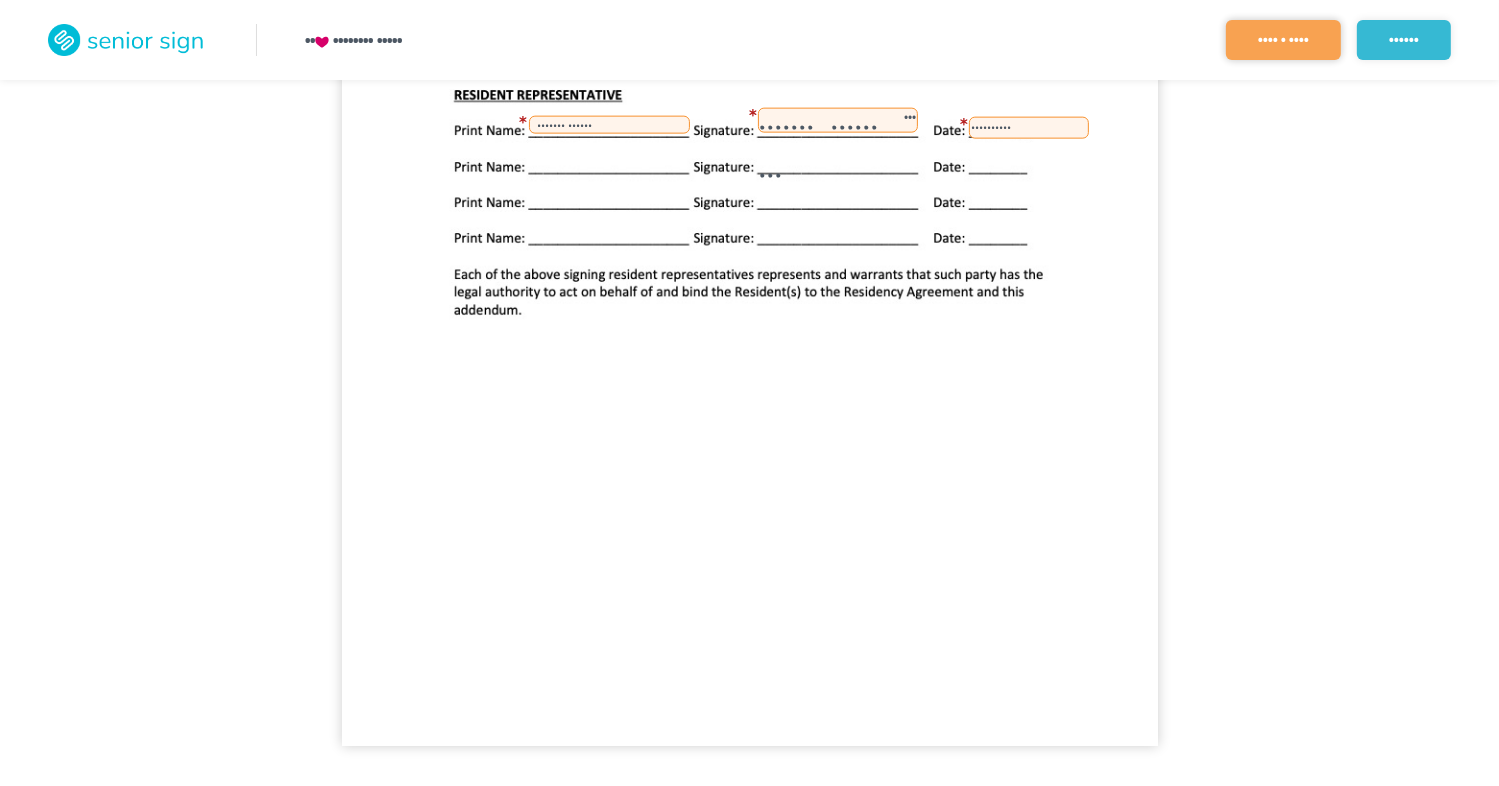 click on "•••• • ••••" at bounding box center [1283, 40] 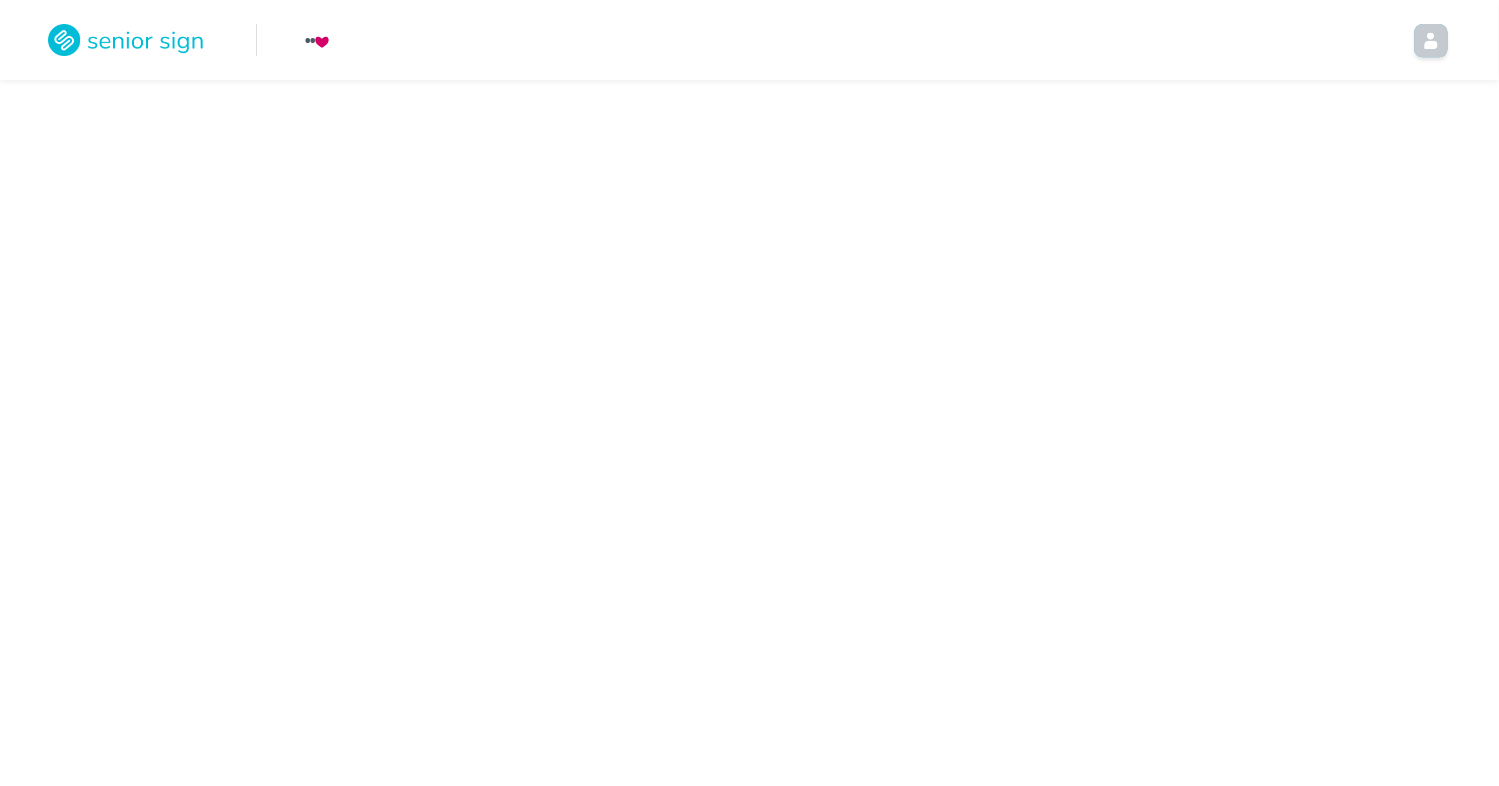 scroll, scrollTop: 0, scrollLeft: 0, axis: both 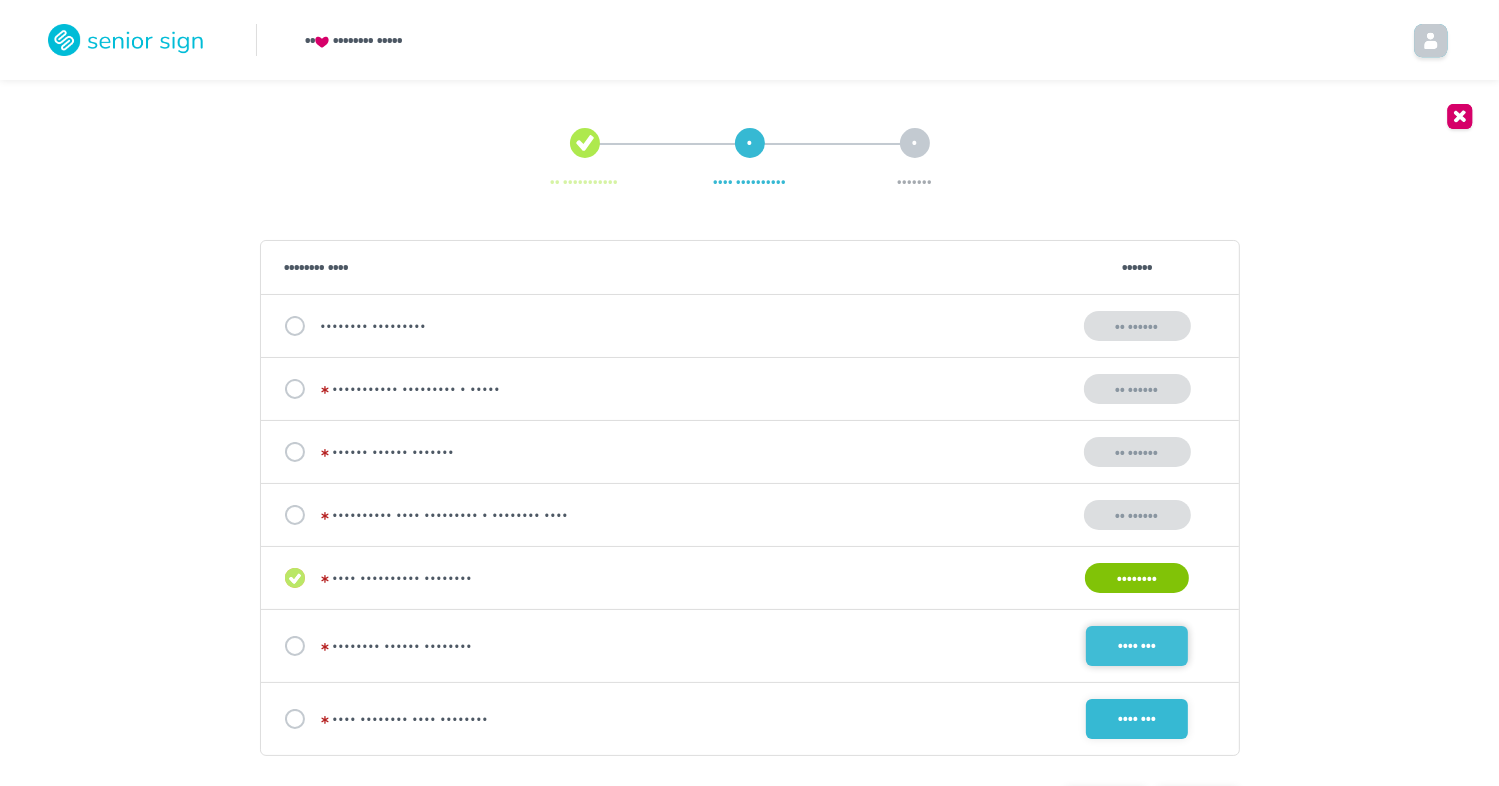 click on "•••• •••" at bounding box center (1137, 646) 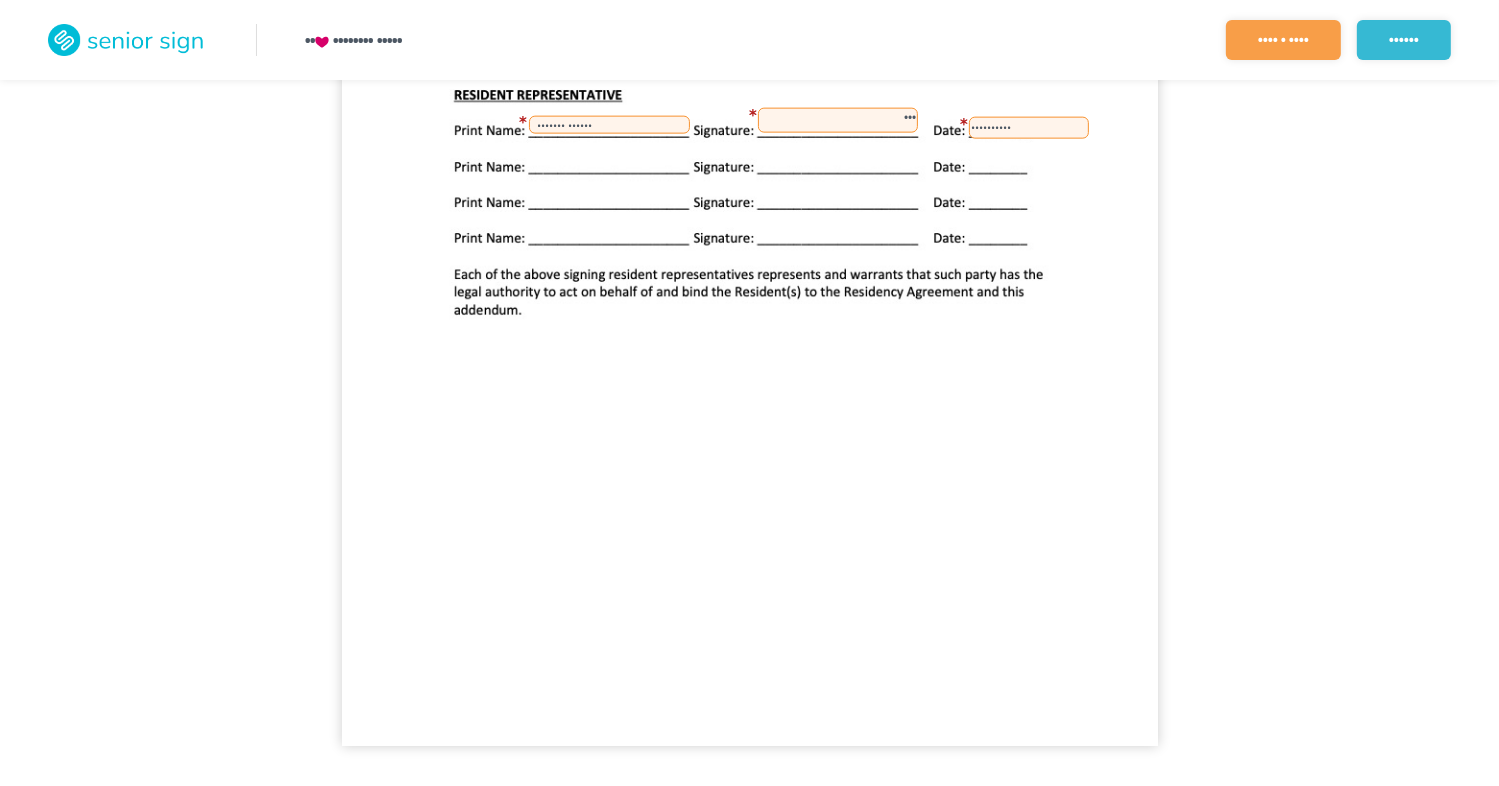 scroll, scrollTop: 2605, scrollLeft: 0, axis: vertical 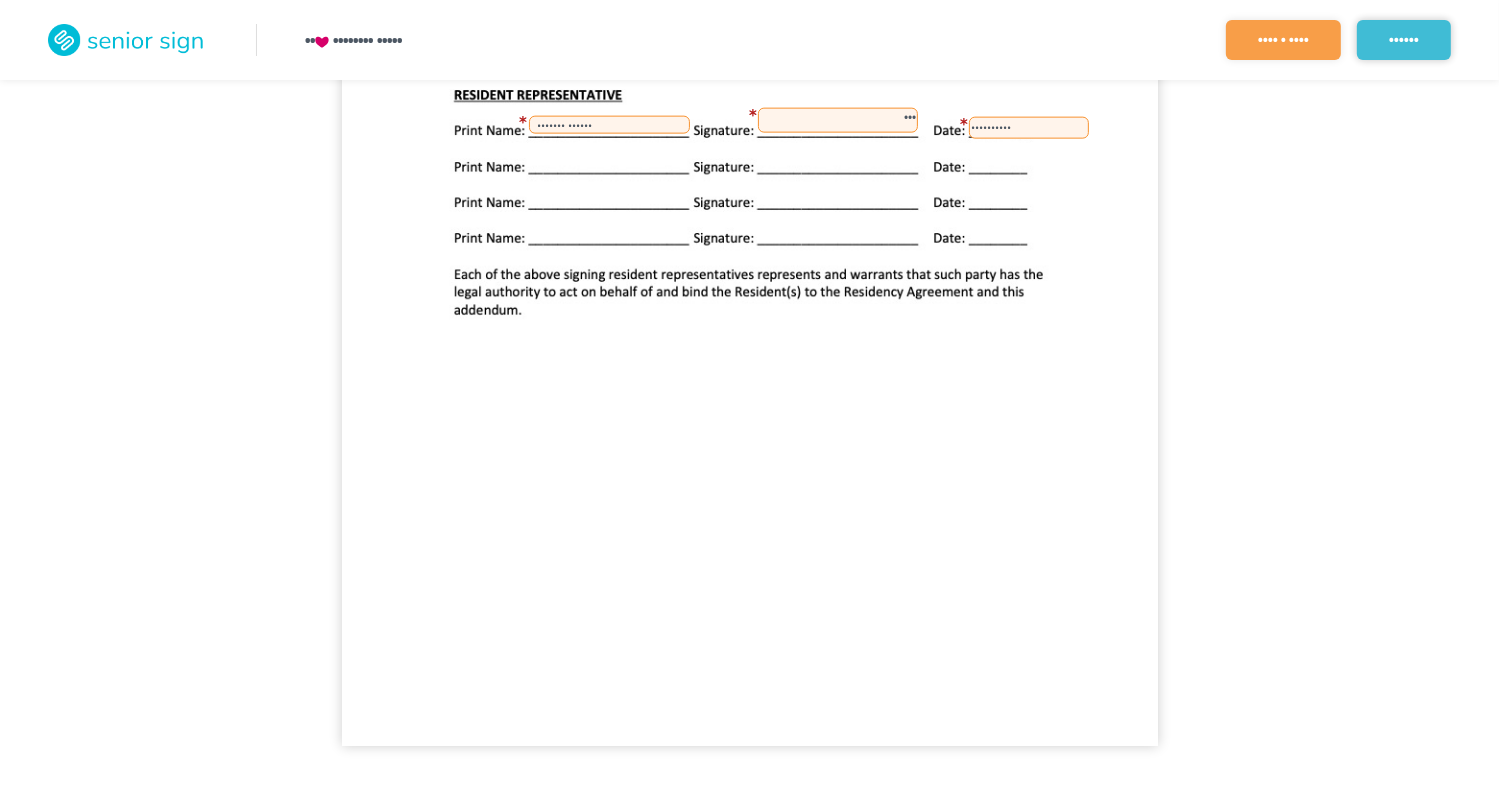 click on "••••••" at bounding box center [1404, 40] 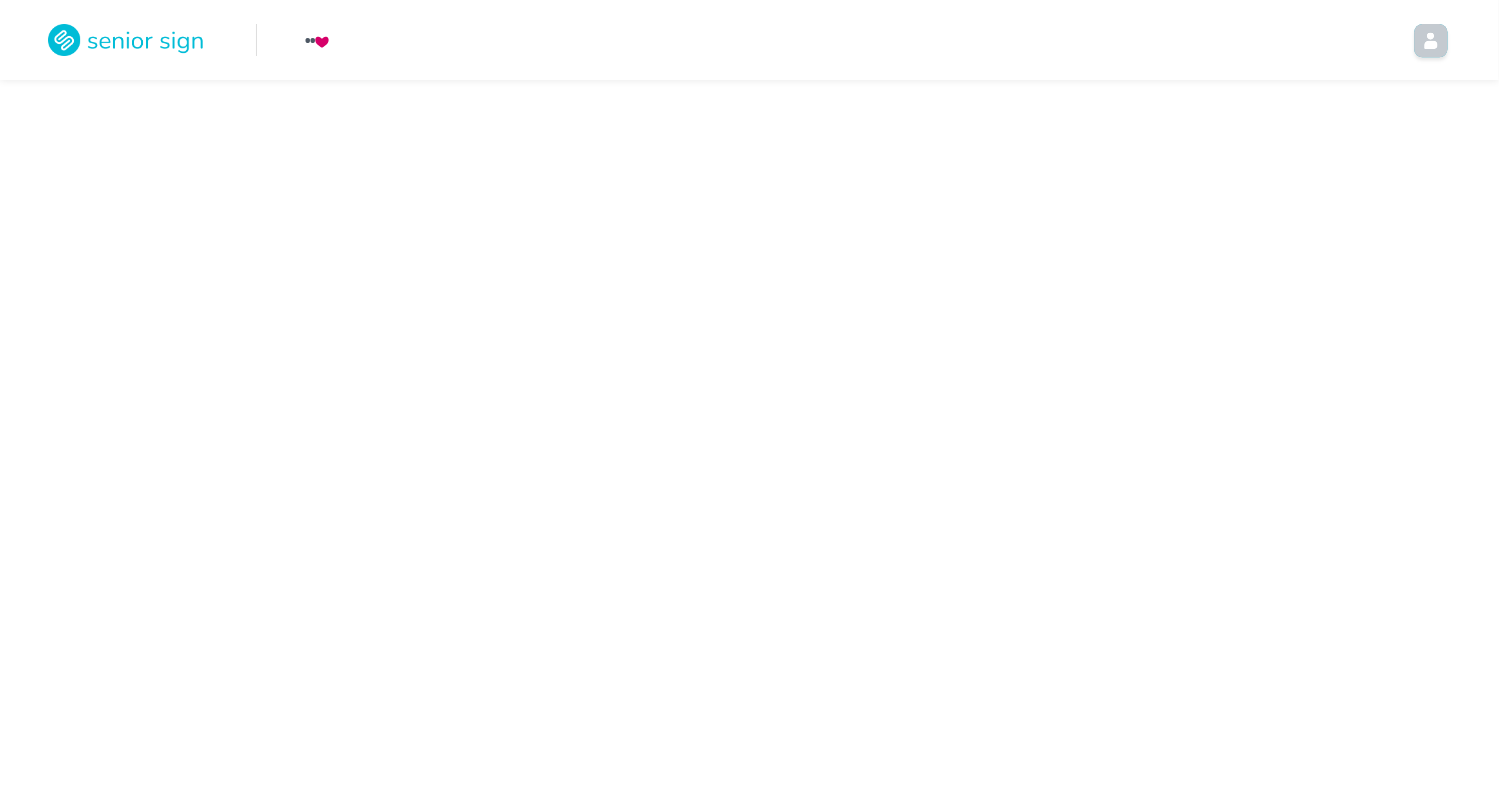 scroll, scrollTop: 0, scrollLeft: 0, axis: both 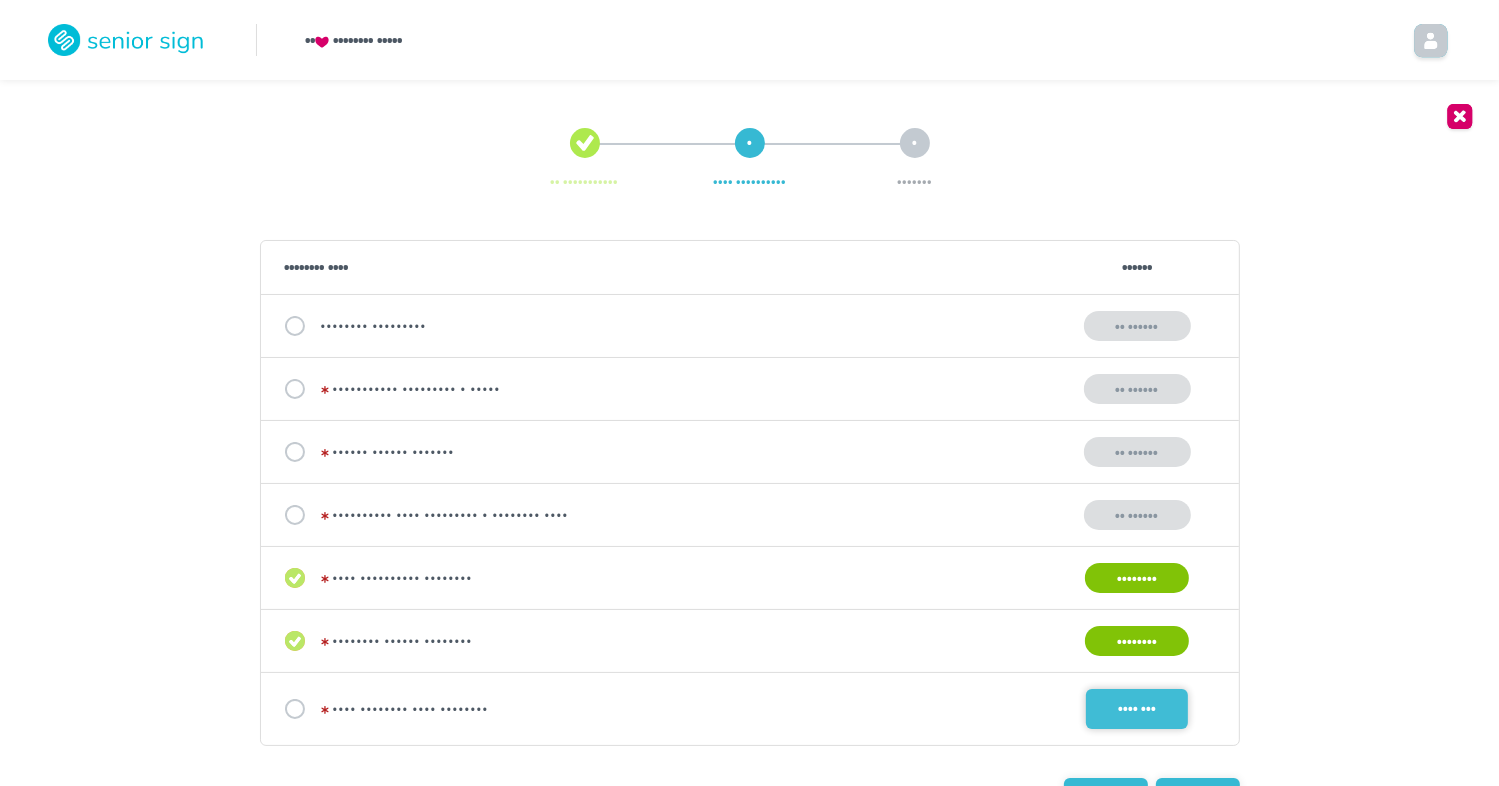 click on "•••• •••" at bounding box center (1137, 709) 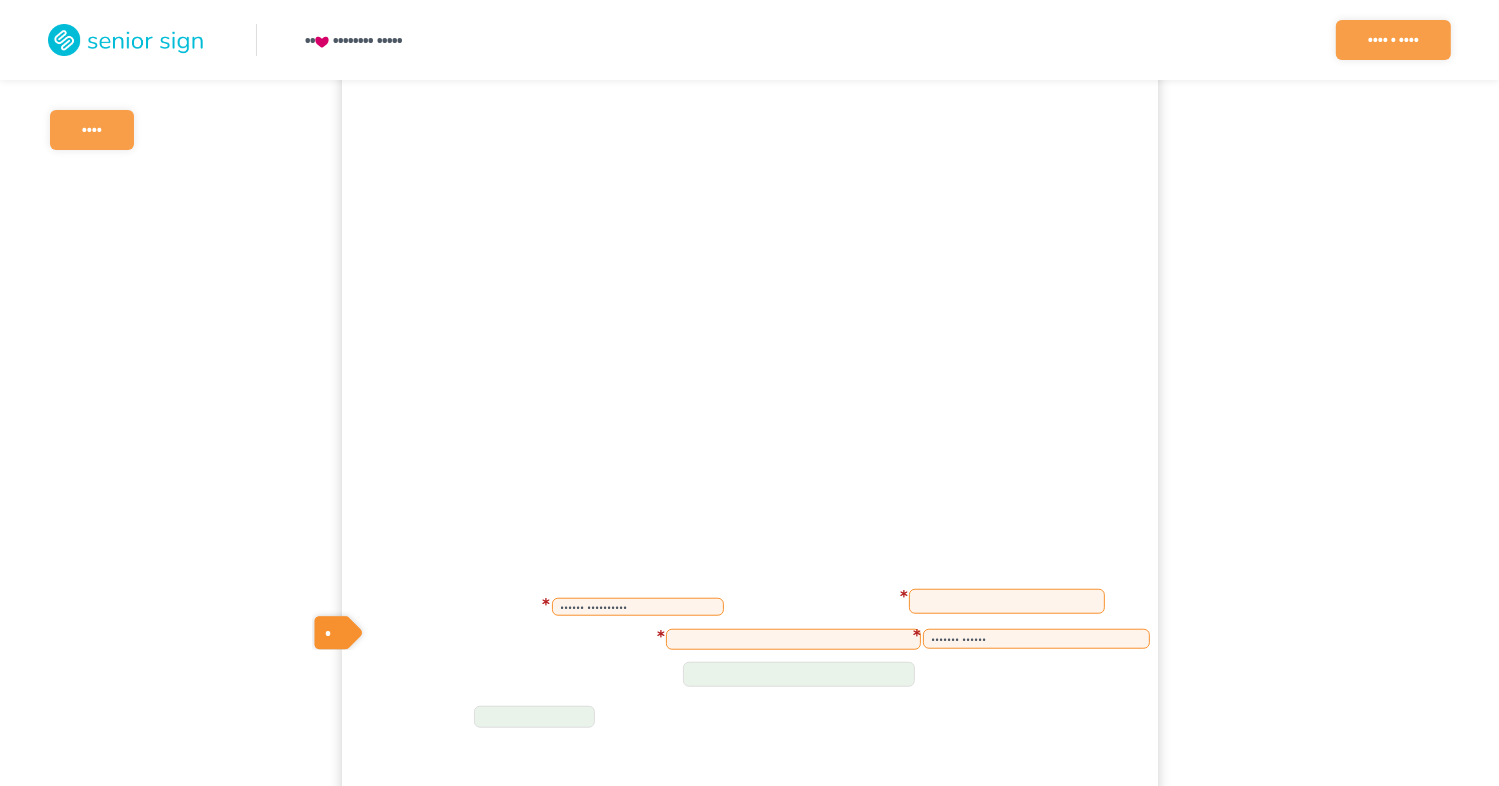 scroll, scrollTop: 1500, scrollLeft: 0, axis: vertical 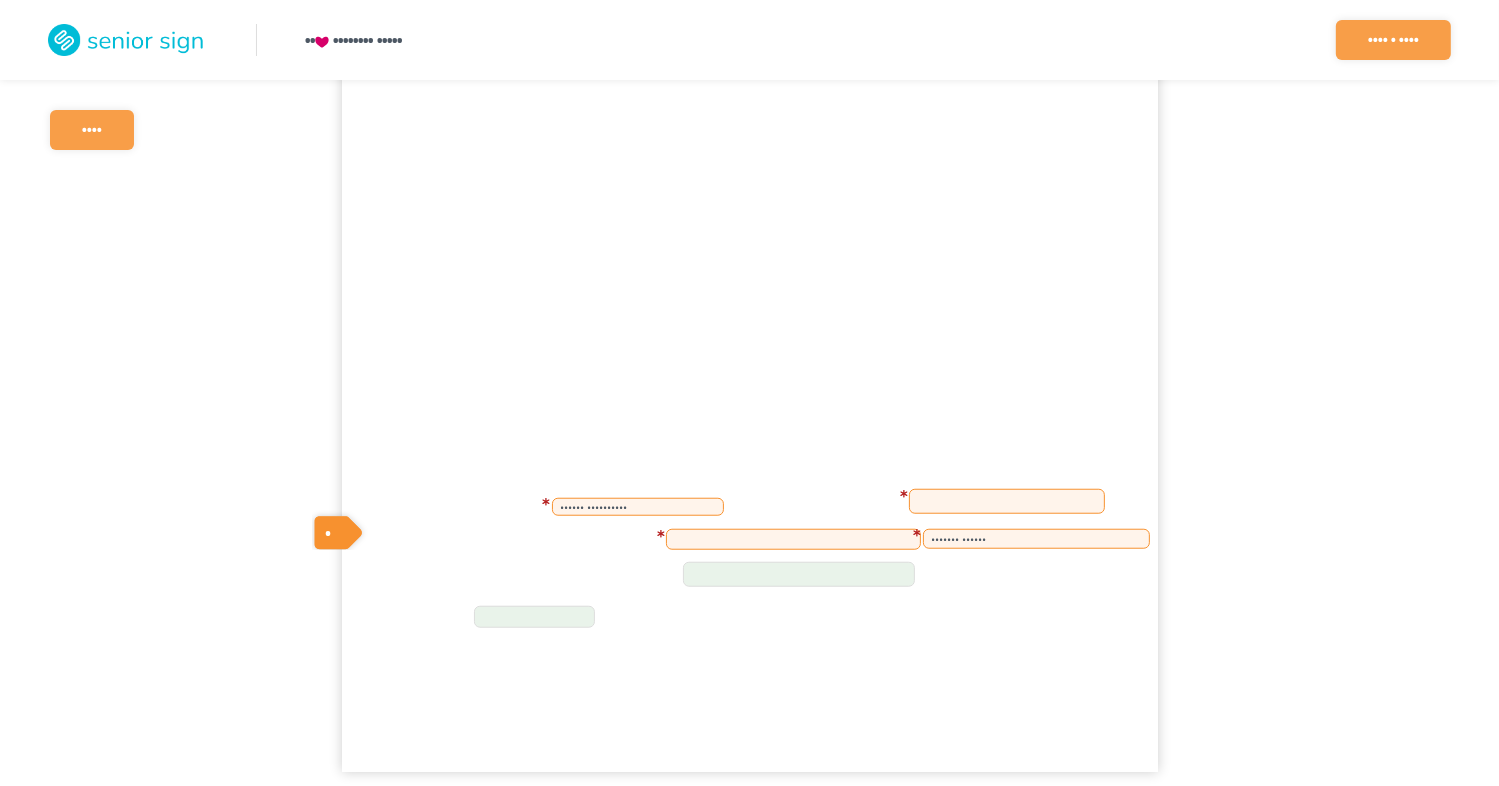 click at bounding box center (1007, 501) 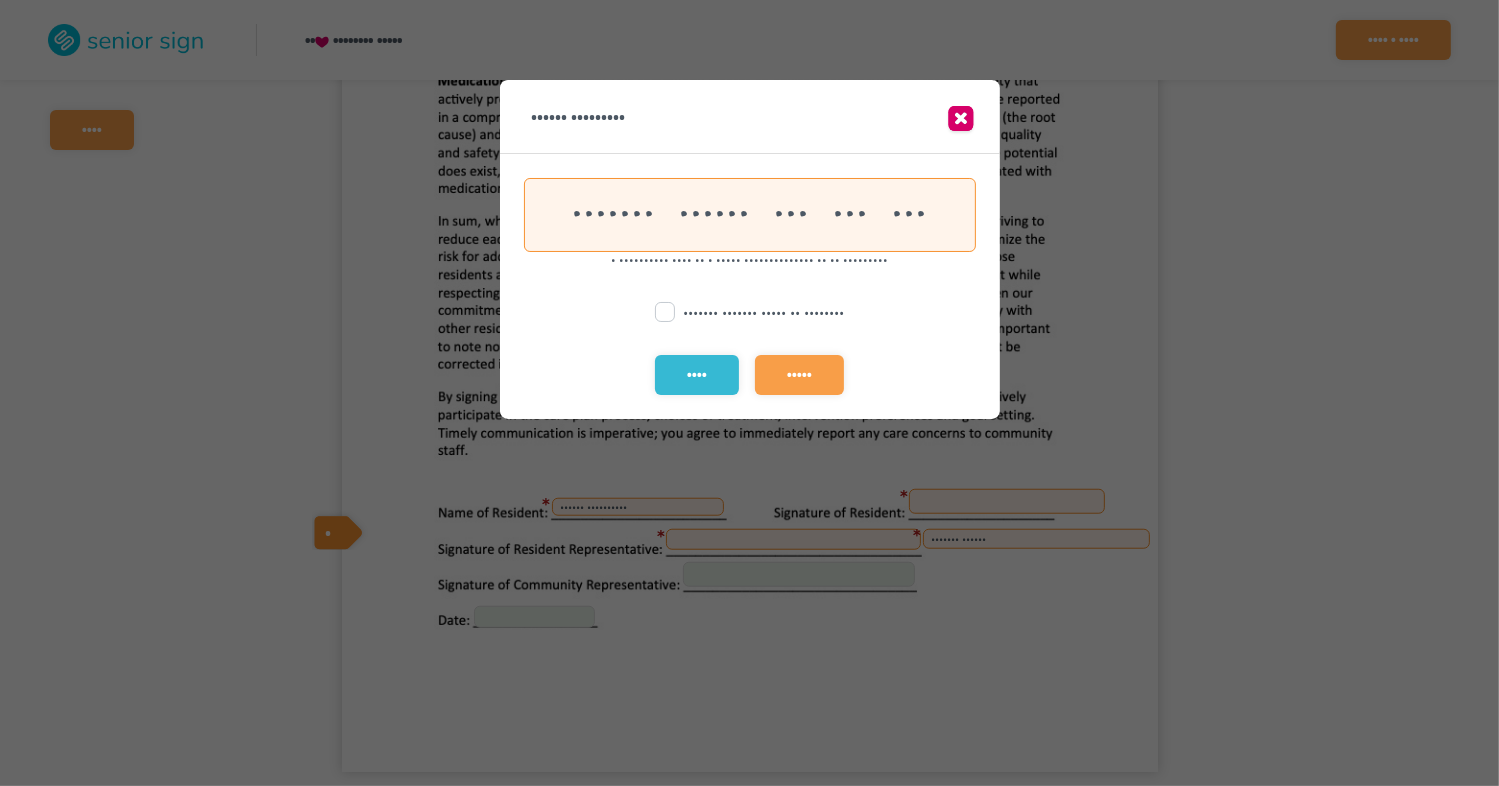 scroll, scrollTop: 0, scrollLeft: 0, axis: both 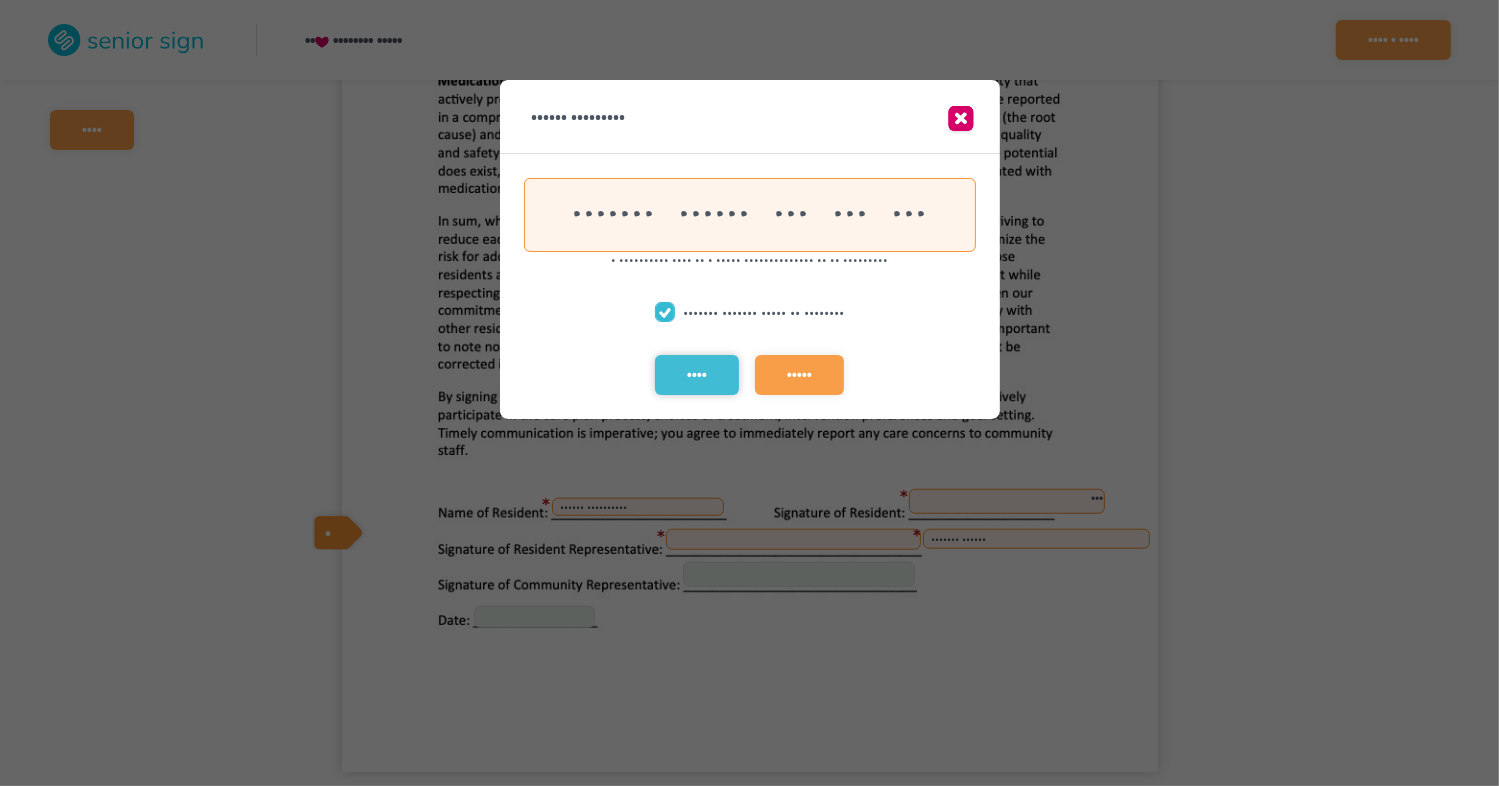 click on "••••" at bounding box center [697, 375] 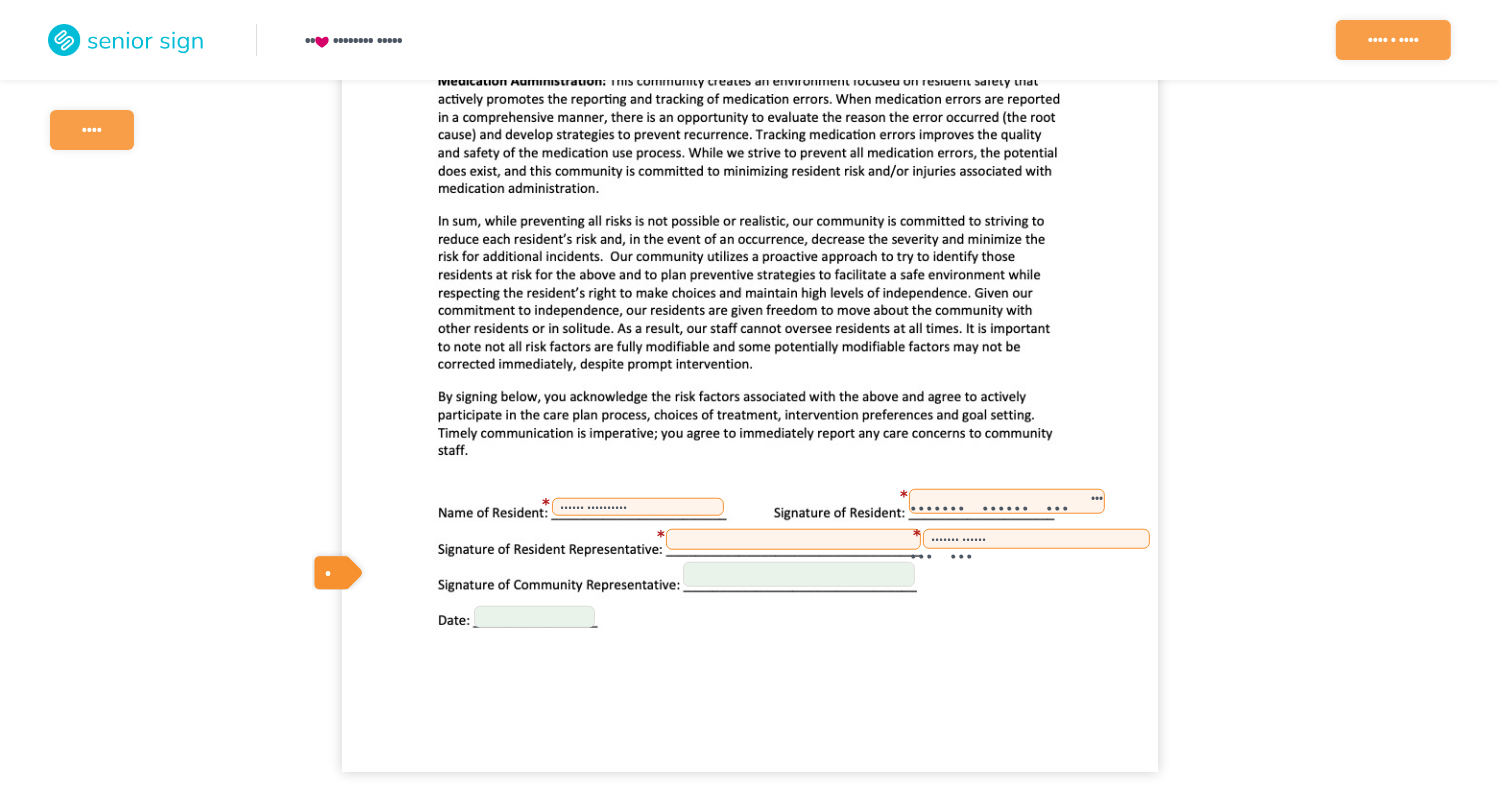 click at bounding box center [793, 539] 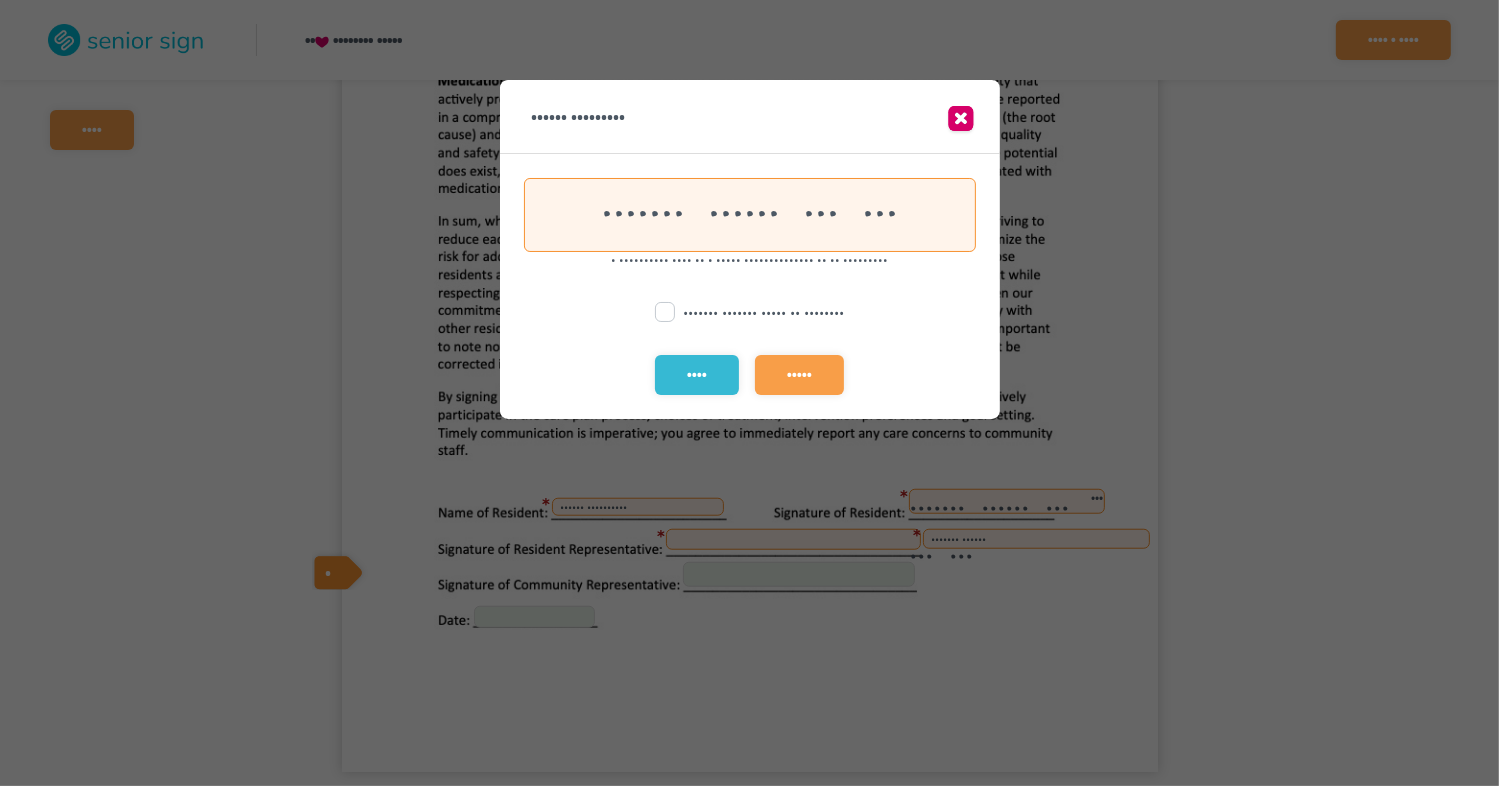 scroll, scrollTop: 0, scrollLeft: 0, axis: both 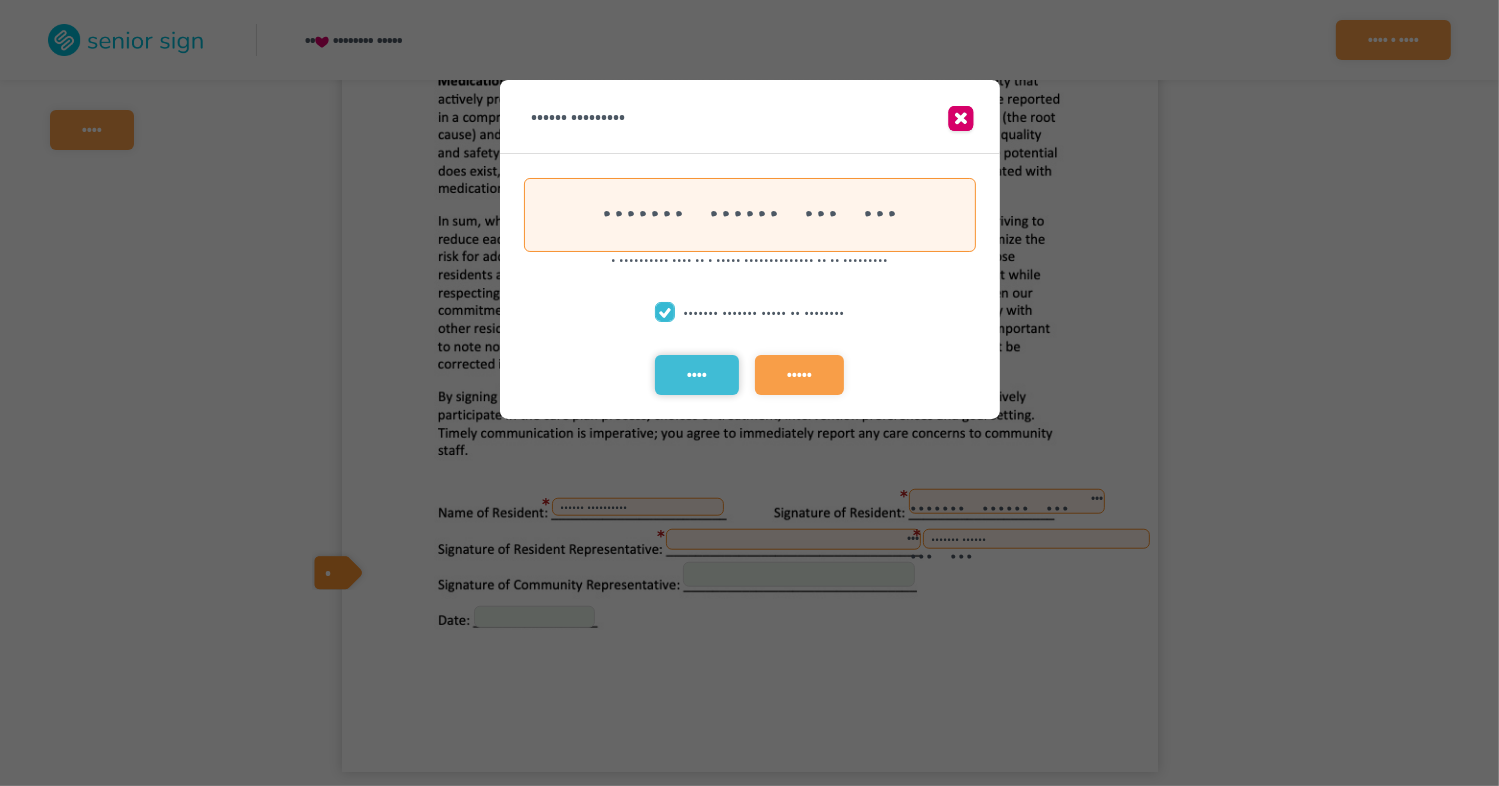 click on "••••" at bounding box center (697, 375) 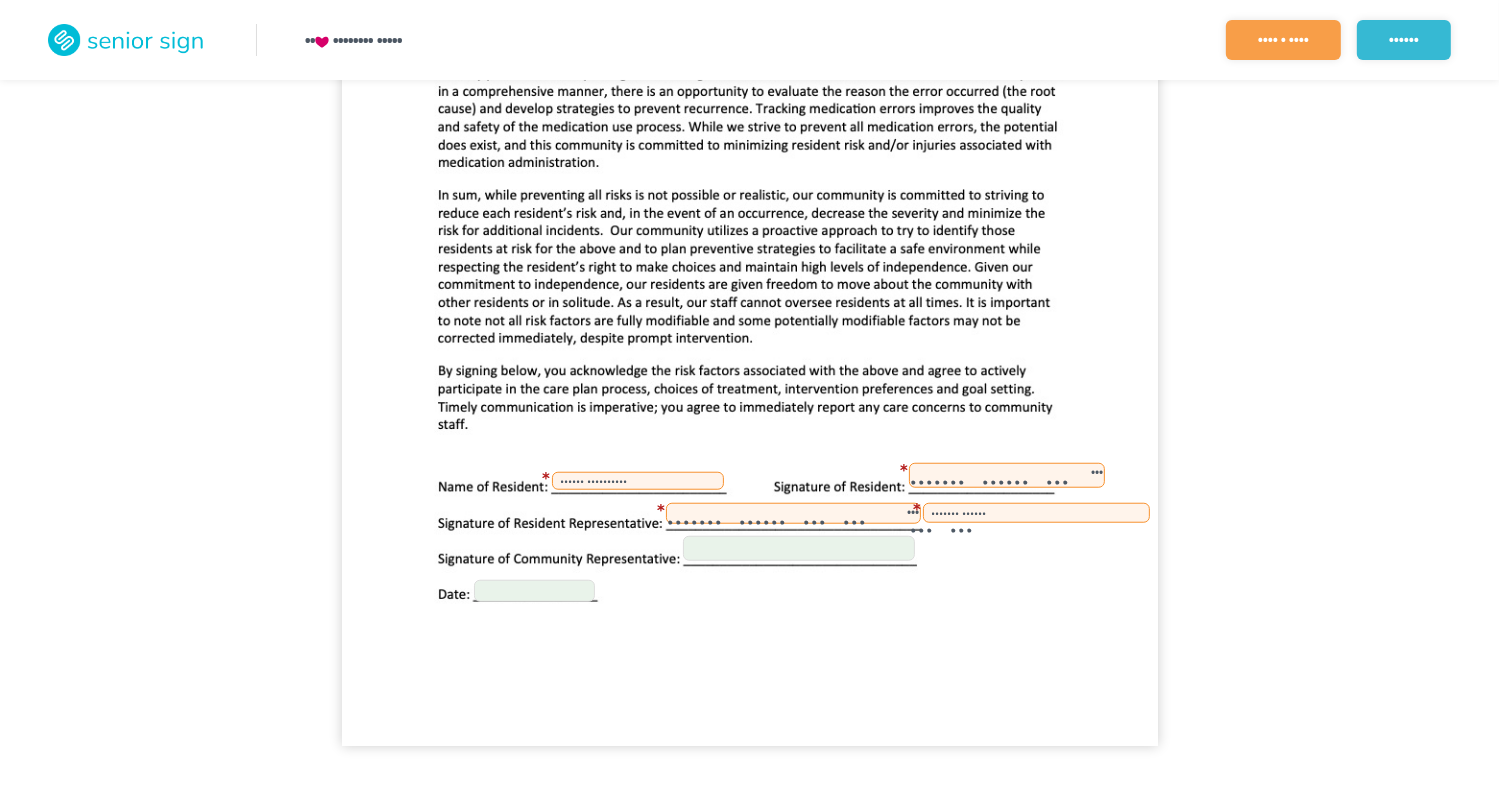 scroll, scrollTop: 1540, scrollLeft: 0, axis: vertical 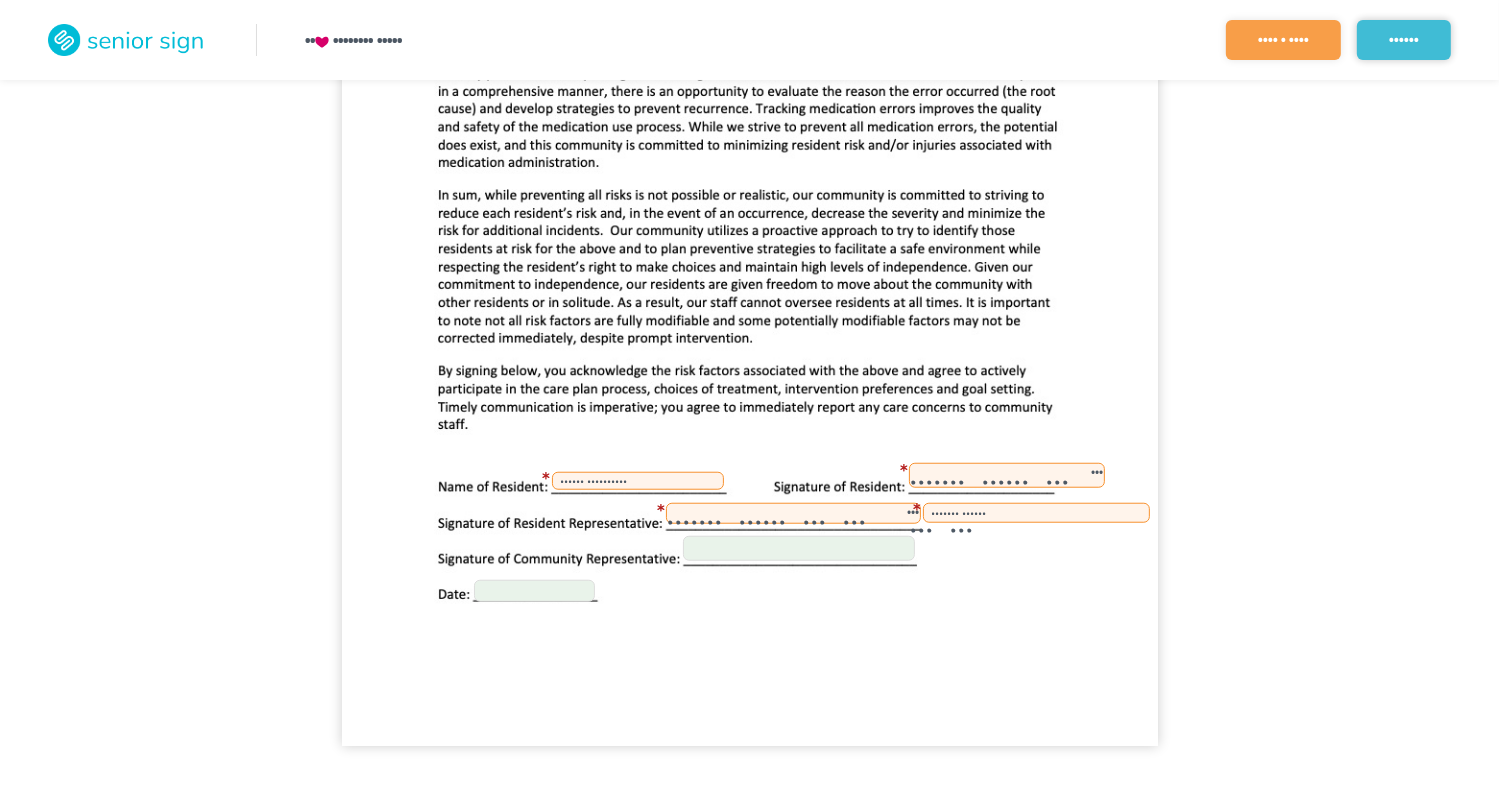click on "••••••" at bounding box center [1404, 40] 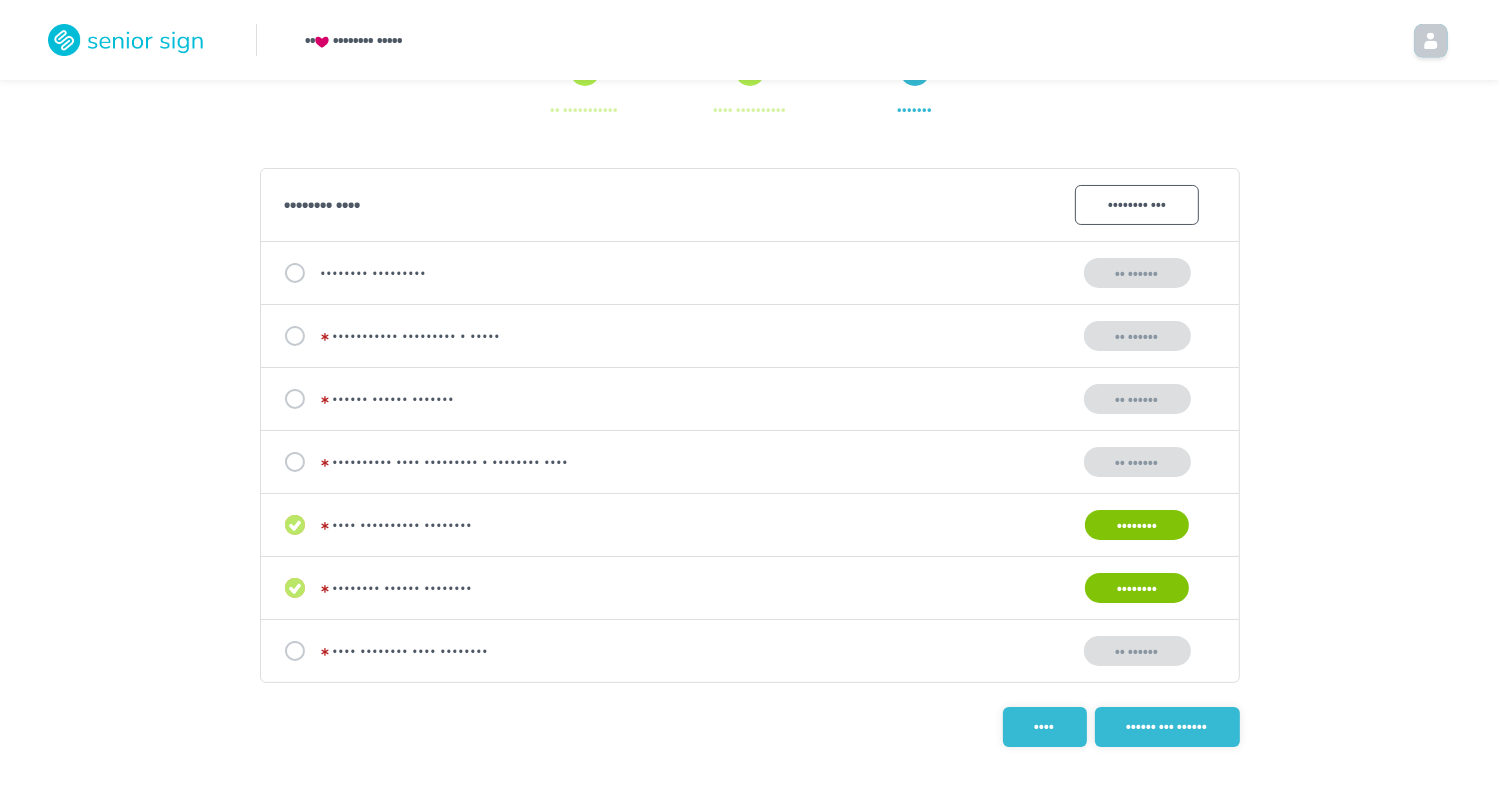 scroll, scrollTop: 103, scrollLeft: 0, axis: vertical 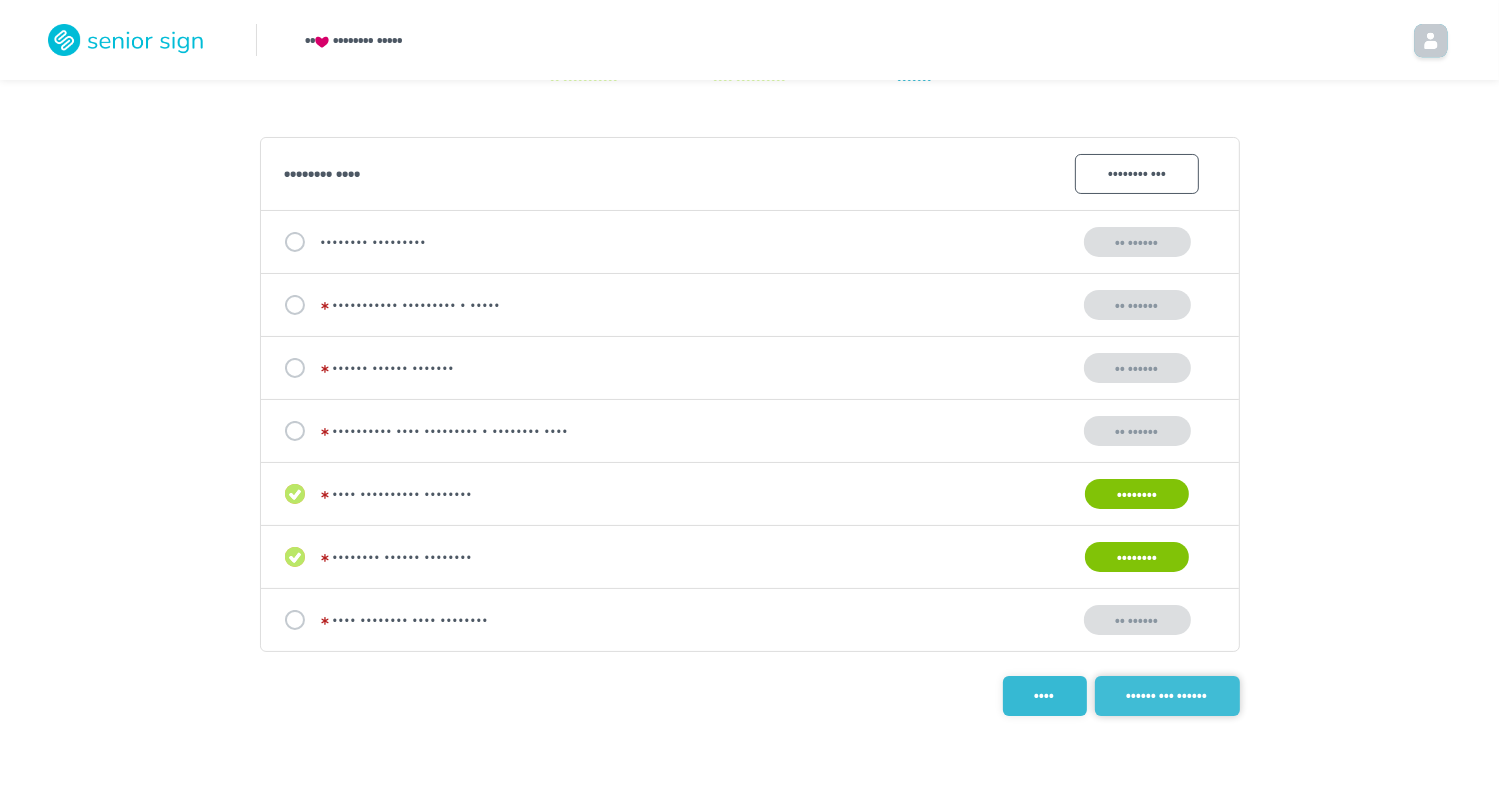 click on "•••••• ••• ••••••" at bounding box center (1167, 696) 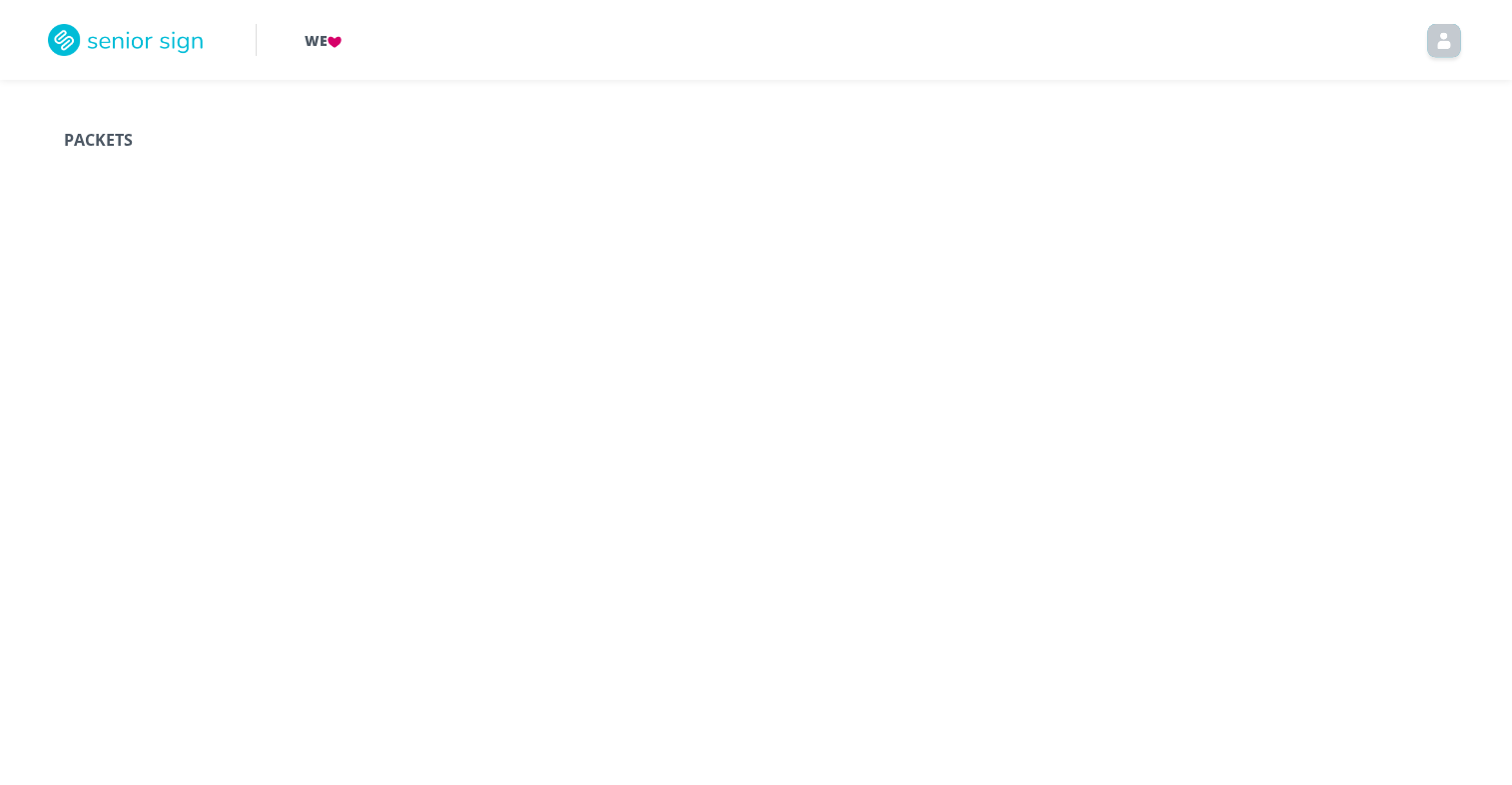 scroll, scrollTop: 0, scrollLeft: 0, axis: both 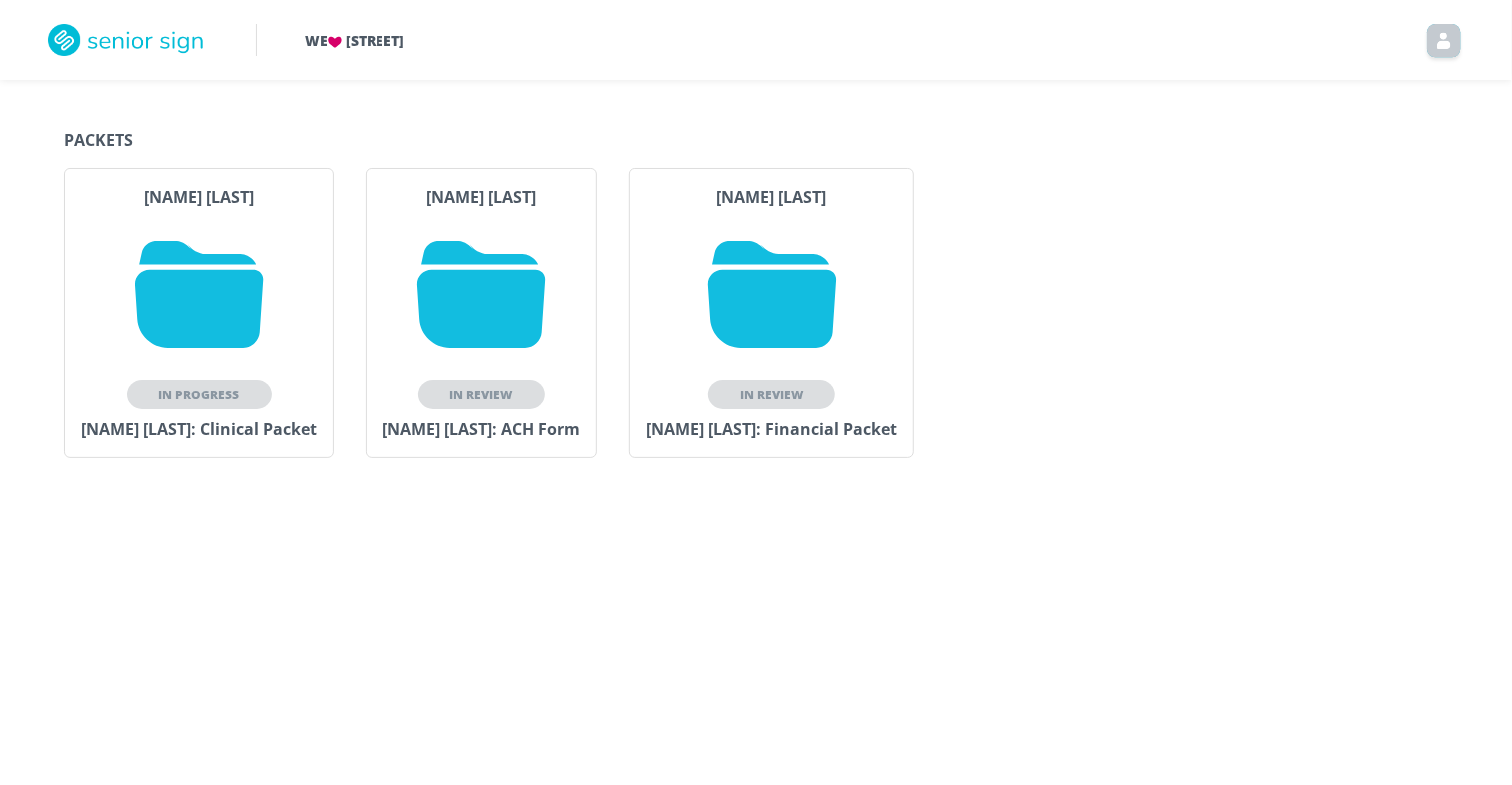 click at bounding box center [481, 294] 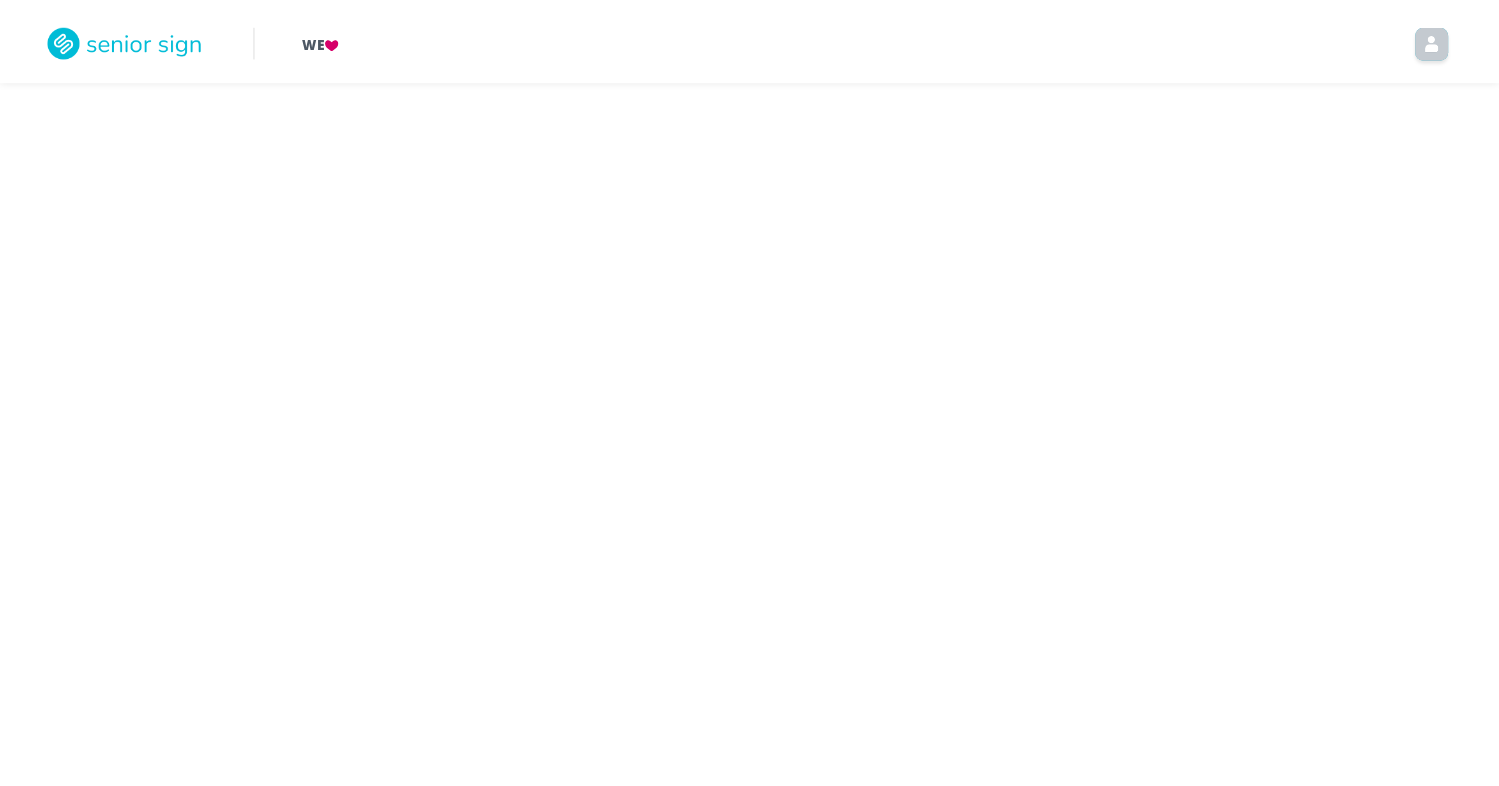 scroll, scrollTop: 0, scrollLeft: 0, axis: both 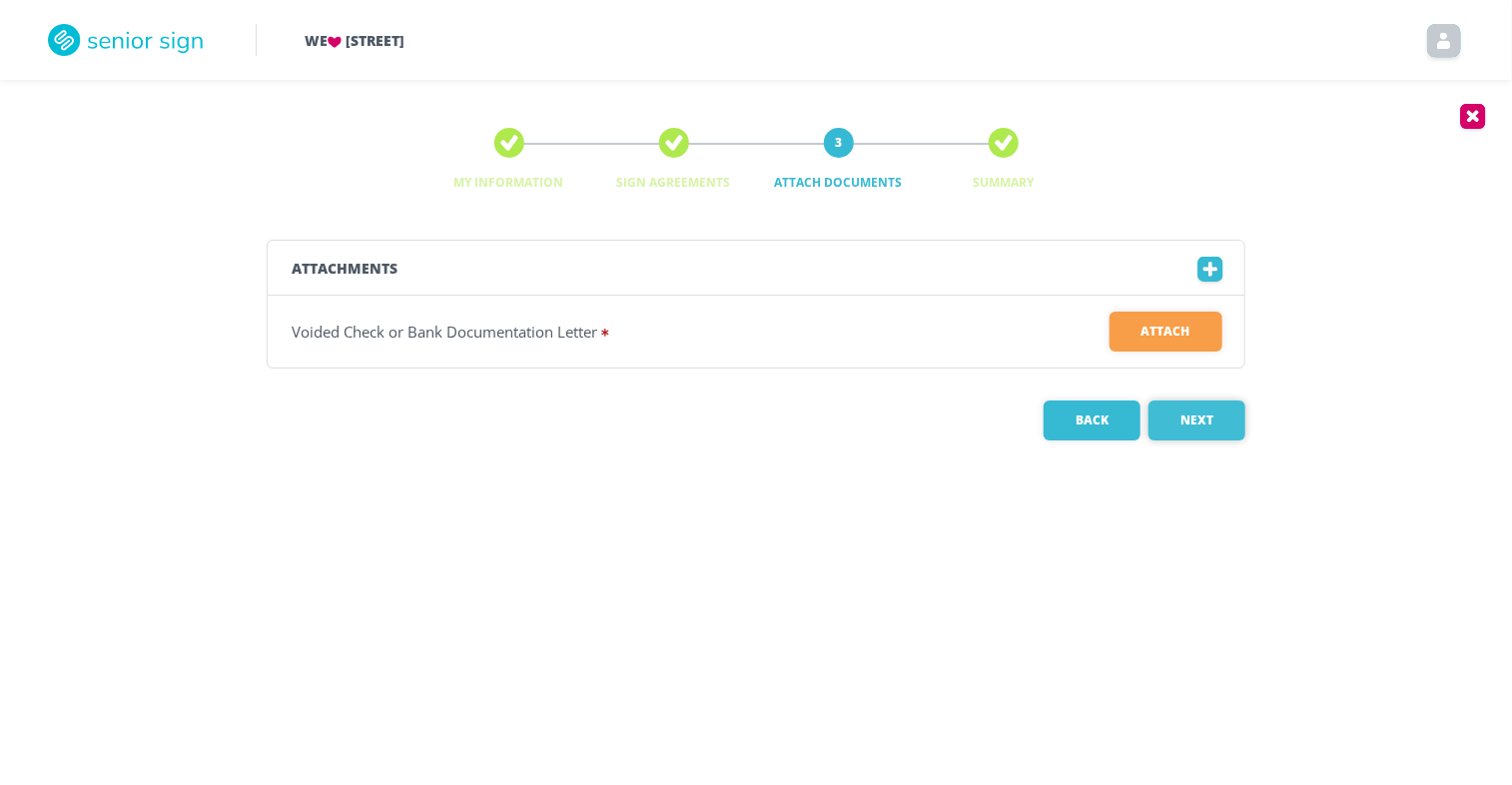 click on "Next" at bounding box center [1196, 420] 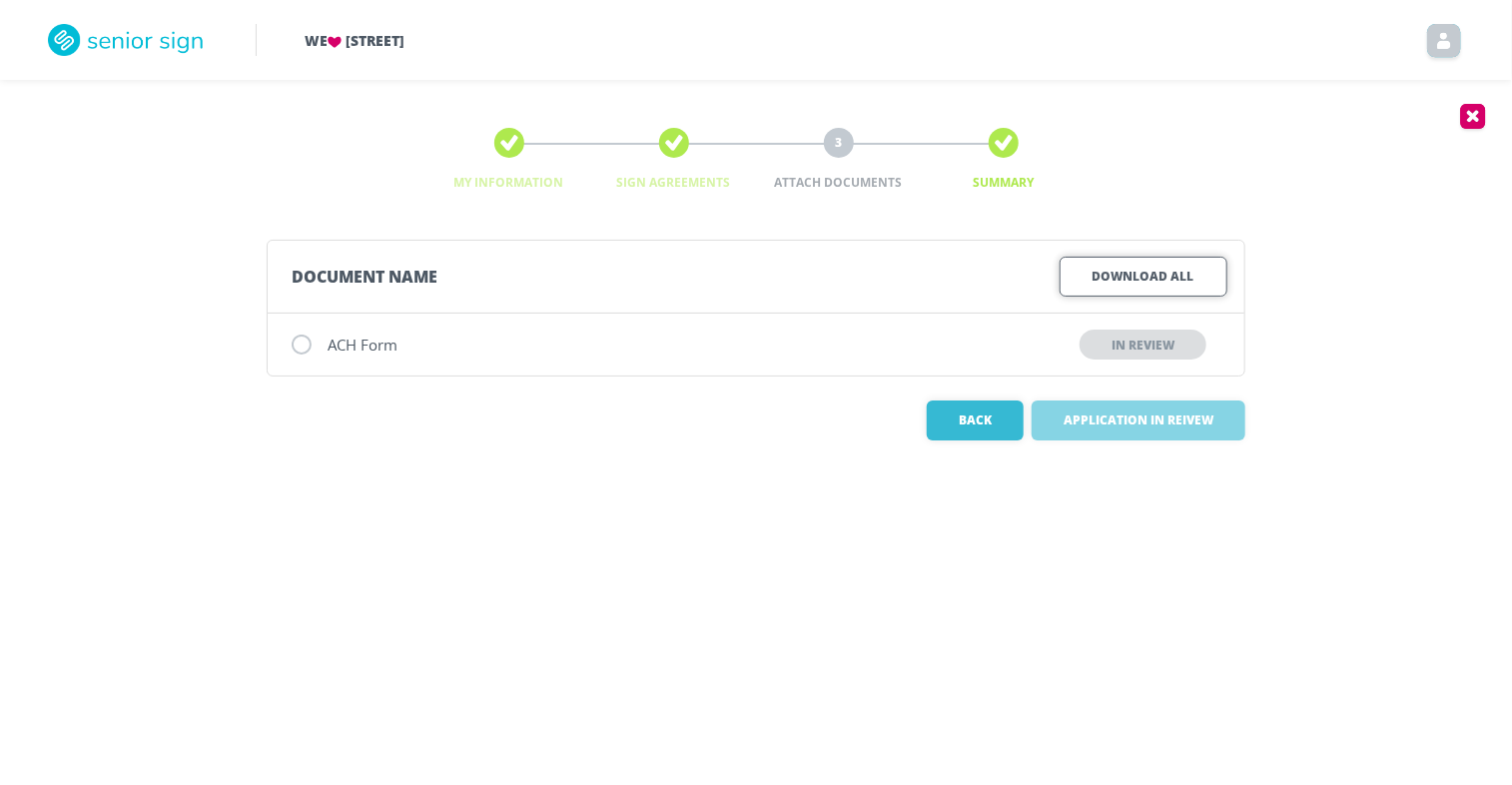 click on "Download All" at bounding box center (1143, 277) 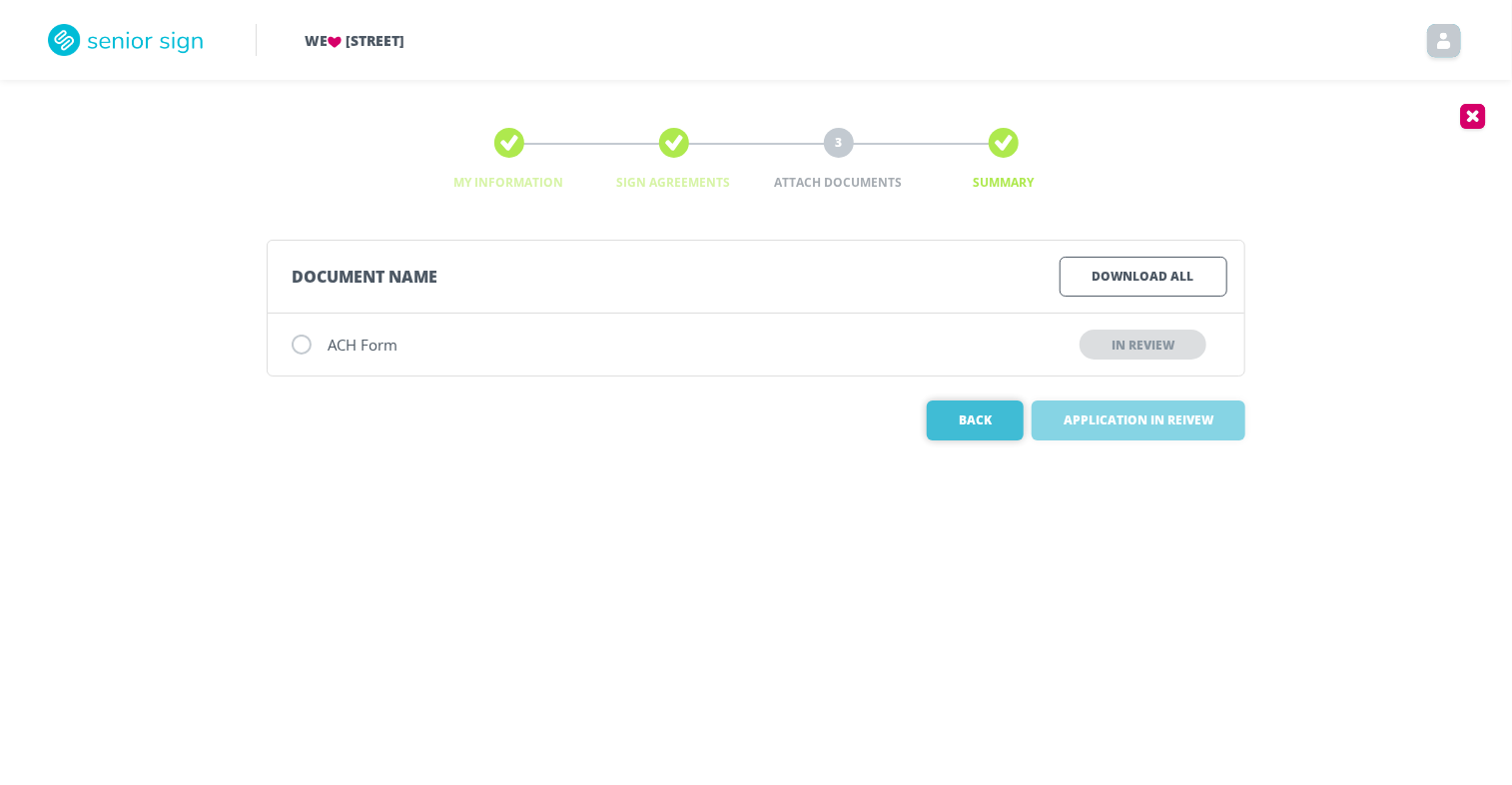 click on "[BACK]" at bounding box center (975, 420) 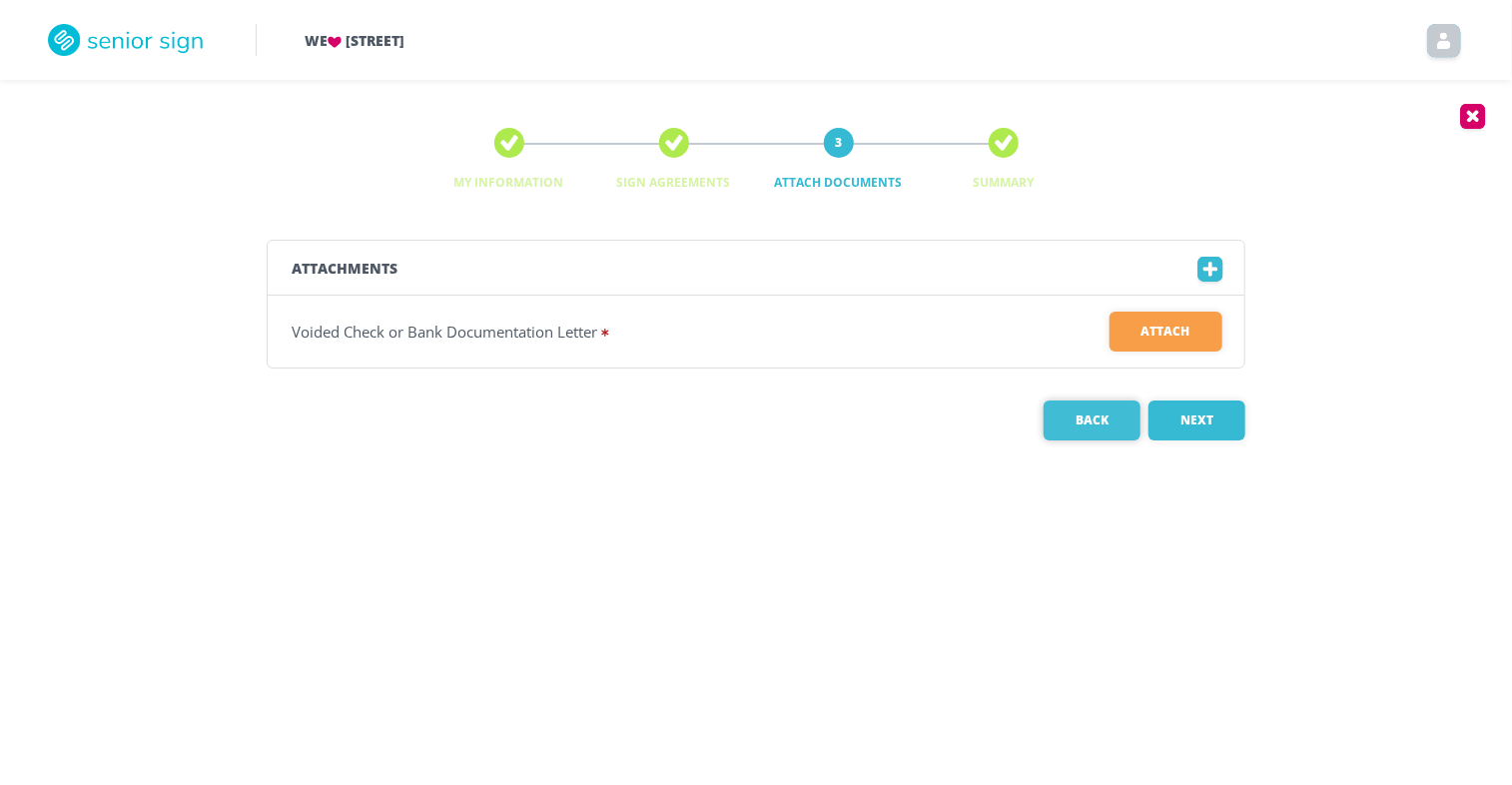 click on "Back" at bounding box center (1092, 420) 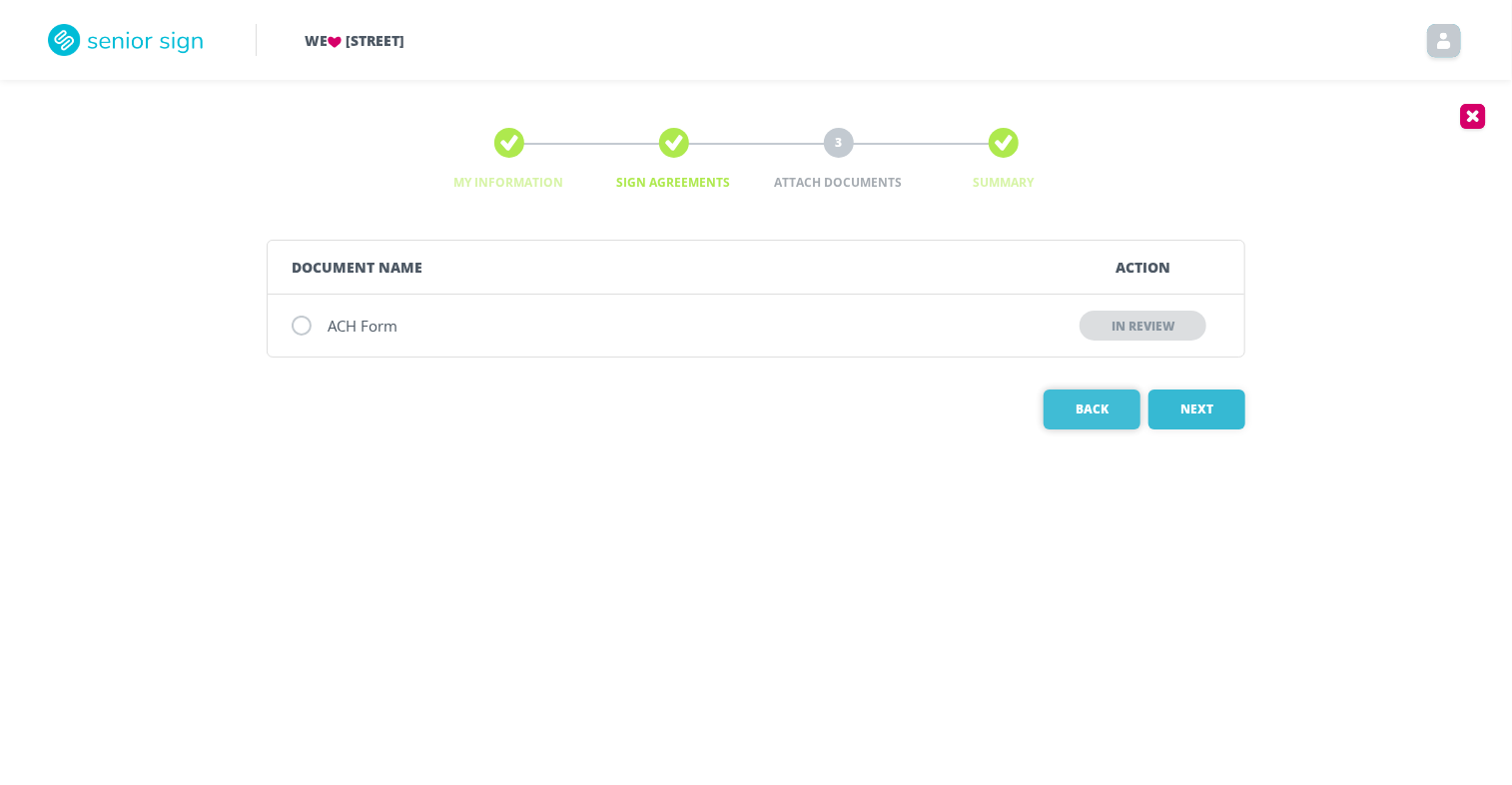 click on "Back" at bounding box center (1092, 409) 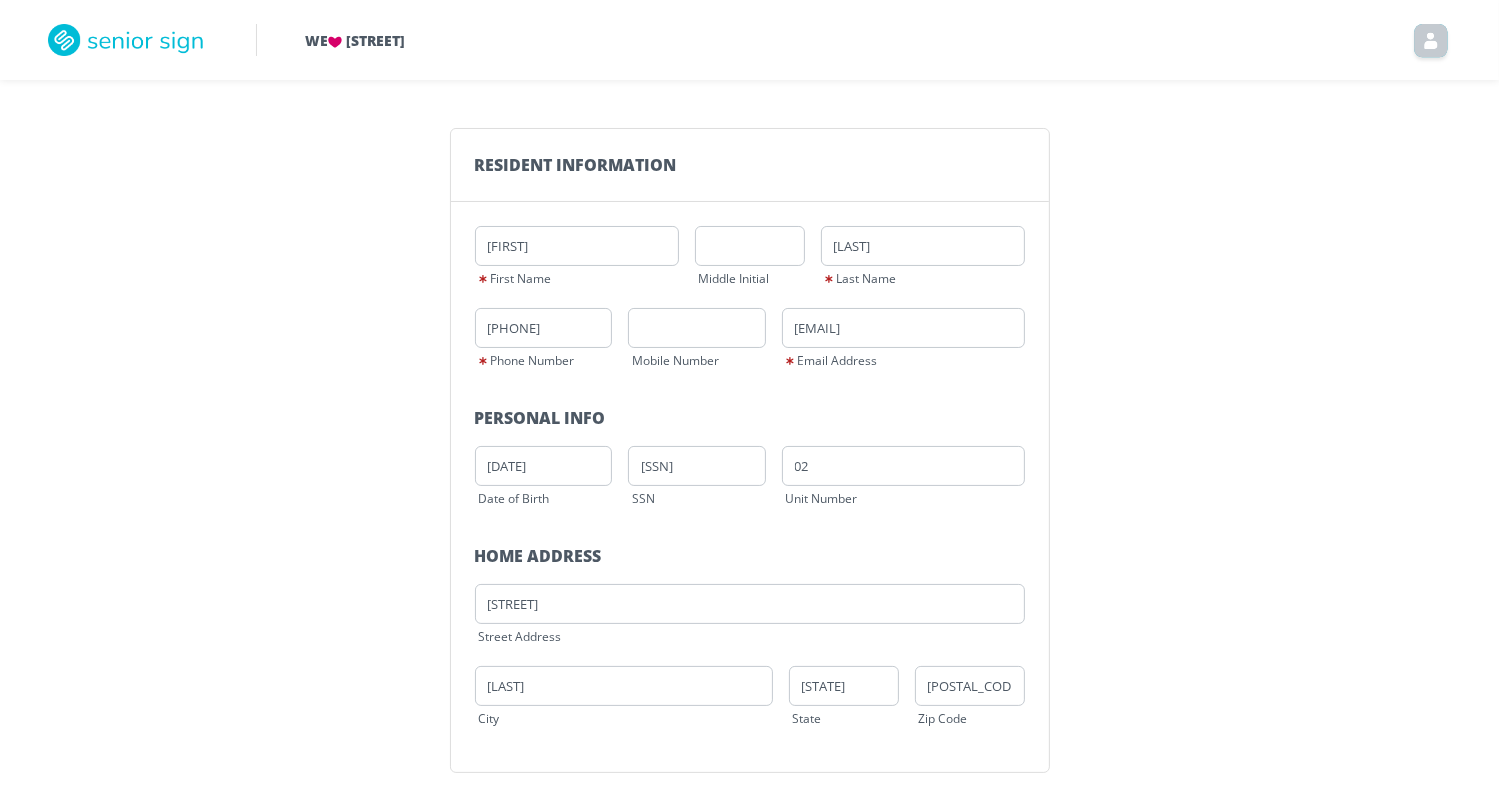 scroll, scrollTop: 218, scrollLeft: 0, axis: vertical 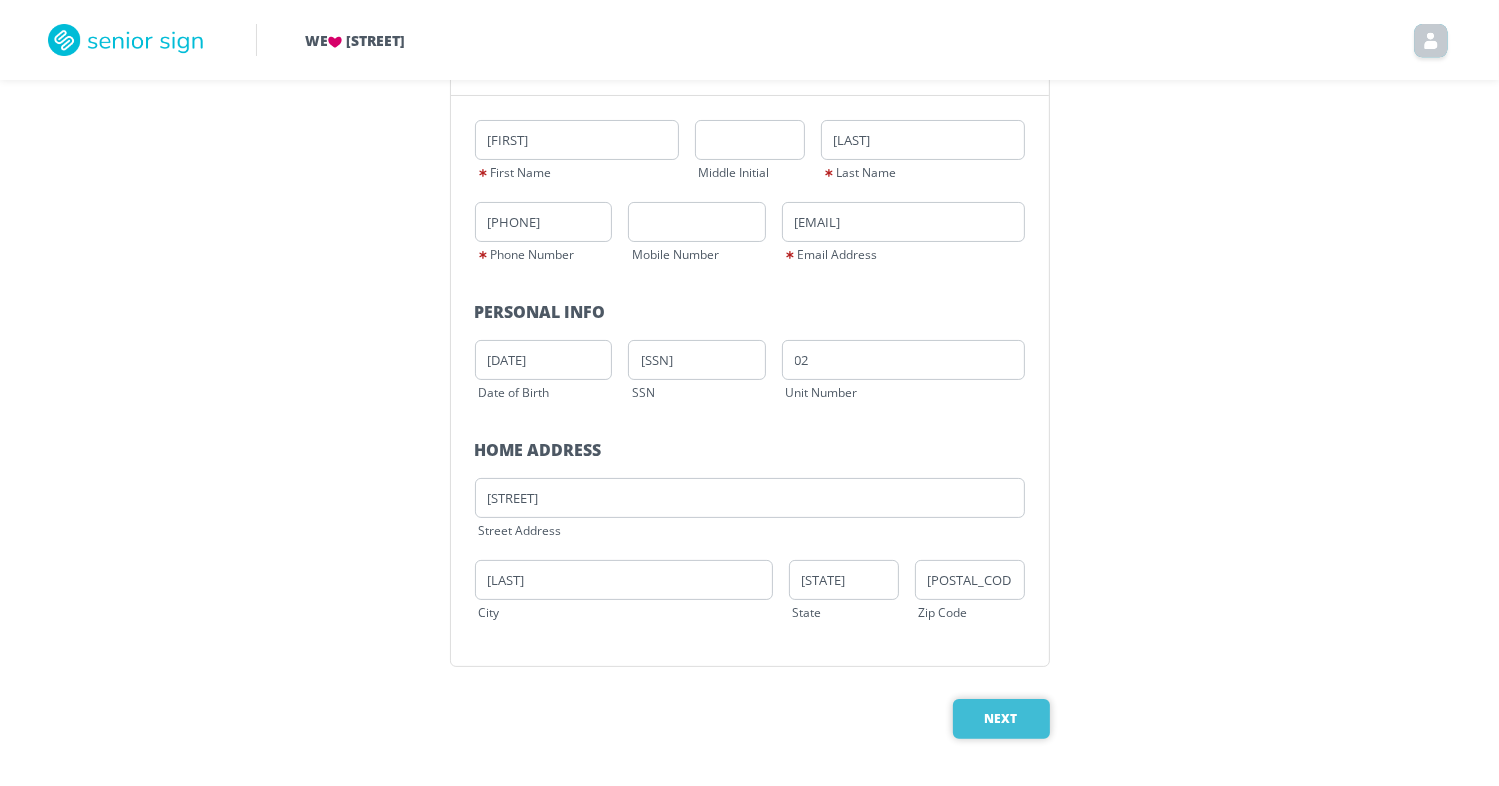 click on "Next" at bounding box center [1001, 719] 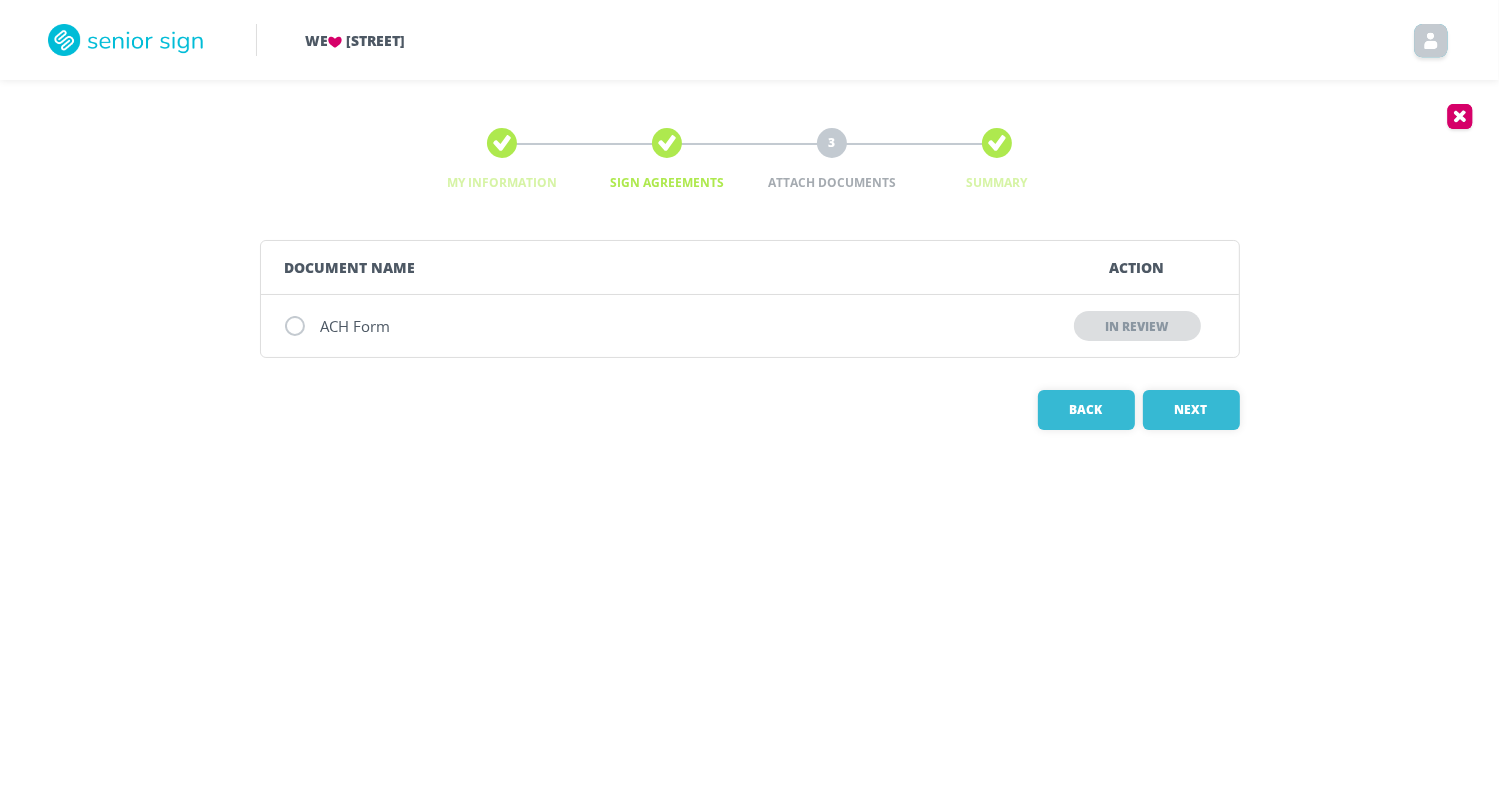 scroll, scrollTop: 0, scrollLeft: 0, axis: both 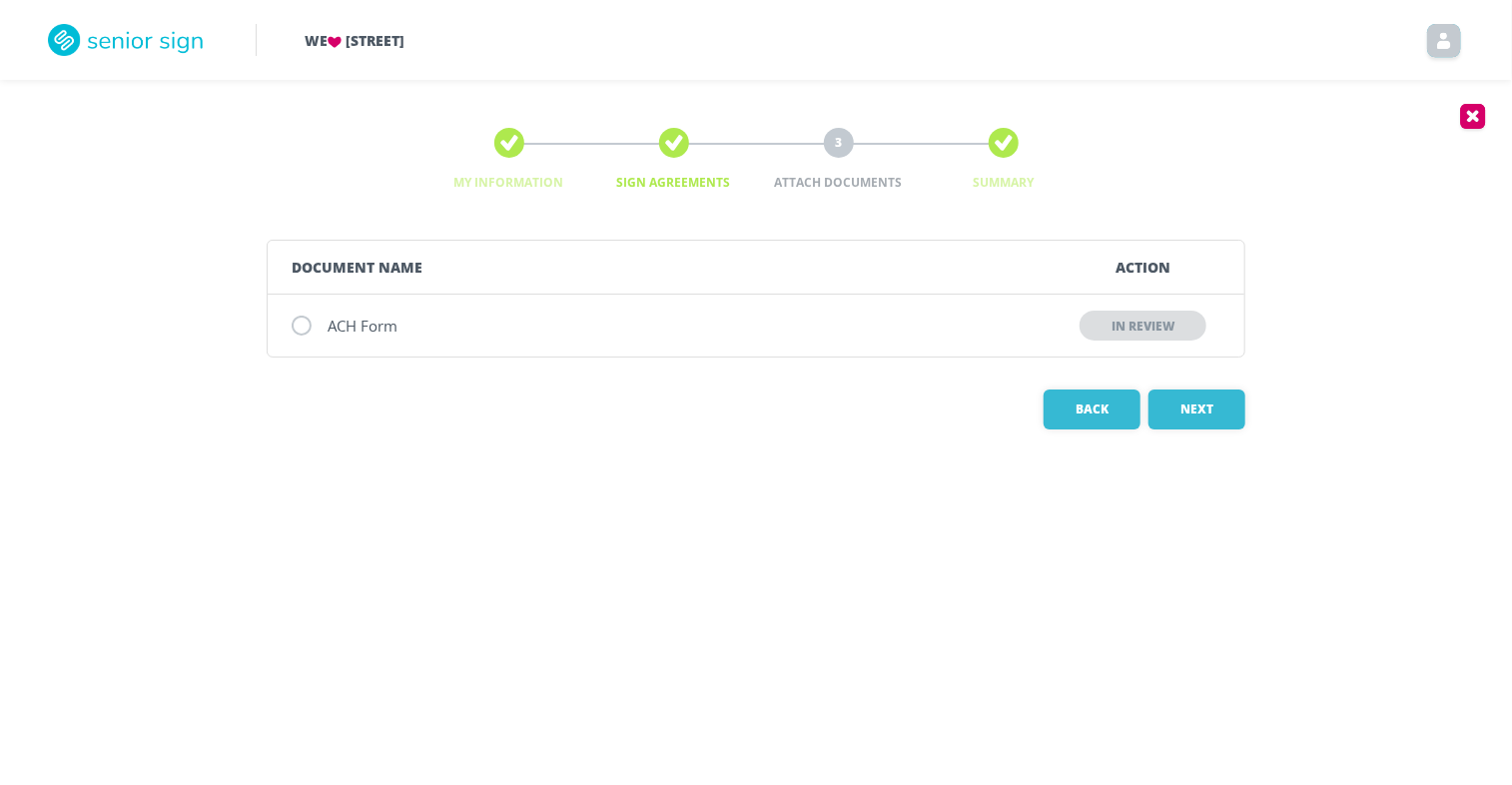 click on "ACH Form" at bounding box center [363, 326] 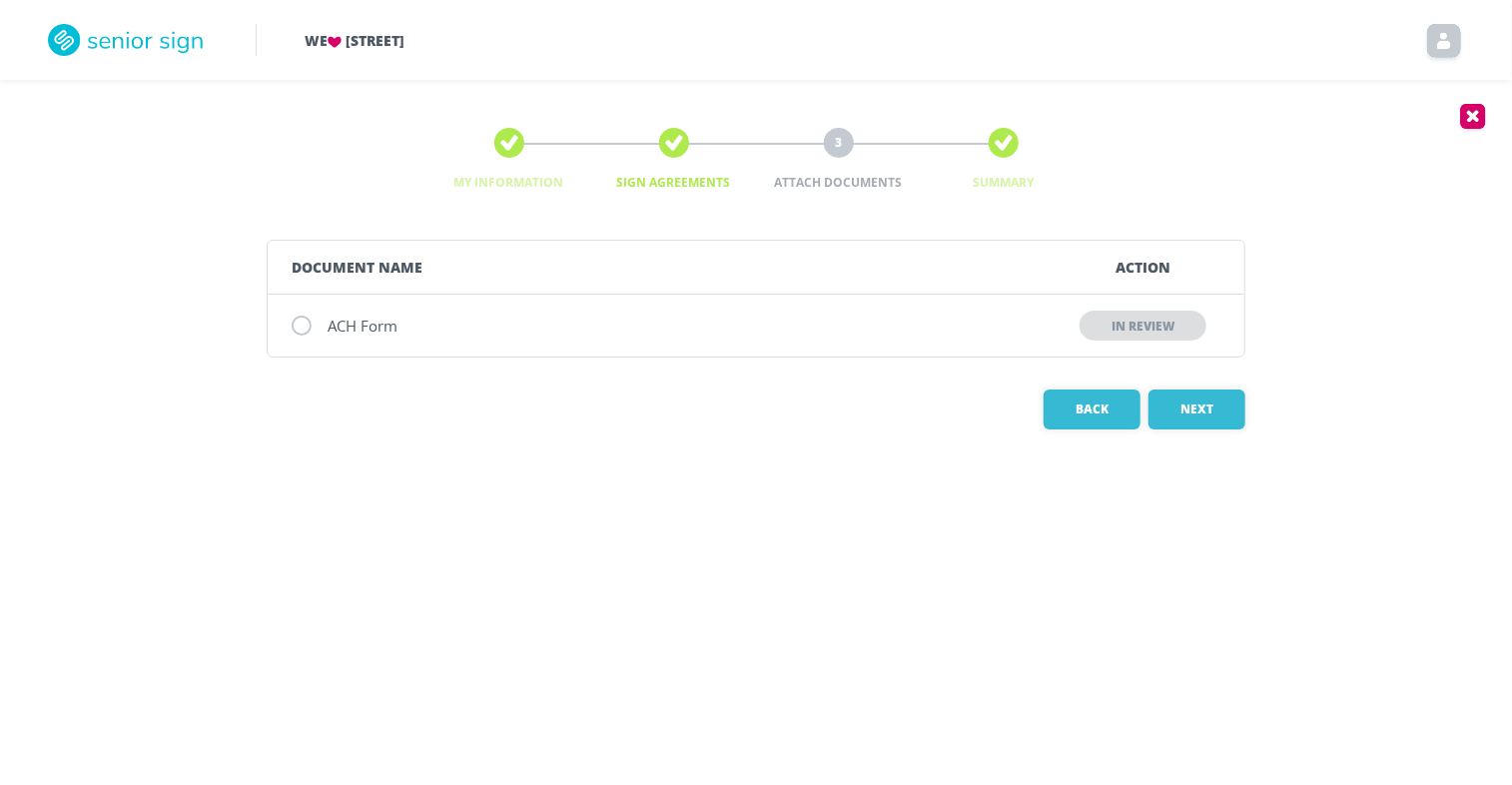 click at bounding box center (302, 326) 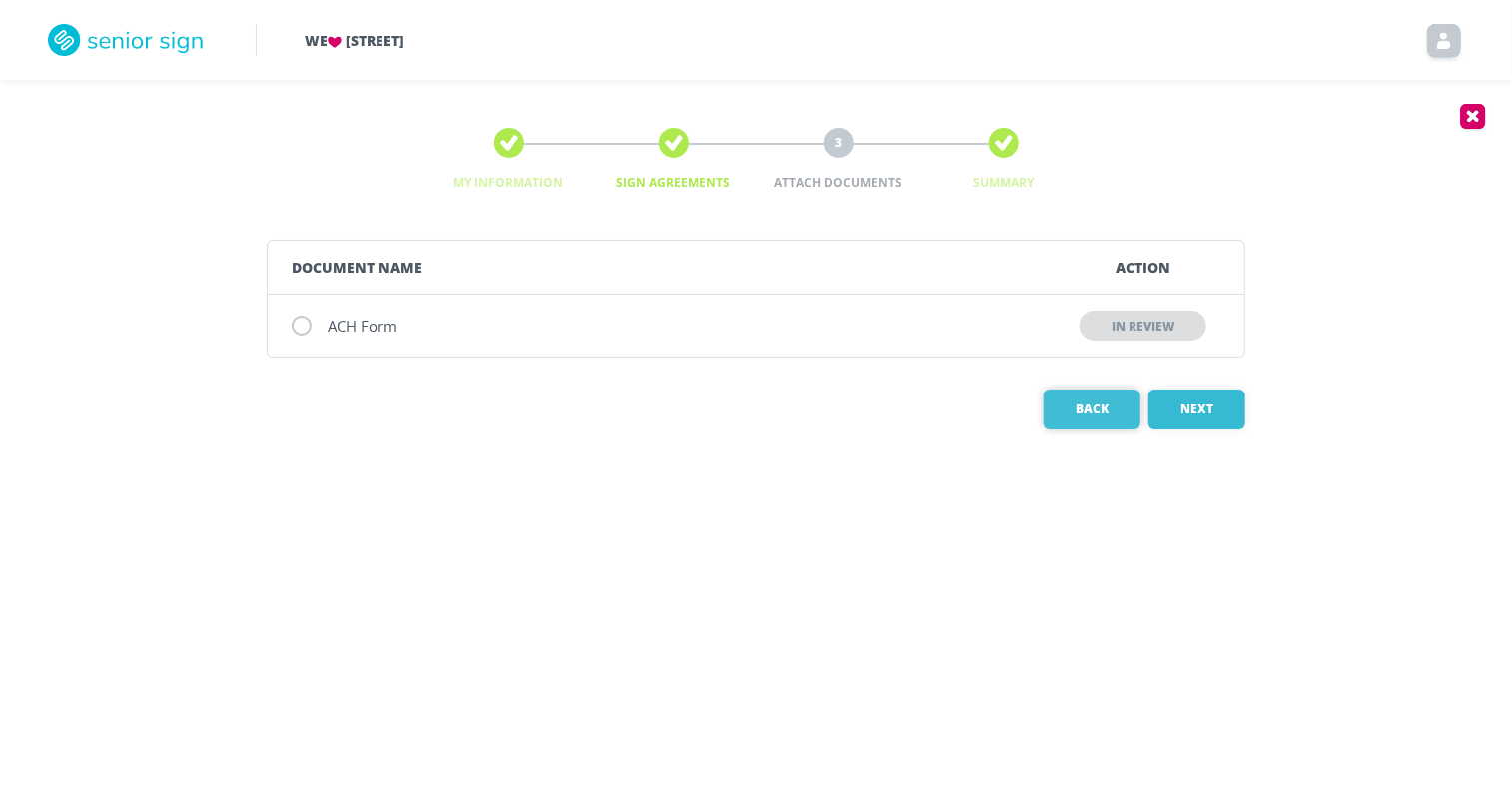 click on "Back" at bounding box center [1092, 409] 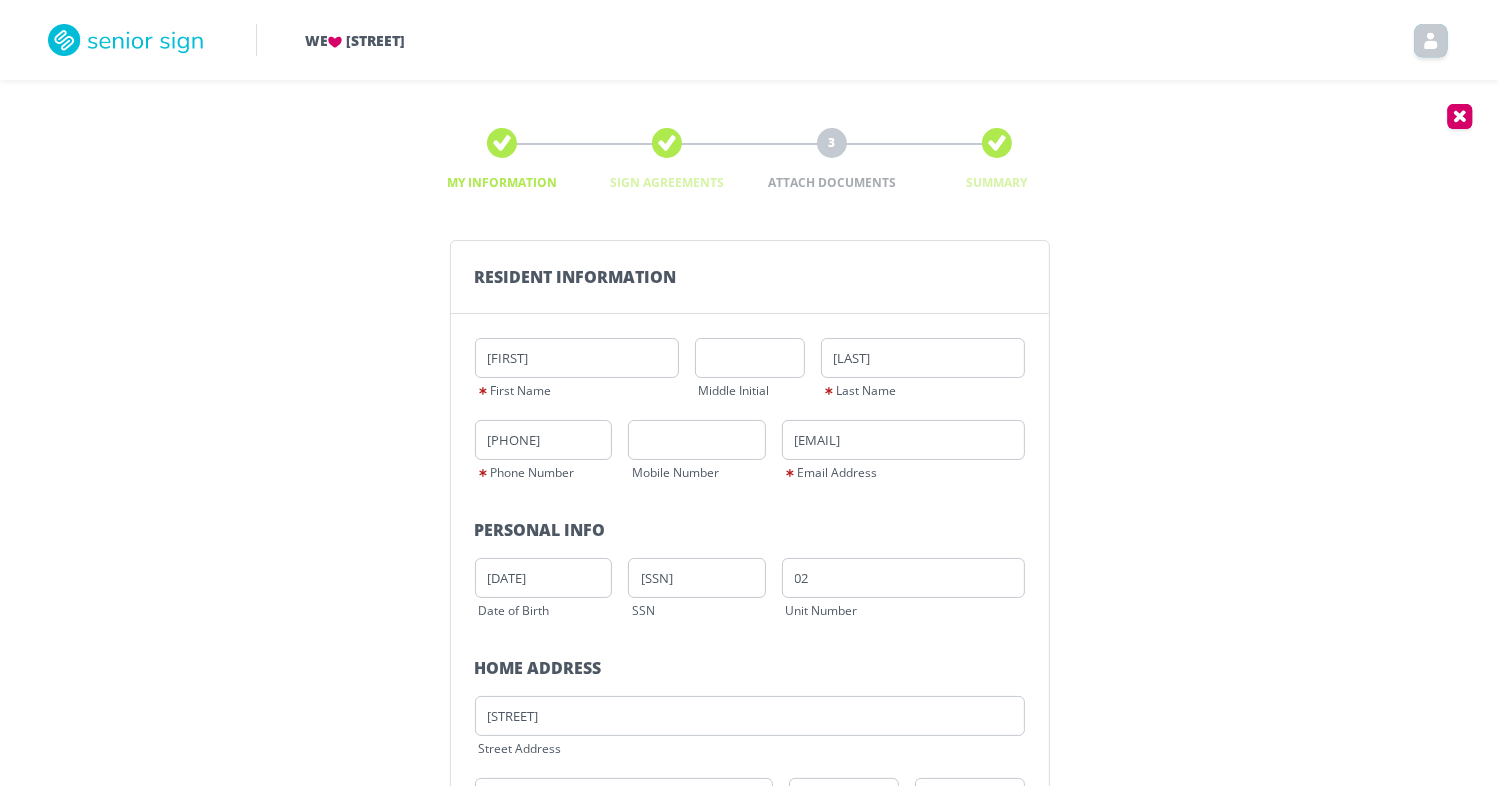 click at bounding box center (1460, 119) 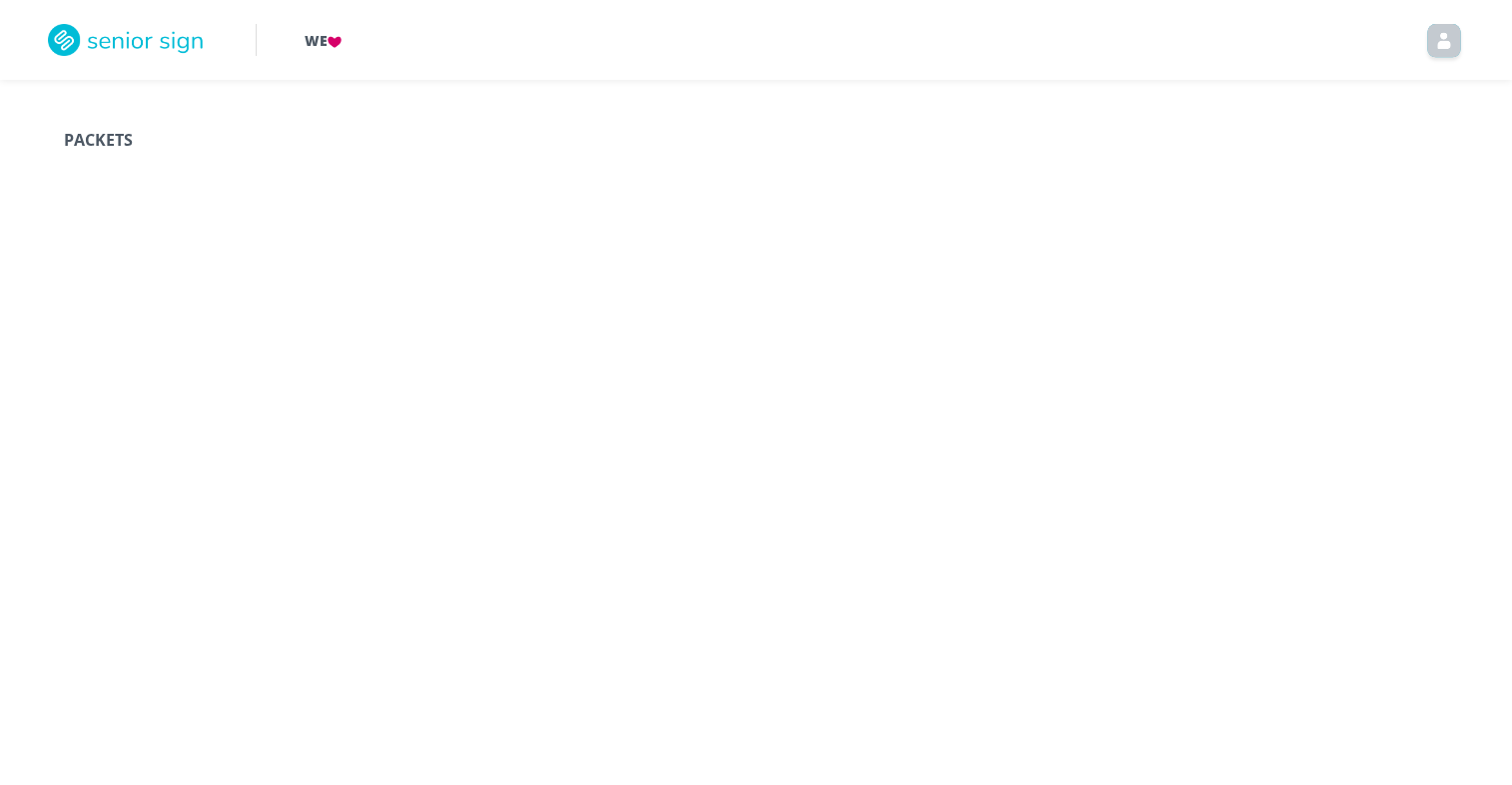 scroll, scrollTop: 0, scrollLeft: 0, axis: both 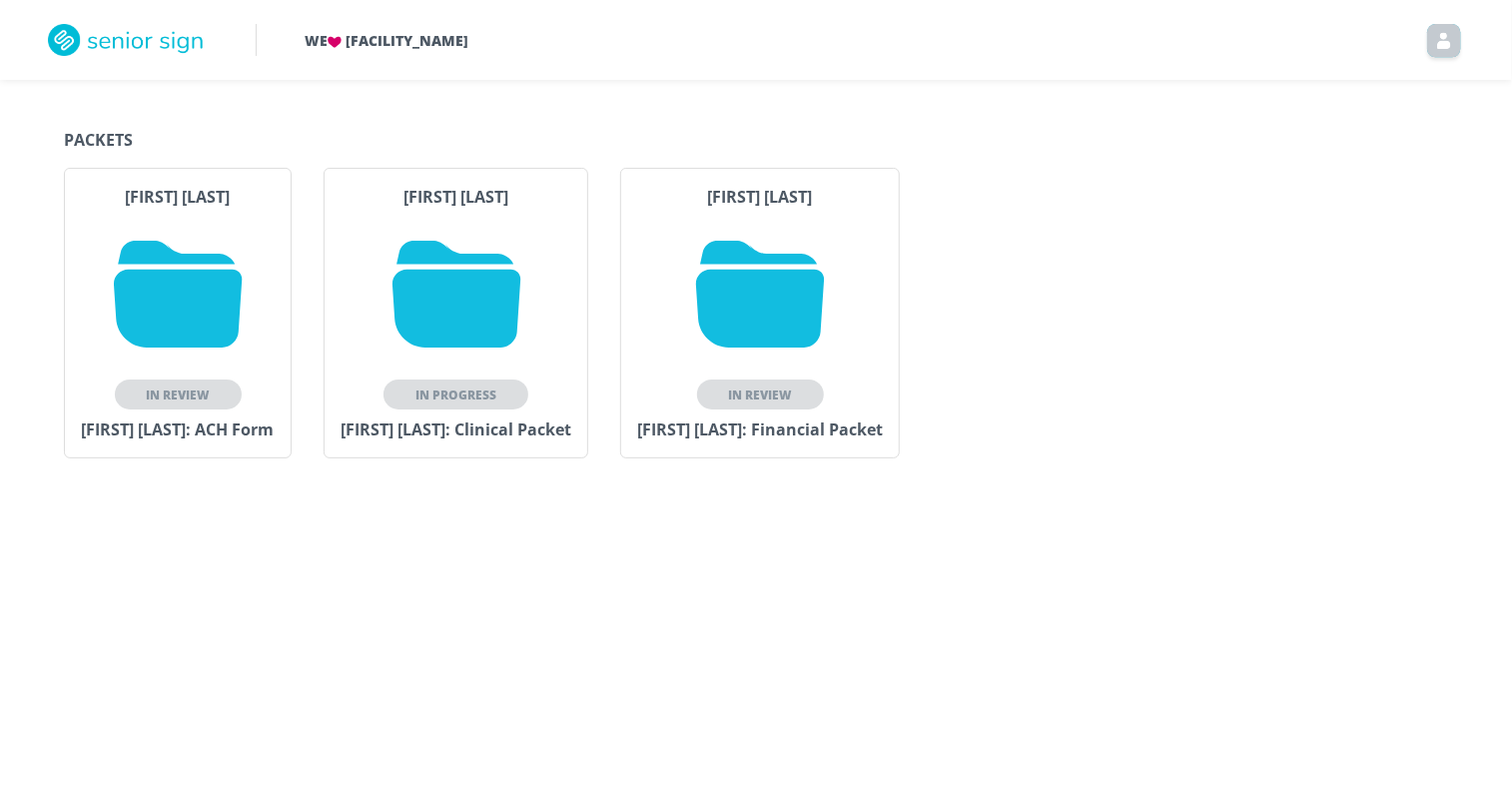click on "In Progress" at bounding box center (455, 394) 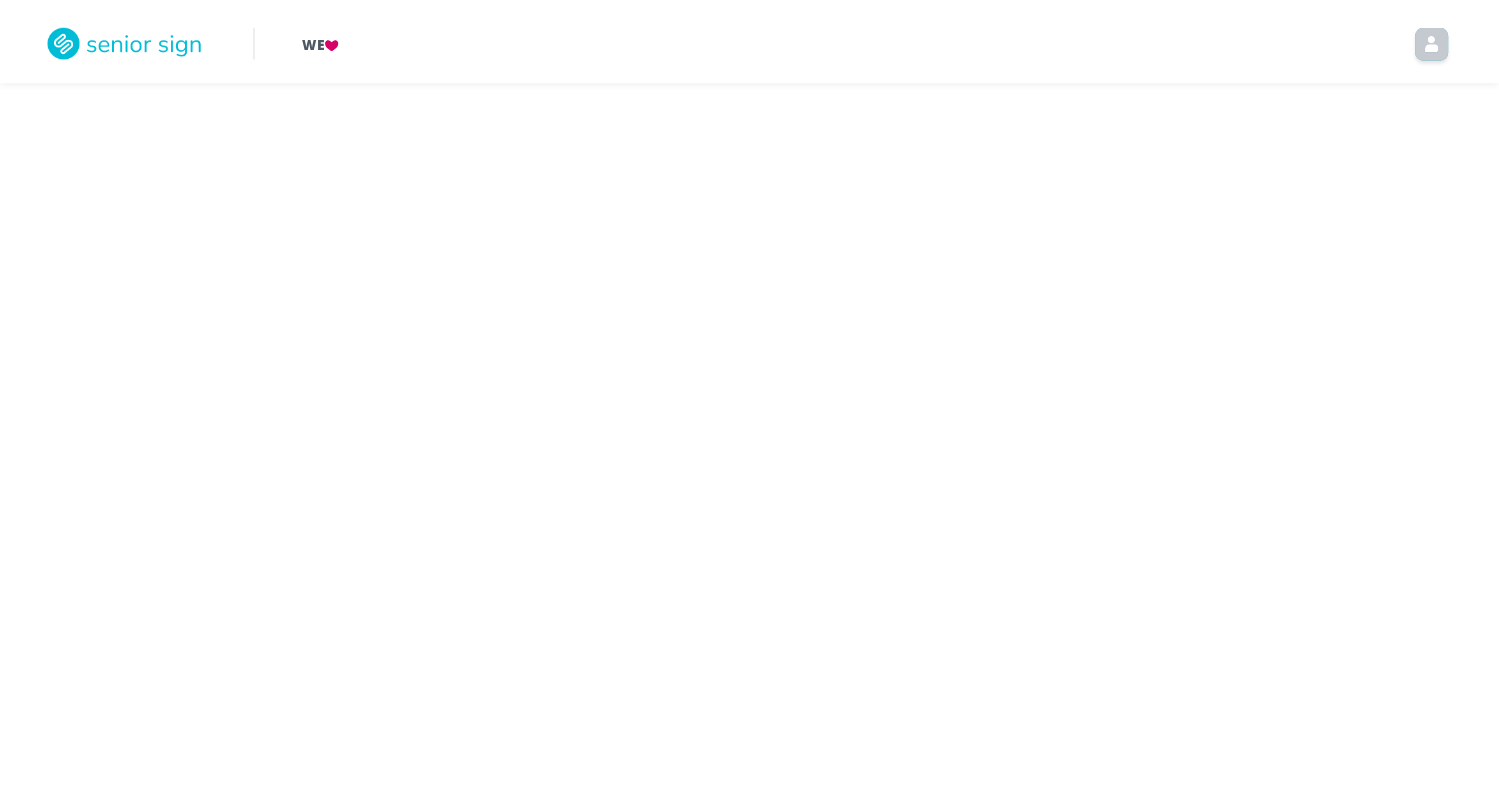 scroll, scrollTop: 0, scrollLeft: 0, axis: both 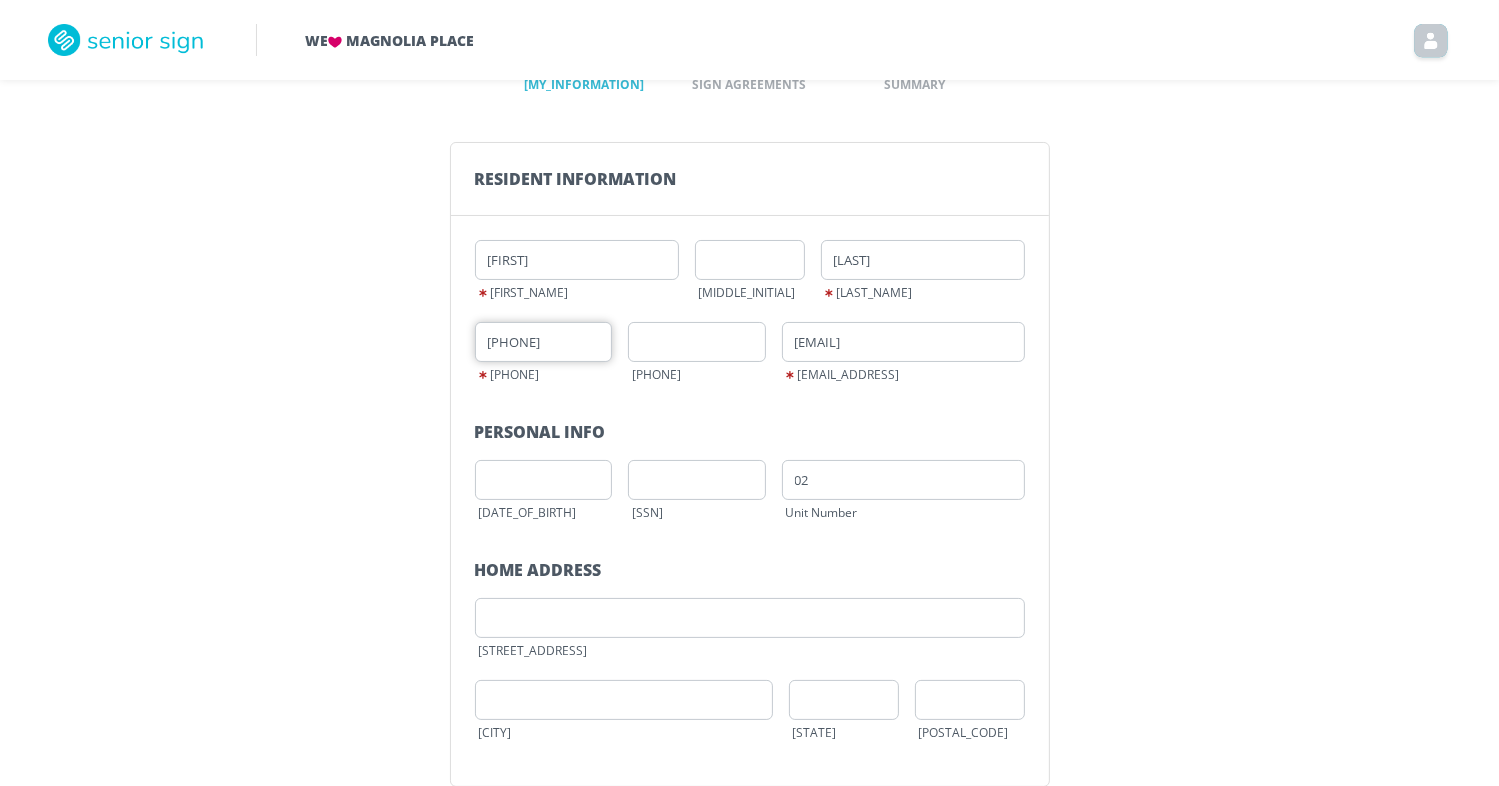 click on "(___) ___-____" at bounding box center [544, 342] 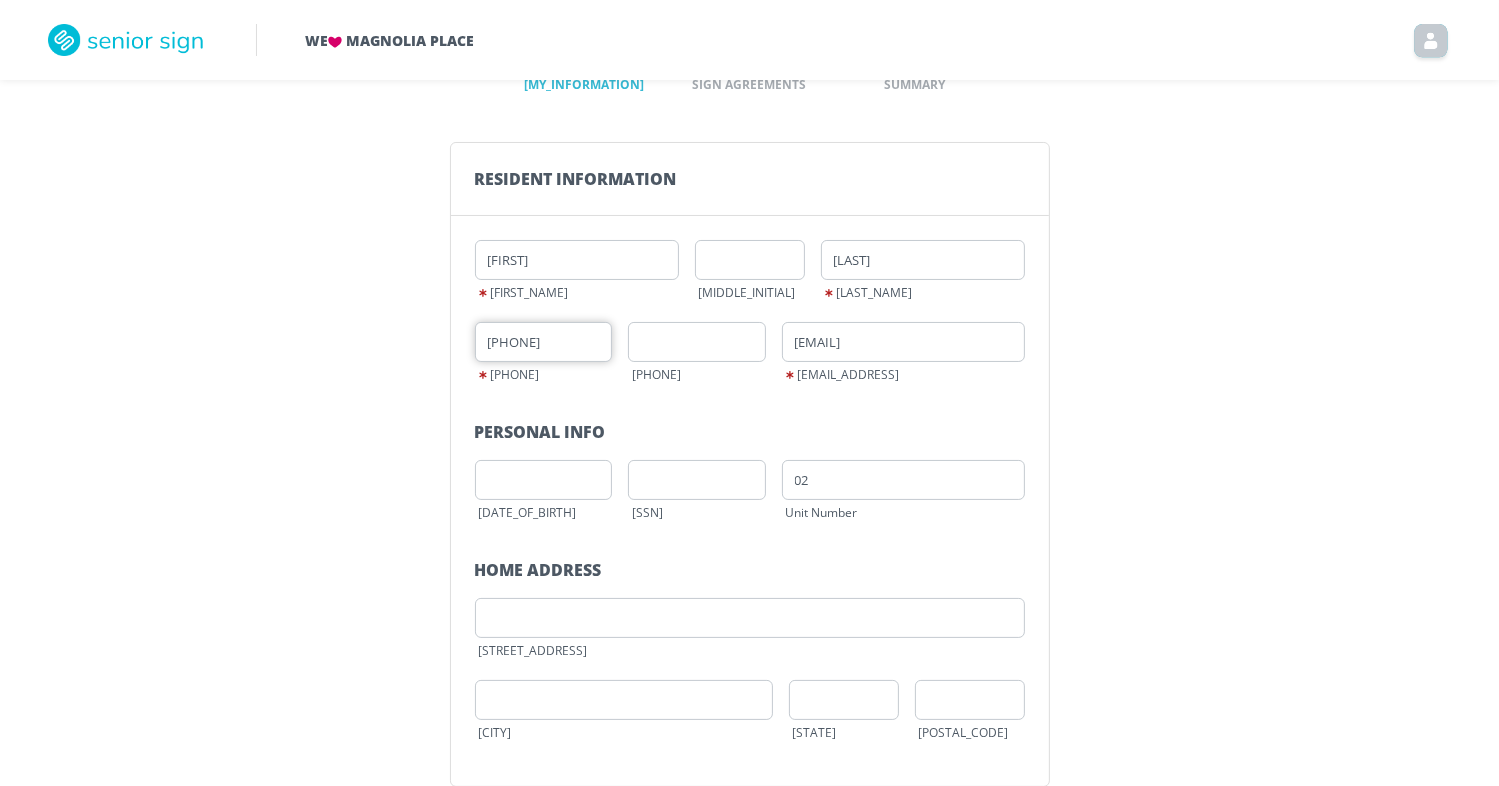 type on "(315) 214-1951" 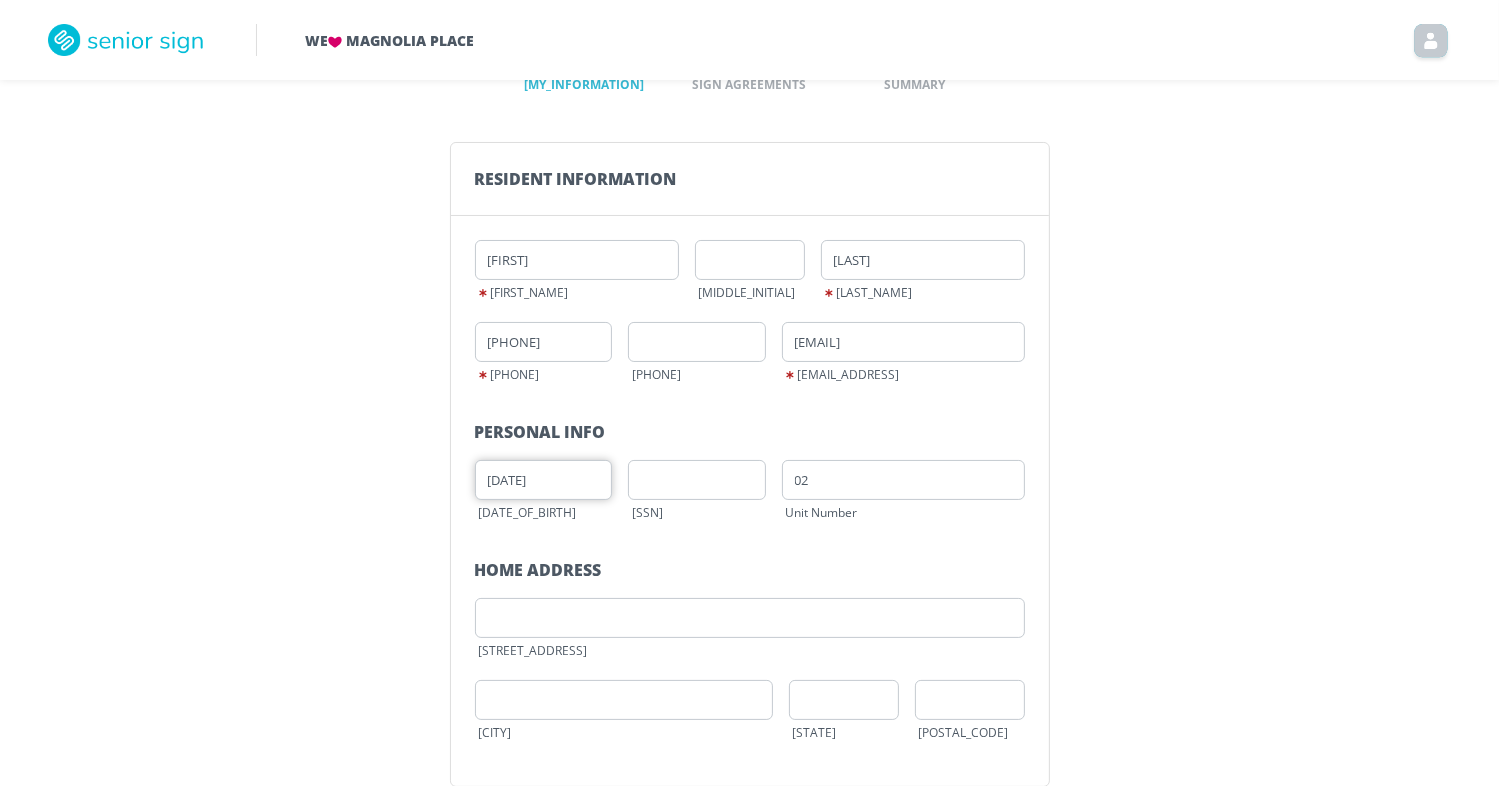click on "__/__/____" at bounding box center [544, 480] 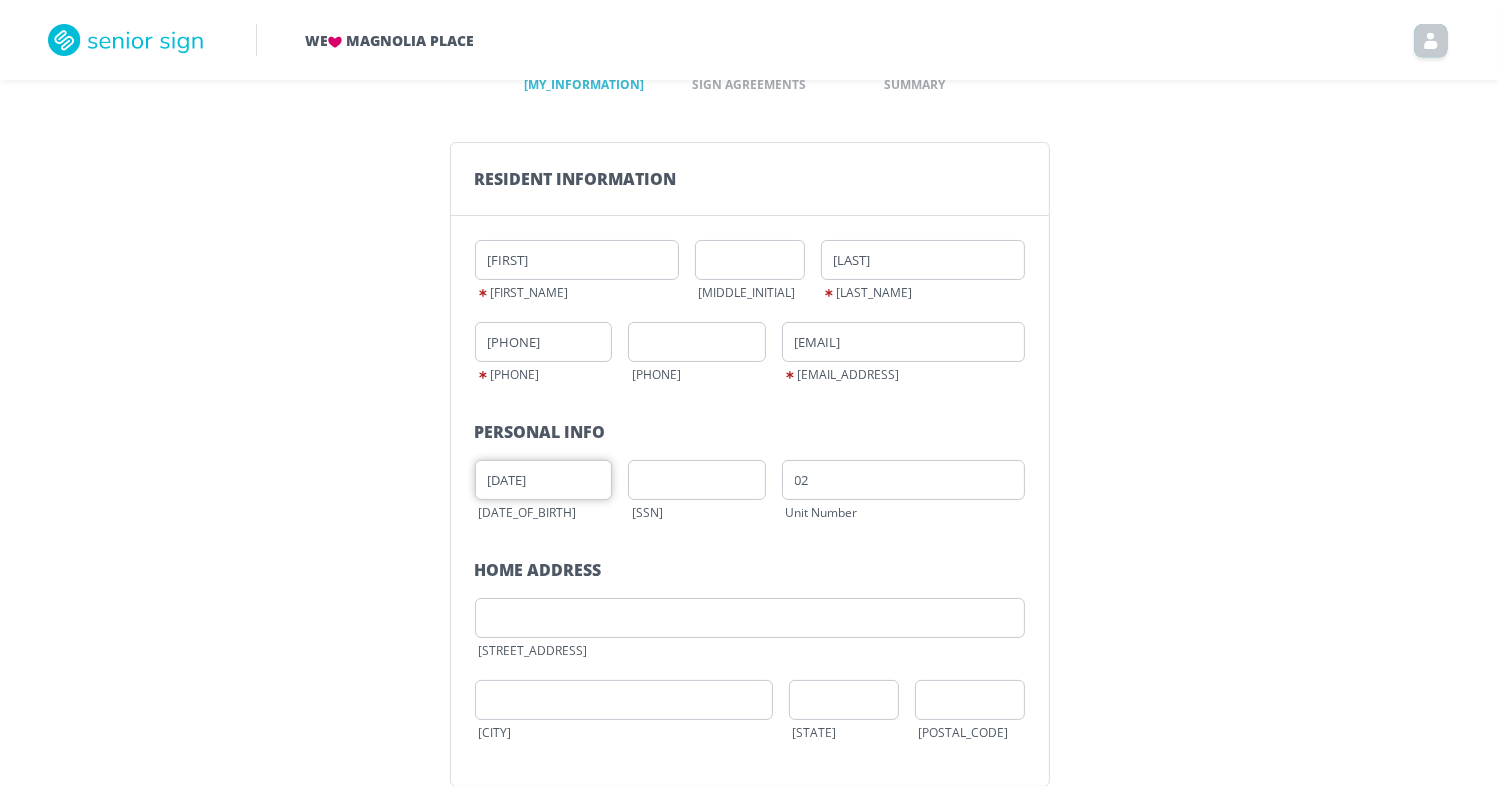 type on "06/03/1949" 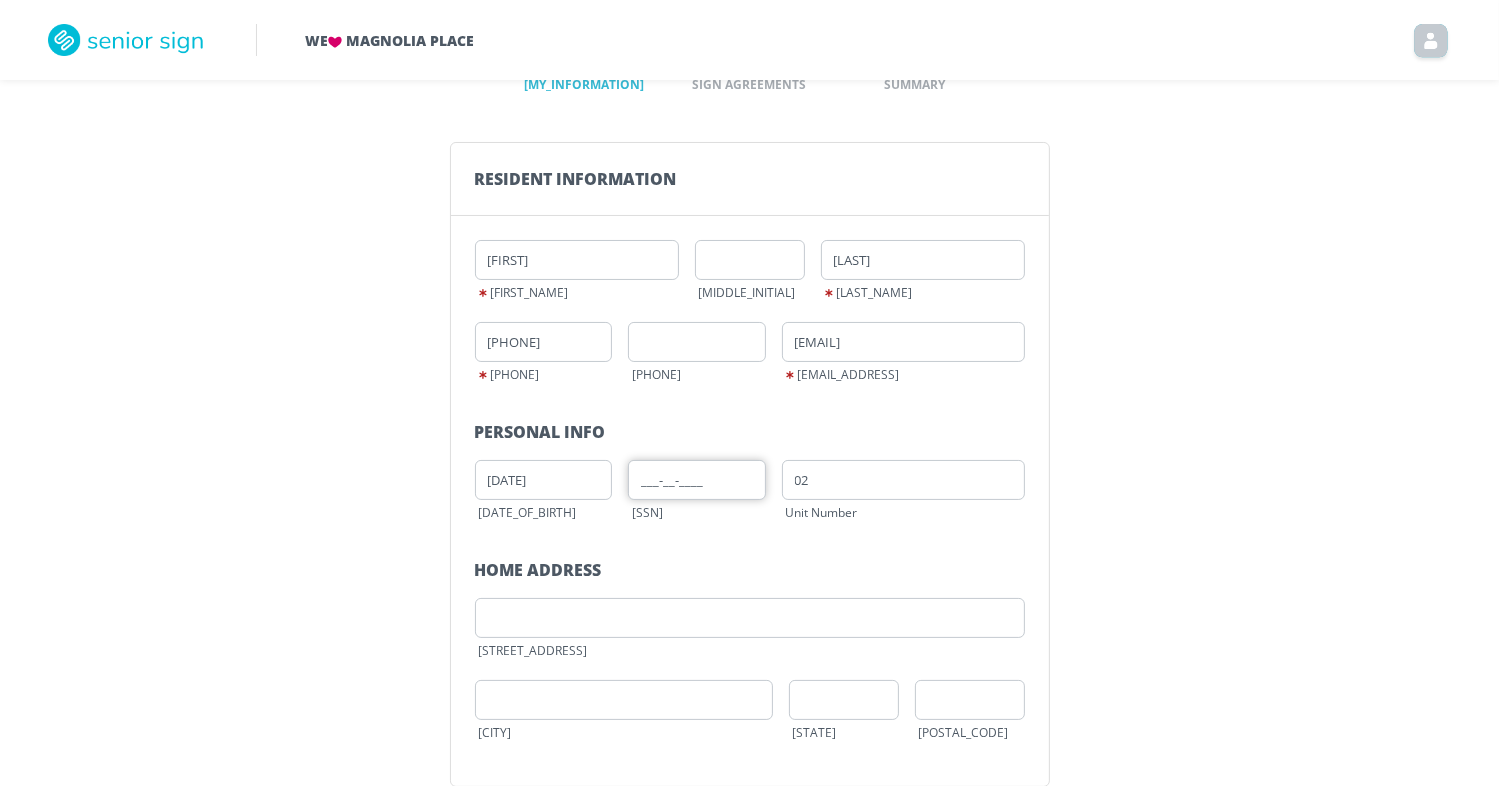 drag, startPoint x: 659, startPoint y: 461, endPoint x: 665, endPoint y: 473, distance: 13.416408 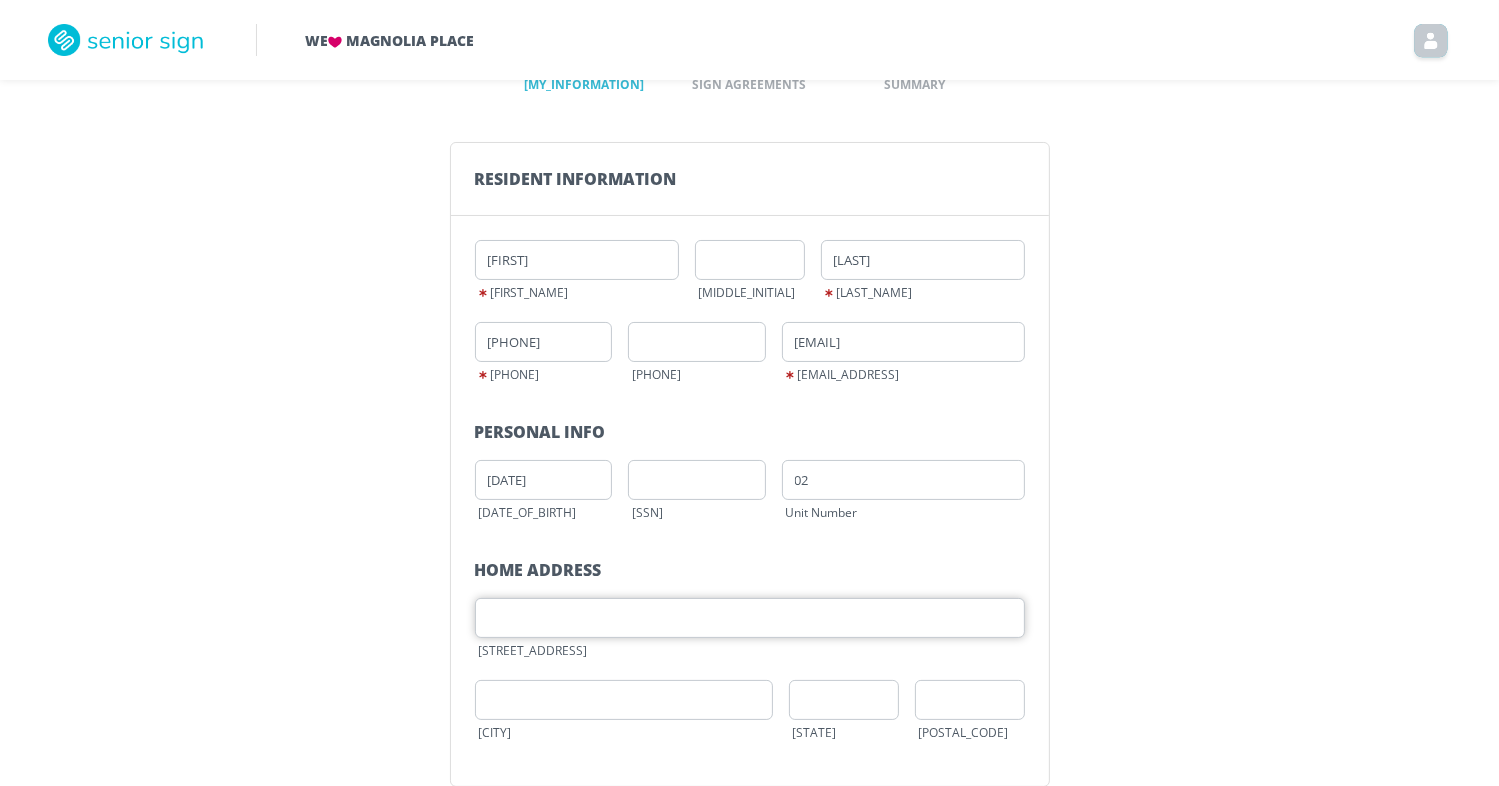 click at bounding box center (750, 618) 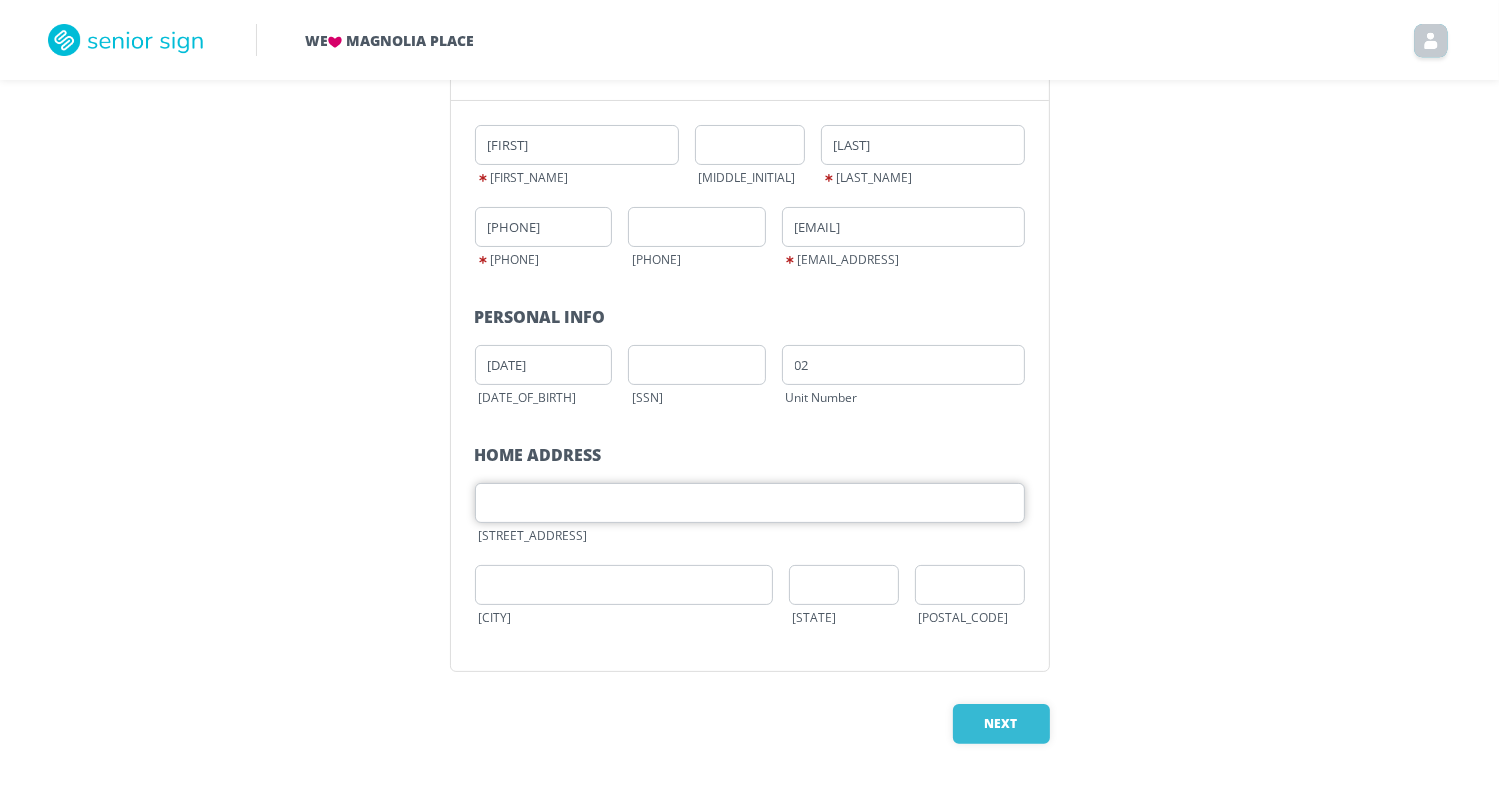 scroll, scrollTop: 218, scrollLeft: 0, axis: vertical 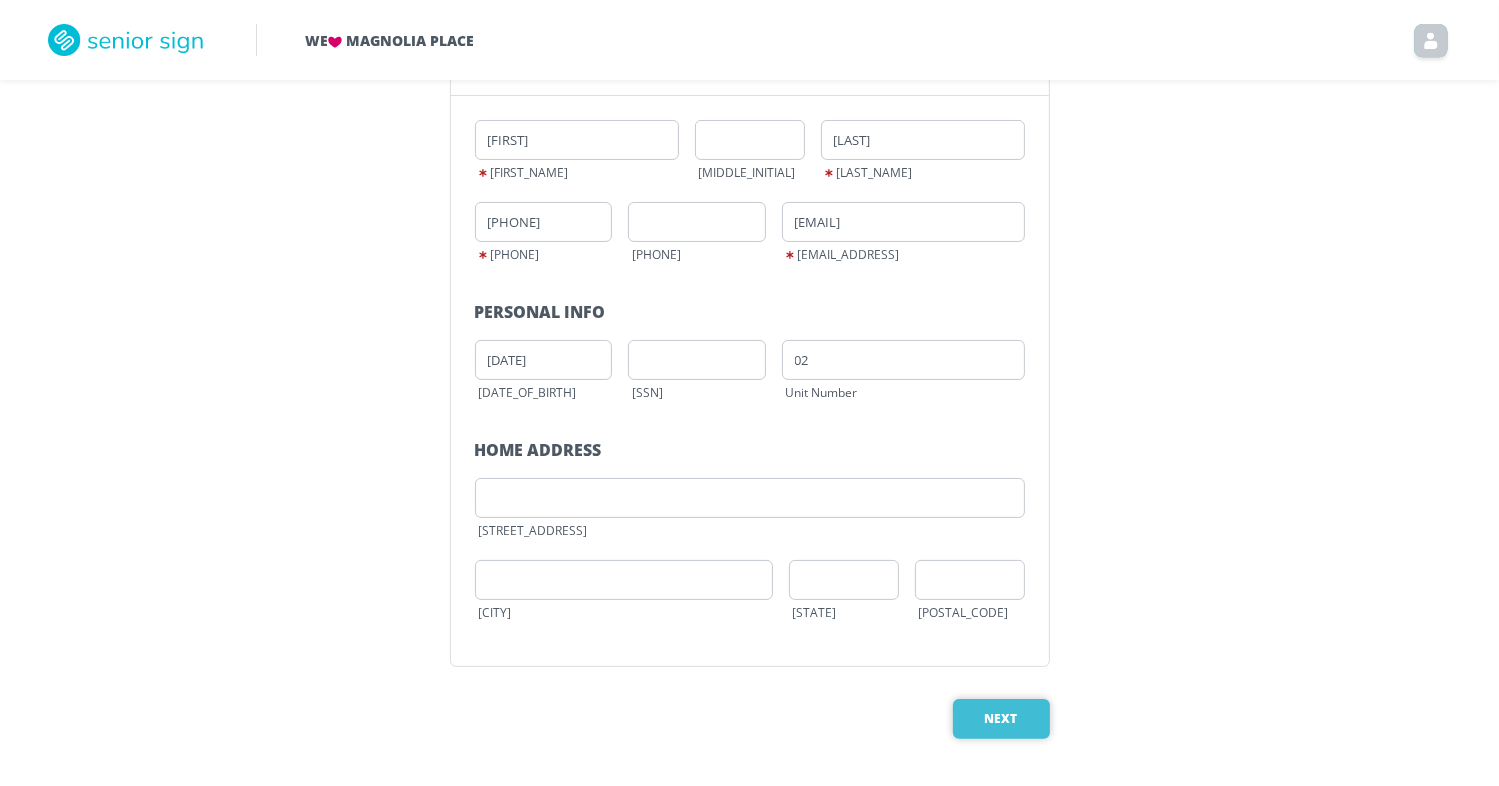 click on "Next" at bounding box center [1001, 719] 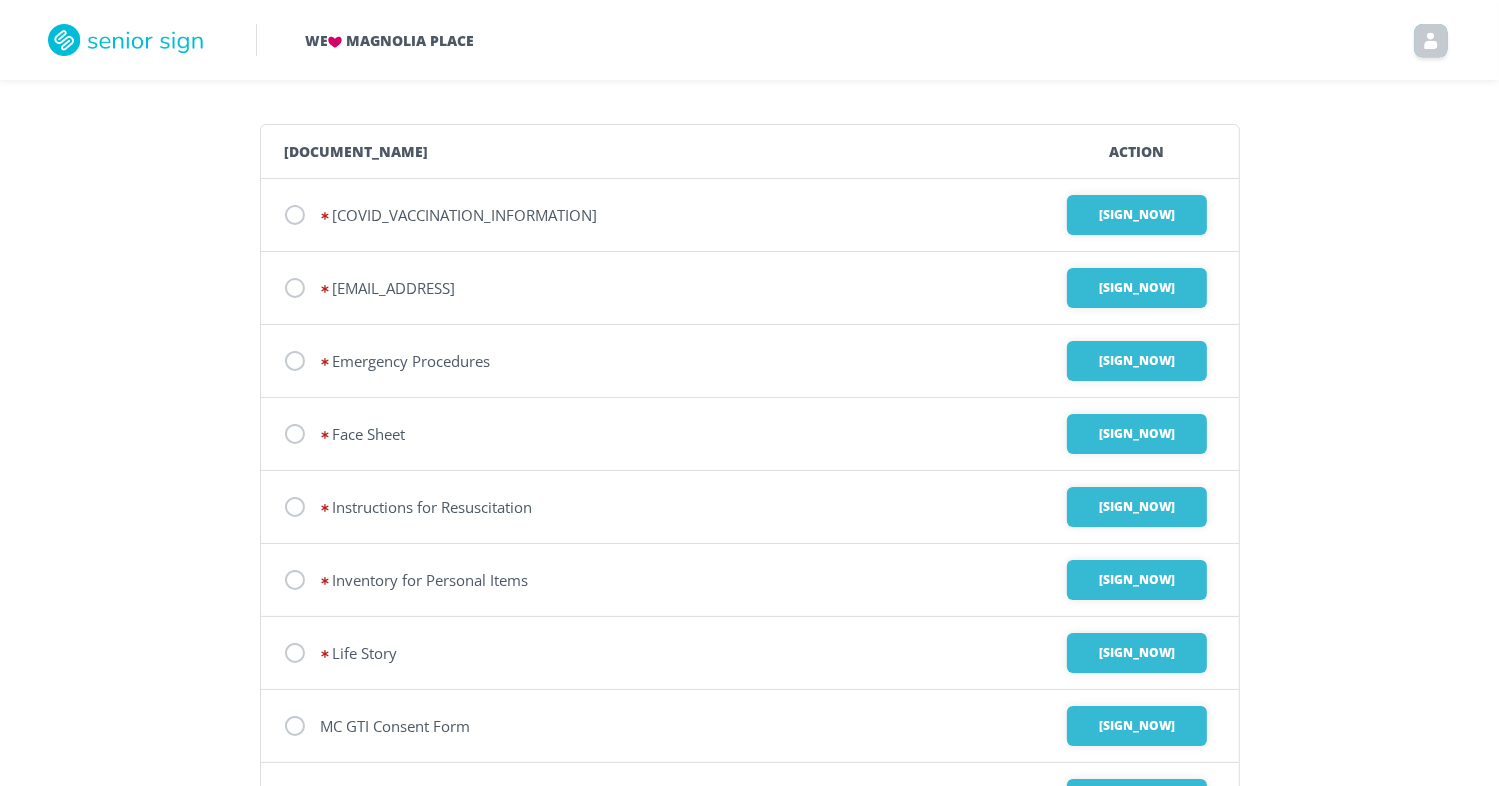 scroll, scrollTop: 0, scrollLeft: 0, axis: both 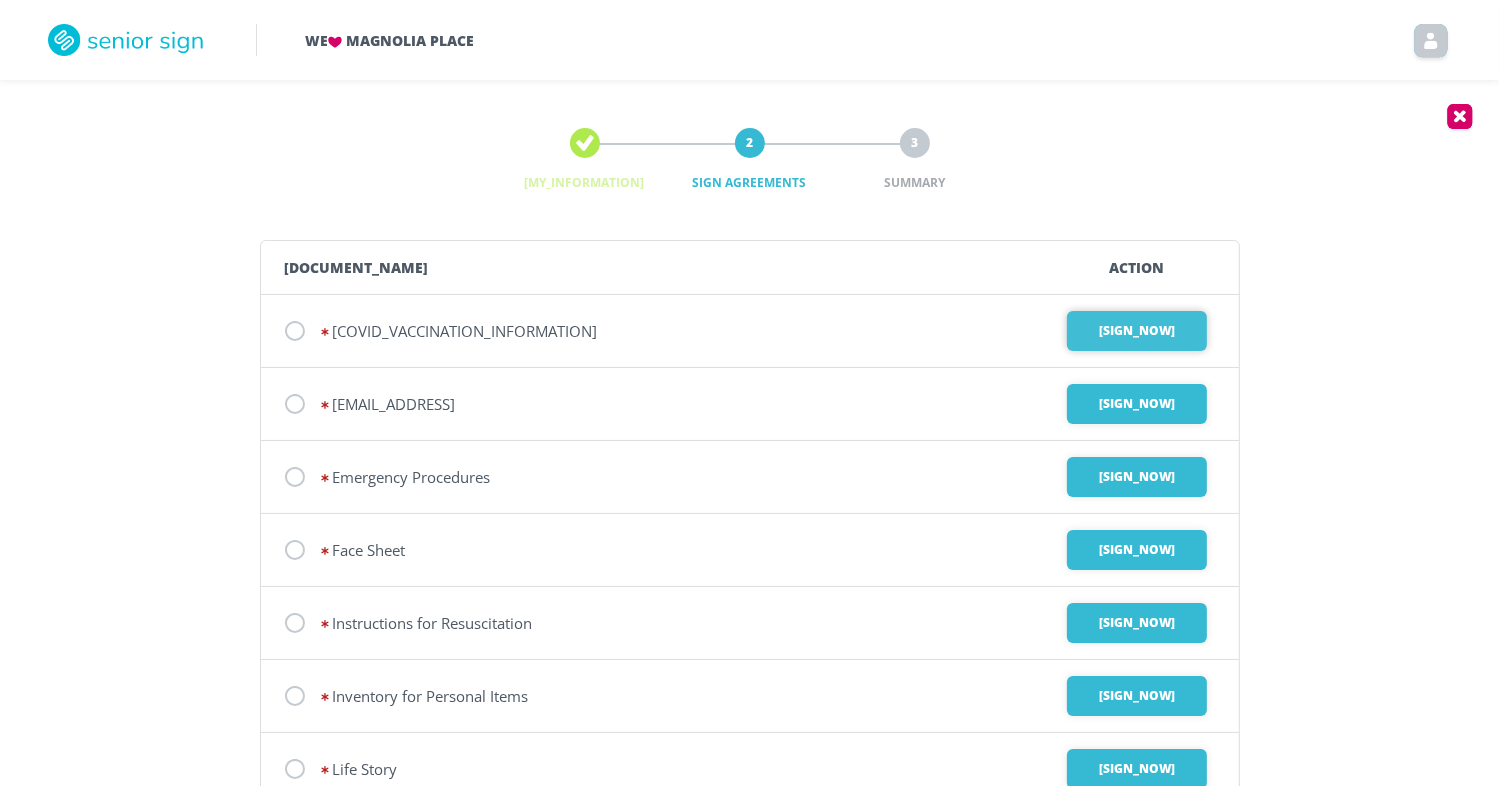 click on "Sign Now" at bounding box center (1137, 331) 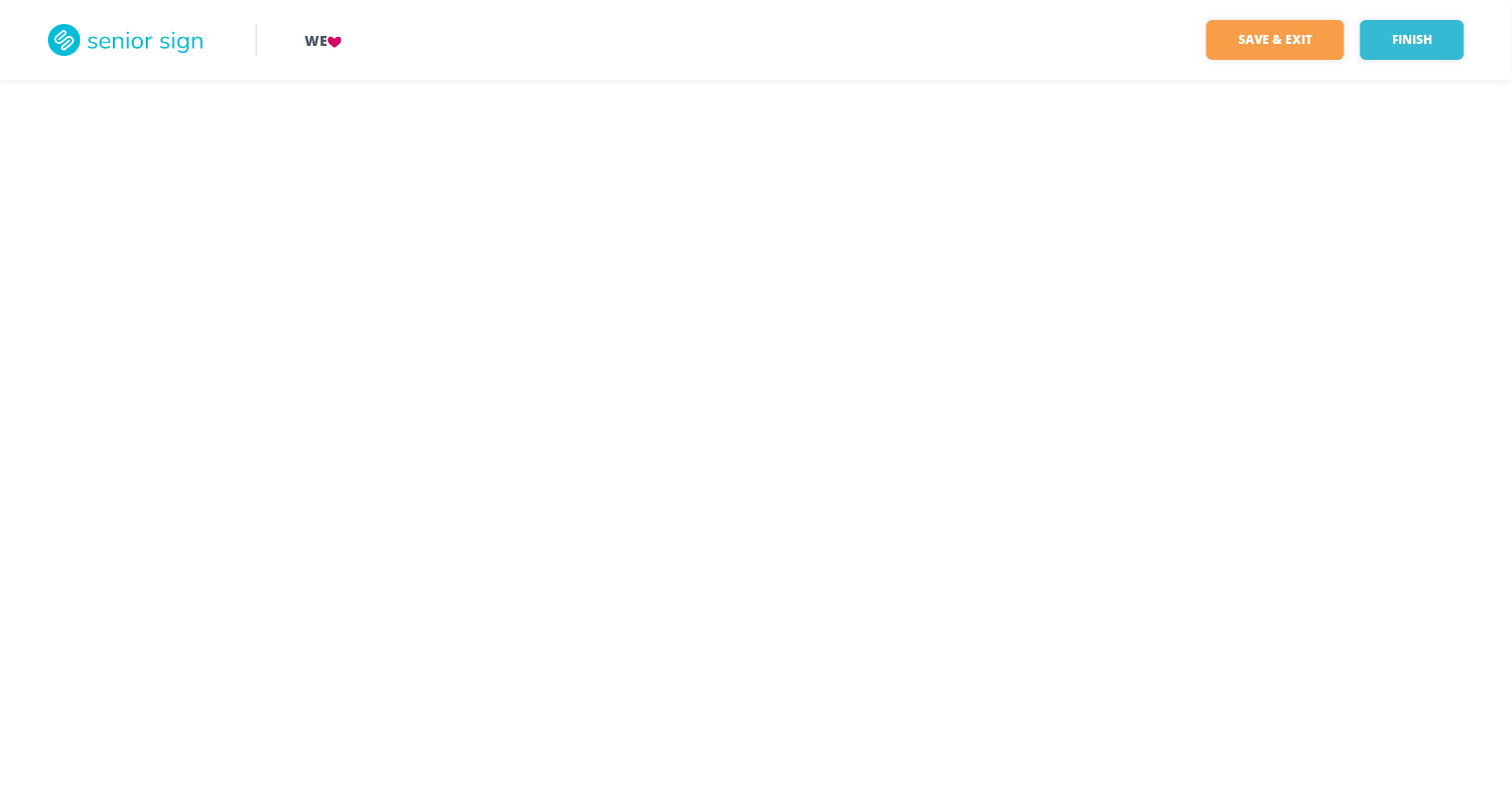 click on "We    Save & Exit Finish Save & exit FILLED 0 / 0   Finish Cancel" at bounding box center [756, 392] 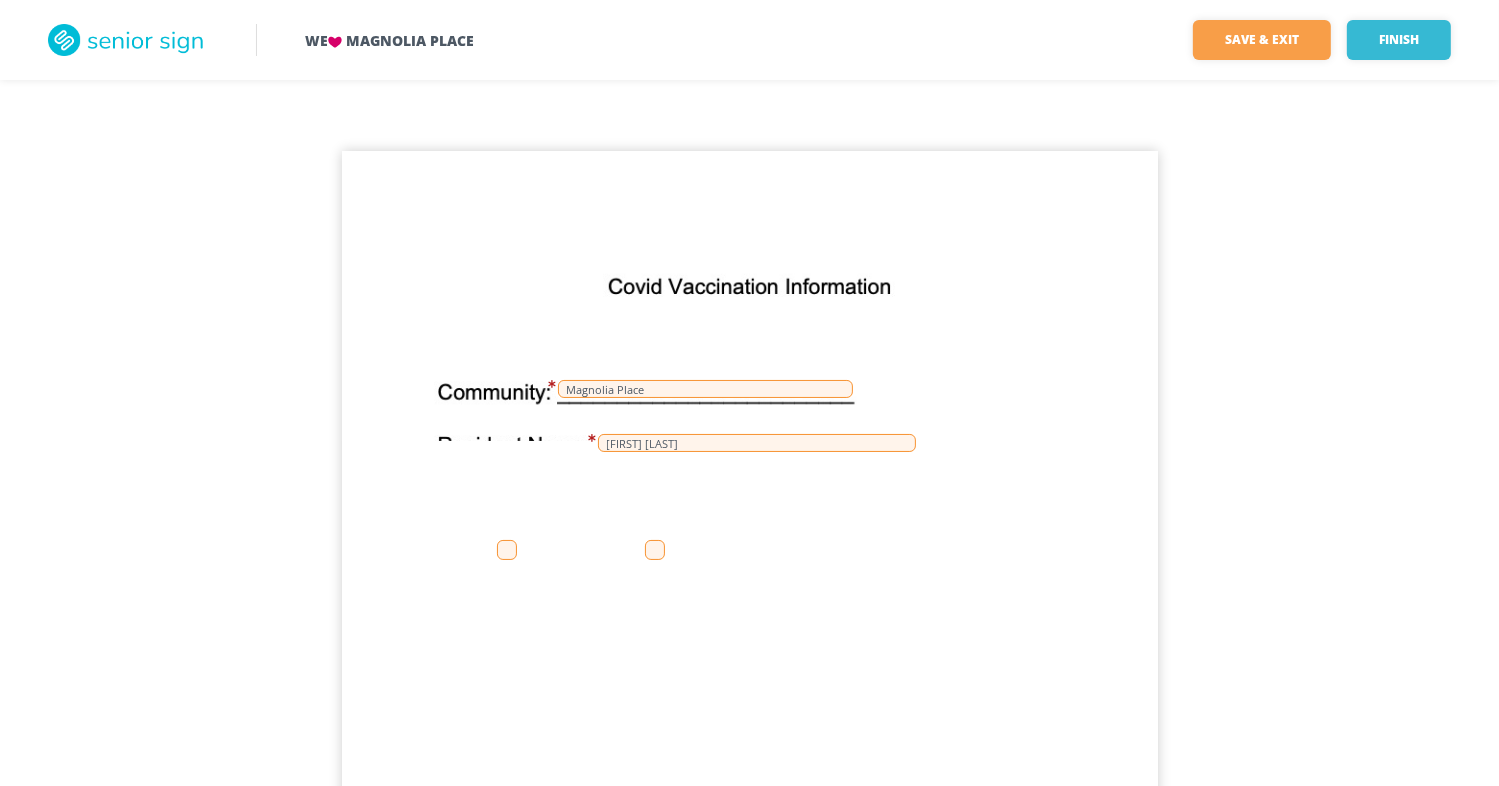 click at bounding box center [655, 550] 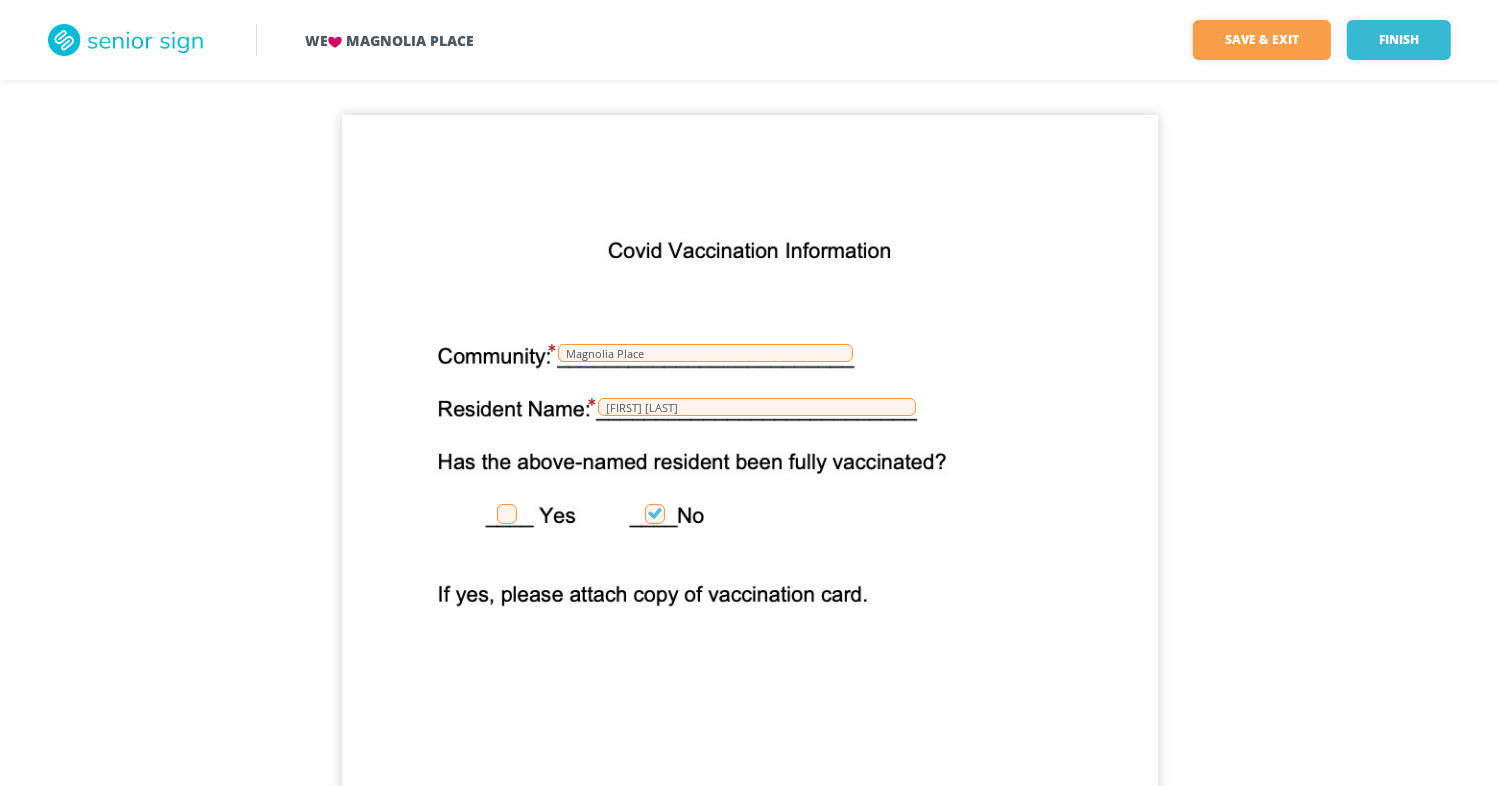 scroll, scrollTop: 0, scrollLeft: 0, axis: both 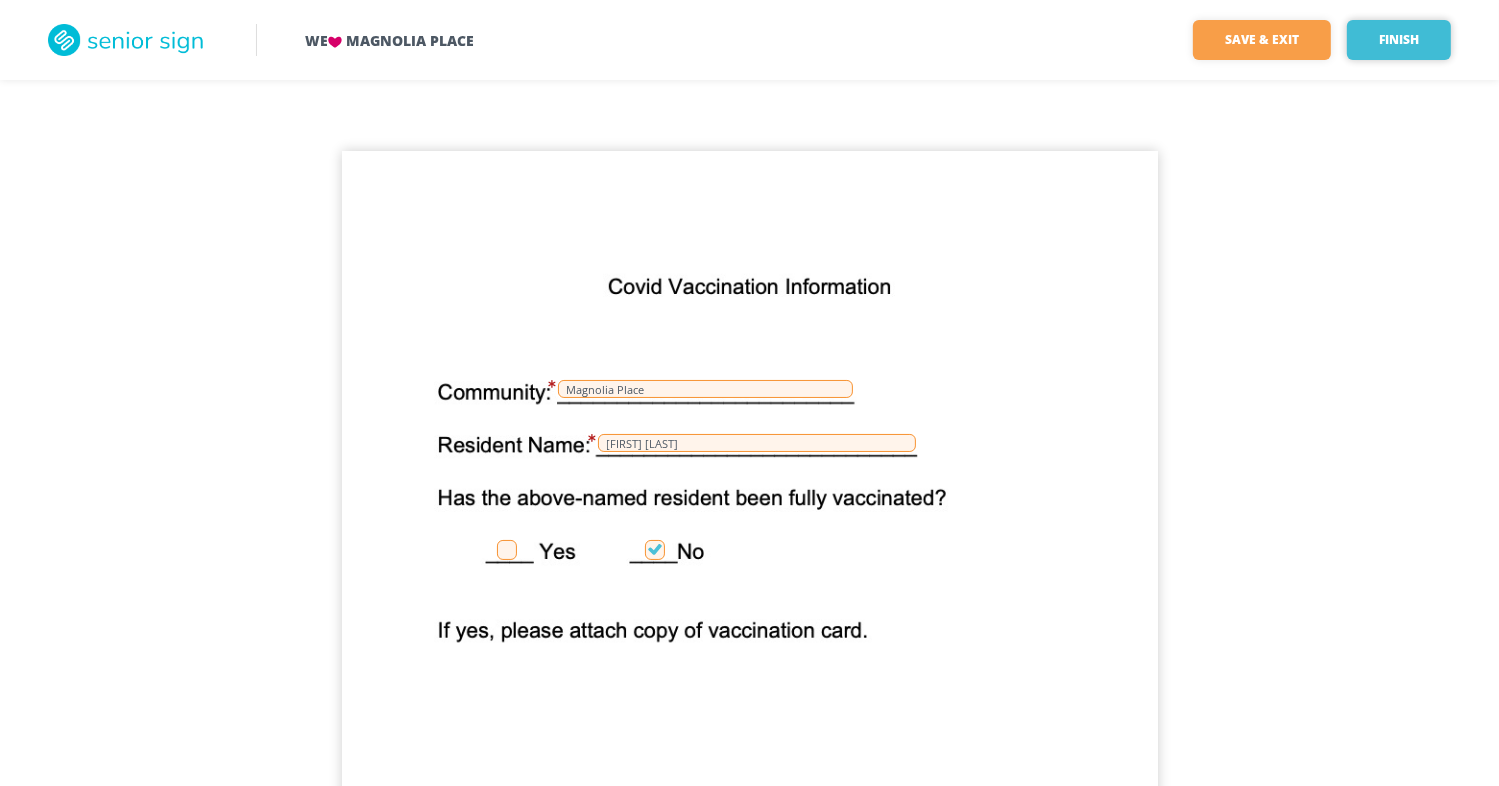 click on "Finish" at bounding box center [1399, 40] 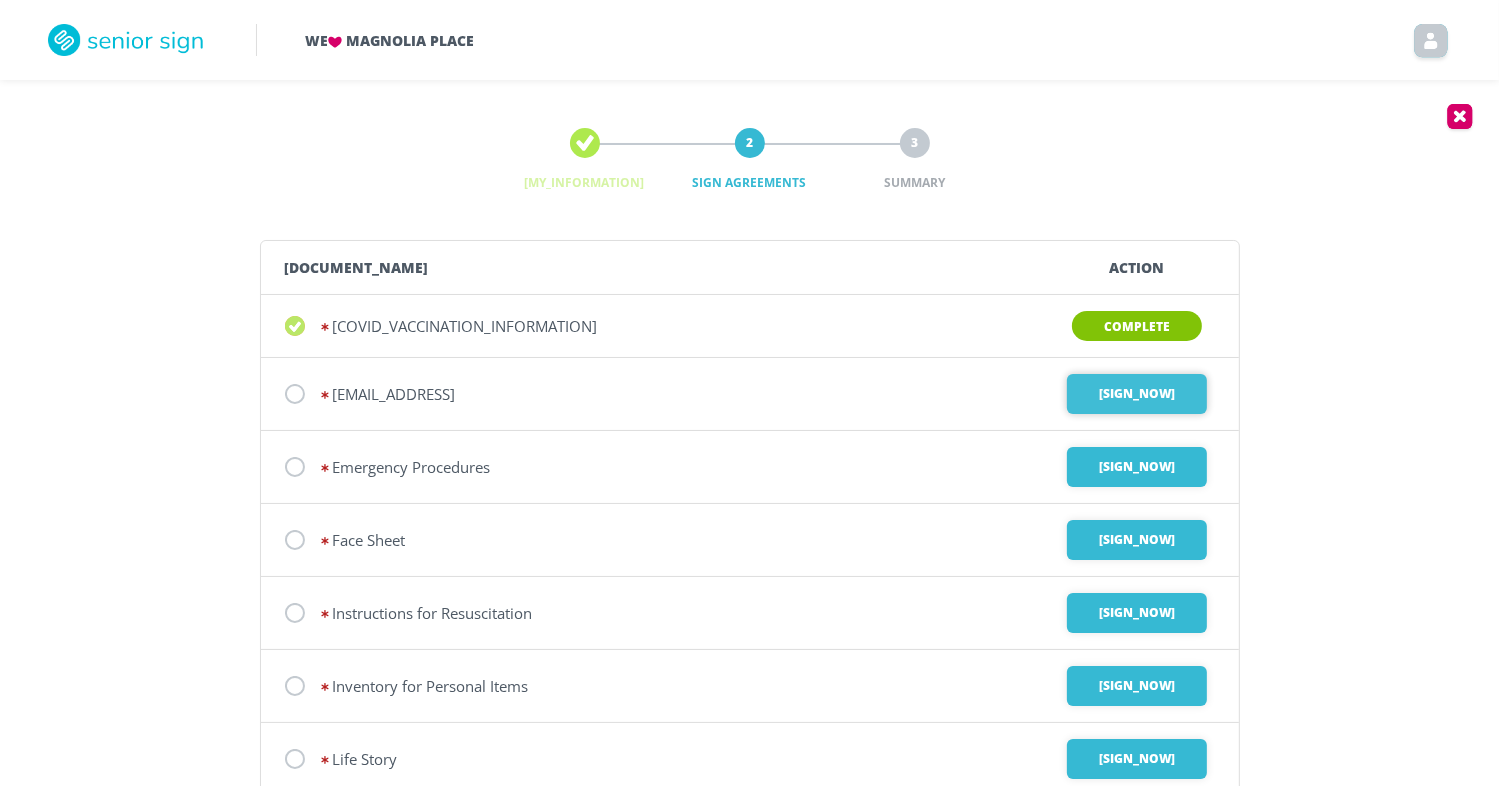 click on "Sign Now" at bounding box center [1137, 394] 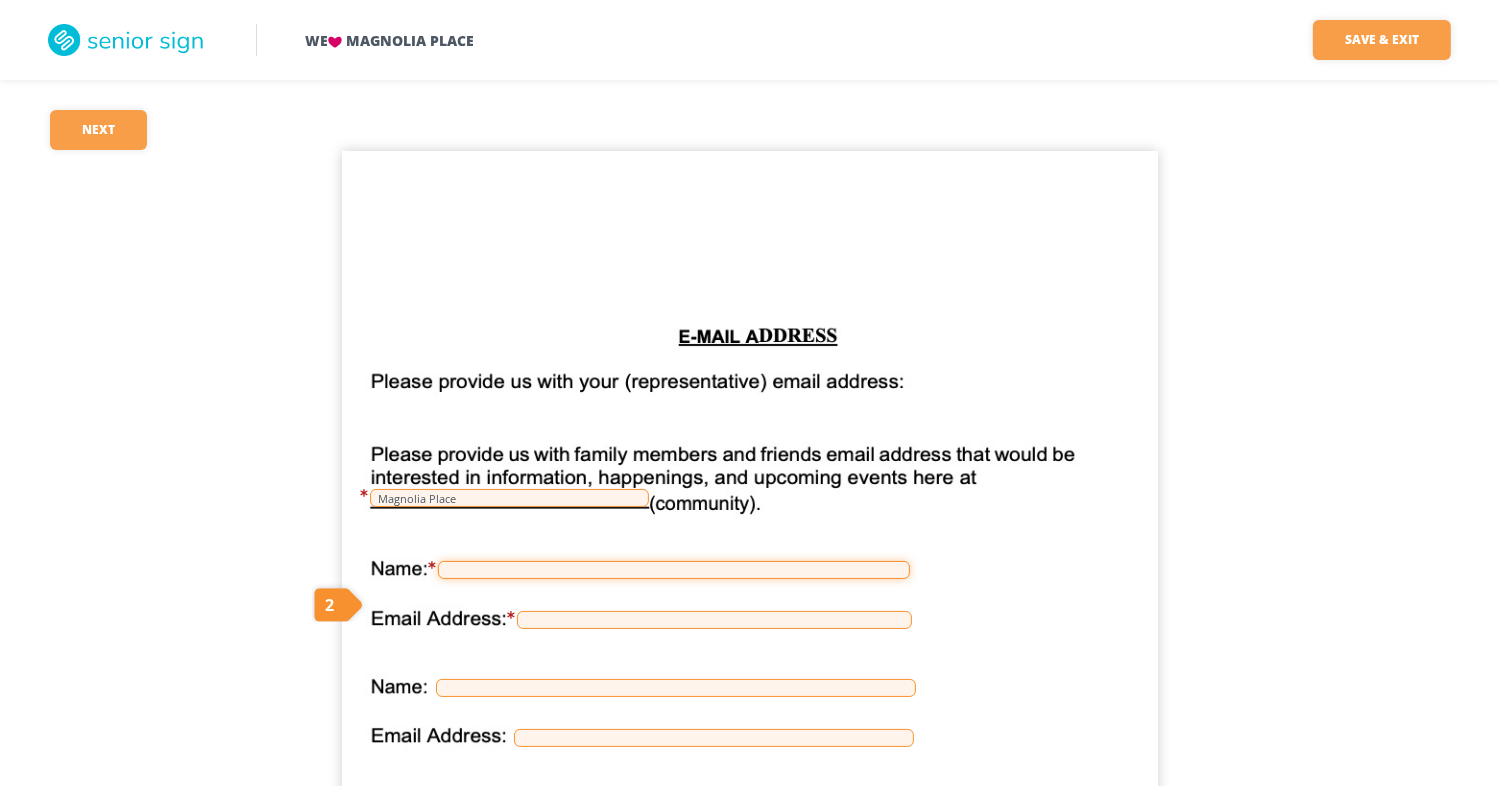 click at bounding box center (674, 570) 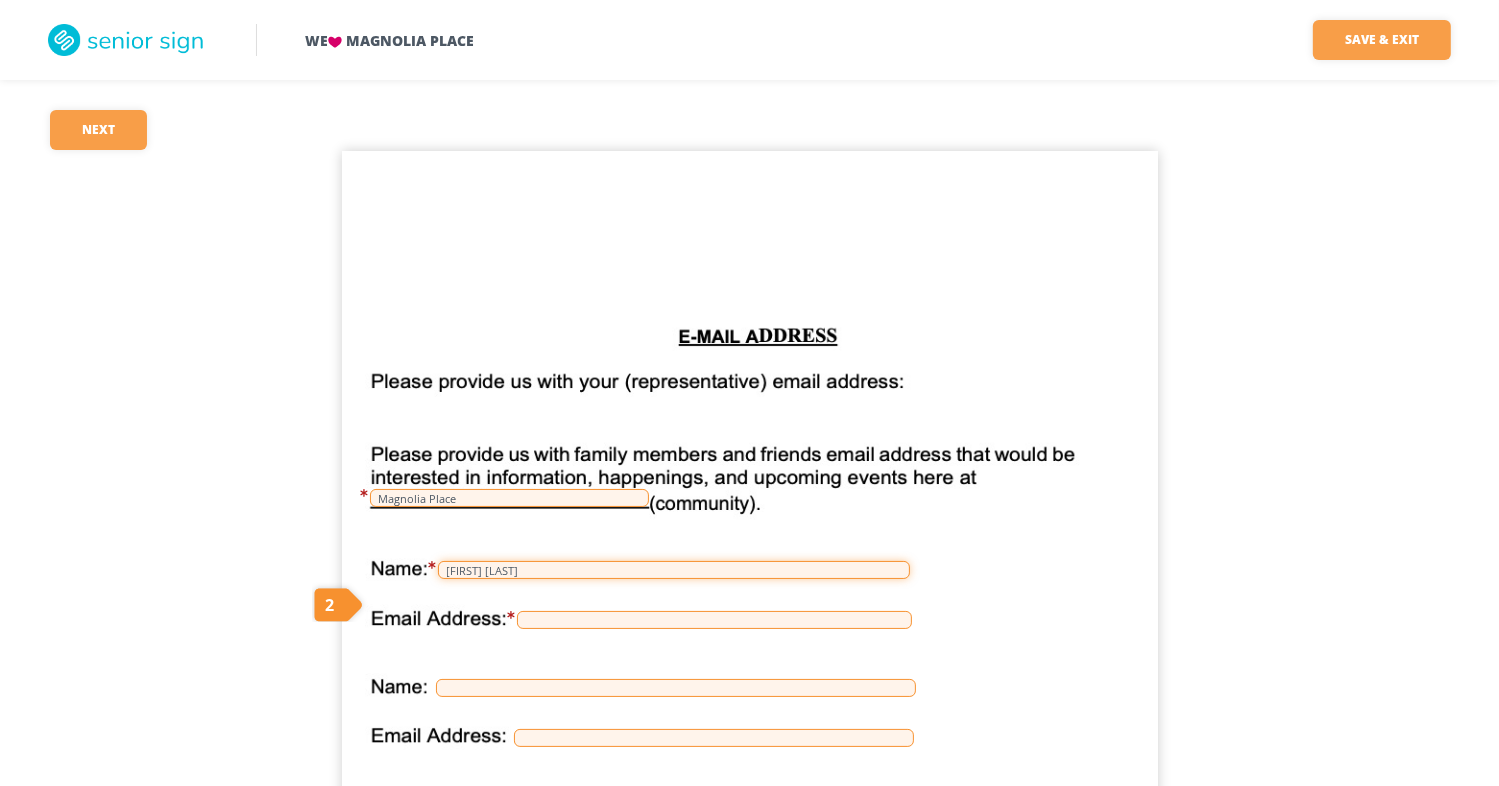 type on "Michele Warsaw" 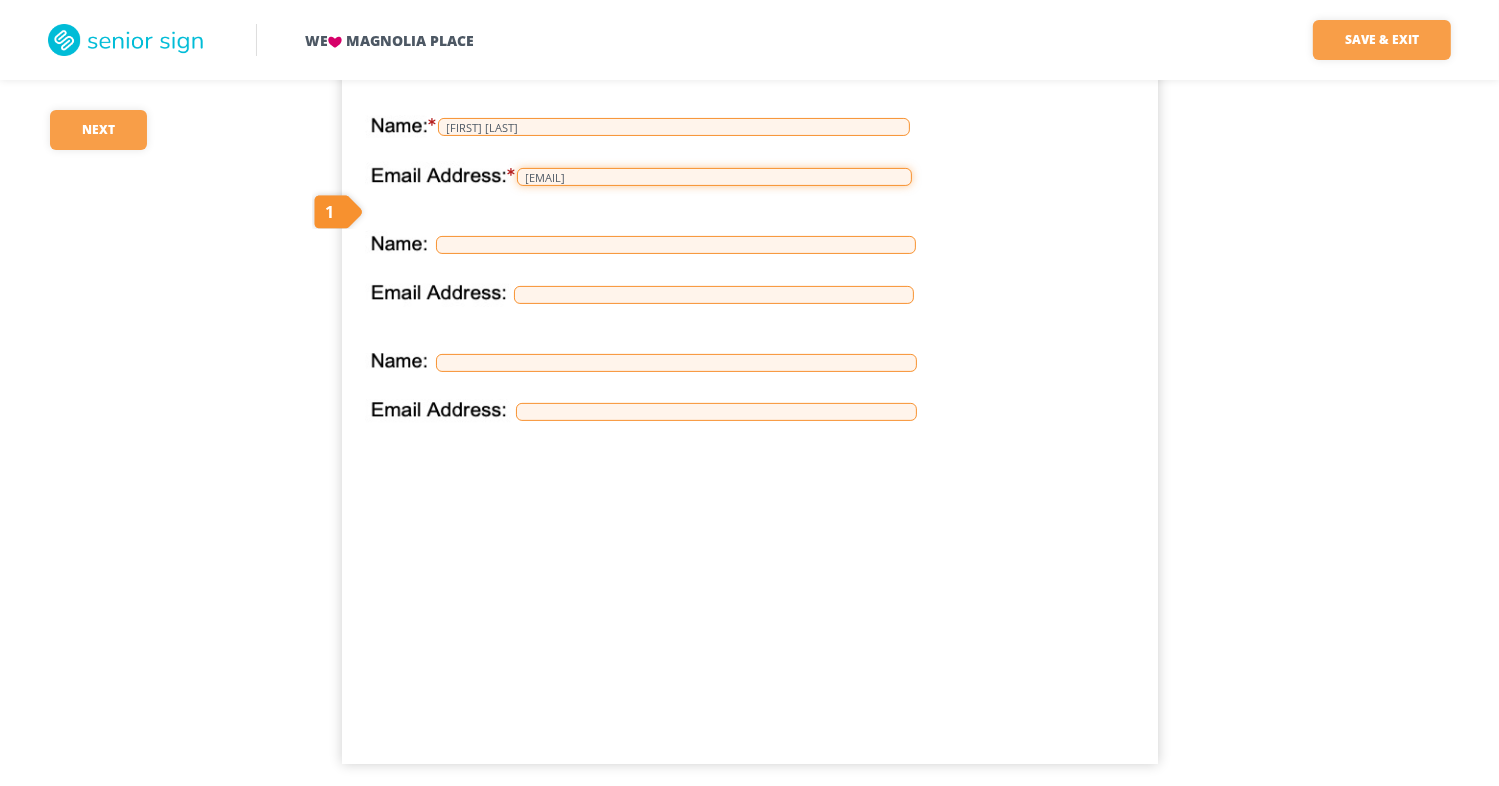 scroll, scrollTop: 476, scrollLeft: 0, axis: vertical 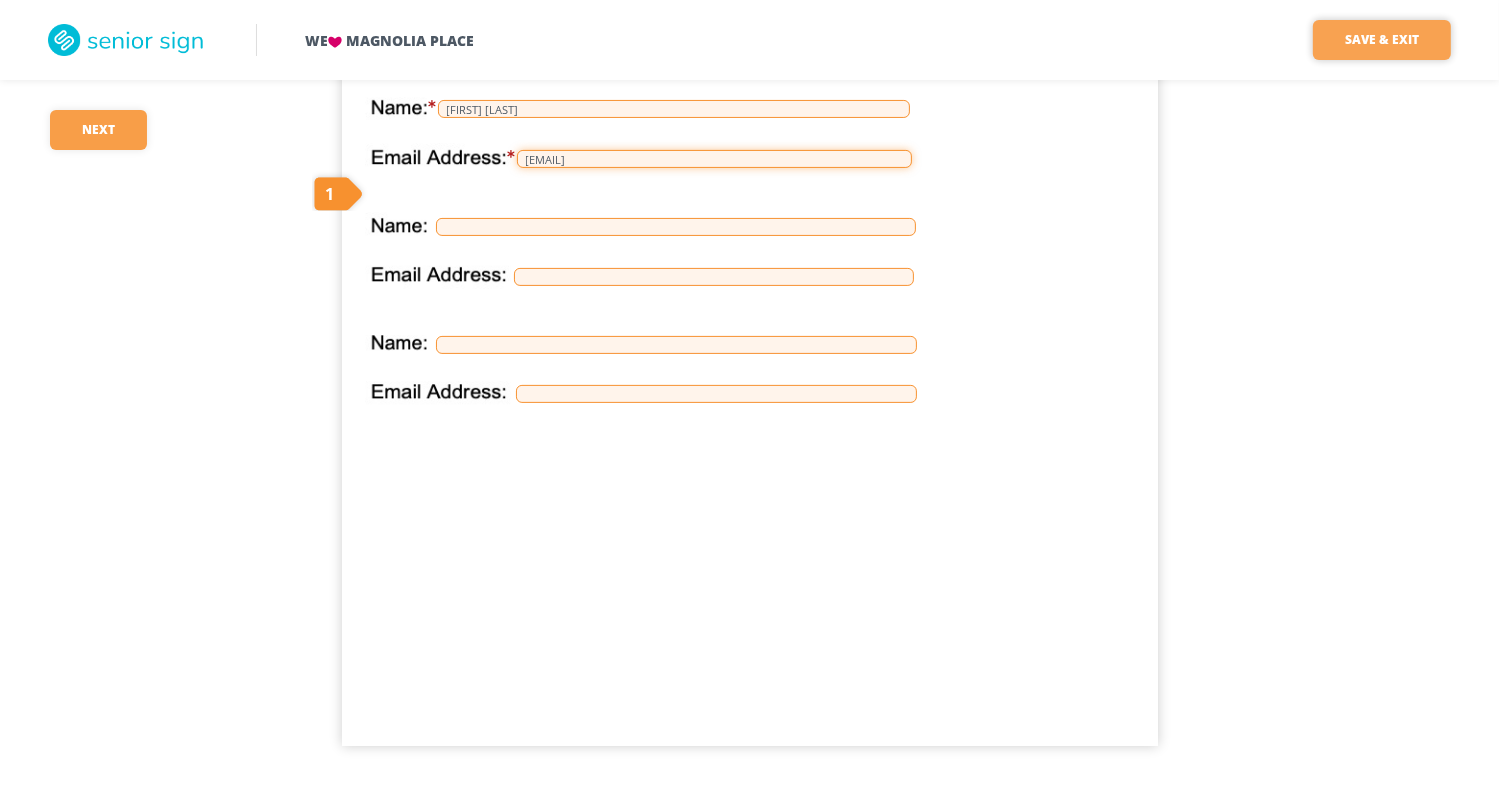 type on "michelewarsaw@gmail.com" 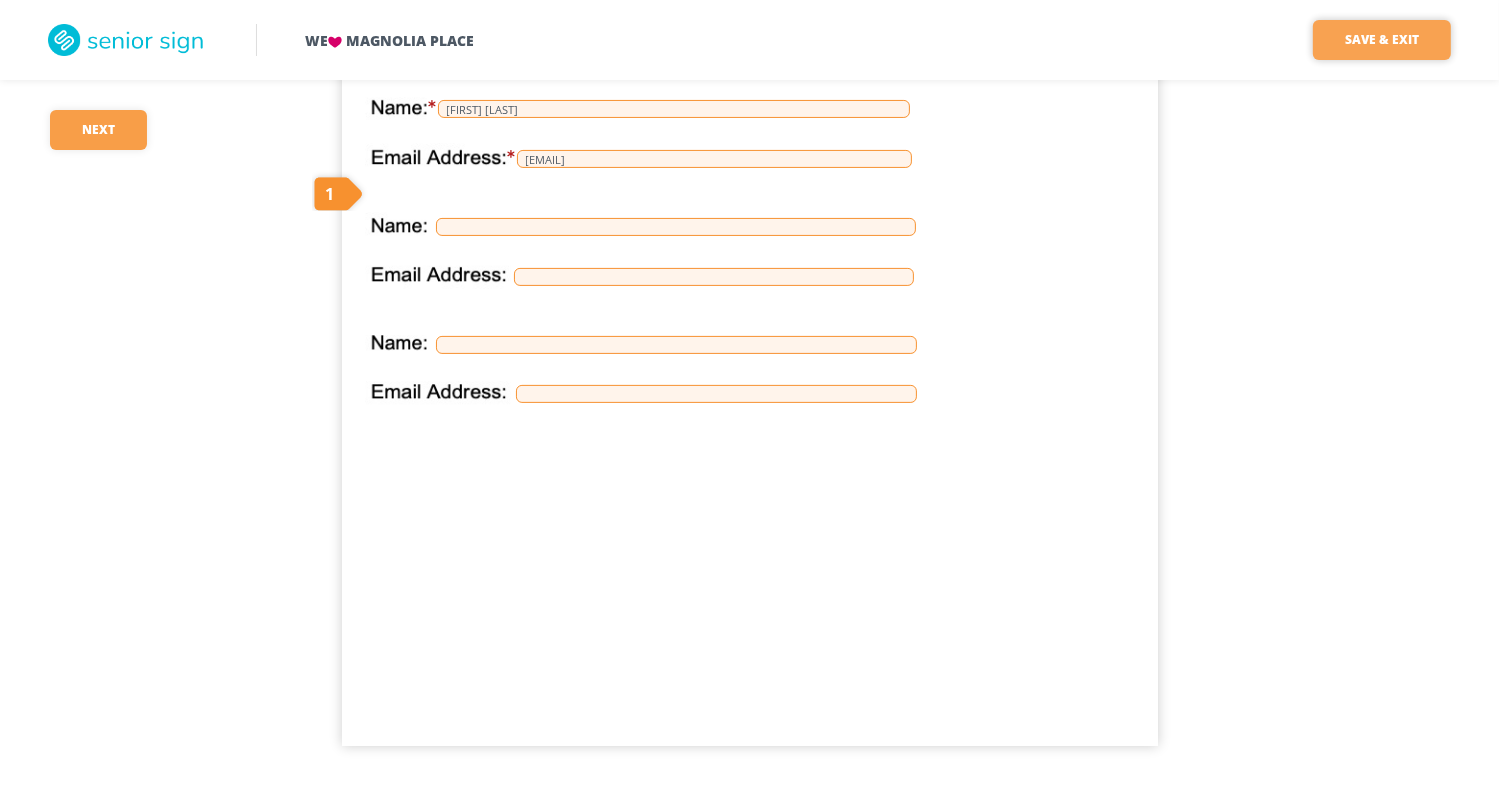 click on "Save & Exit" at bounding box center (962, 40) 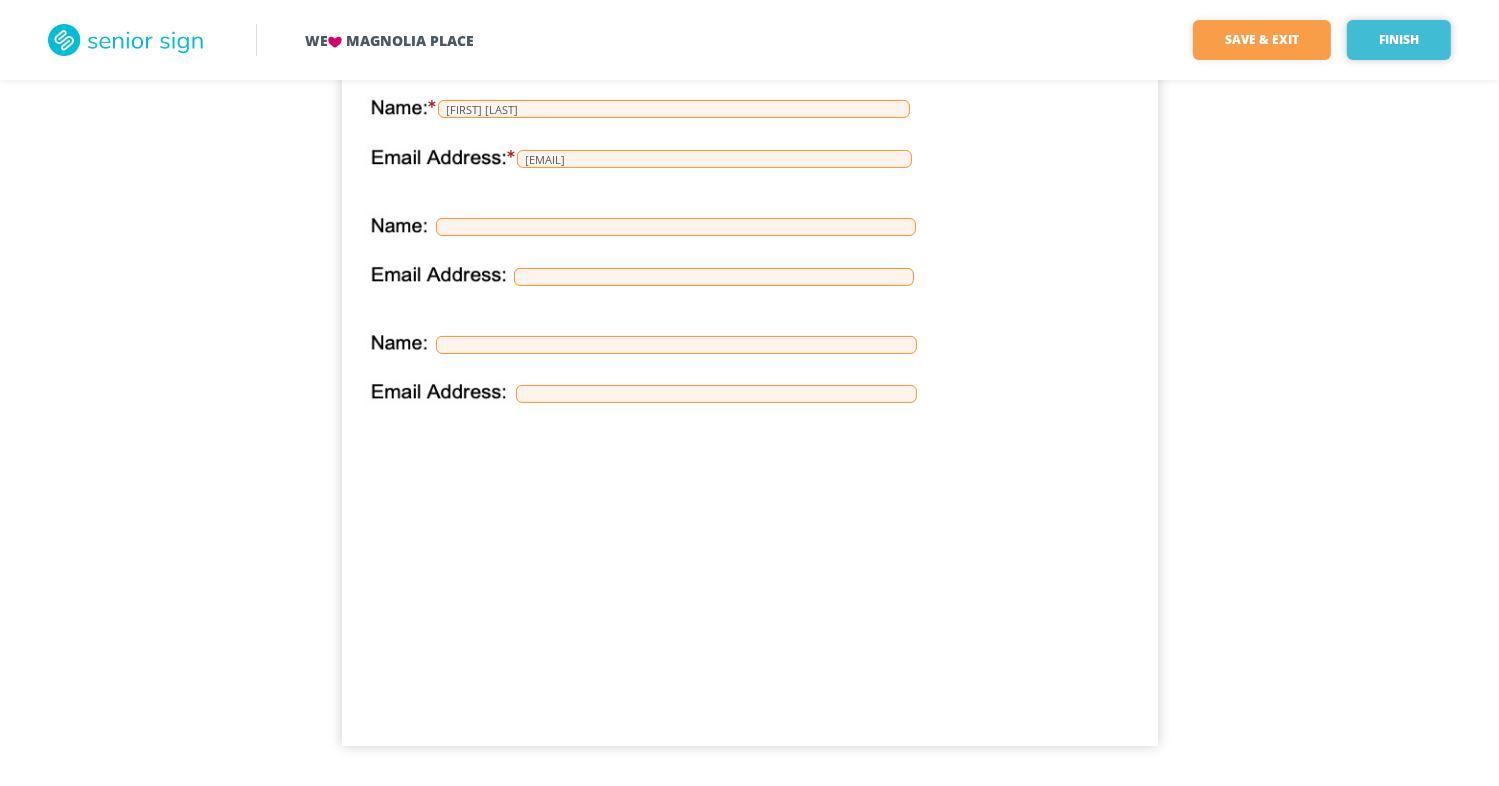 click on "Finish" at bounding box center [1399, 40] 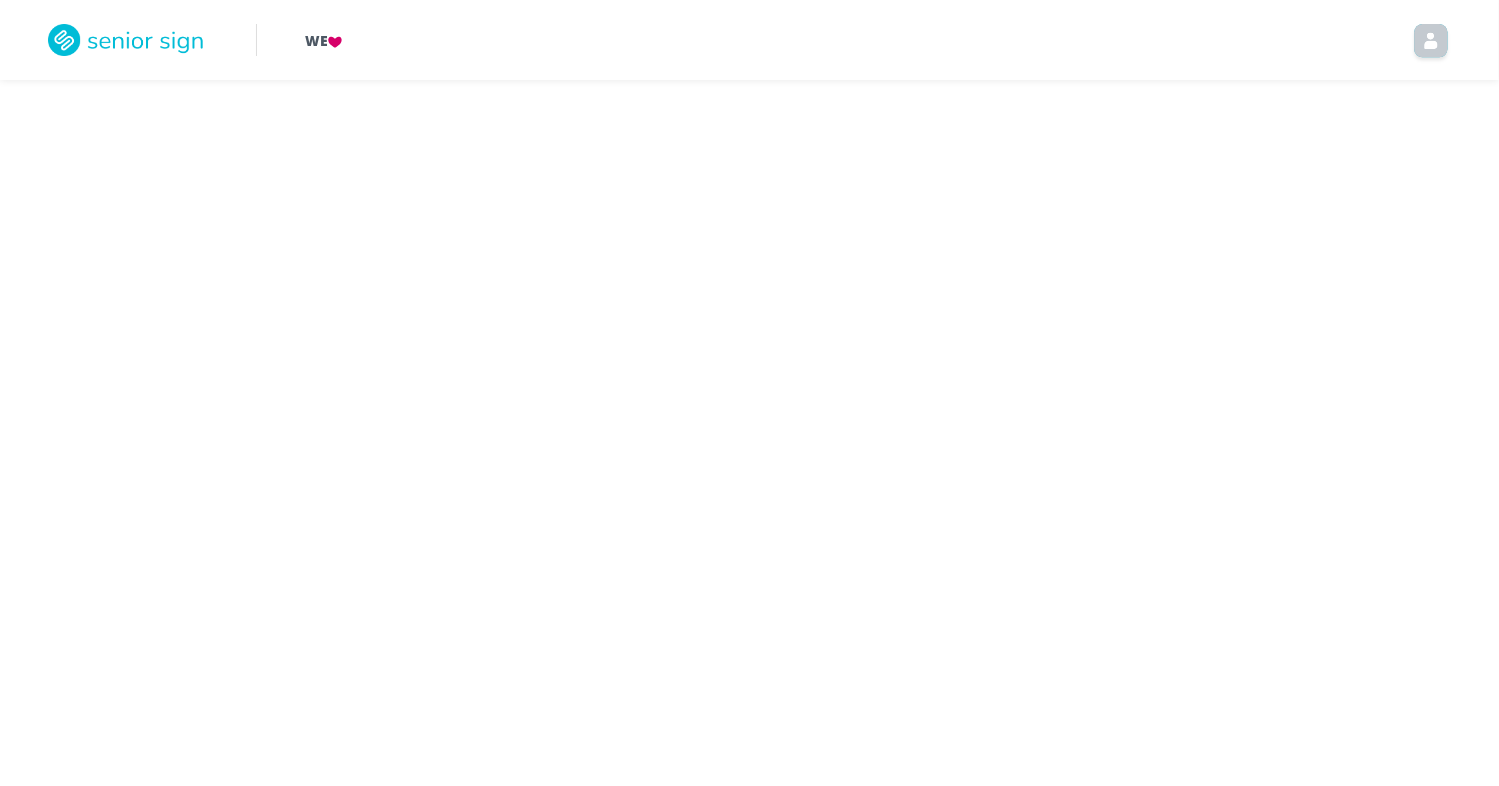 scroll, scrollTop: 0, scrollLeft: 0, axis: both 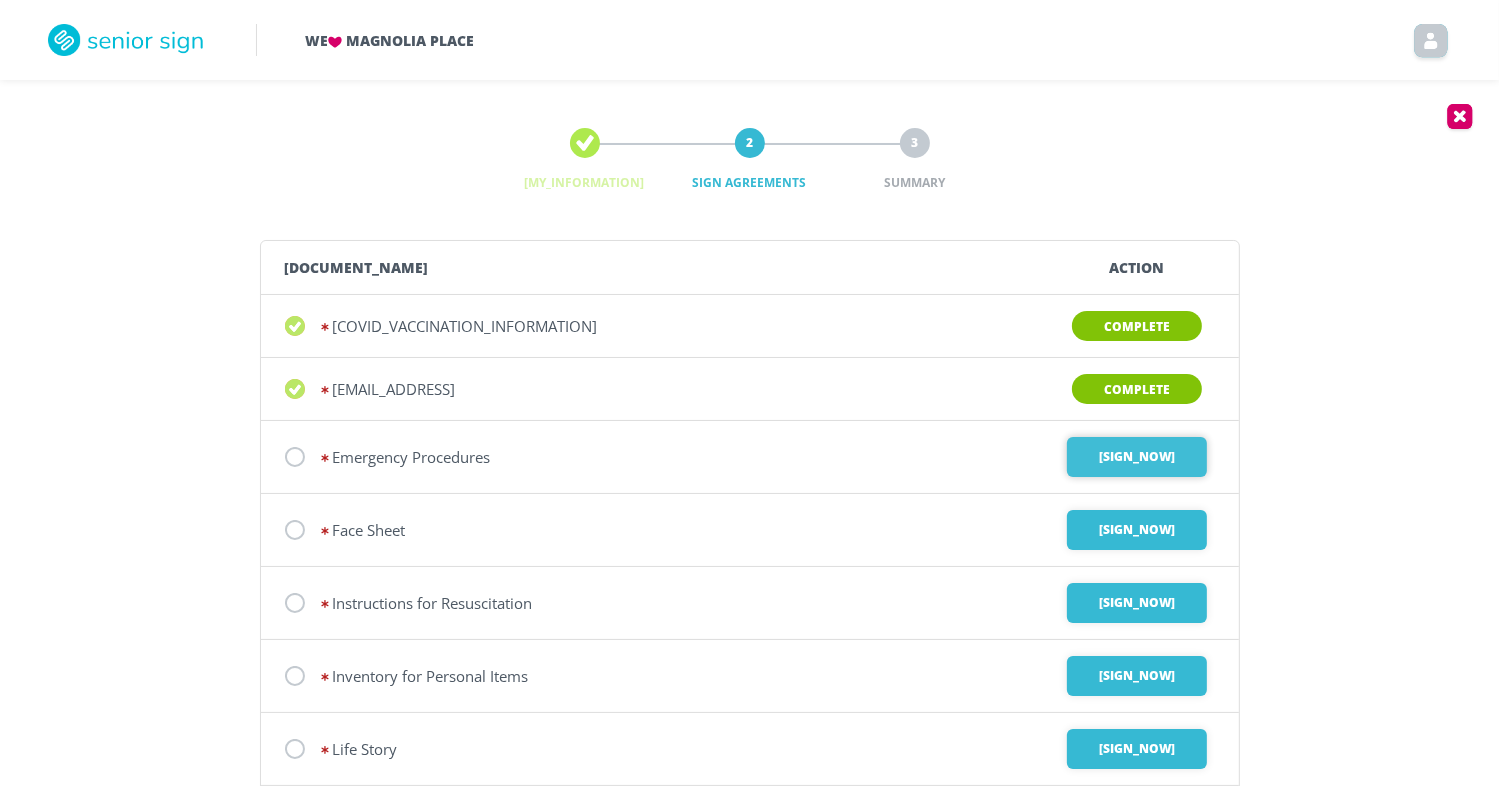 click on "Sign Now" at bounding box center [1137, 457] 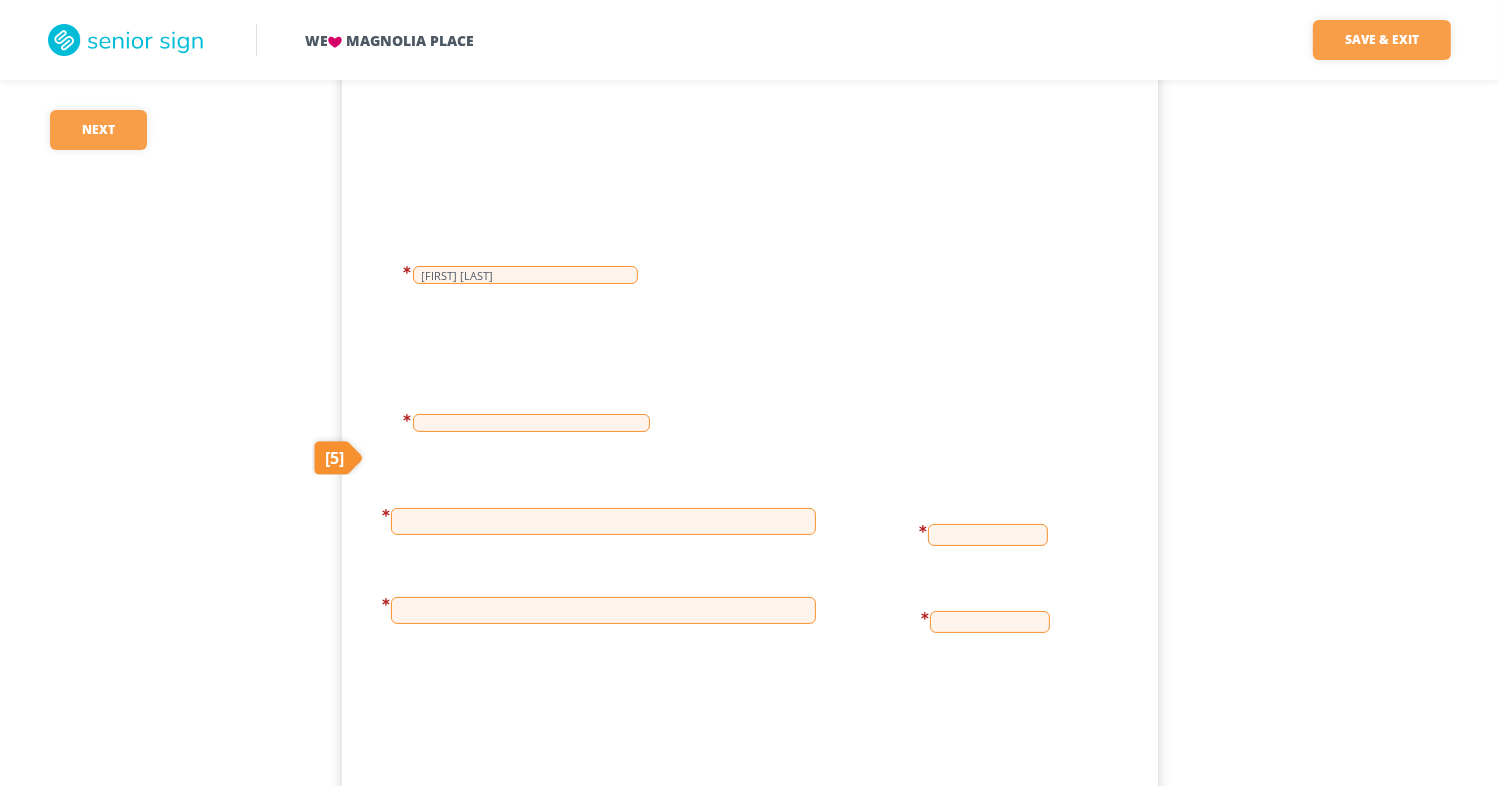 scroll, scrollTop: 200, scrollLeft: 0, axis: vertical 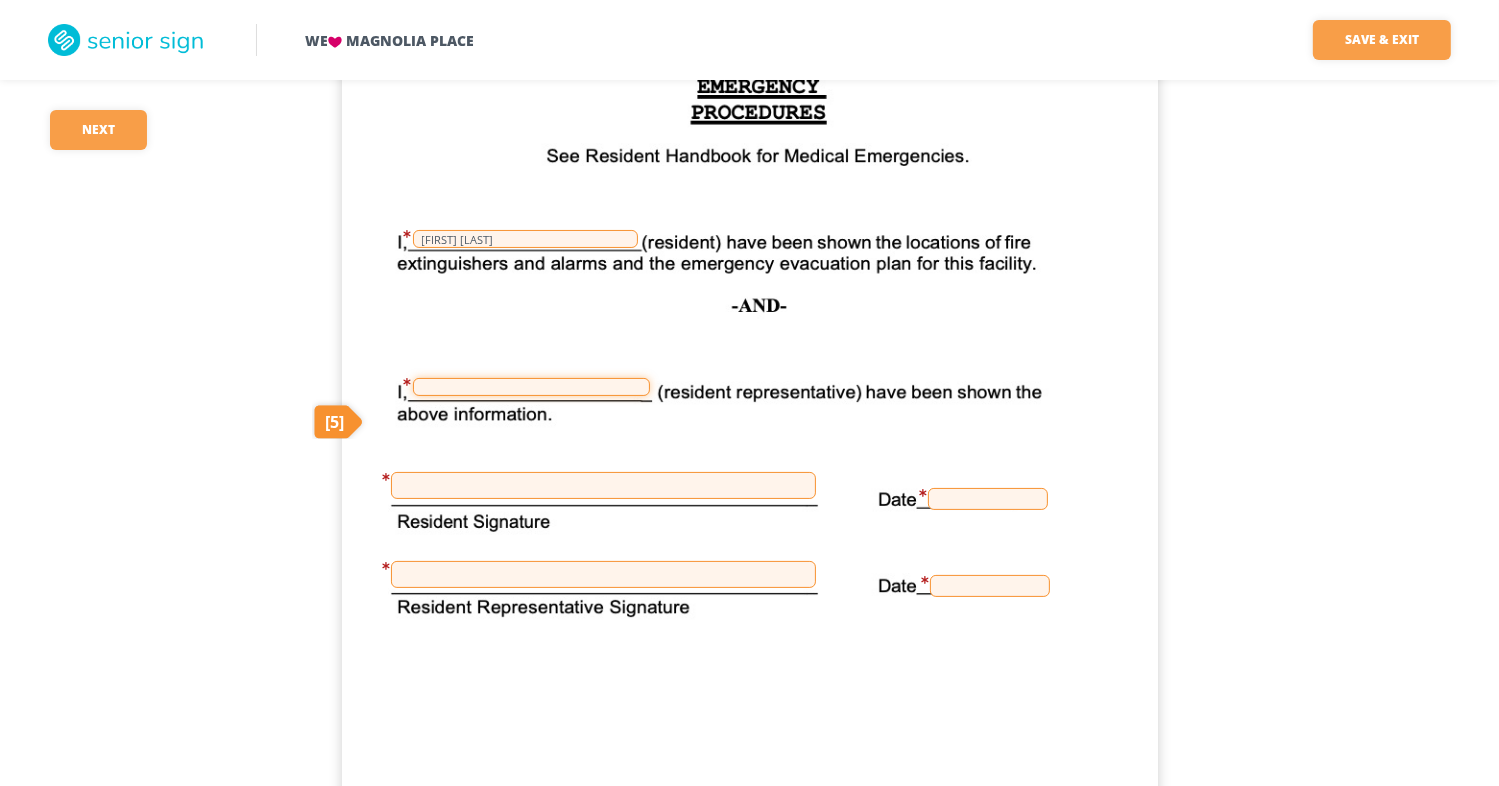 click at bounding box center [531, 387] 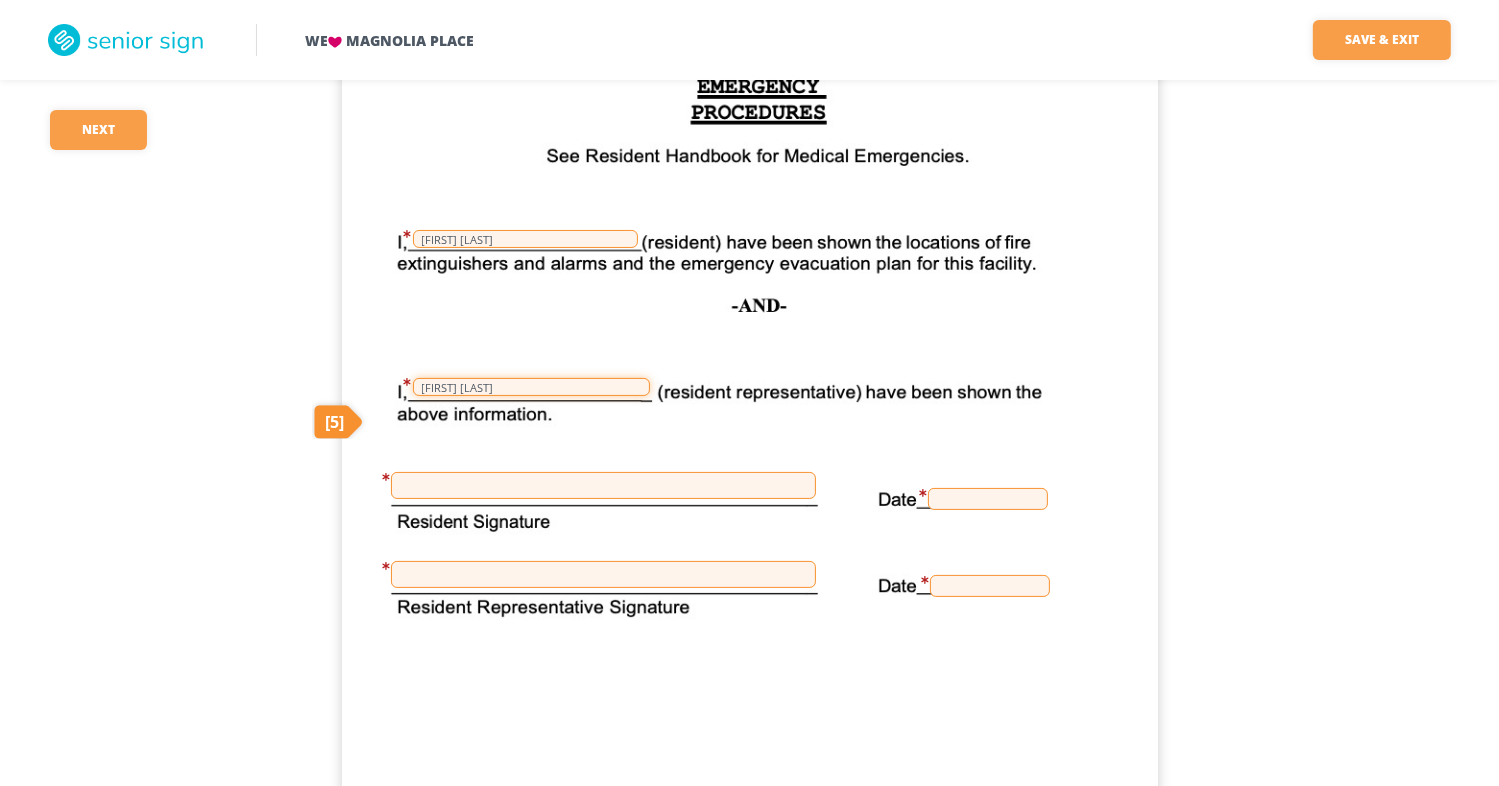 type on "Michele Warsaw" 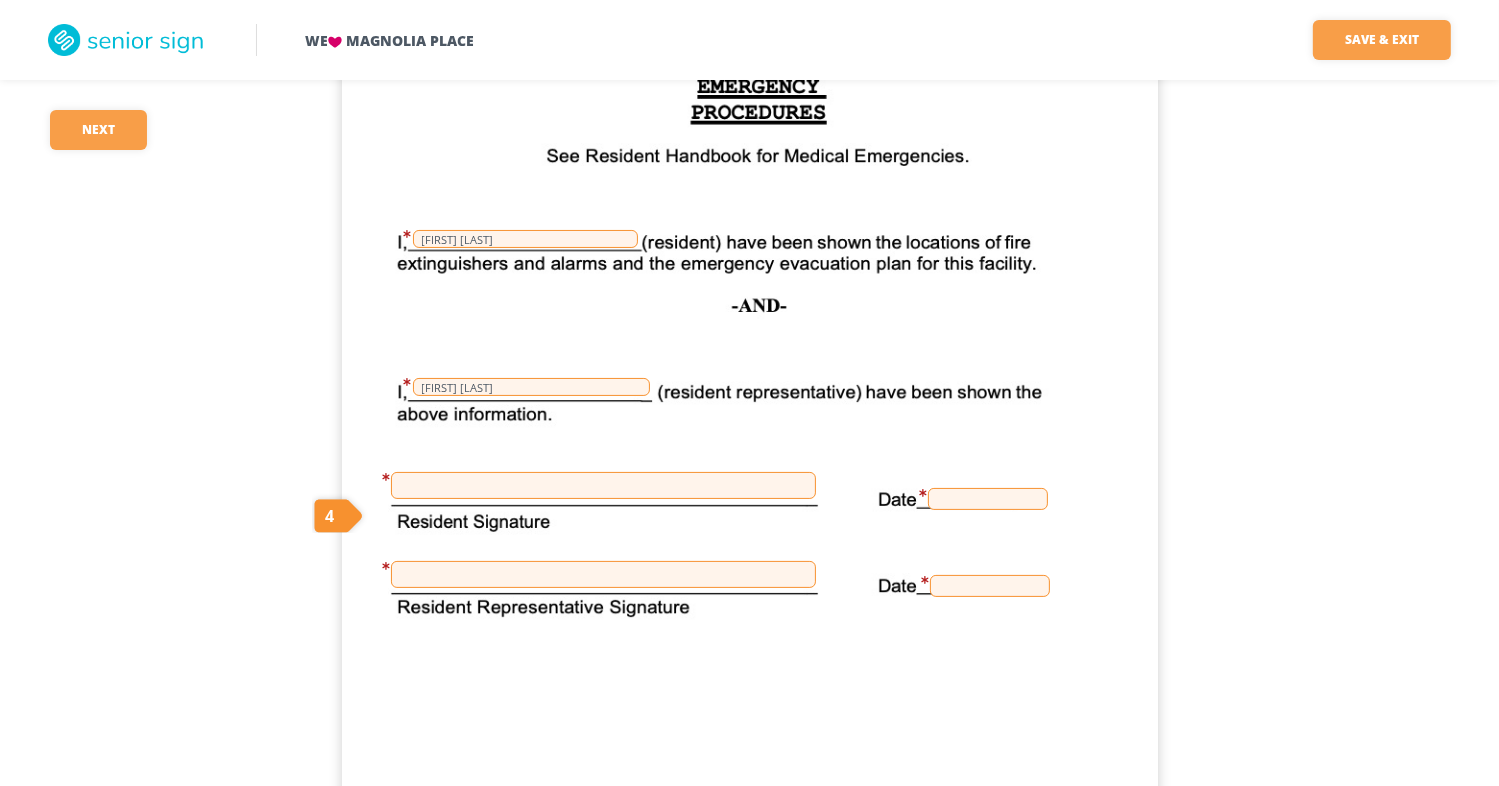 click at bounding box center (603, 485) 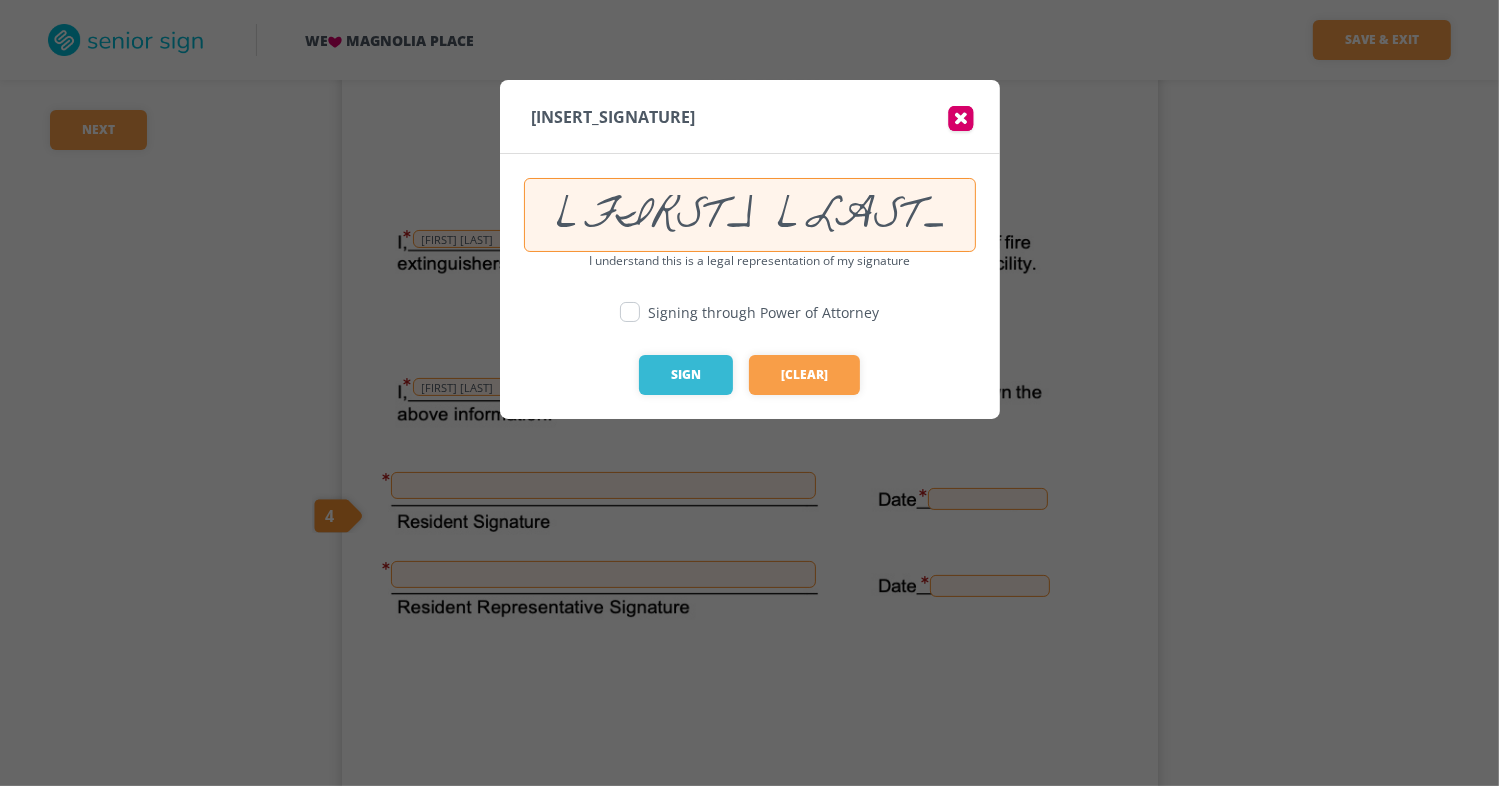 scroll, scrollTop: 0, scrollLeft: 1, axis: horizontal 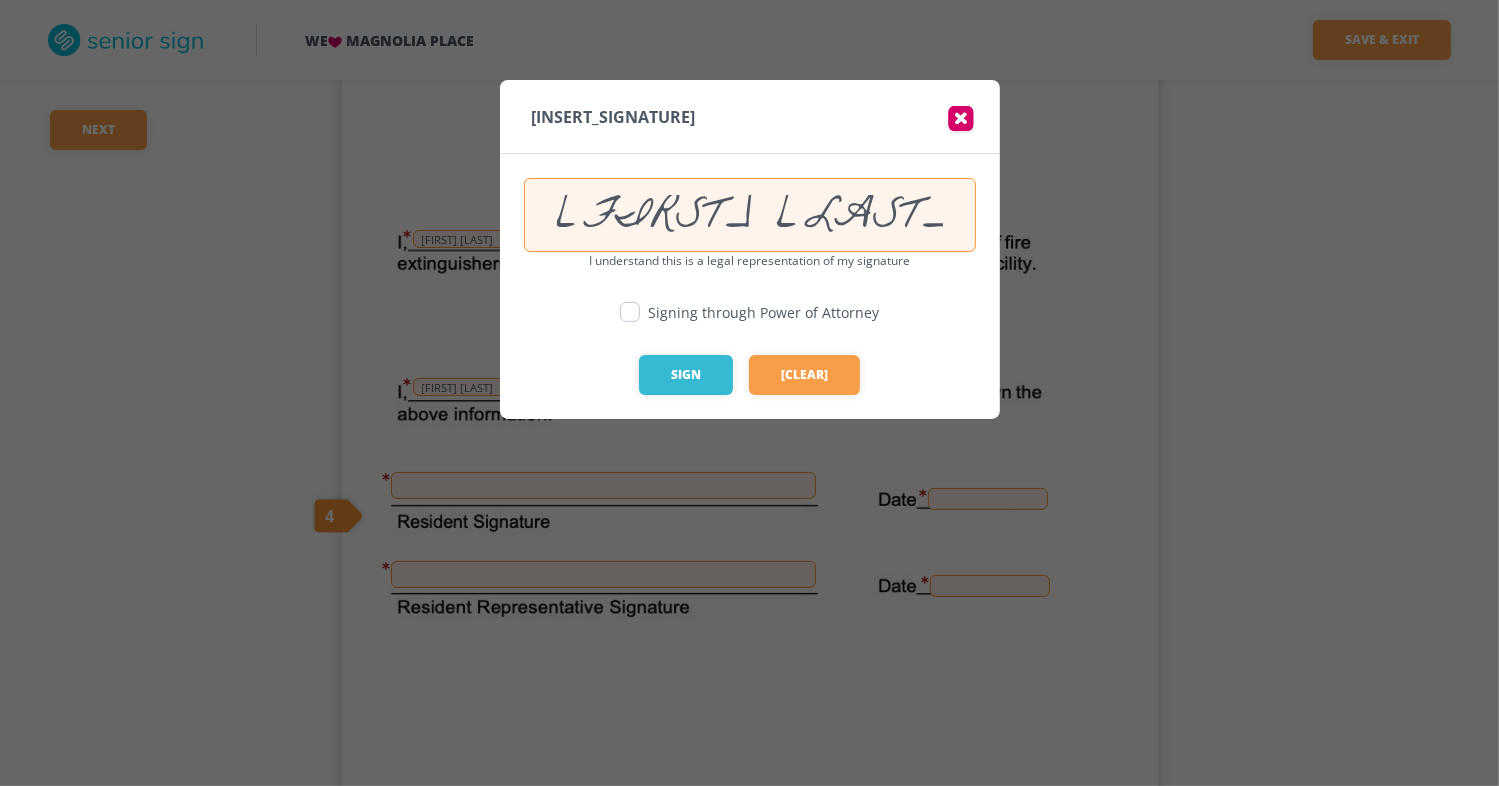 type on "Michele Warsaw POA" 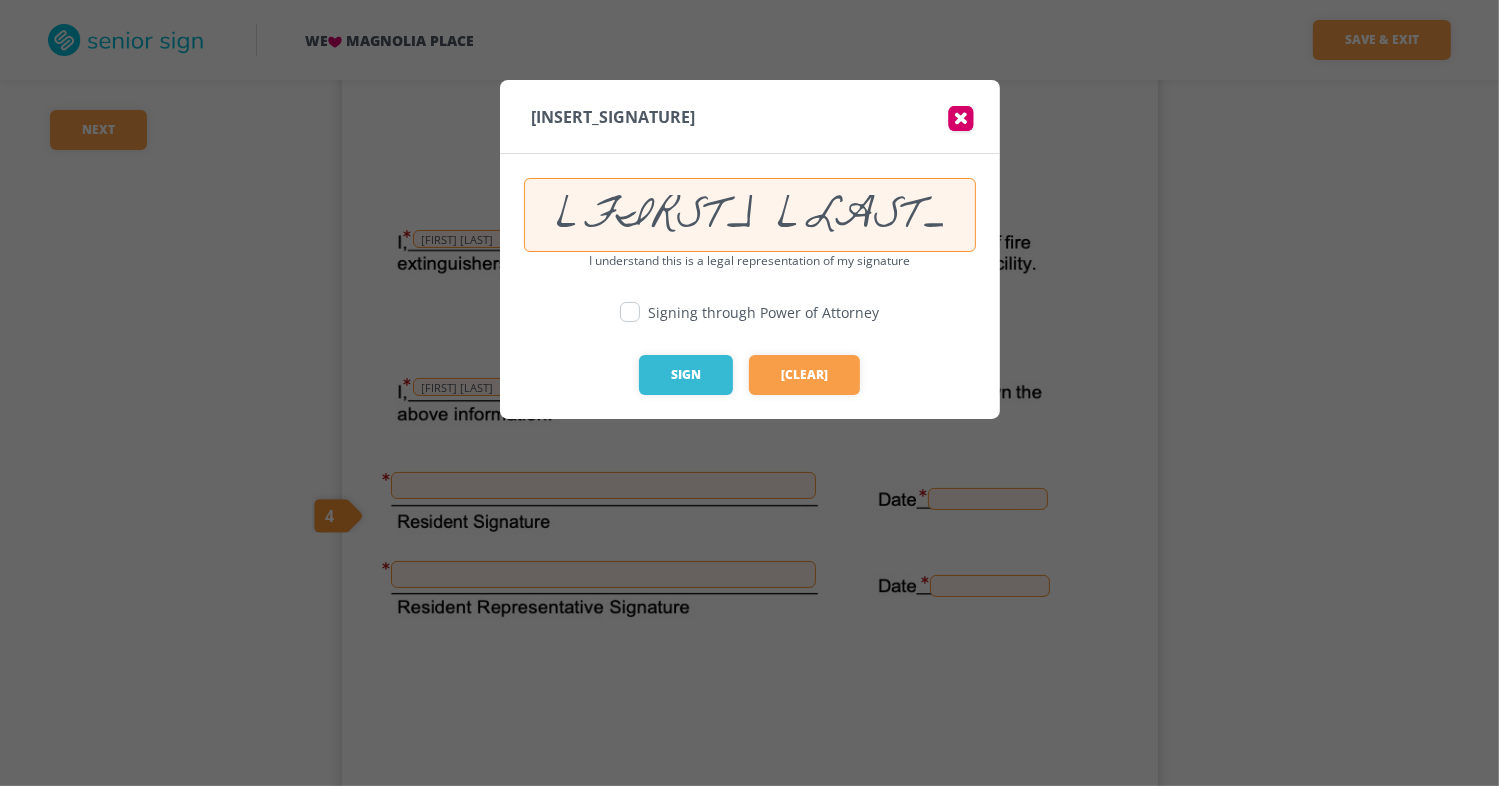 click at bounding box center (630, 312) 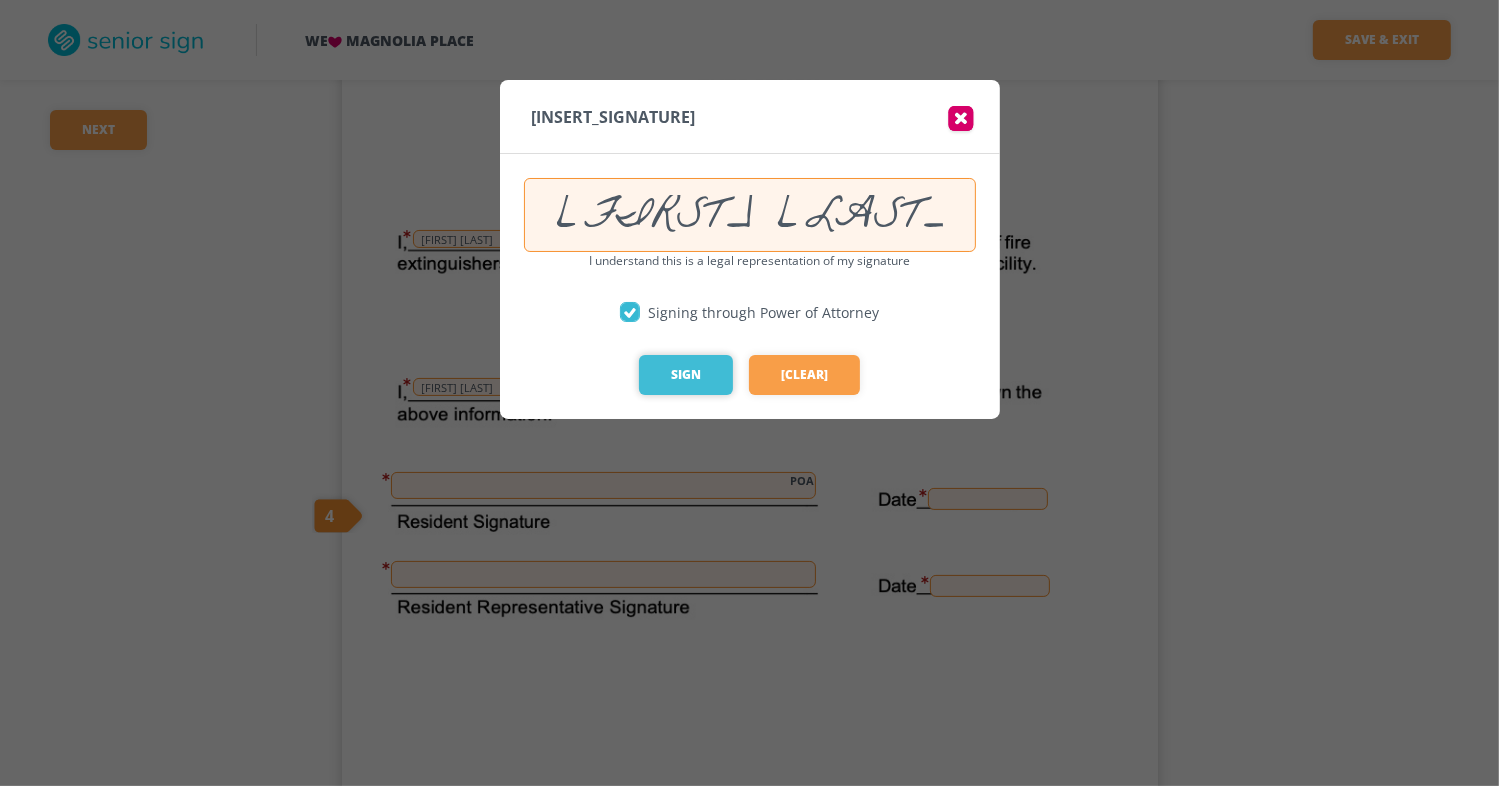 click on "Sign" at bounding box center [686, 375] 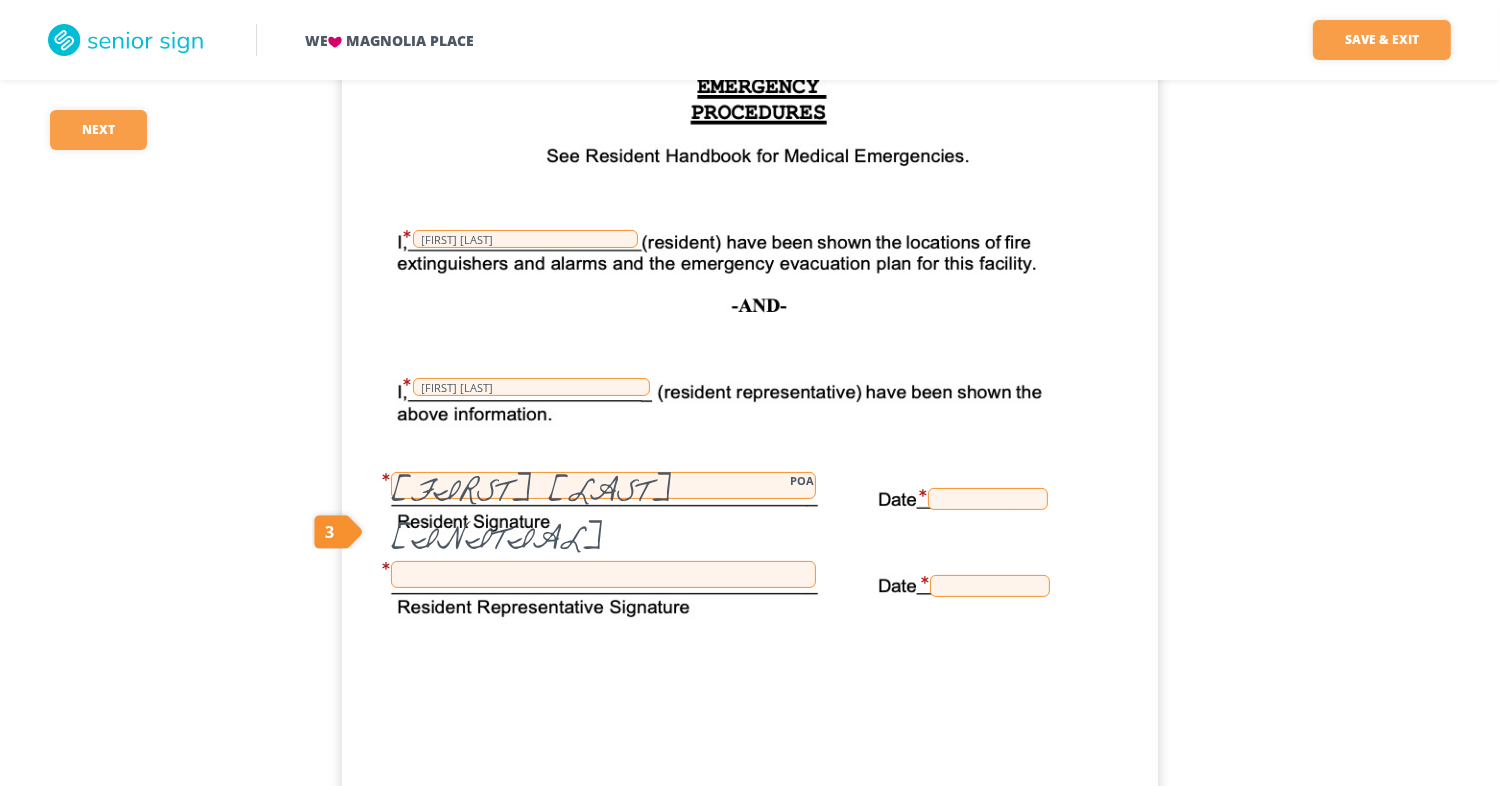 click at bounding box center (988, 499) 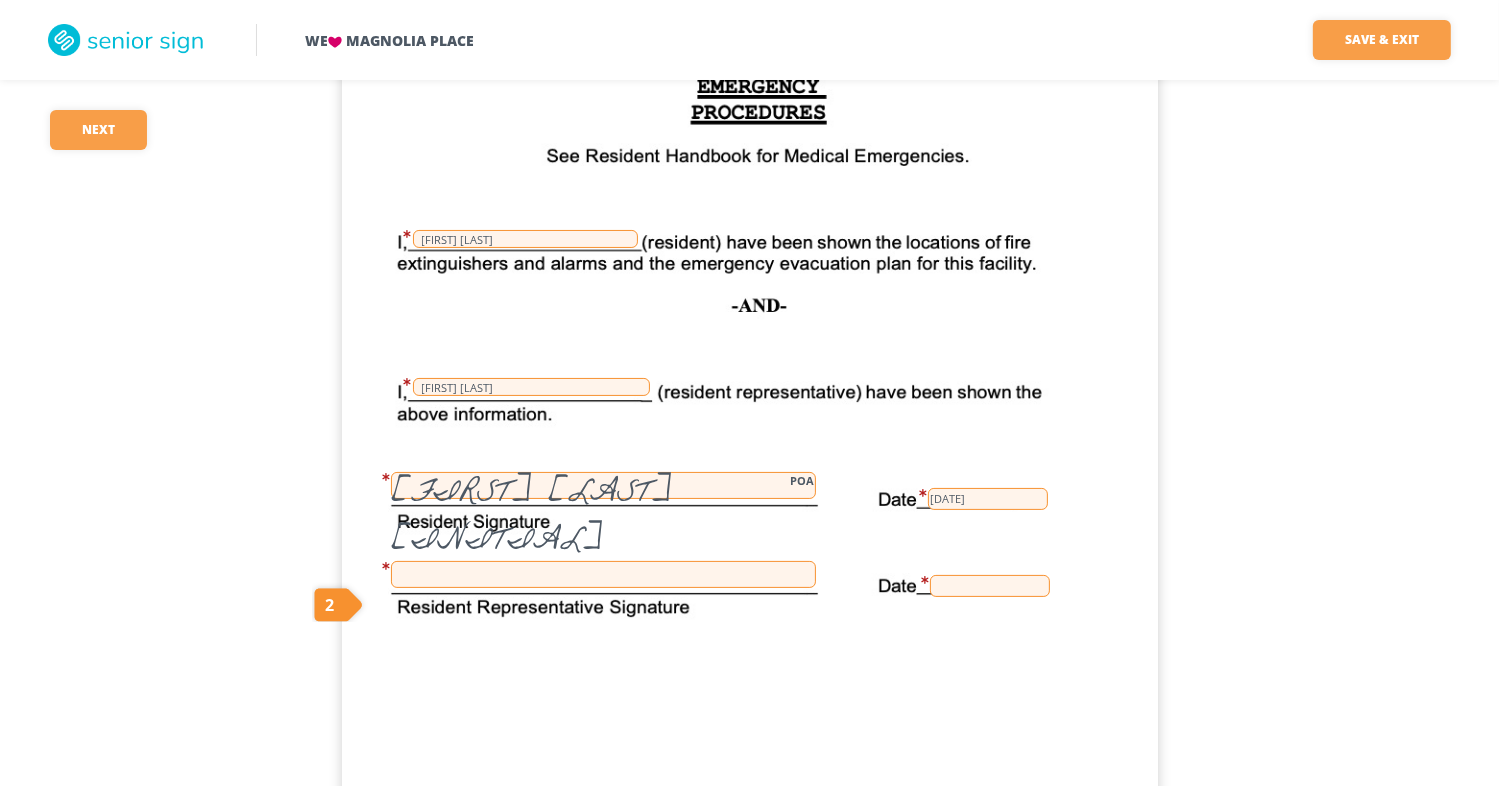 click at bounding box center [603, 574] 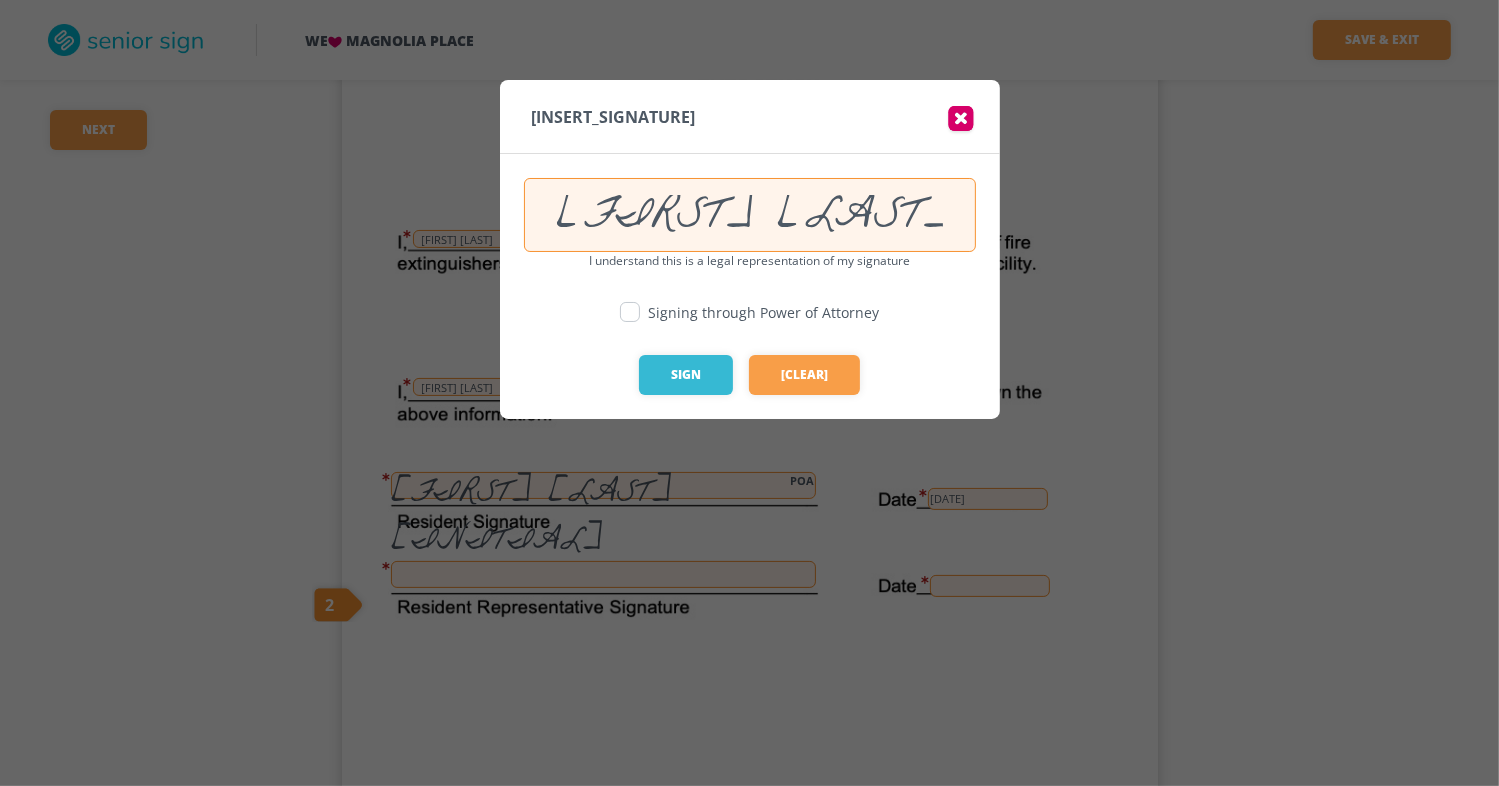 scroll, scrollTop: 0, scrollLeft: 1, axis: horizontal 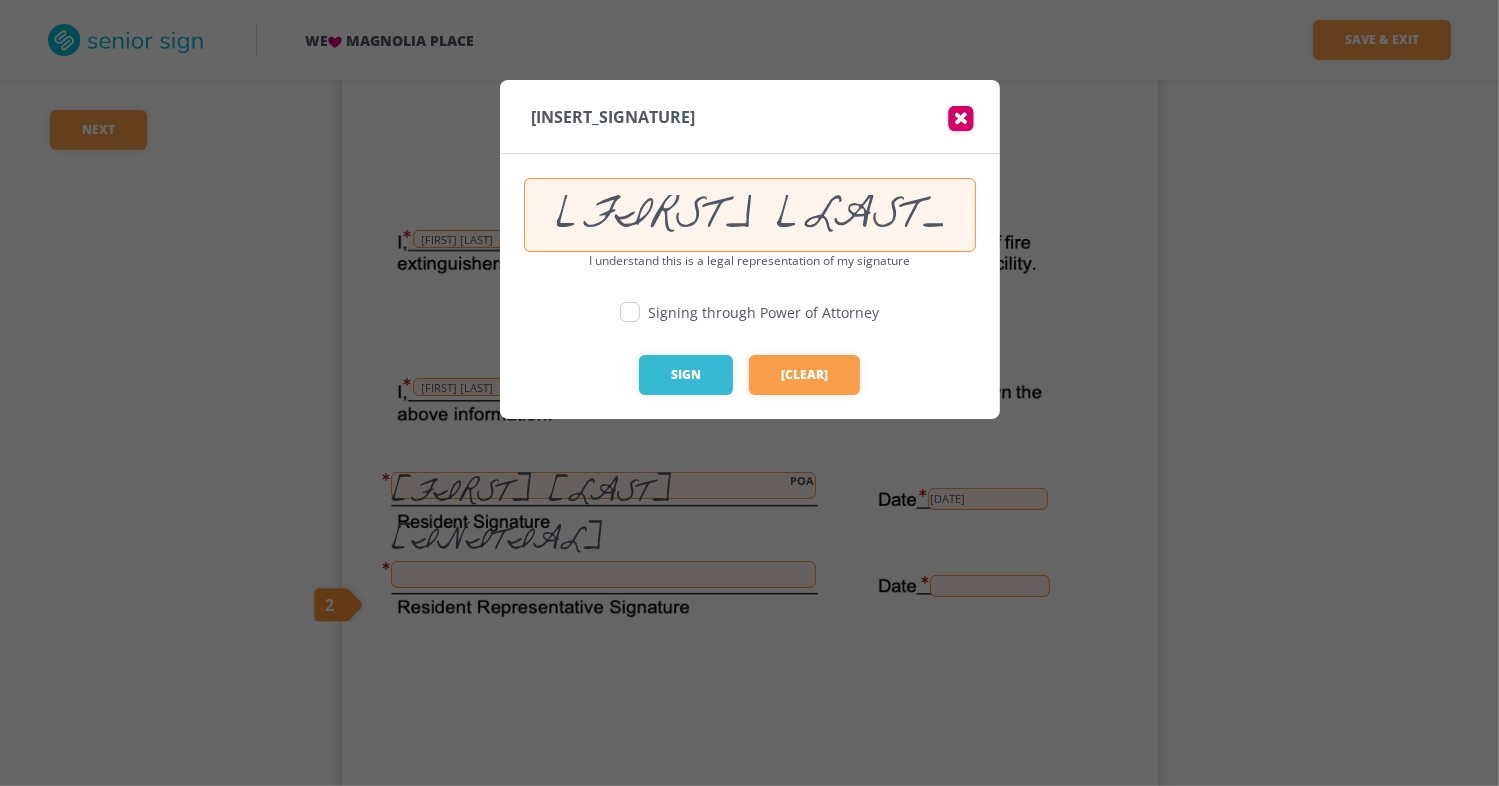 type on "Michele Warsaw POA" 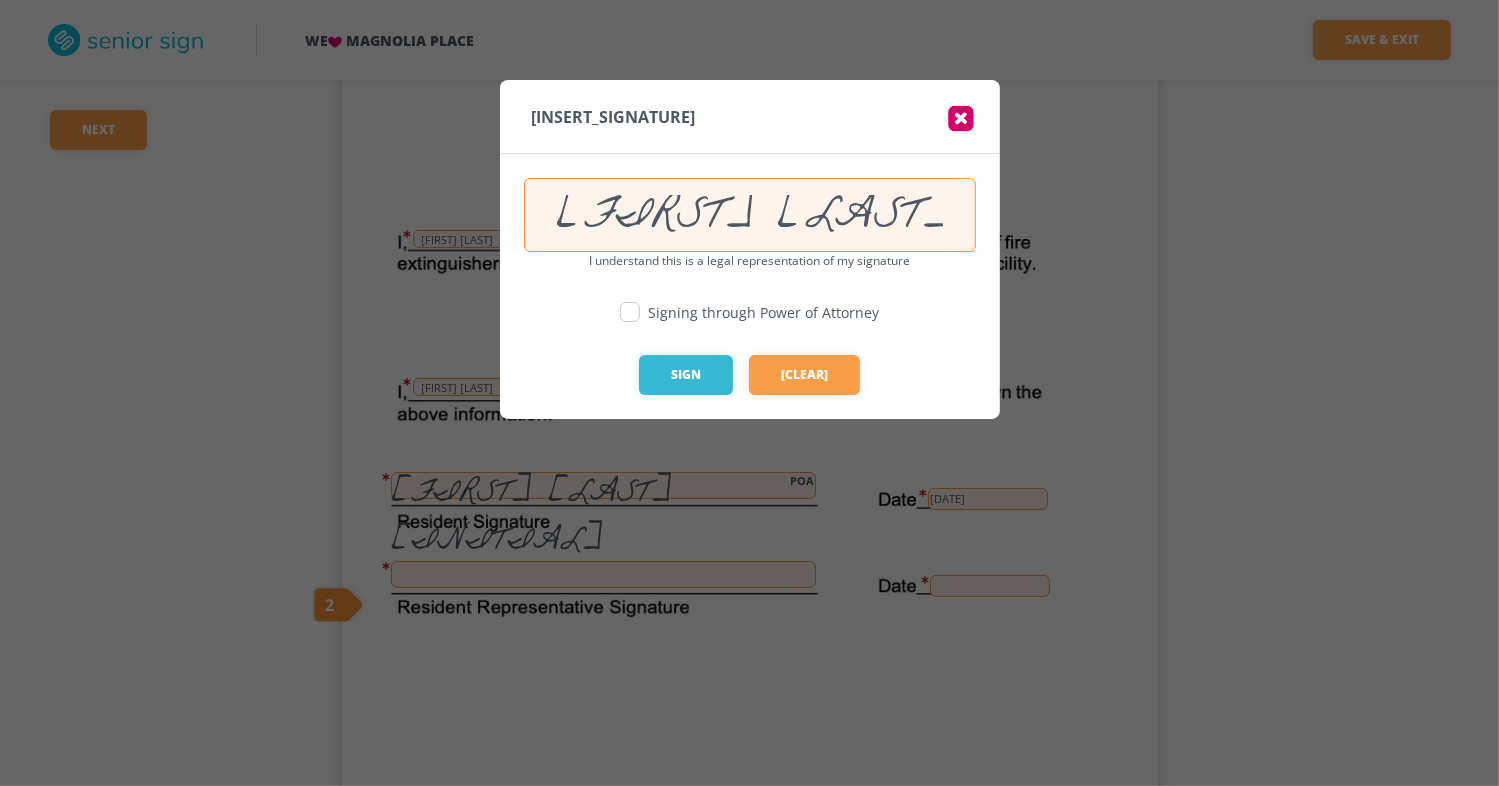 click at bounding box center (630, 312) 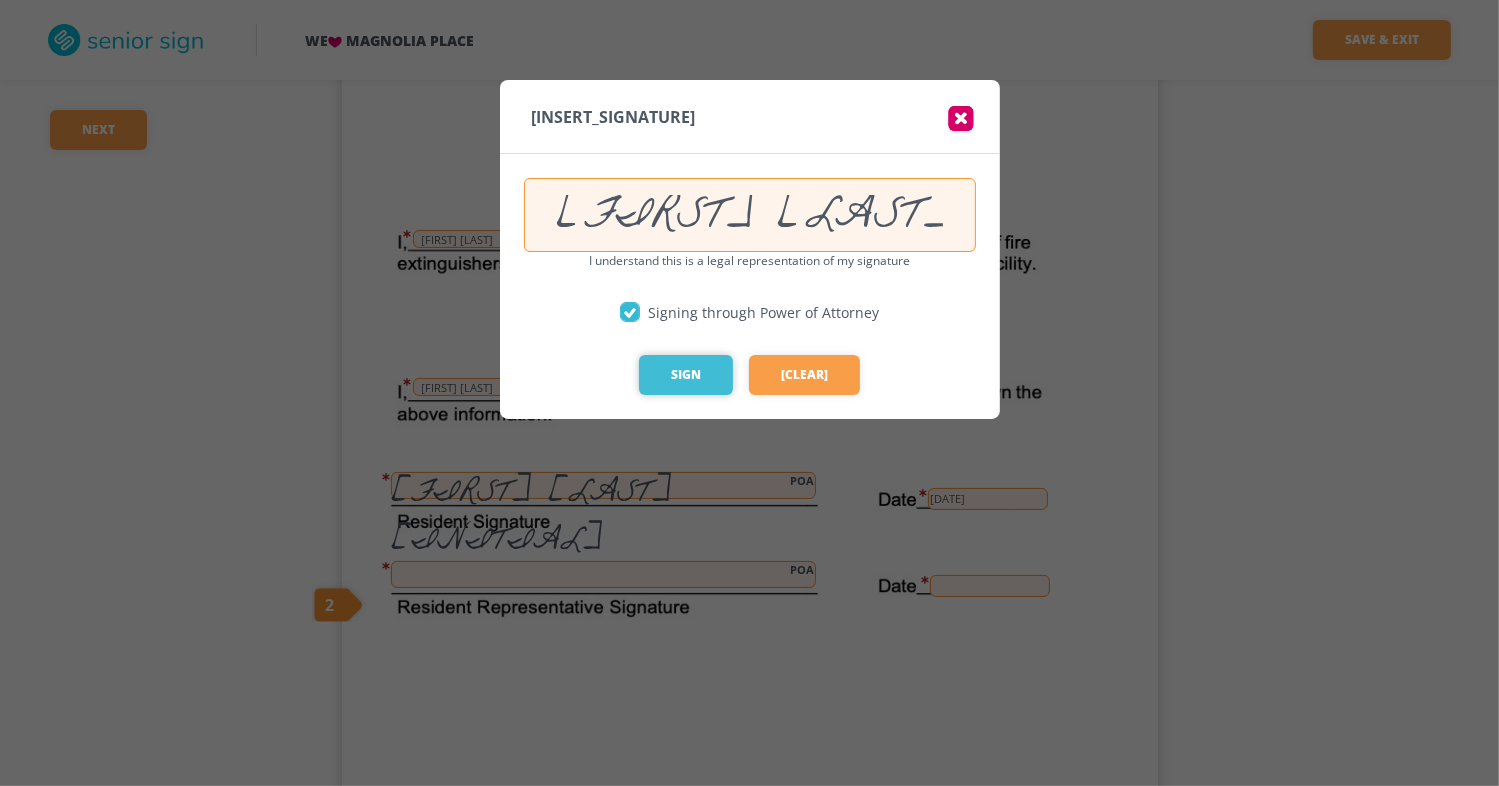 click on "Sign" at bounding box center [686, 375] 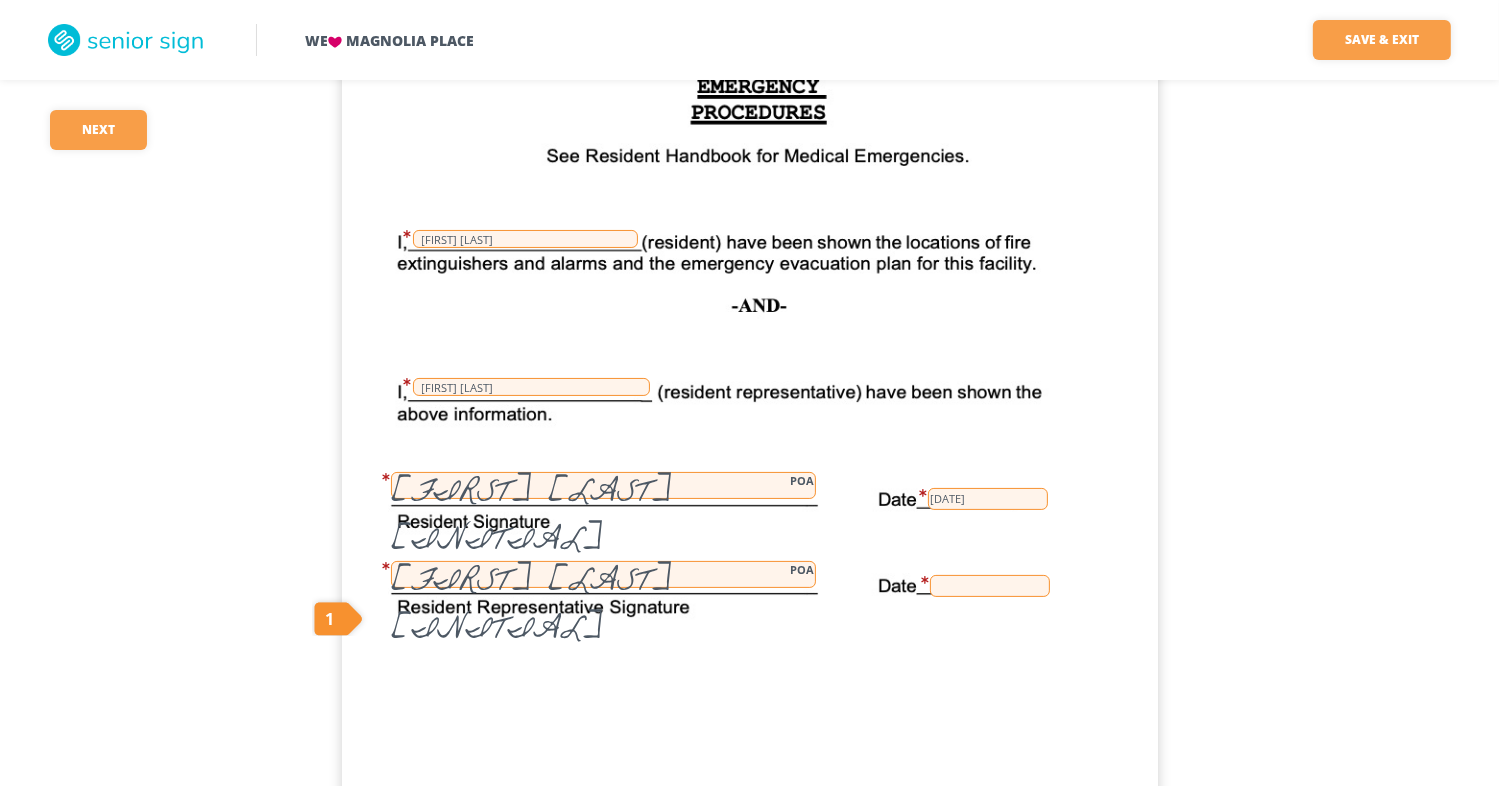 click at bounding box center (990, 586) 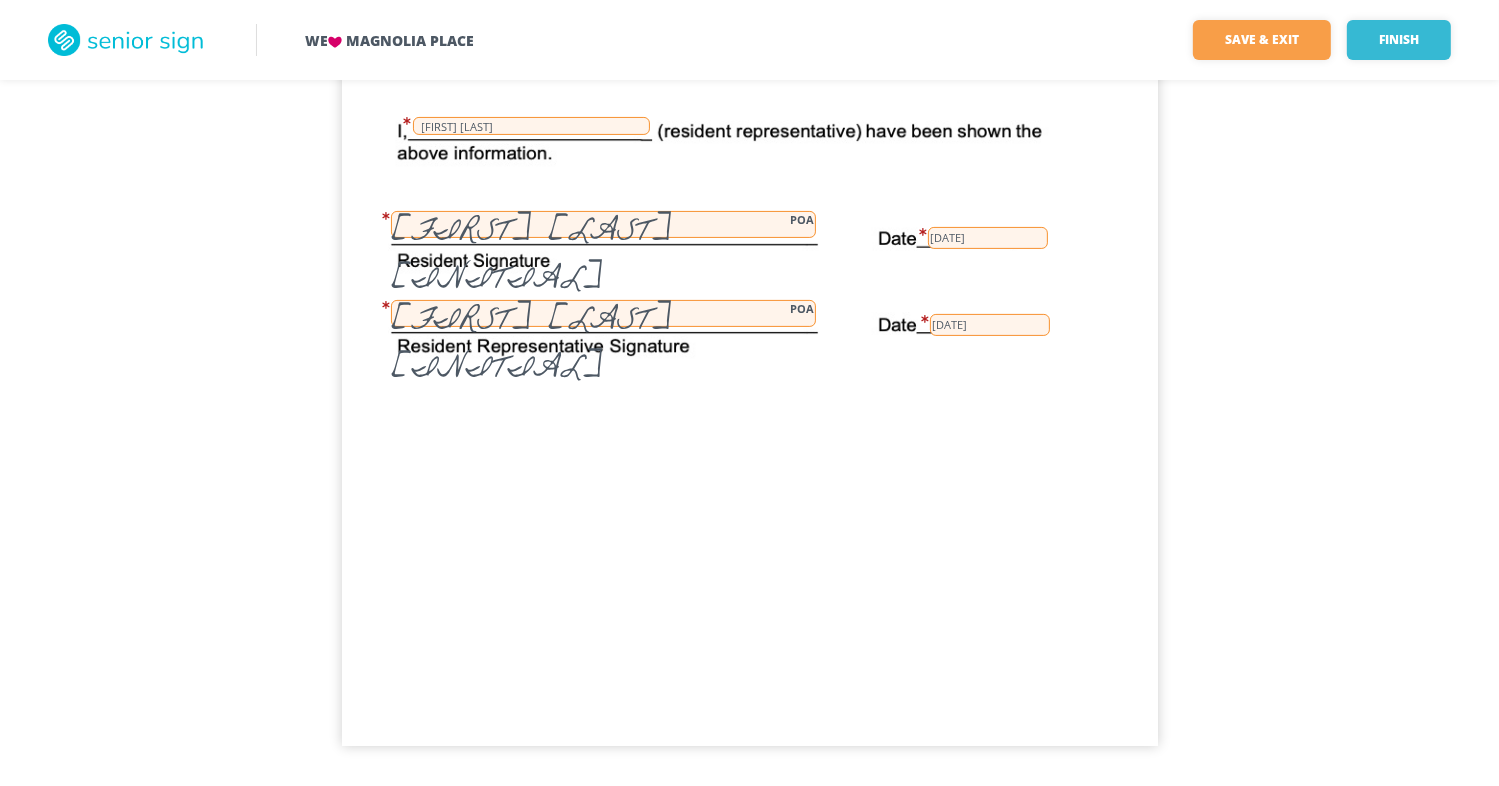 scroll, scrollTop: 476, scrollLeft: 0, axis: vertical 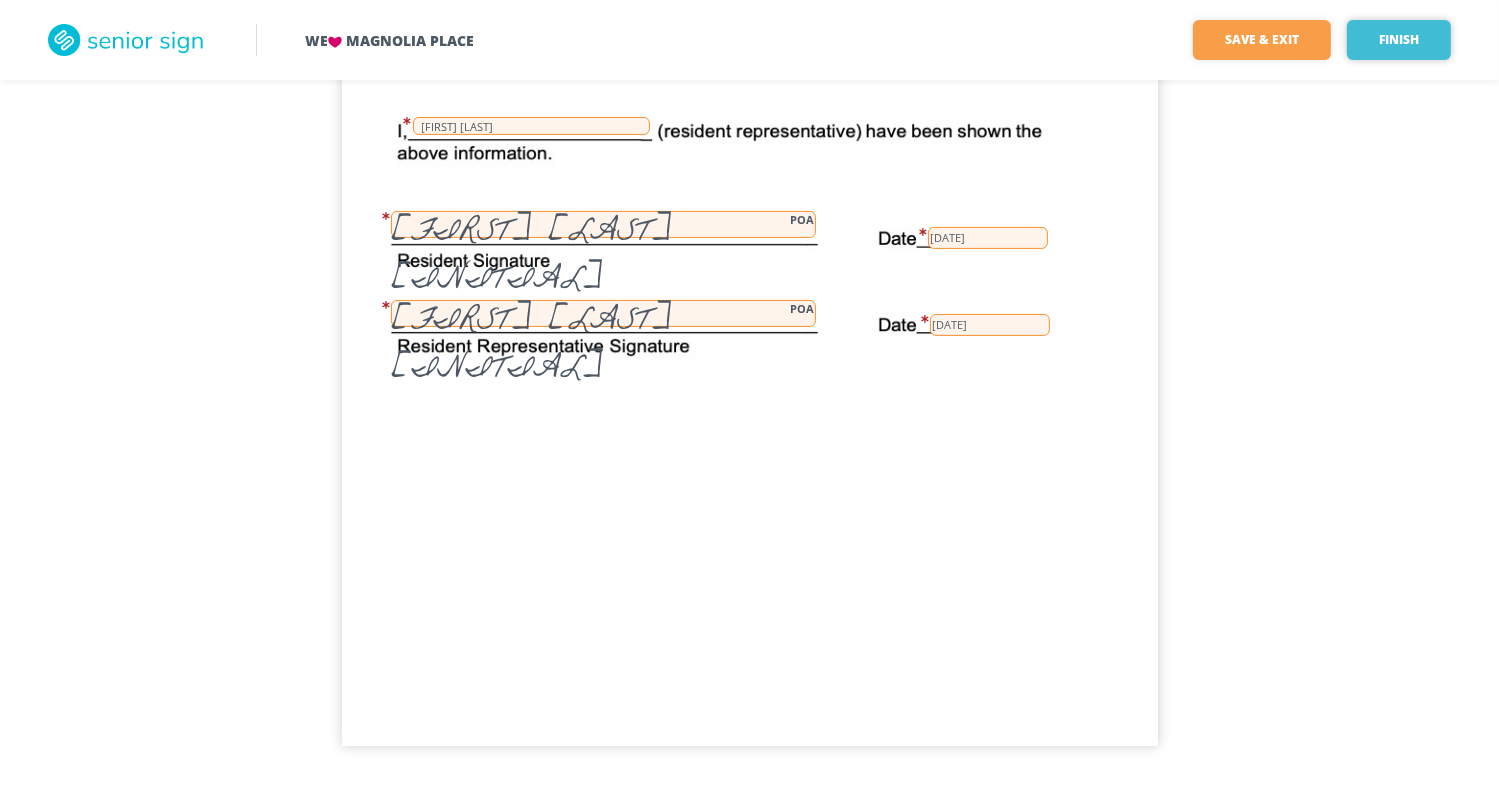 click on "Finish" at bounding box center (1399, 40) 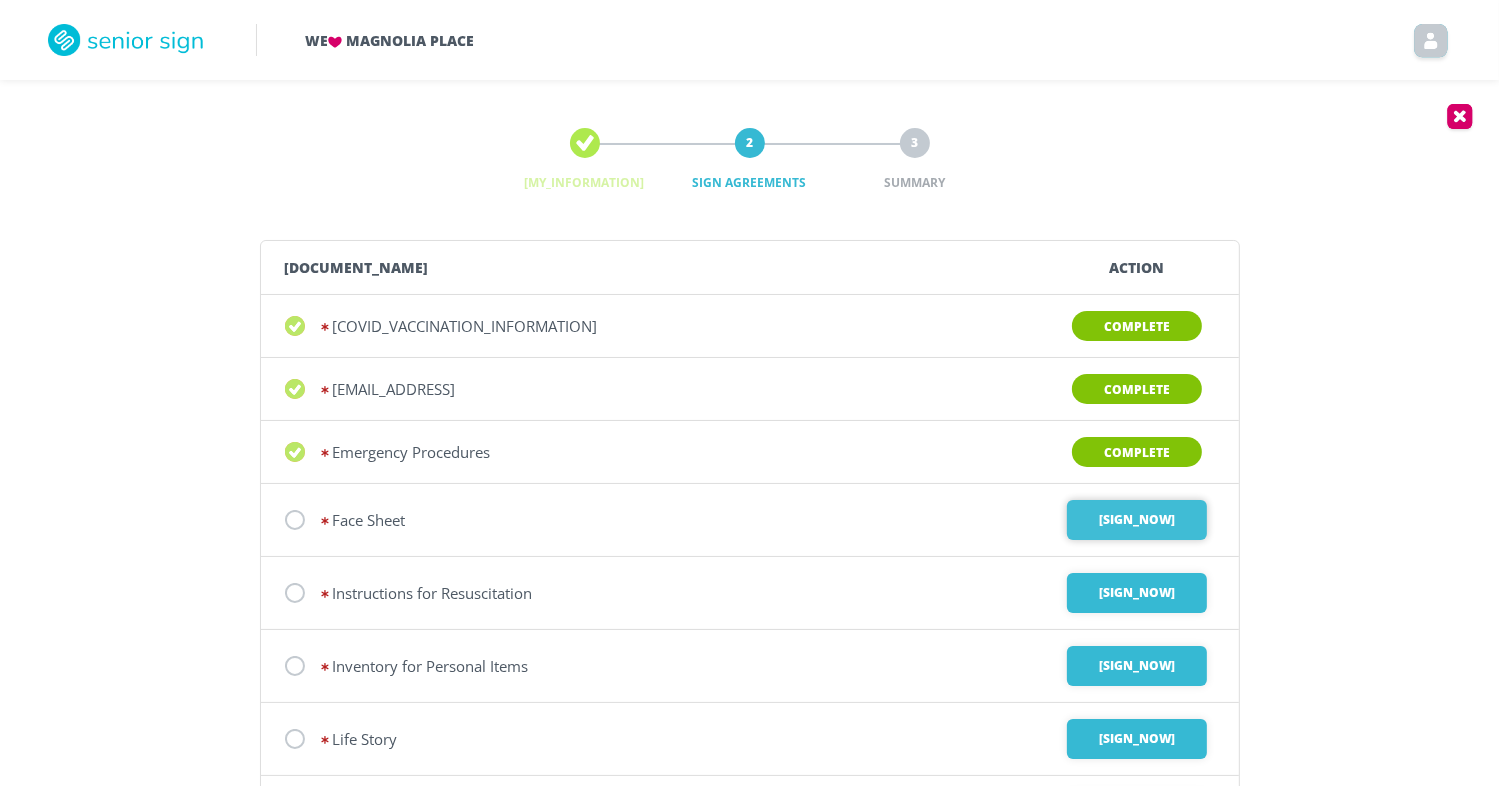click on "Sign Now" at bounding box center [1137, 520] 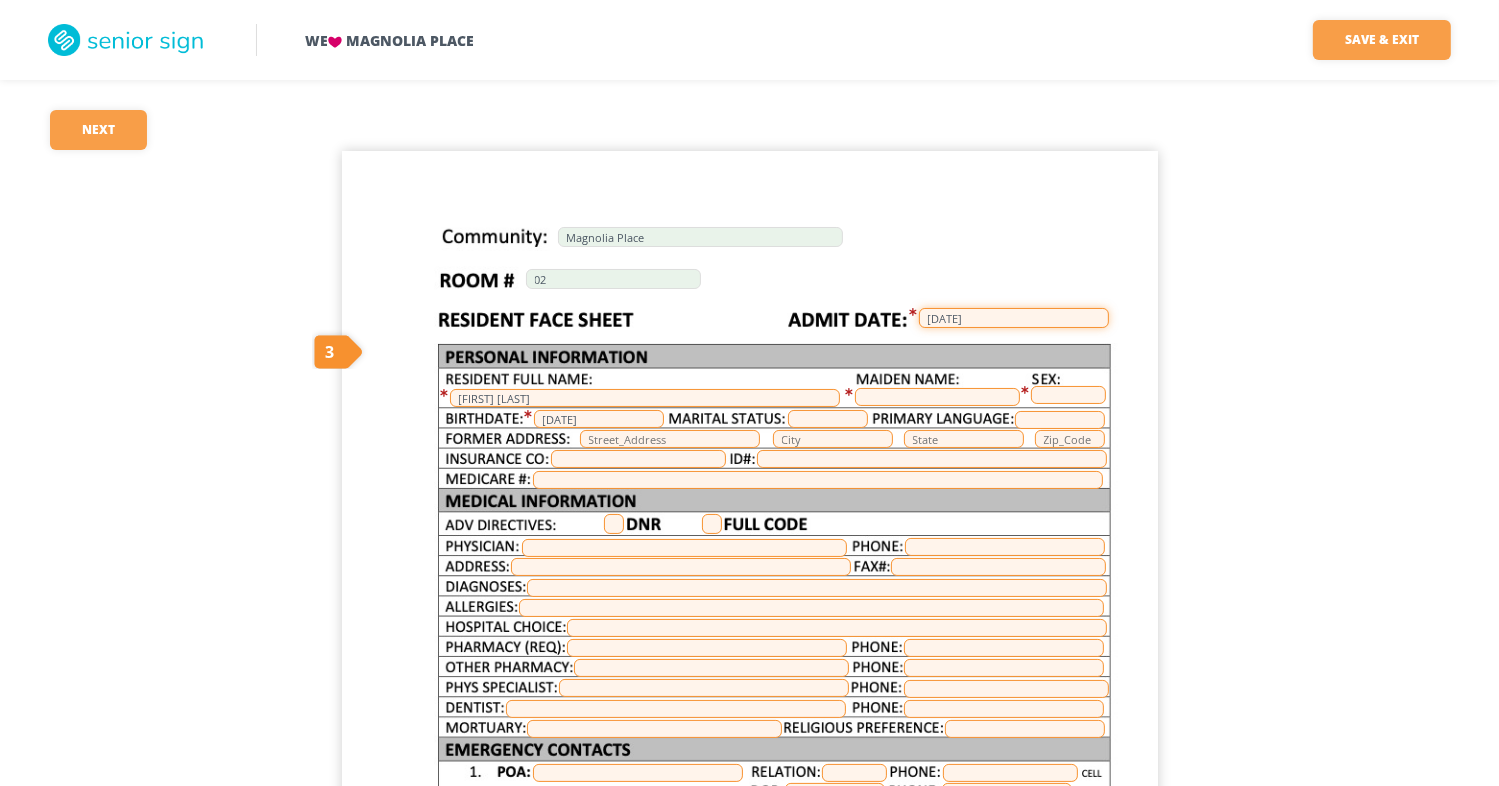 click on "__/__/____" at bounding box center [1014, 318] 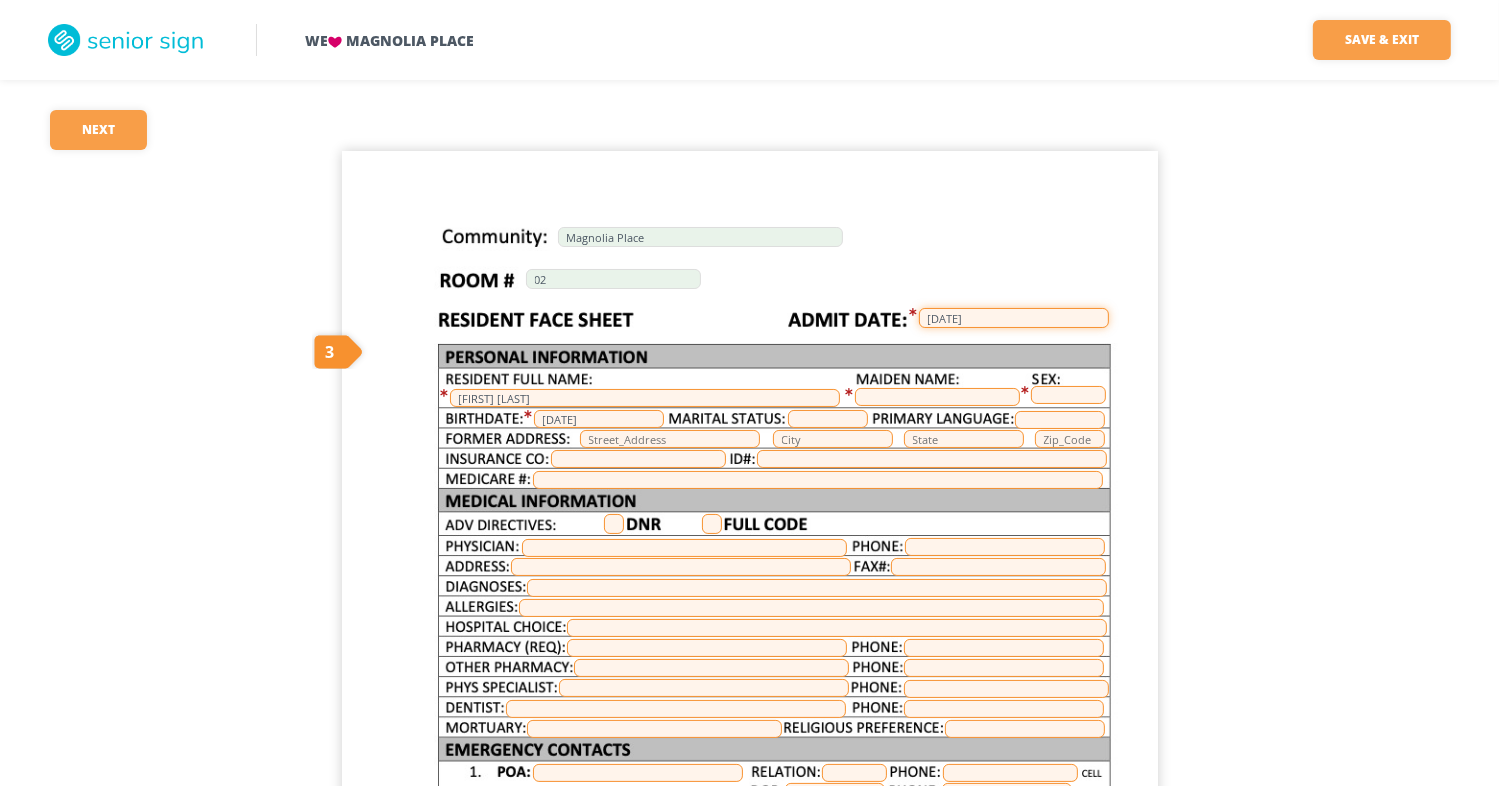 type on "[DATE]" 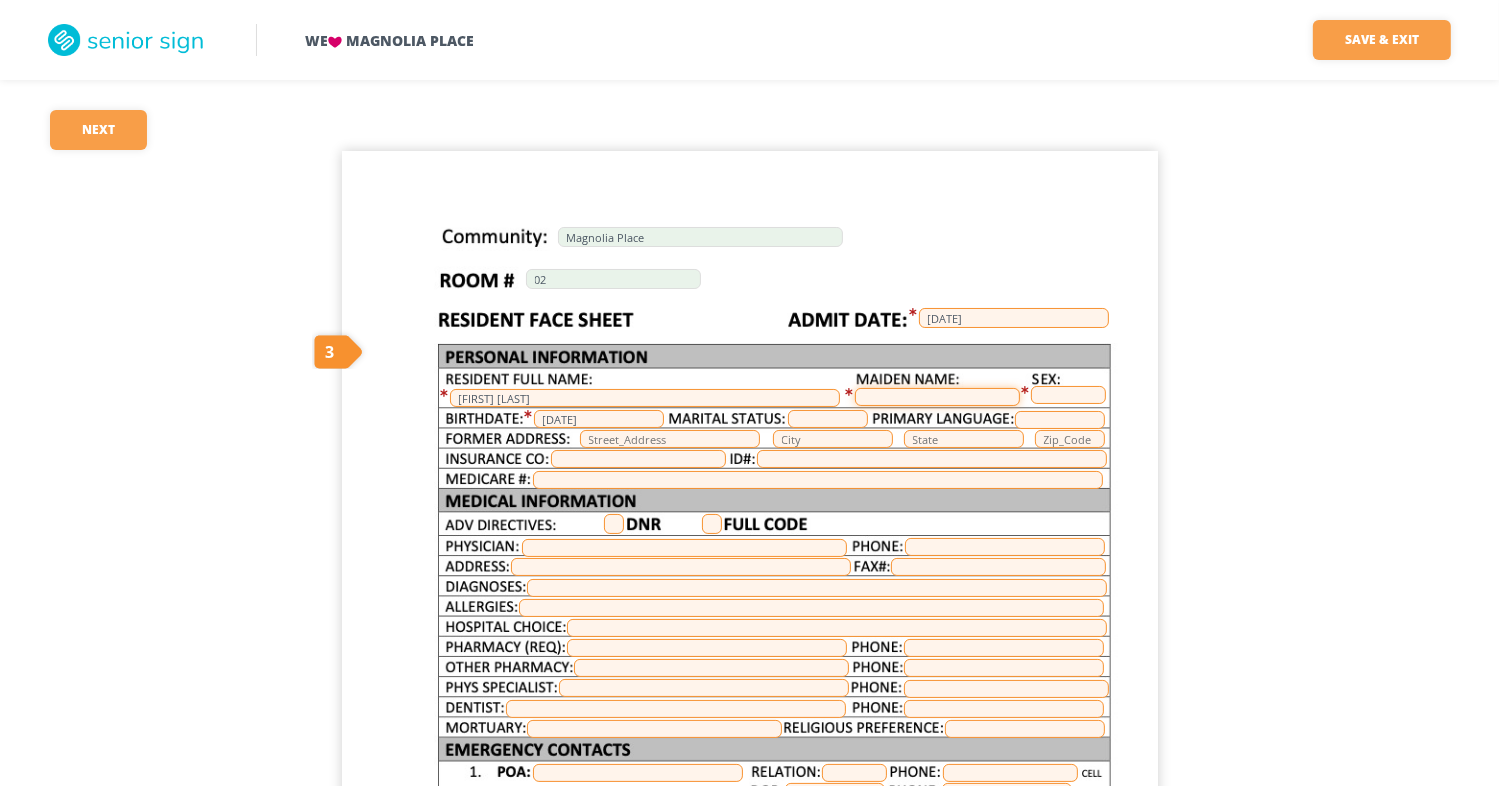 click at bounding box center (937, 397) 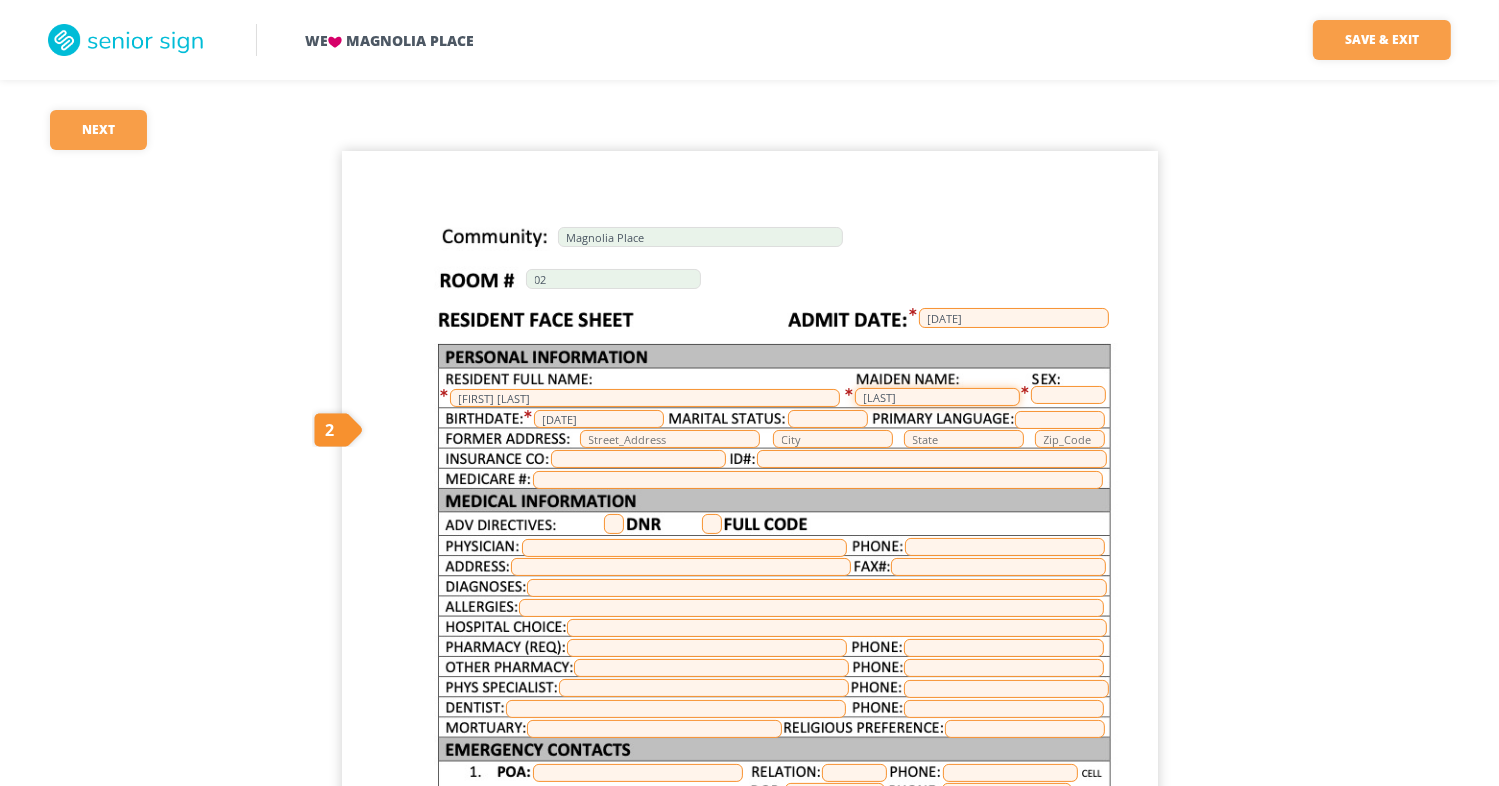 type on "Kitner" 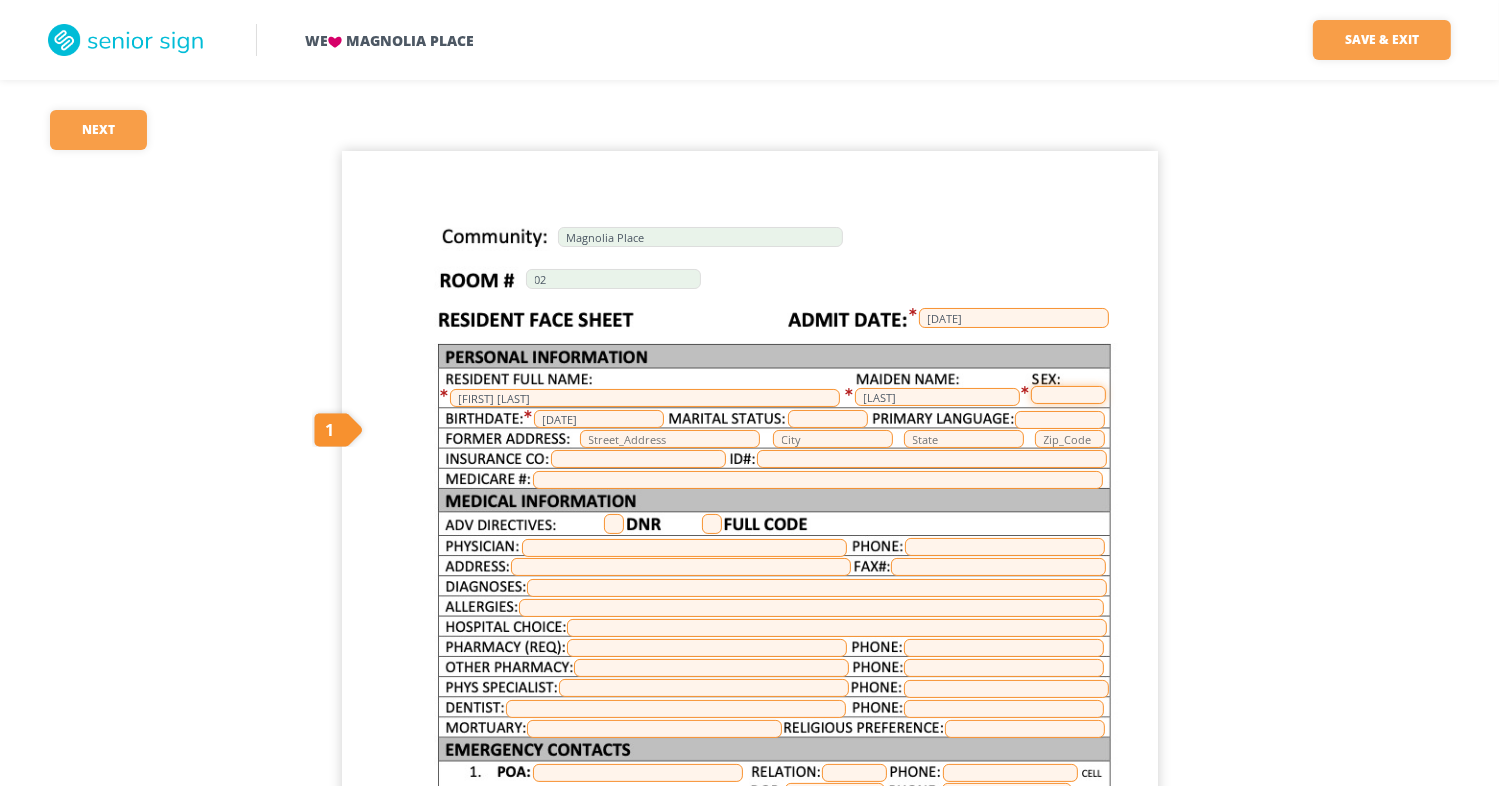 click at bounding box center (1068, 395) 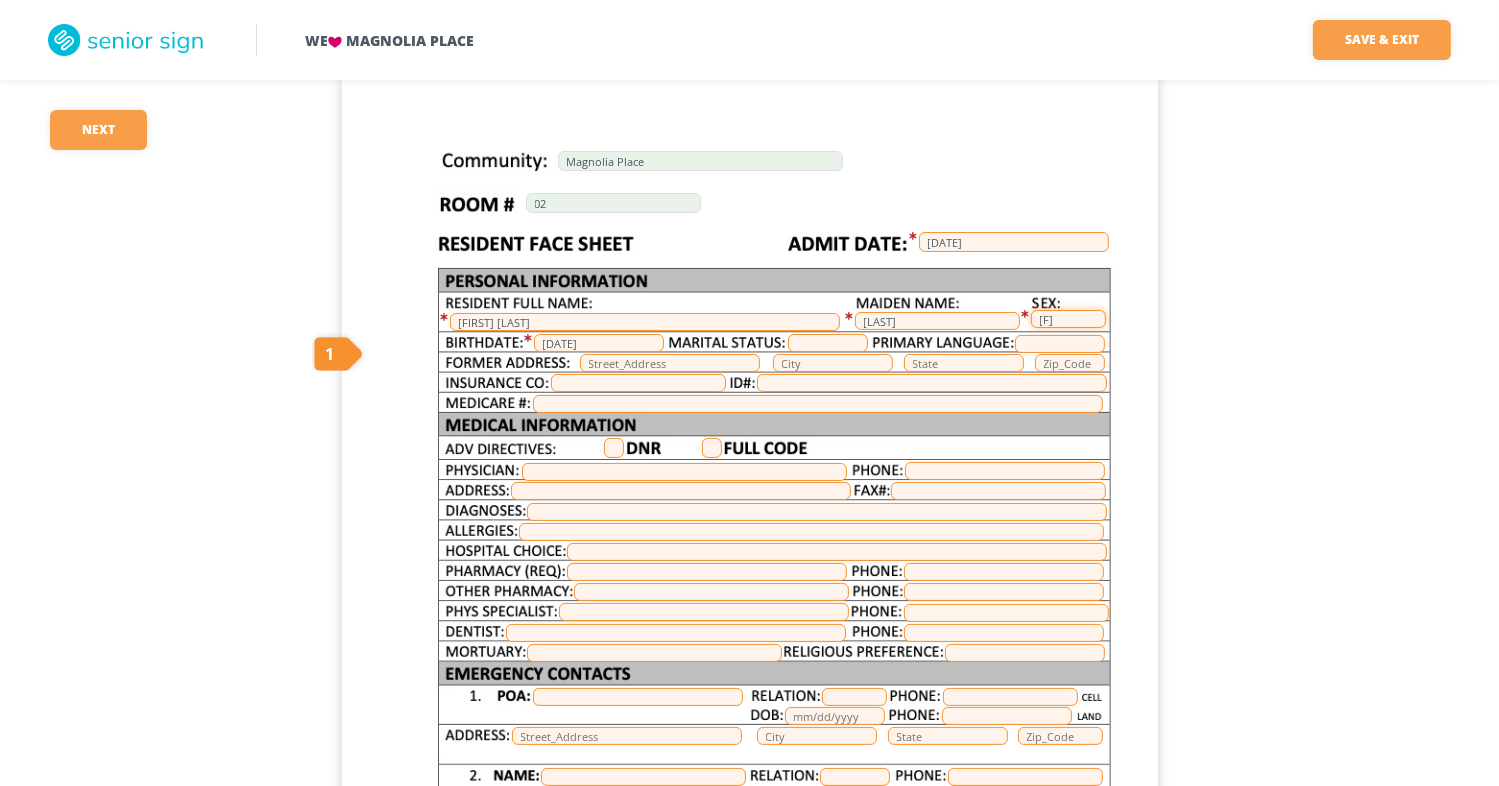 scroll, scrollTop: 0, scrollLeft: 0, axis: both 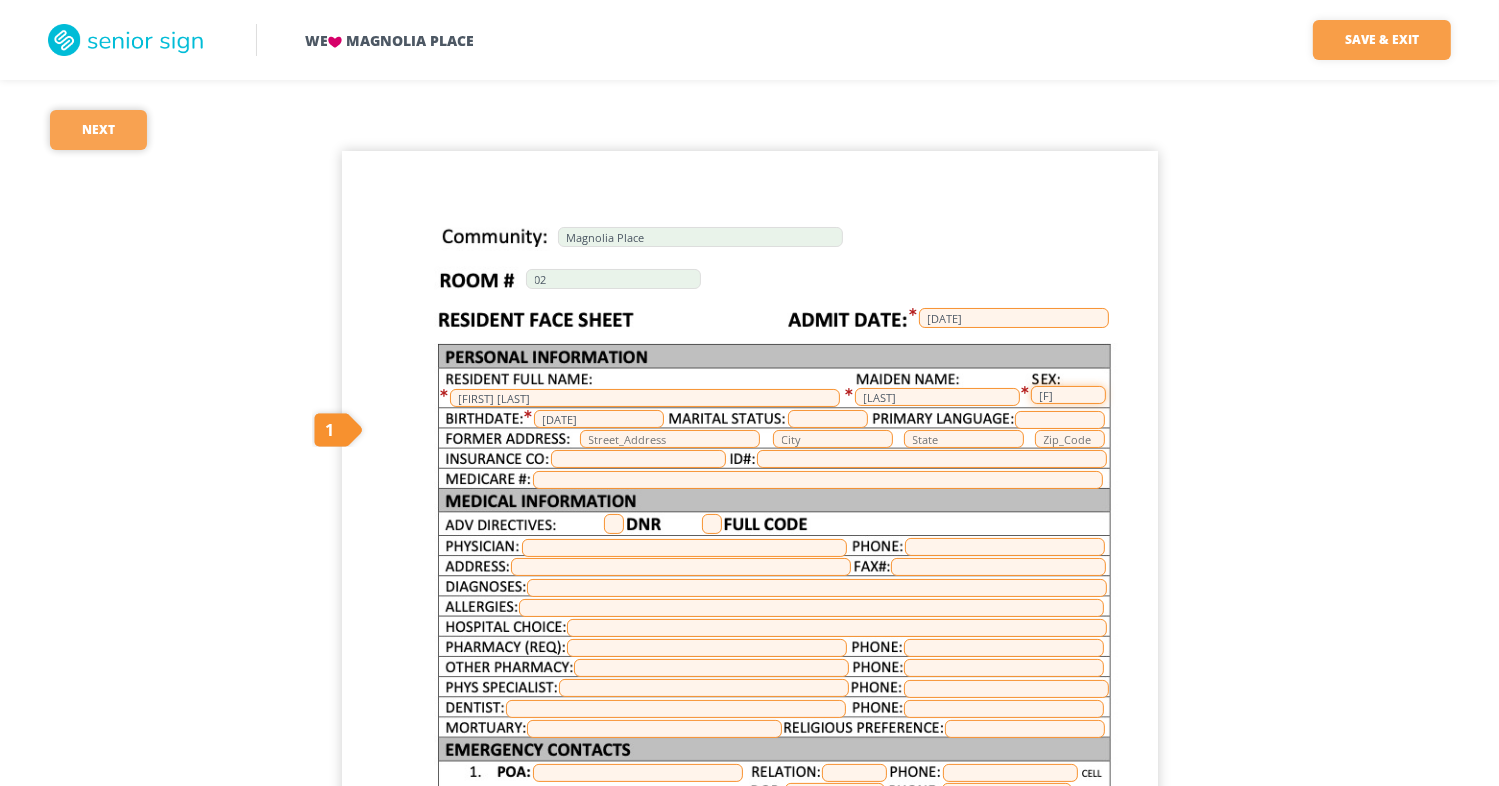 type on "F" 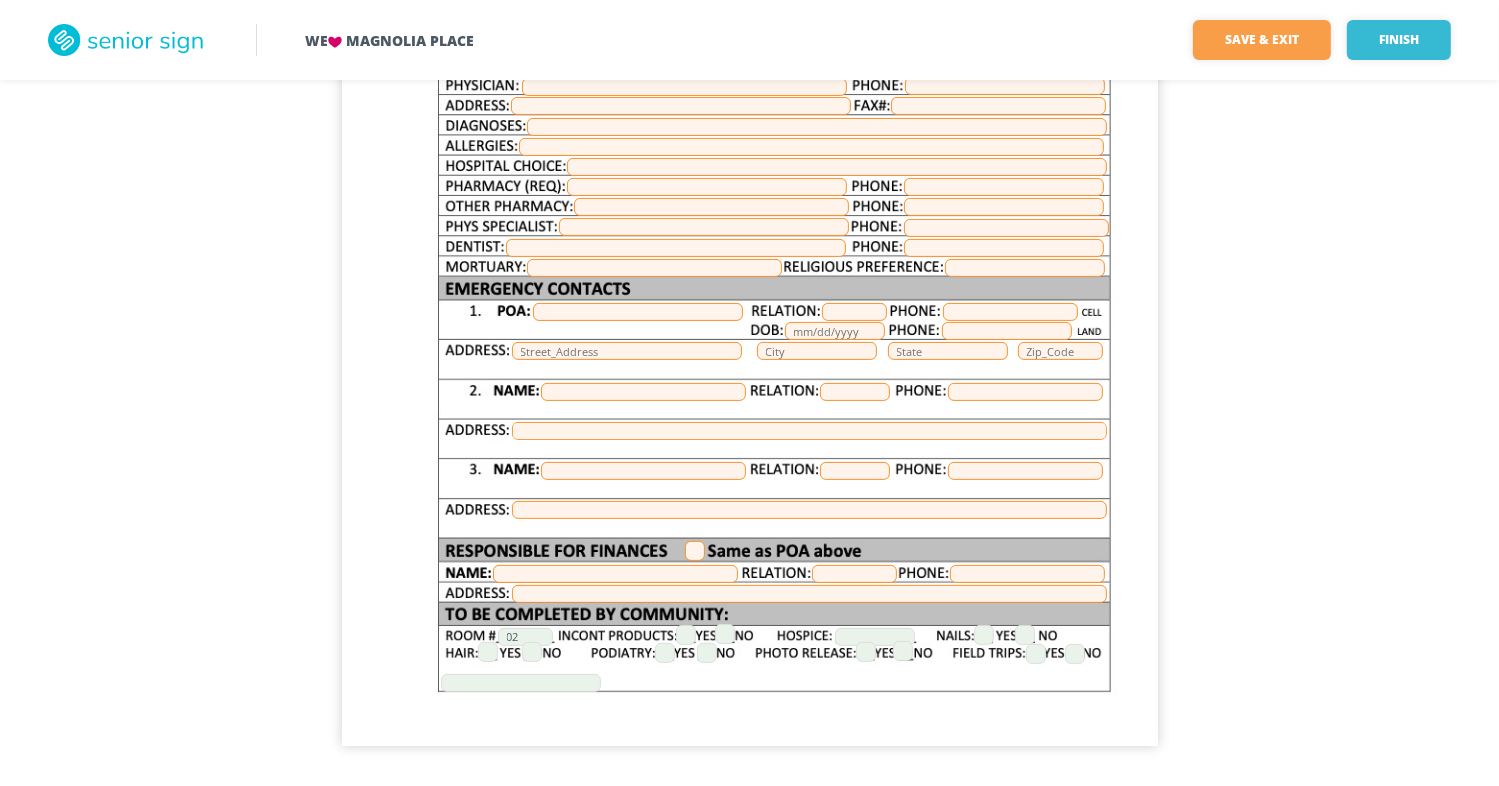 scroll, scrollTop: 76, scrollLeft: 0, axis: vertical 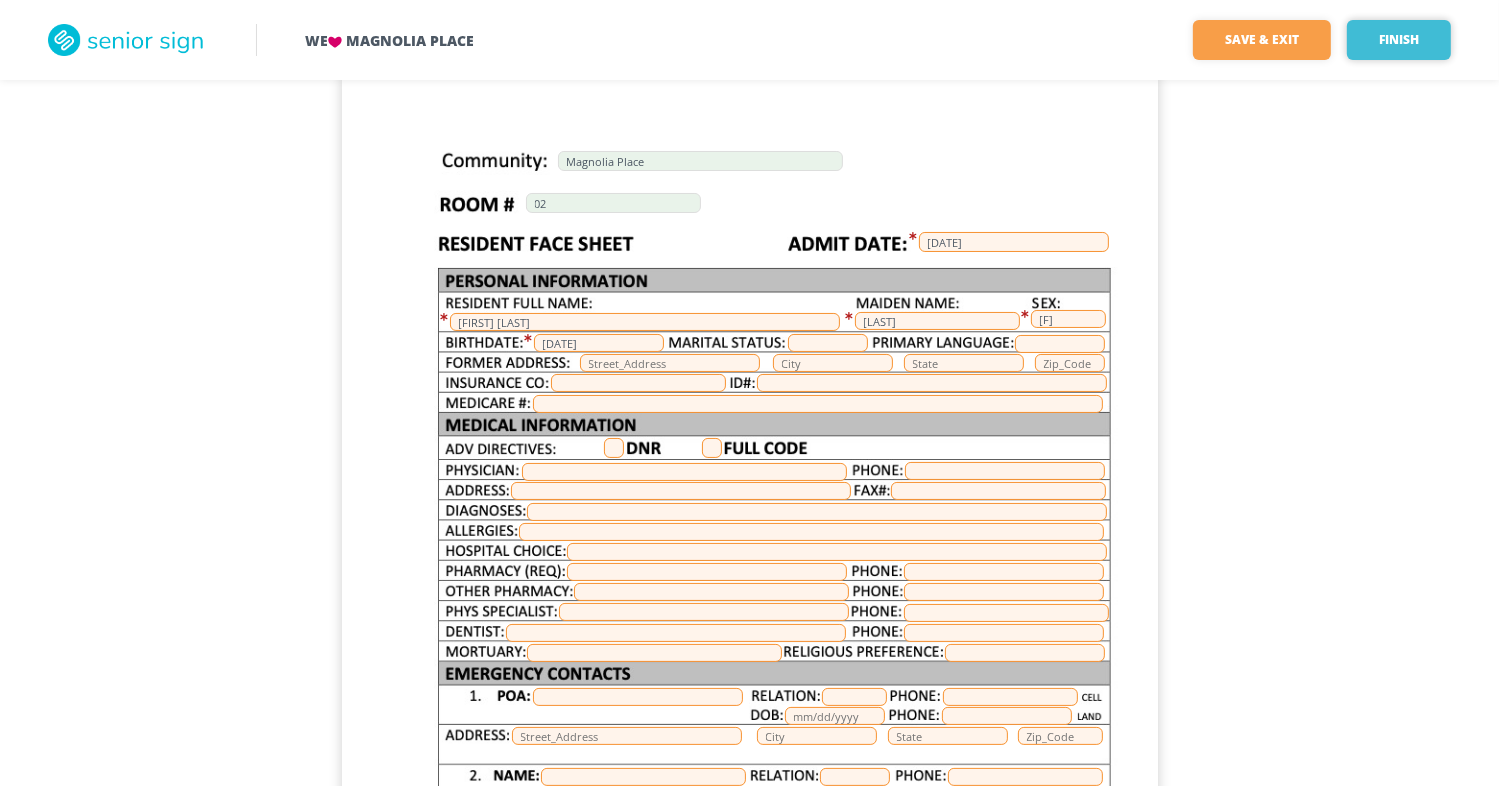 click on "Finish" at bounding box center [1399, 40] 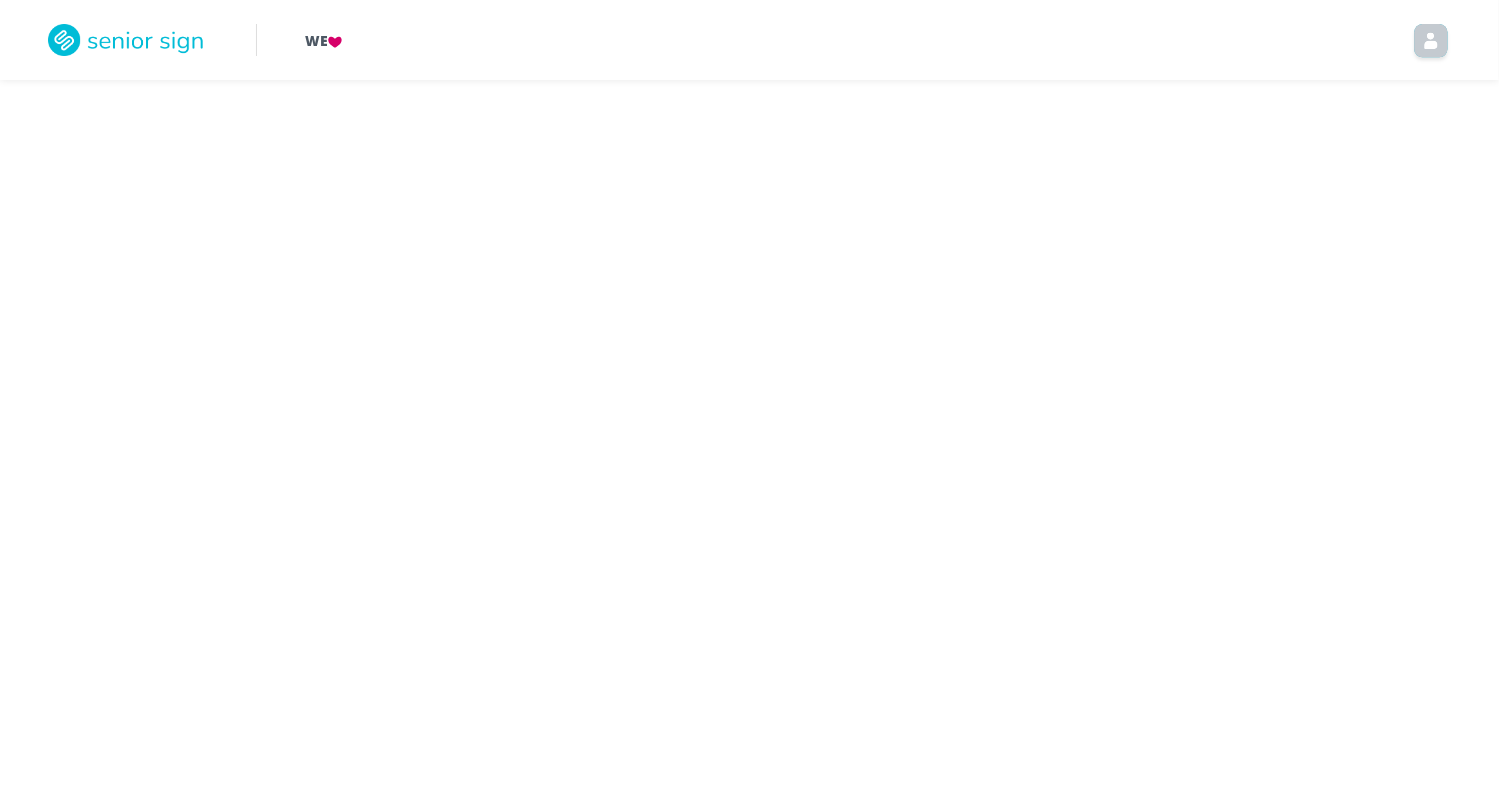 scroll, scrollTop: 0, scrollLeft: 0, axis: both 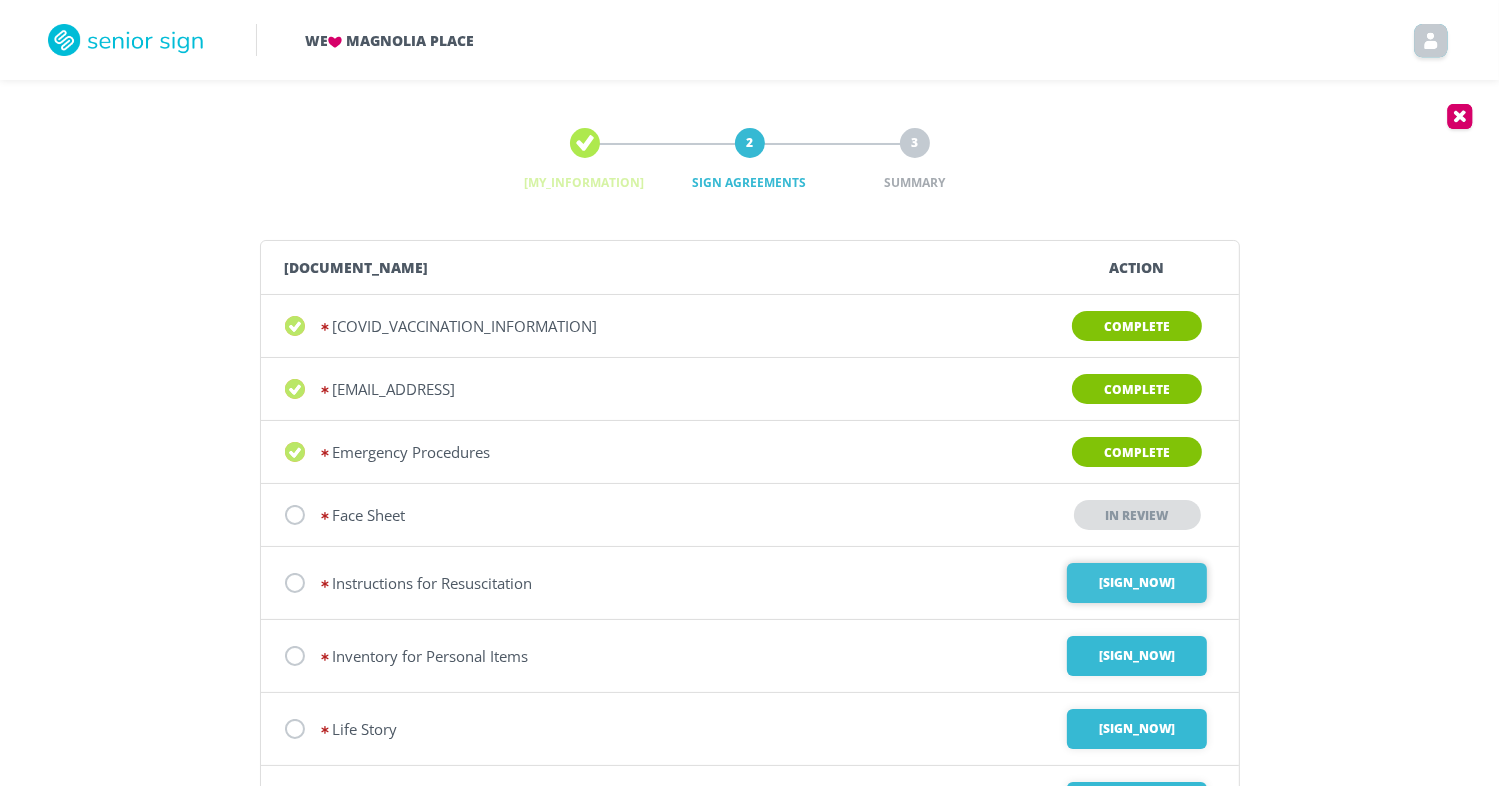 click on "Sign Now" at bounding box center (1137, 583) 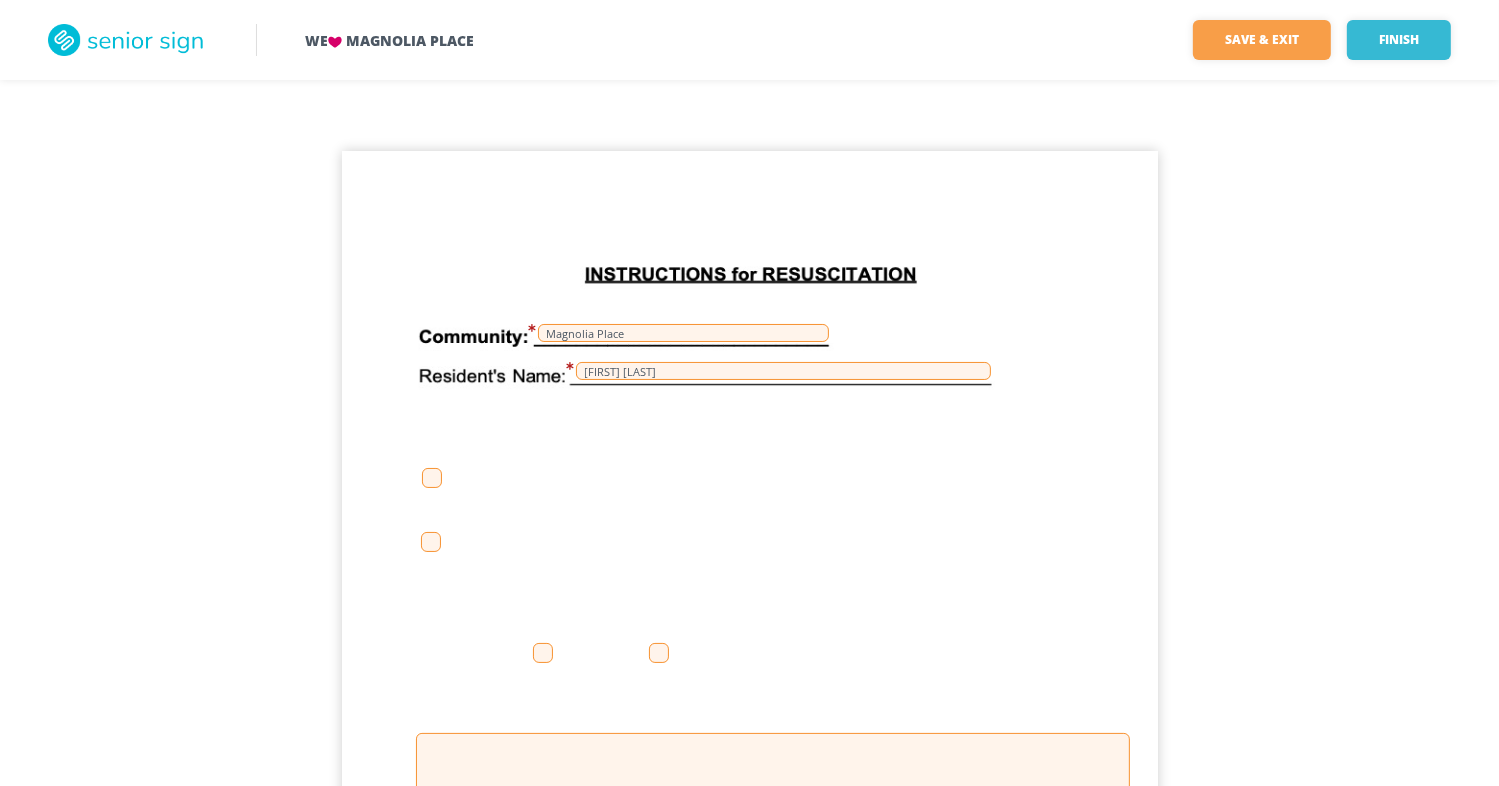 click at bounding box center [431, 542] 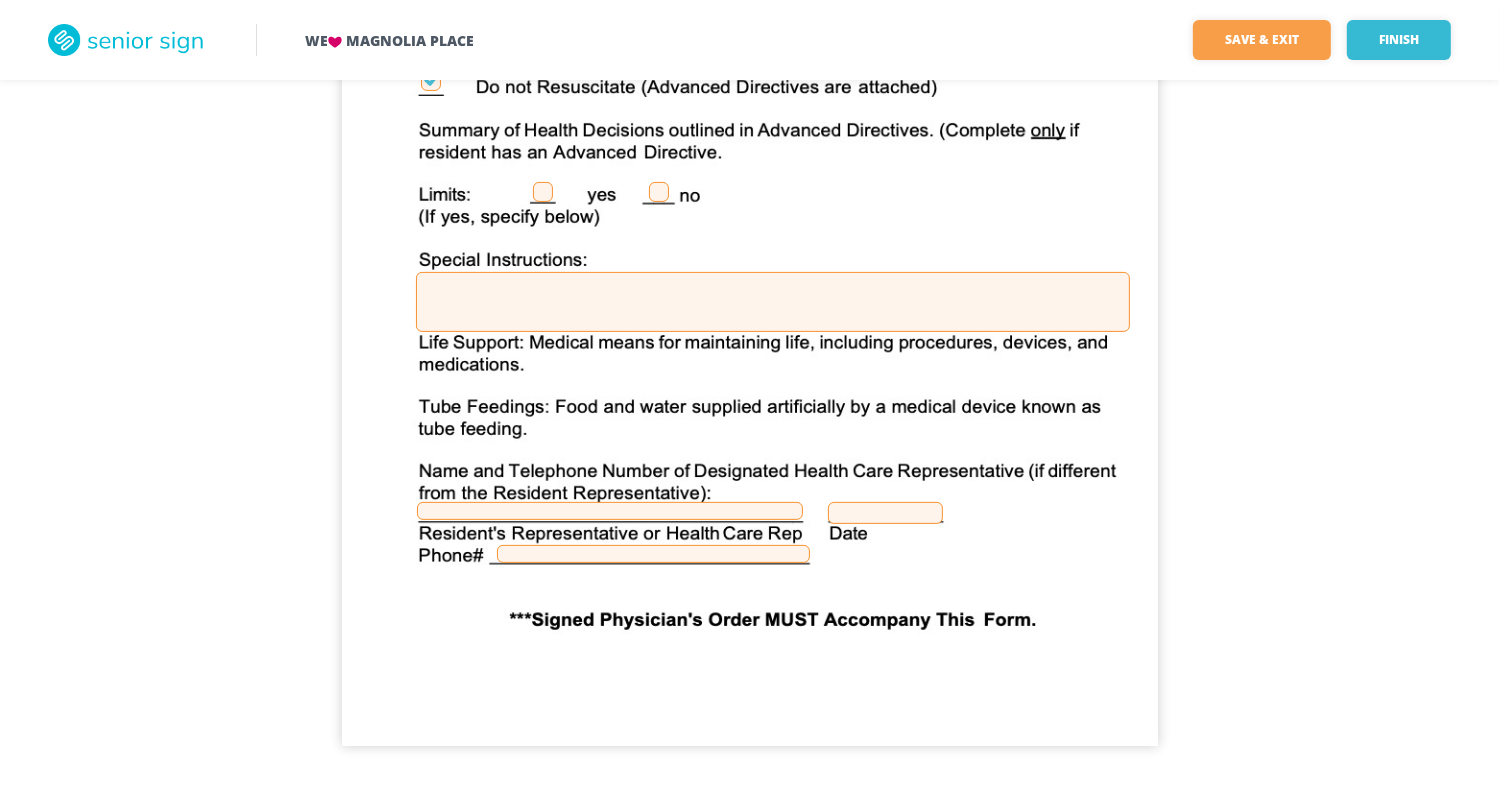 scroll, scrollTop: 476, scrollLeft: 0, axis: vertical 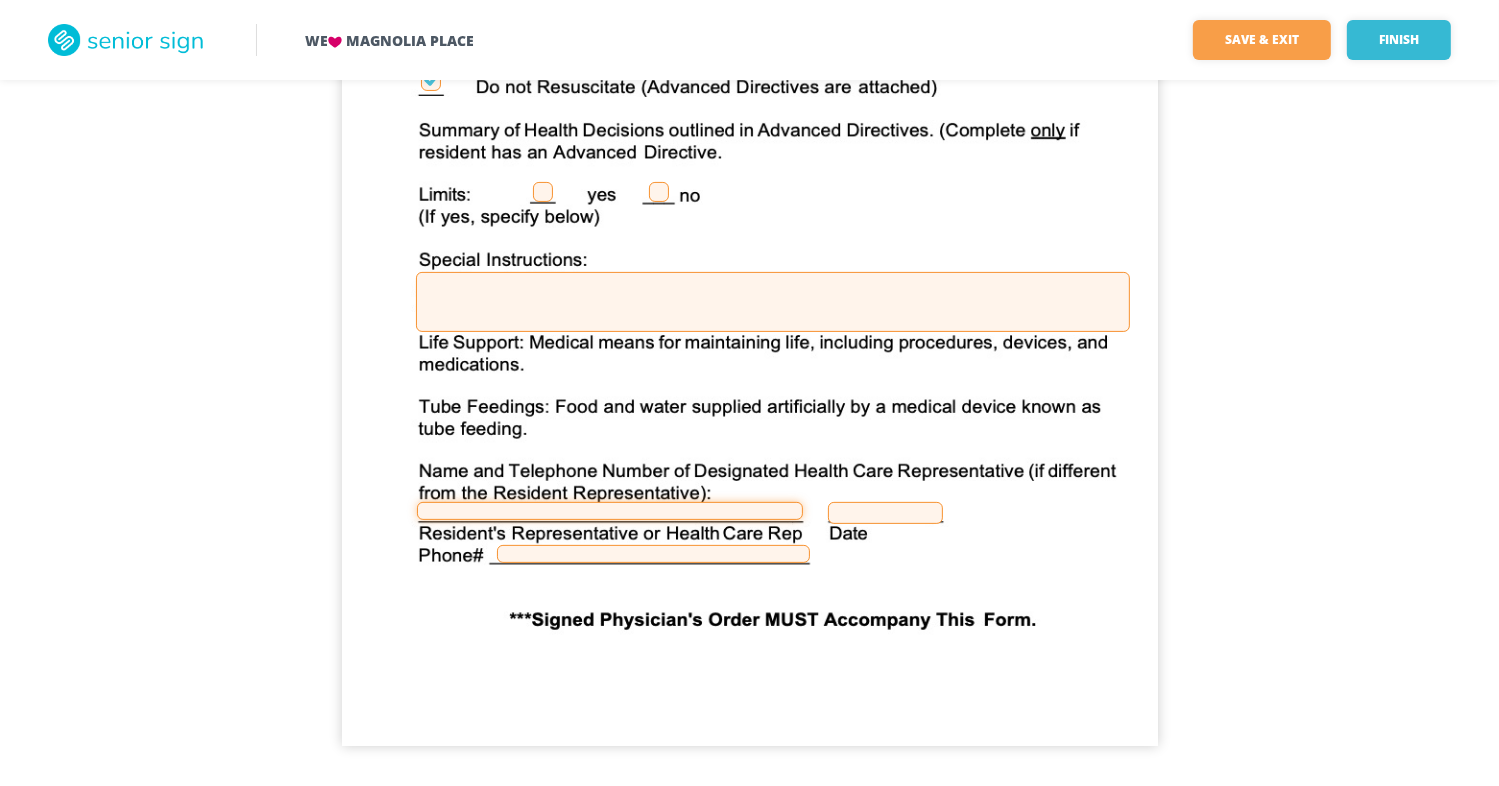 click at bounding box center (610, 511) 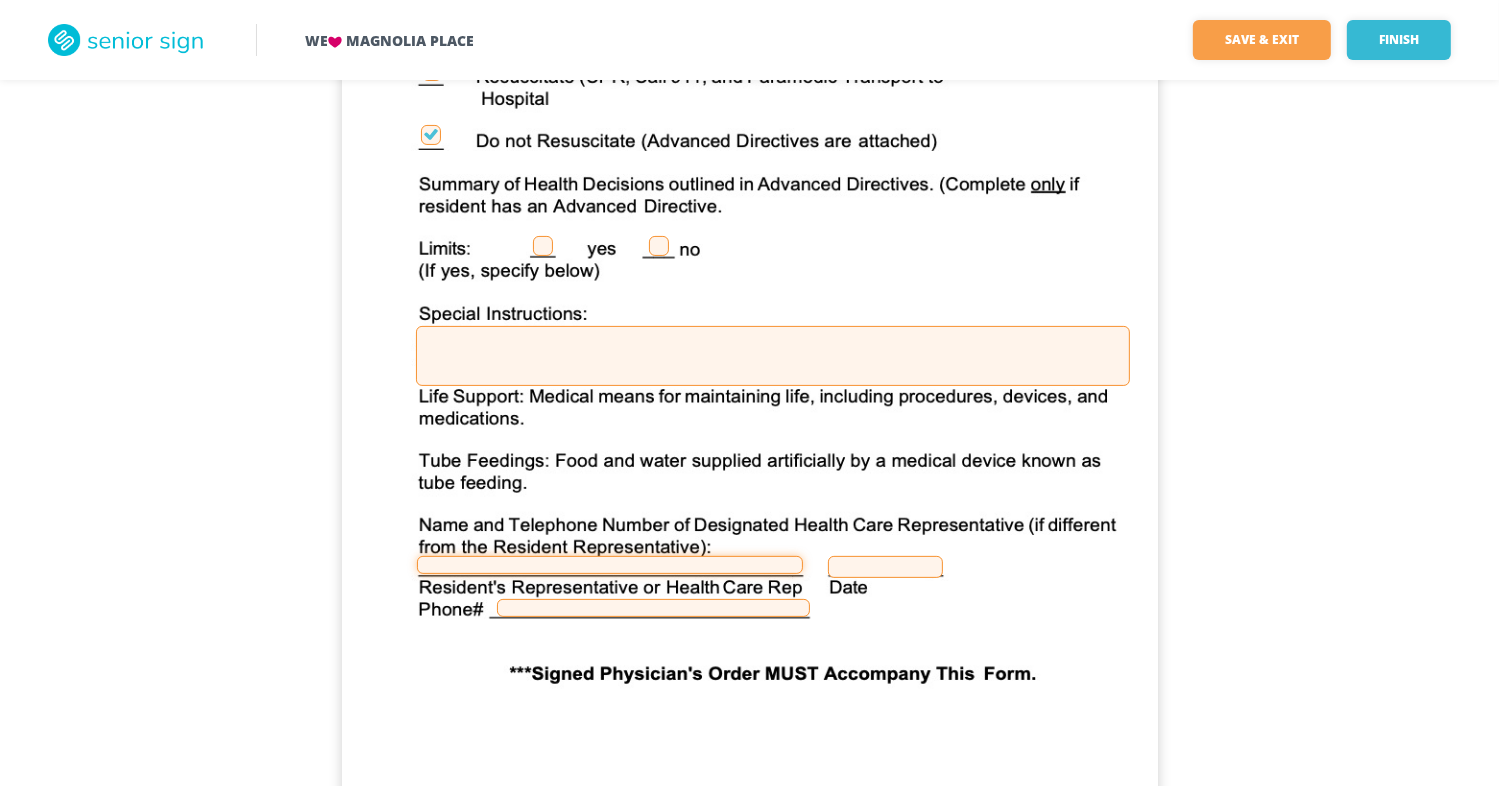 scroll, scrollTop: 476, scrollLeft: 0, axis: vertical 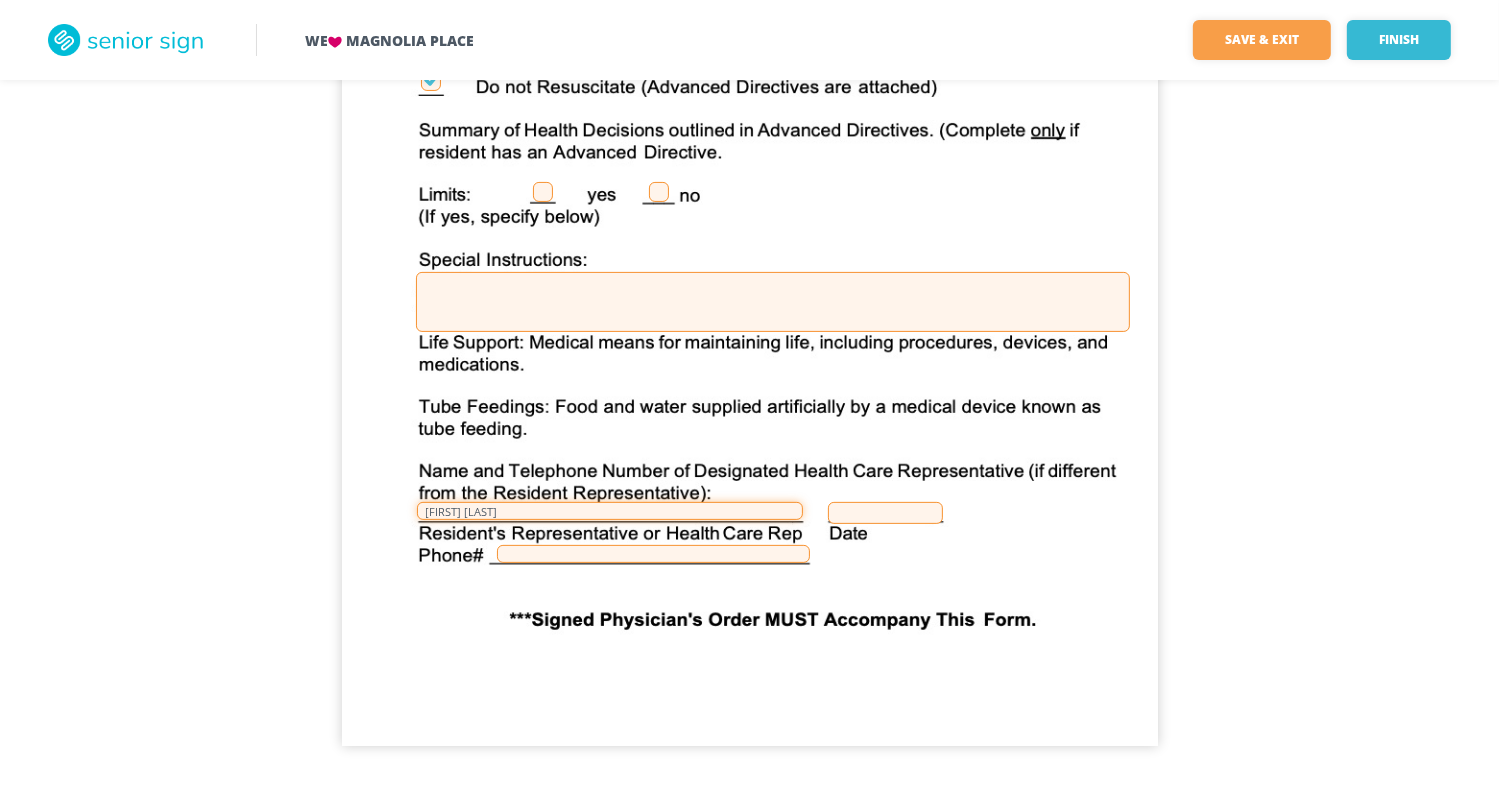type on "Michele Warsaw" 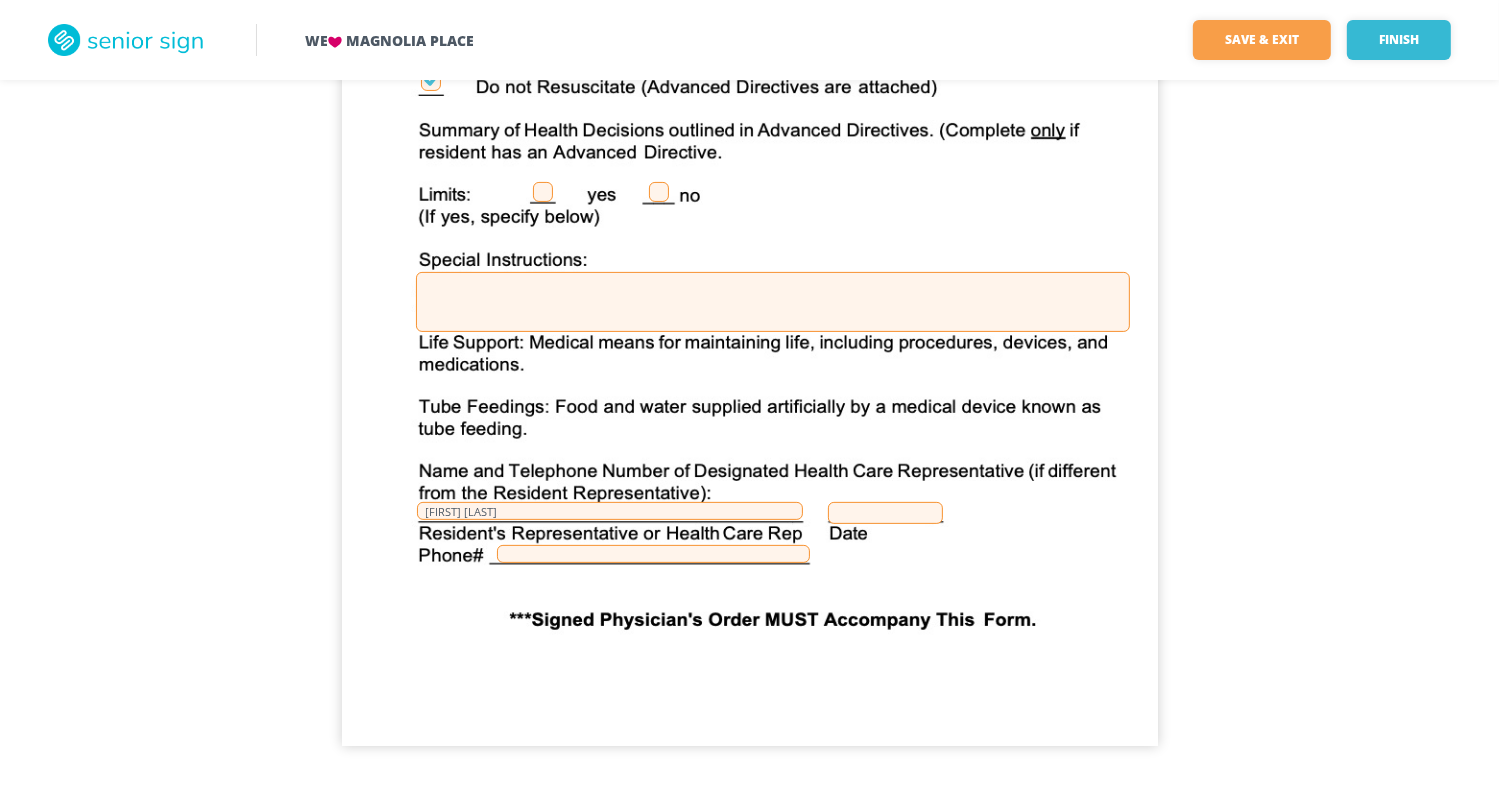 click at bounding box center (885, 513) 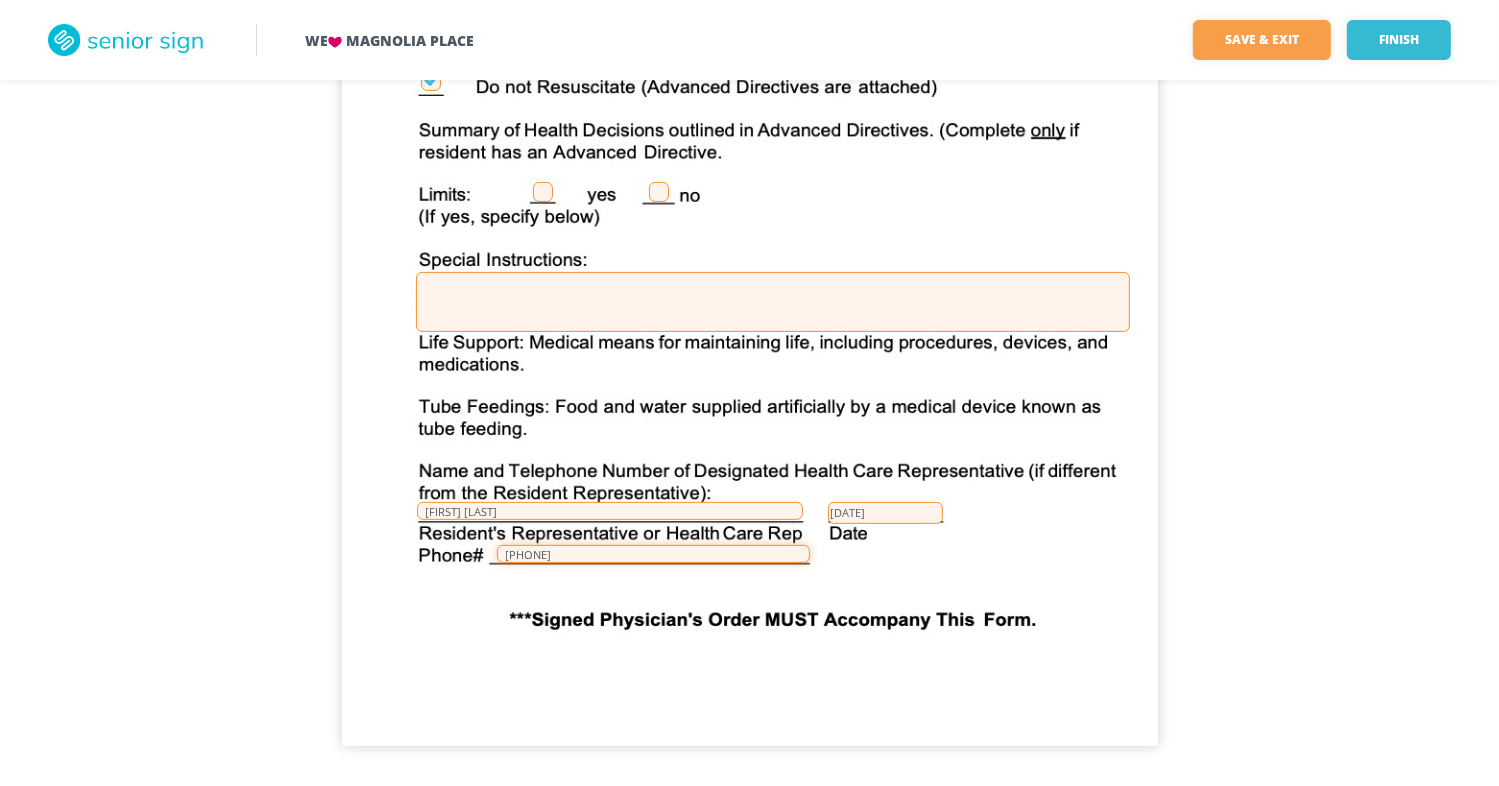 click on "(___)____-____" at bounding box center [653, 554] 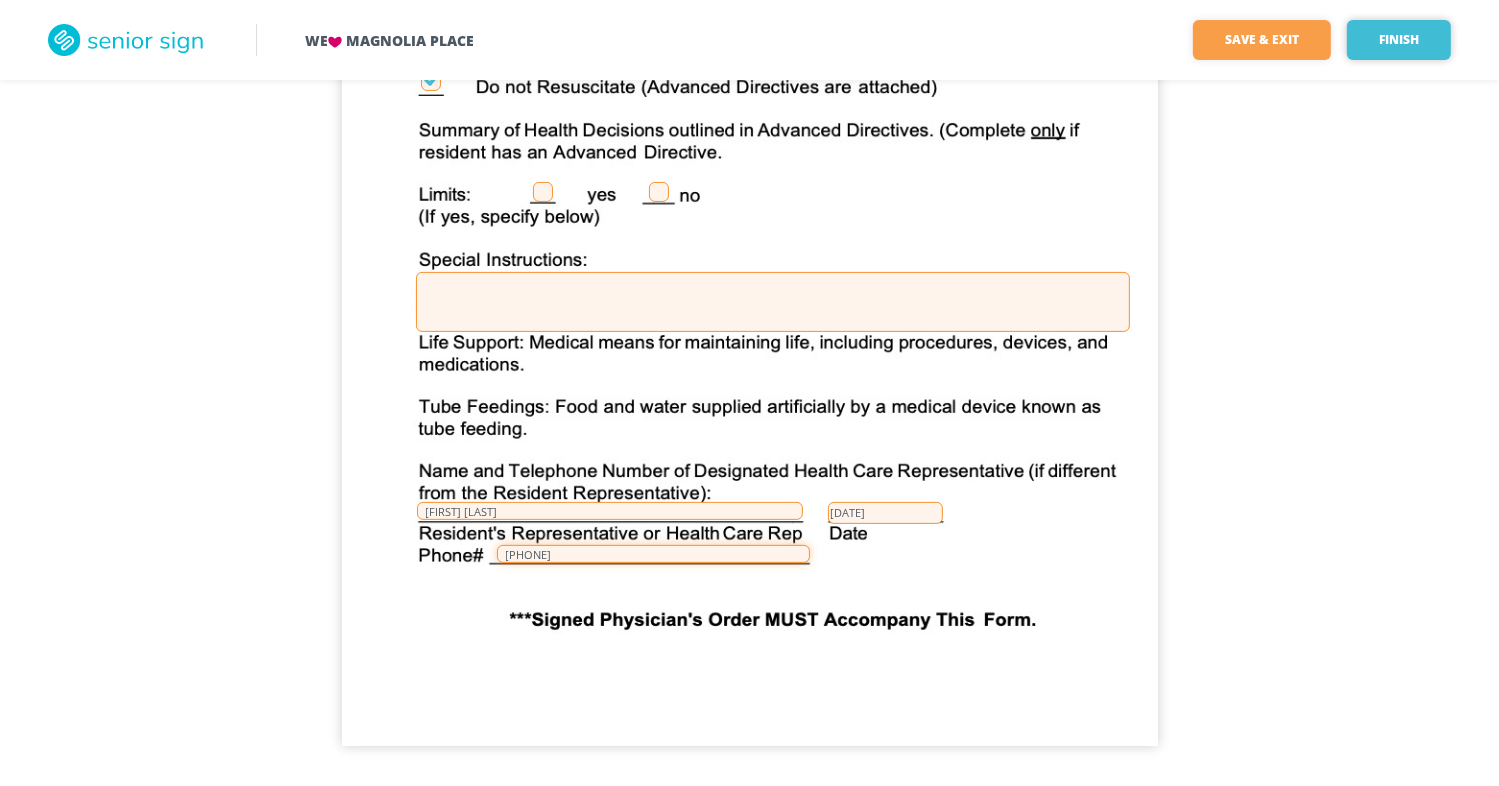 type on "([AREA_CODE])_214-1951" 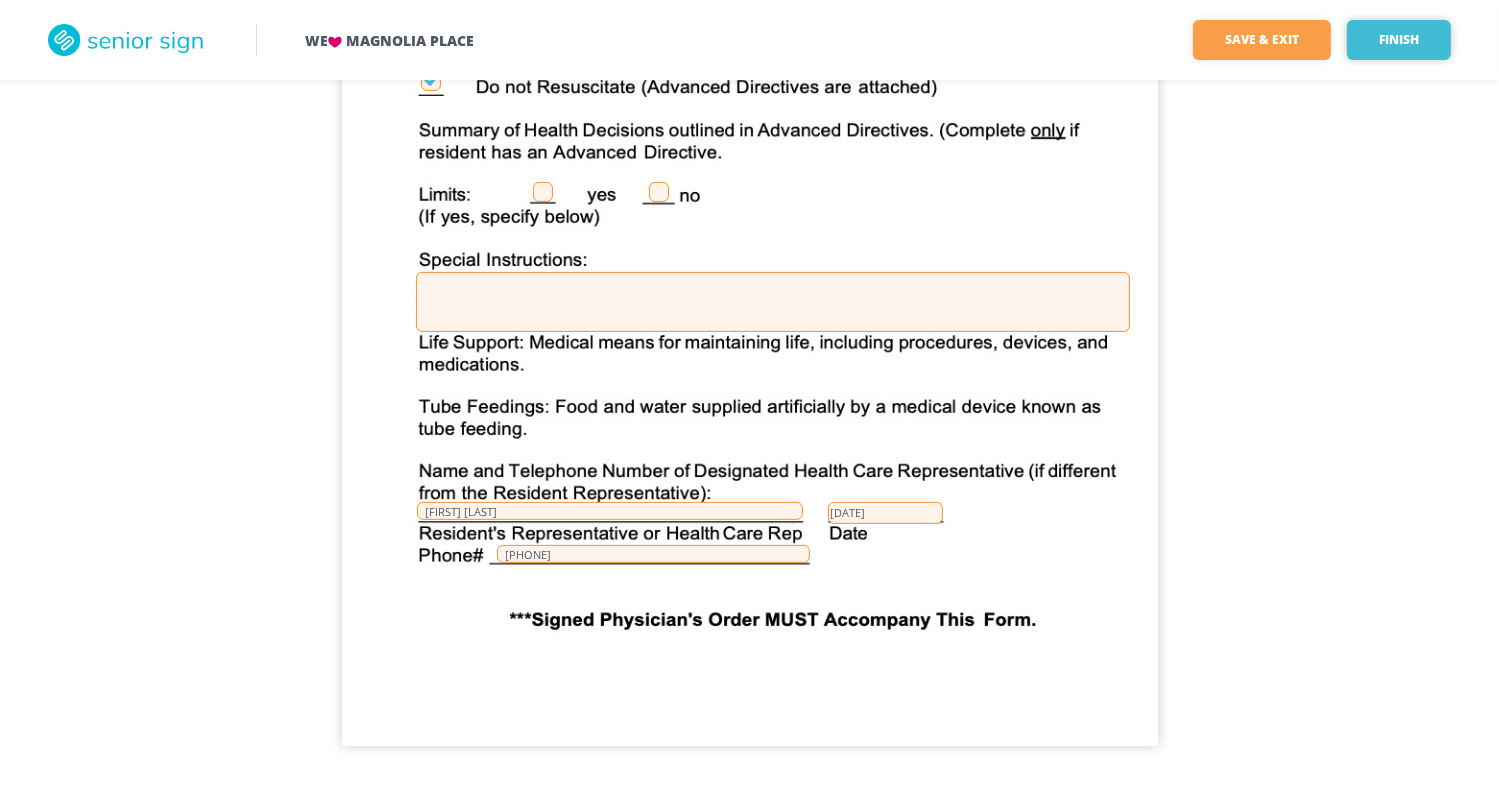 click on "Finish" at bounding box center (1399, 40) 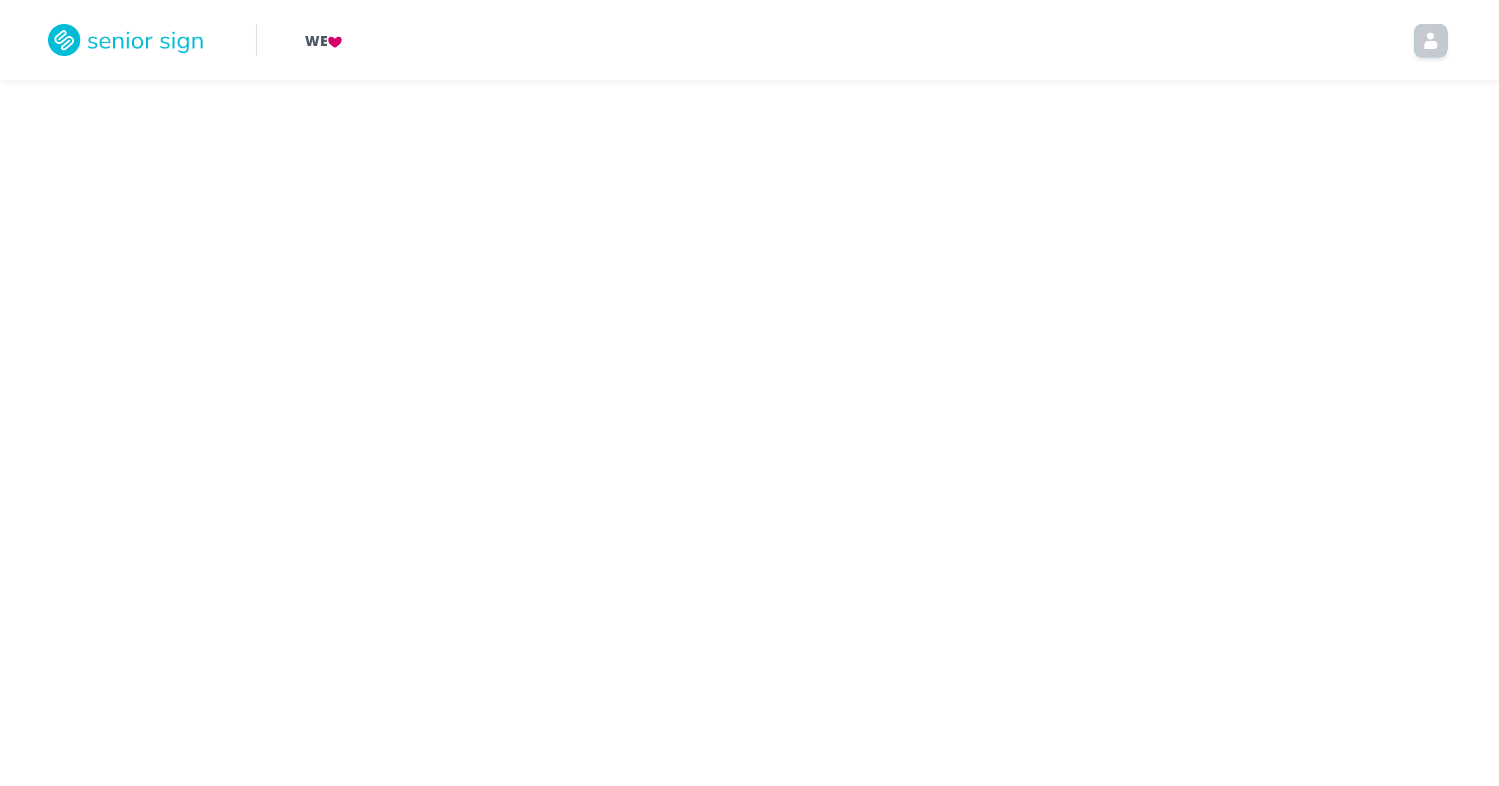 scroll, scrollTop: 0, scrollLeft: 0, axis: both 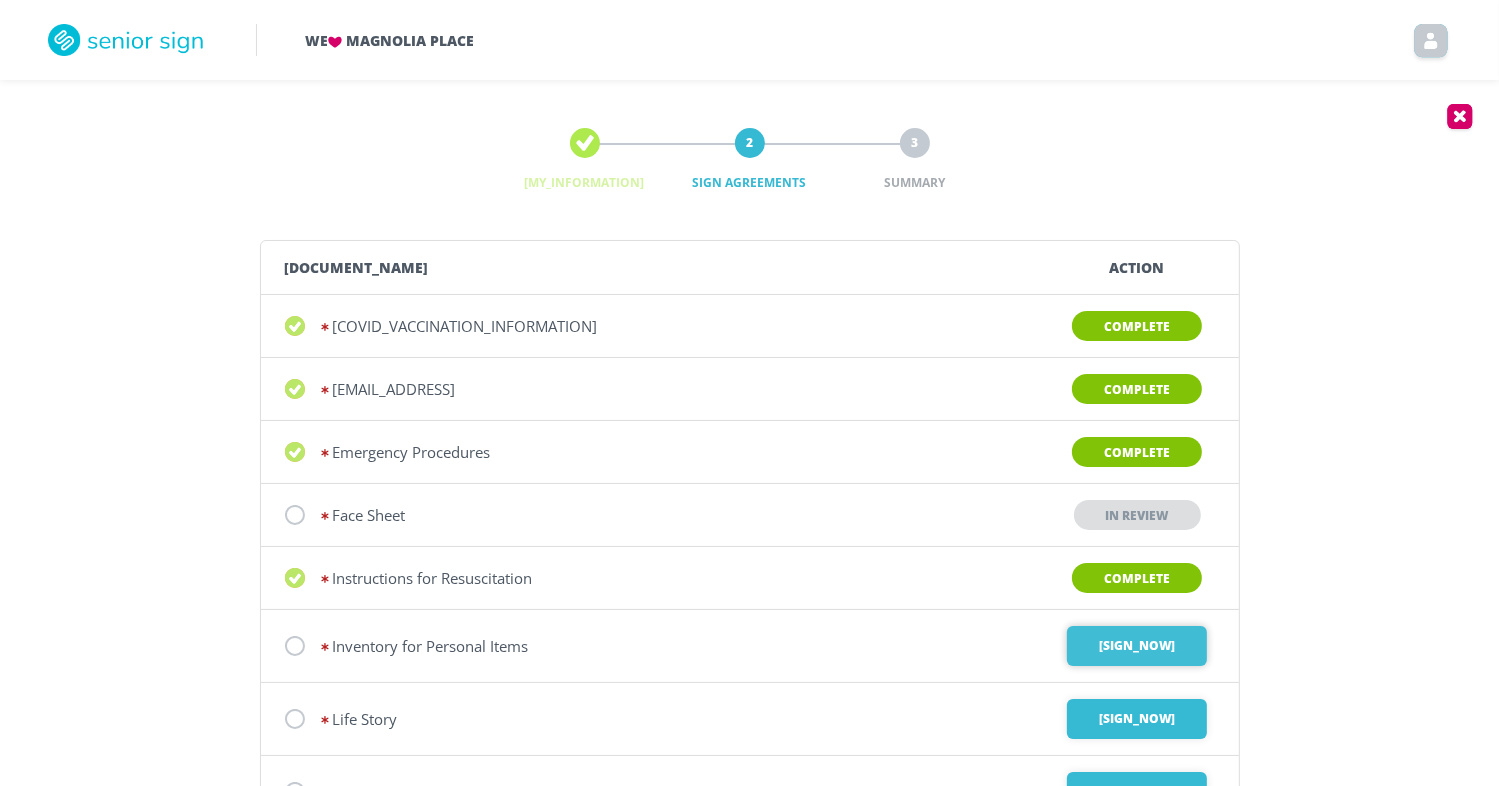 click on "Sign Now" at bounding box center (1137, 646) 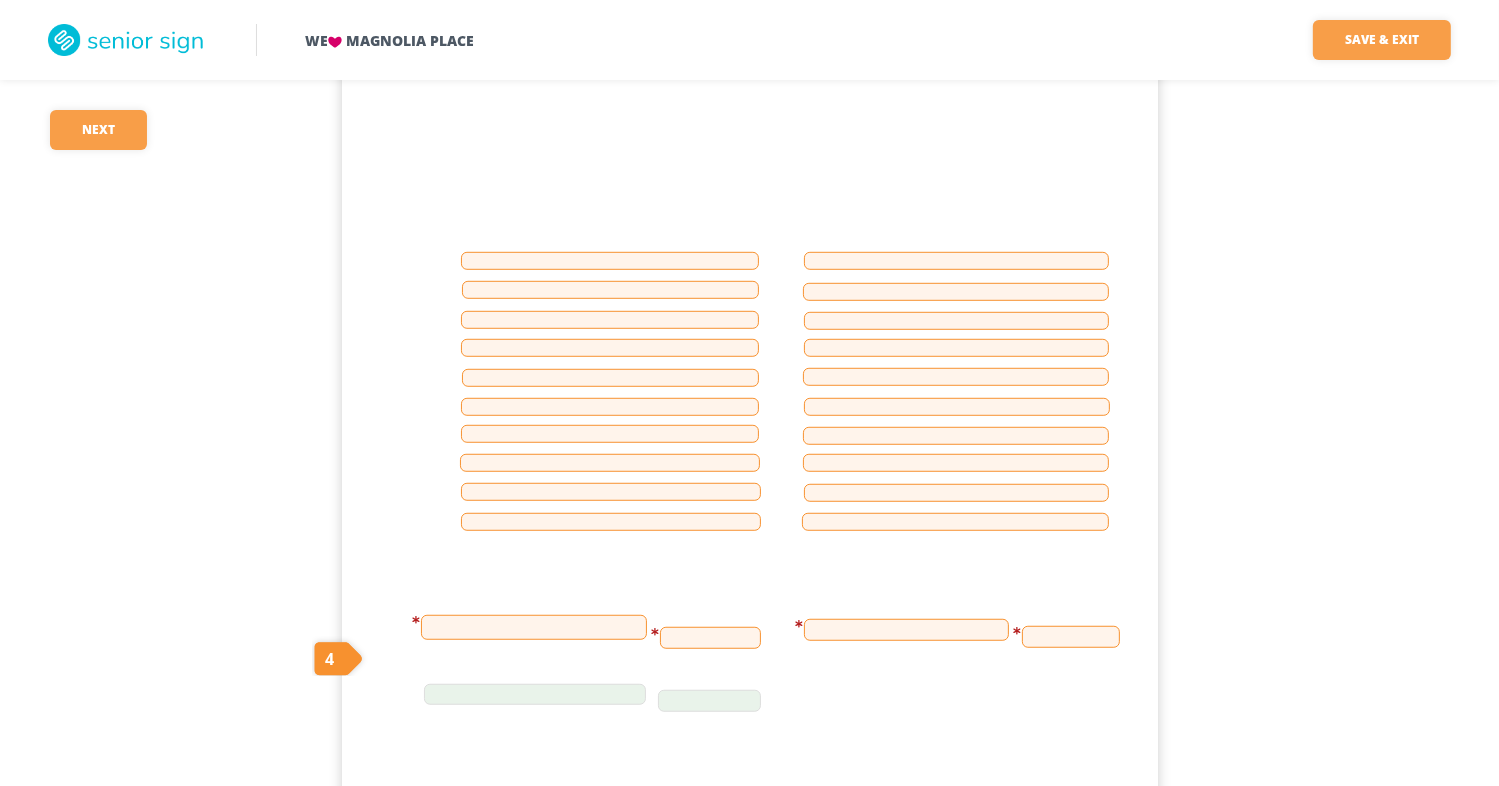 scroll, scrollTop: 1300, scrollLeft: 0, axis: vertical 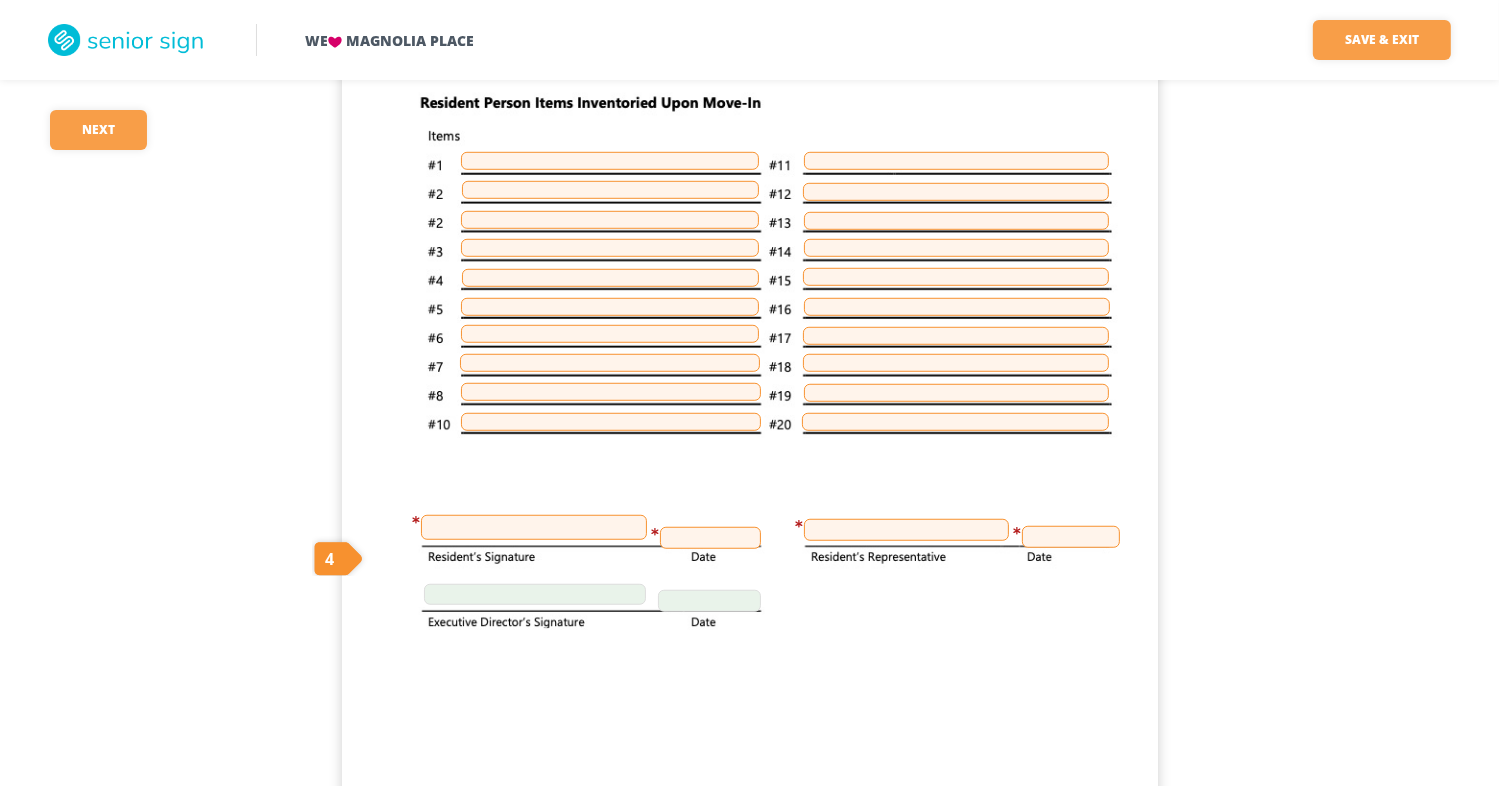 click at bounding box center (534, 527) 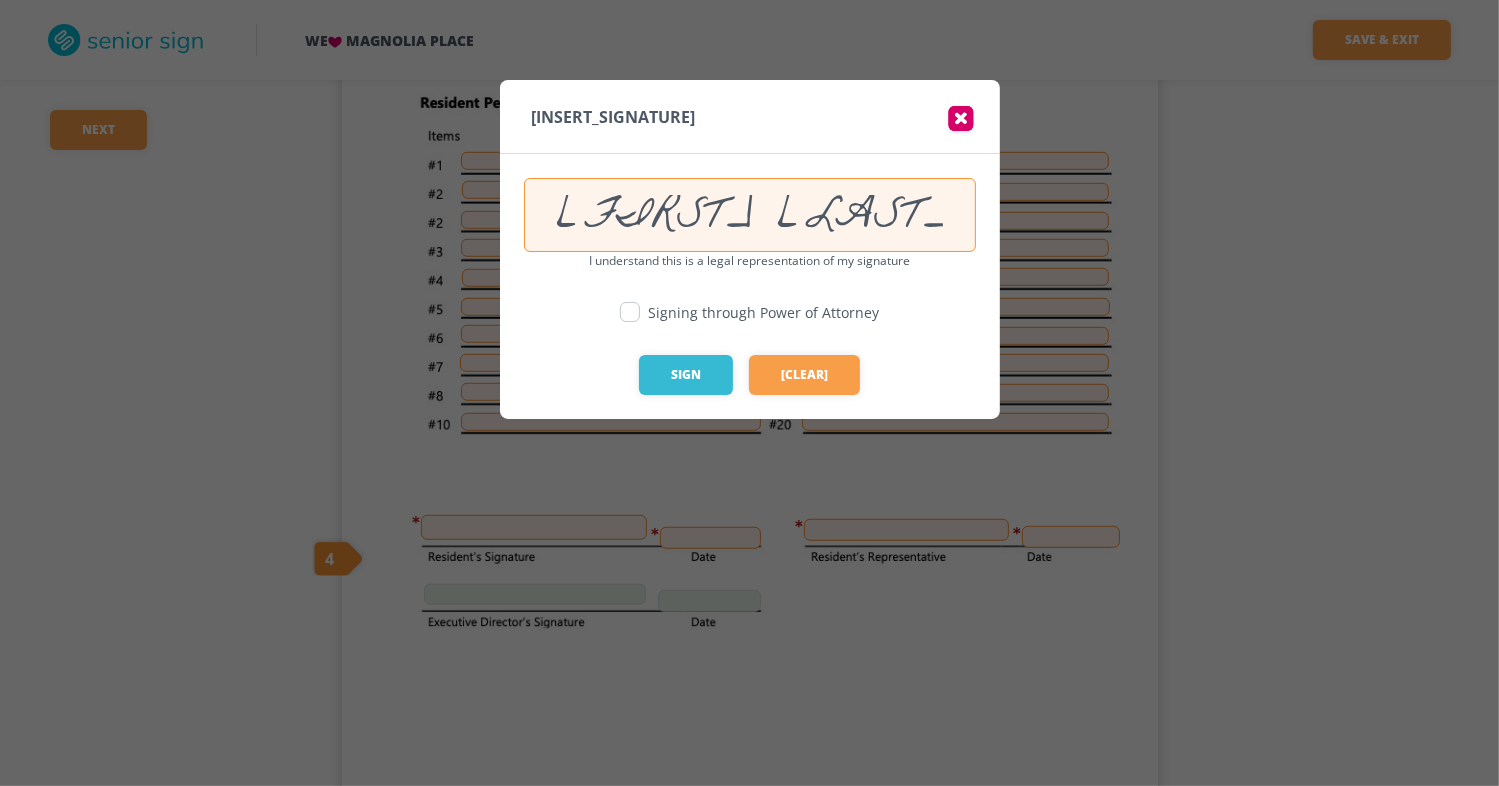 scroll, scrollTop: 0, scrollLeft: 1, axis: horizontal 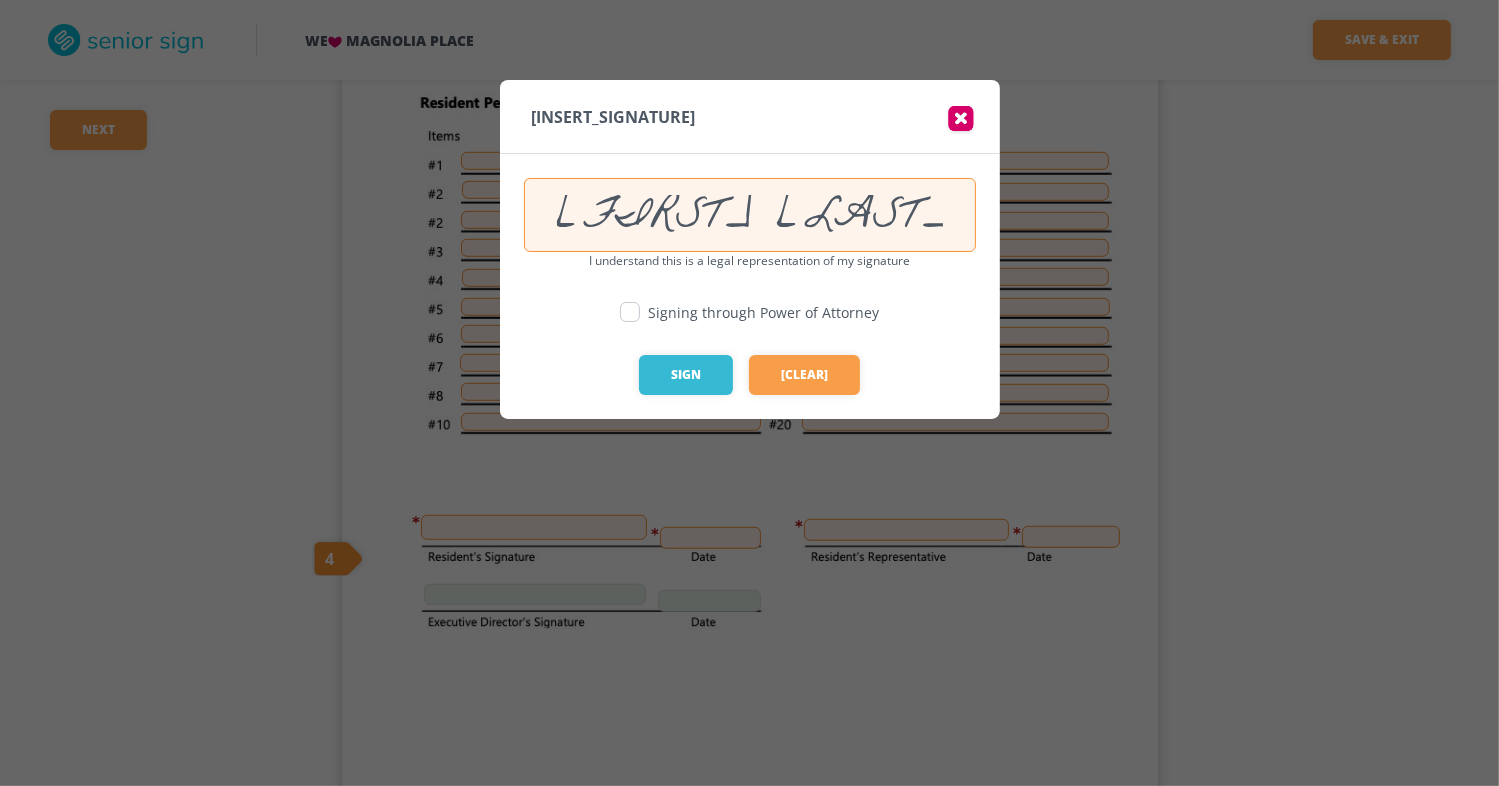 type on "Michele Warsaw POA" 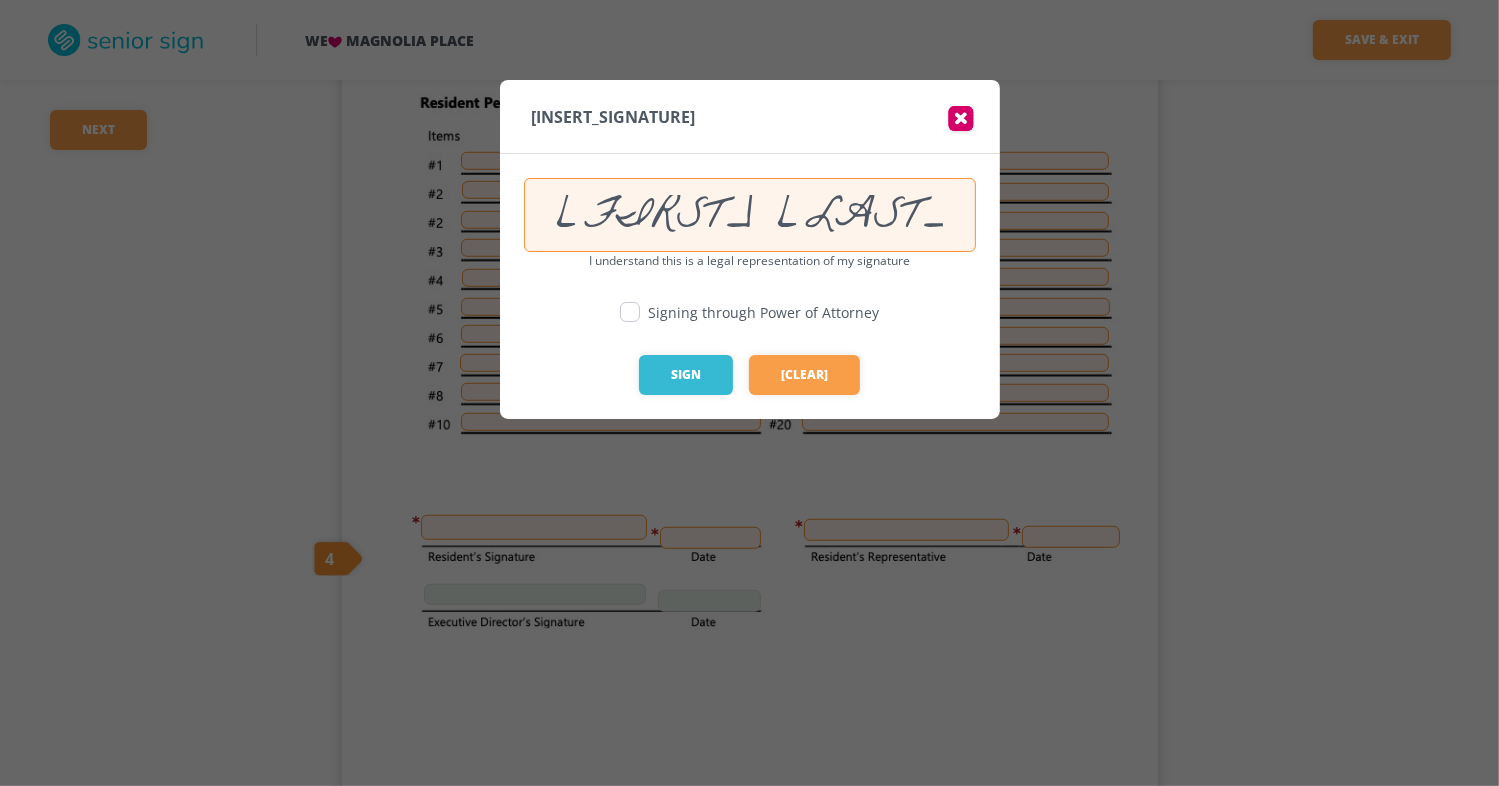 click at bounding box center [630, 312] 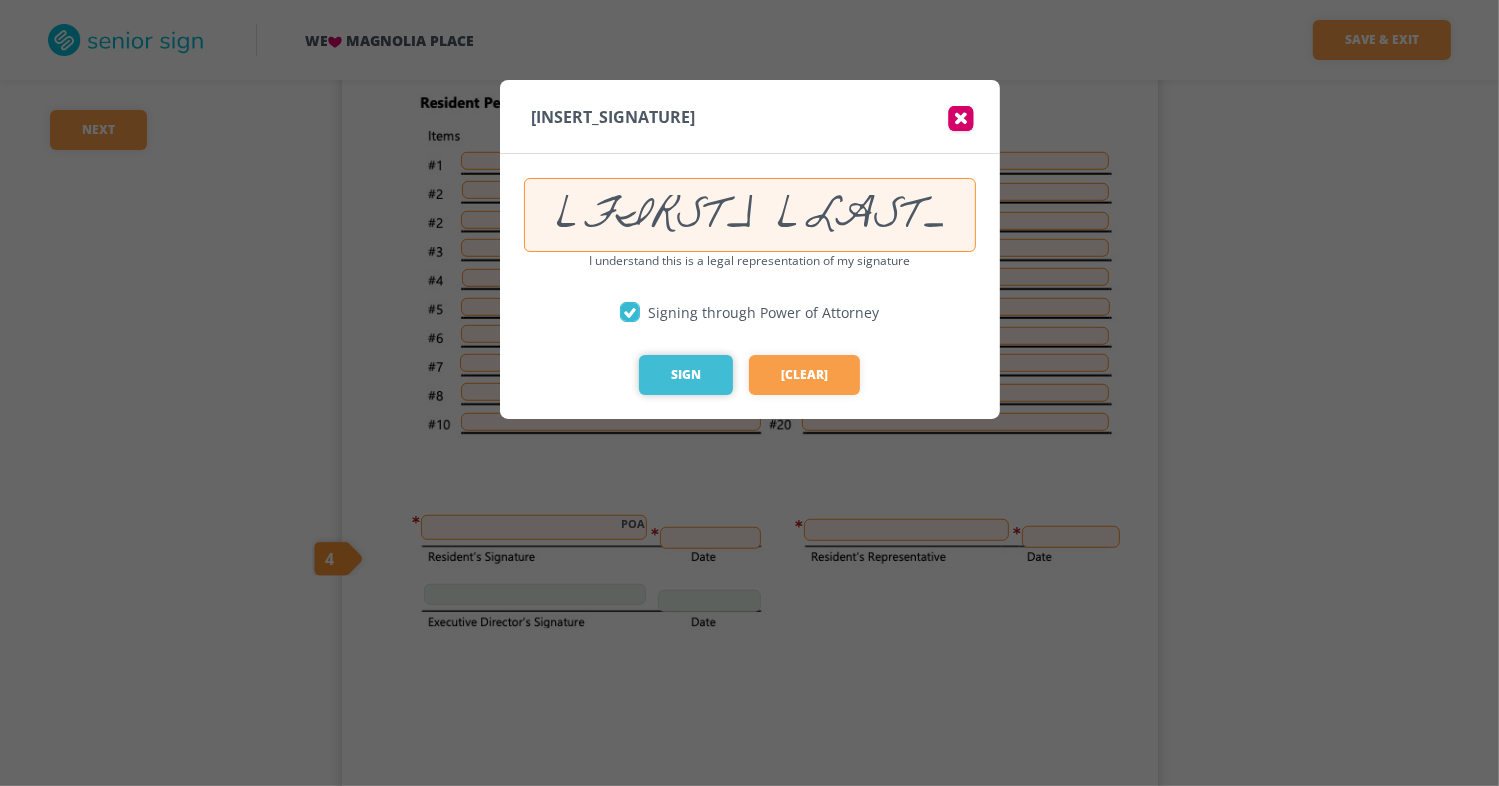 click on "Sign" at bounding box center (686, 375) 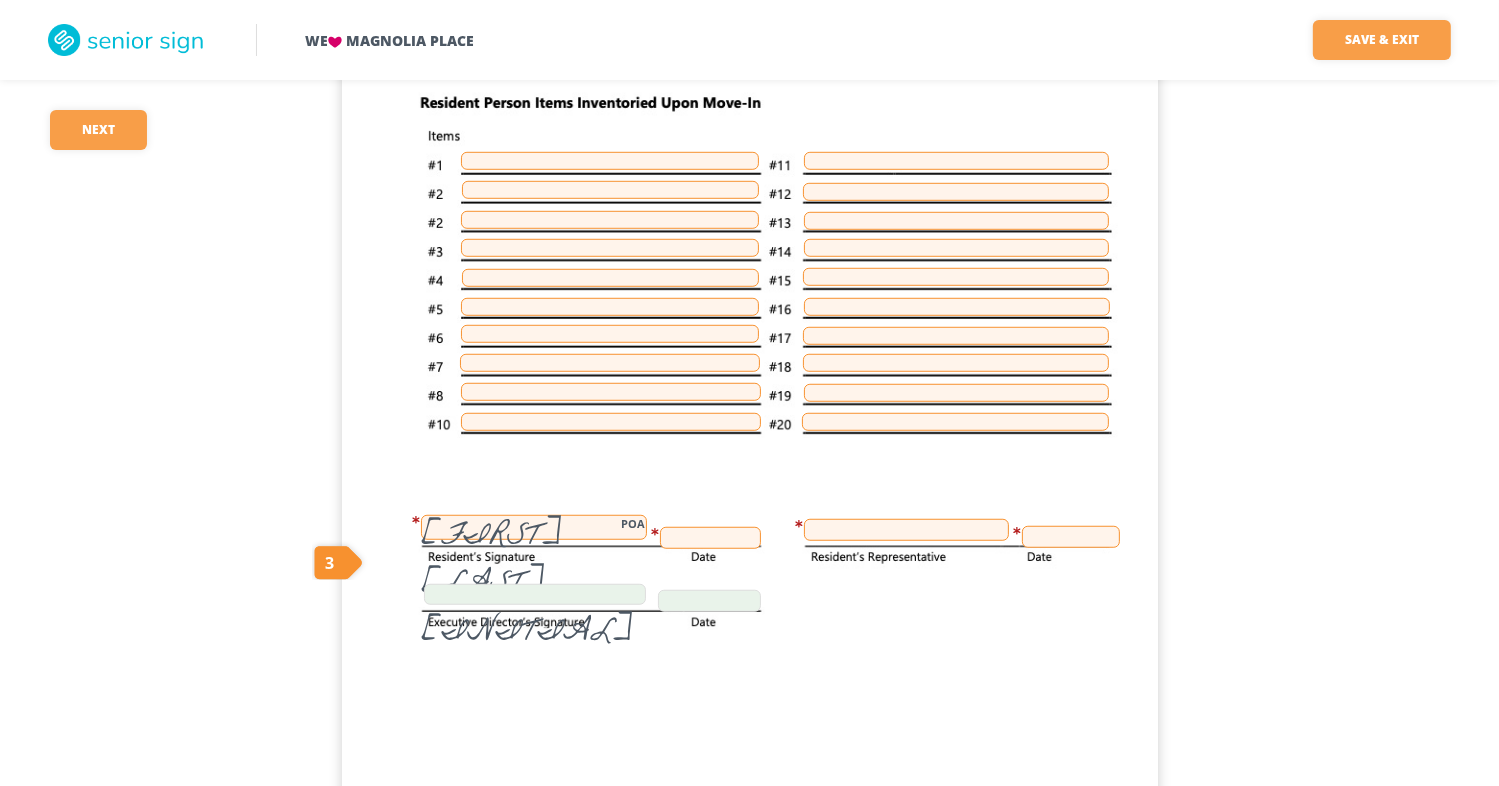 click at bounding box center (710, 538) 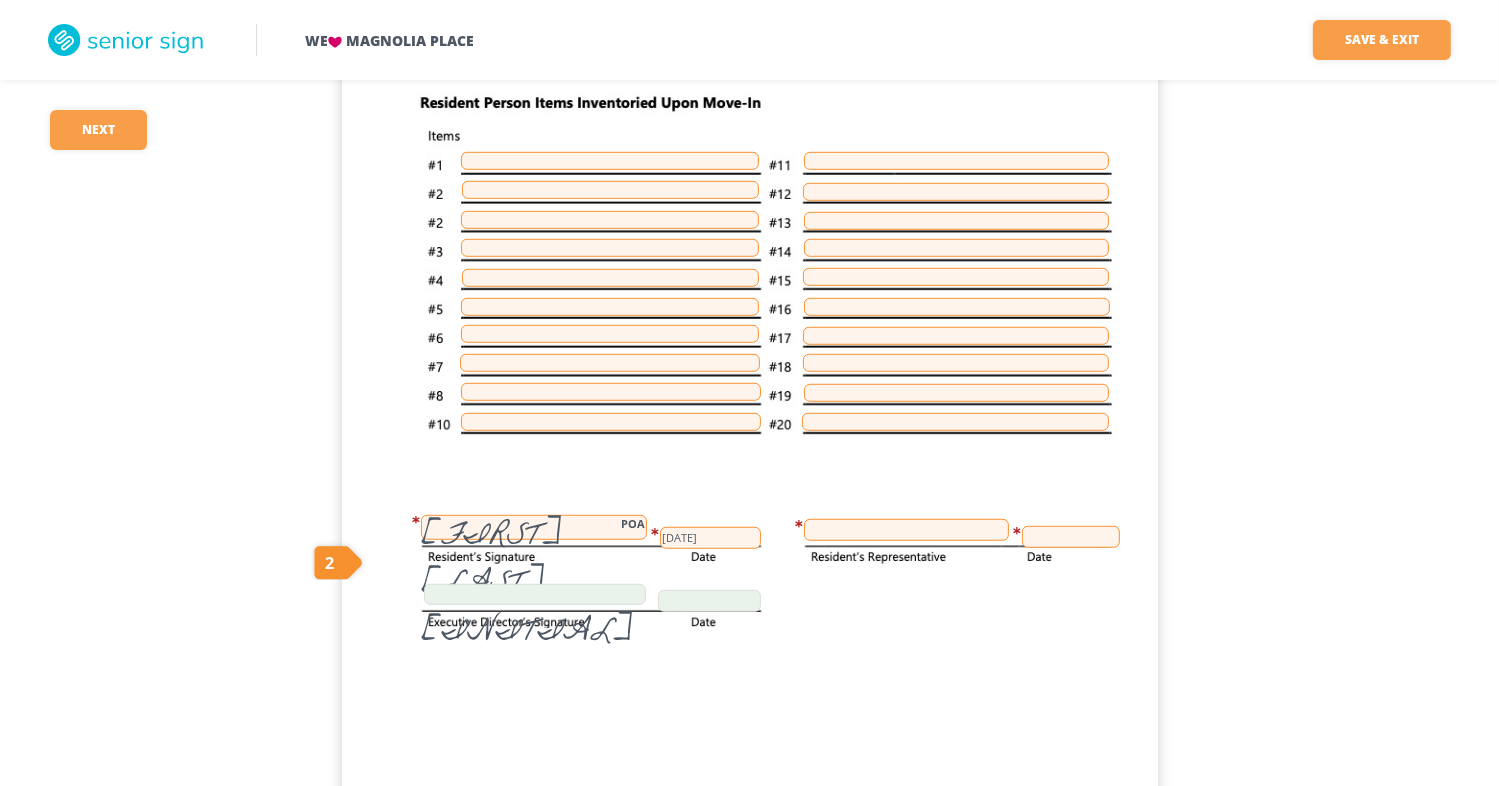click at bounding box center (906, 530) 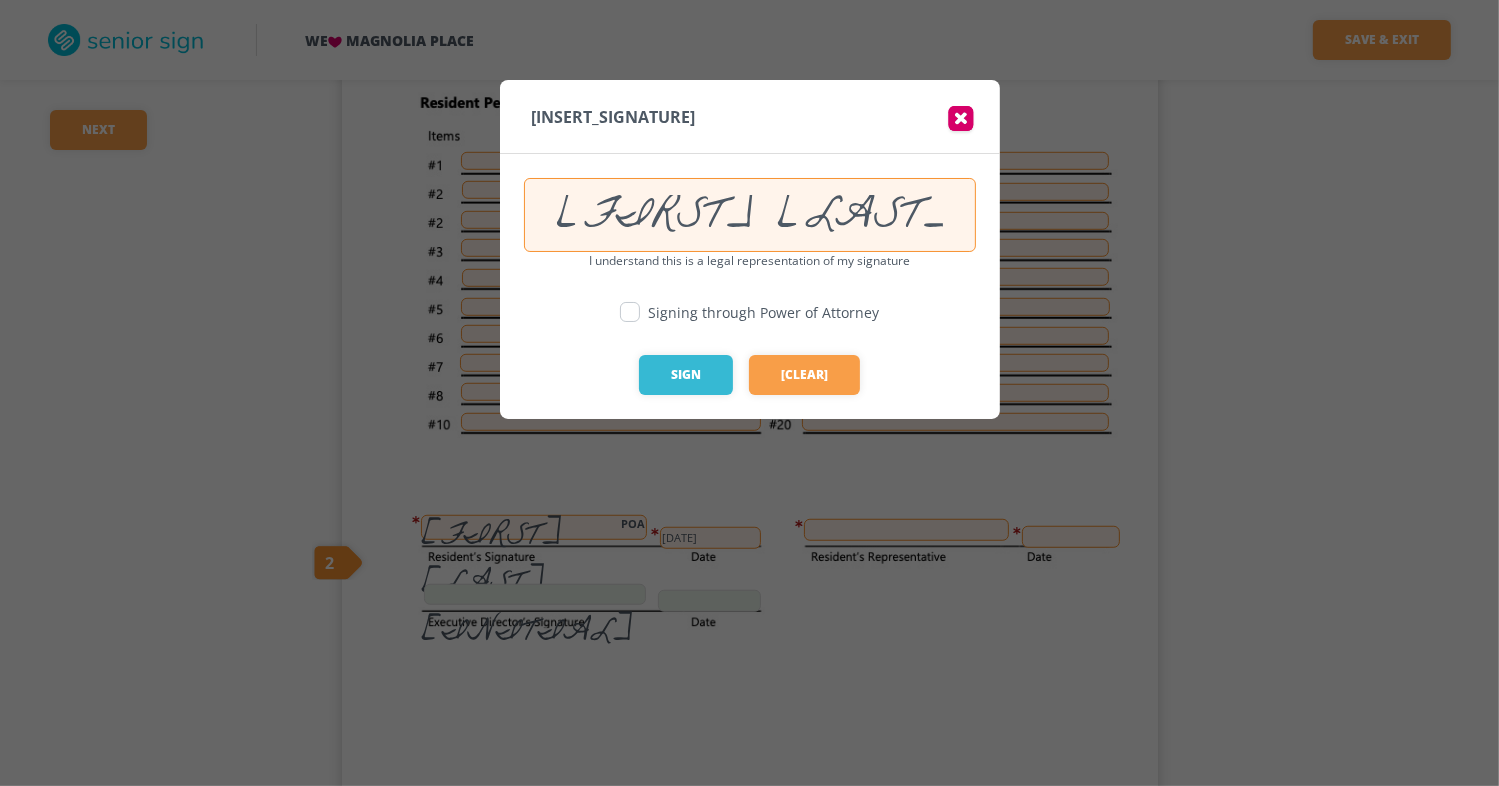 scroll, scrollTop: 0, scrollLeft: 1, axis: horizontal 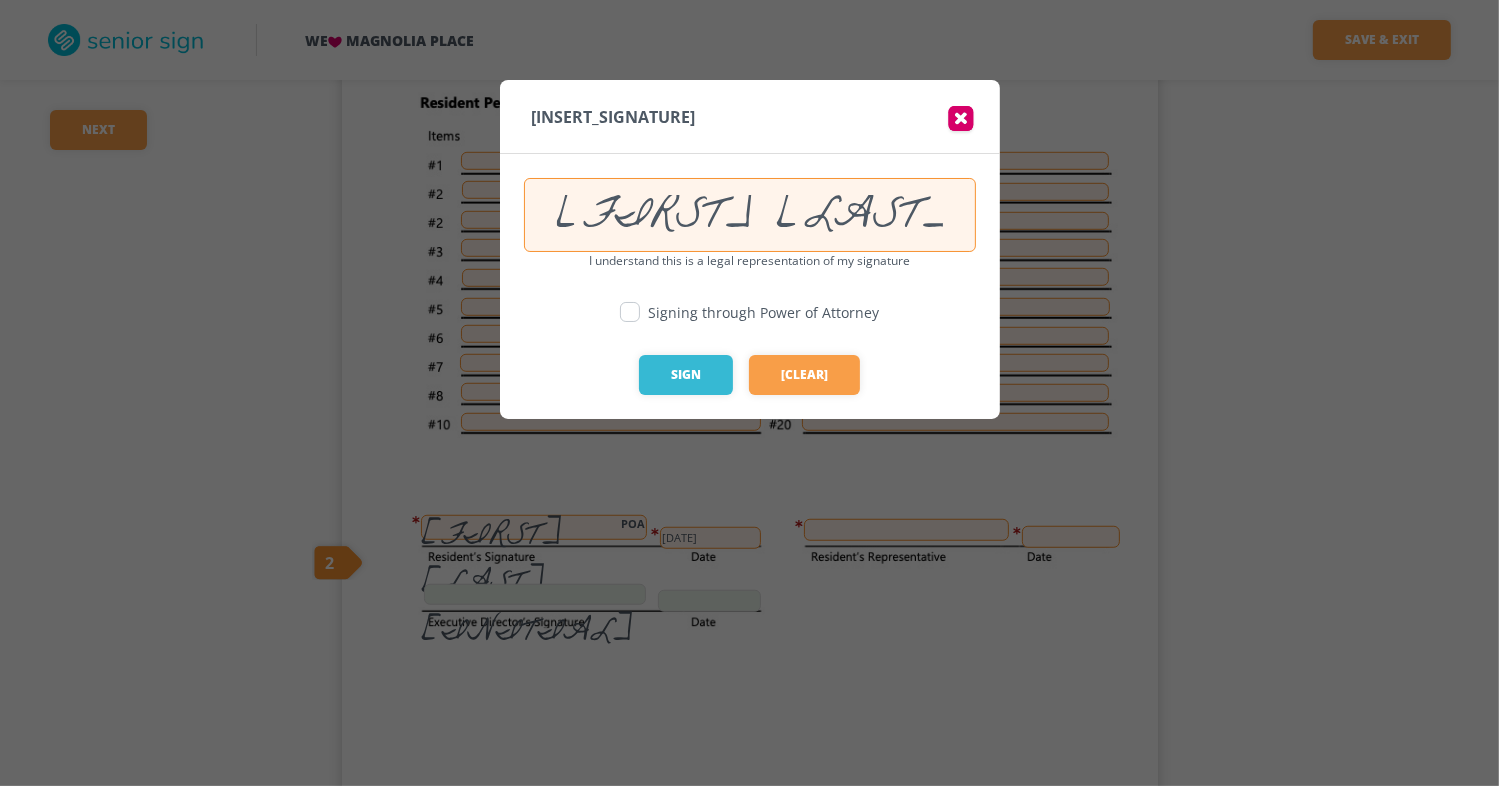 type on "Michele Warsaw POA" 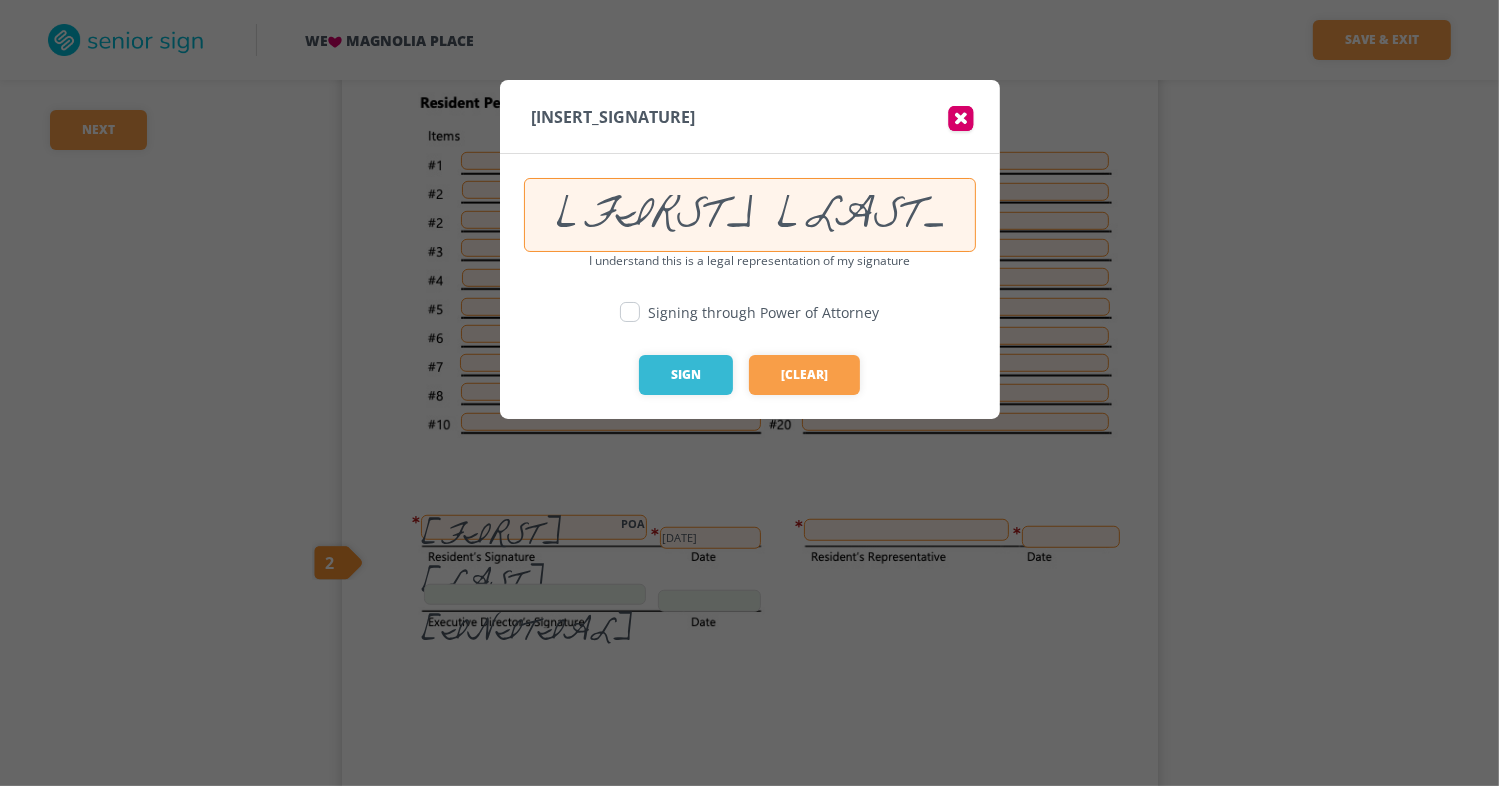 click at bounding box center [630, 312] 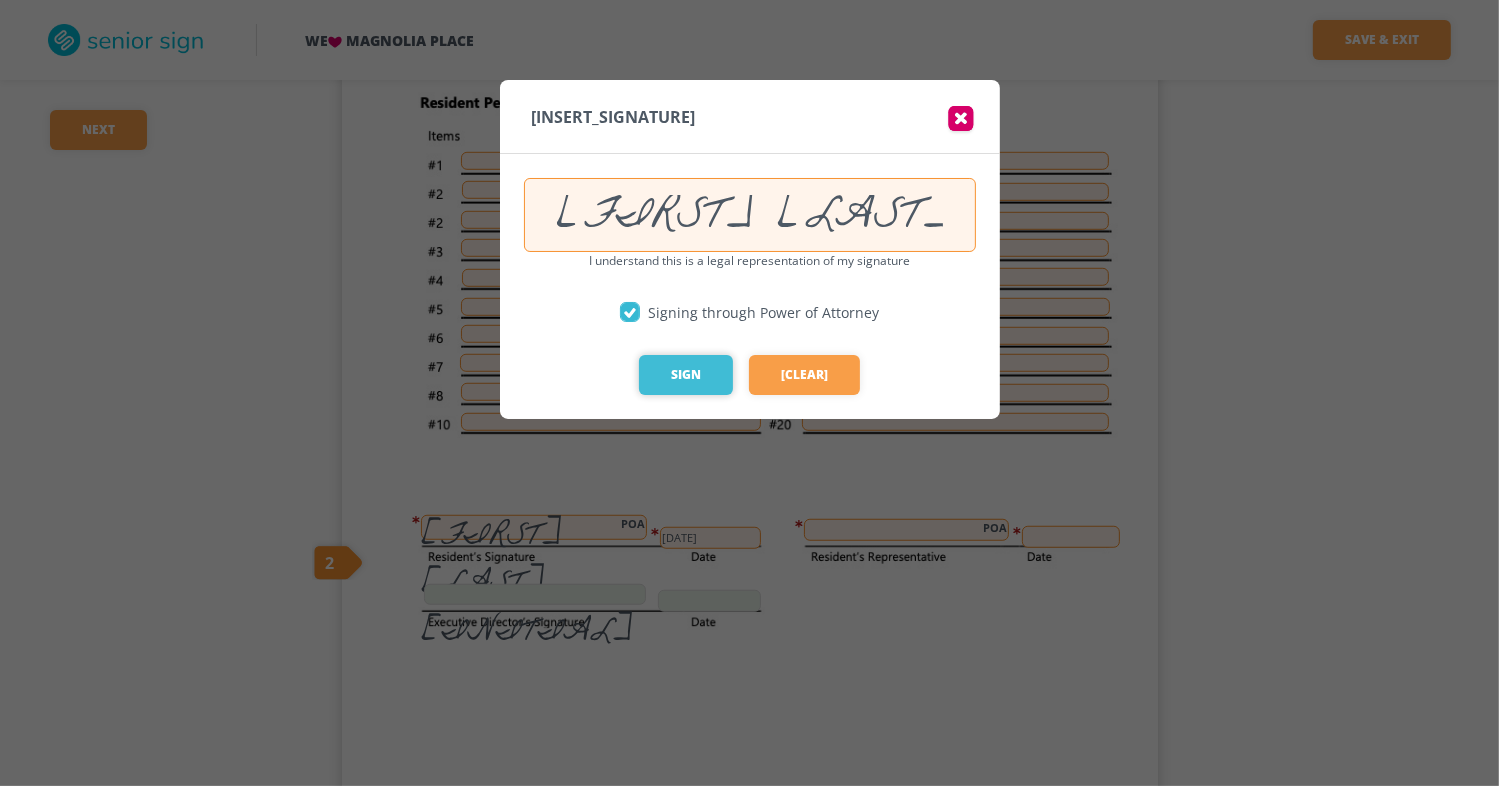 click on "Sign" at bounding box center [686, 375] 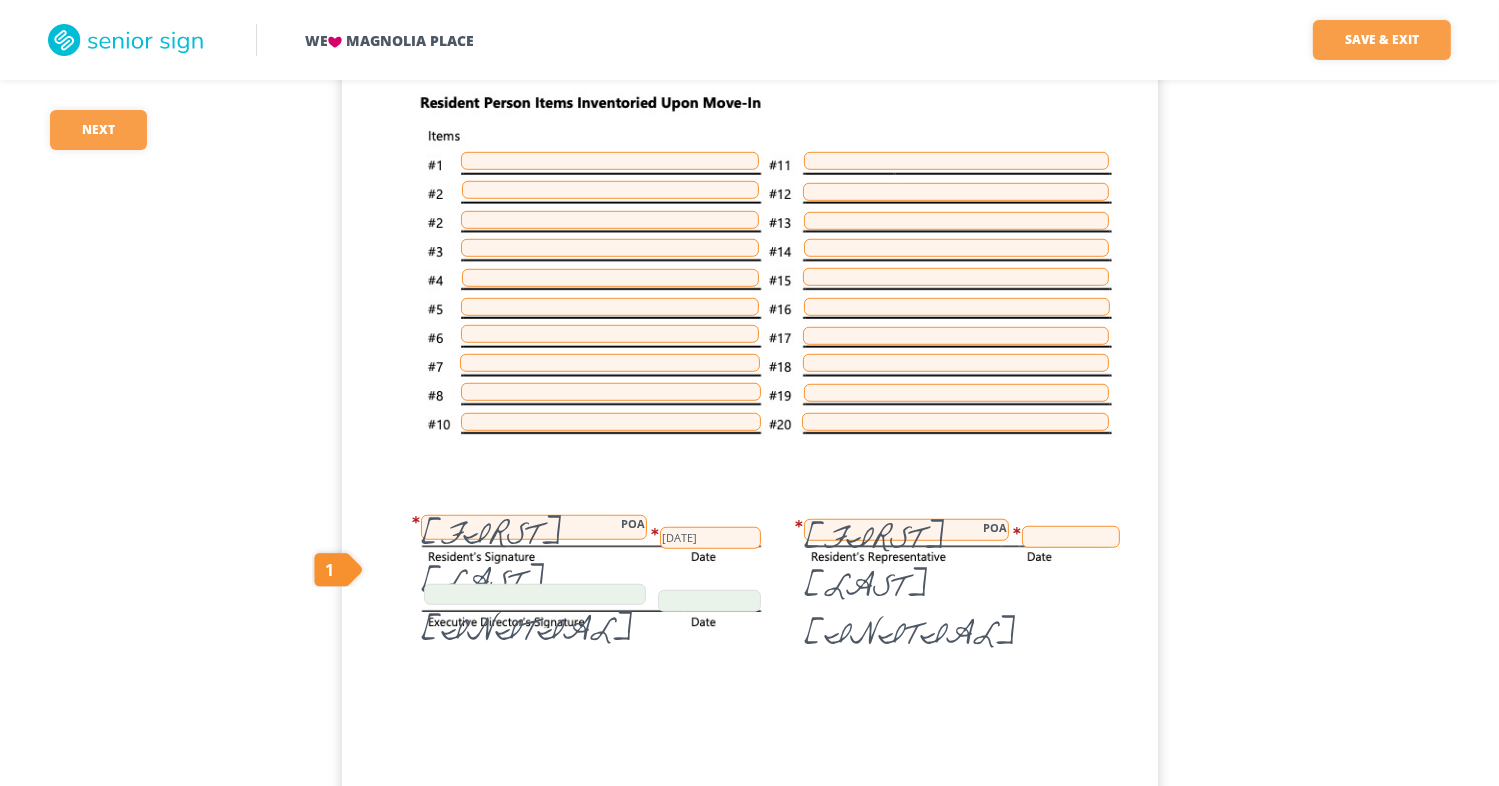 click at bounding box center (1071, 537) 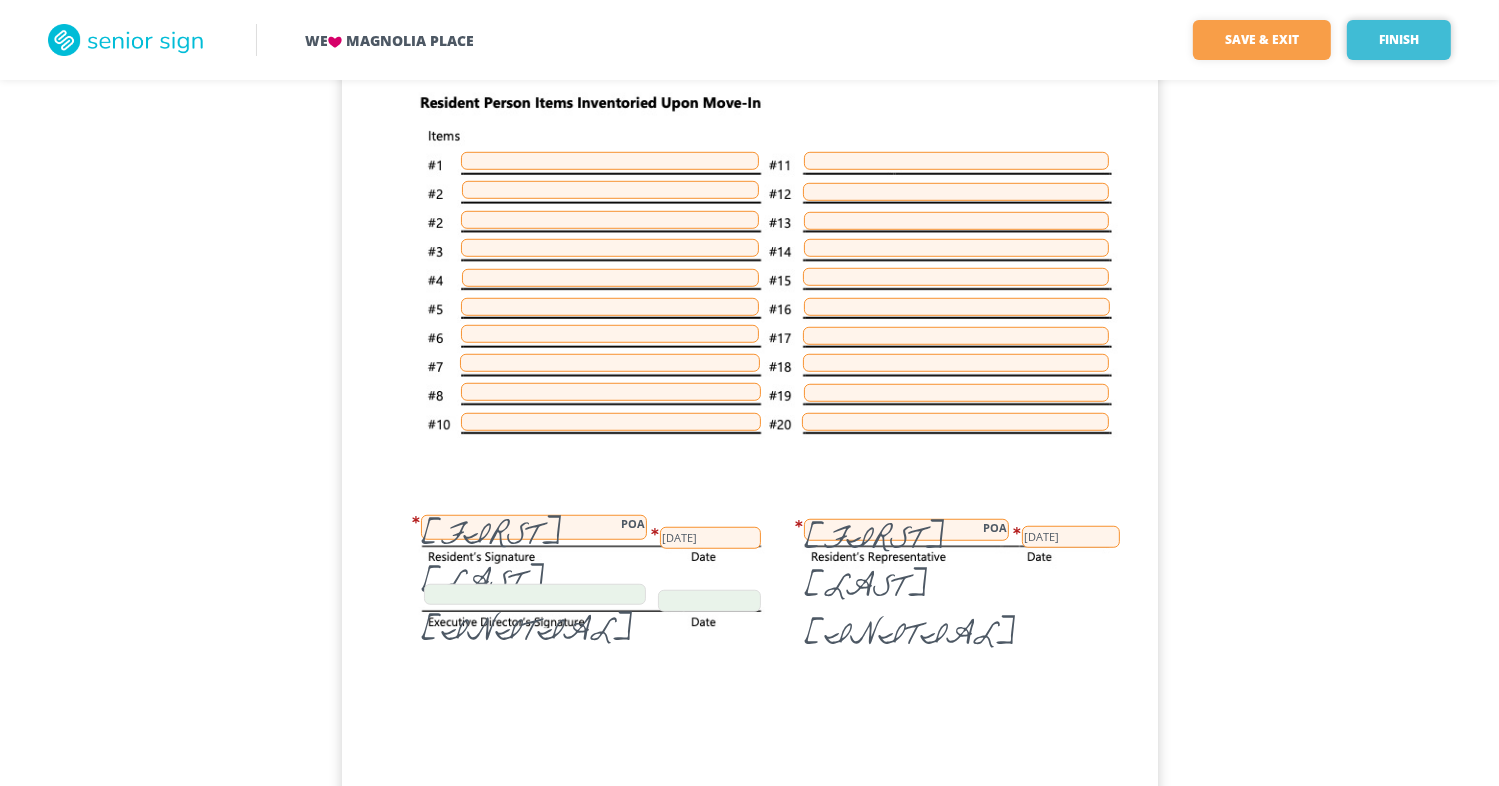 click on "Finish" at bounding box center (1399, 40) 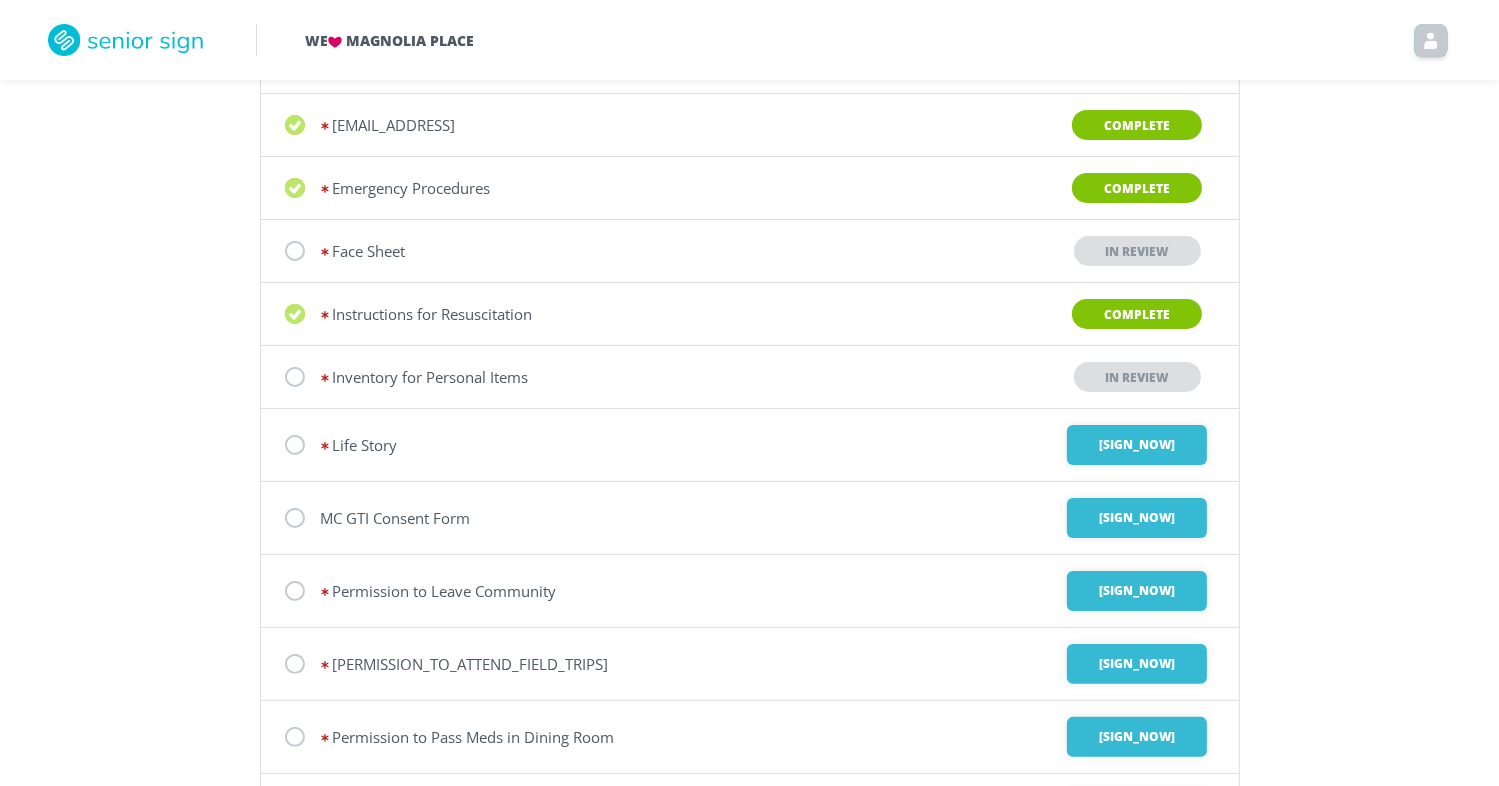 scroll, scrollTop: 300, scrollLeft: 0, axis: vertical 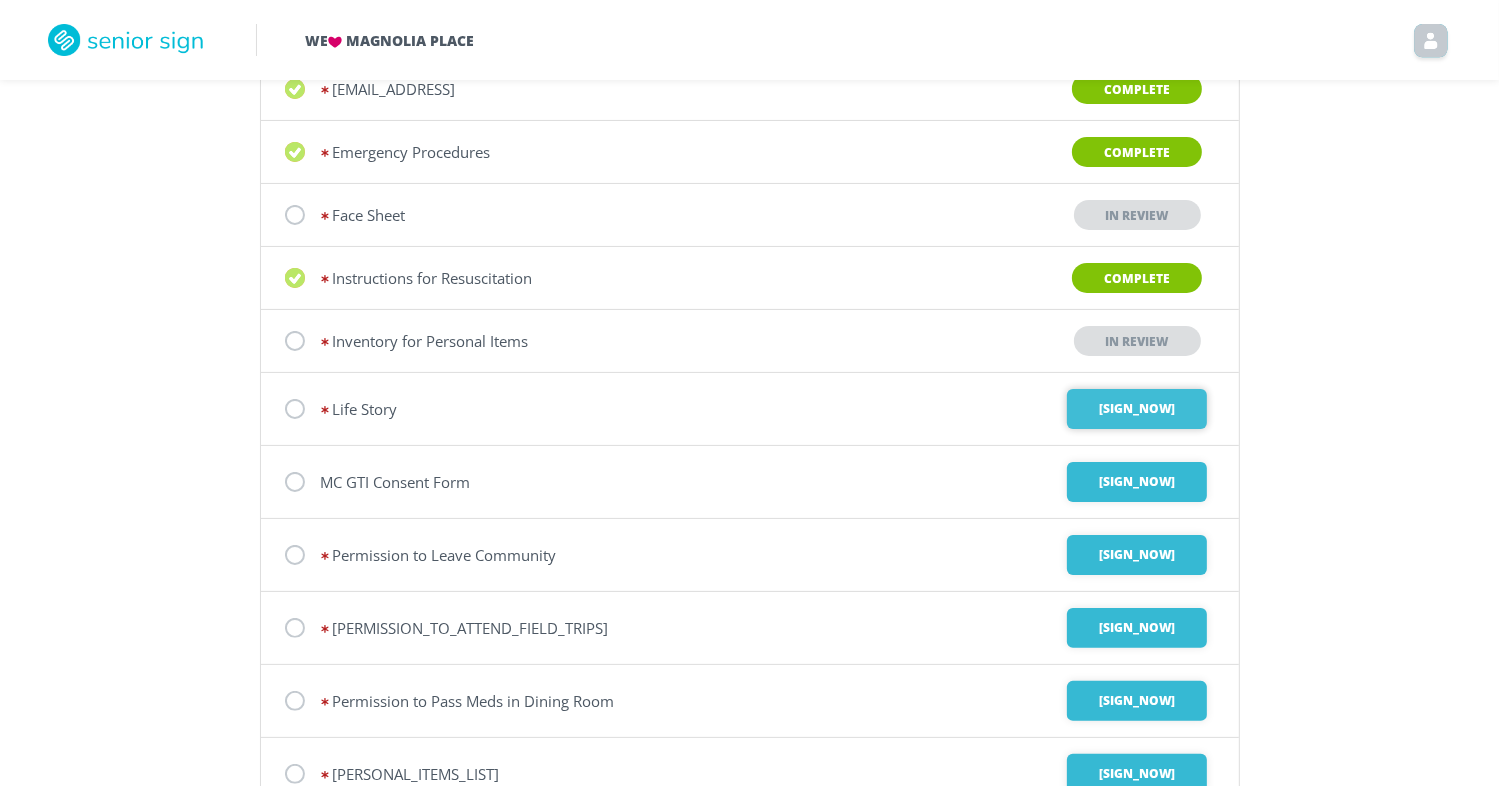 click on "Sign Now" at bounding box center (1137, 409) 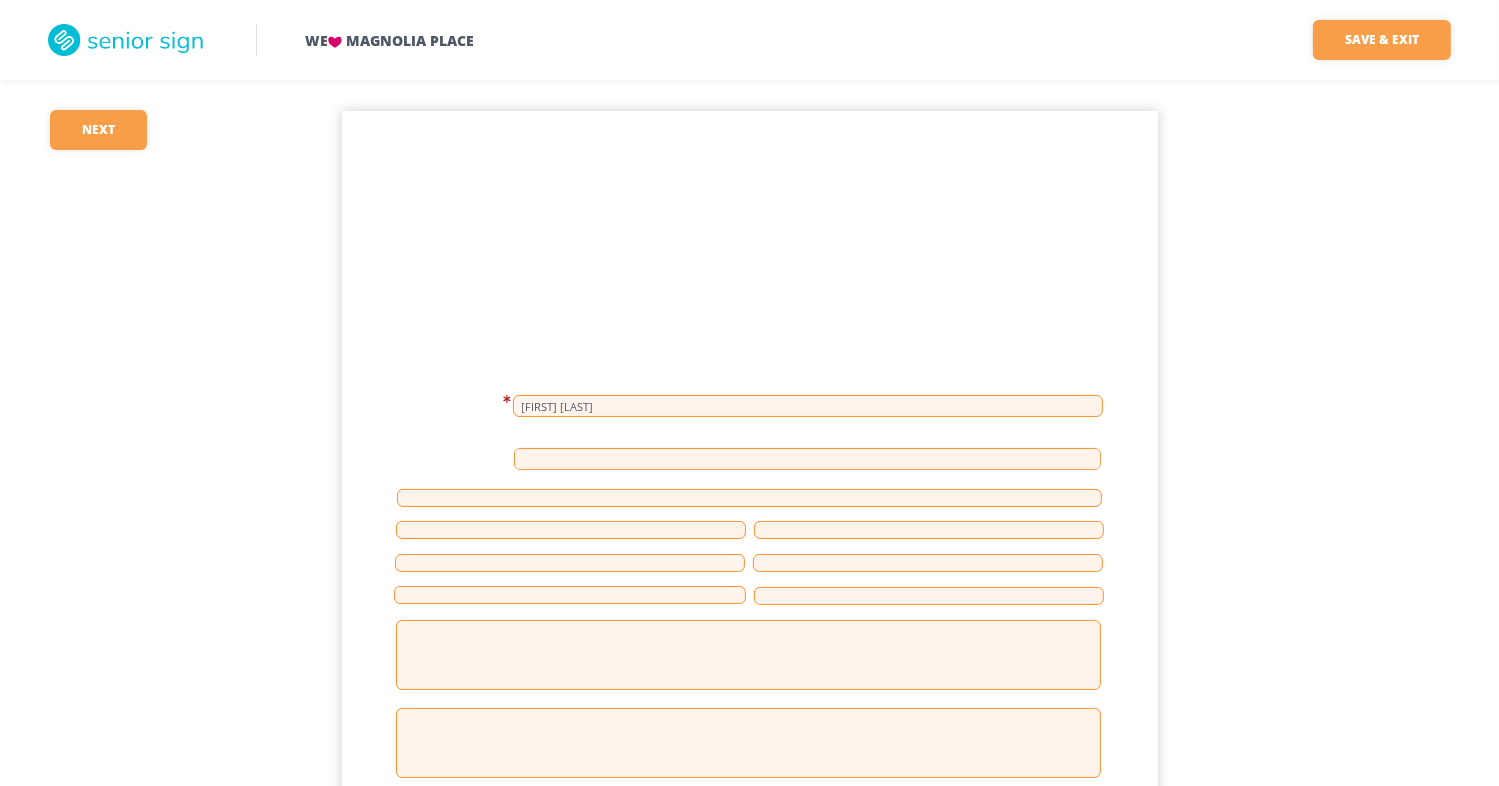 scroll, scrollTop: 0, scrollLeft: 0, axis: both 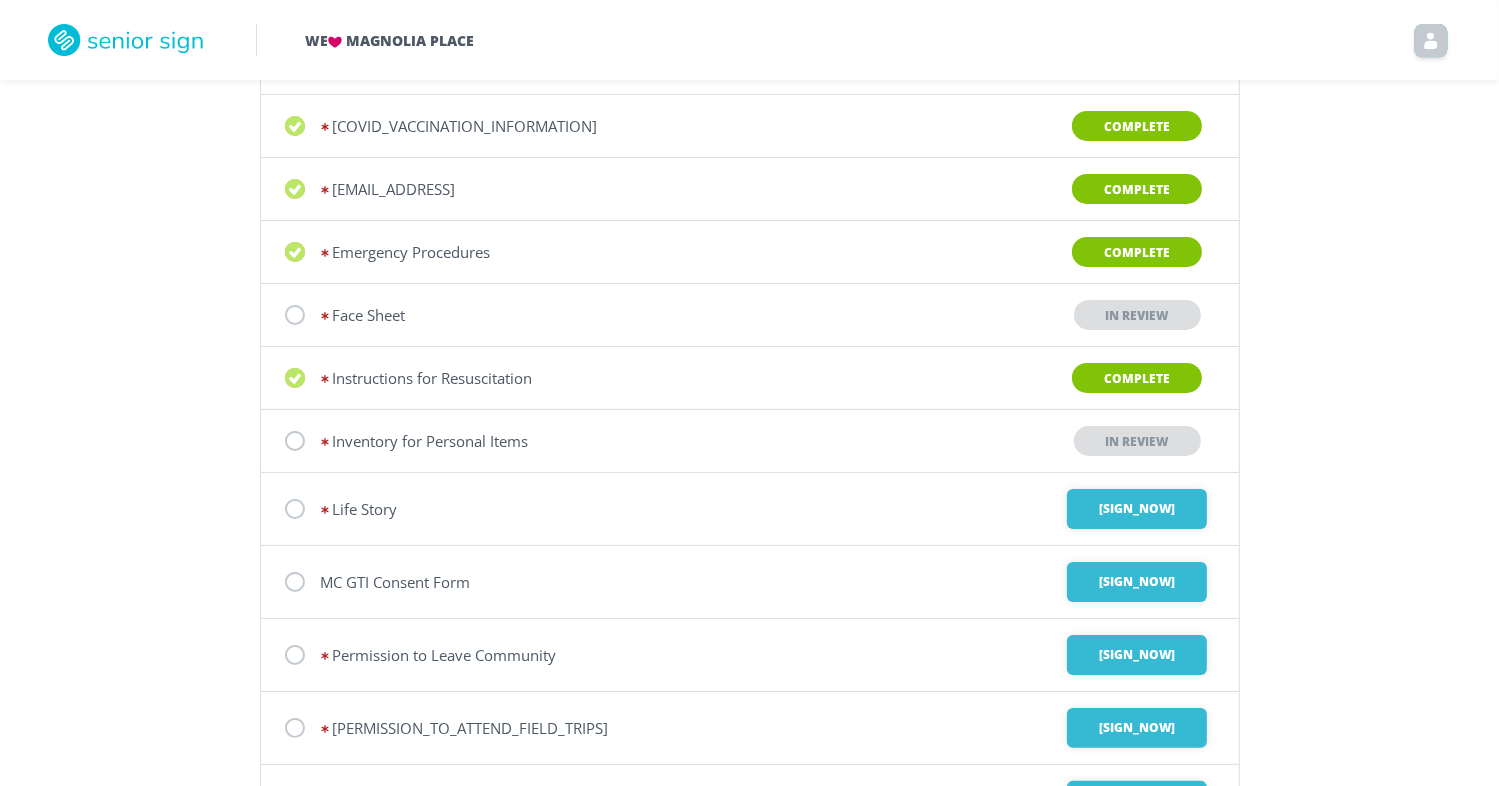 click at bounding box center (295, 126) 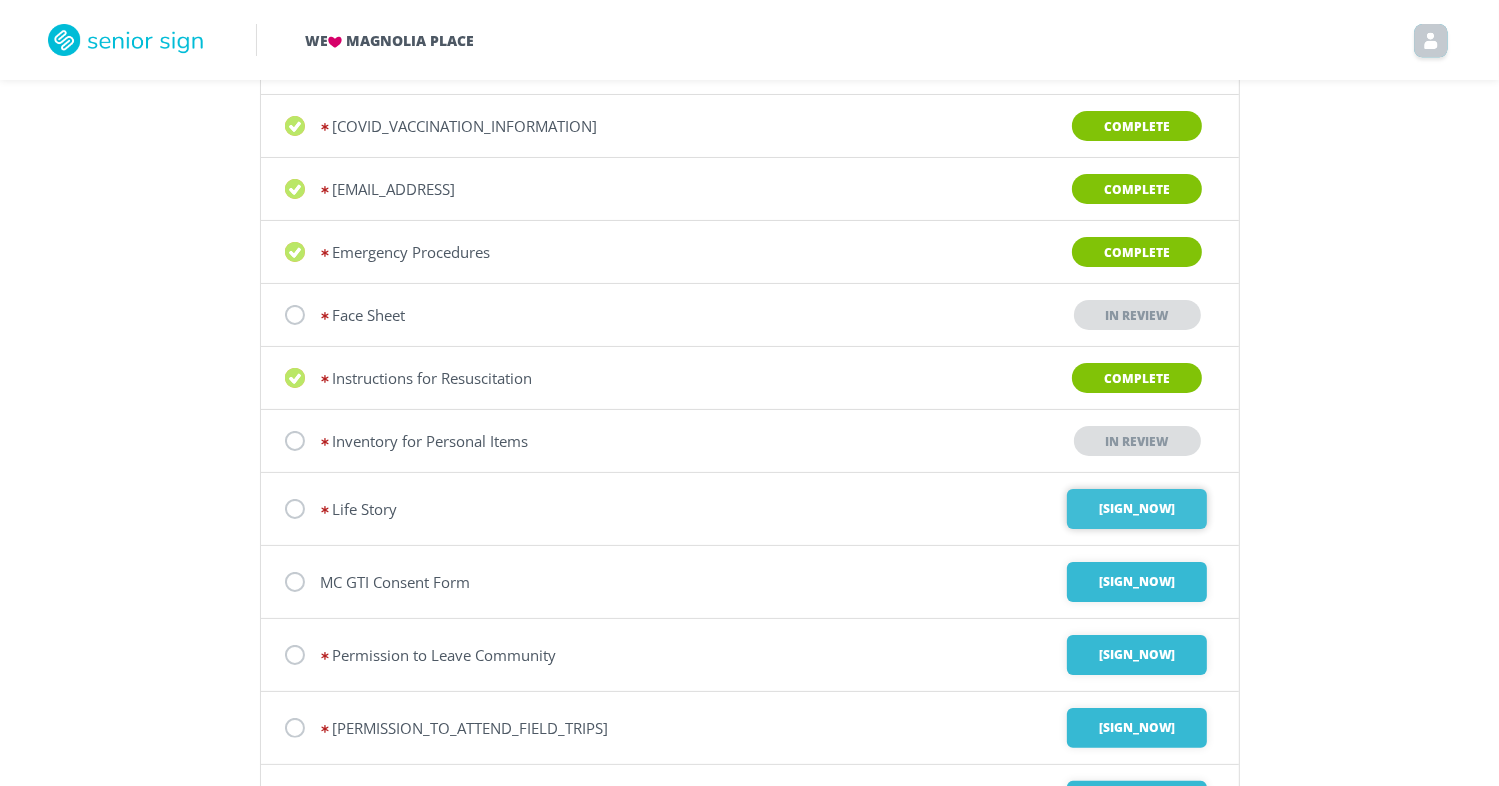 click on "Sign Now" at bounding box center (1137, 509) 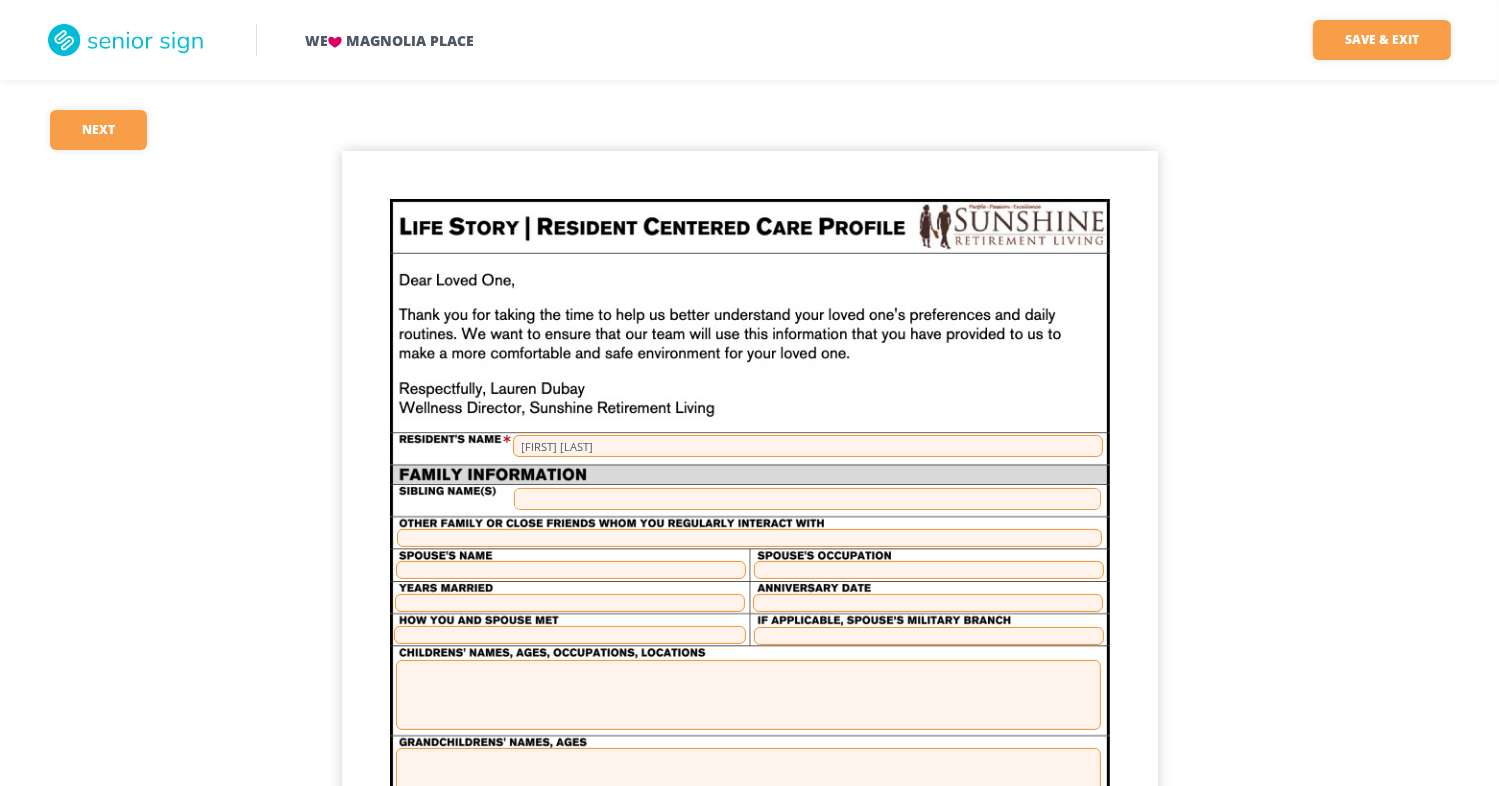 scroll, scrollTop: 300, scrollLeft: 0, axis: vertical 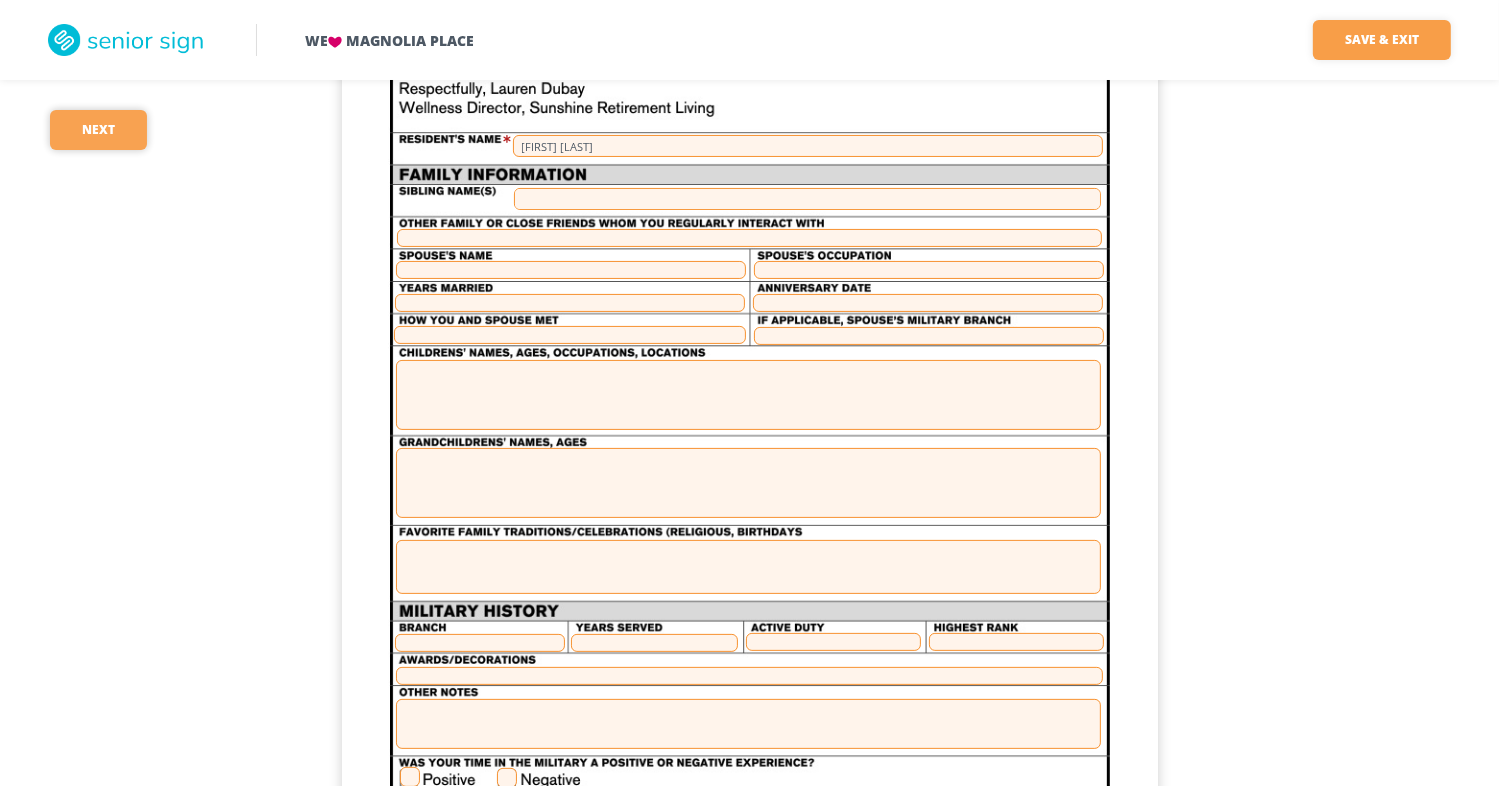 click on "Next" at bounding box center [98, 130] 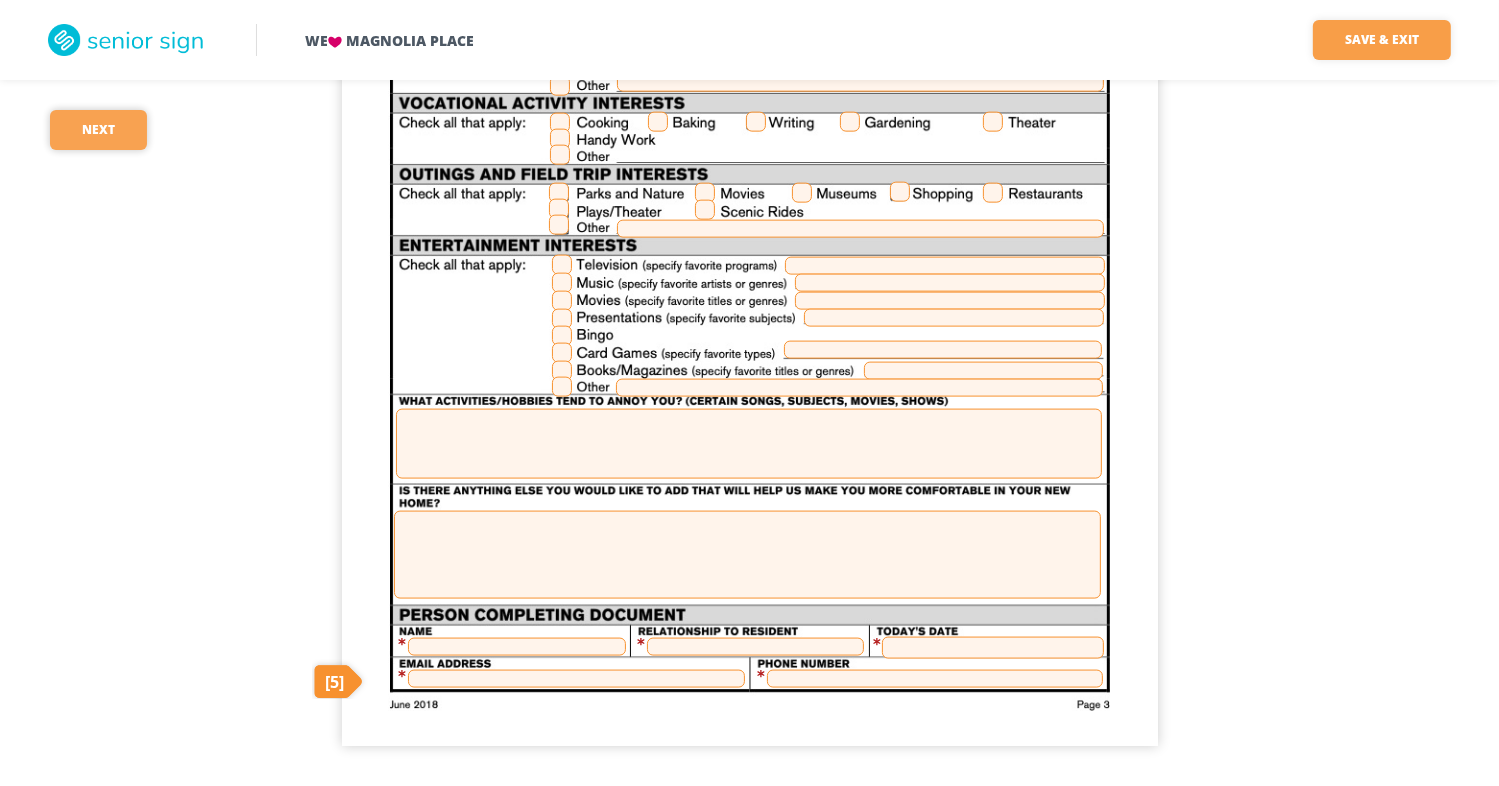 scroll, scrollTop: 2605, scrollLeft: 0, axis: vertical 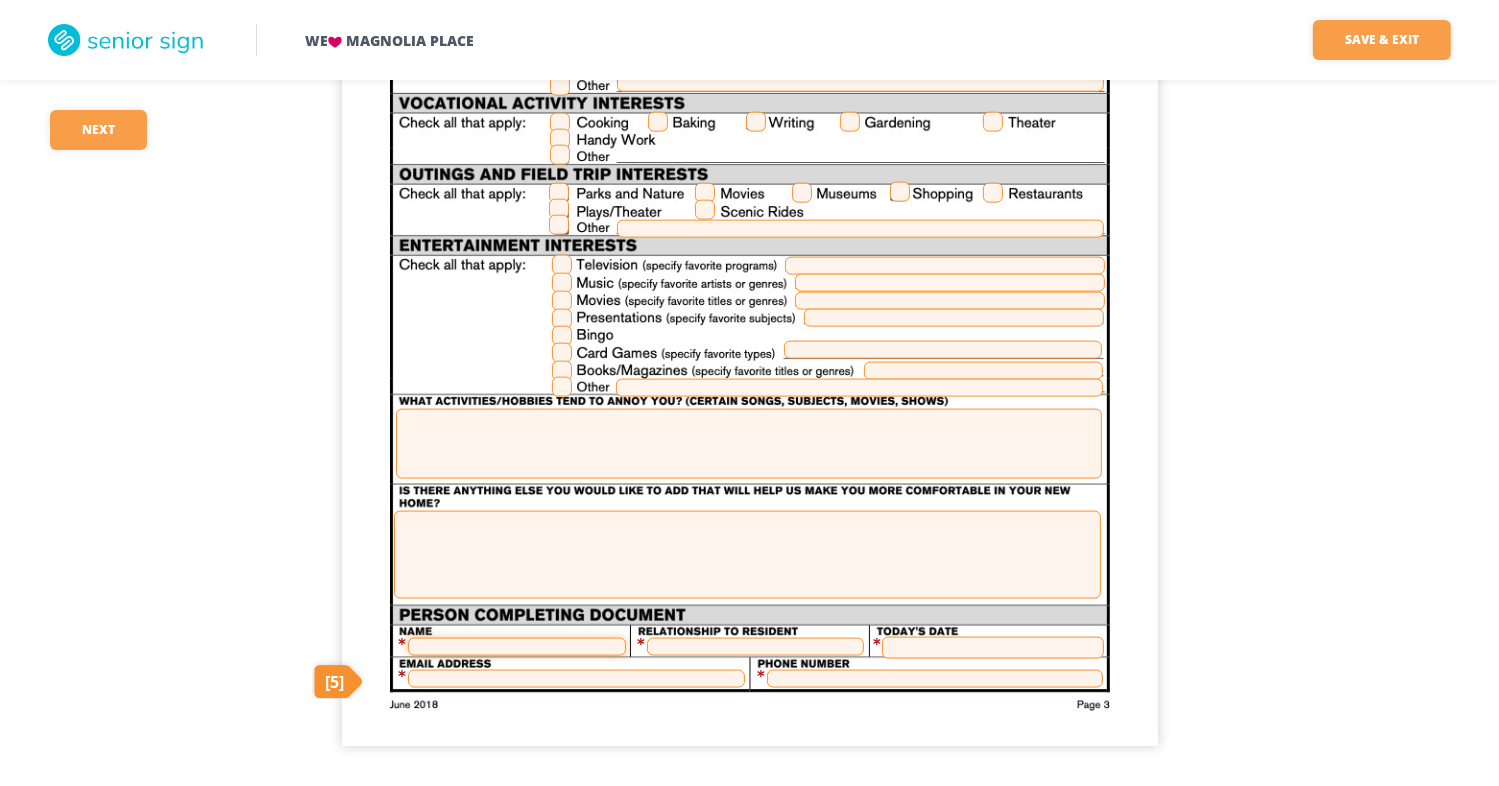 click at bounding box center (517, 647) 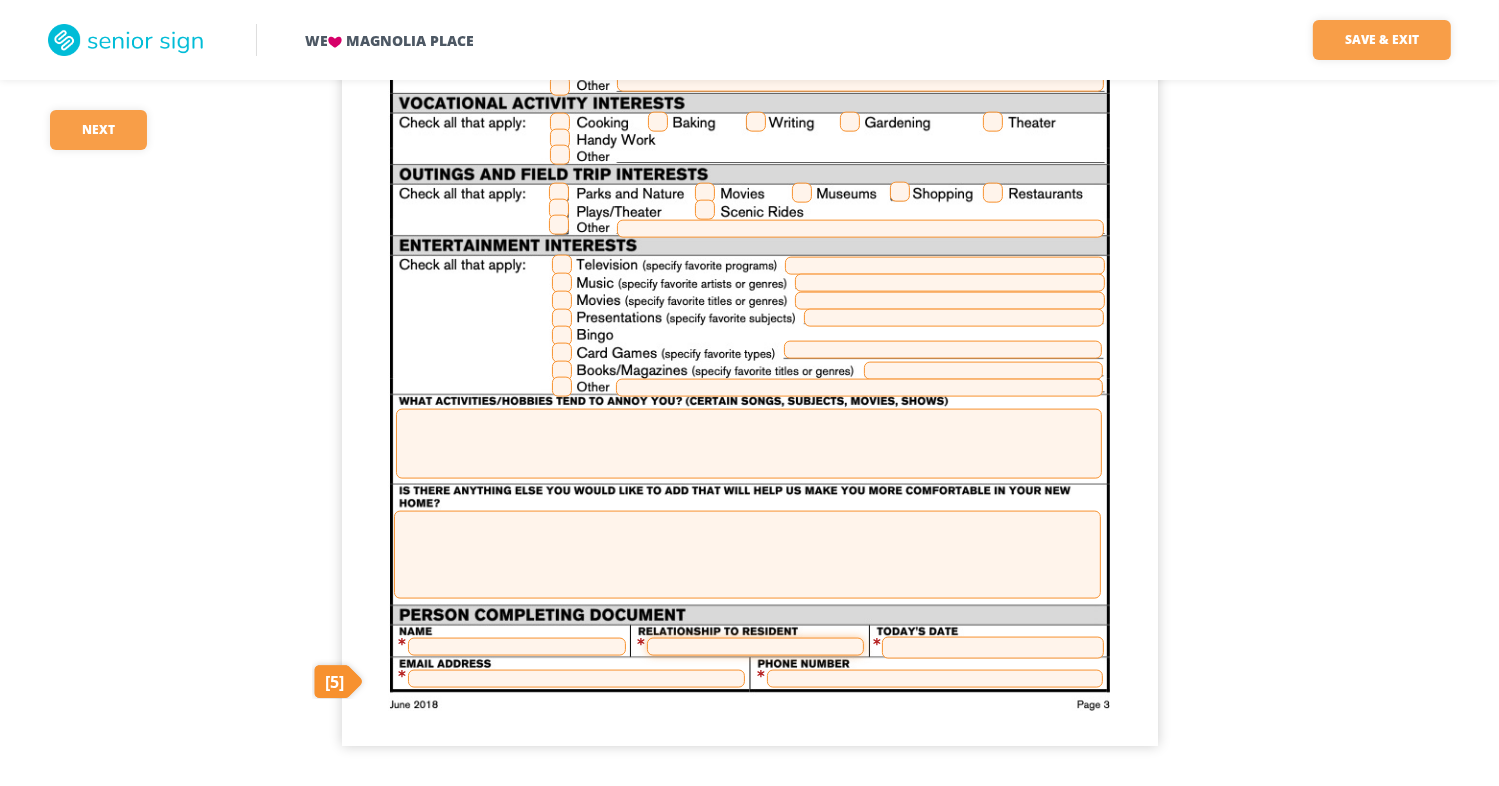 click at bounding box center [755, 647] 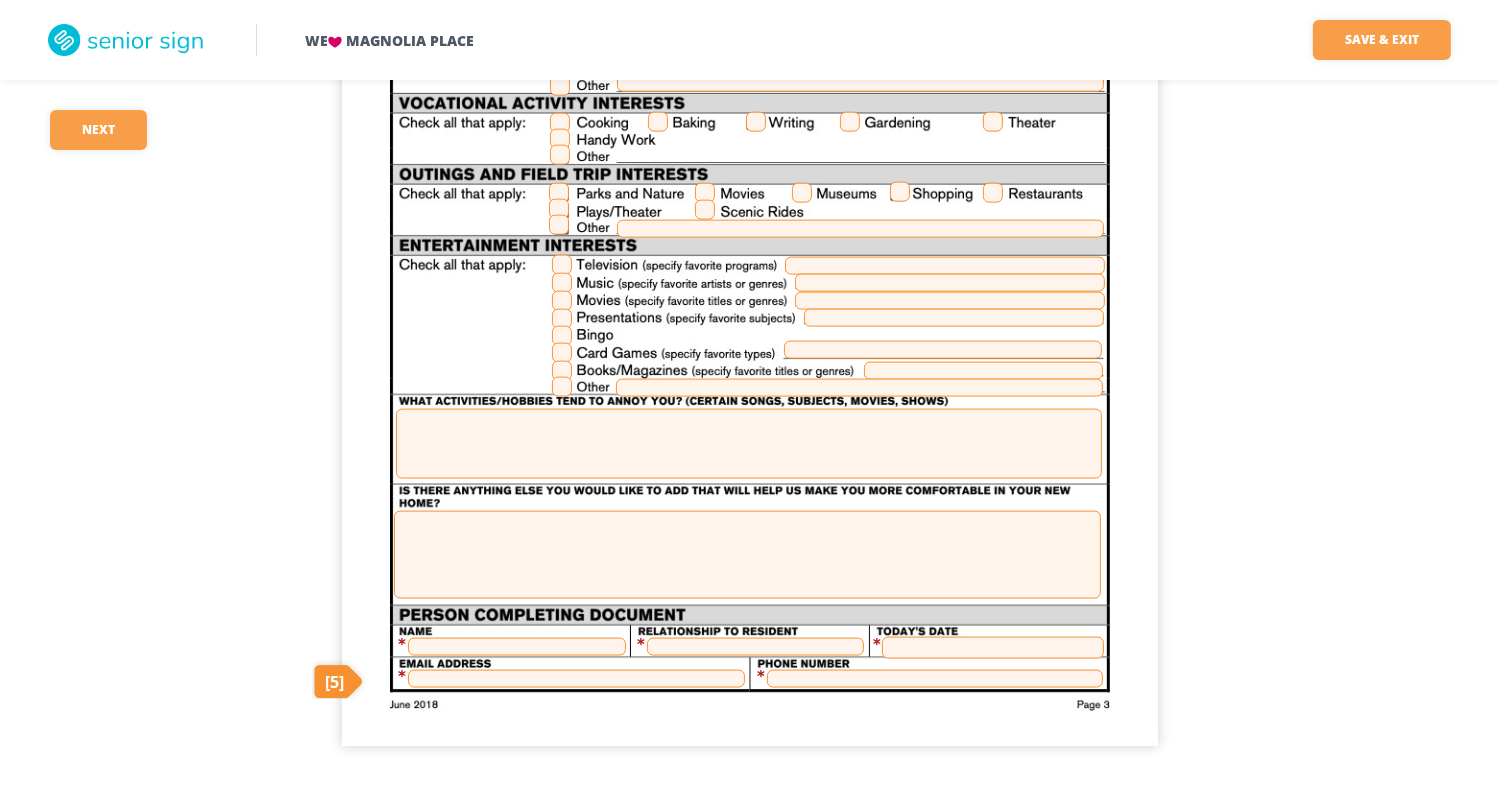 click at bounding box center [993, 648] 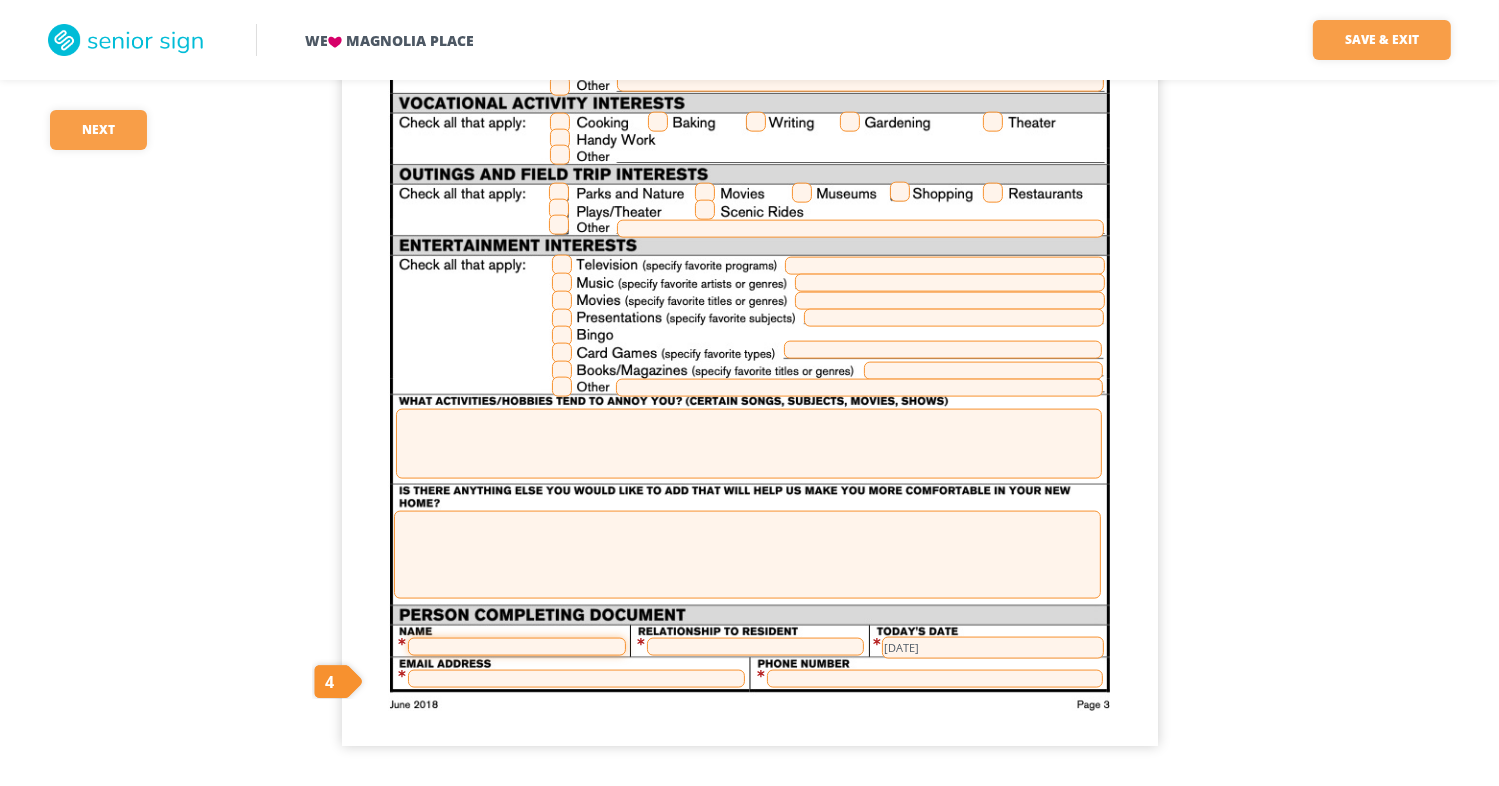 click at bounding box center [517, 647] 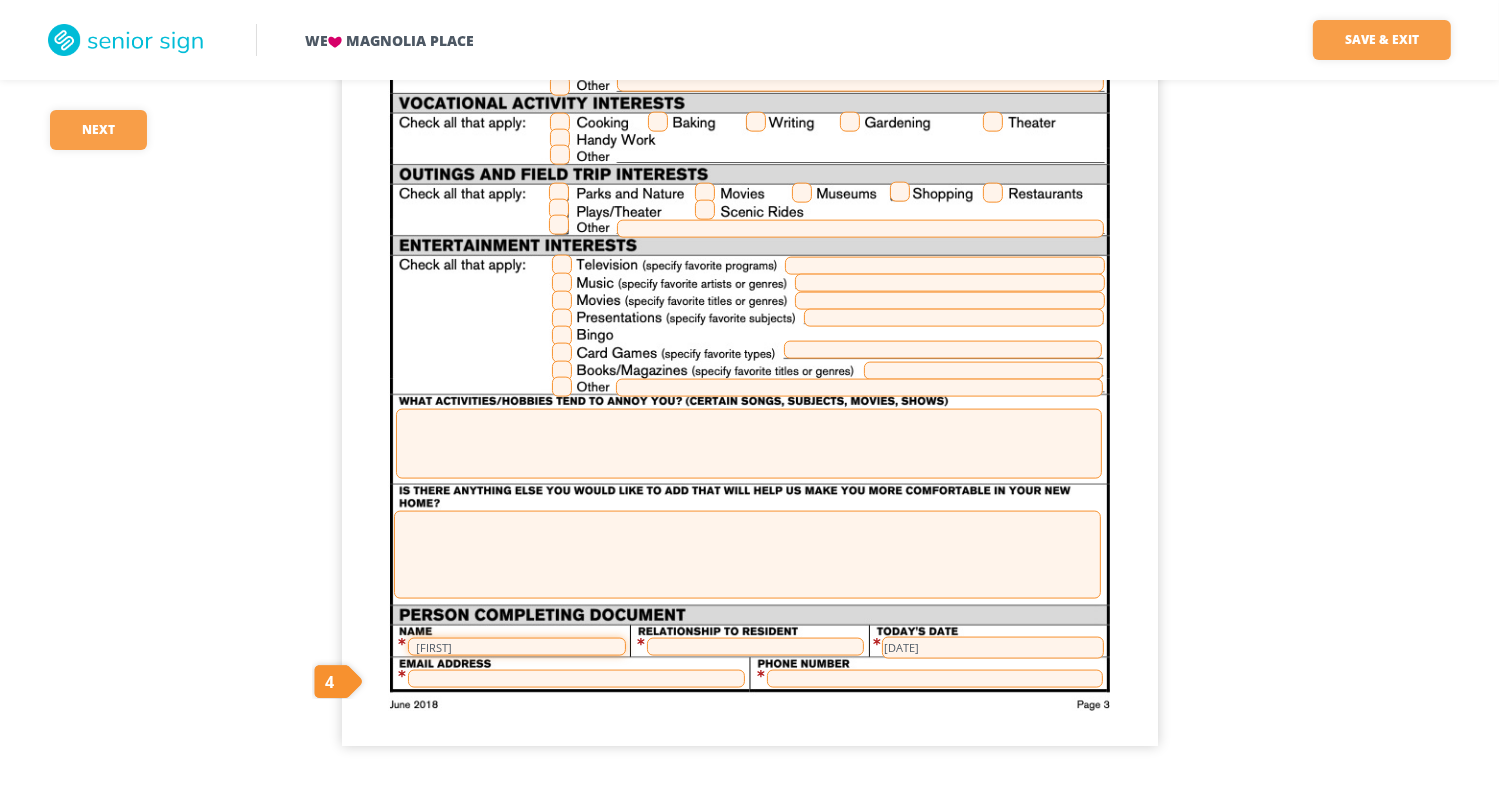 type on "Michele" 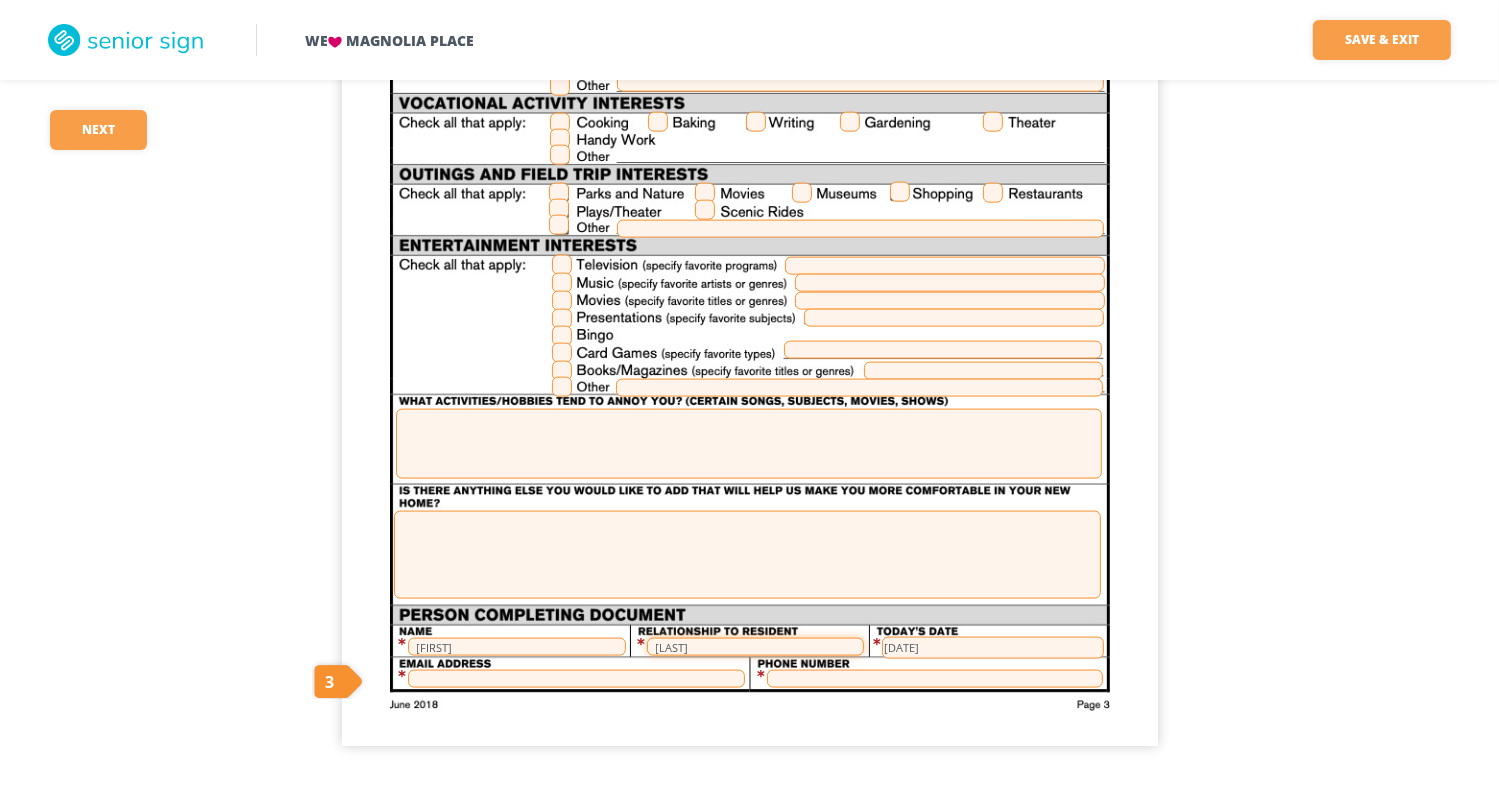 type on "Wa" 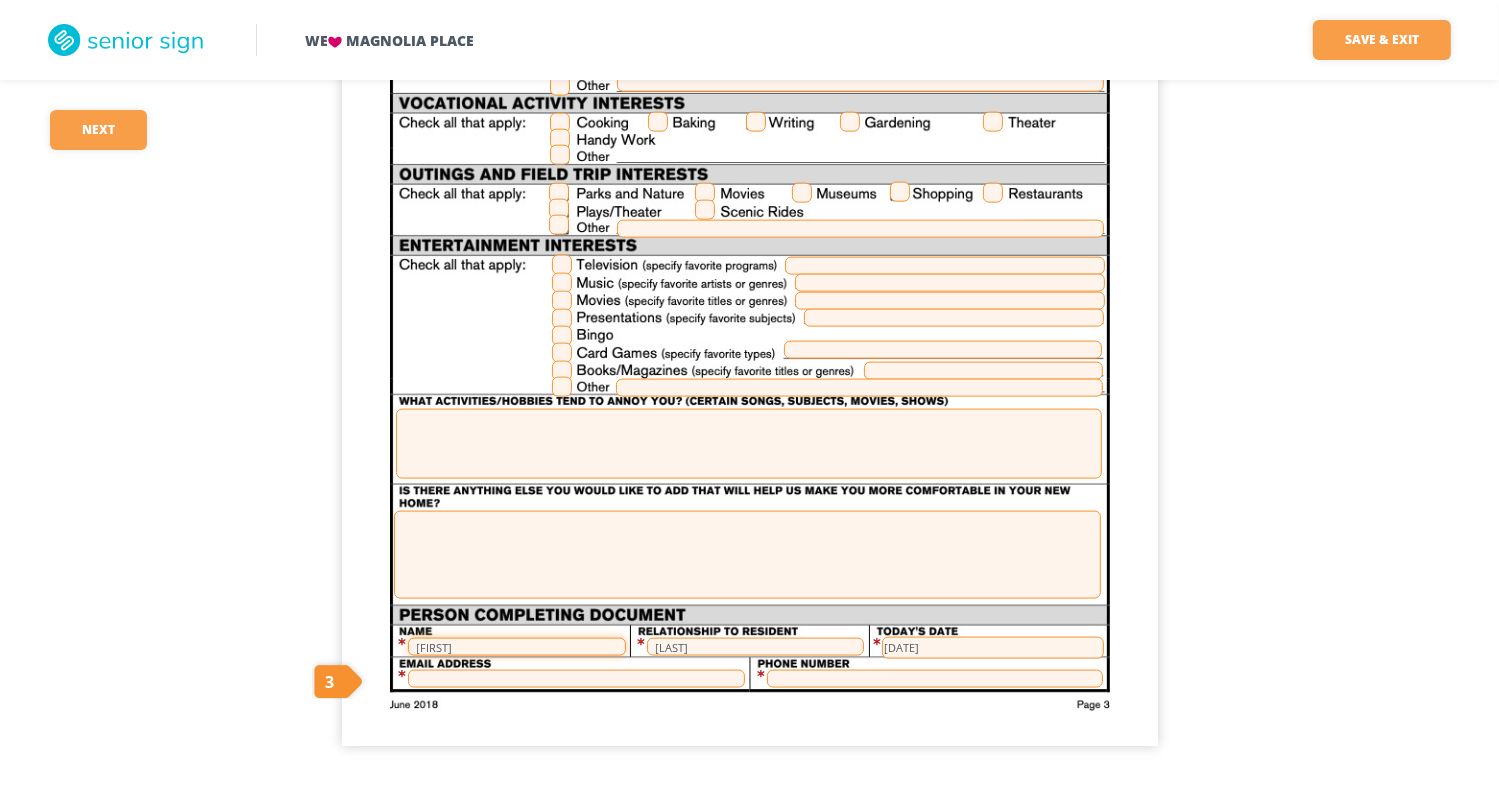 click on "Michele" at bounding box center (517, 647) 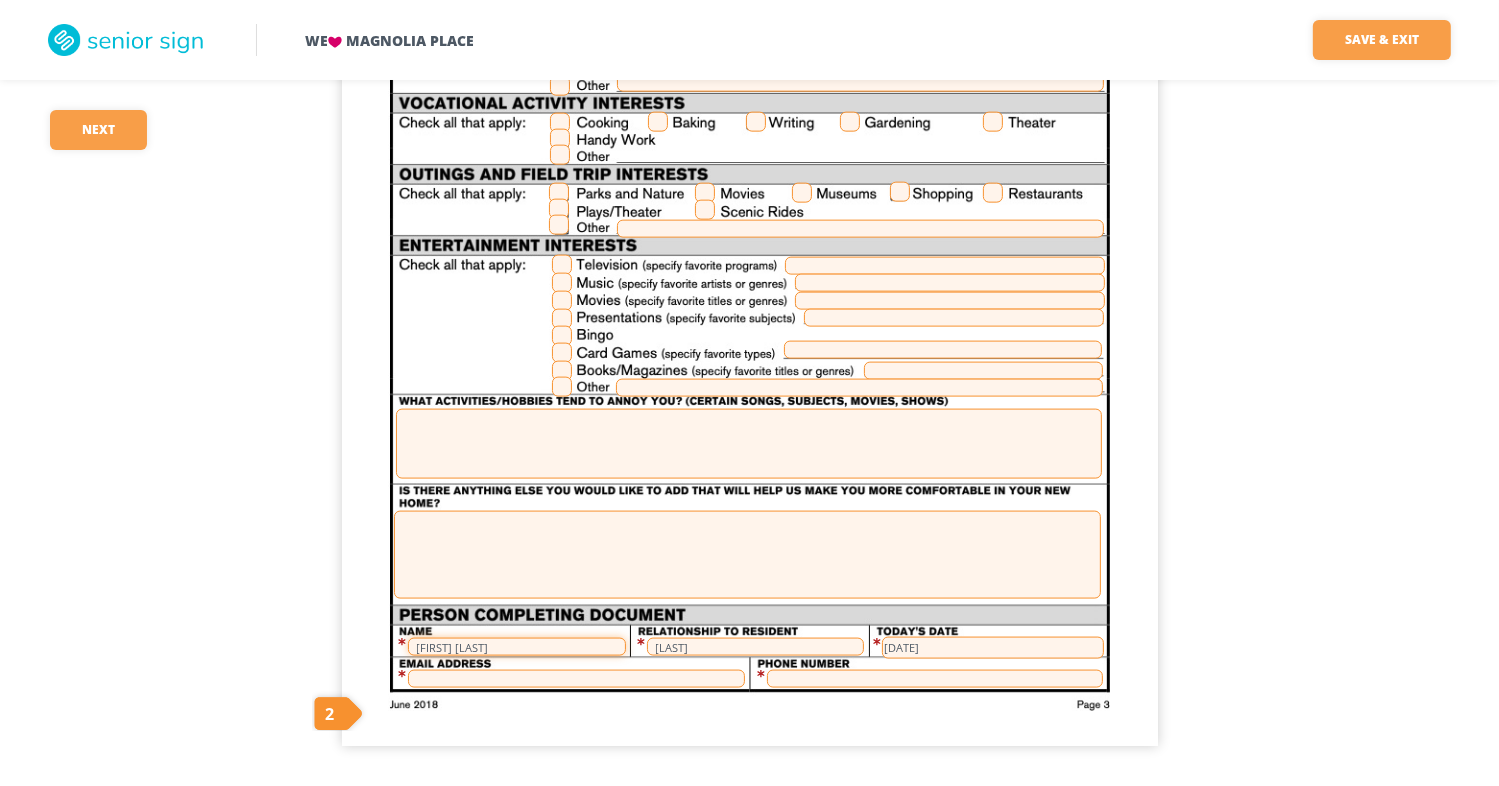 type on "Michele Warsaw" 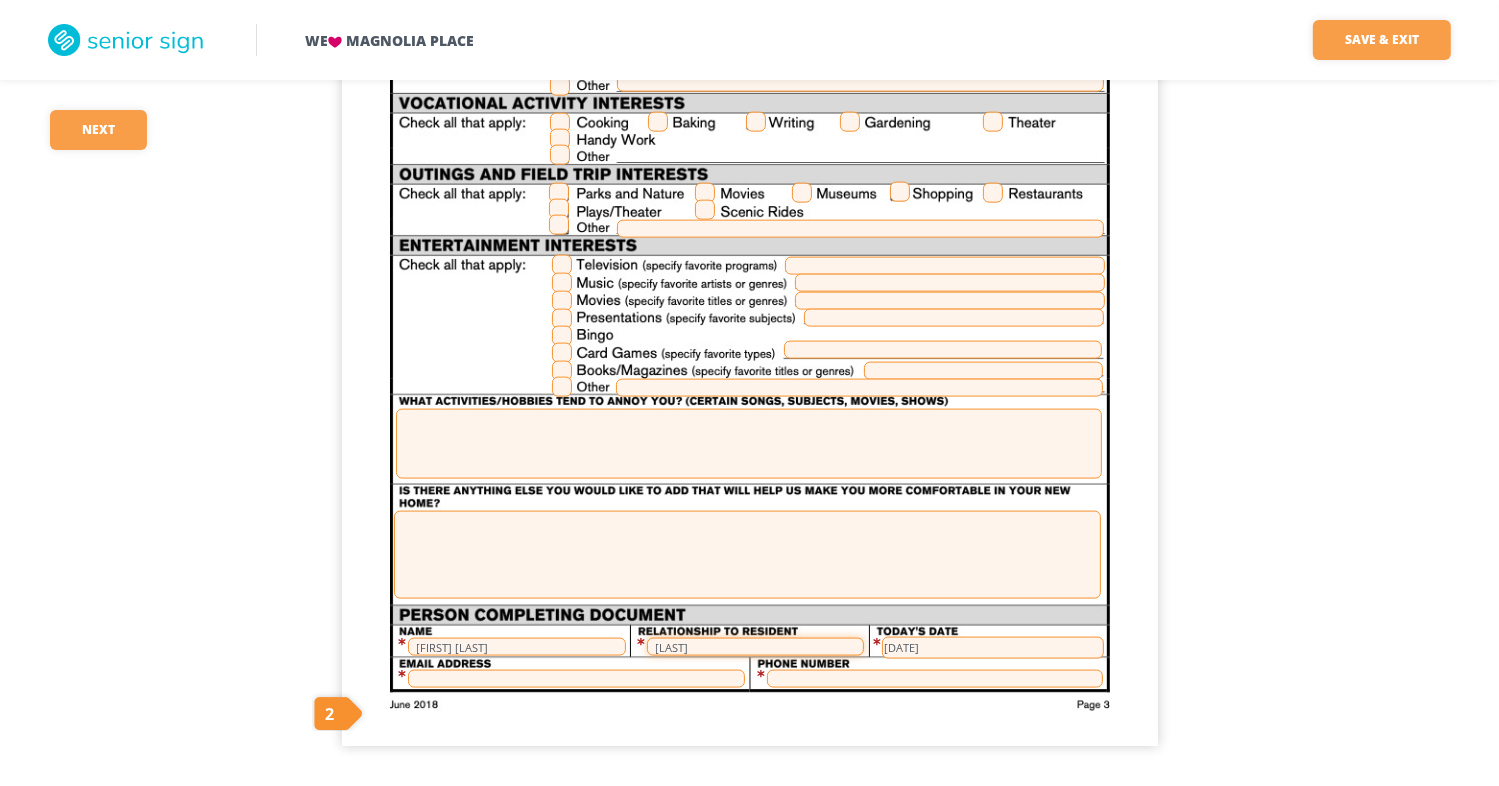 drag, startPoint x: 669, startPoint y: 633, endPoint x: 656, endPoint y: 633, distance: 13 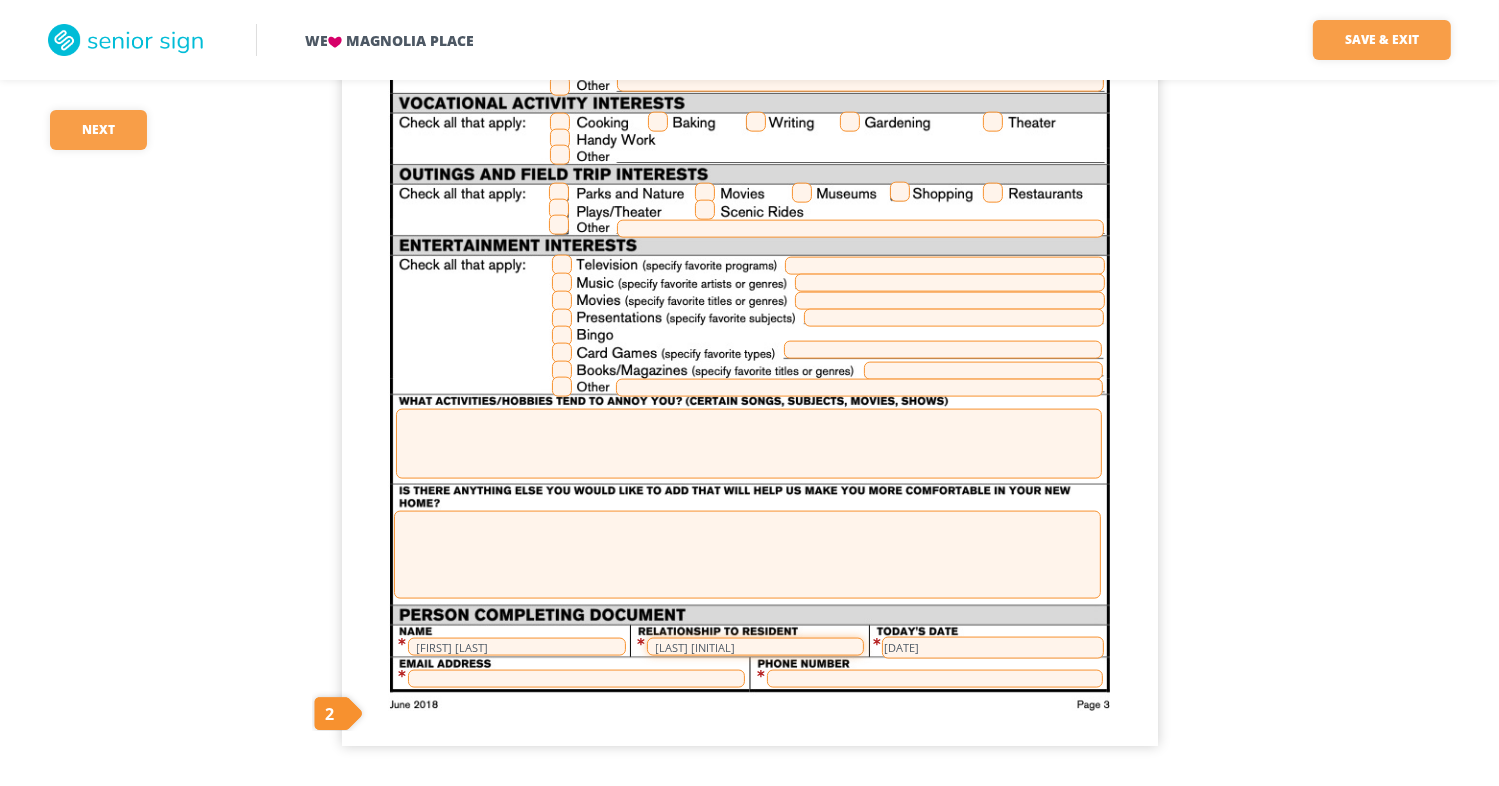 type on "daughter POA" 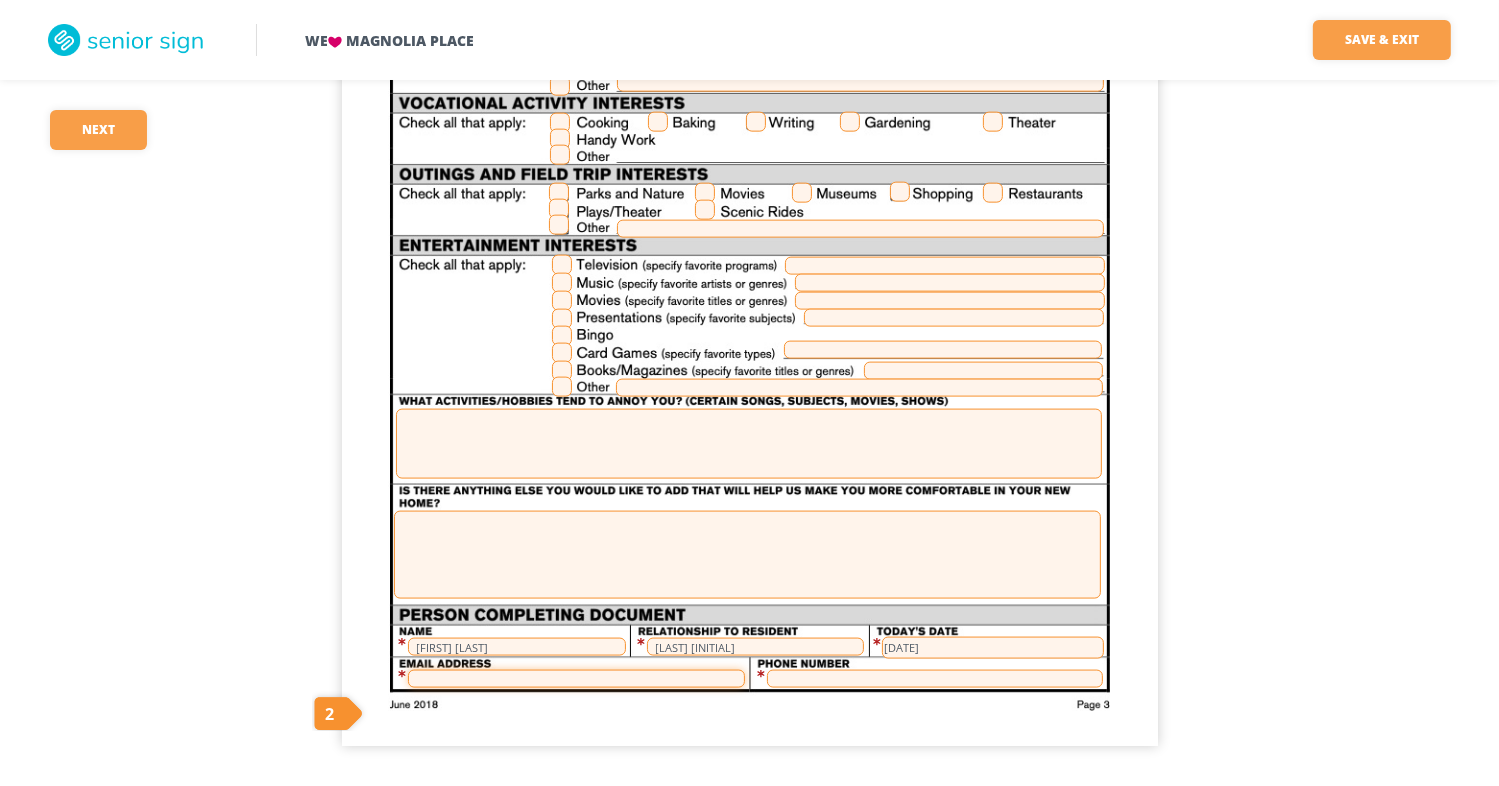 click at bounding box center [576, 679] 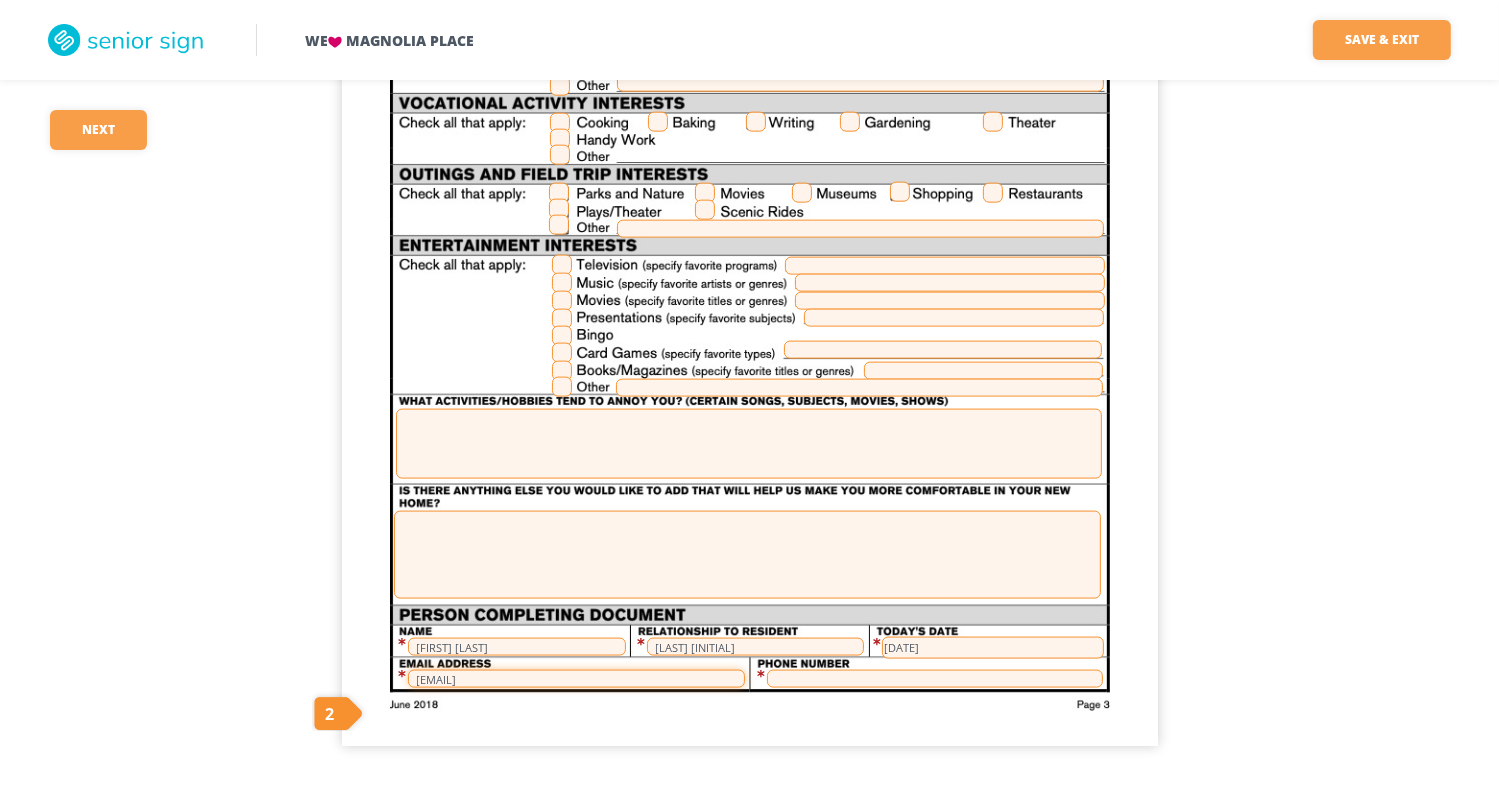 type on "michelewarsaw@gmail.com" 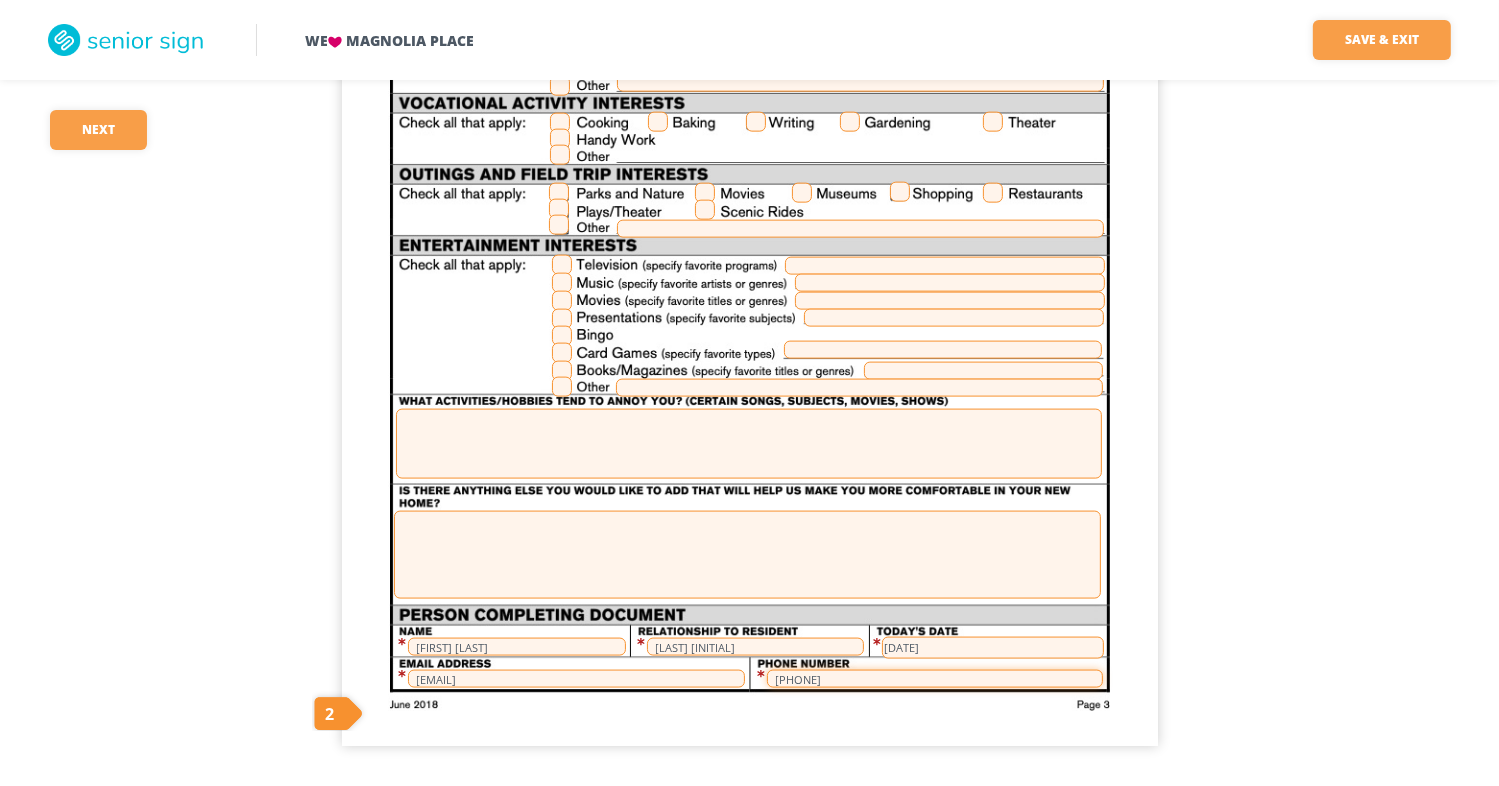 click on "(___)____-____" at bounding box center (935, 679) 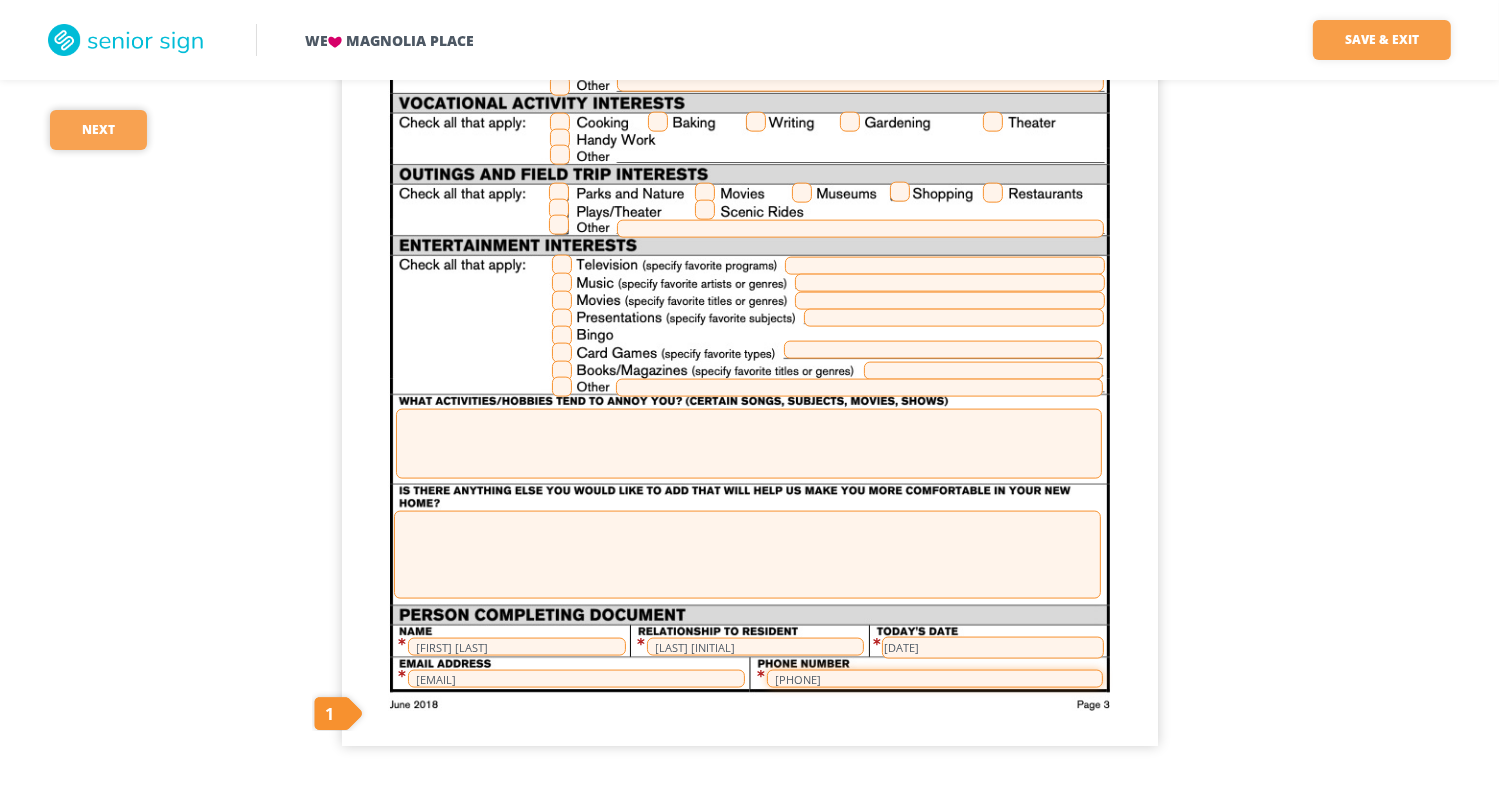type on "(314)_215-1951" 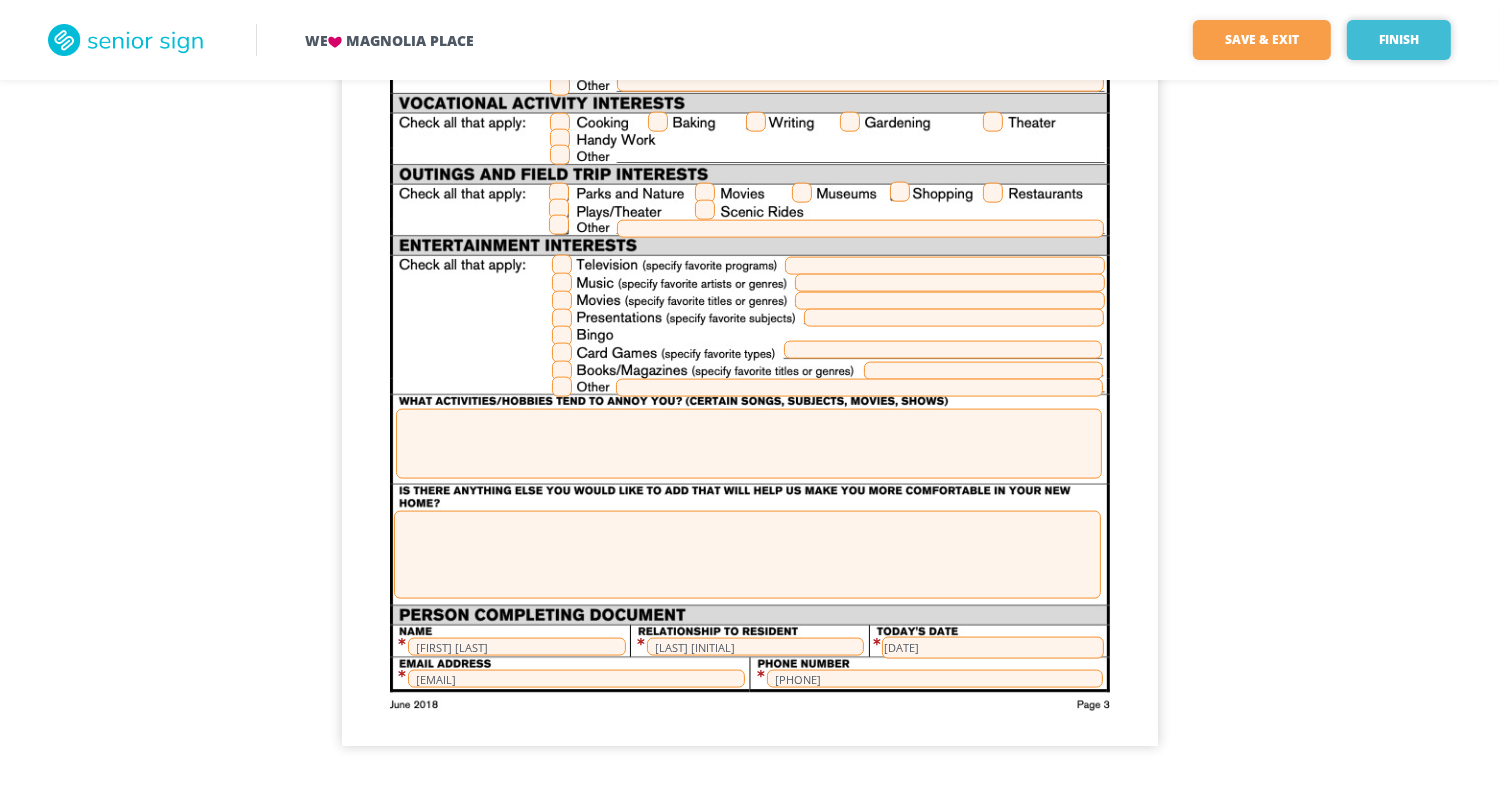 click on "Finish" at bounding box center [1399, 40] 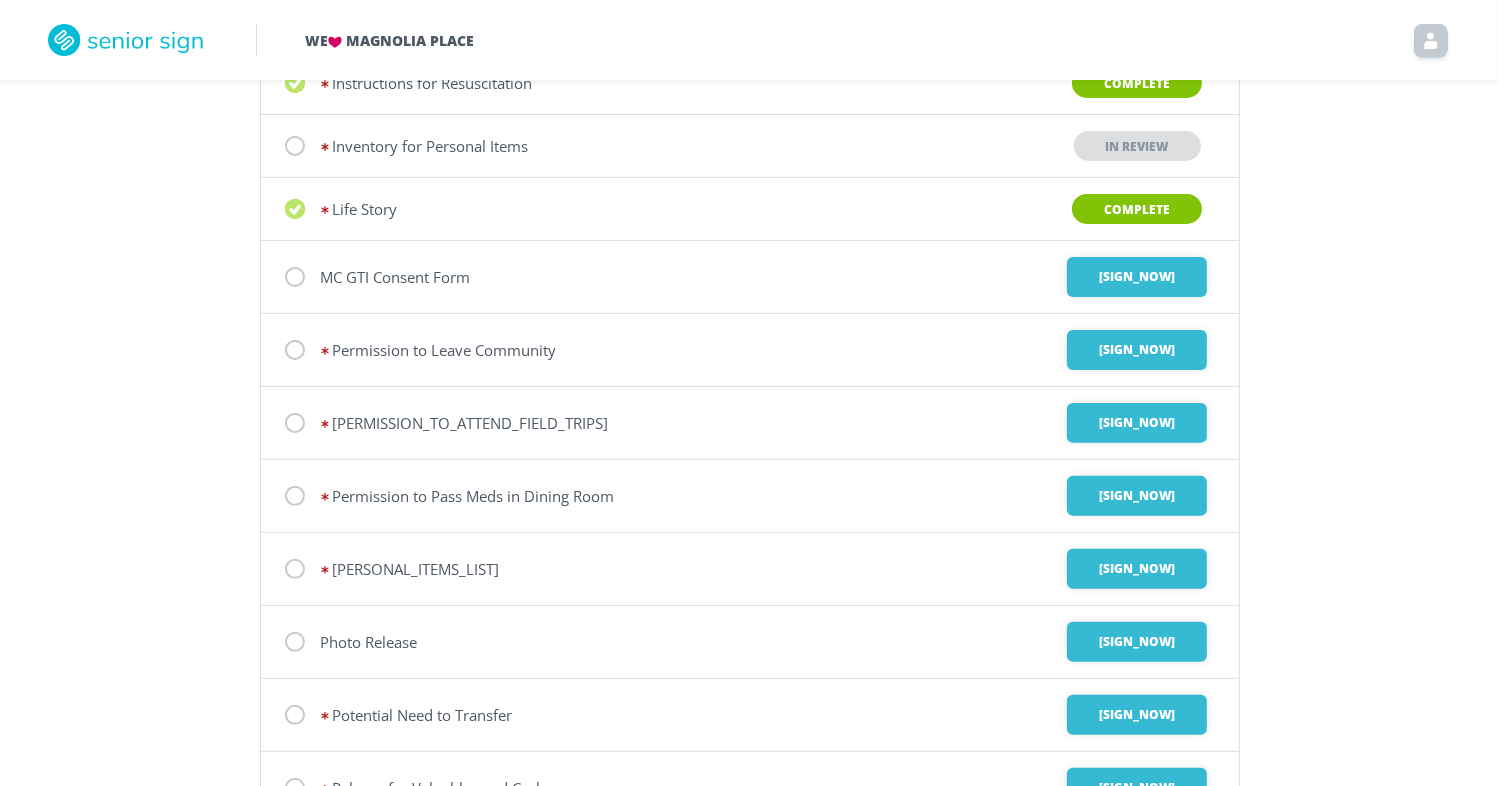 scroll, scrollTop: 500, scrollLeft: 0, axis: vertical 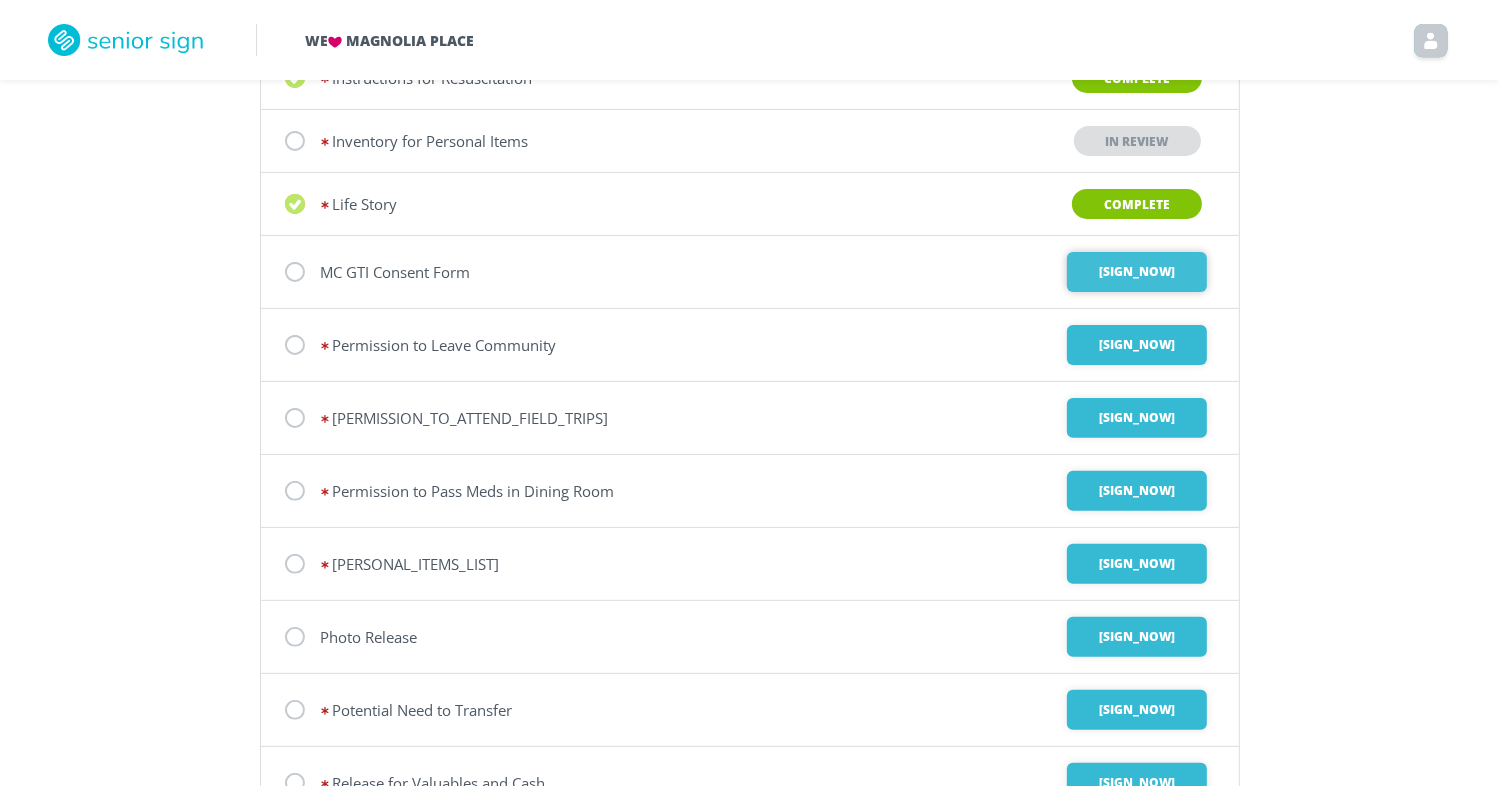 click on "•••• •••" at bounding box center [1137, 272] 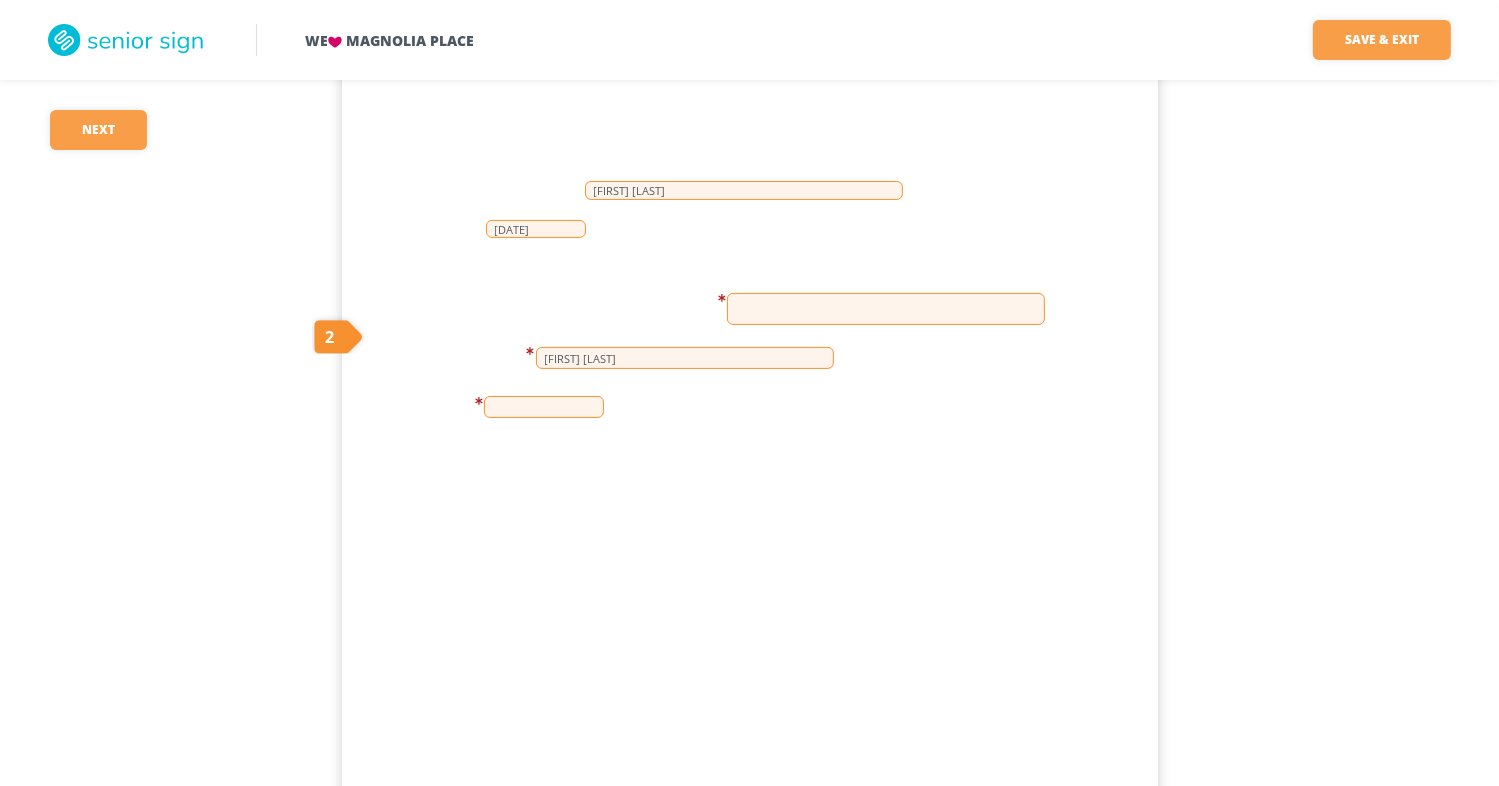 scroll, scrollTop: 476, scrollLeft: 0, axis: vertical 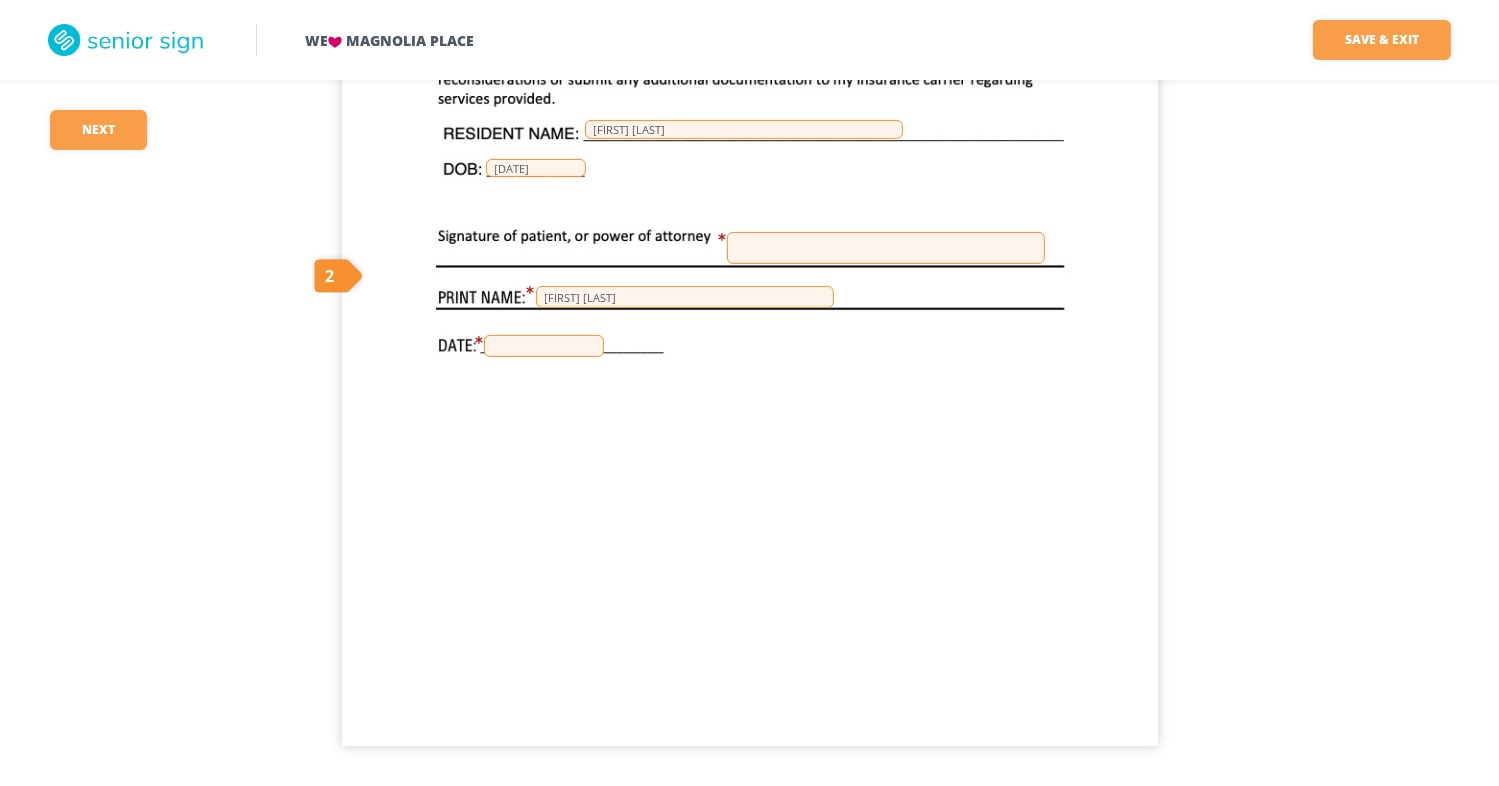 click at bounding box center [544, 346] 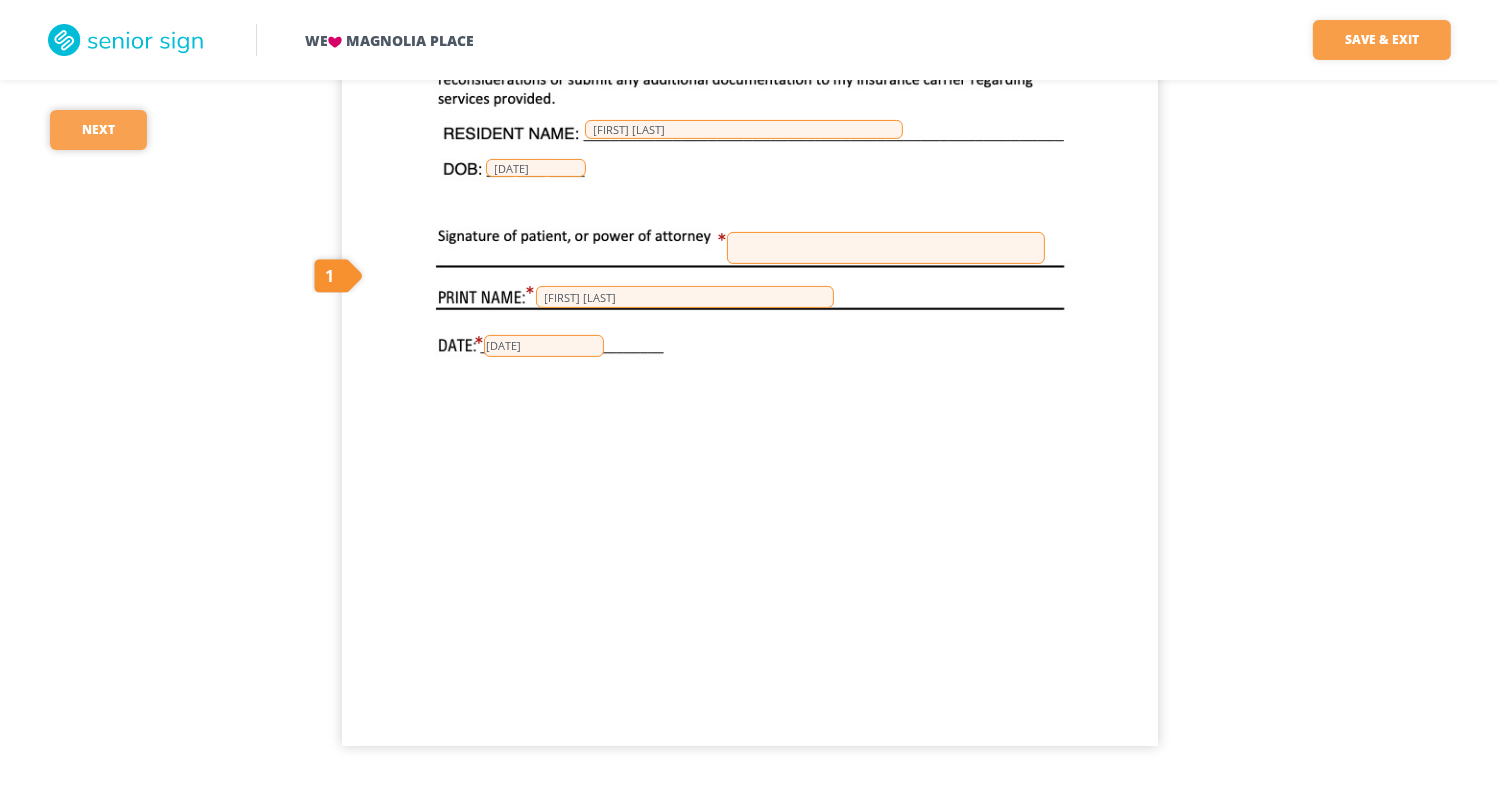 click on "••••" at bounding box center [98, 130] 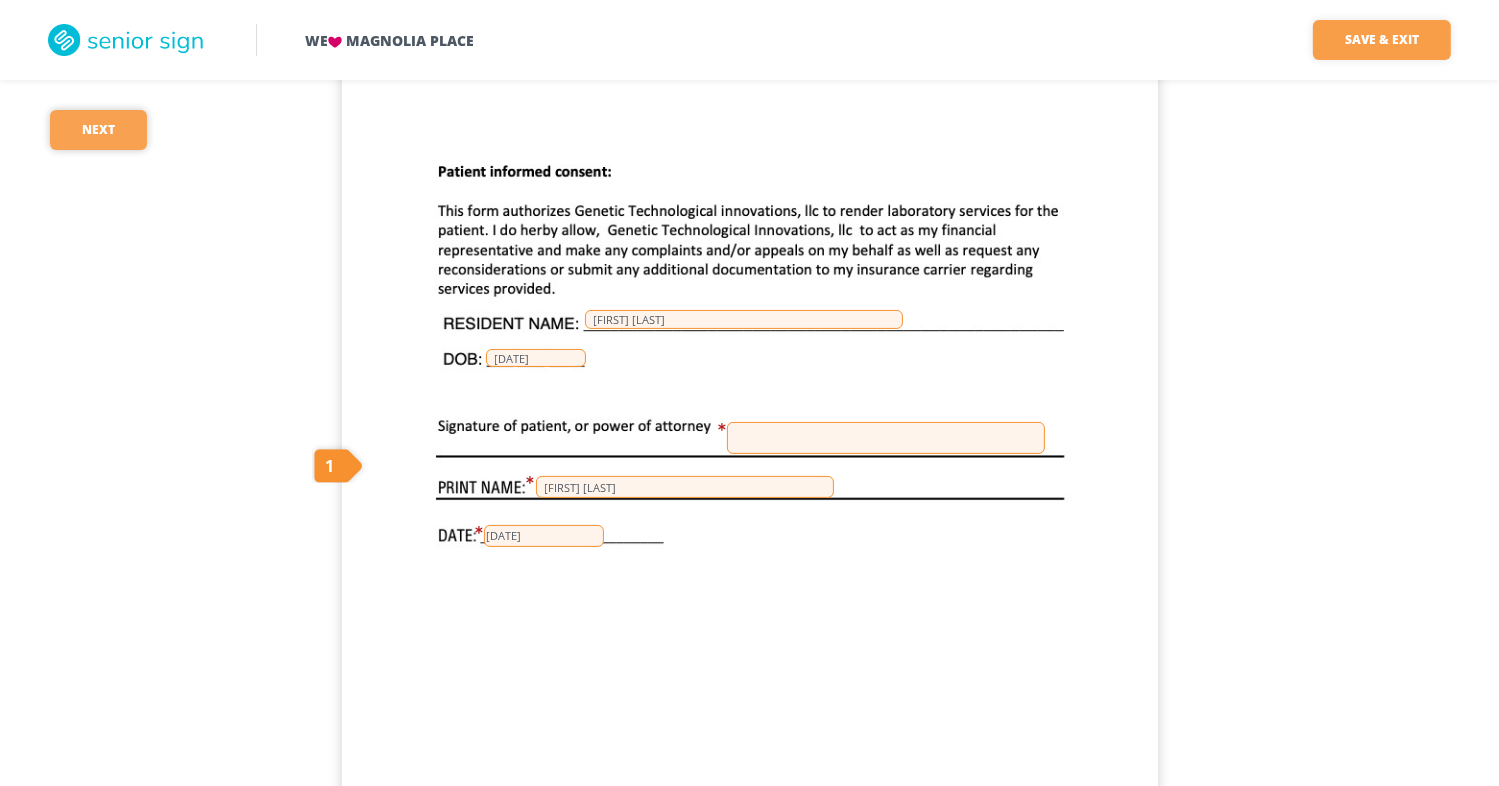 scroll, scrollTop: 263, scrollLeft: 0, axis: vertical 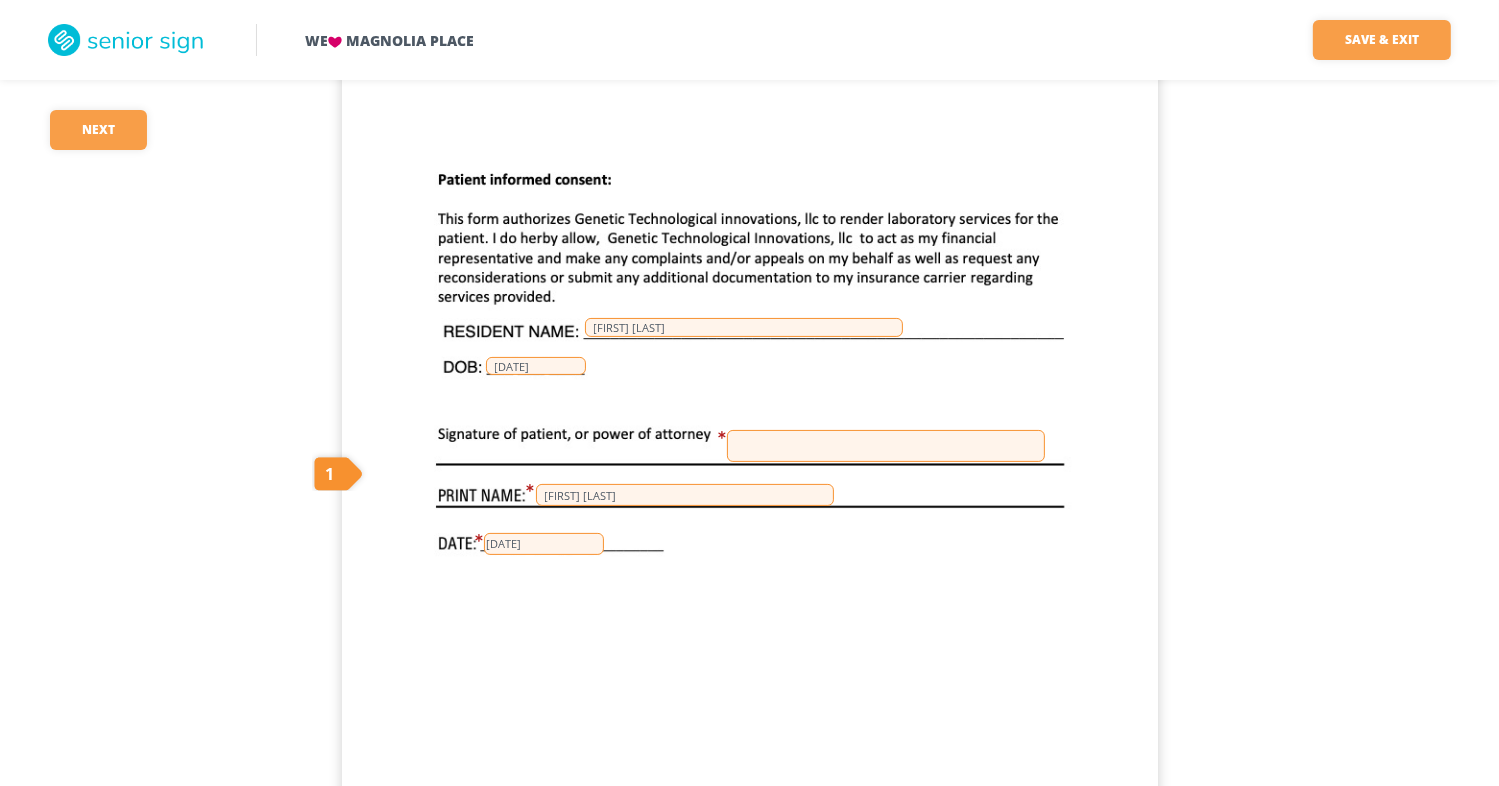 click at bounding box center (886, 446) 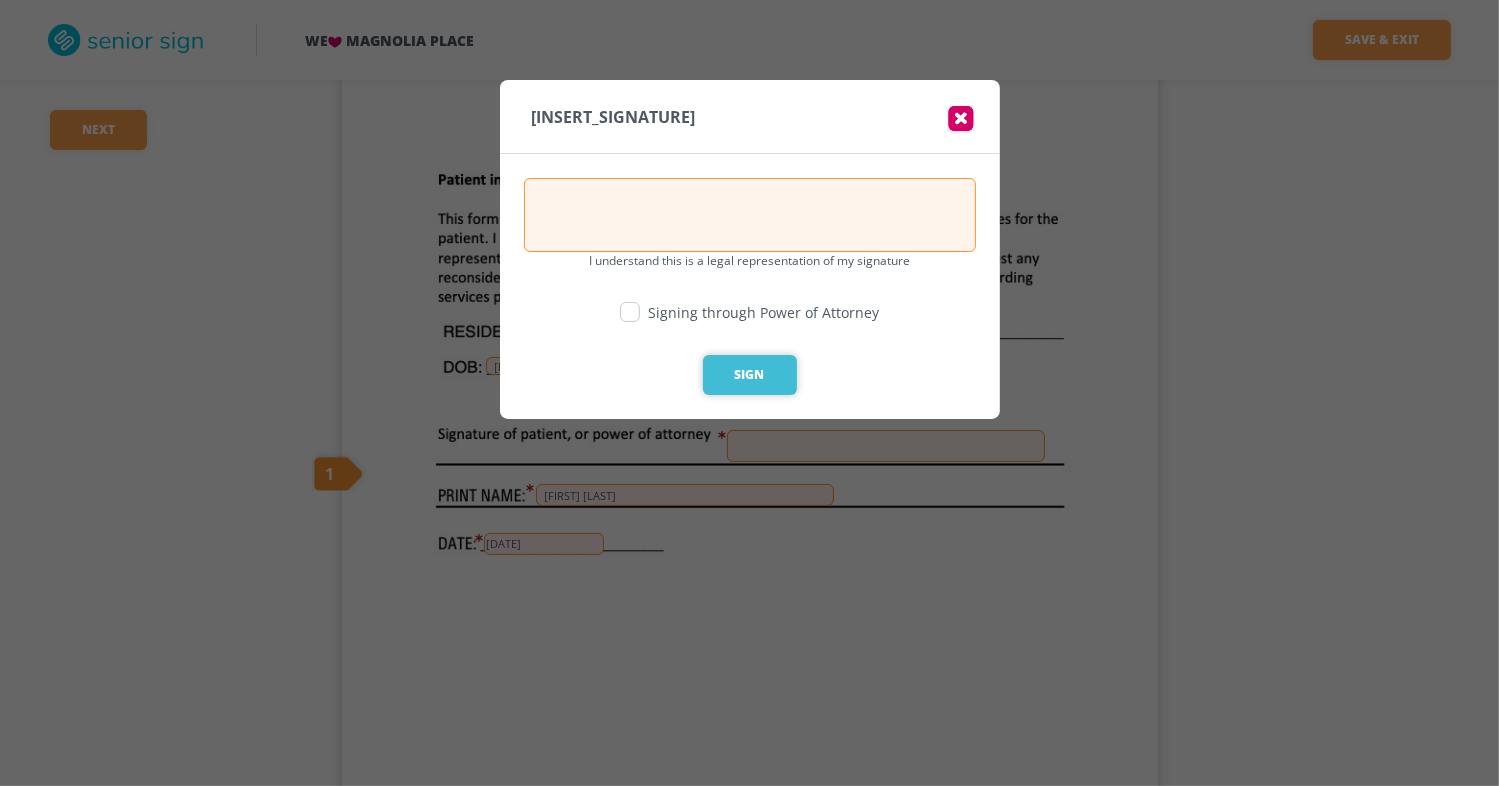 click on "••••" at bounding box center (750, 375) 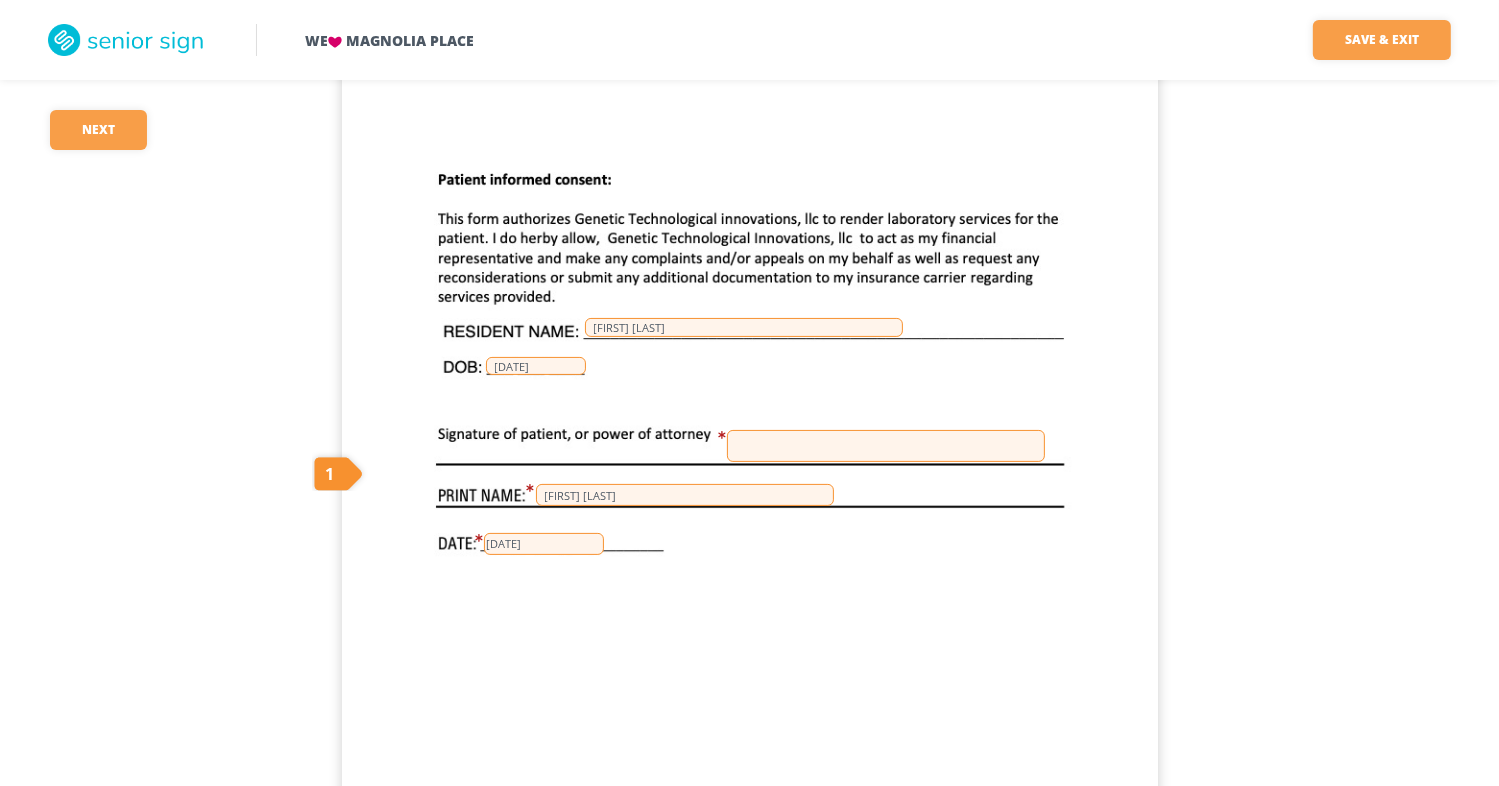 click at bounding box center (886, 446) 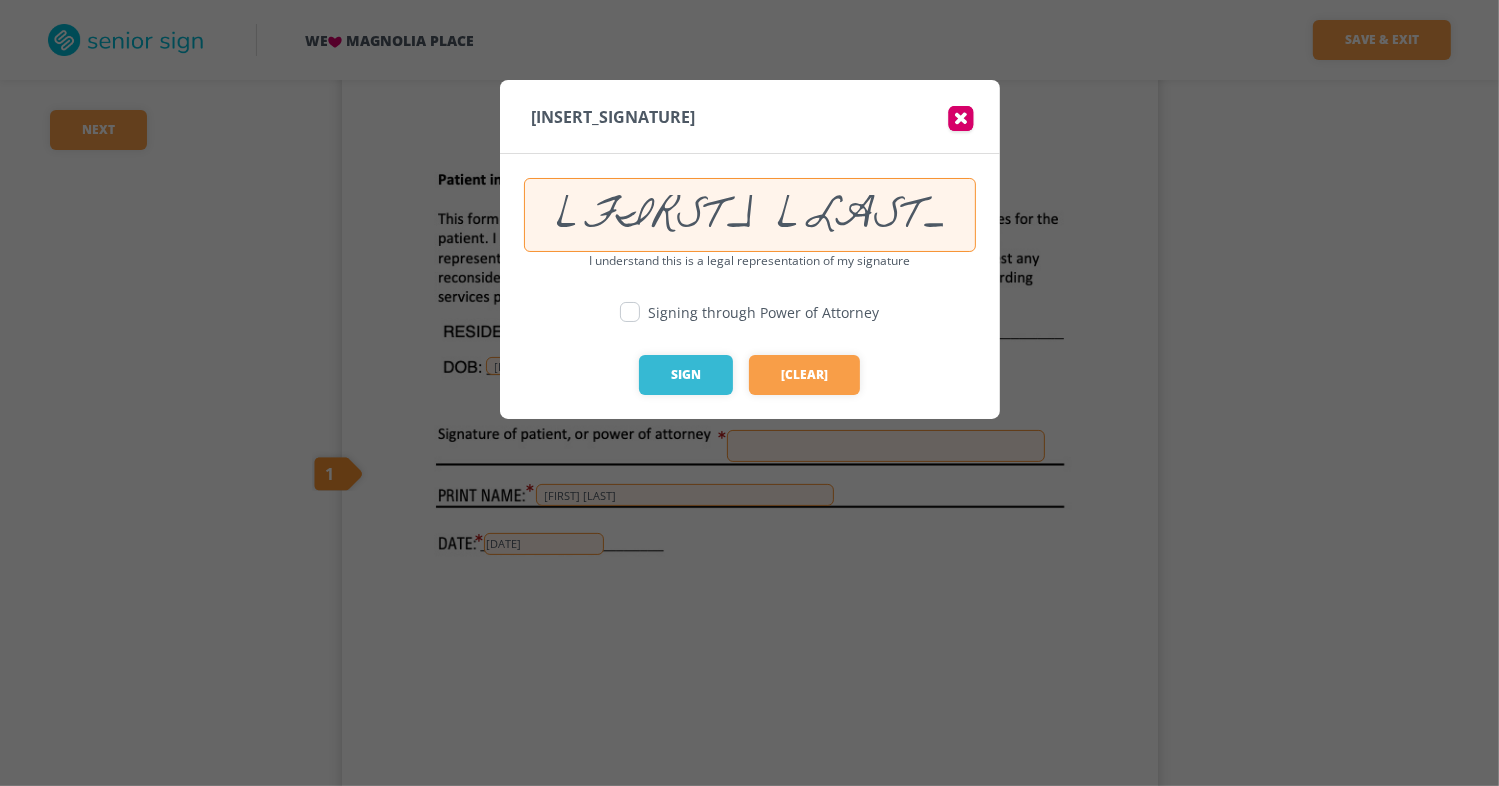 scroll, scrollTop: 0, scrollLeft: 1, axis: horizontal 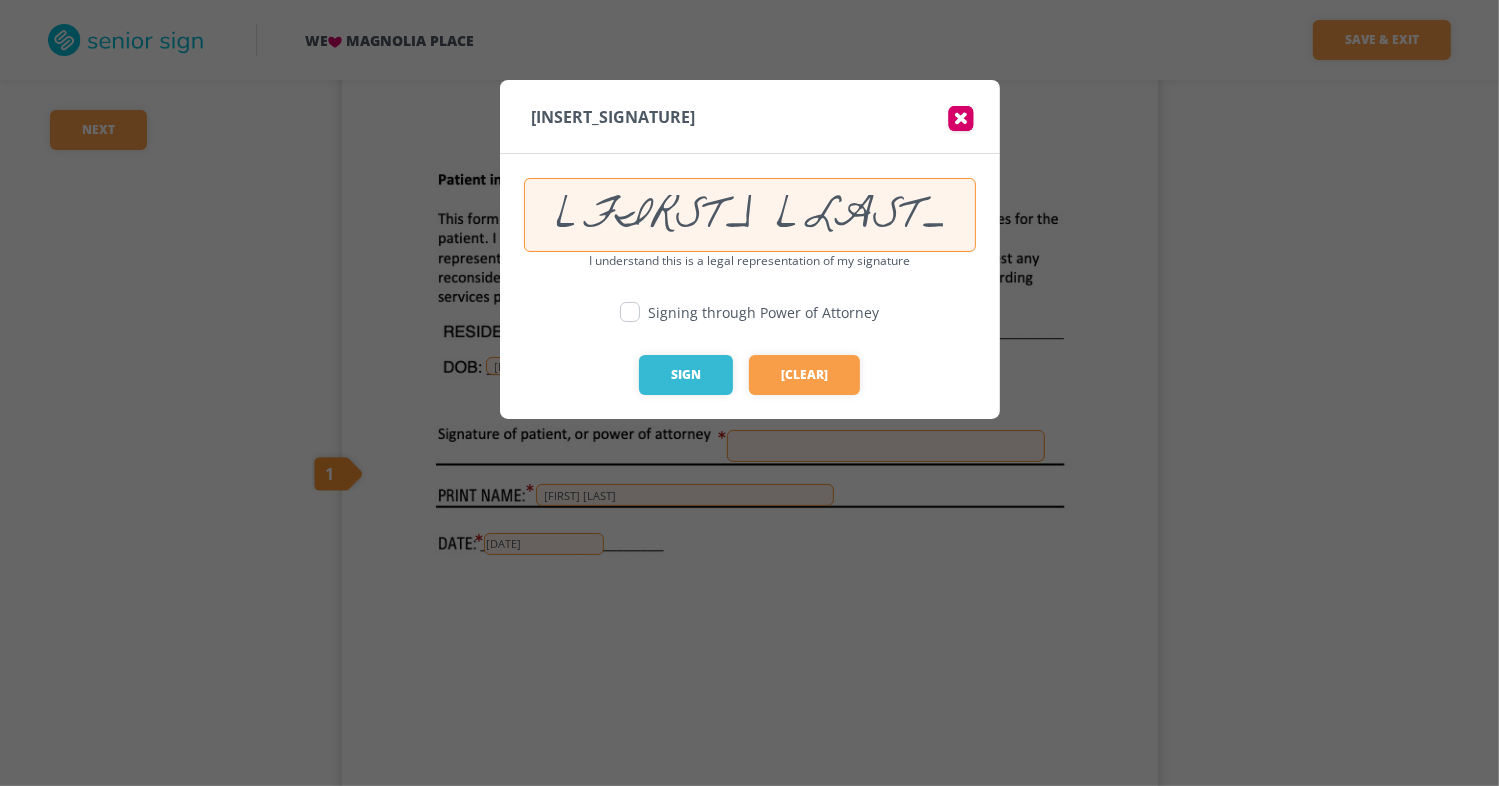 type on "••••••• •••••• •••" 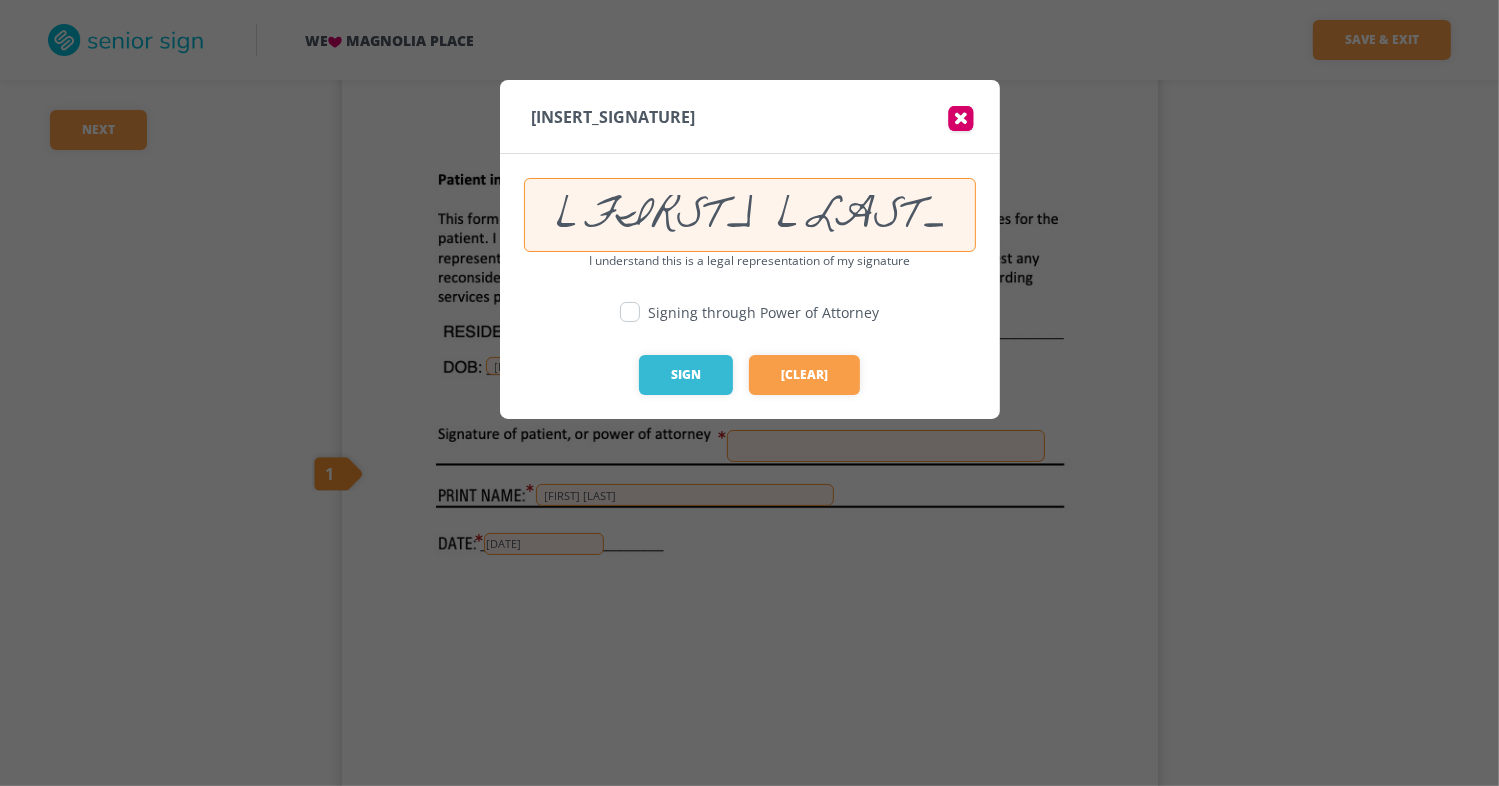 click at bounding box center (630, 312) 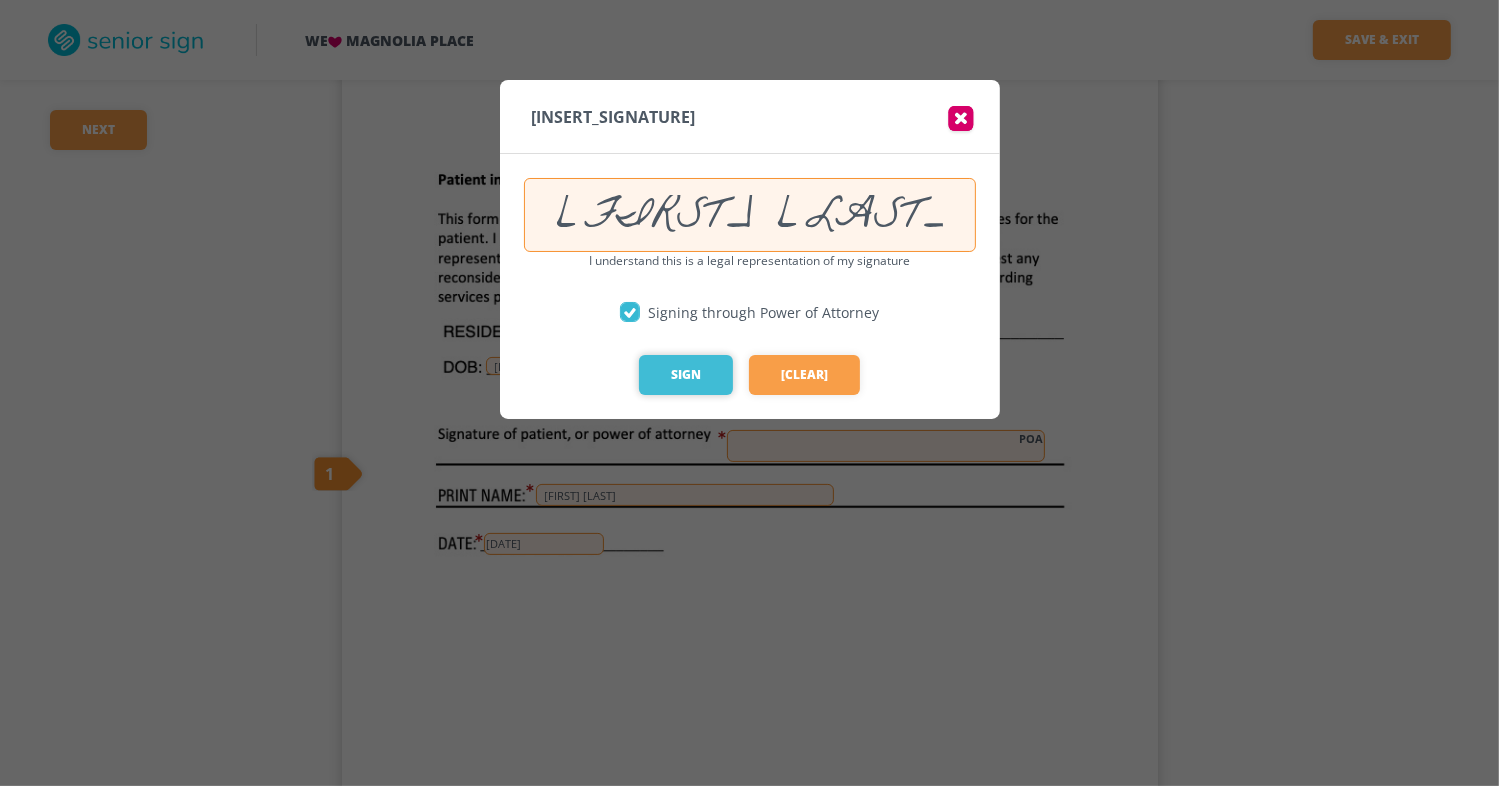 click on "••••" at bounding box center [686, 375] 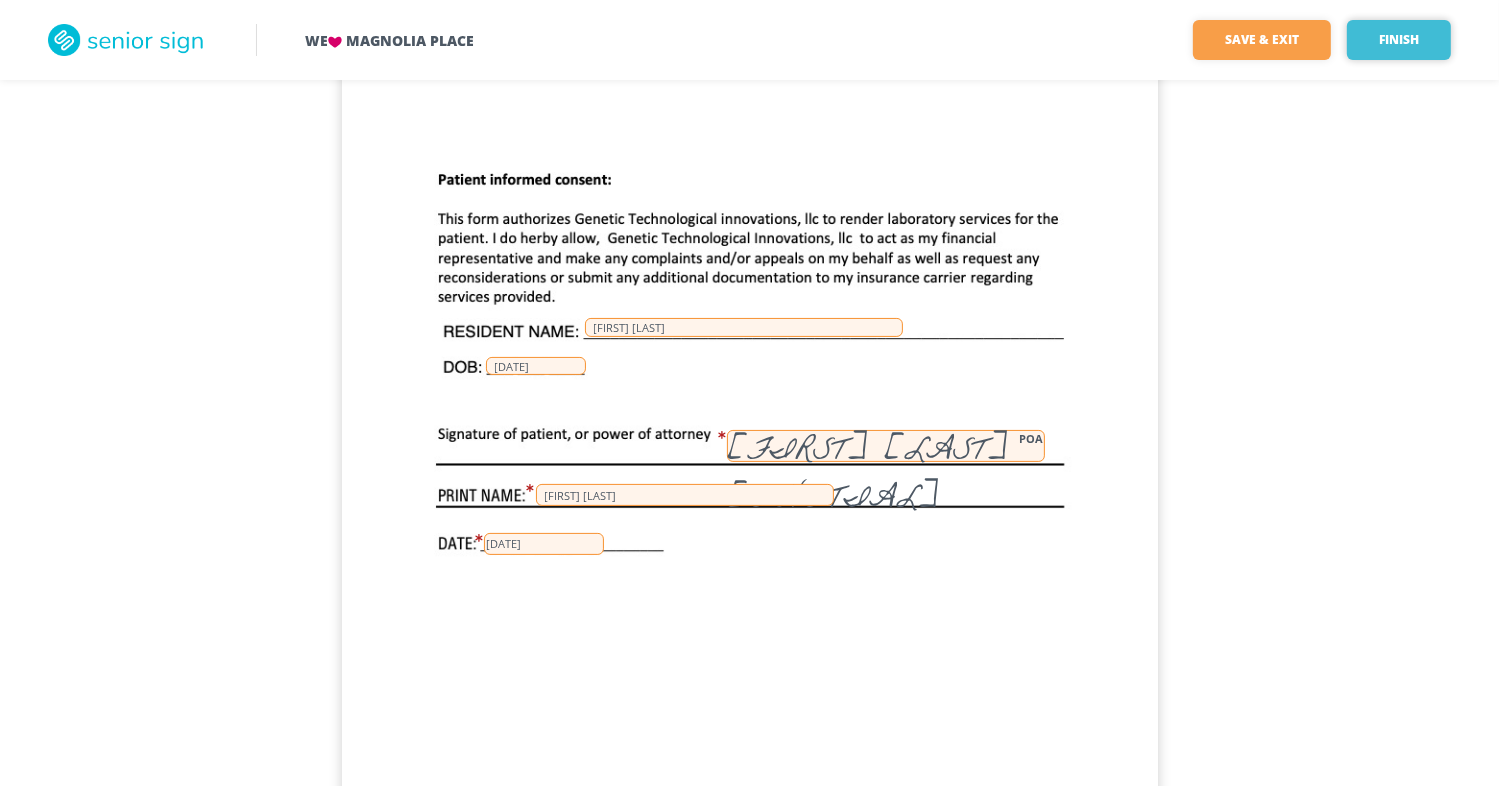 click on "••••••" at bounding box center (1399, 40) 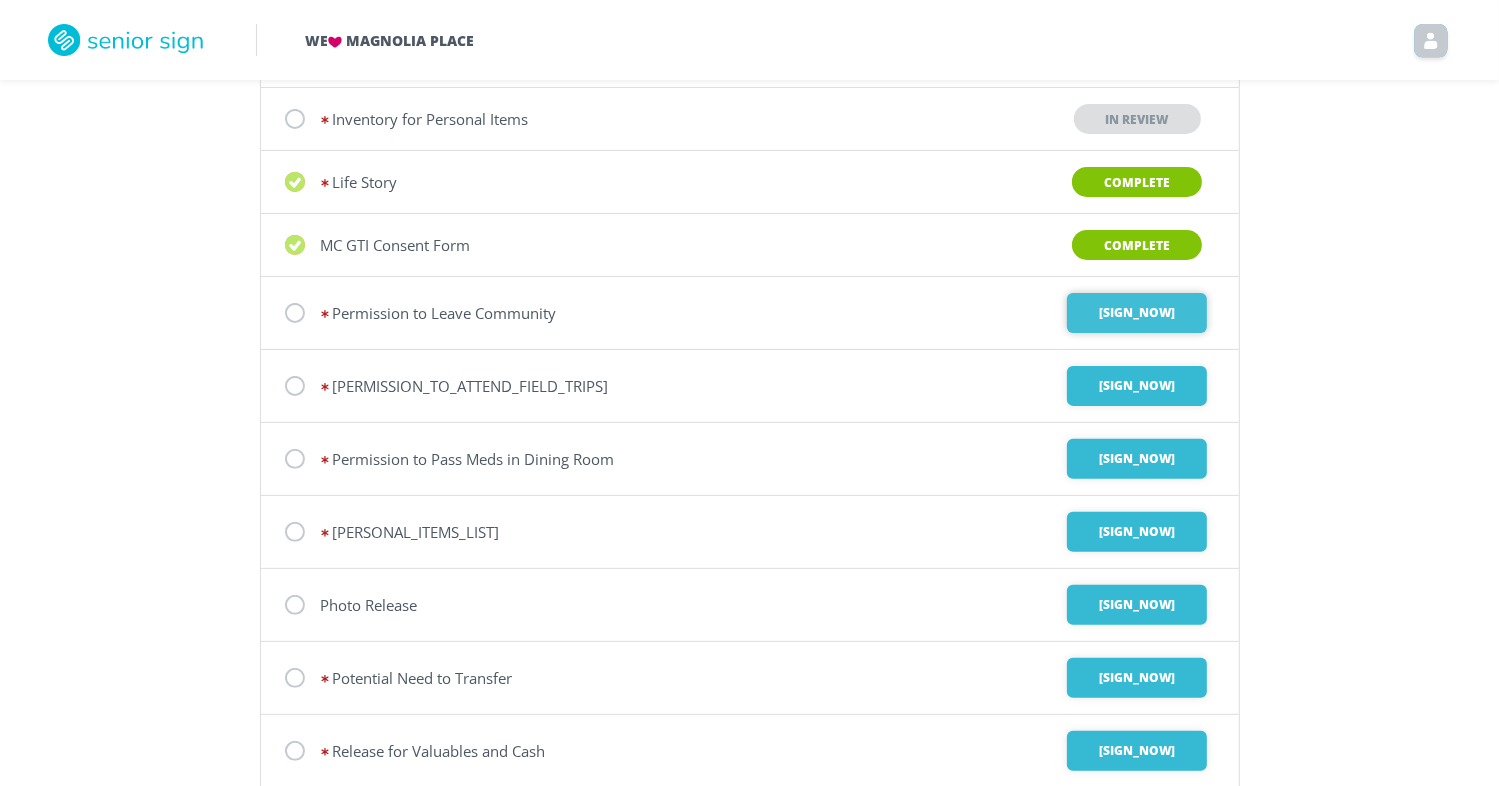 scroll, scrollTop: 485, scrollLeft: 0, axis: vertical 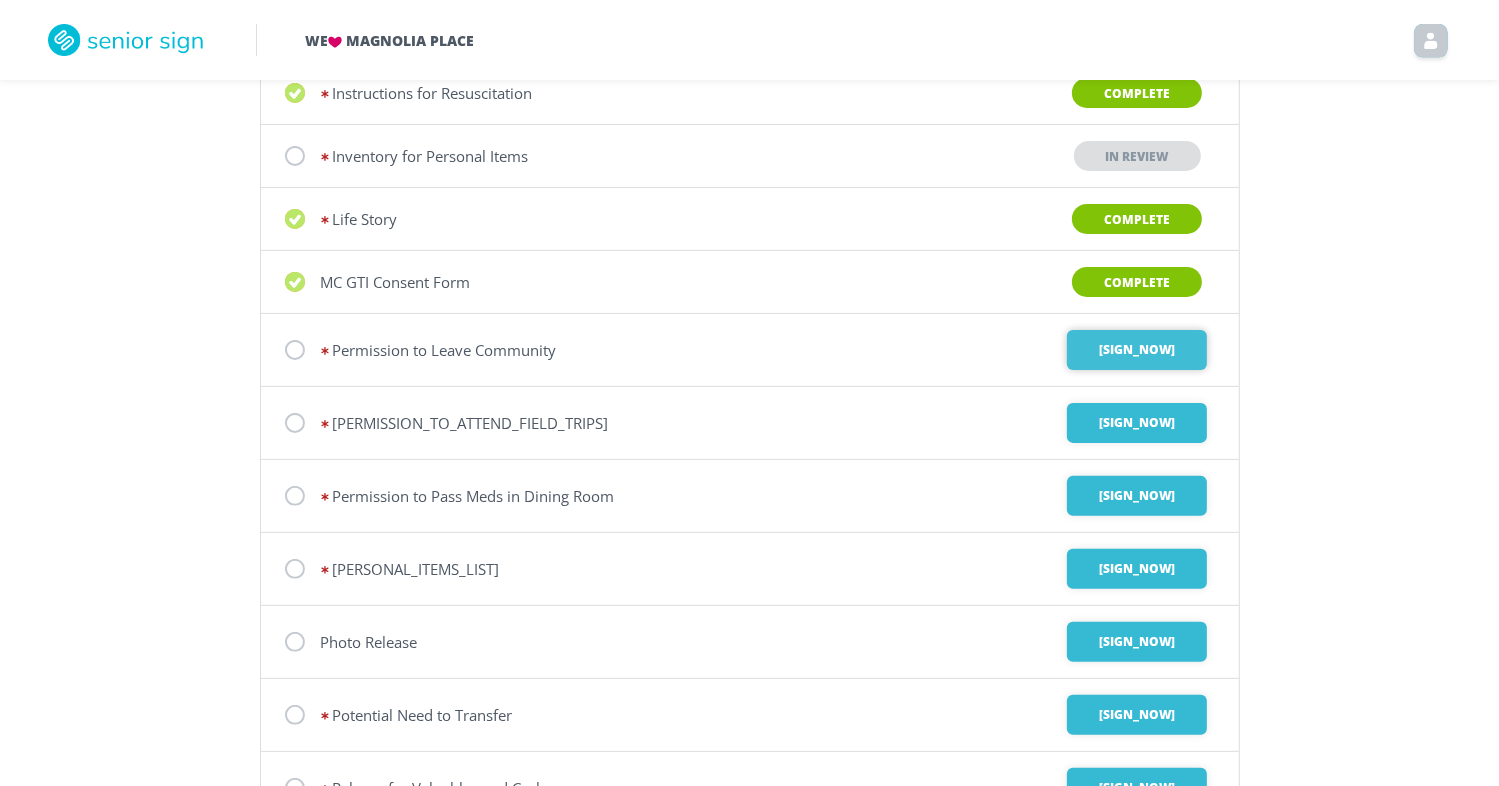 click on "•••• •••" at bounding box center (1137, 350) 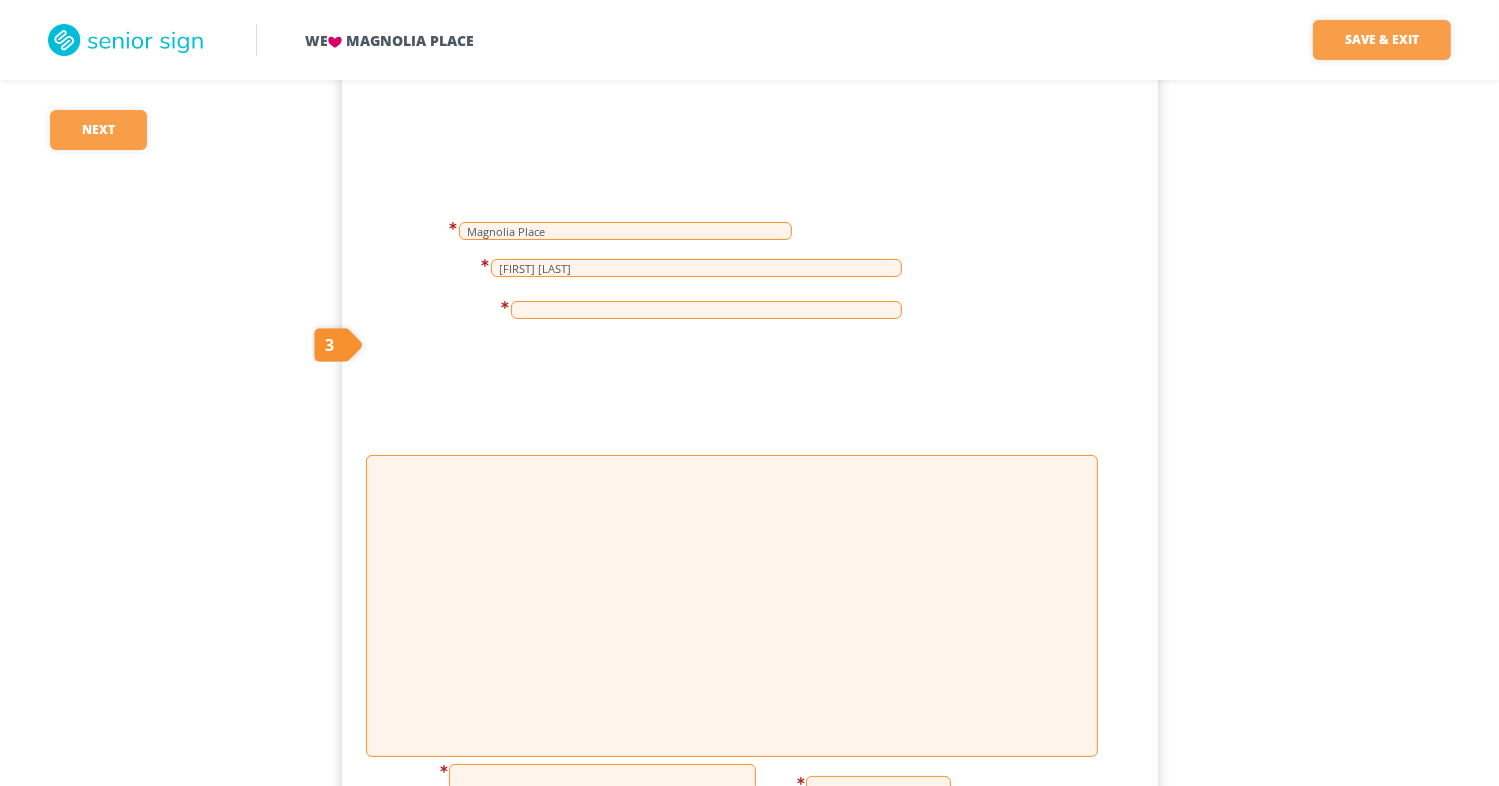 scroll, scrollTop: 0, scrollLeft: 0, axis: both 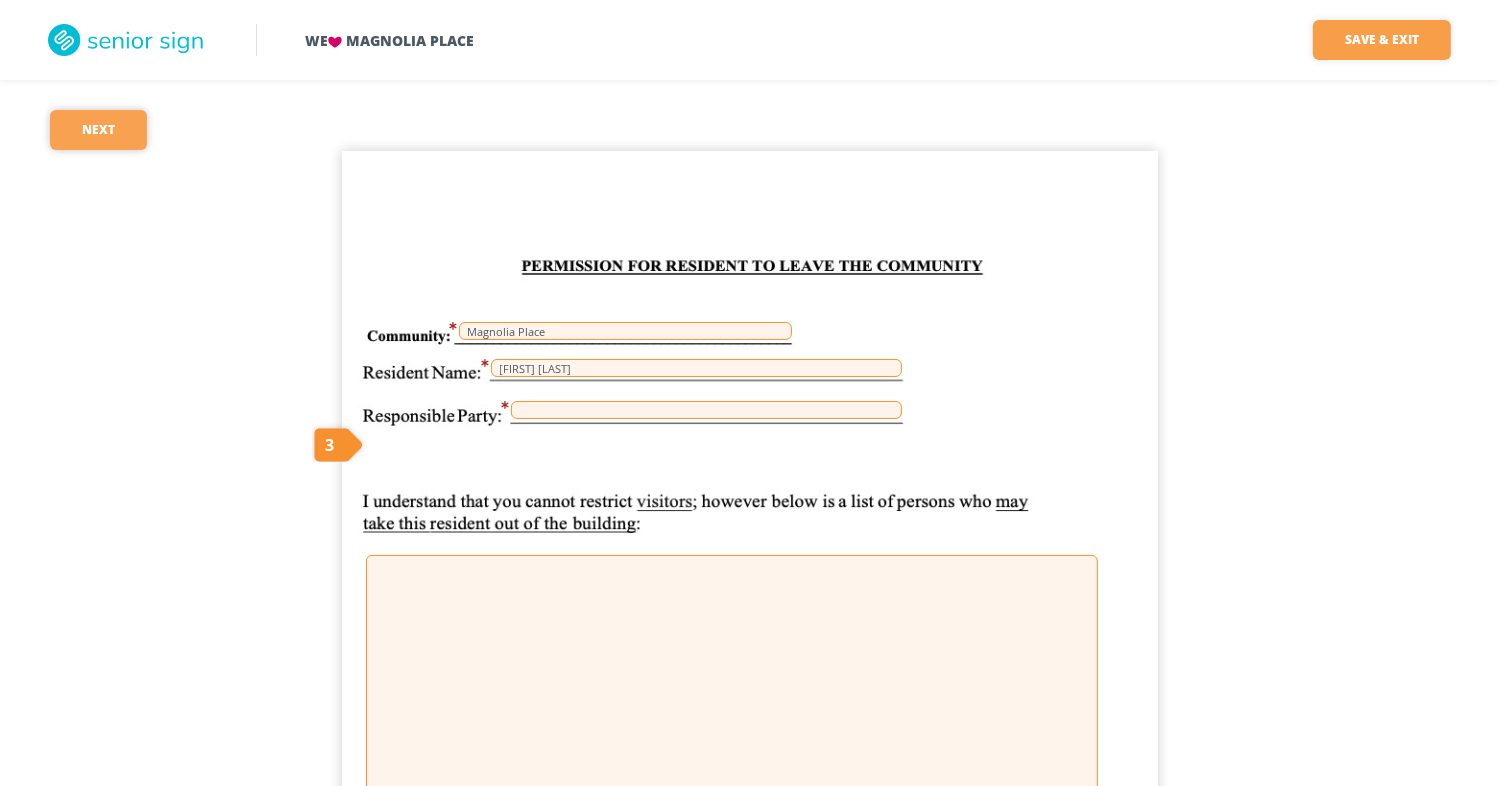 click on "••••" at bounding box center [98, 130] 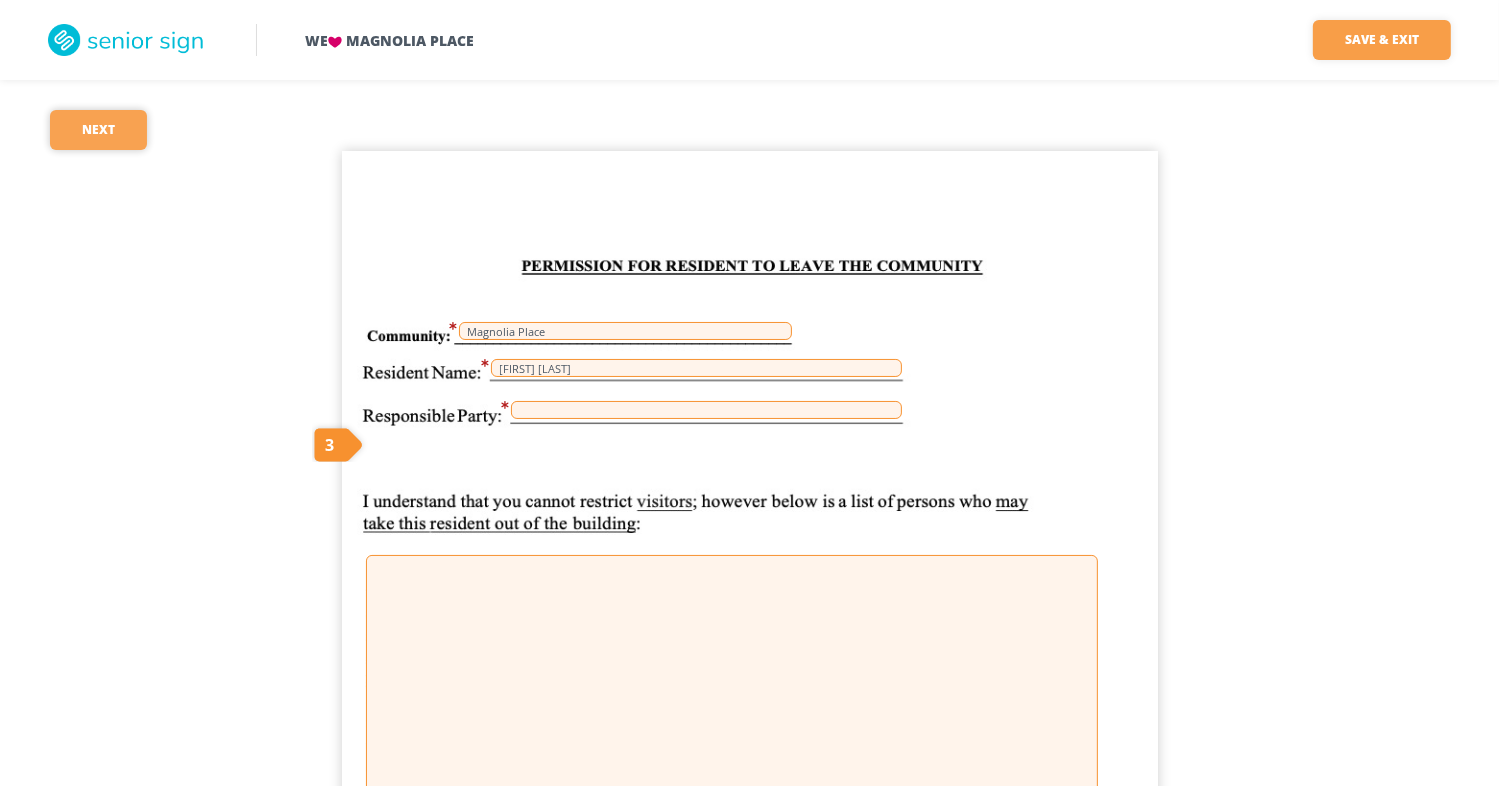 click on "••••" at bounding box center [98, 130] 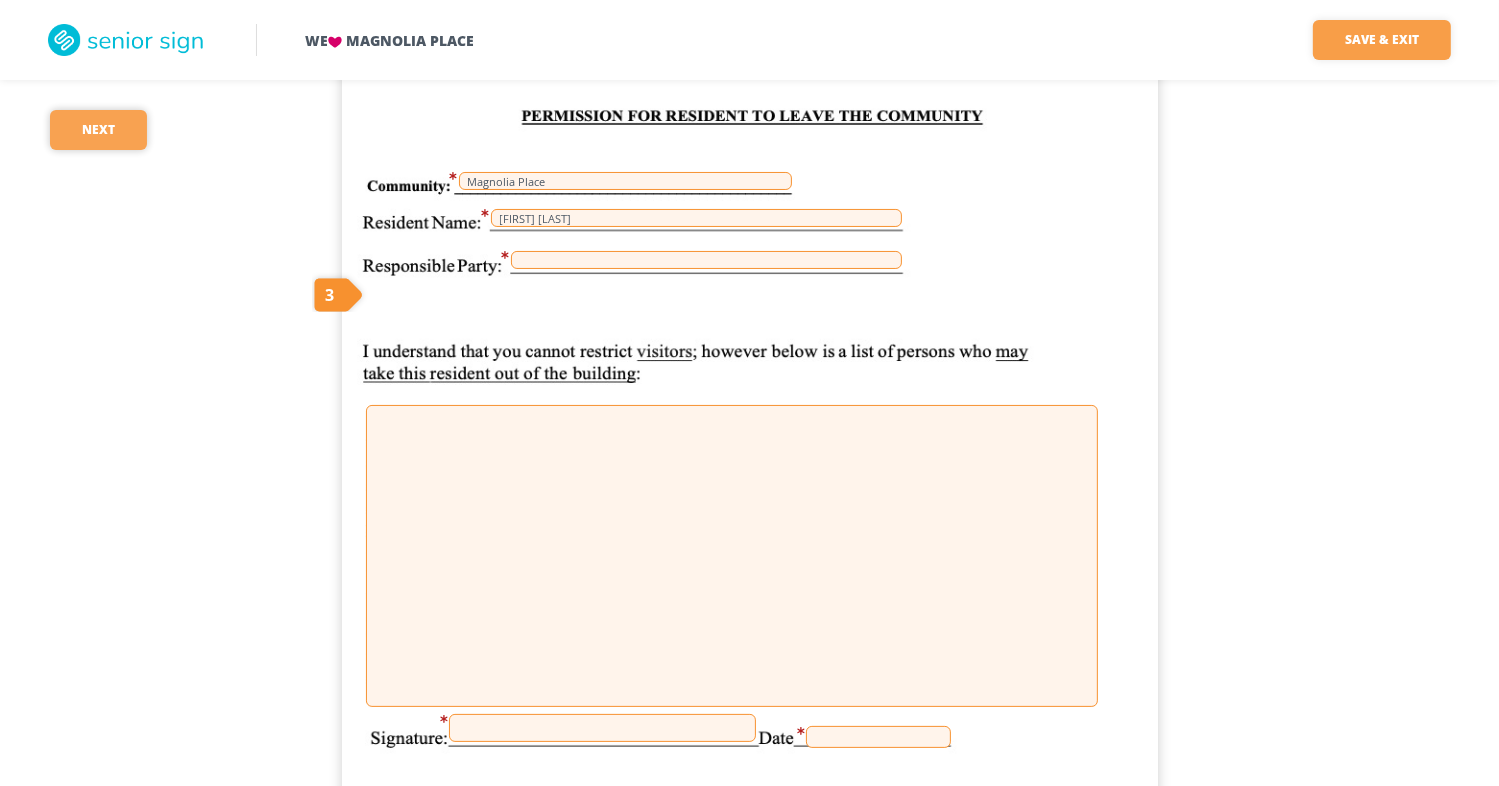 scroll, scrollTop: 200, scrollLeft: 0, axis: vertical 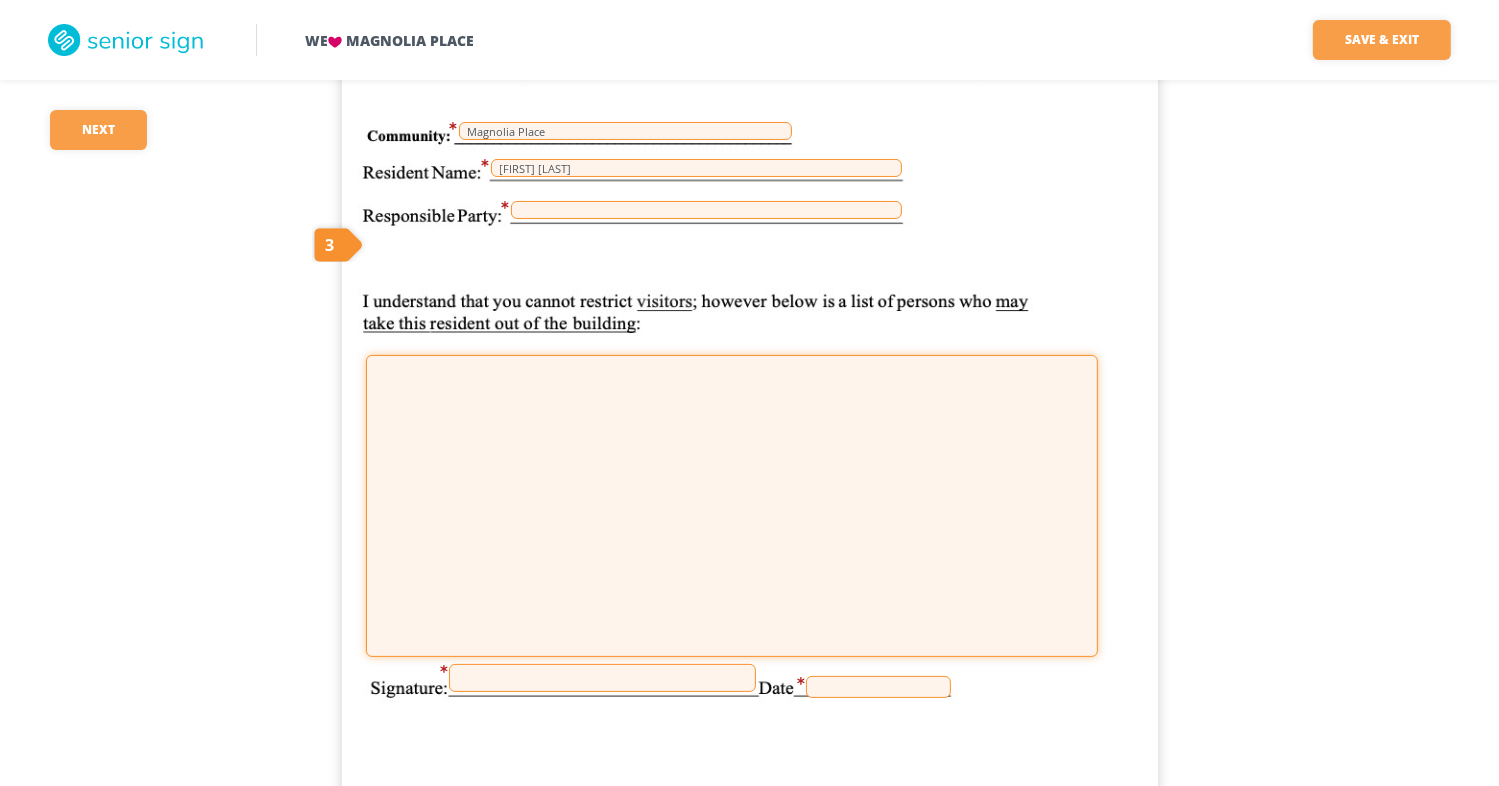 click at bounding box center (732, 506) 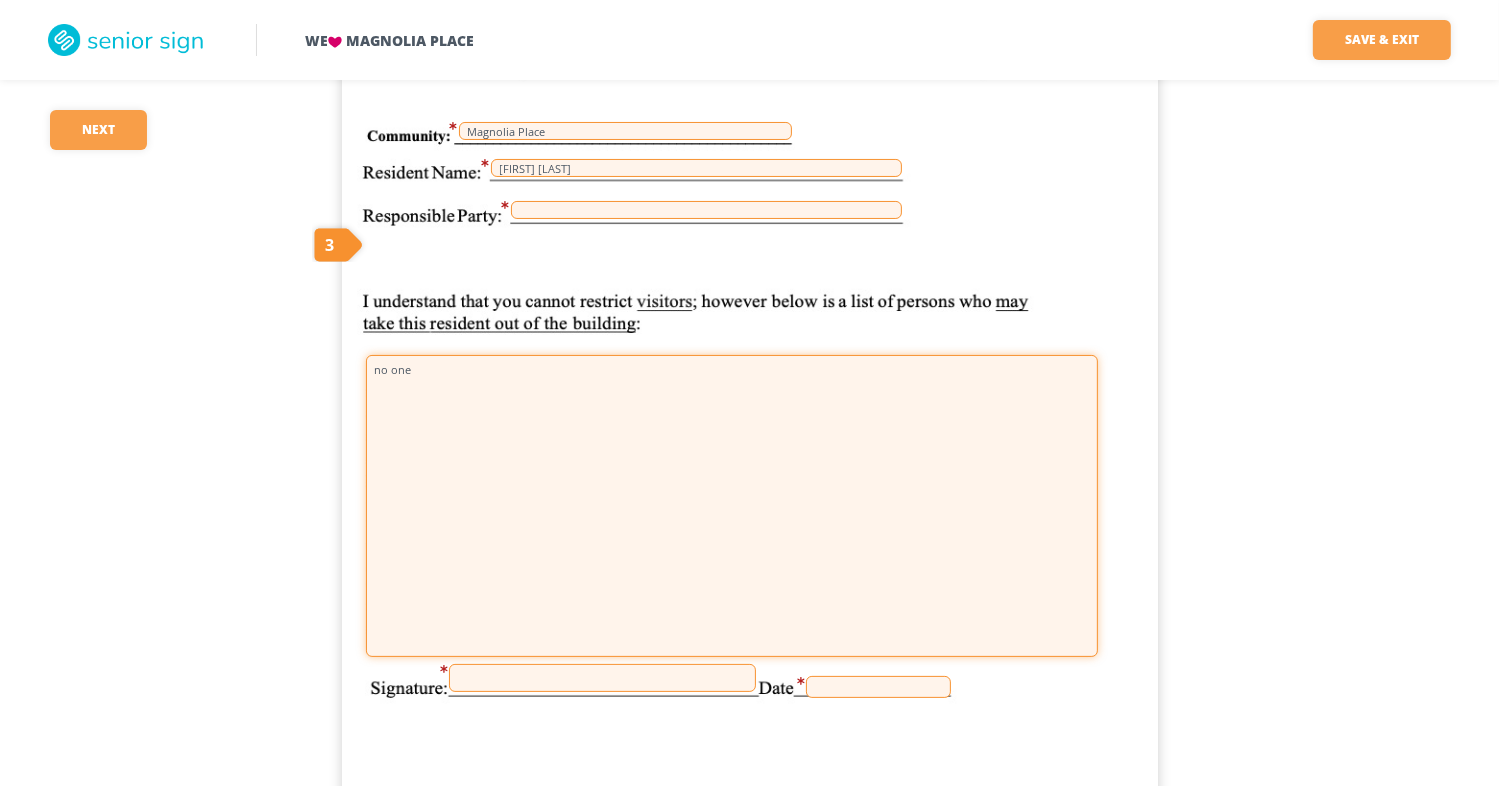 type on "no one" 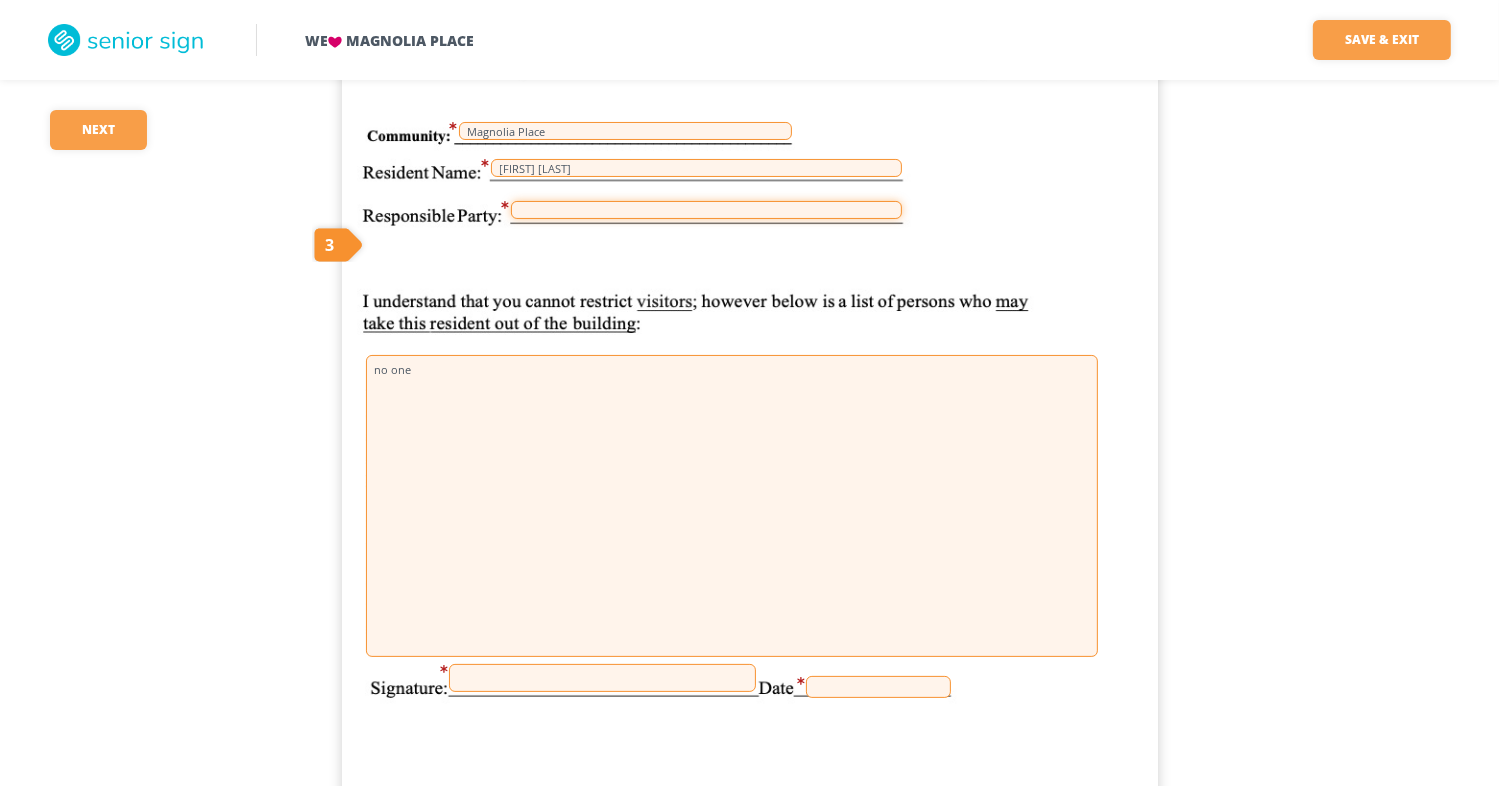 click at bounding box center [706, 210] 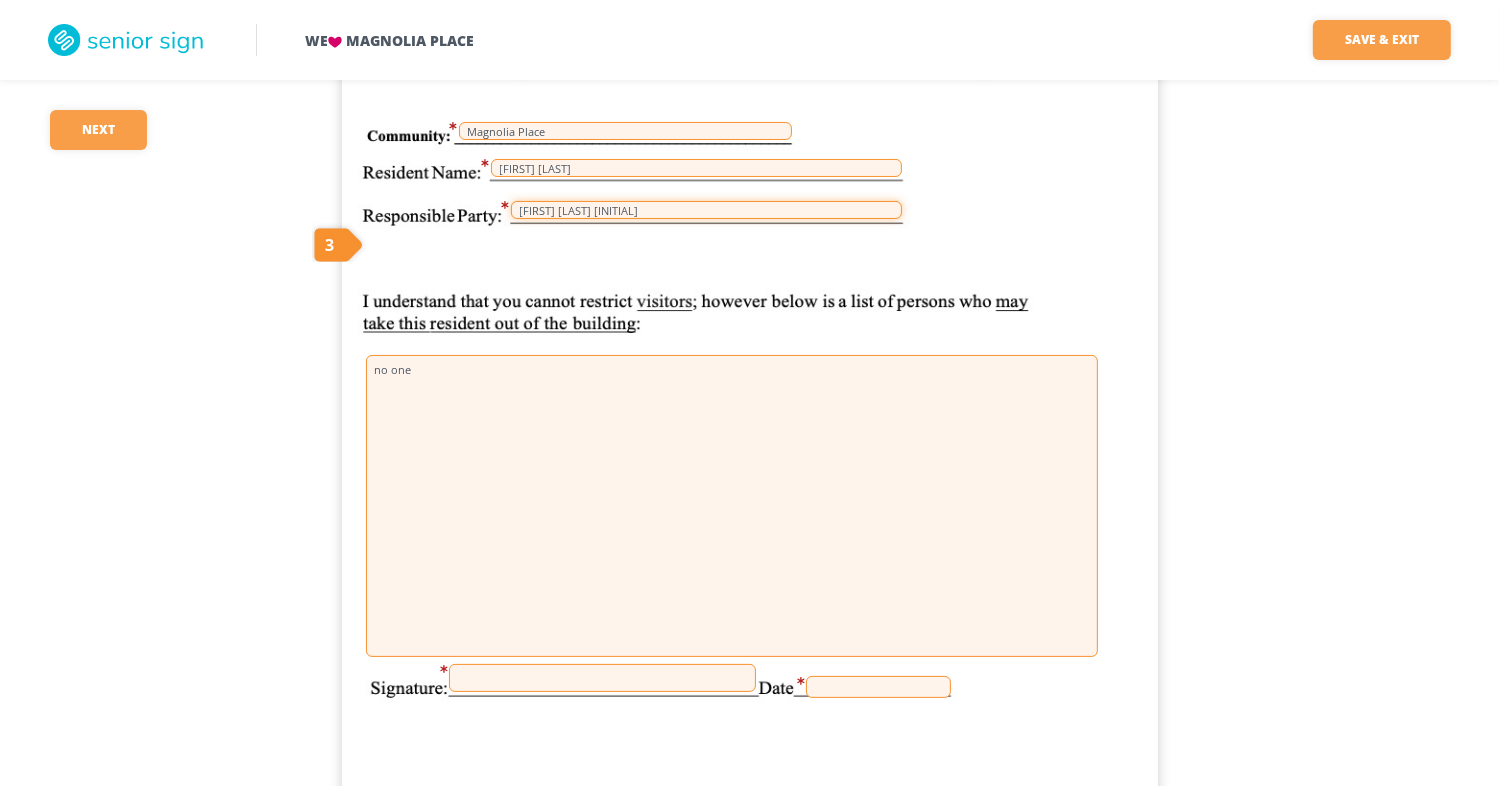 type on "MIchele Warsaw POA" 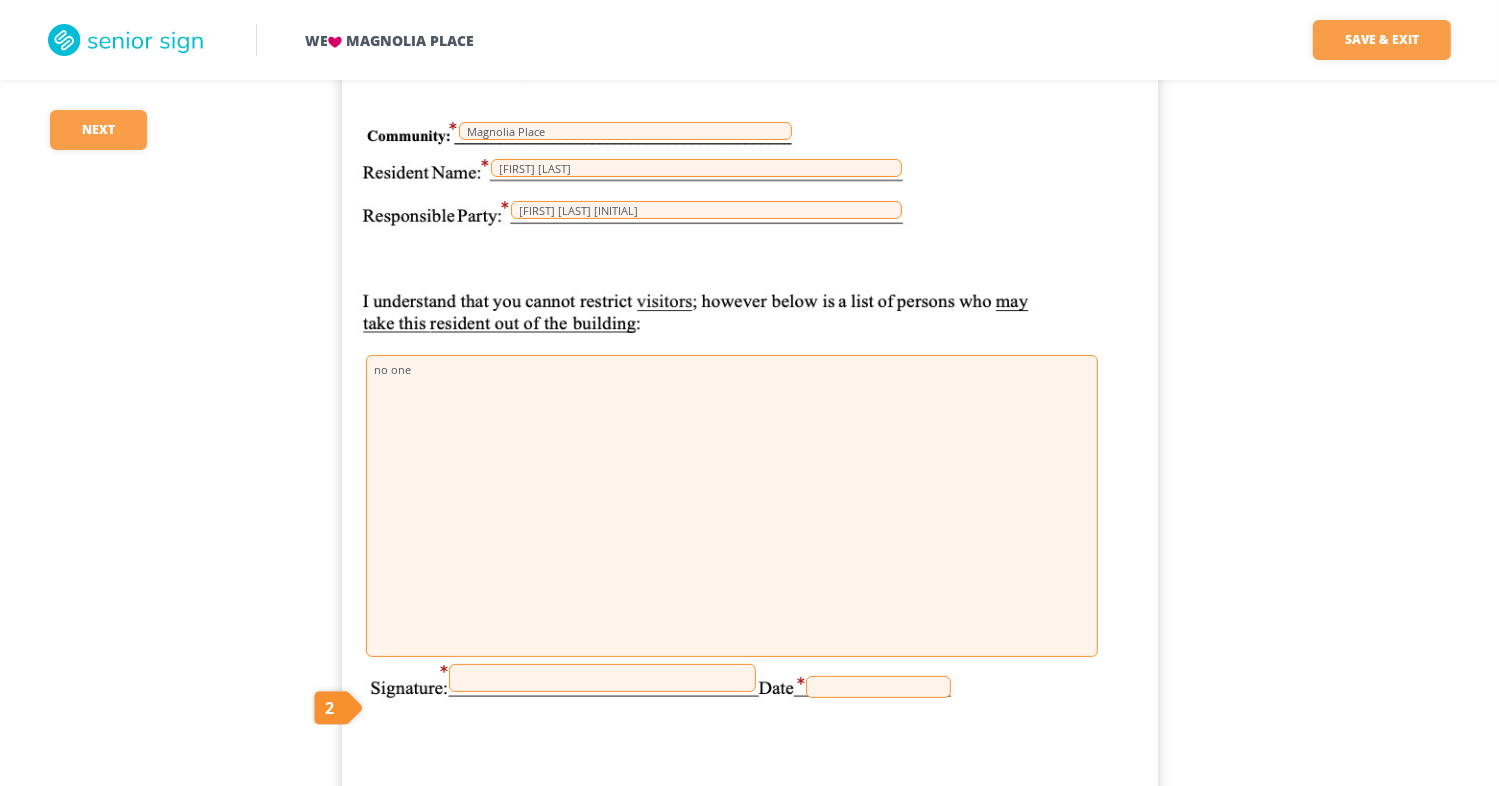 click at bounding box center [602, 678] 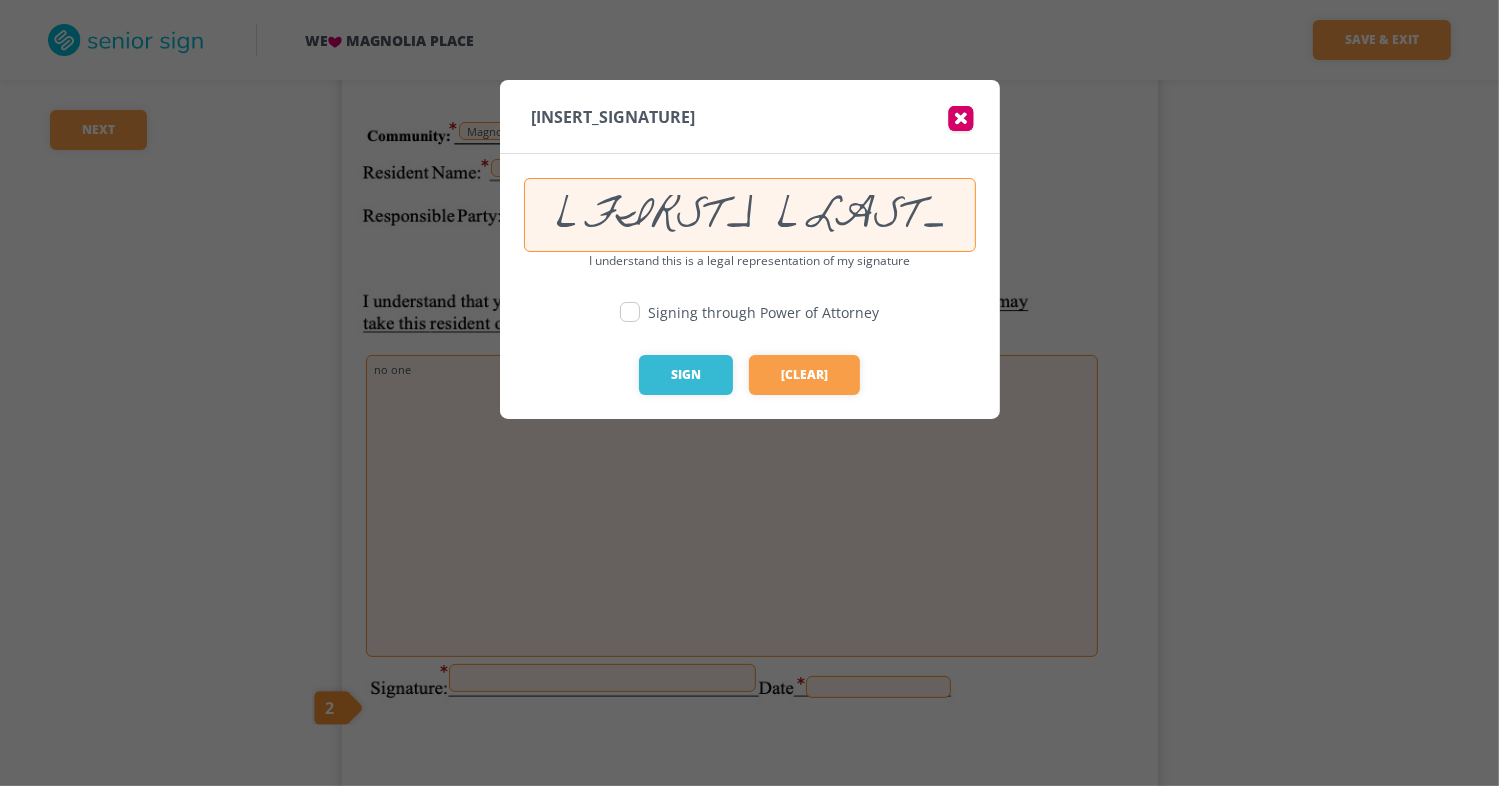 scroll, scrollTop: 0, scrollLeft: 1, axis: horizontal 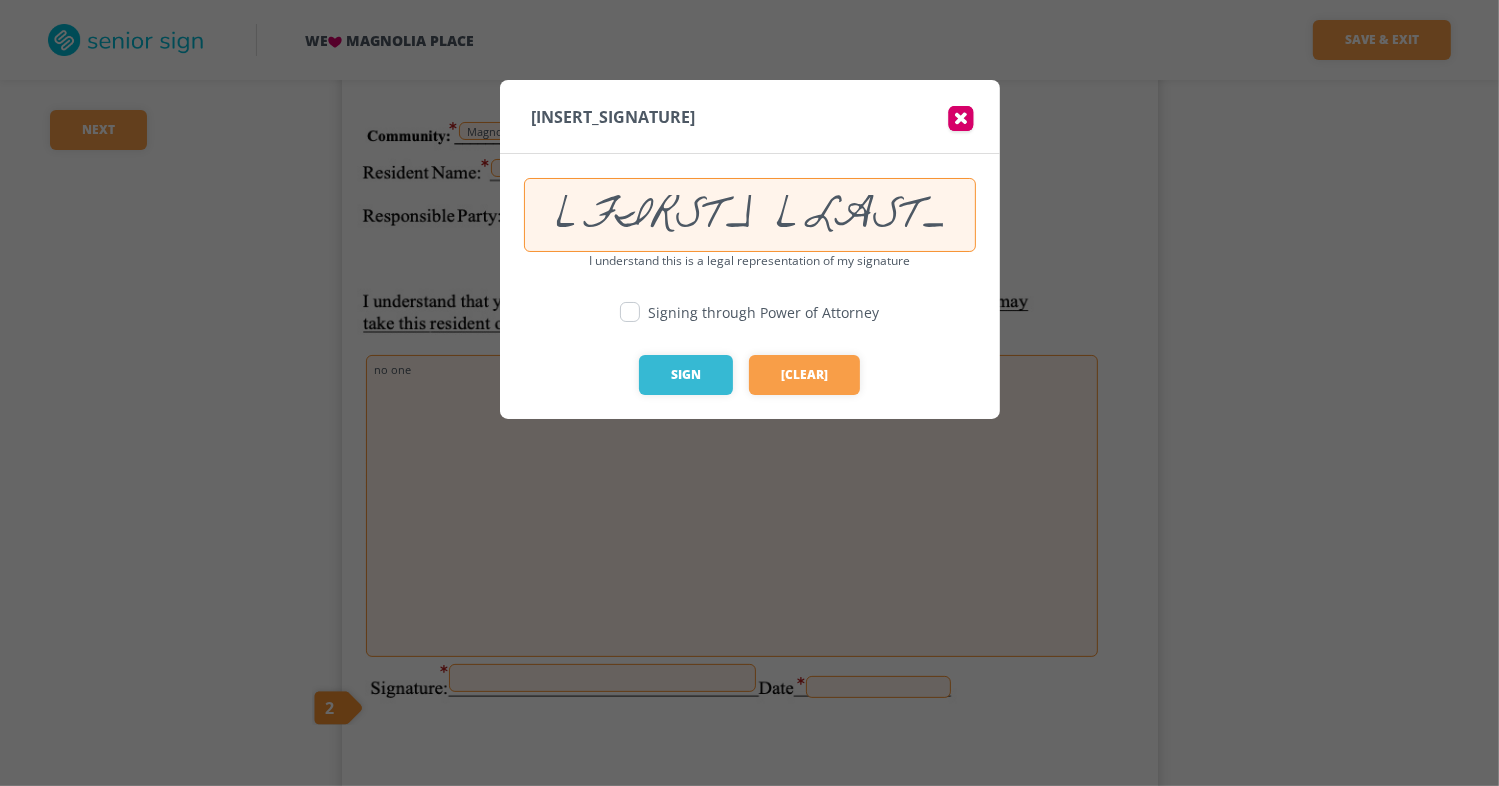 type on "••••••• •••••• •••" 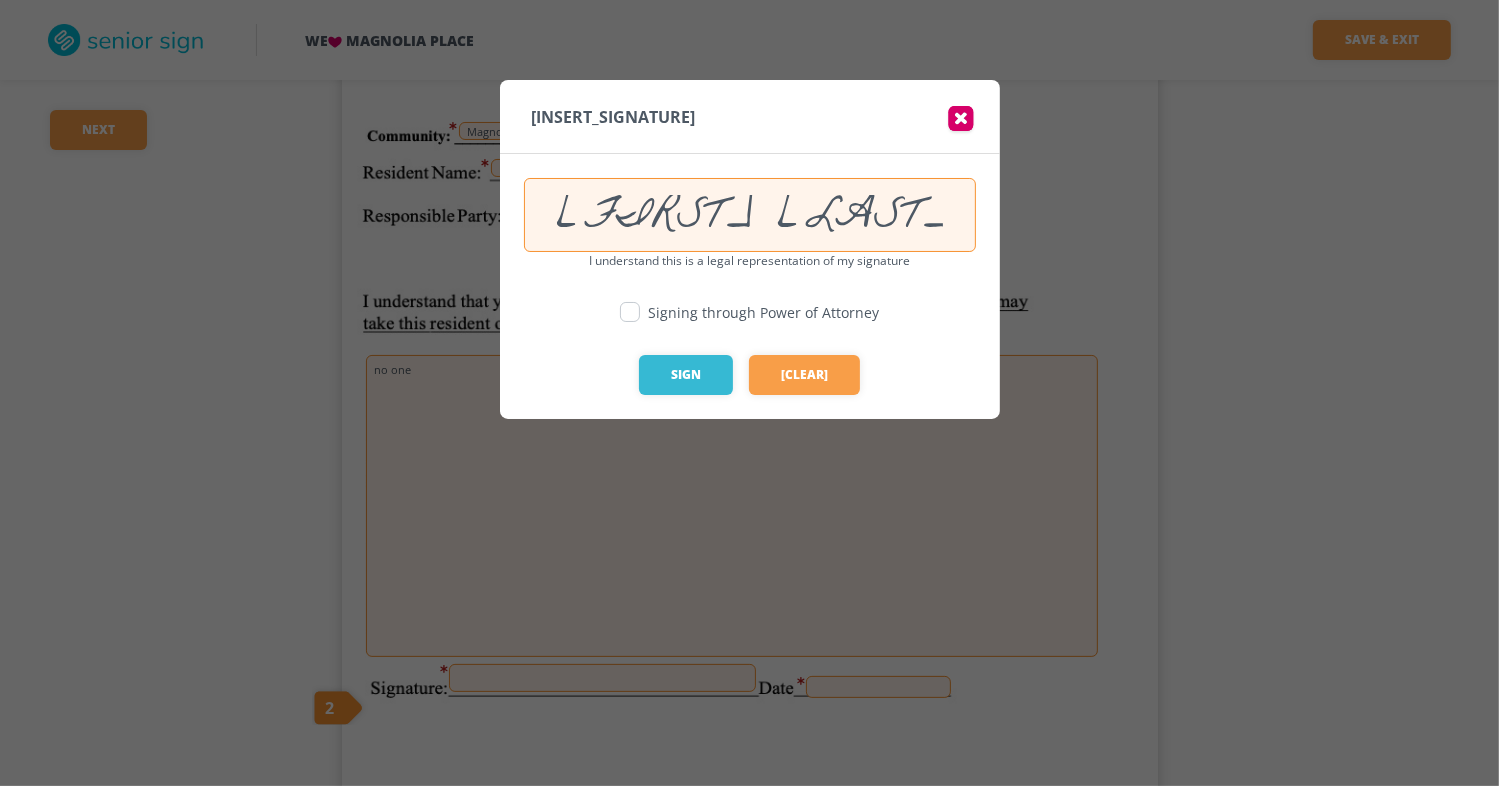 click at bounding box center (630, 312) 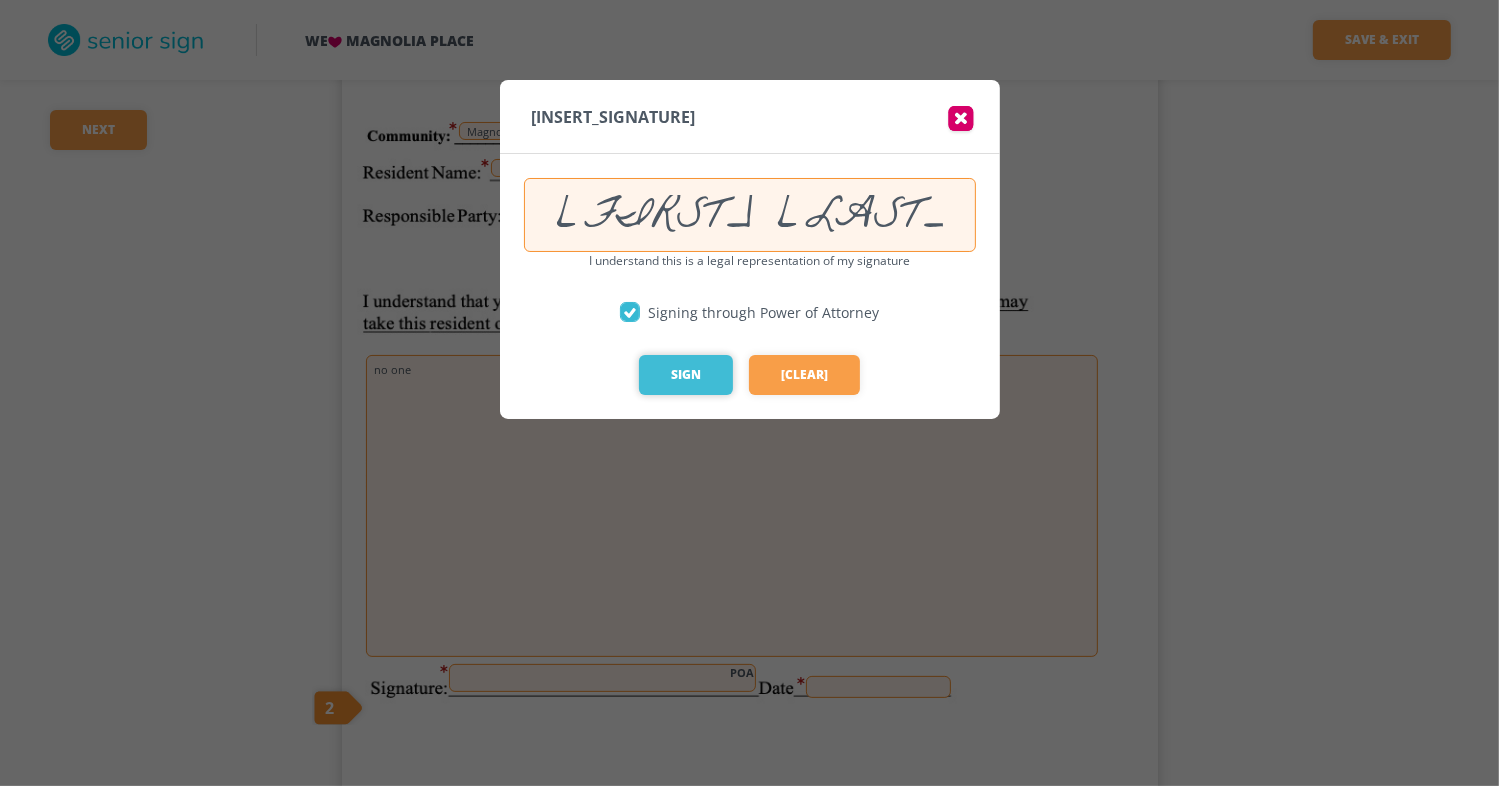 click on "••••" at bounding box center (686, 375) 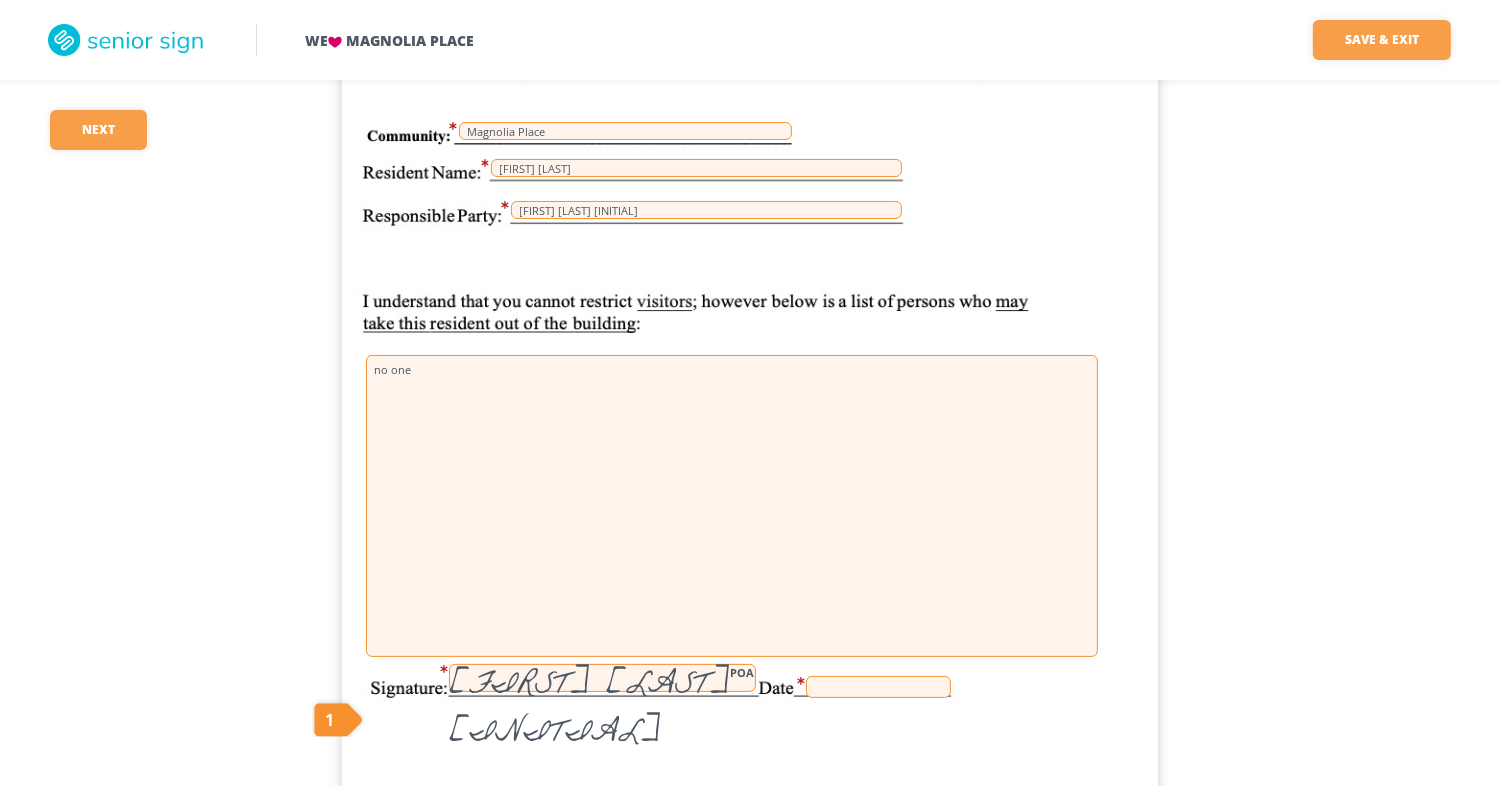 click at bounding box center [878, 687] 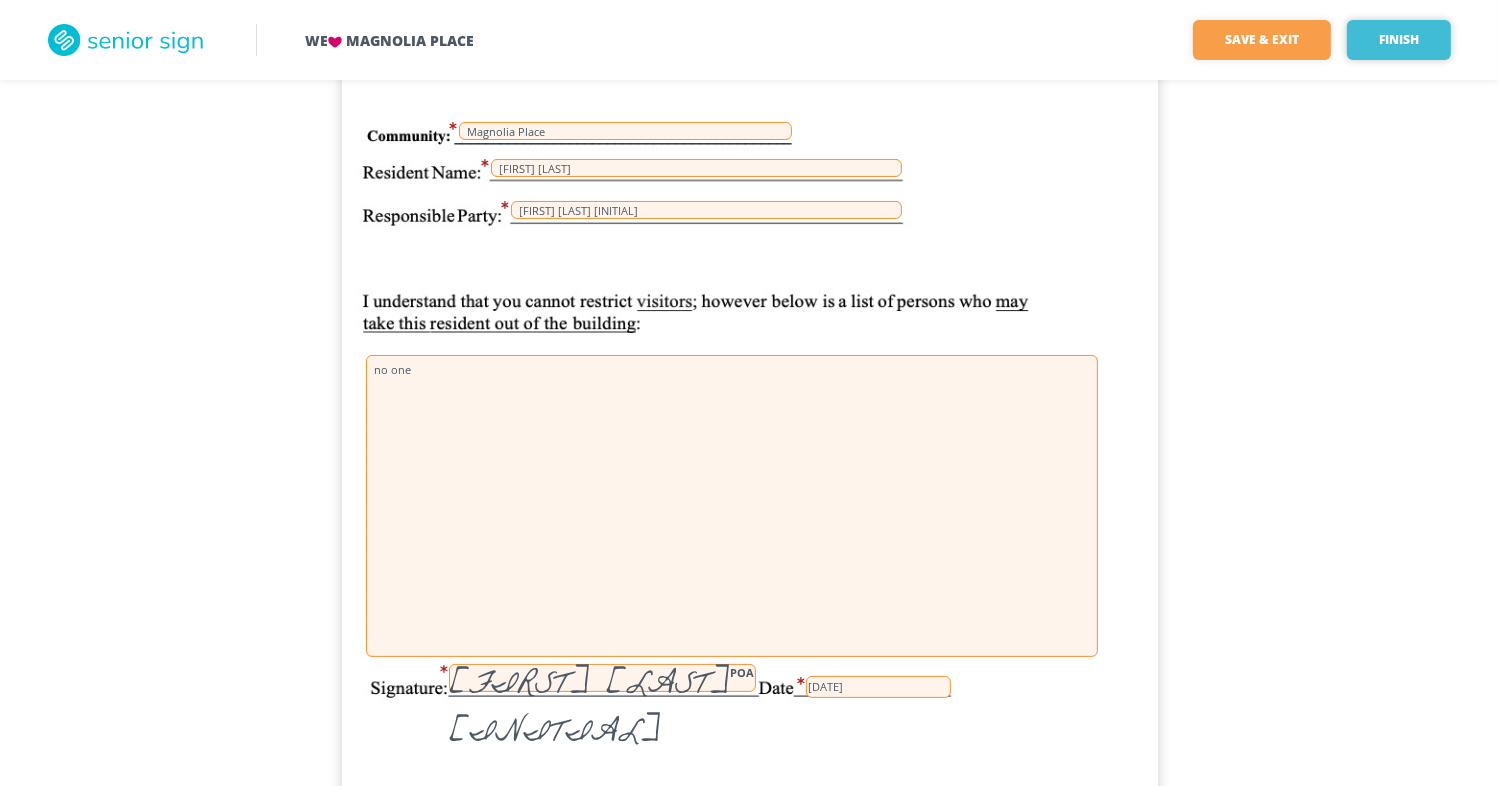 click on "••••••" at bounding box center [1399, 40] 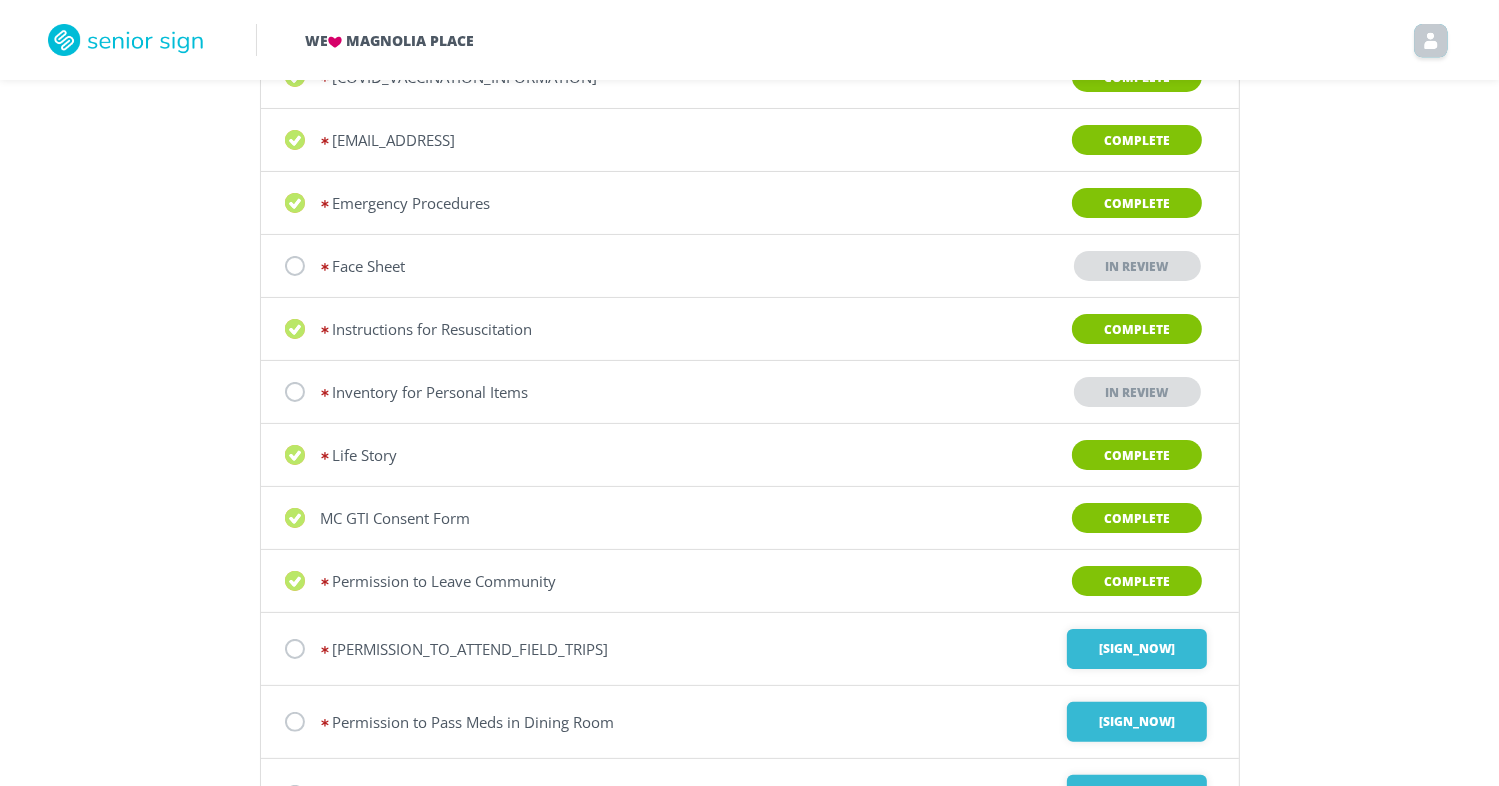 scroll, scrollTop: 300, scrollLeft: 0, axis: vertical 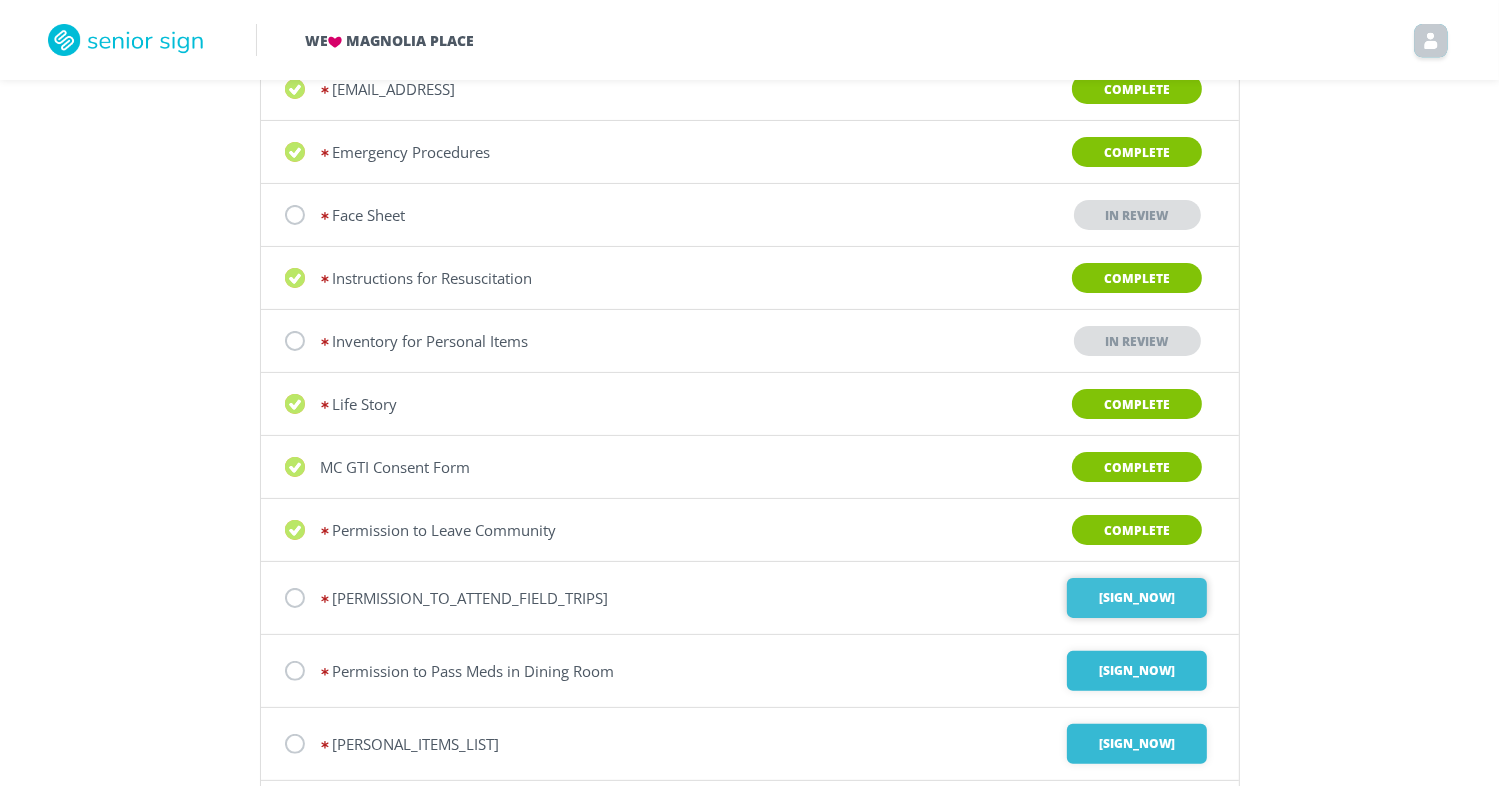 click on "•••• •••" at bounding box center [1137, 598] 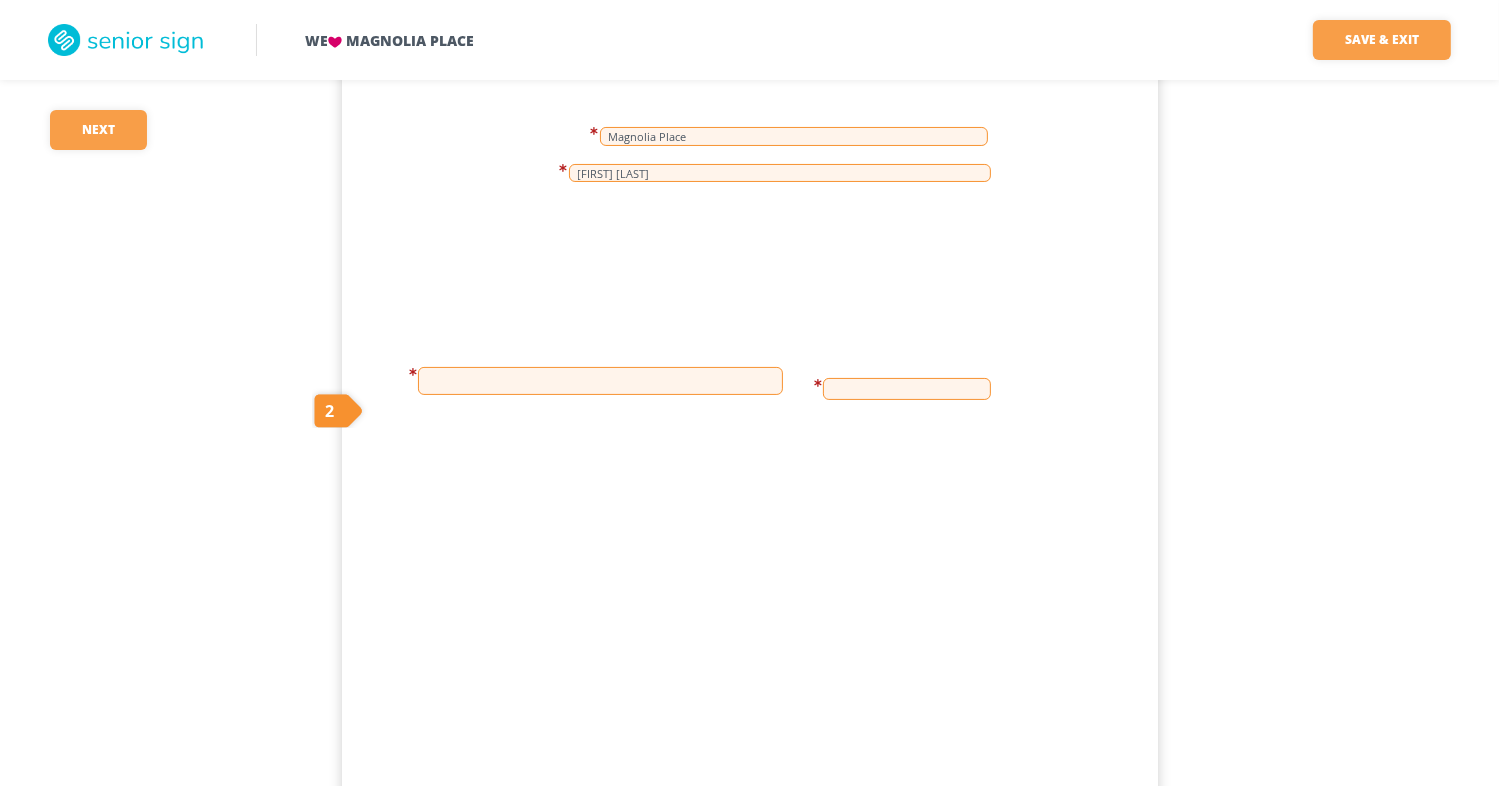 scroll, scrollTop: 176, scrollLeft: 0, axis: vertical 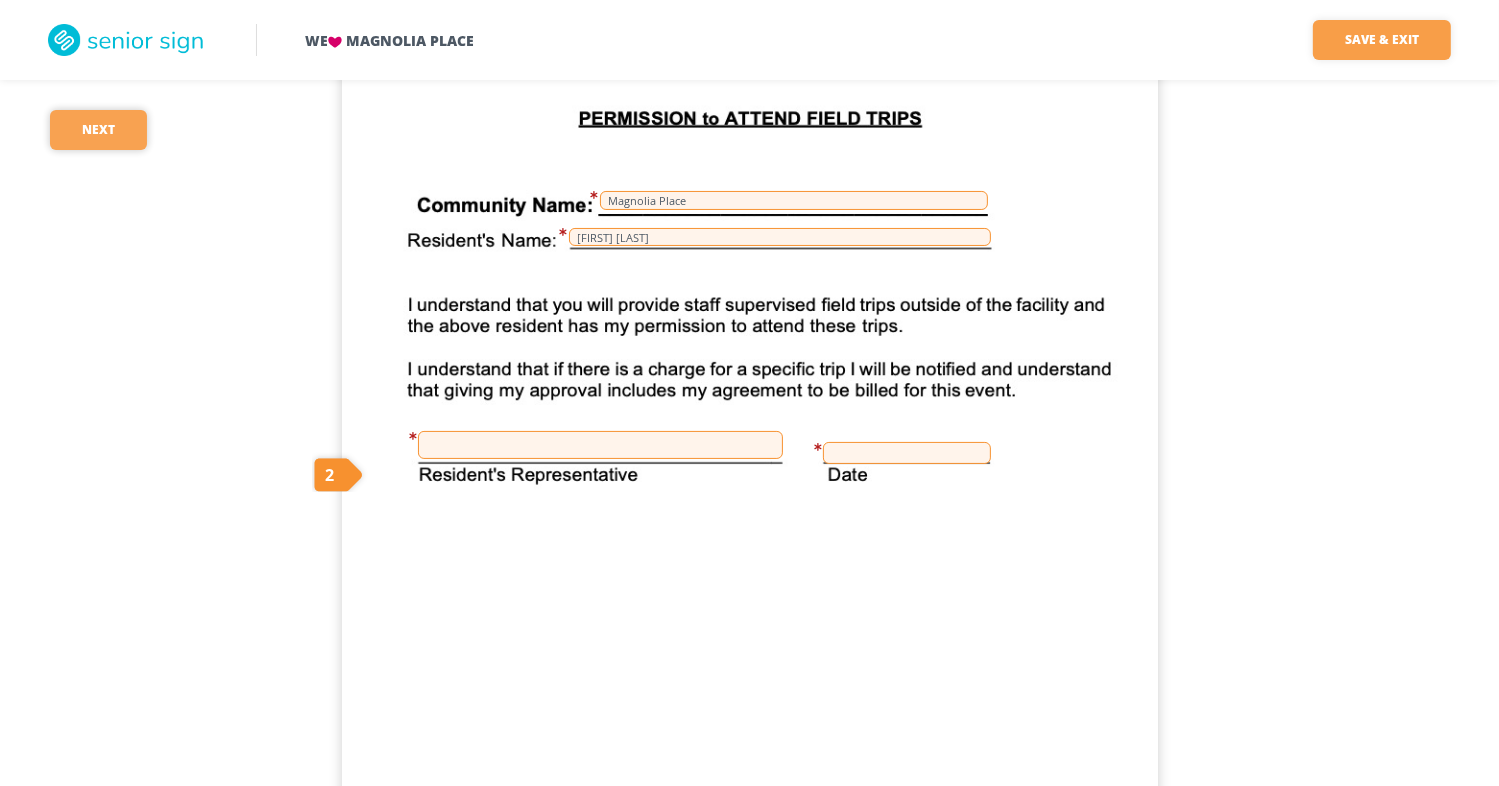click on "••••" at bounding box center (98, 130) 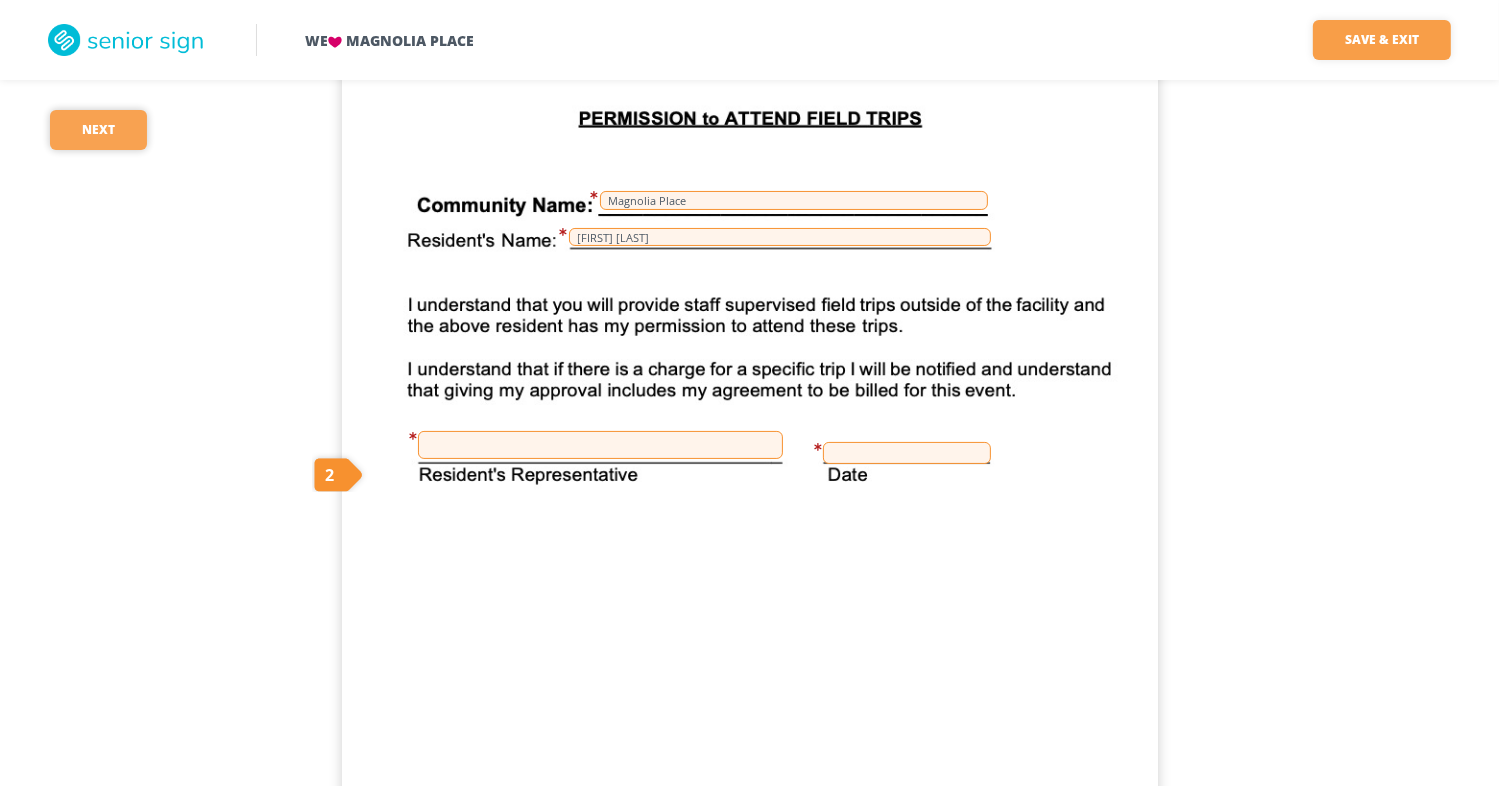 click on "••••" at bounding box center [98, 130] 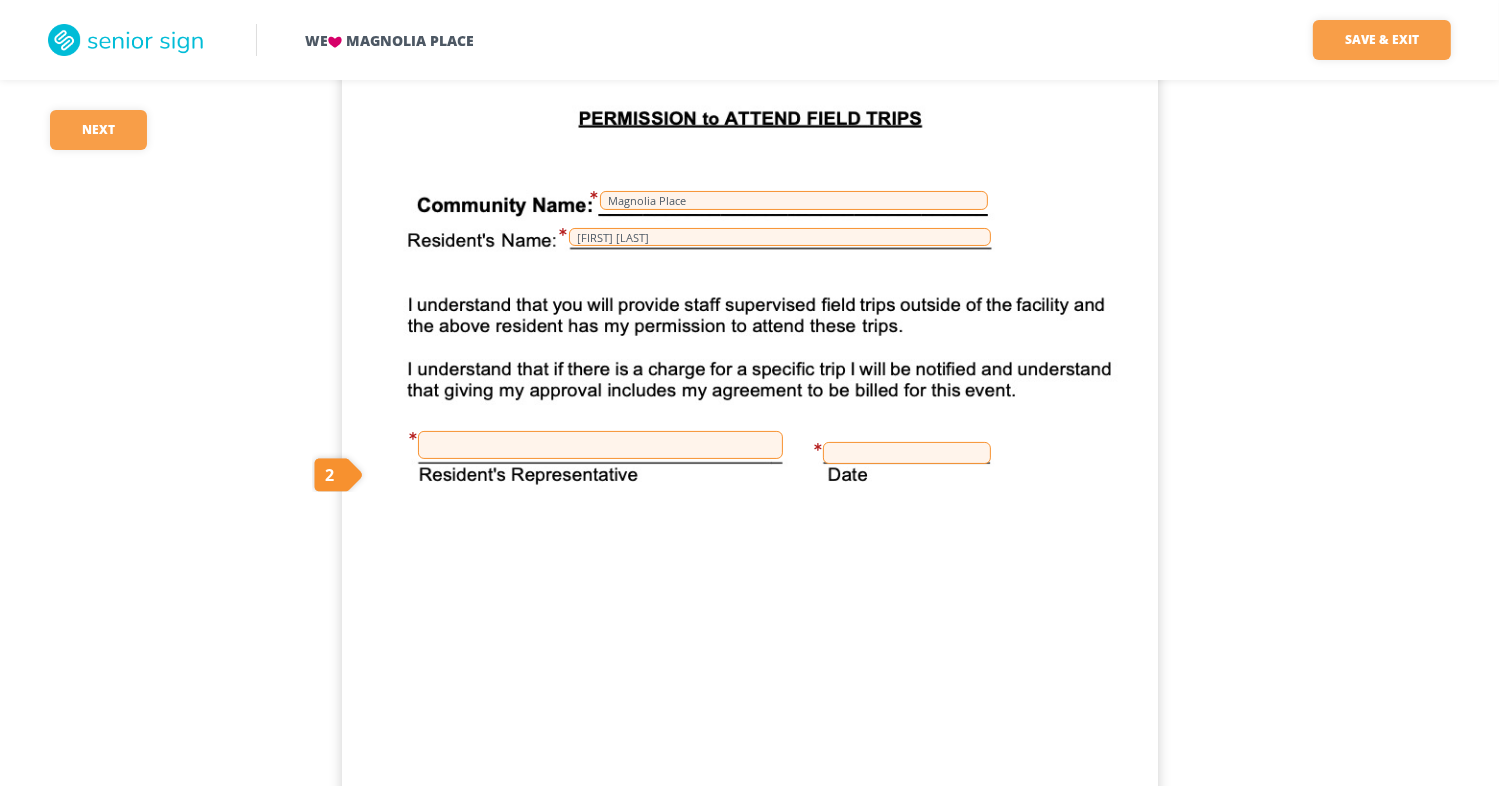 drag, startPoint x: 720, startPoint y: 247, endPoint x: 712, endPoint y: 234, distance: 15.264338 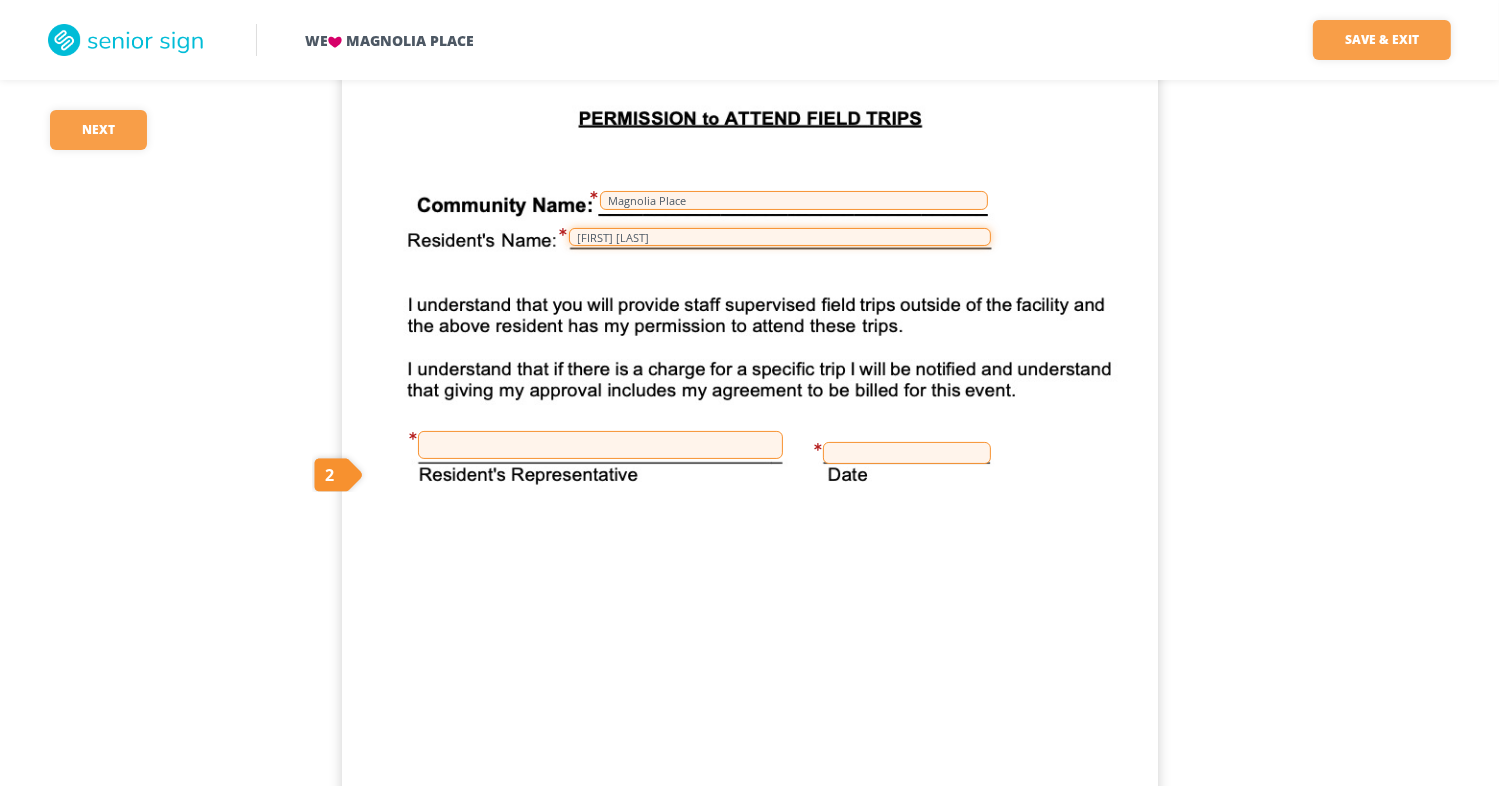 click on "•••••• ••••••••••" at bounding box center [780, 237] 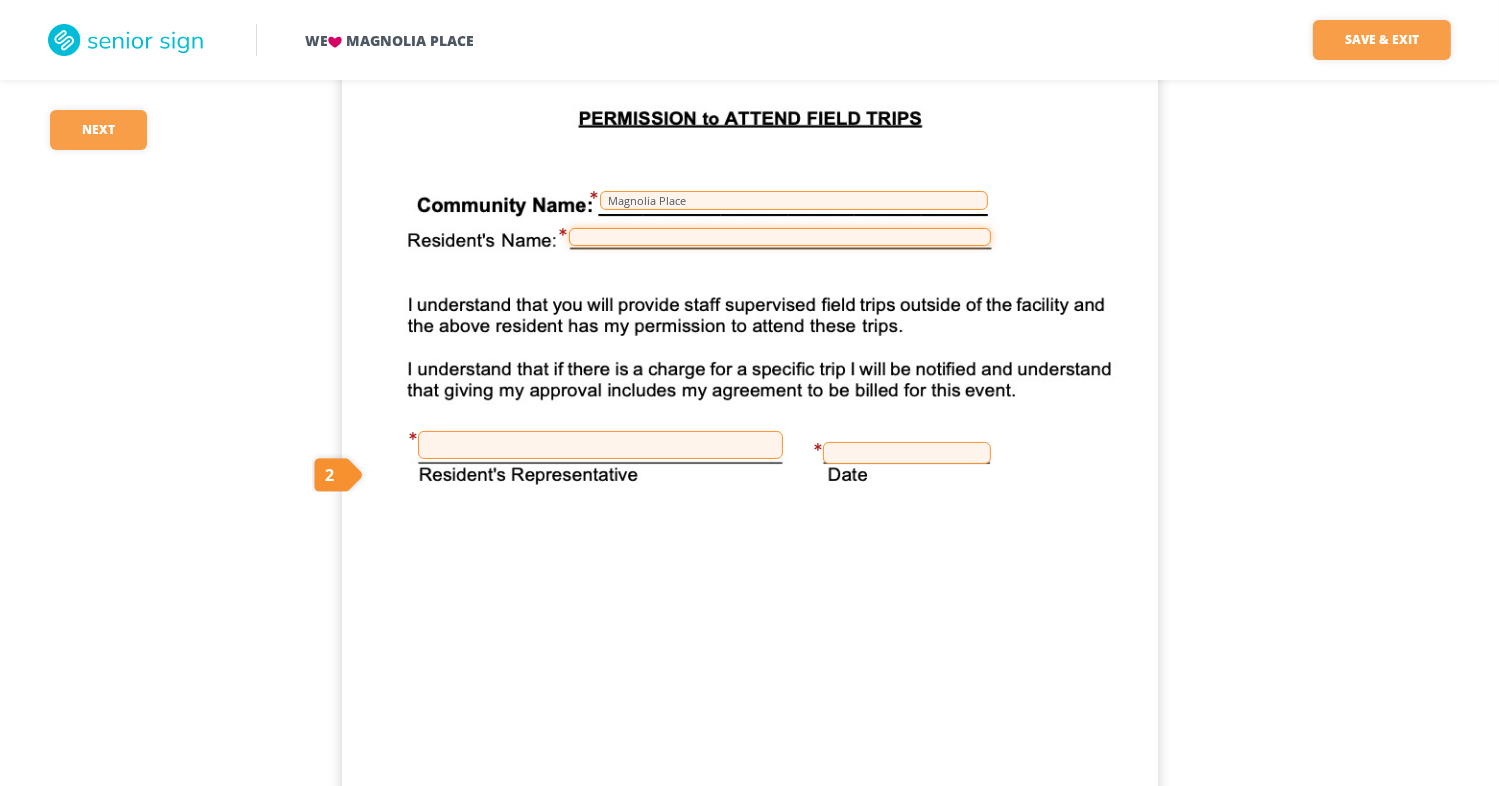 type 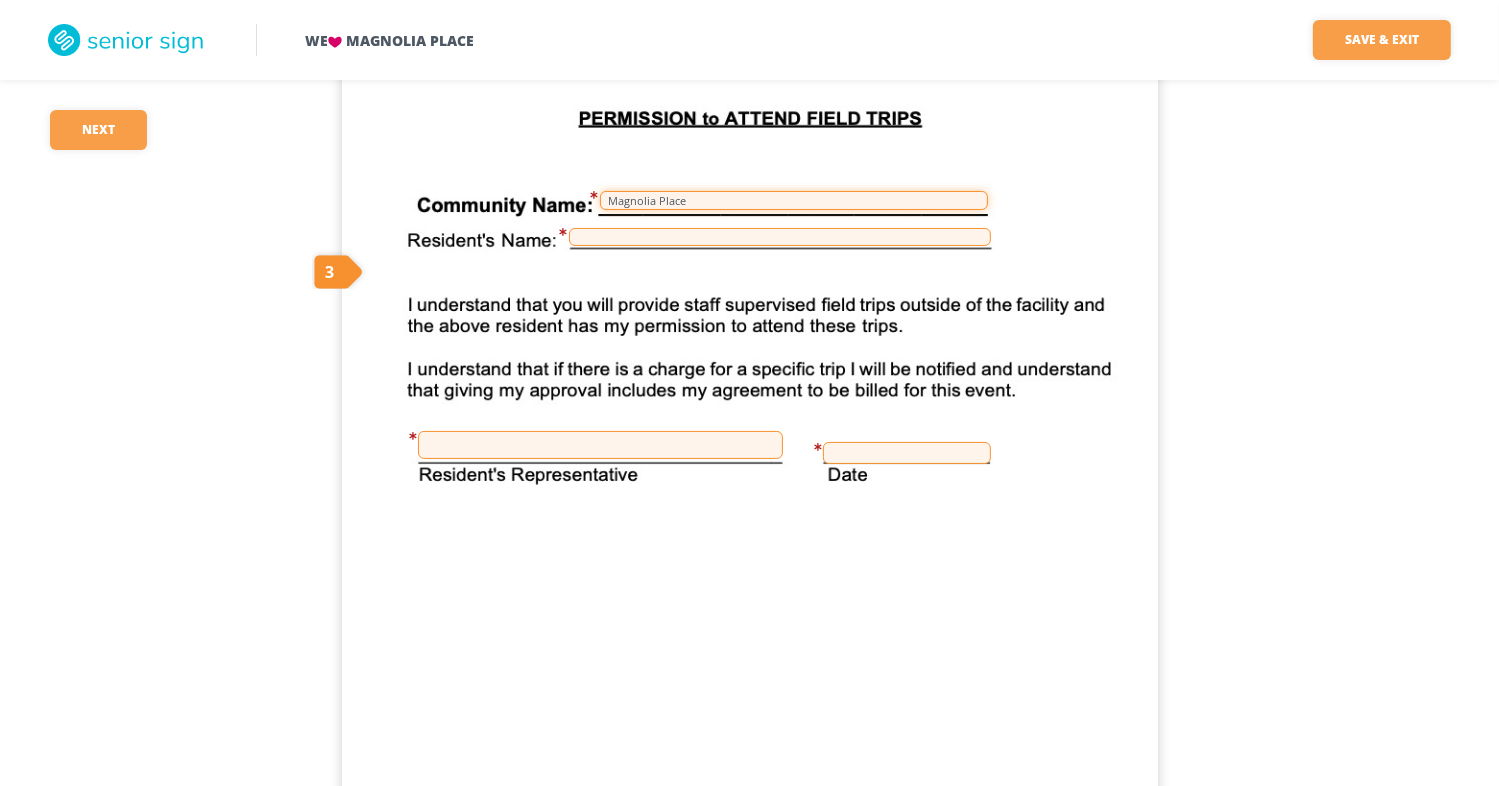 click on "•••••••• •••••" at bounding box center (794, 200) 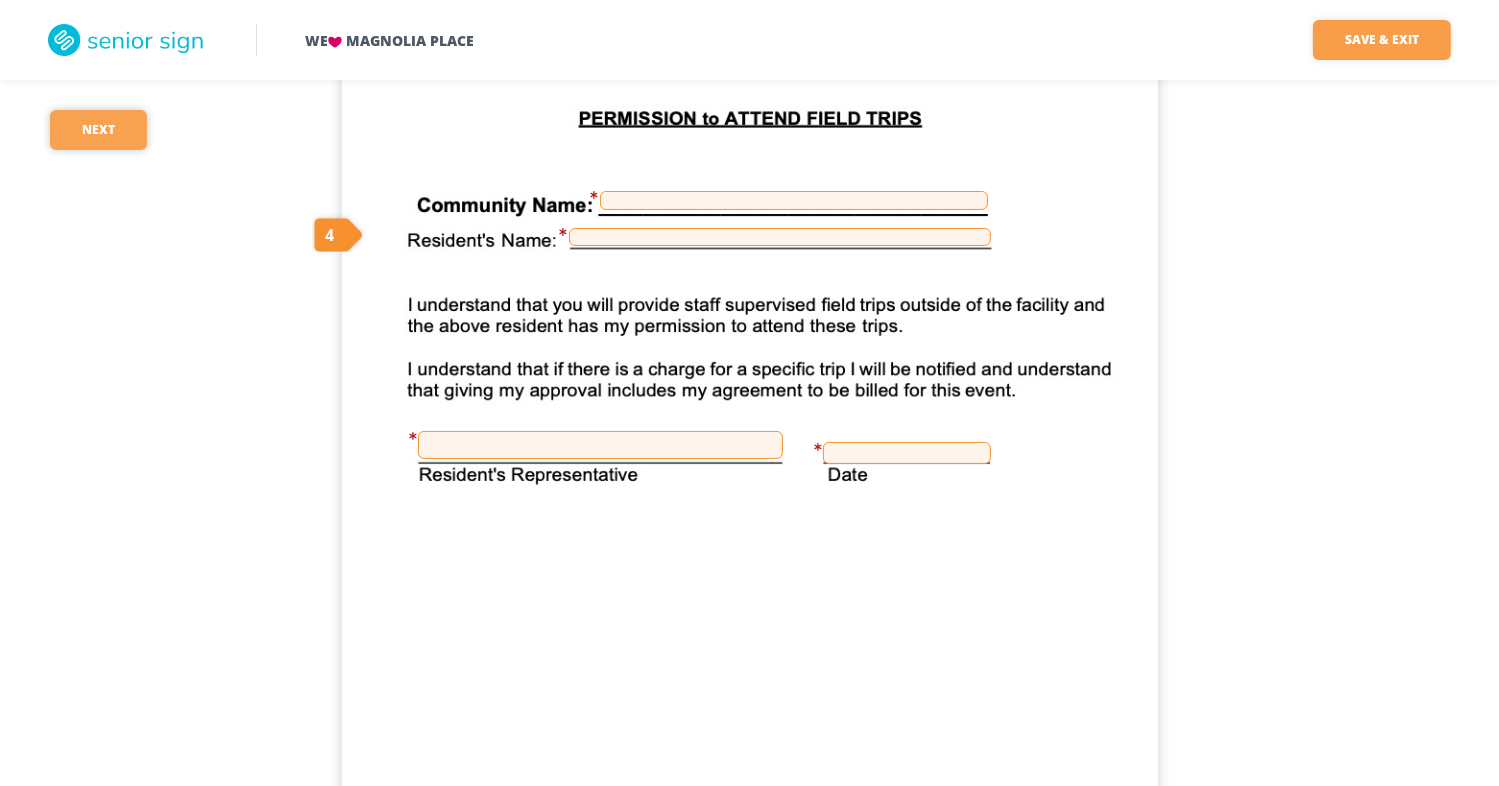 click on "••••" at bounding box center [98, 130] 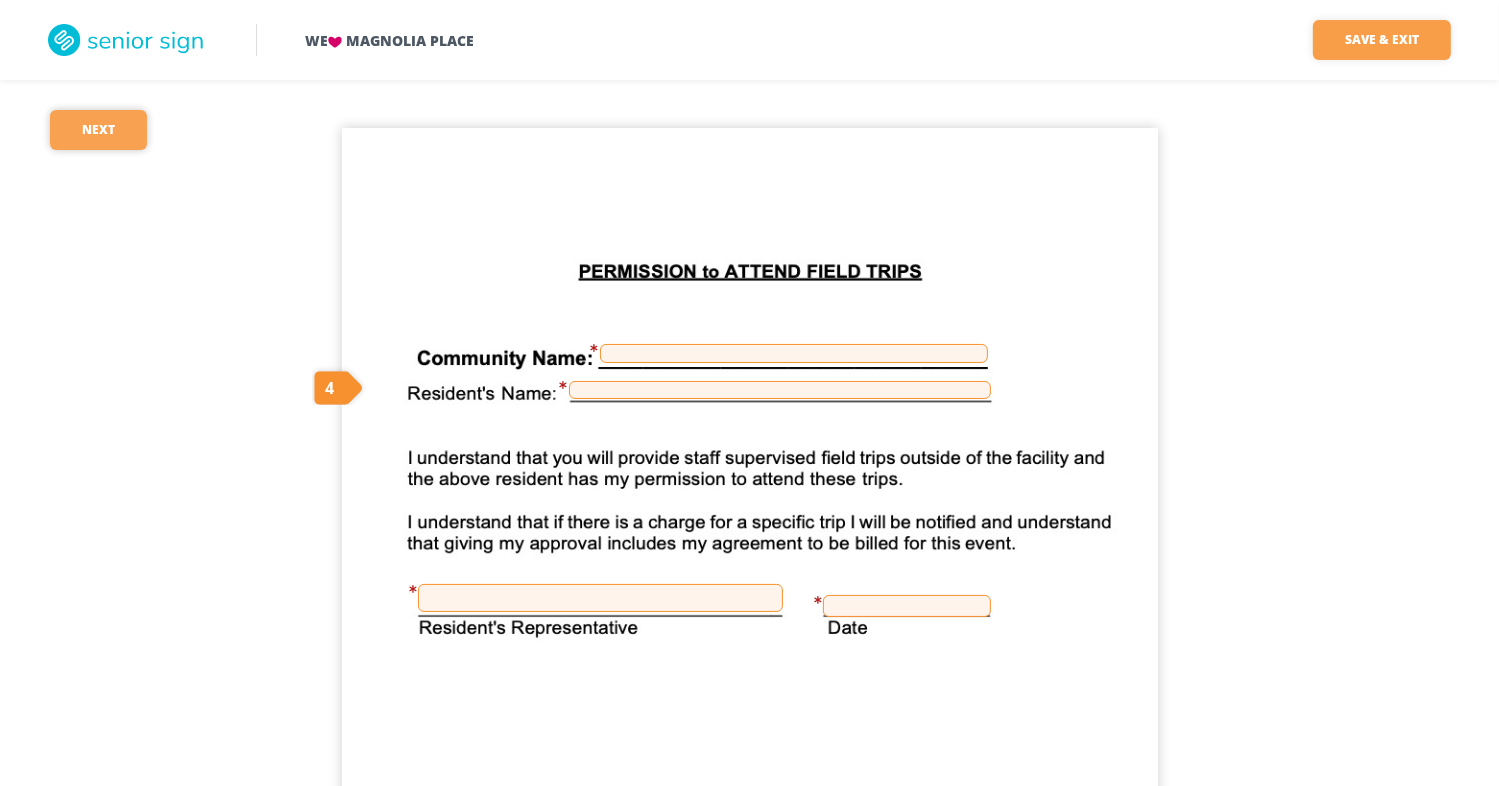 scroll, scrollTop: 0, scrollLeft: 0, axis: both 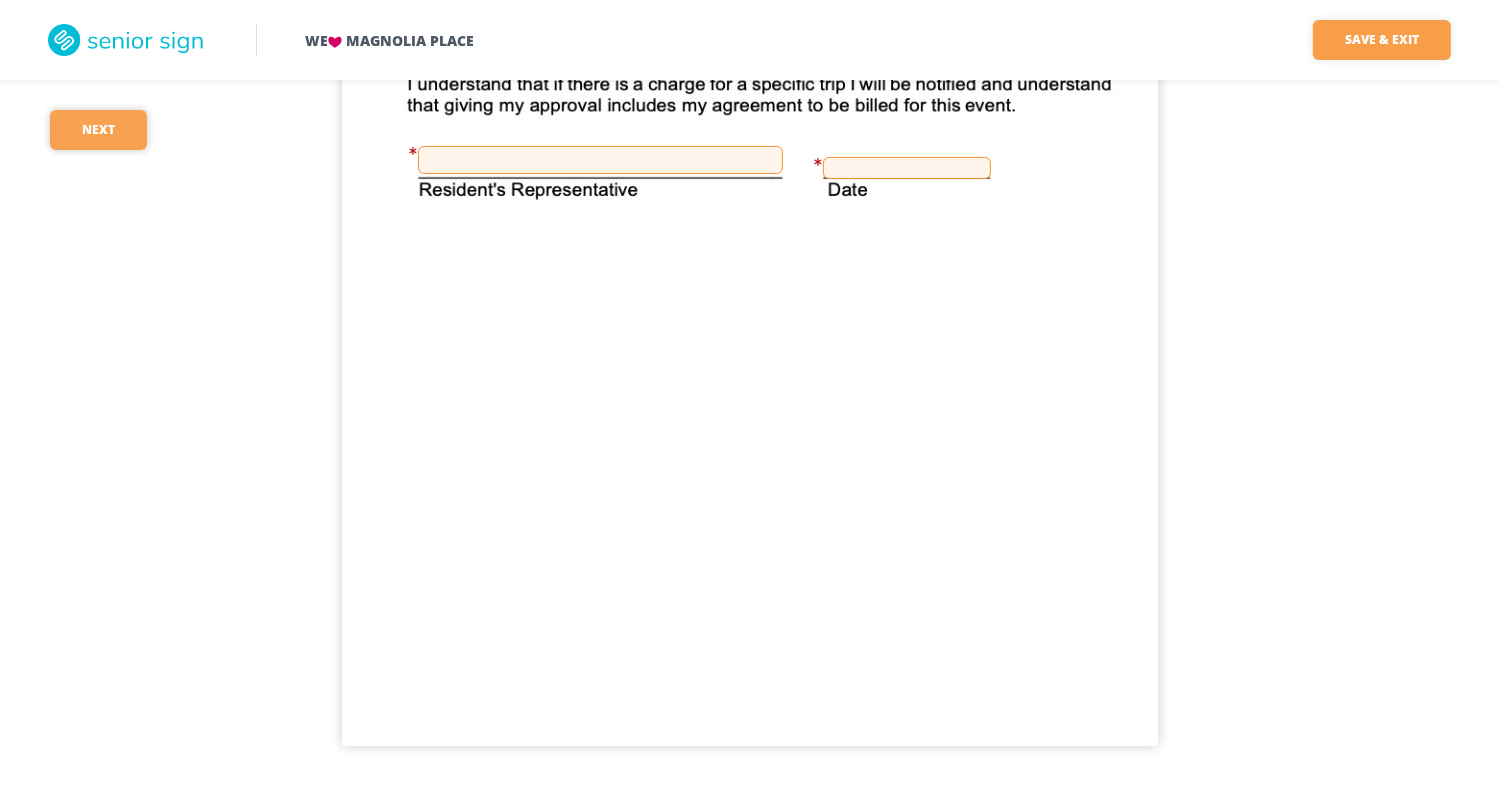 click on "••••" at bounding box center (98, 130) 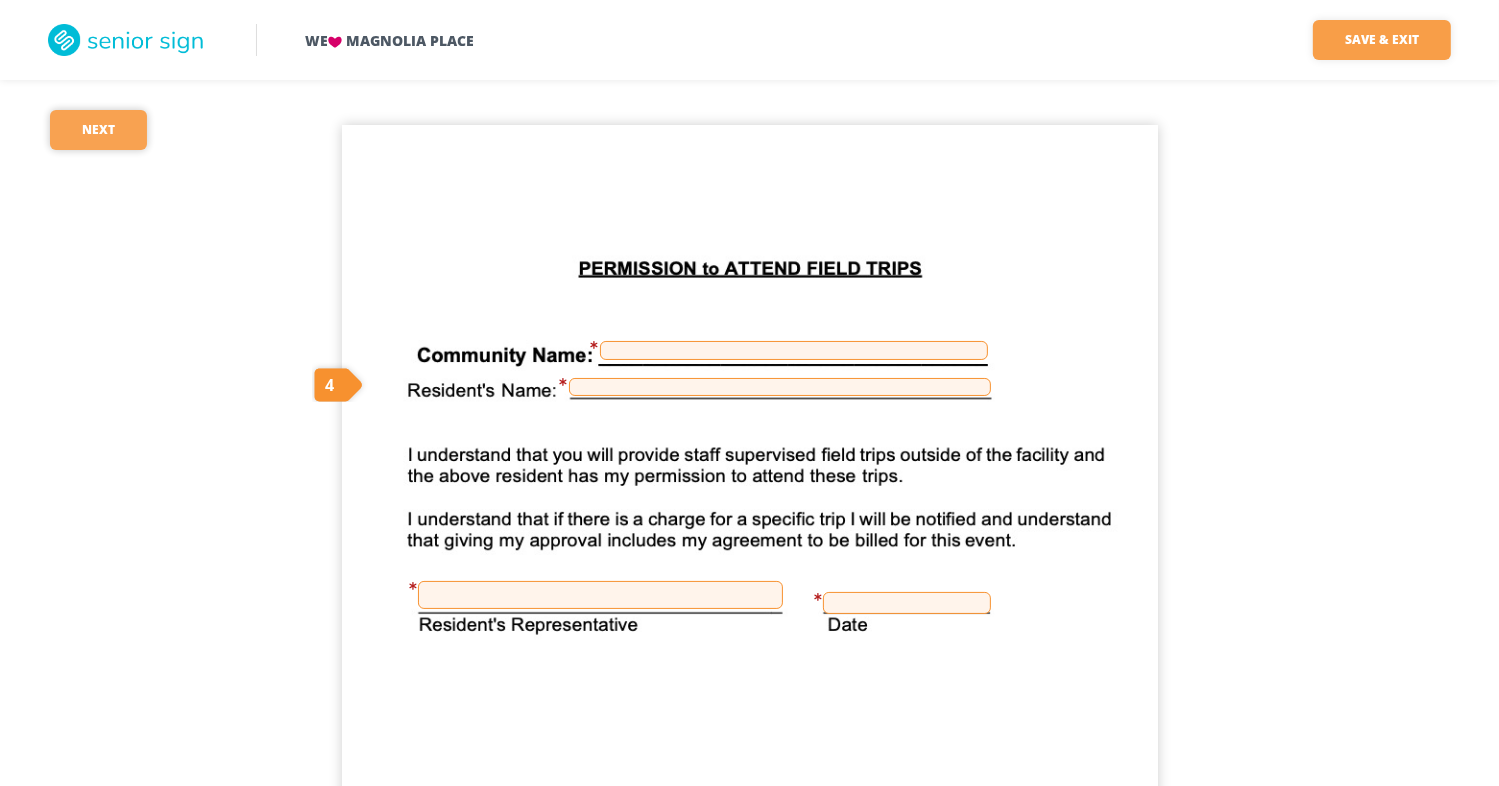scroll, scrollTop: 0, scrollLeft: 0, axis: both 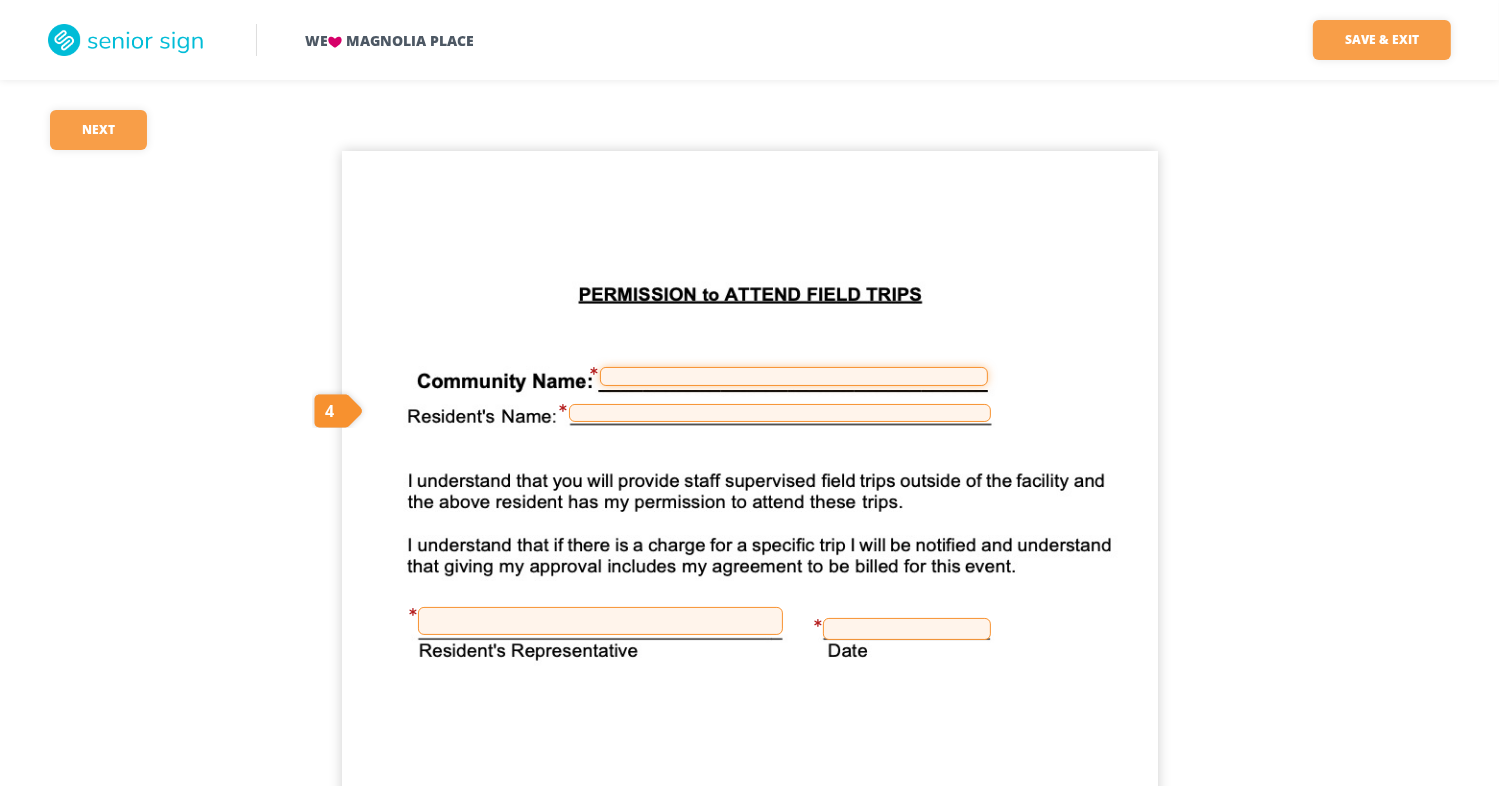 click at bounding box center [794, 376] 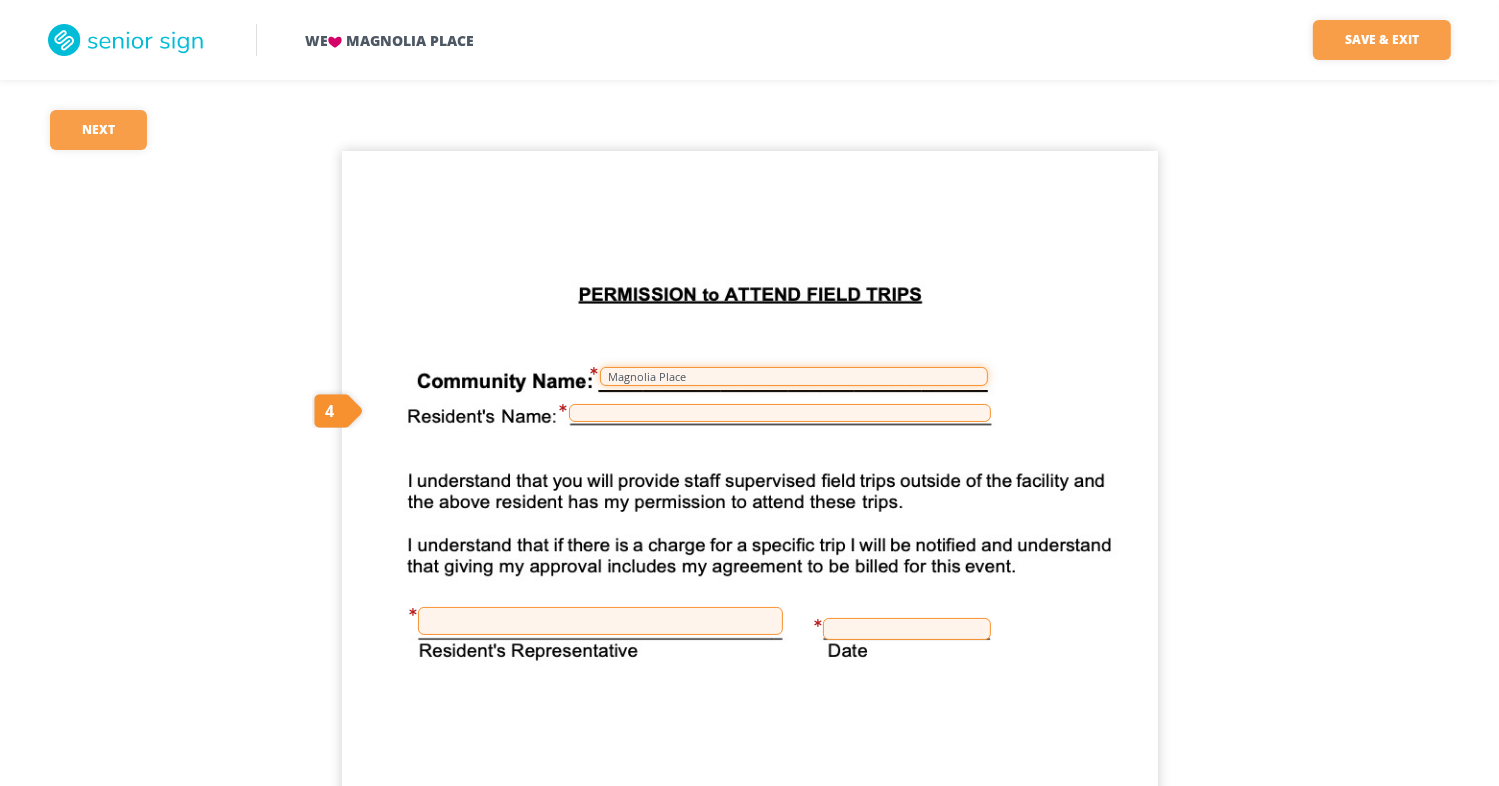 type on "•••••••• •••••" 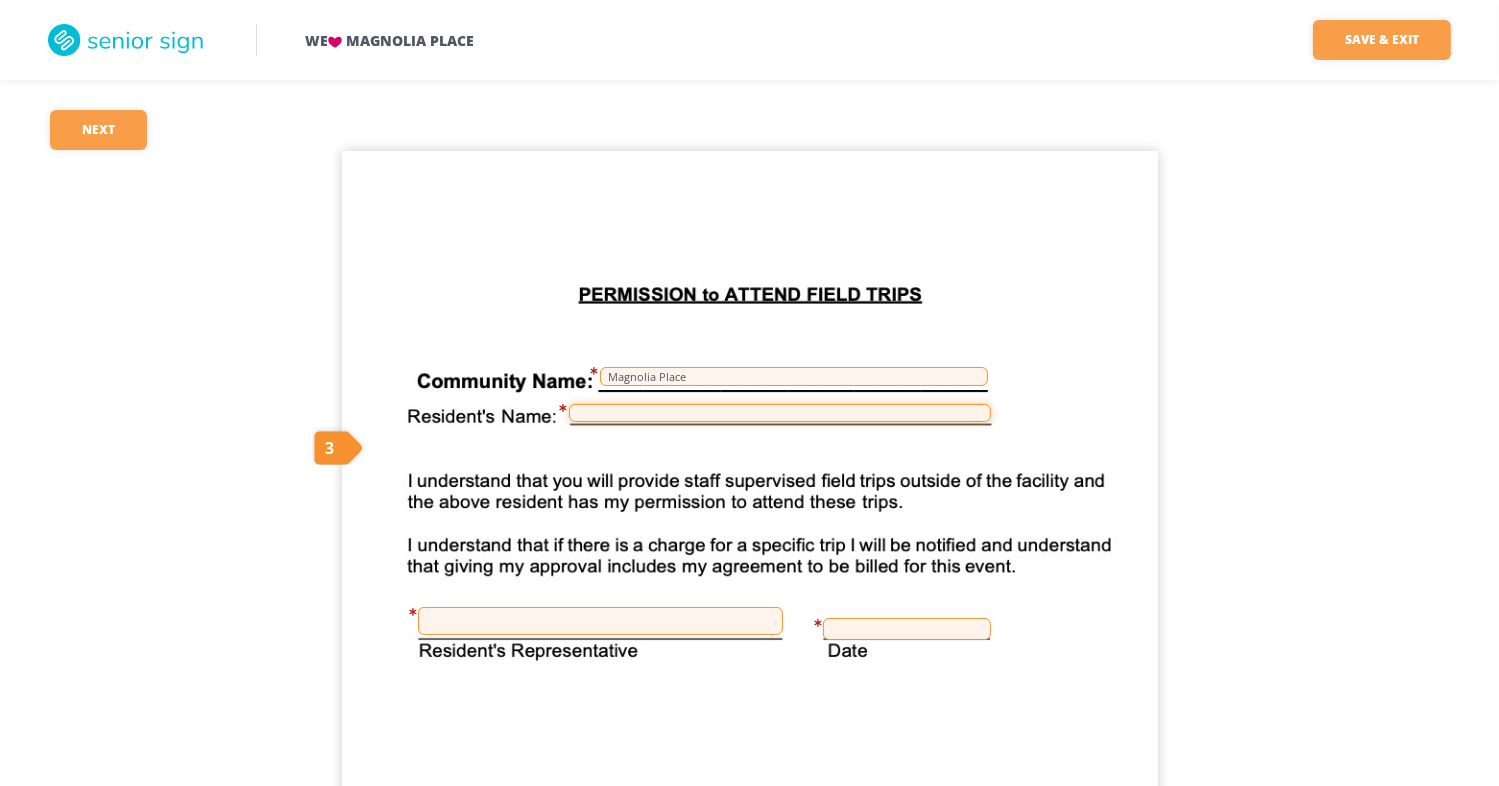 click at bounding box center (780, 413) 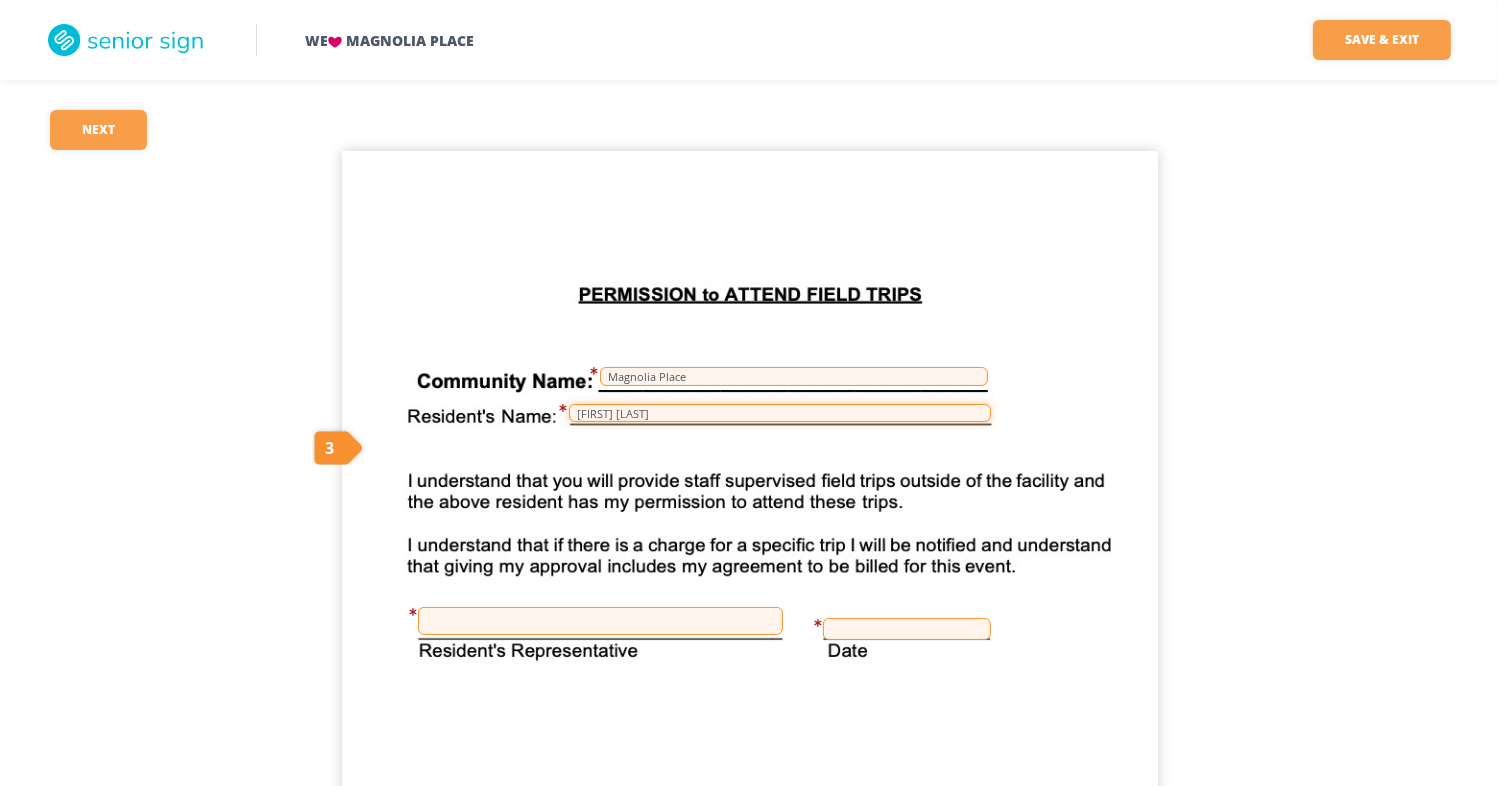 type on "•••••• ••••••••••" 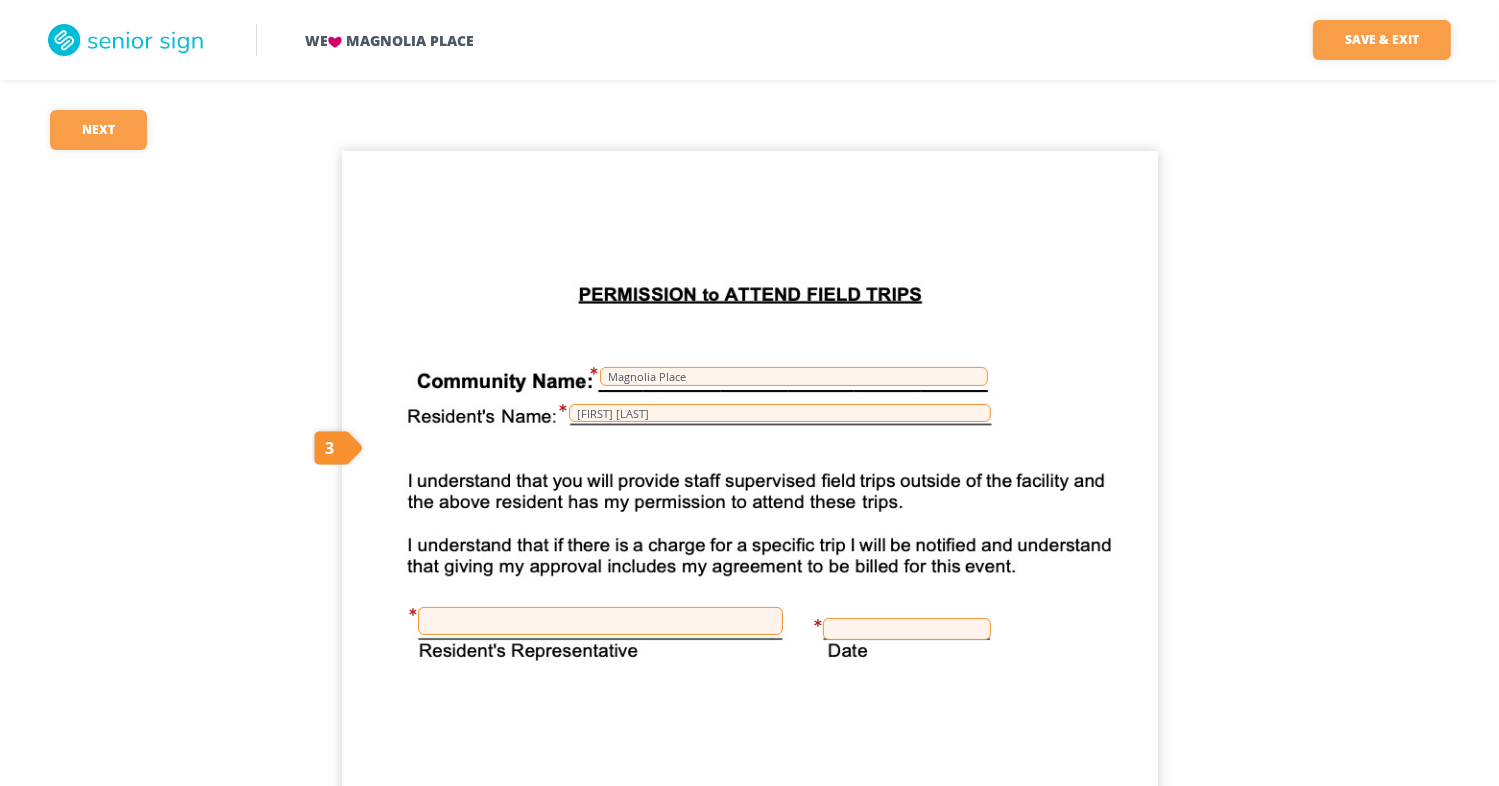 click at bounding box center [600, 621] 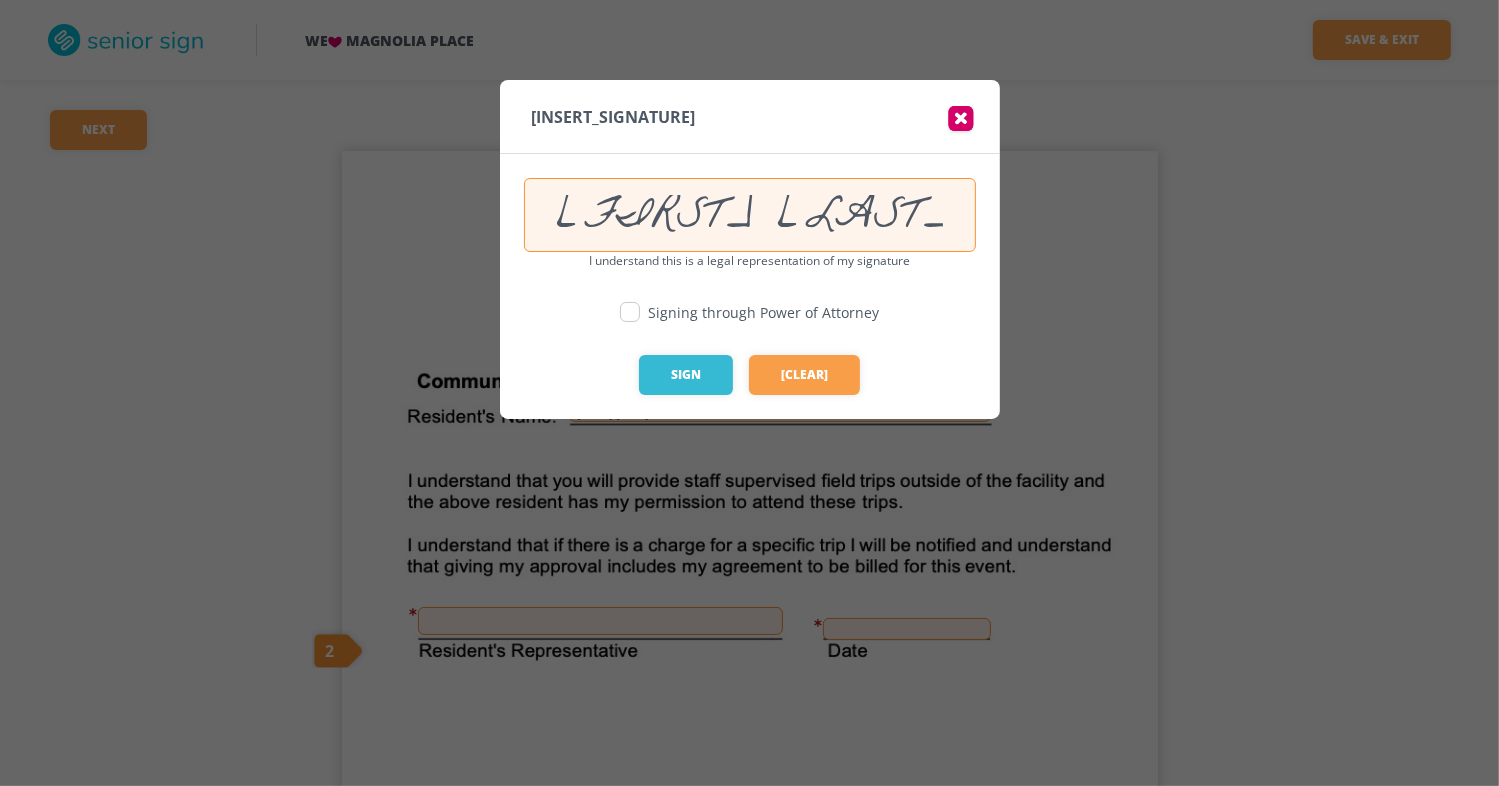 scroll, scrollTop: 0, scrollLeft: 1, axis: horizontal 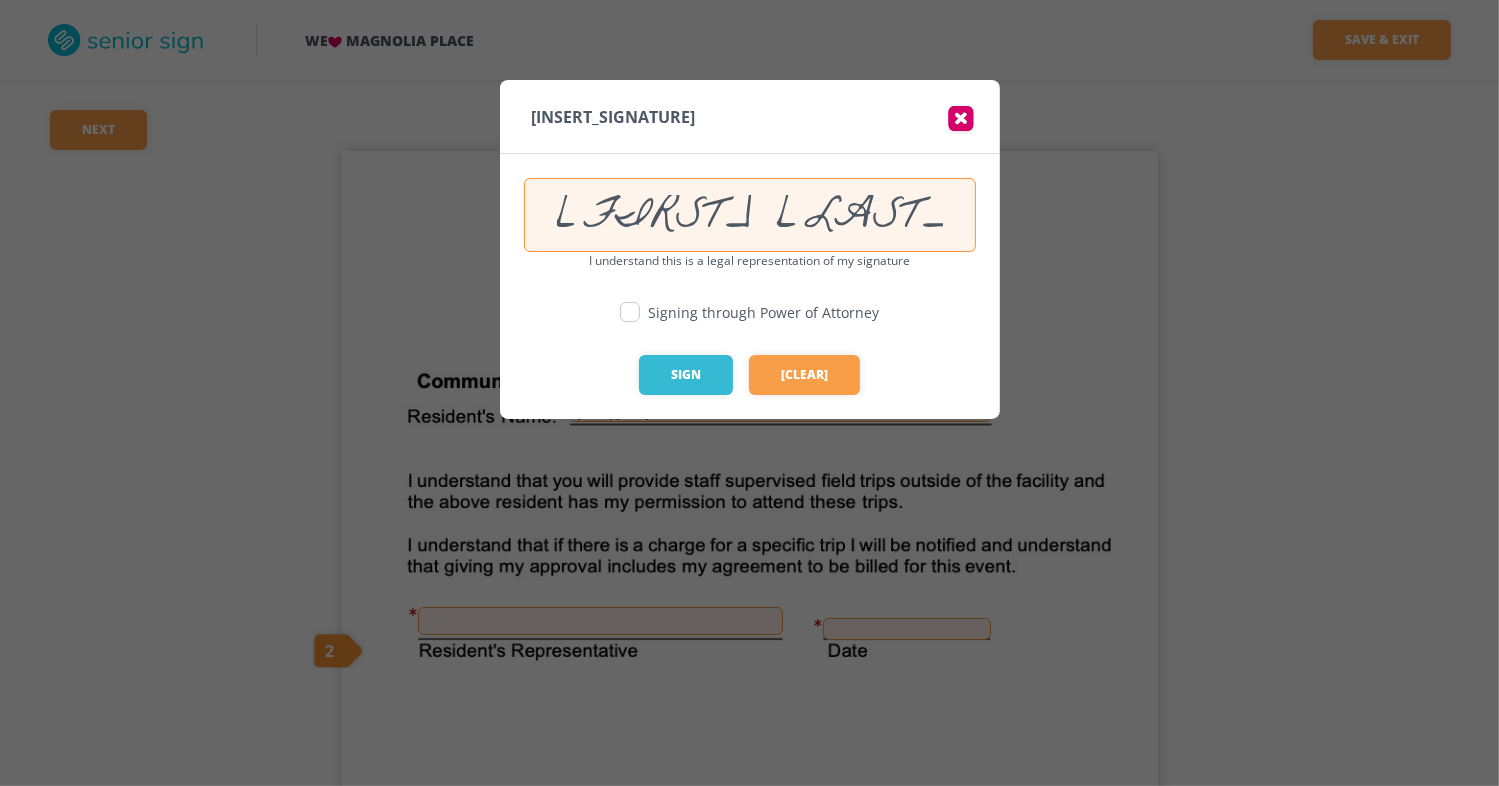 type on "••••••• •••••• •••" 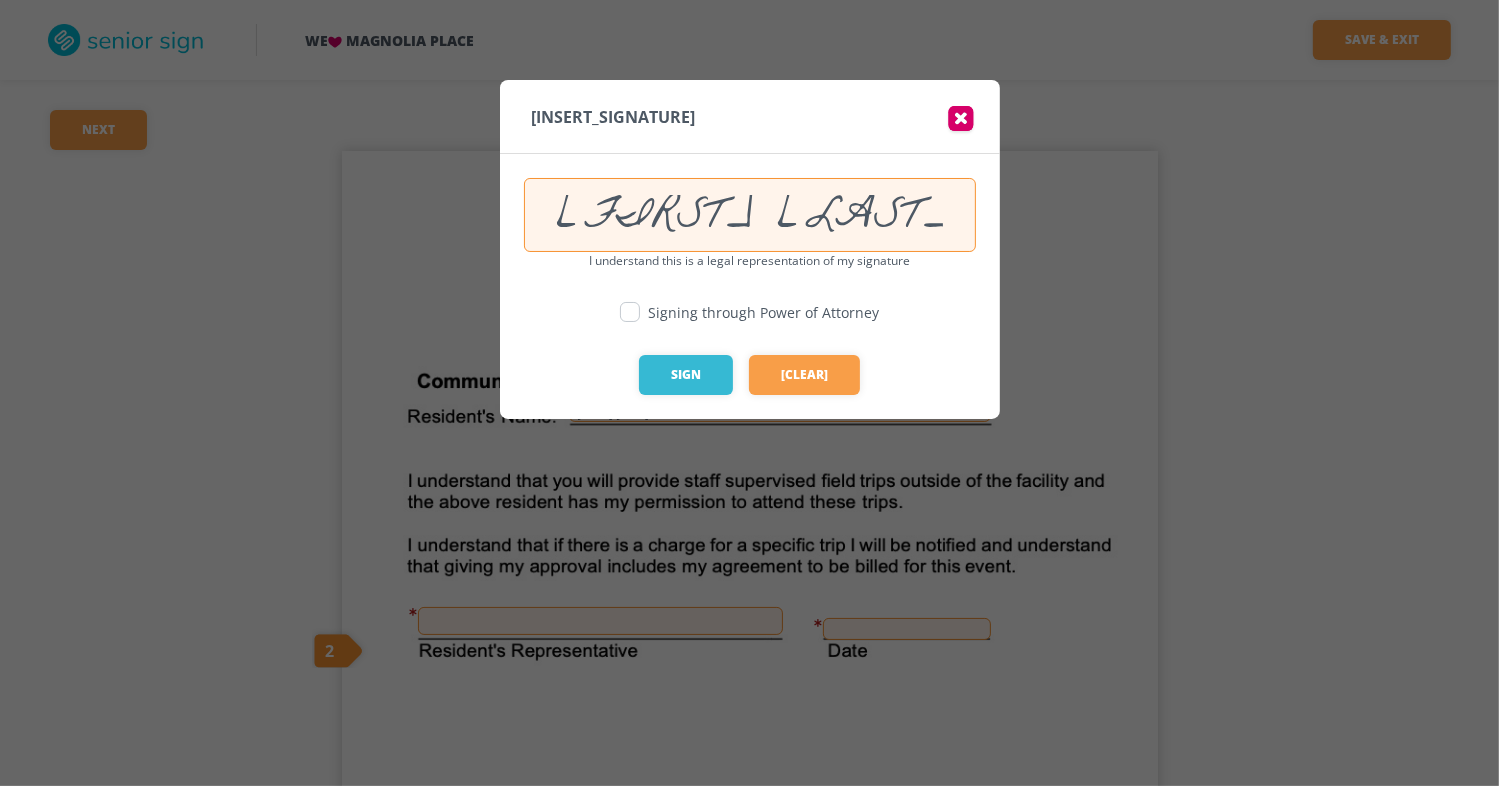 click at bounding box center (630, 312) 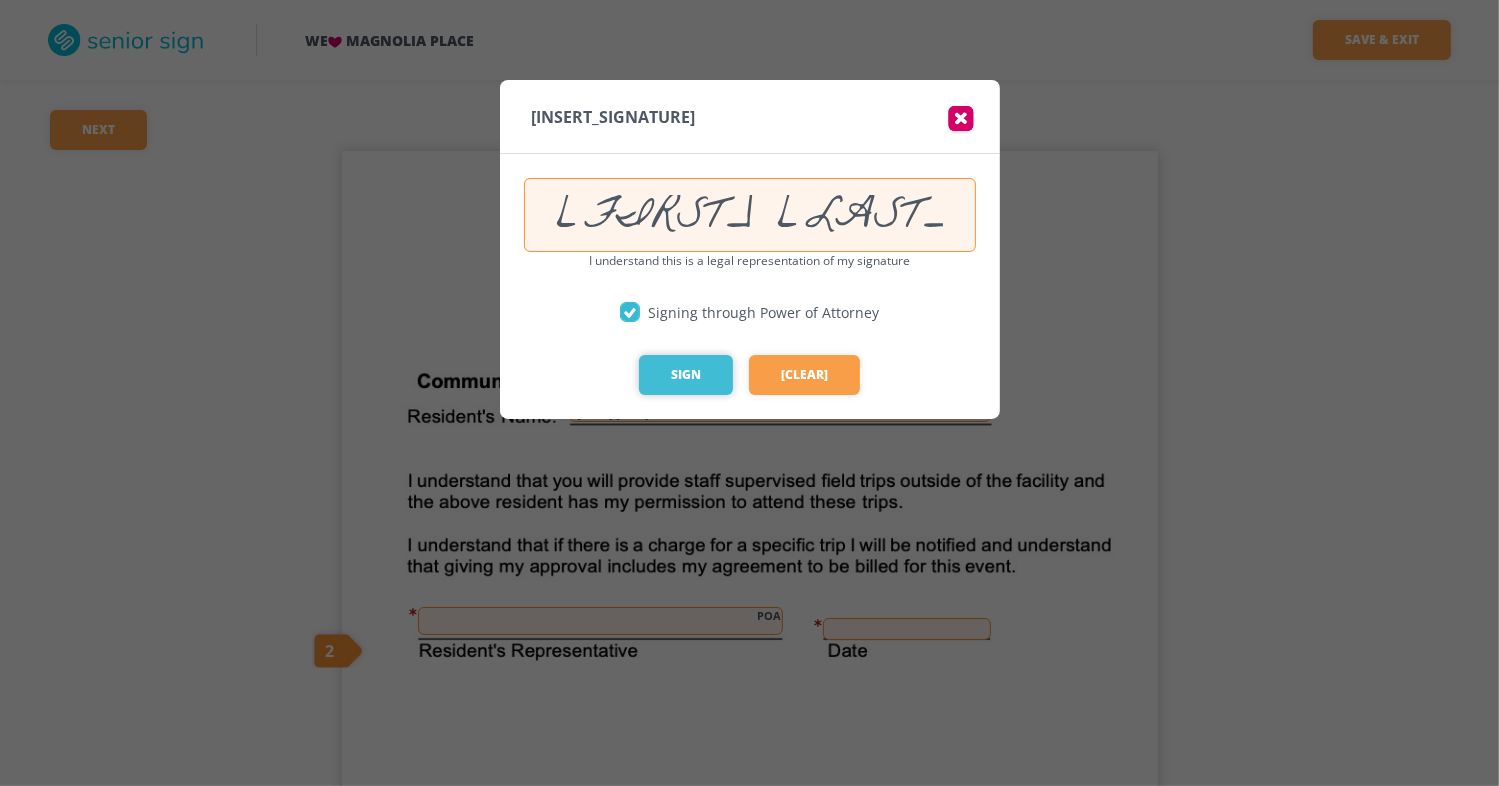 click on "••••" at bounding box center [686, 375] 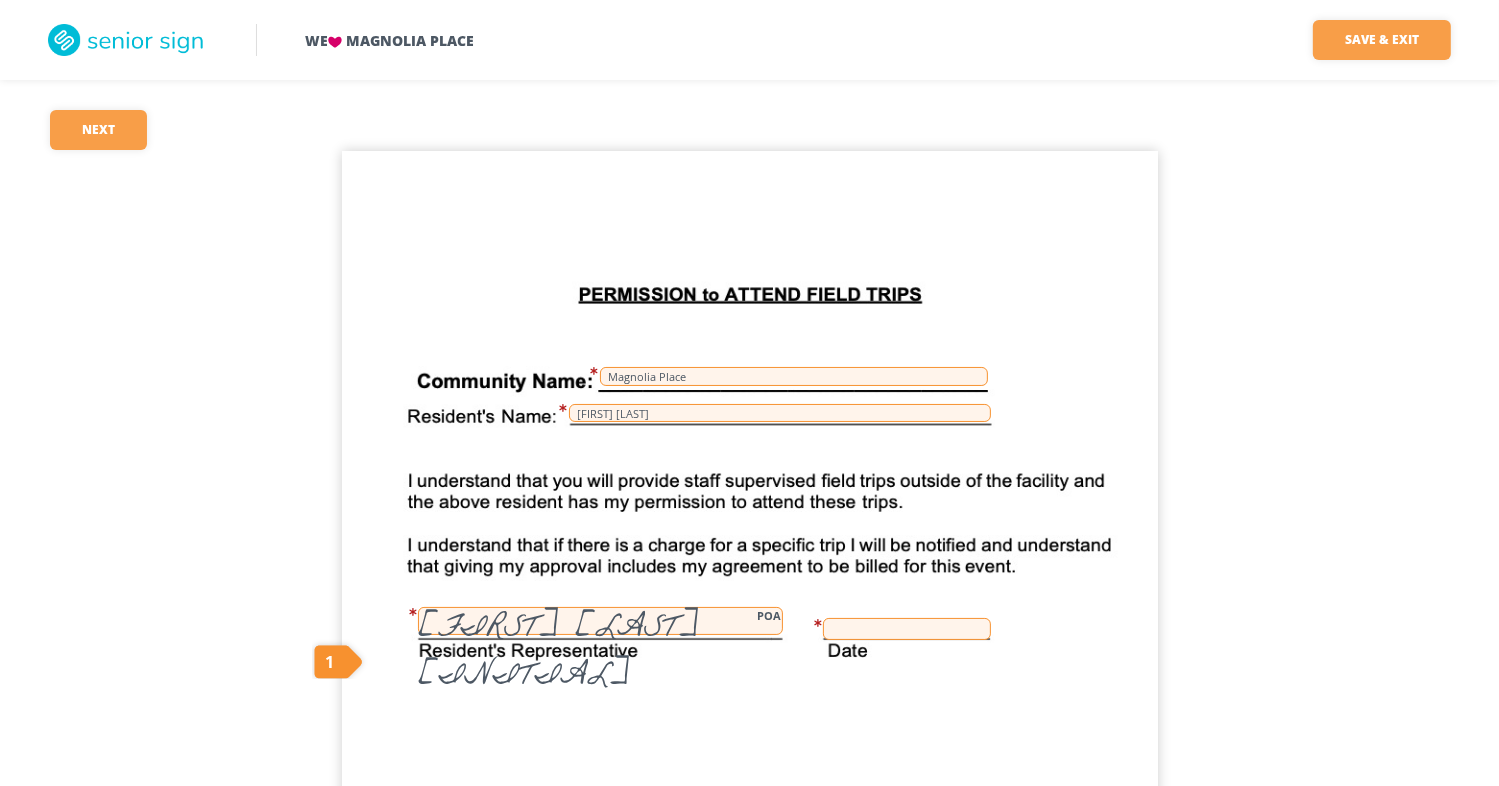 click at bounding box center [907, 629] 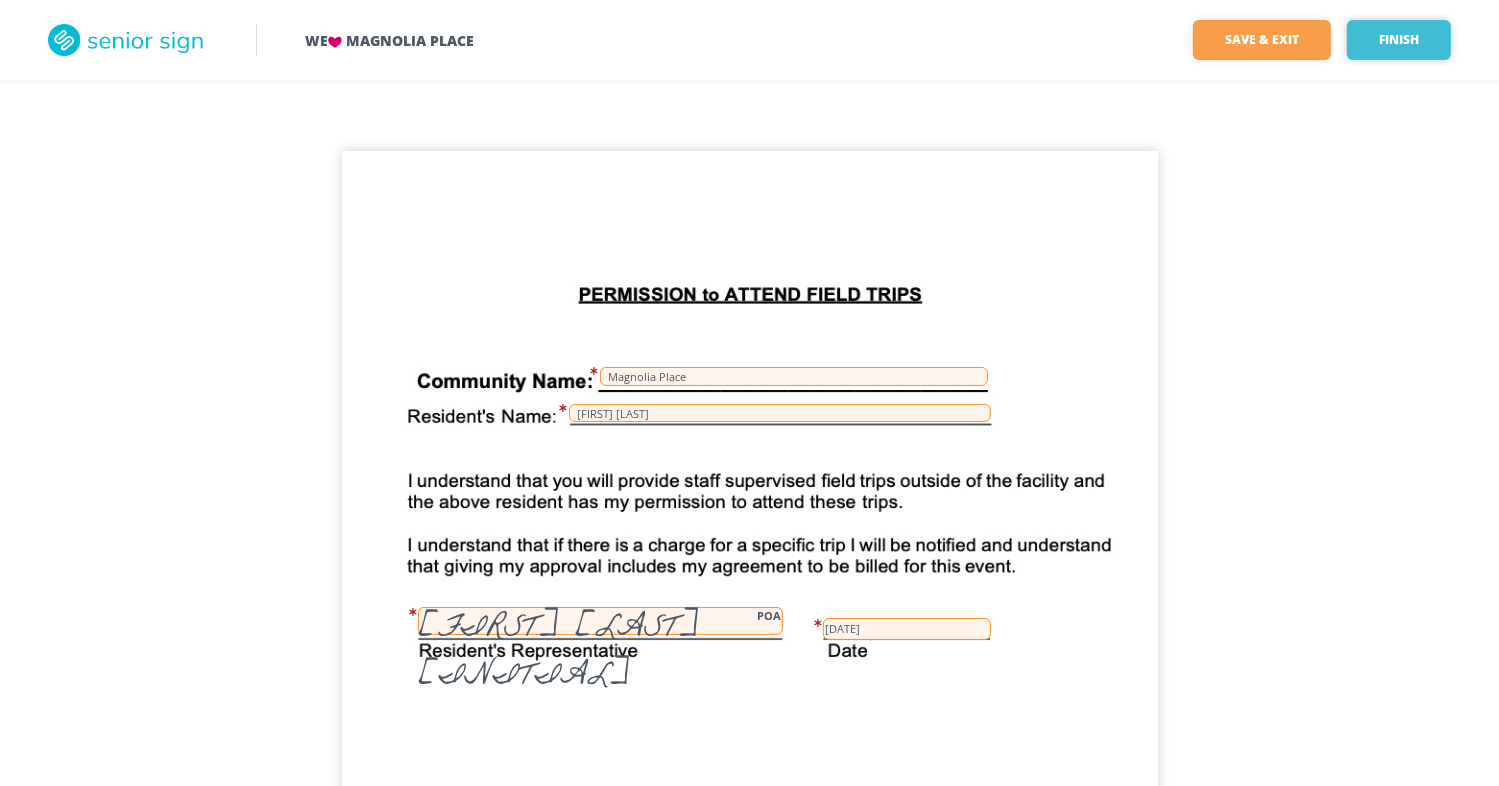 click on "••••••" at bounding box center (1399, 40) 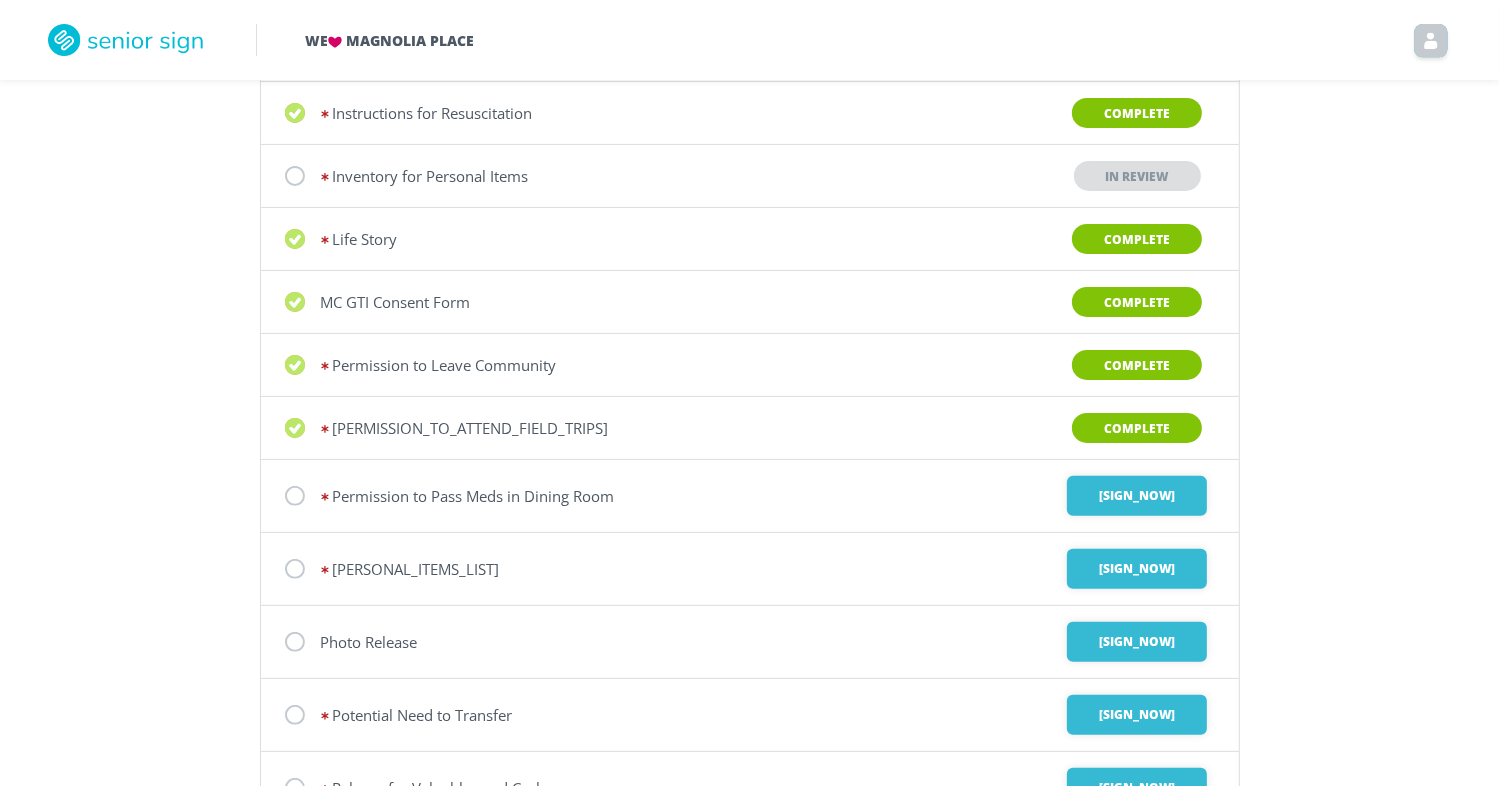 scroll, scrollTop: 500, scrollLeft: 0, axis: vertical 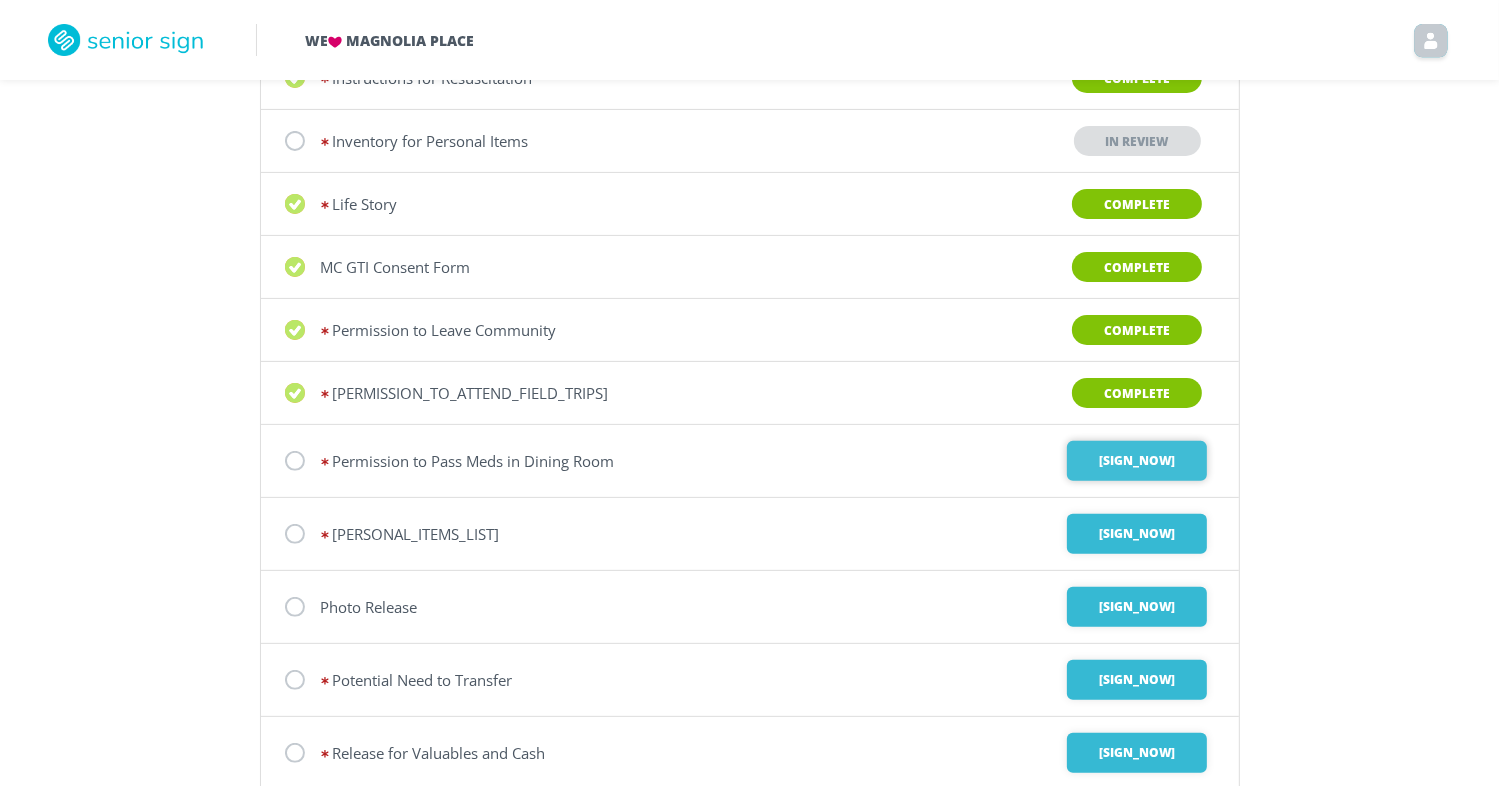 click on "•••• •••" at bounding box center [1137, 461] 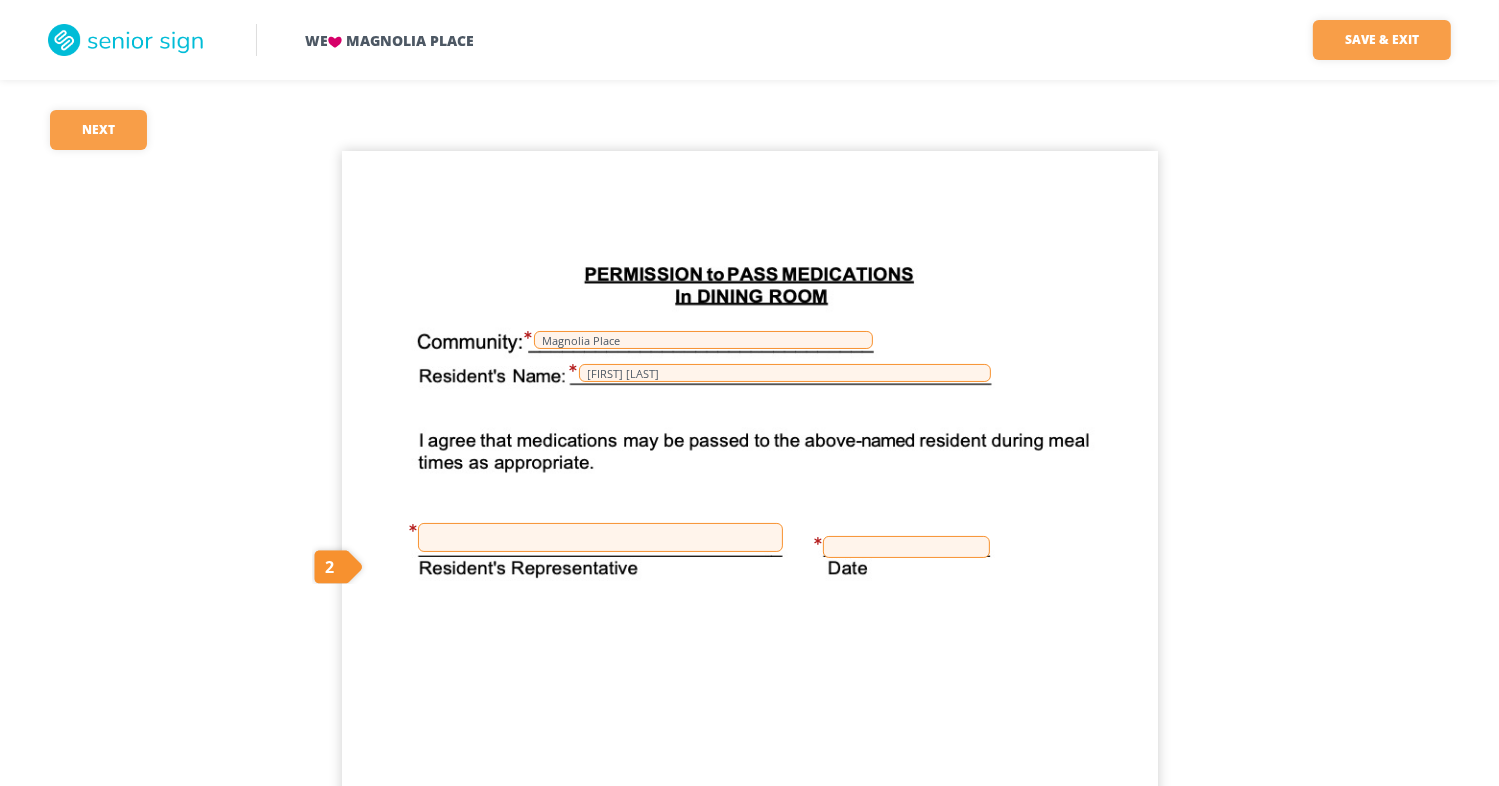 click at bounding box center [600, 537] 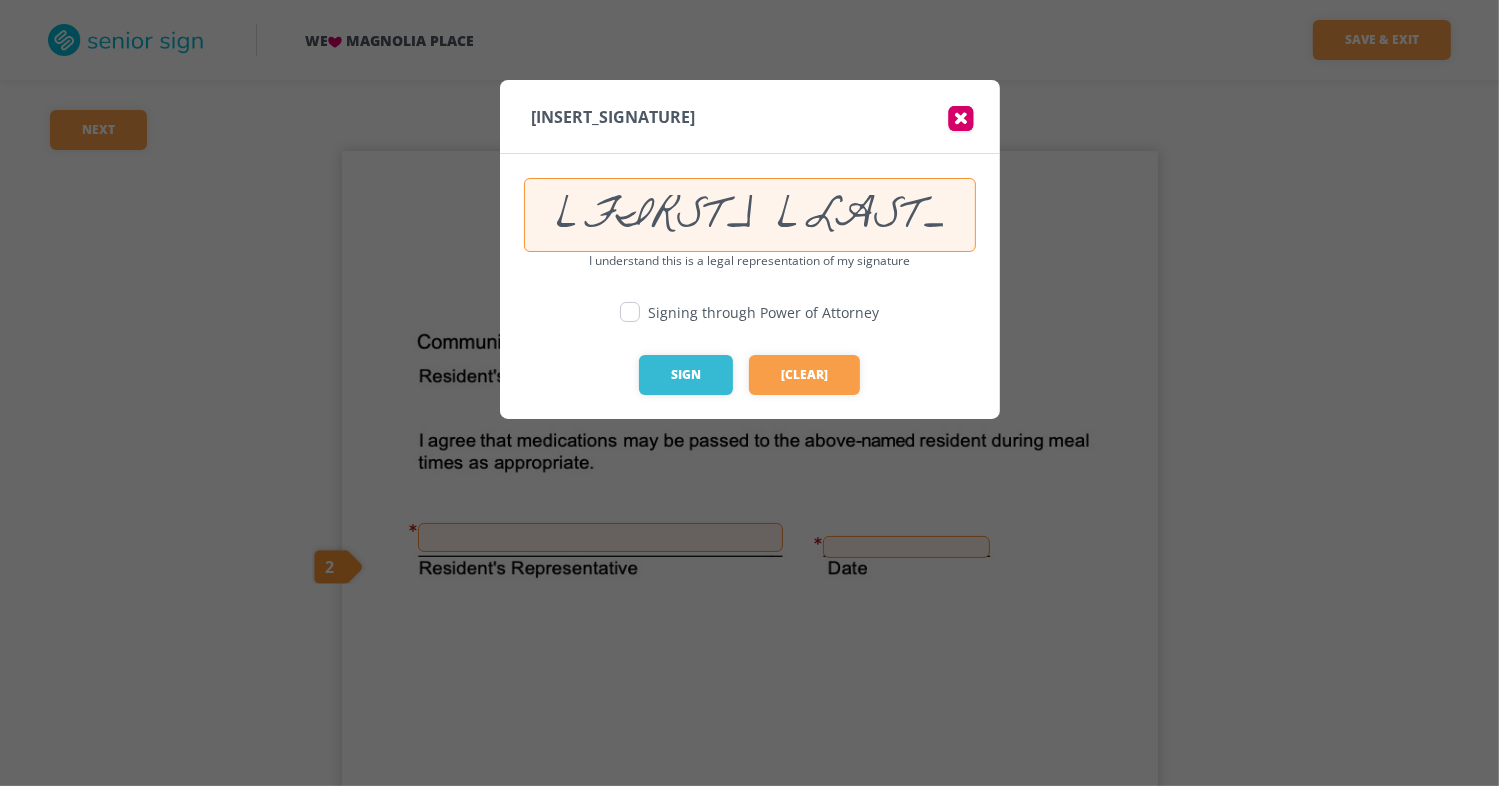 scroll, scrollTop: 0, scrollLeft: 1, axis: horizontal 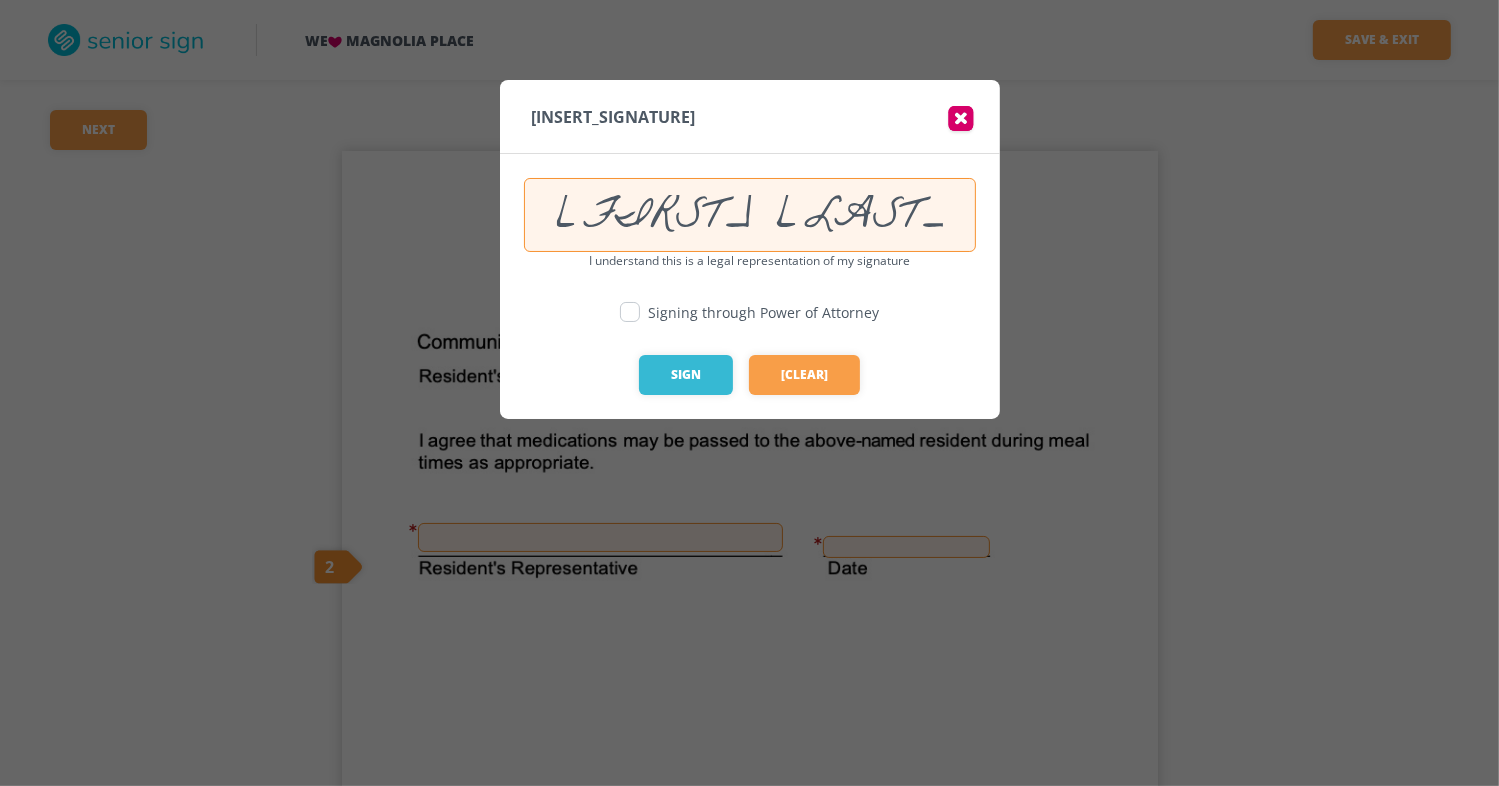 type on "••••••• •••••• •••" 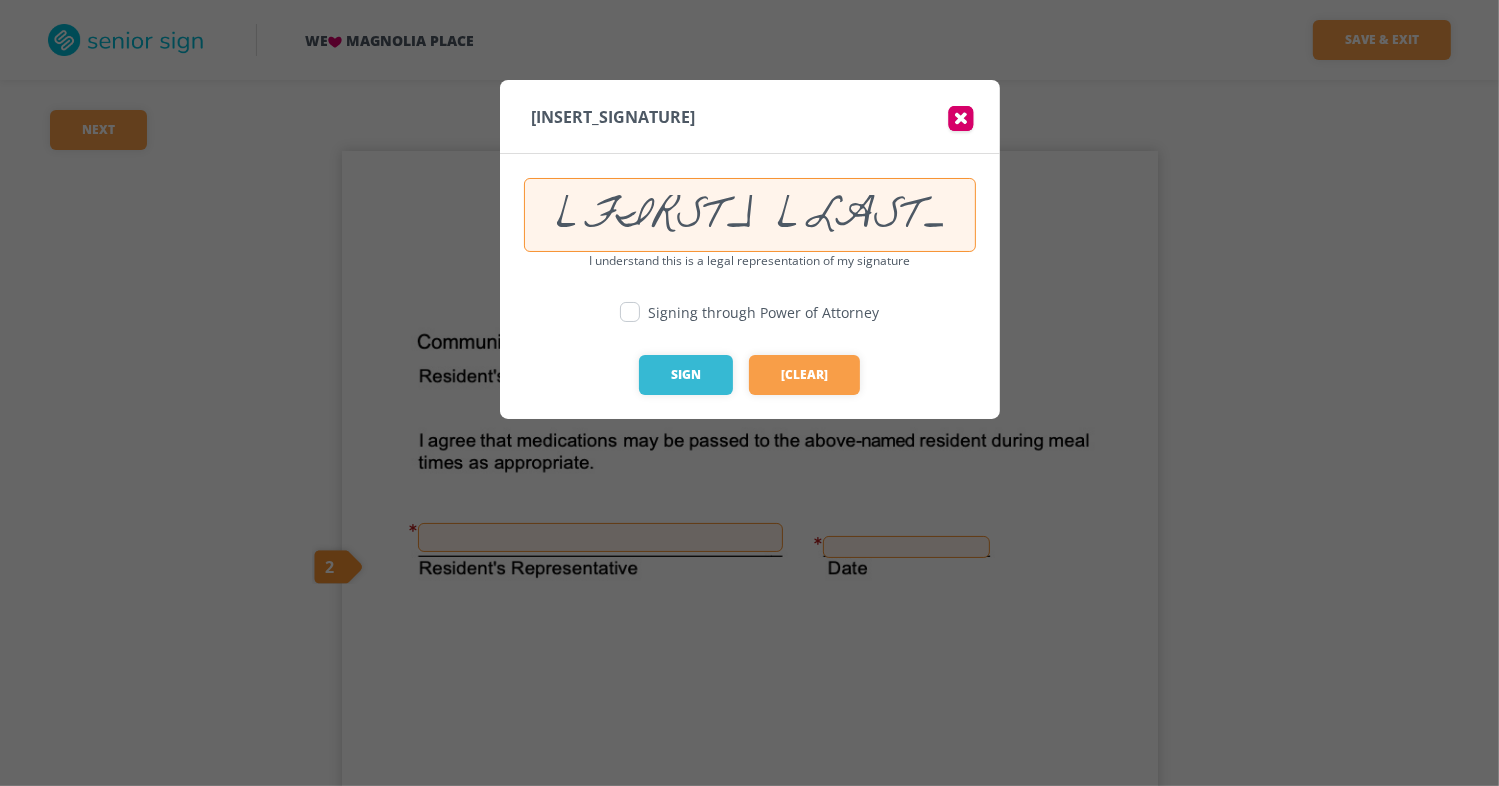 click at bounding box center [630, 312] 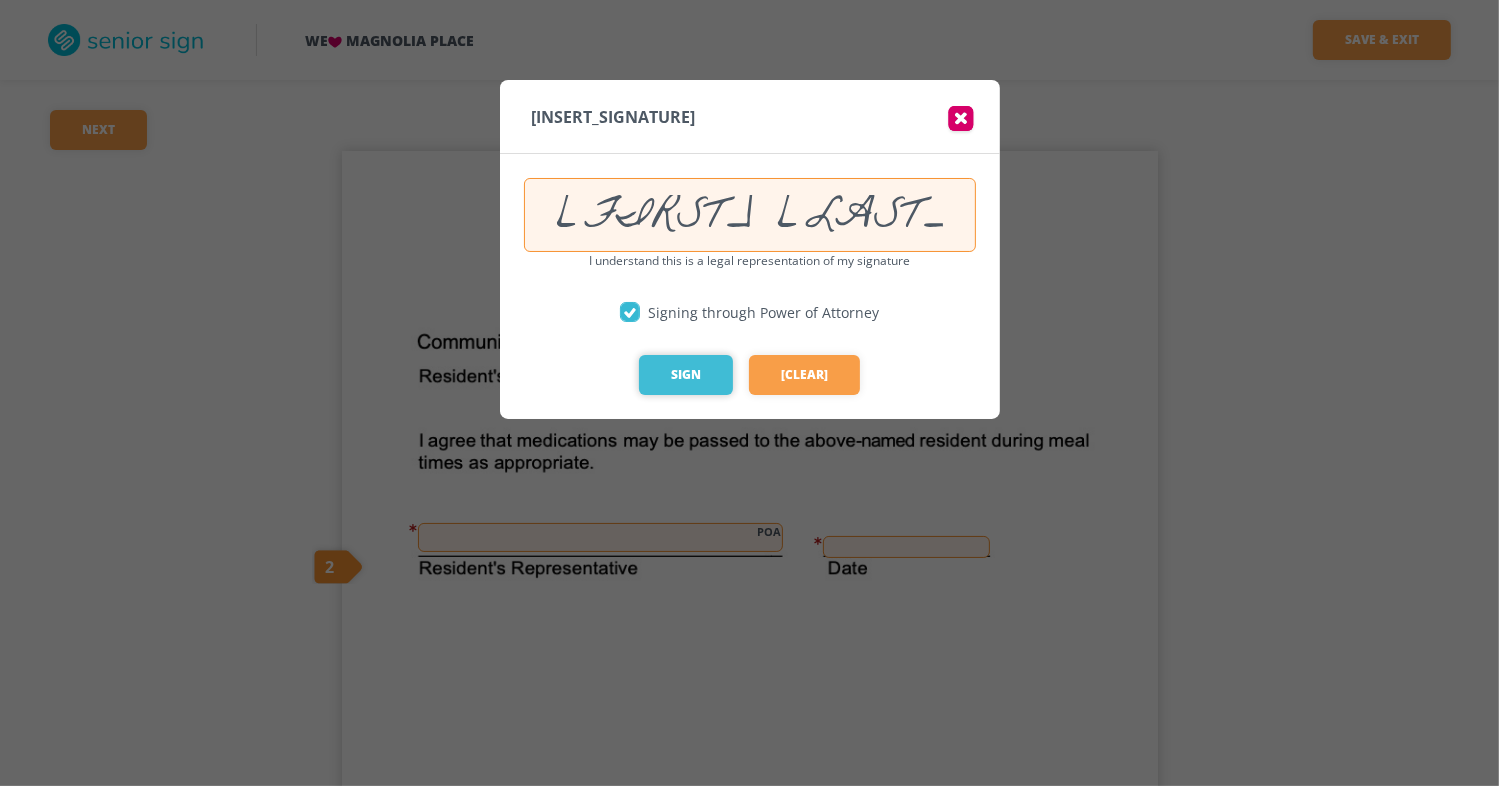 click on "••••" at bounding box center [686, 375] 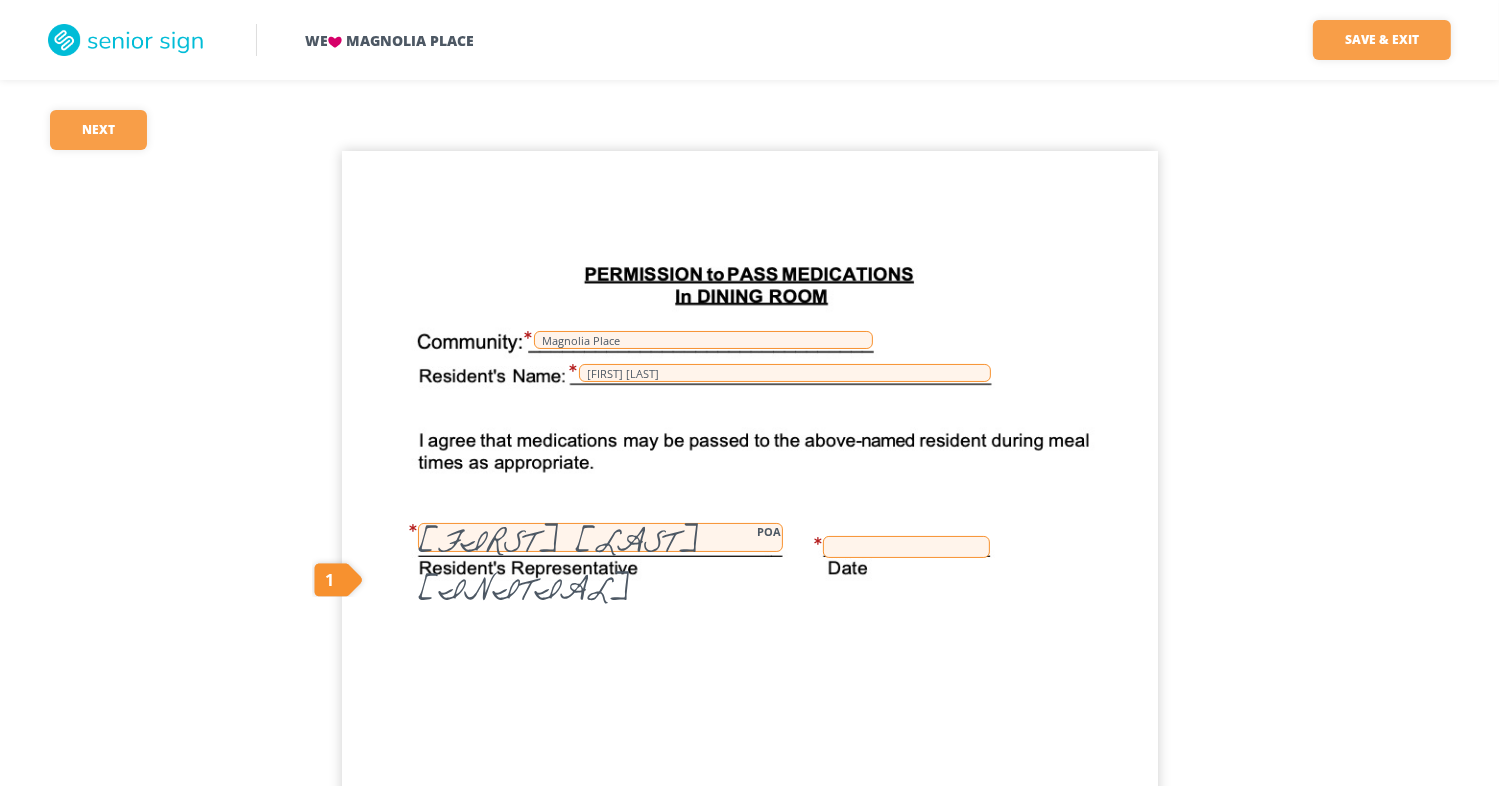 click at bounding box center (906, 547) 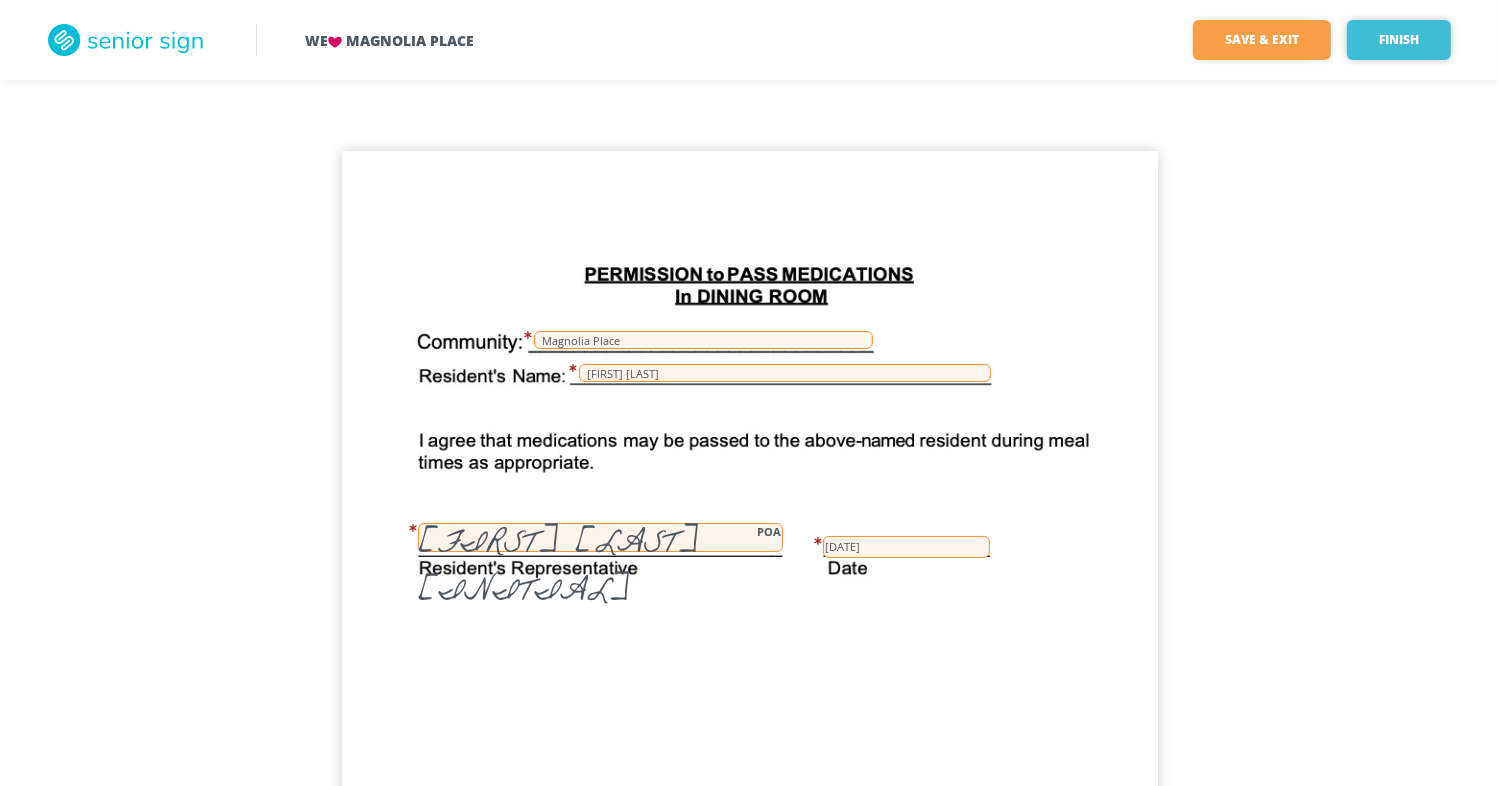 click on "••••••" at bounding box center [1399, 40] 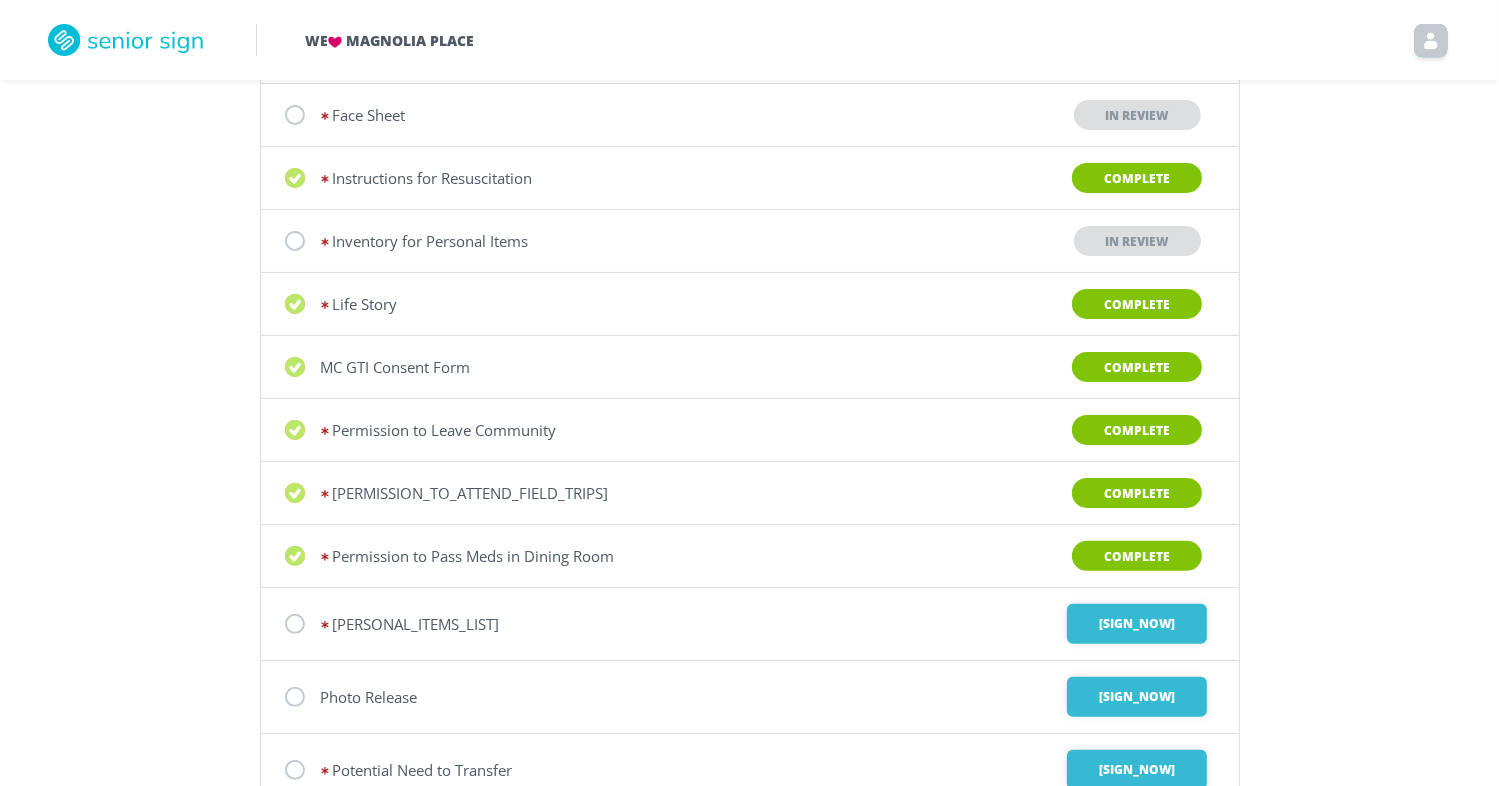 scroll, scrollTop: 600, scrollLeft: 0, axis: vertical 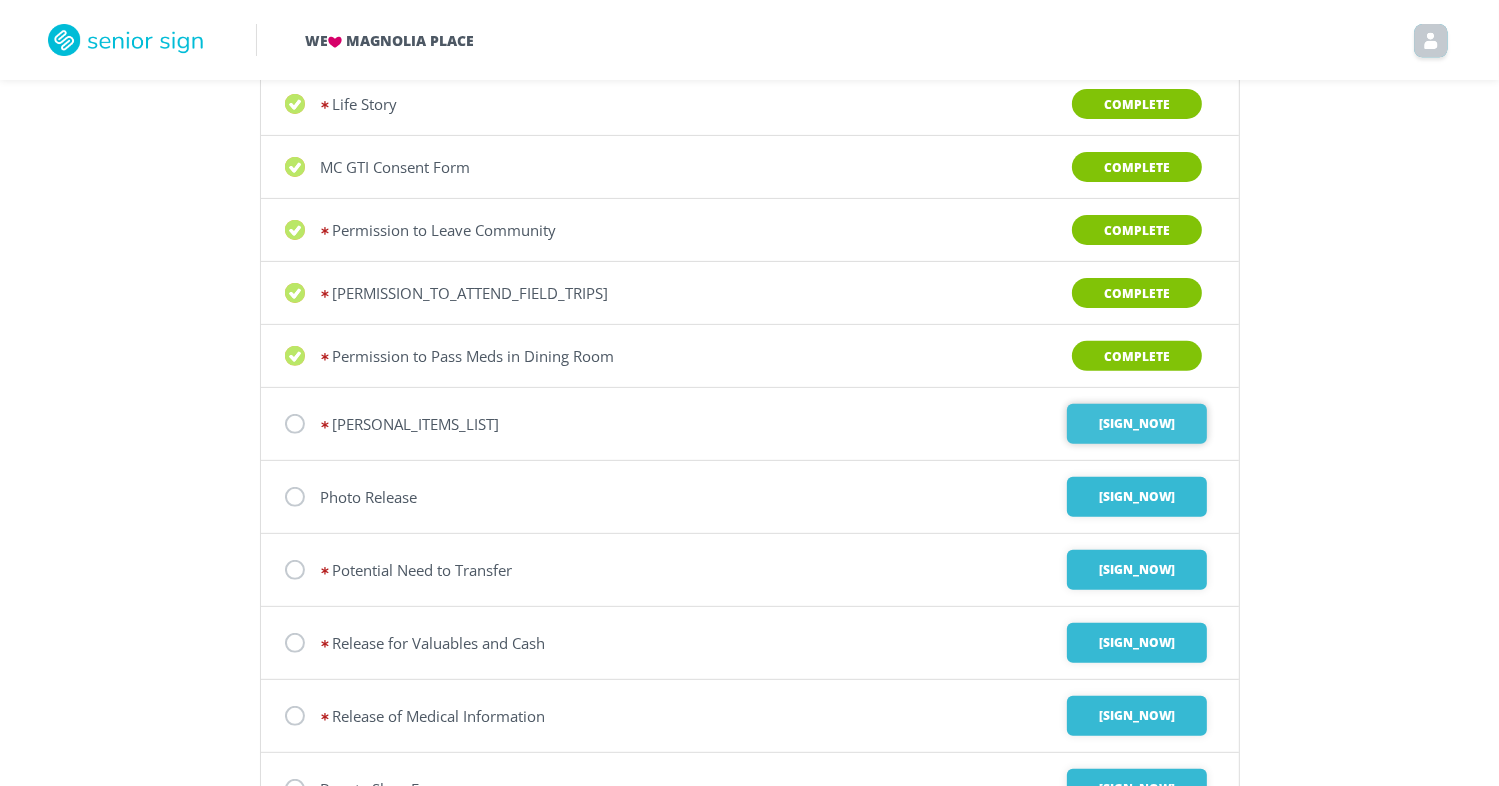 click on "•••• •••" at bounding box center (1137, 424) 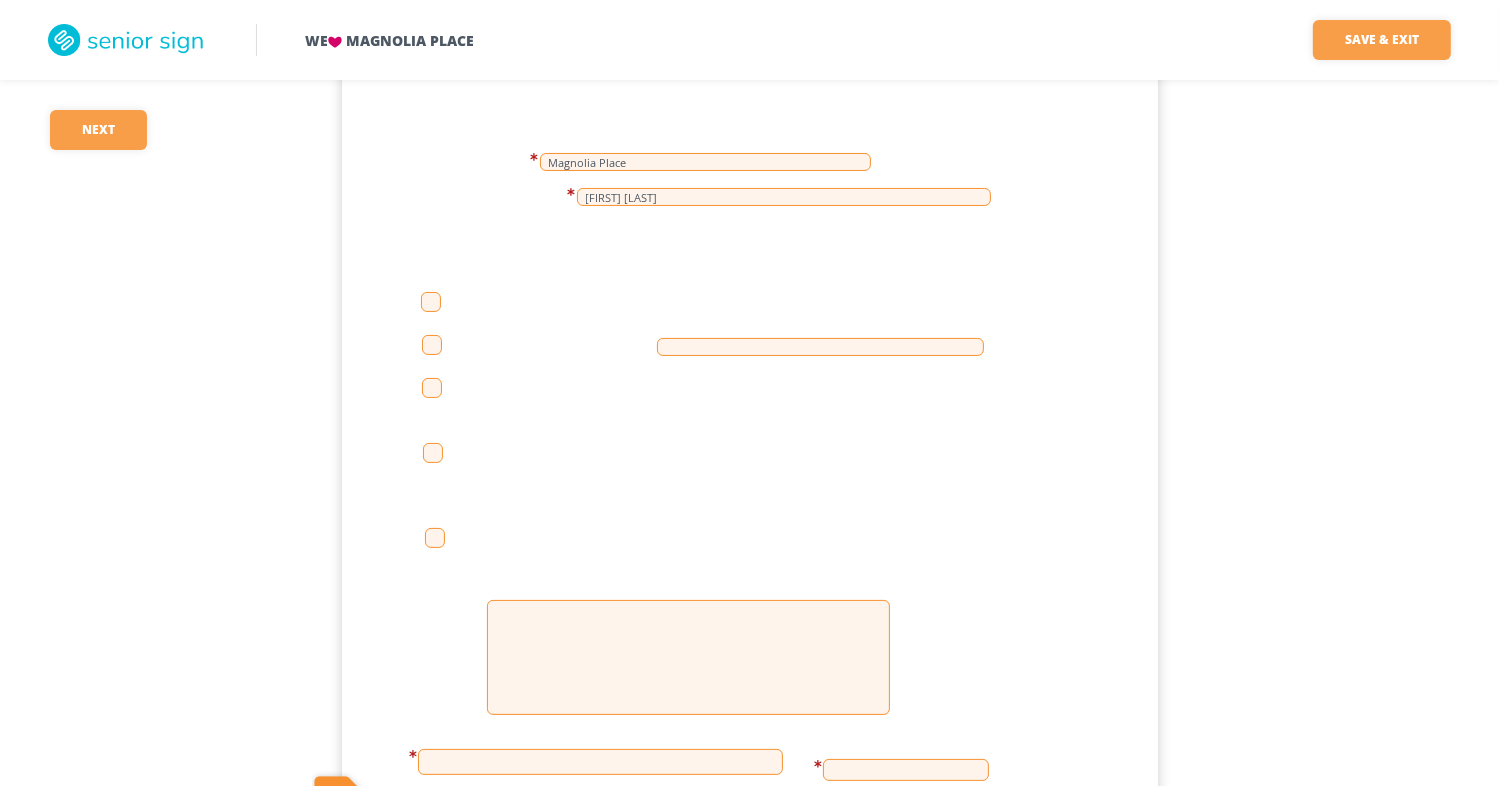 scroll, scrollTop: 200, scrollLeft: 0, axis: vertical 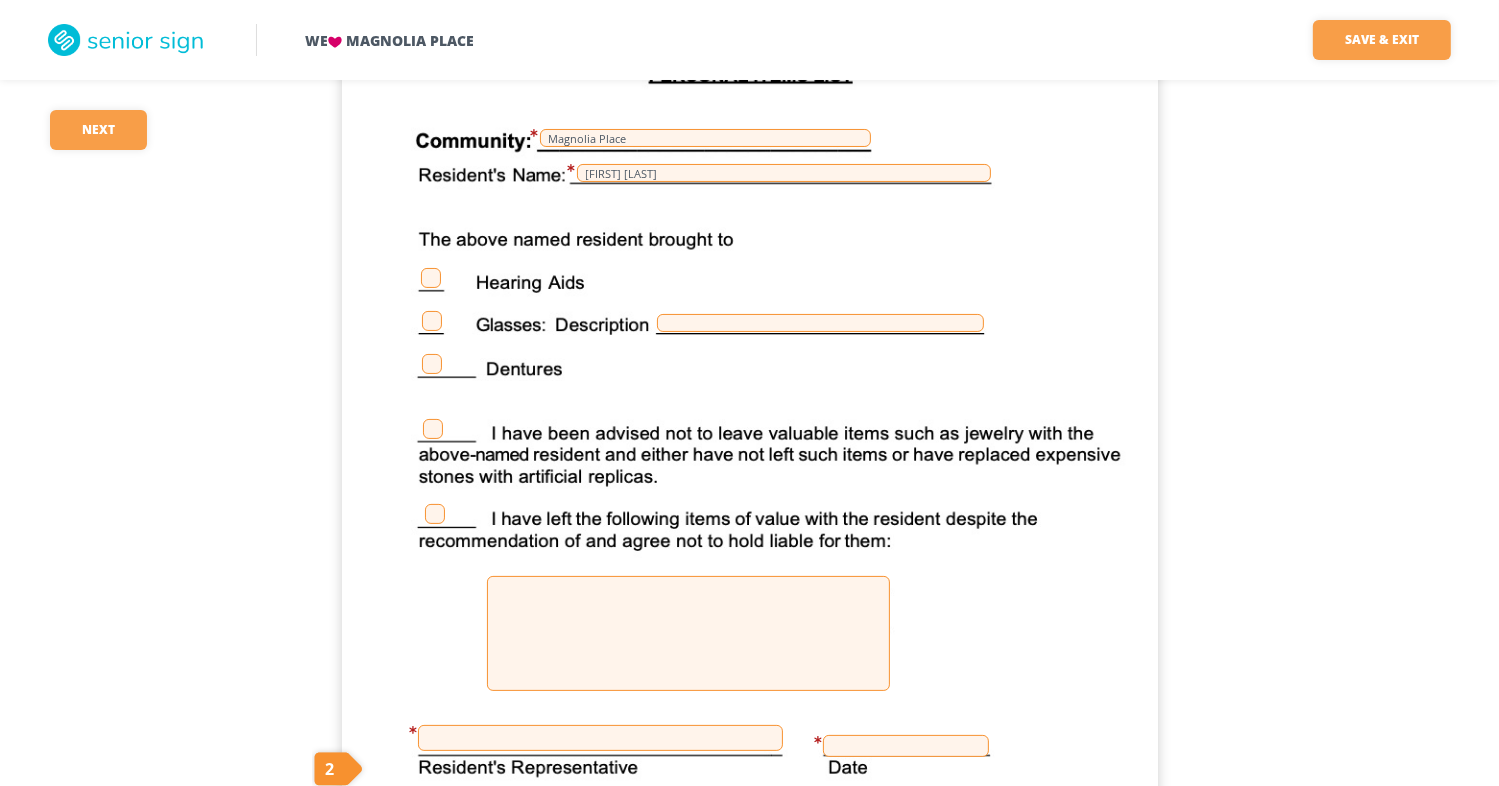 click at bounding box center (432, 321) 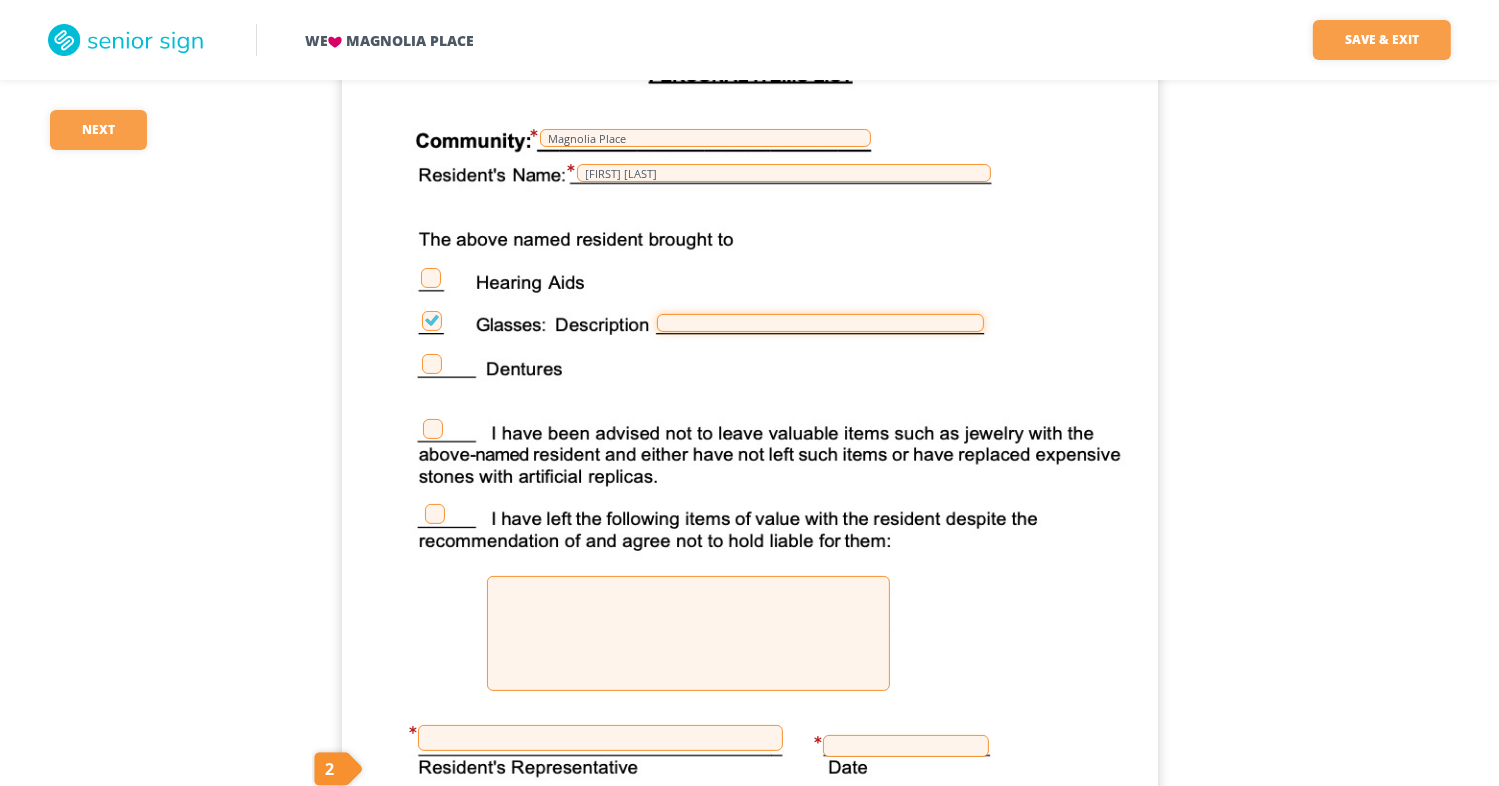 click at bounding box center [820, 323] 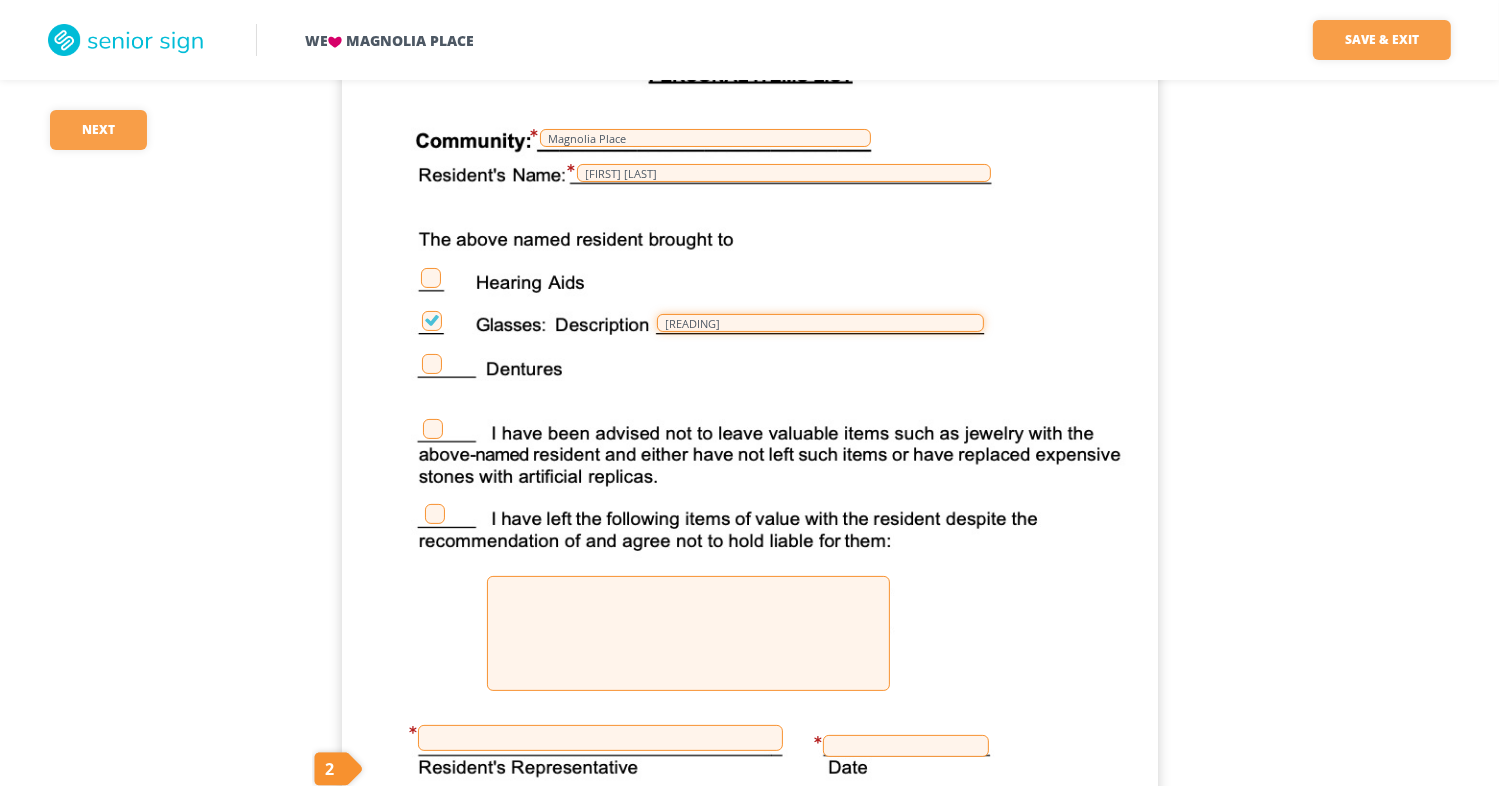 type on "reading" 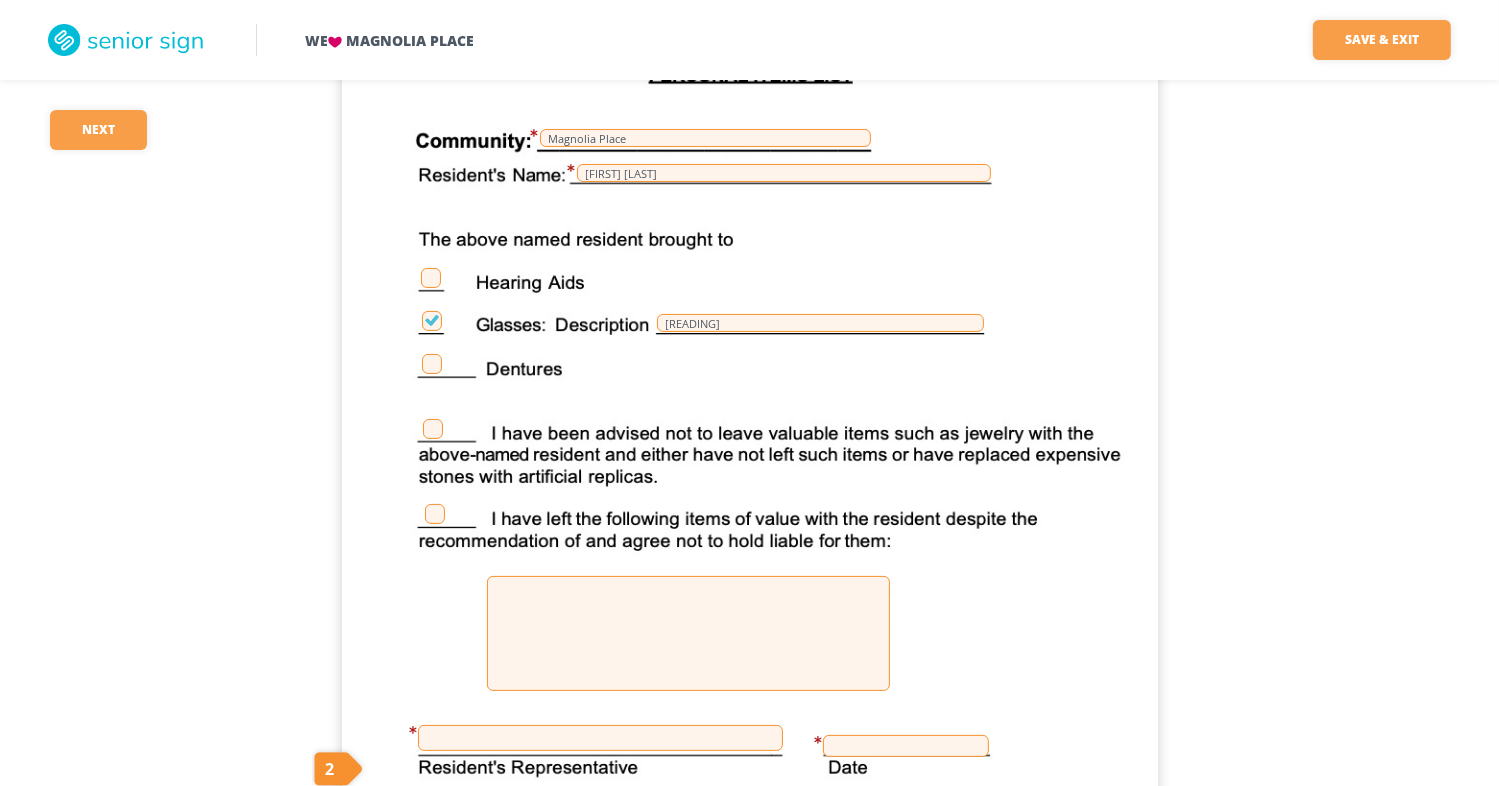 click at bounding box center [433, 429] 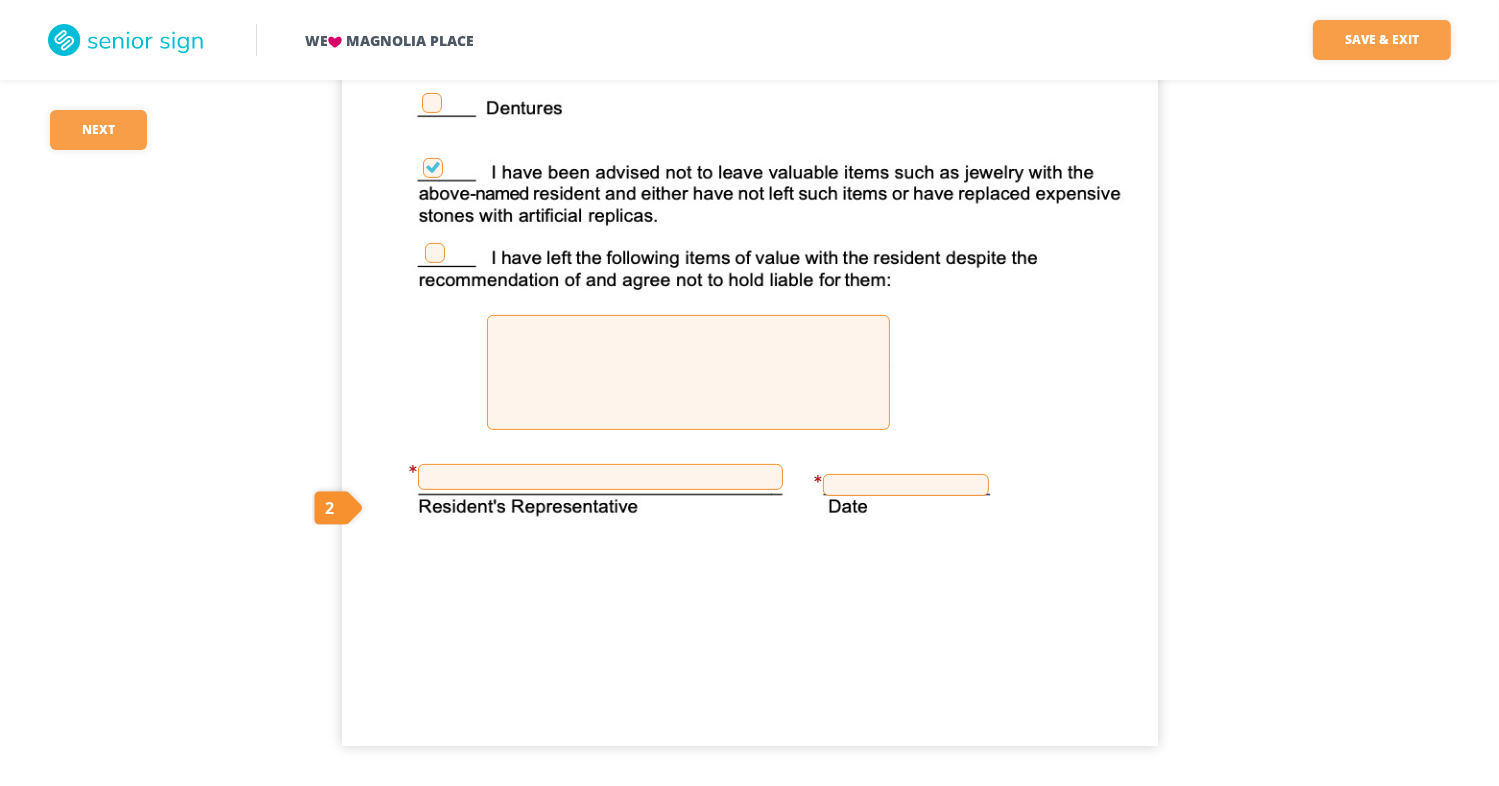 scroll, scrollTop: 476, scrollLeft: 0, axis: vertical 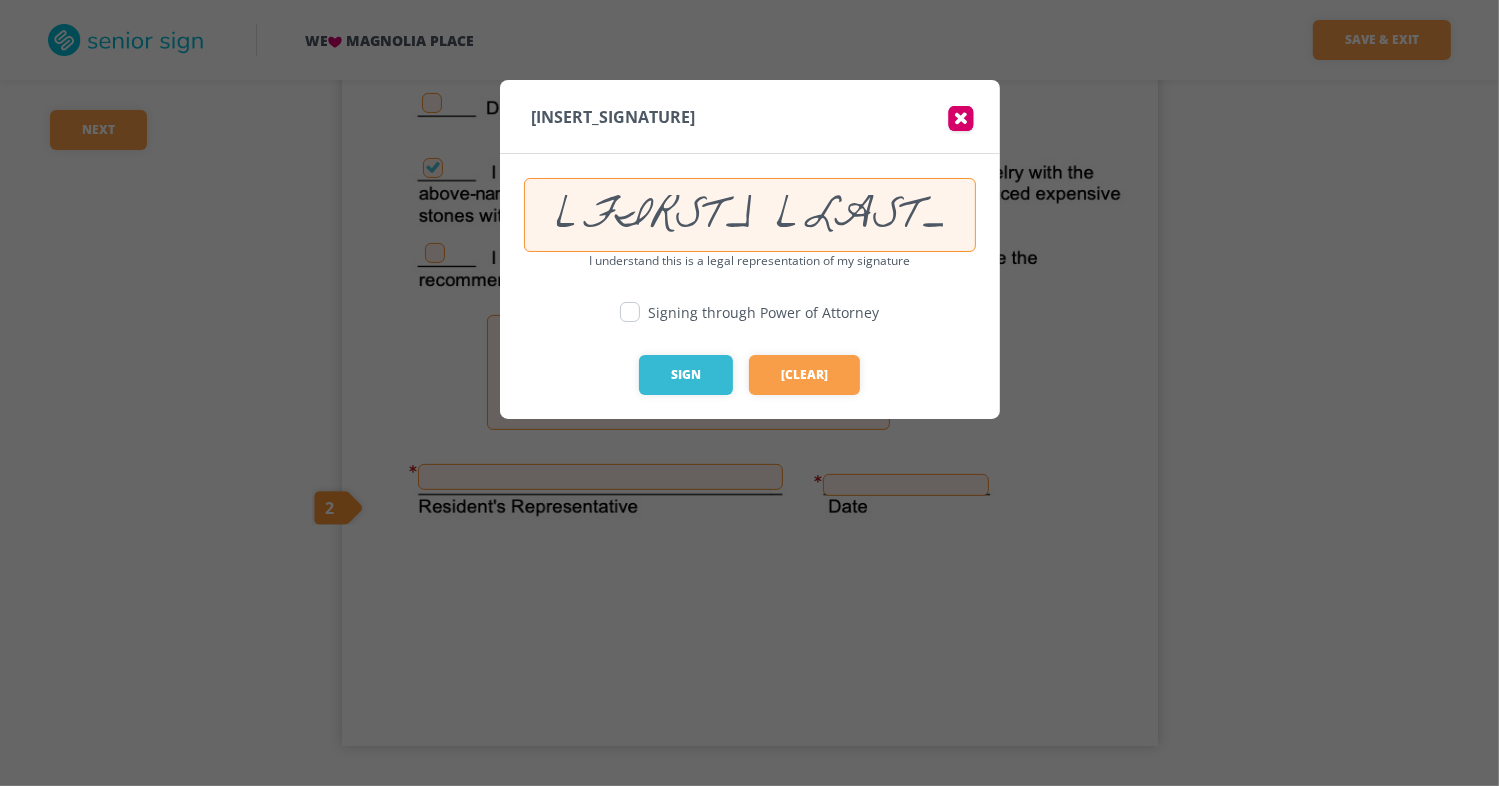 type on "••••••• •••••• •••" 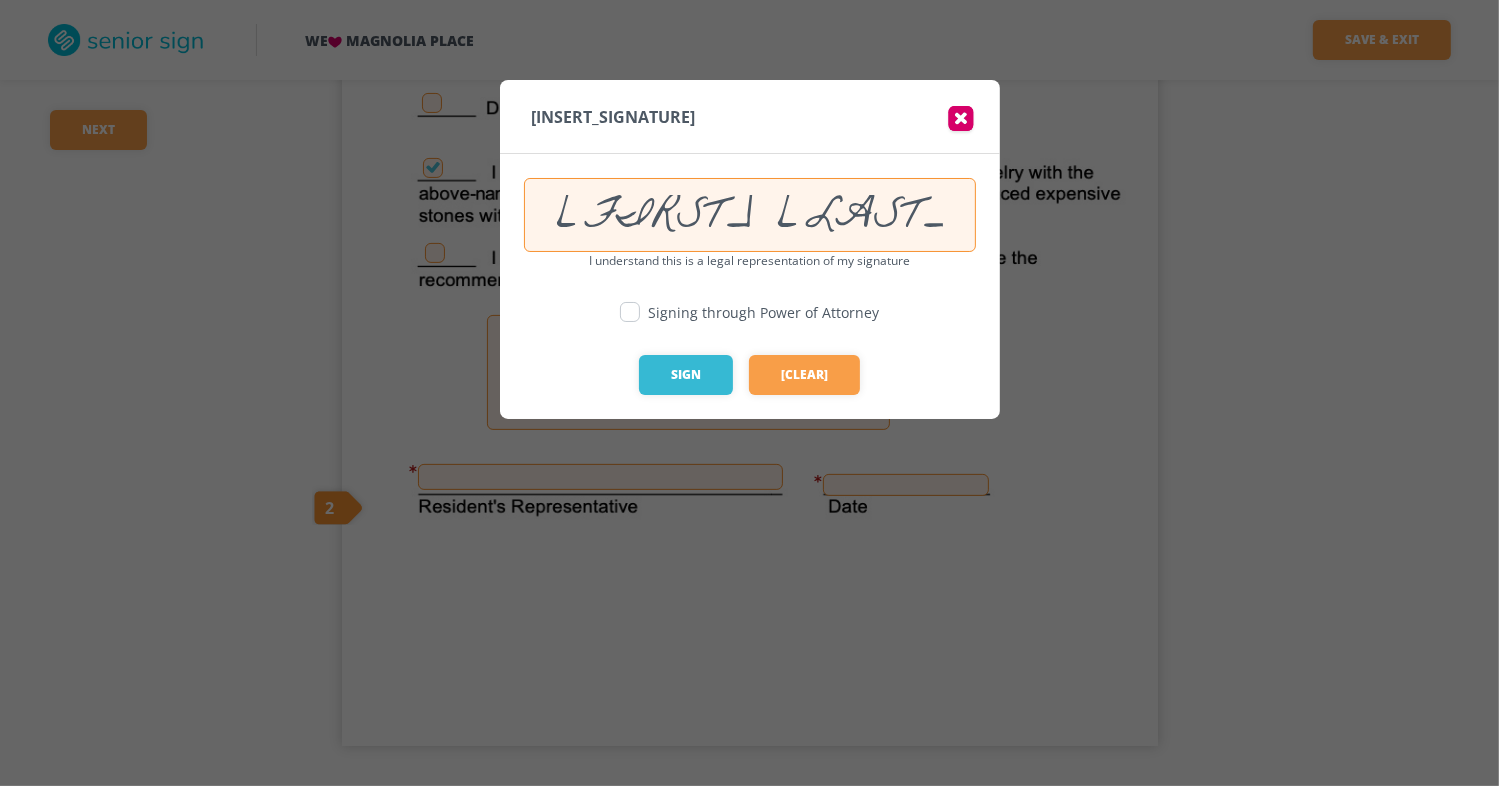 click at bounding box center (630, 312) 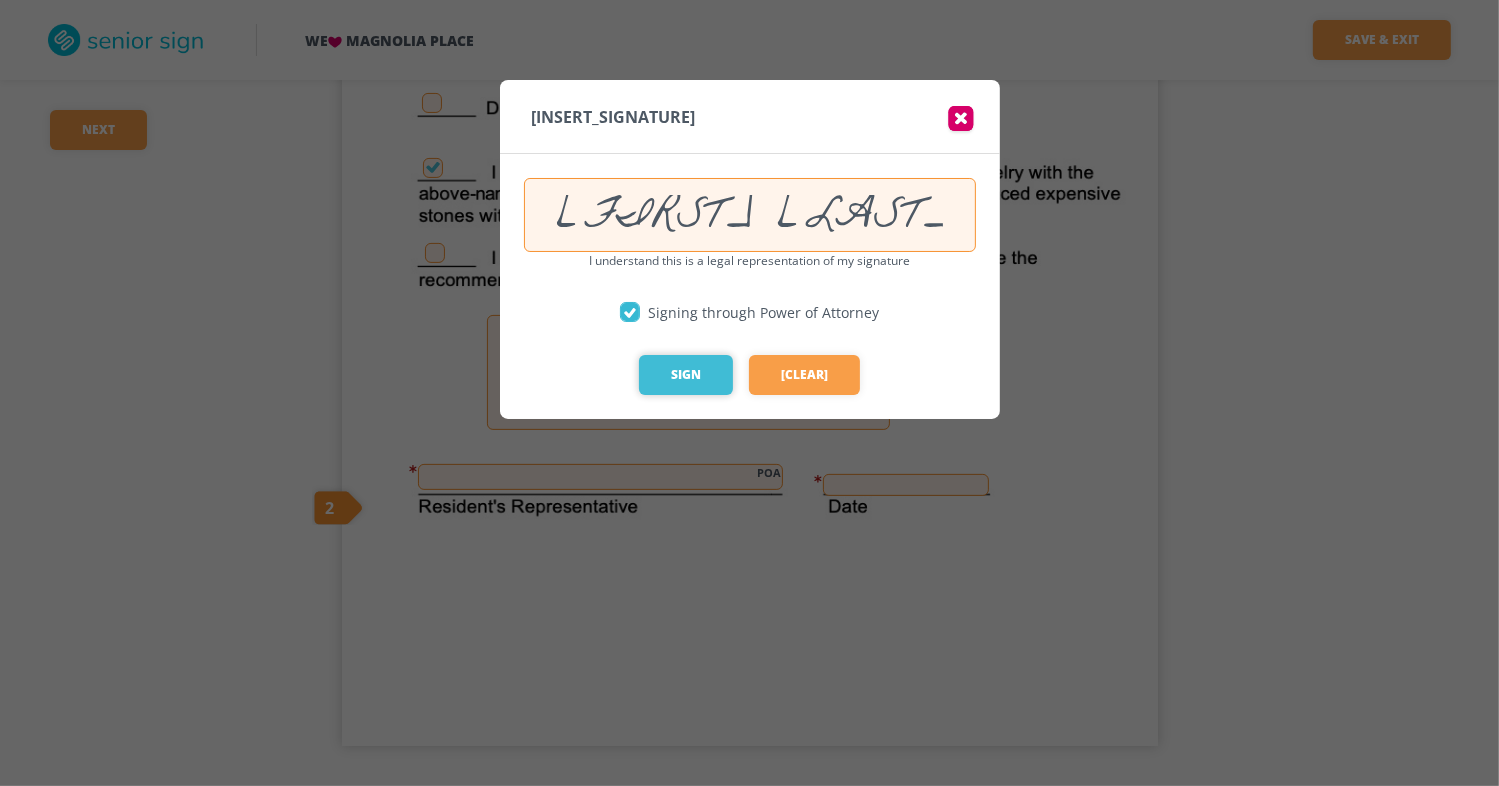 click on "••••" at bounding box center [686, 375] 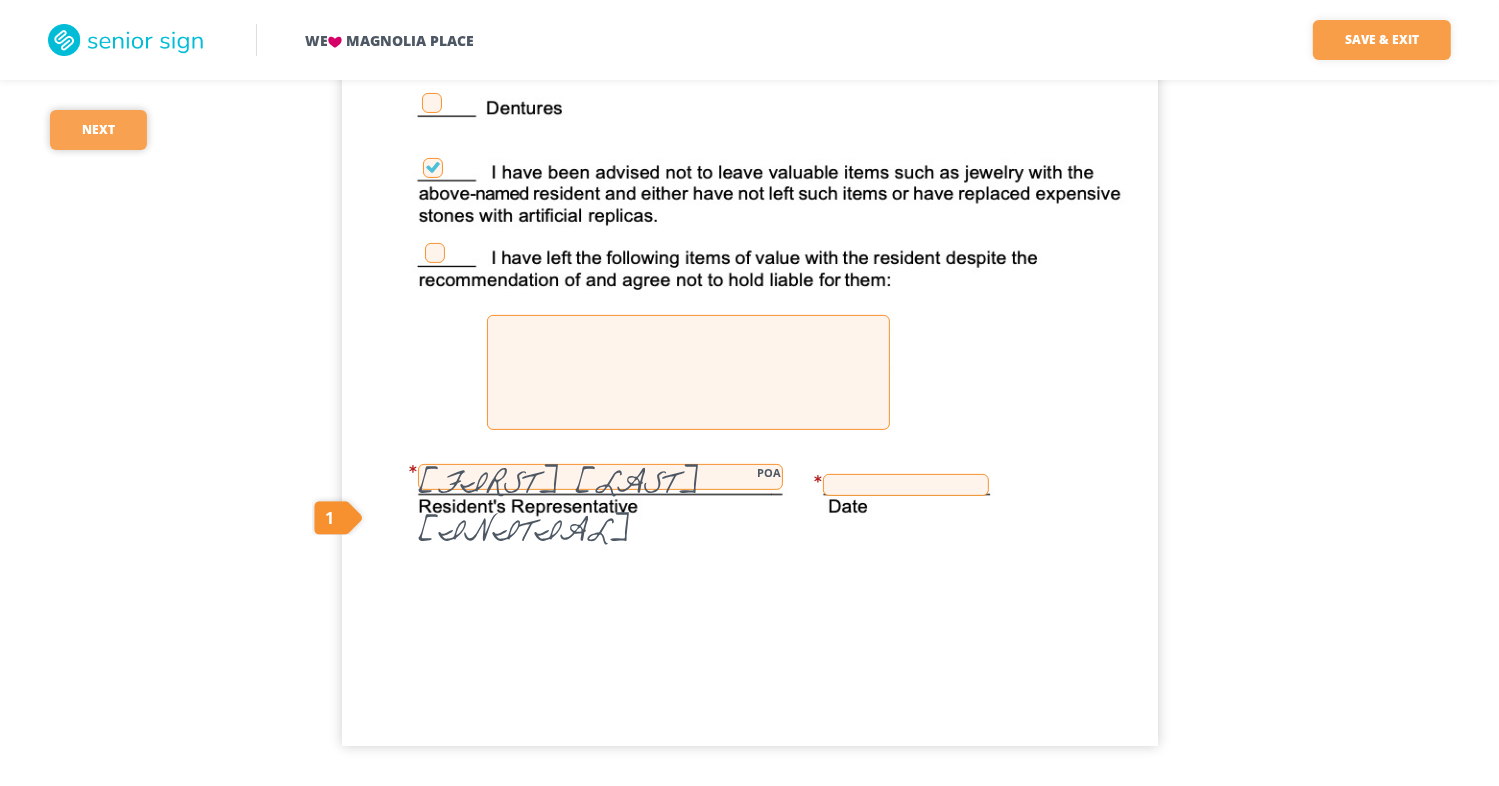 click on "••••" at bounding box center (98, 130) 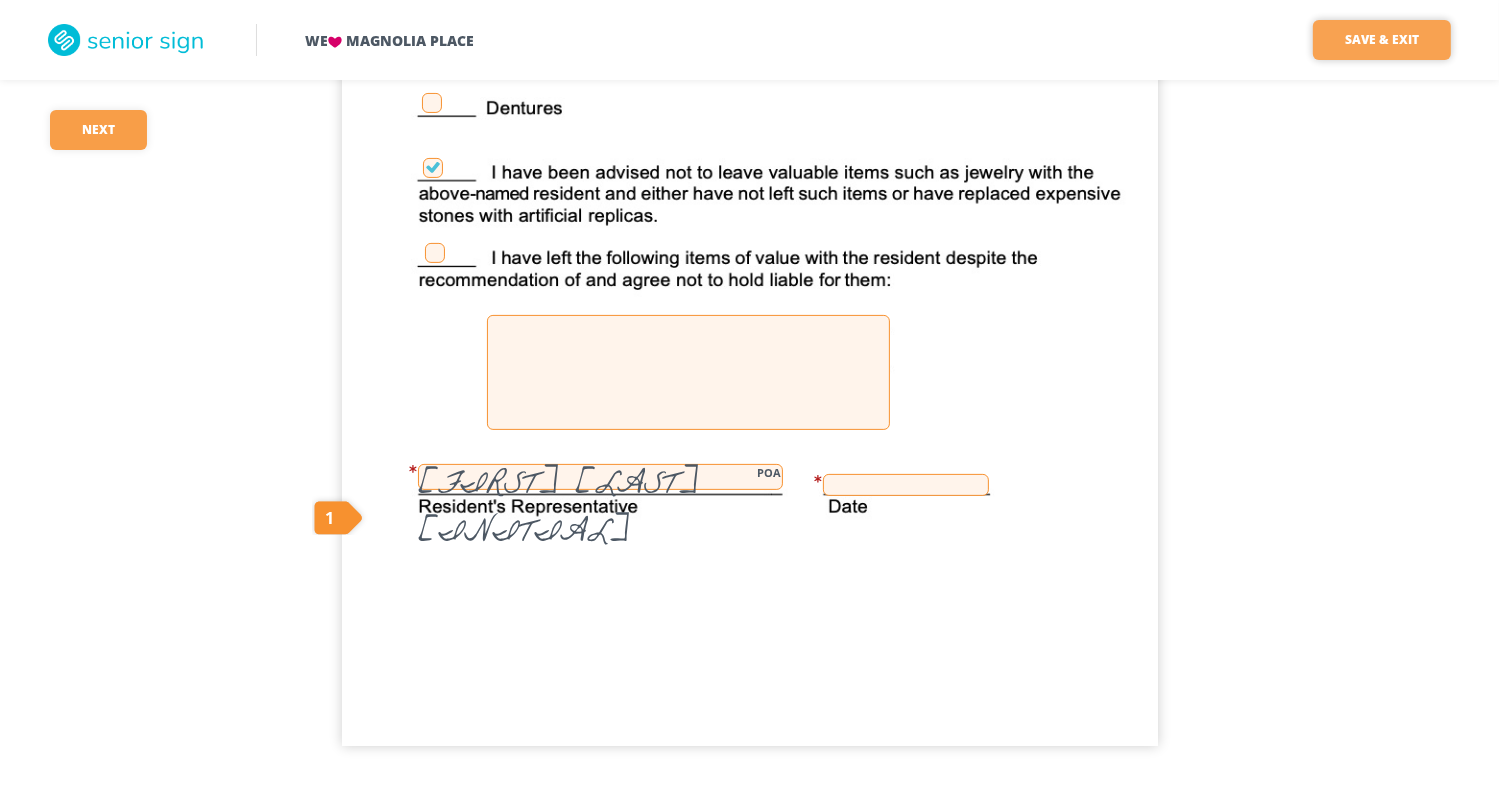 click on "•••• • ••••" at bounding box center (1382, 40) 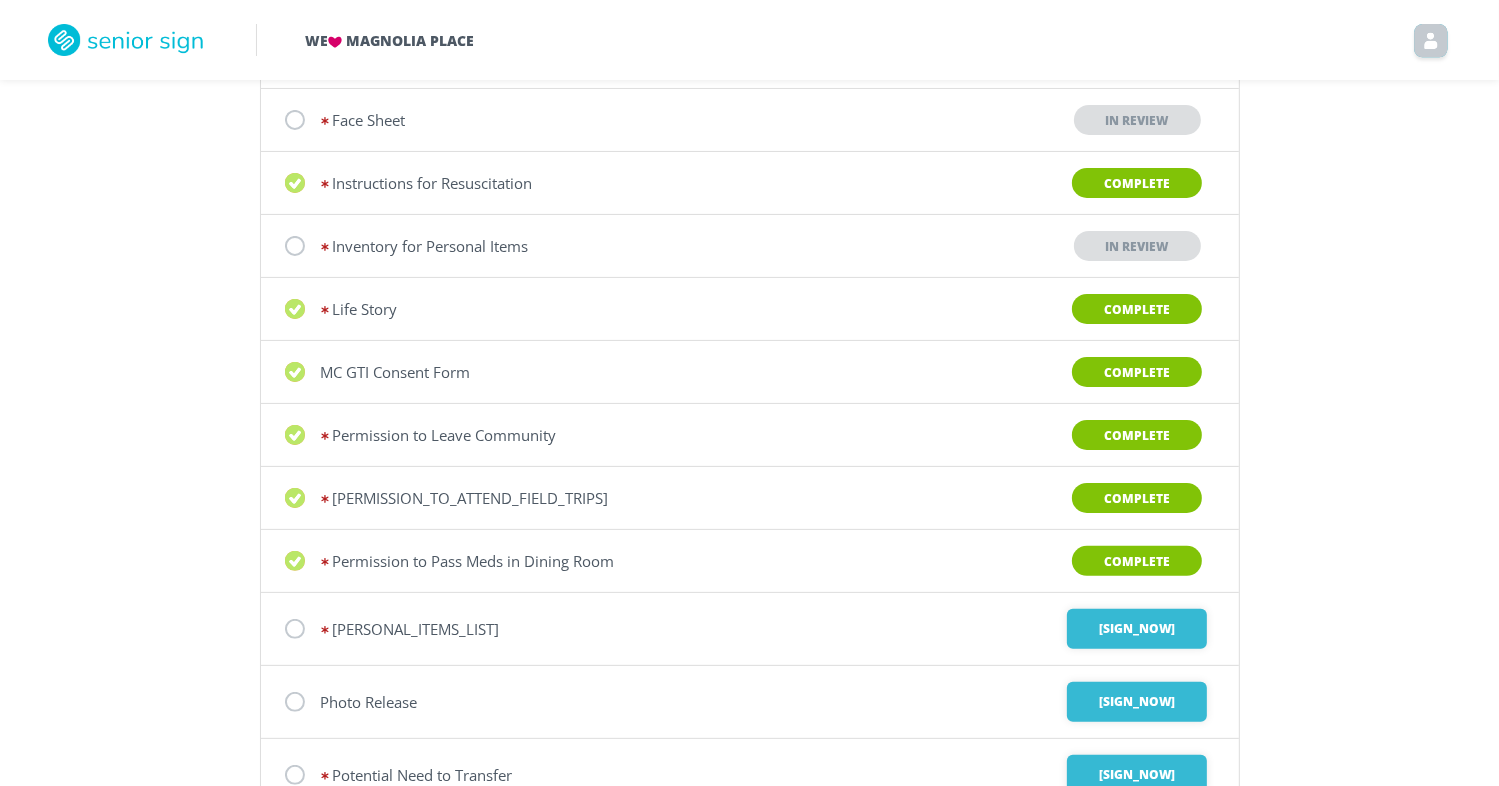 scroll, scrollTop: 500, scrollLeft: 0, axis: vertical 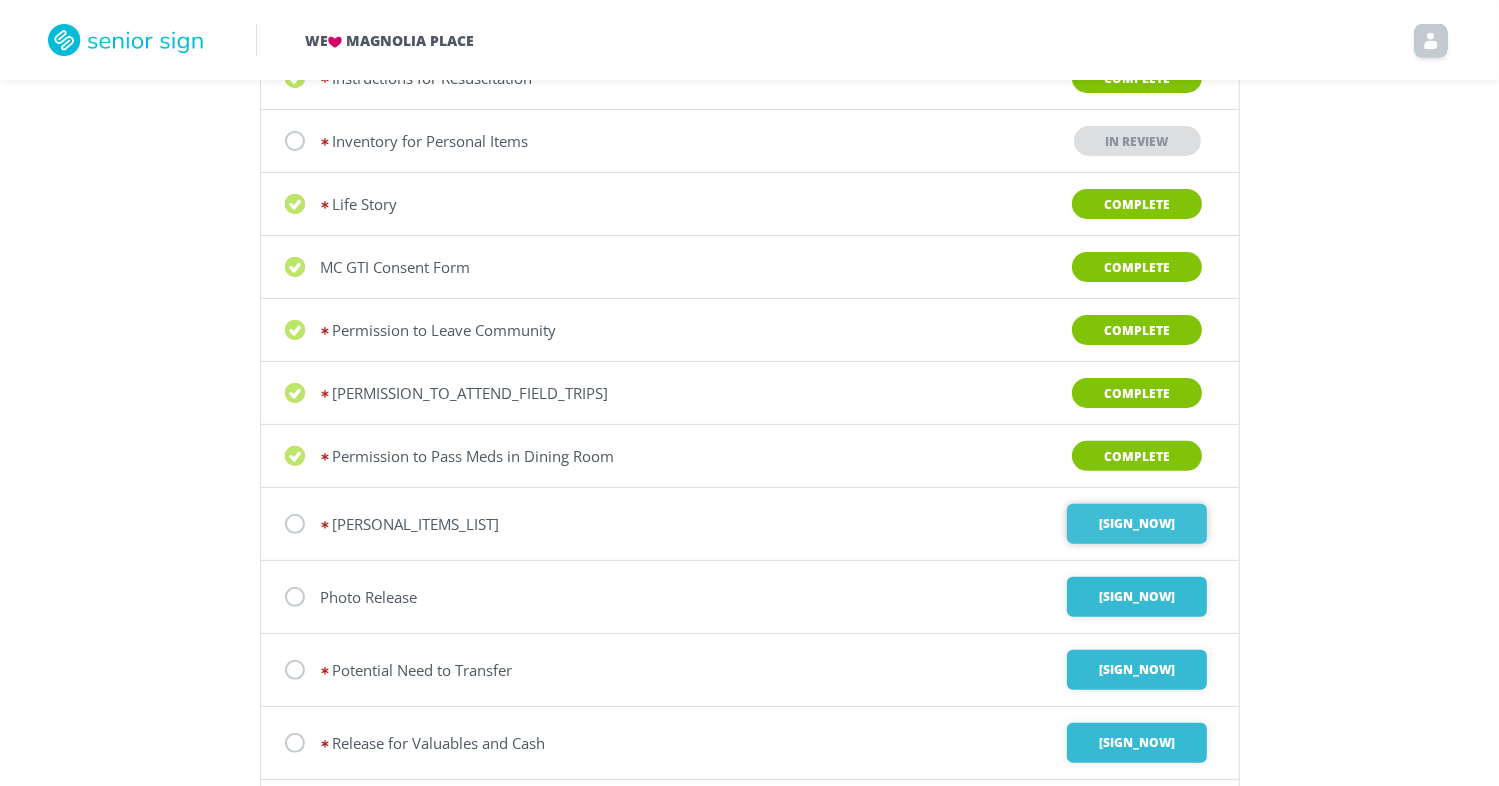 click on "•••• •••" at bounding box center [1137, 524] 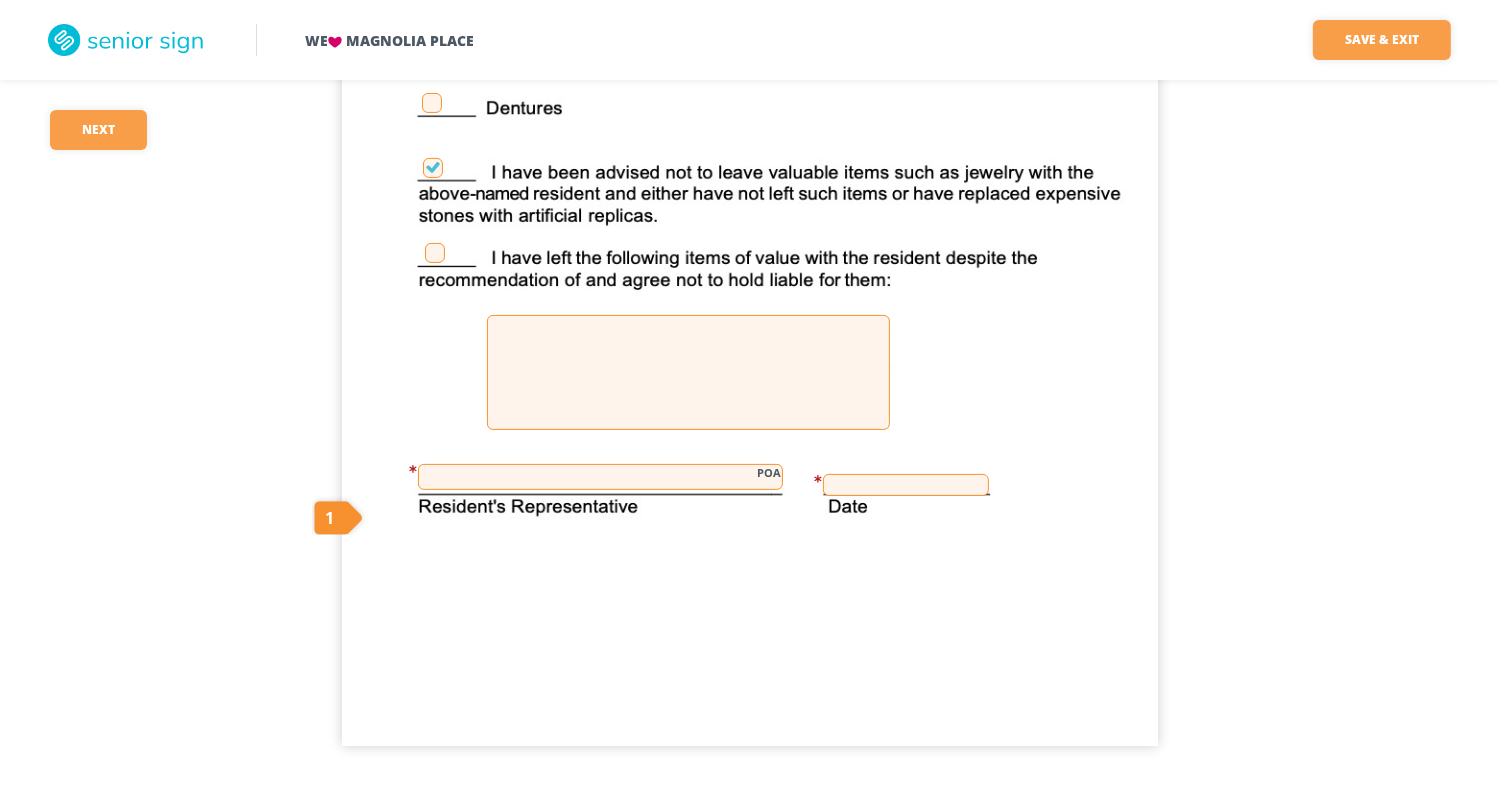scroll, scrollTop: 476, scrollLeft: 0, axis: vertical 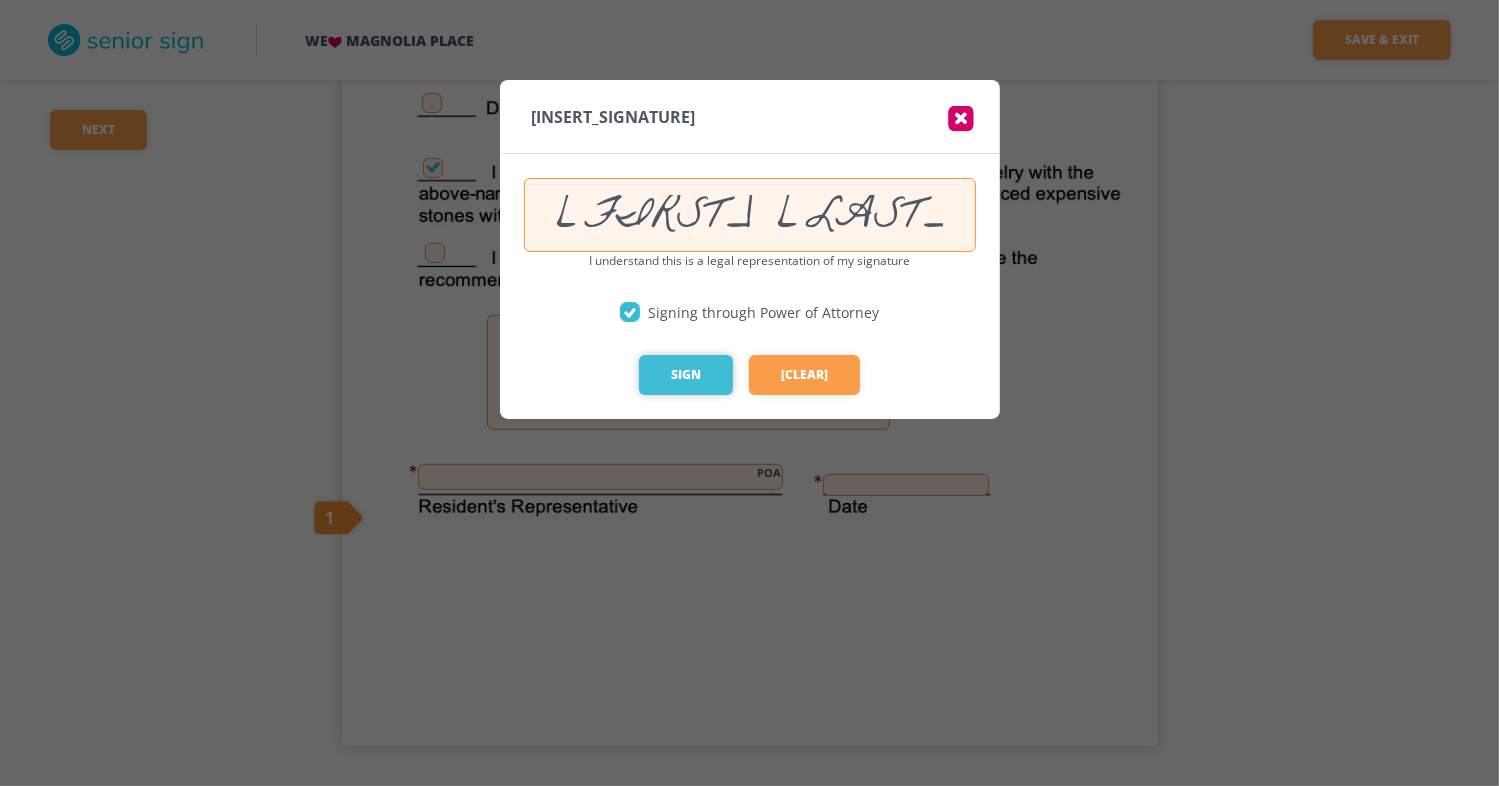 click on "••••" at bounding box center (686, 375) 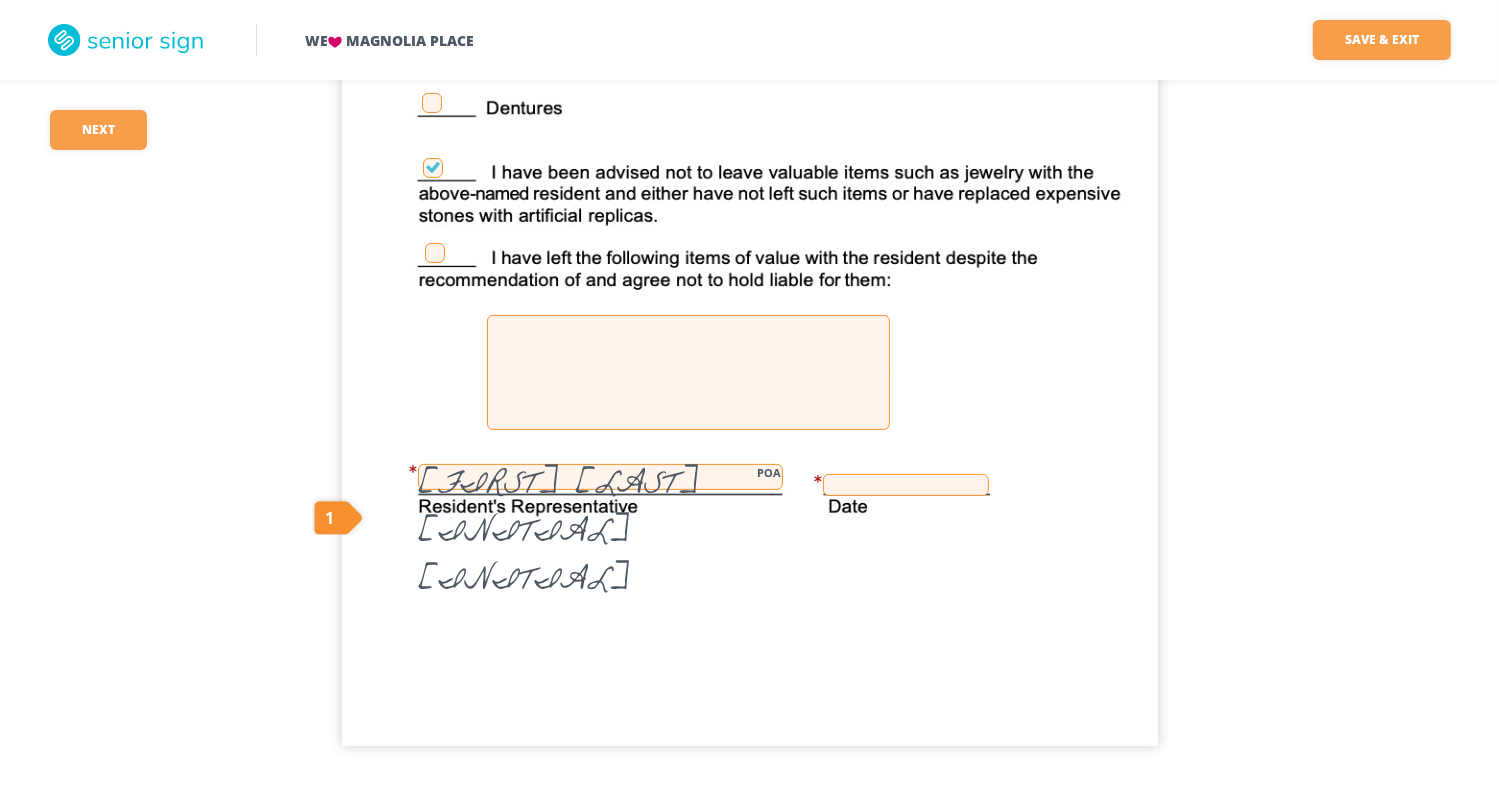 click at bounding box center [906, 485] 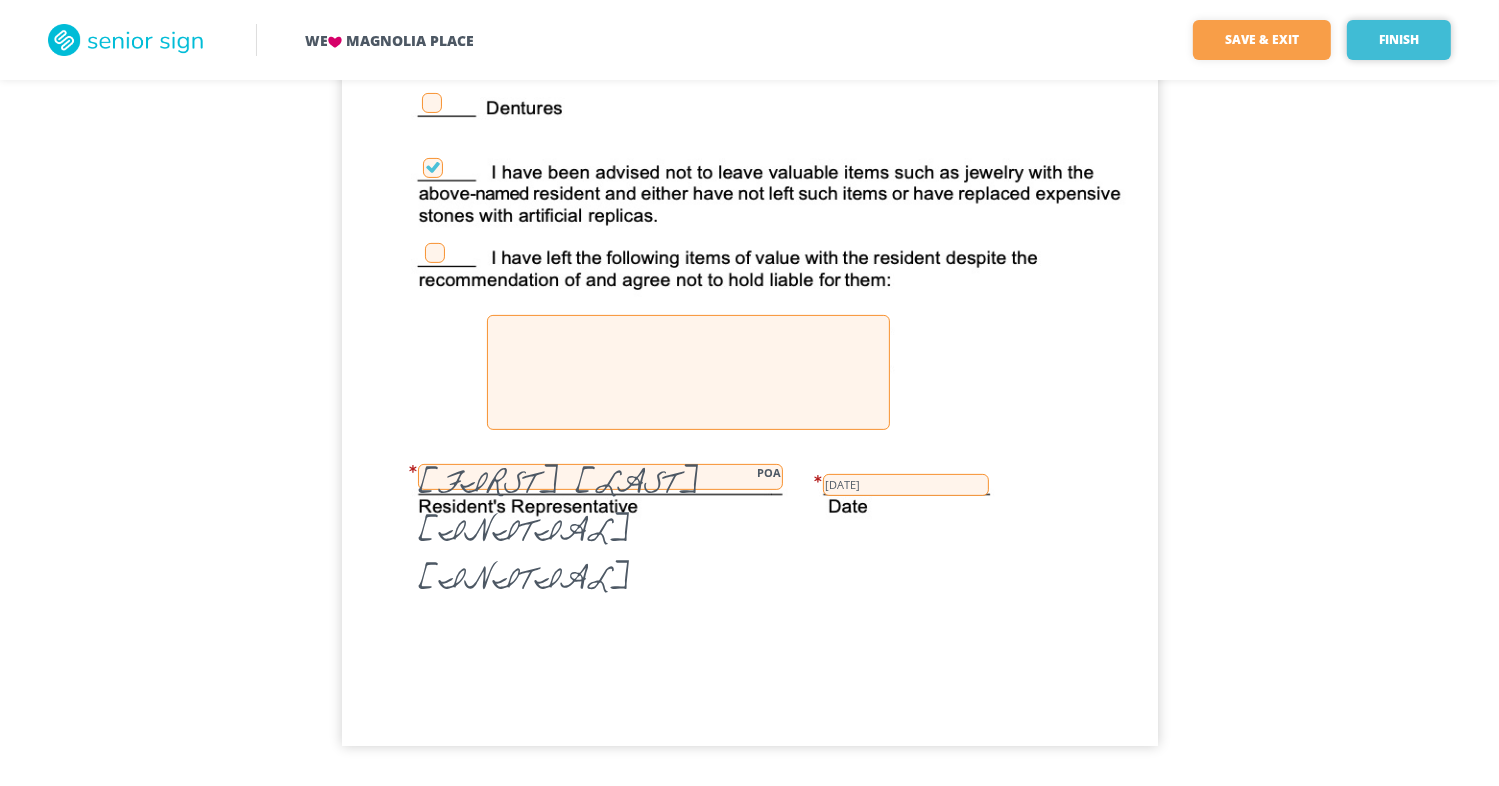 click on "••••••" at bounding box center (1399, 40) 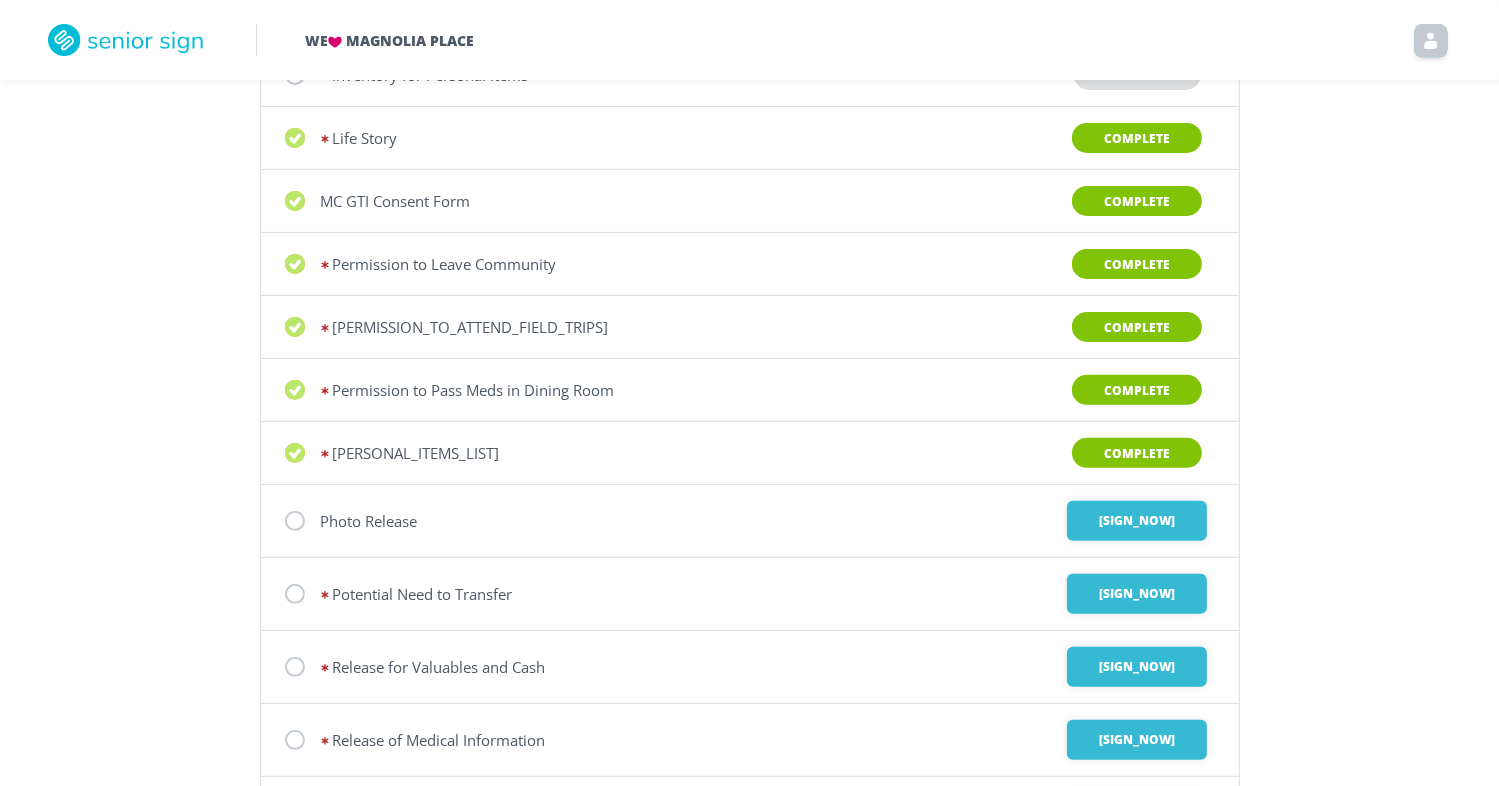 scroll, scrollTop: 600, scrollLeft: 0, axis: vertical 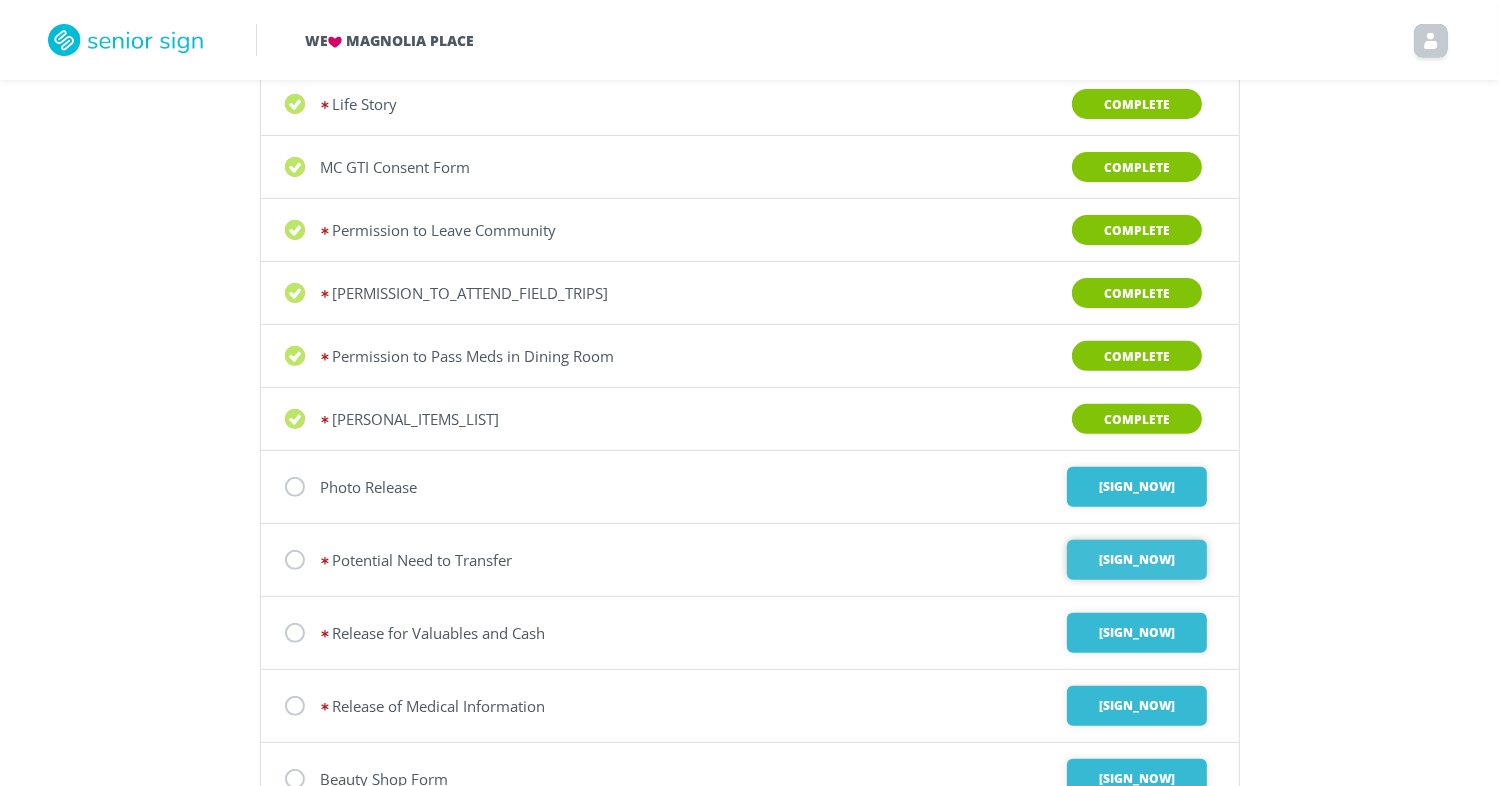 click on "•••• •••" at bounding box center (1137, 487) 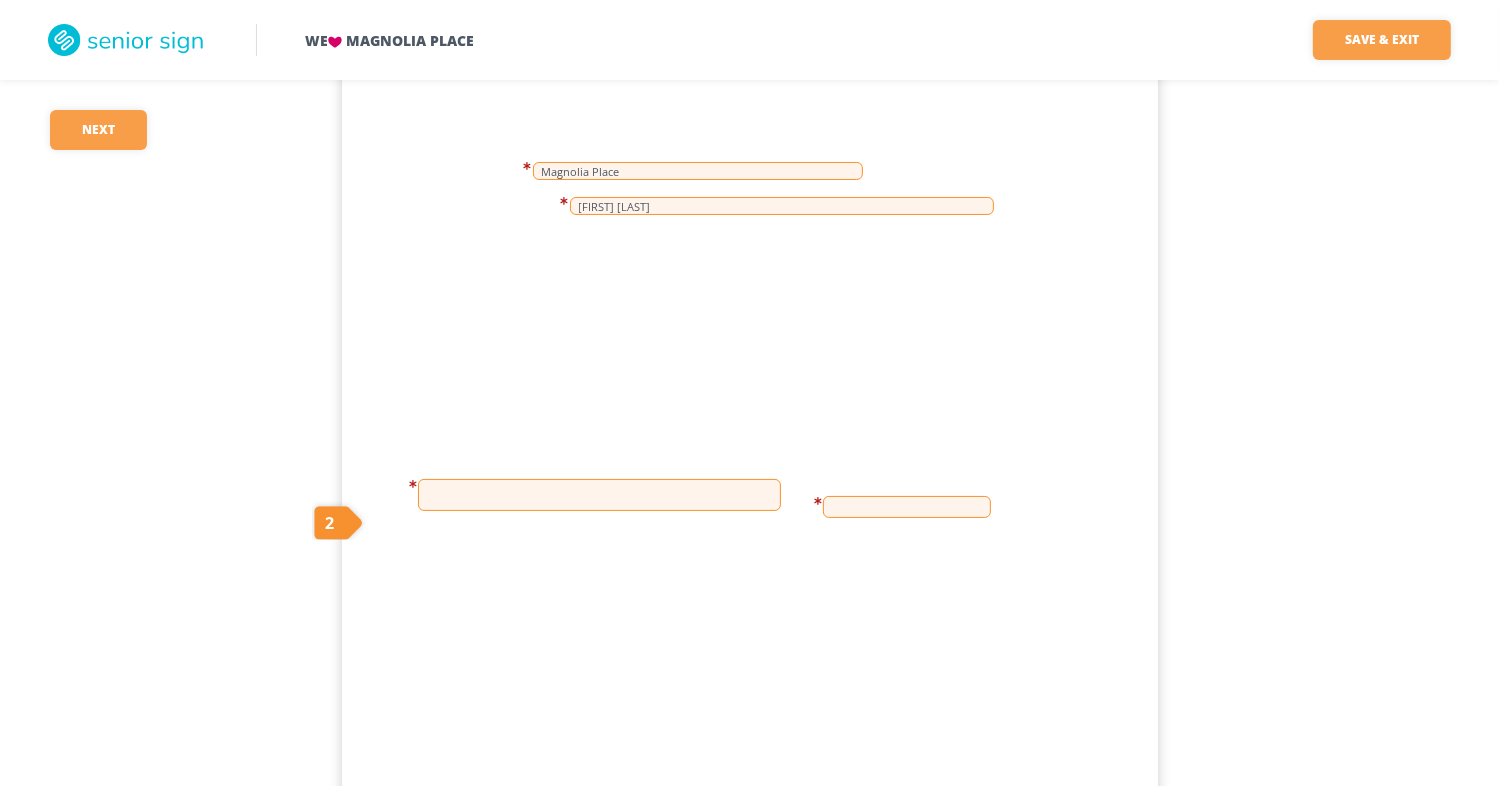 scroll, scrollTop: 200, scrollLeft: 0, axis: vertical 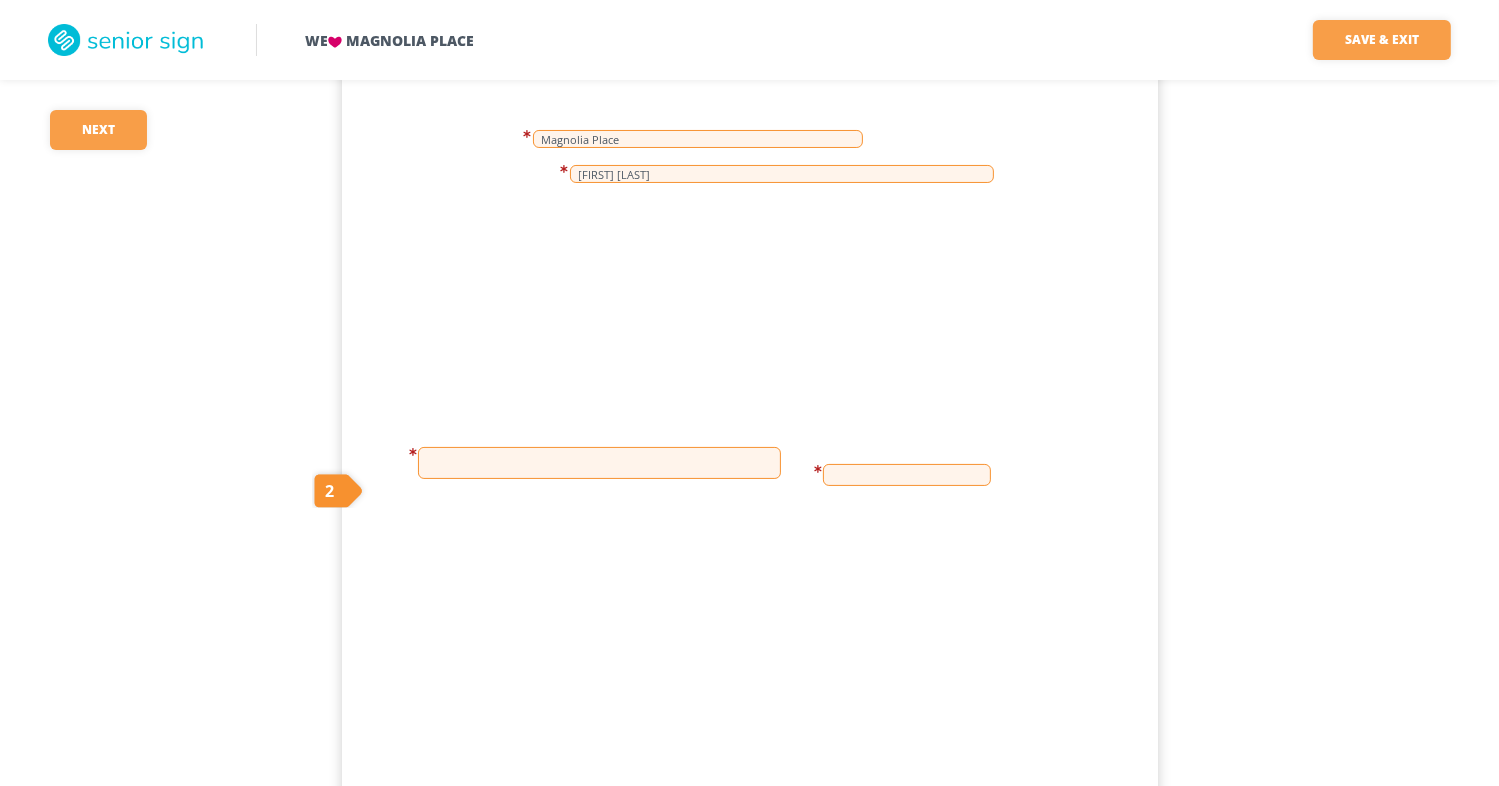 click at bounding box center (599, 463) 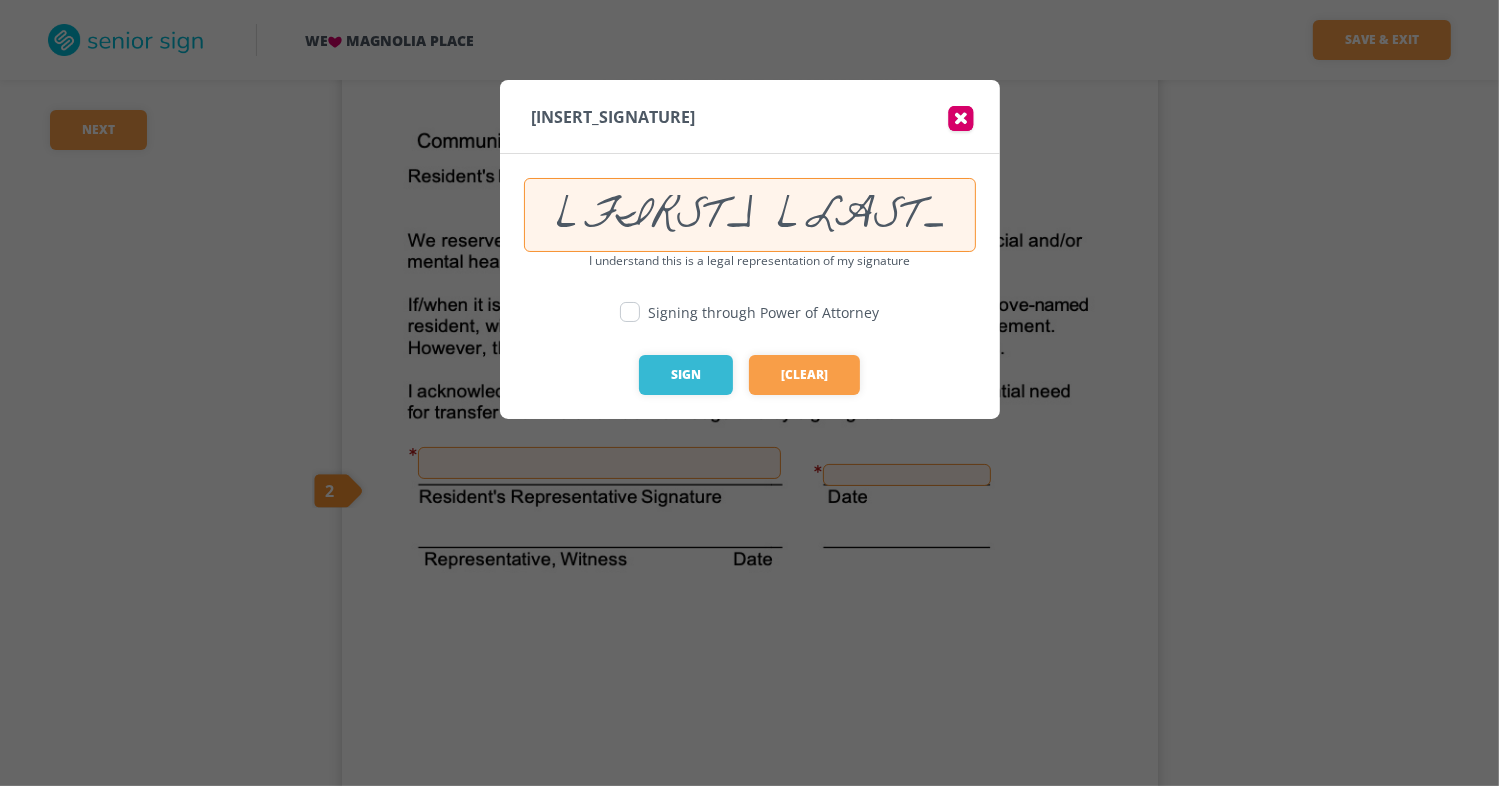 scroll, scrollTop: 0, scrollLeft: 1, axis: horizontal 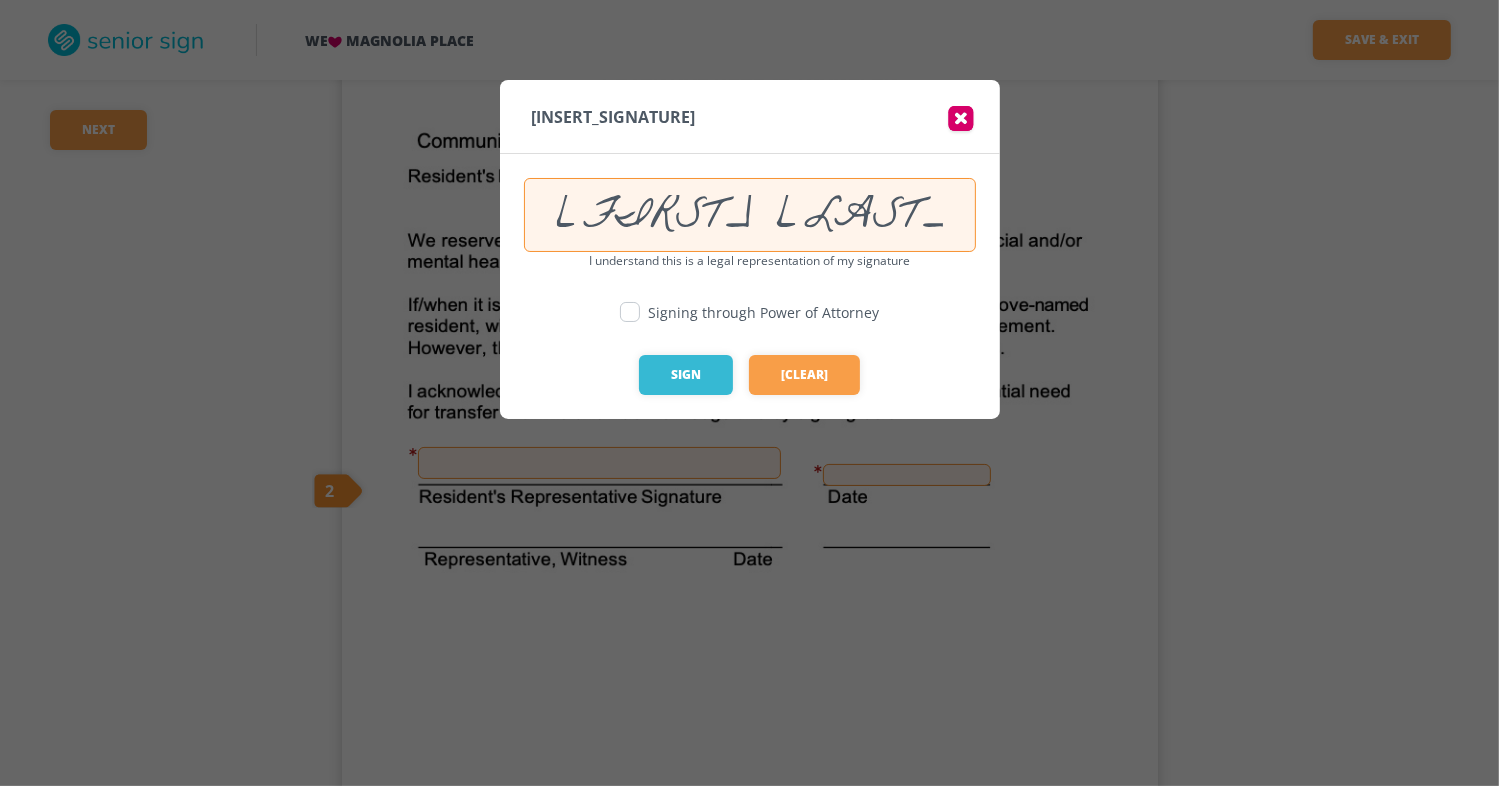 type on "••••••• •••••• •••" 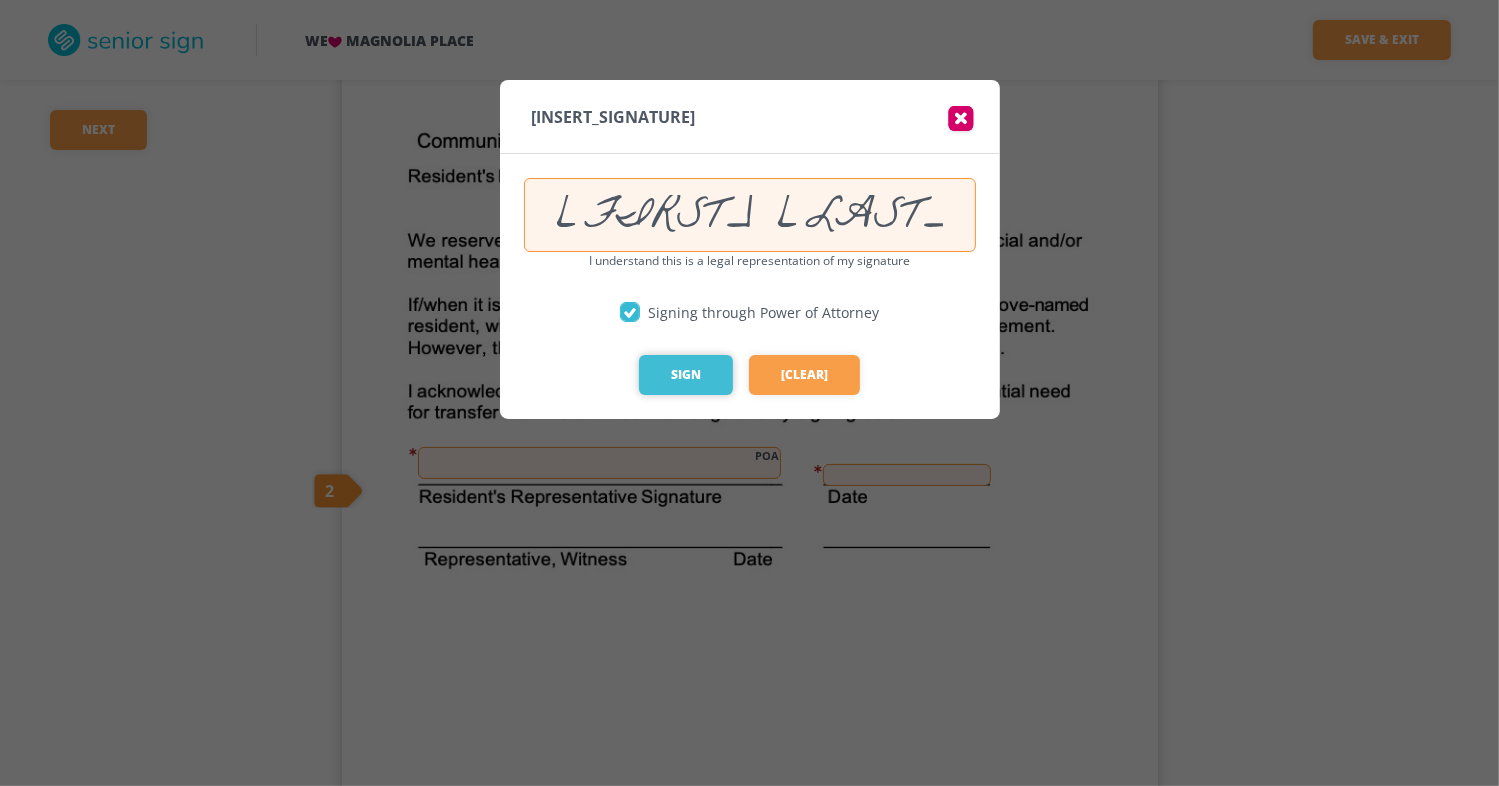 click on "••••" at bounding box center [686, 375] 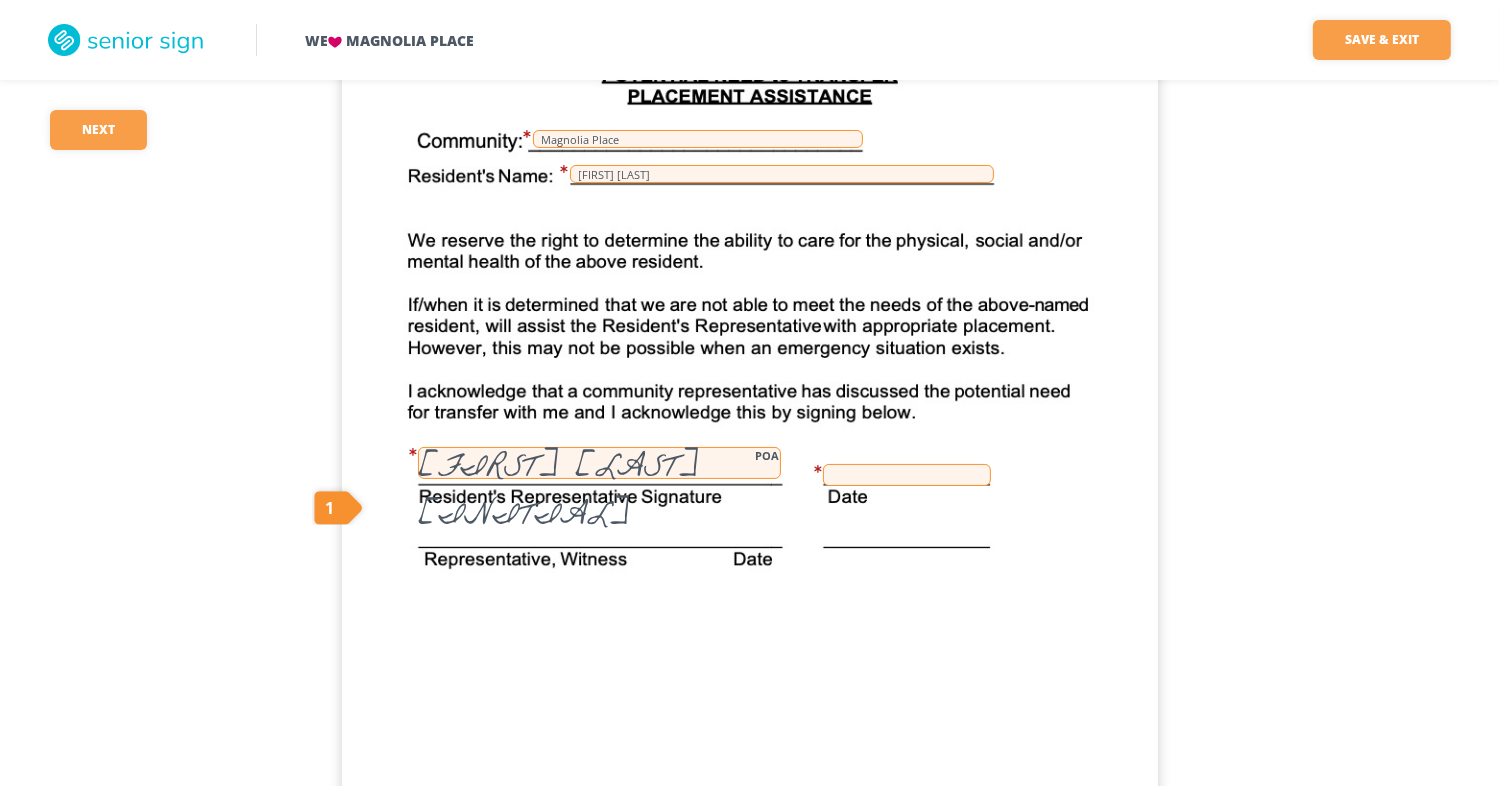 click at bounding box center [907, 475] 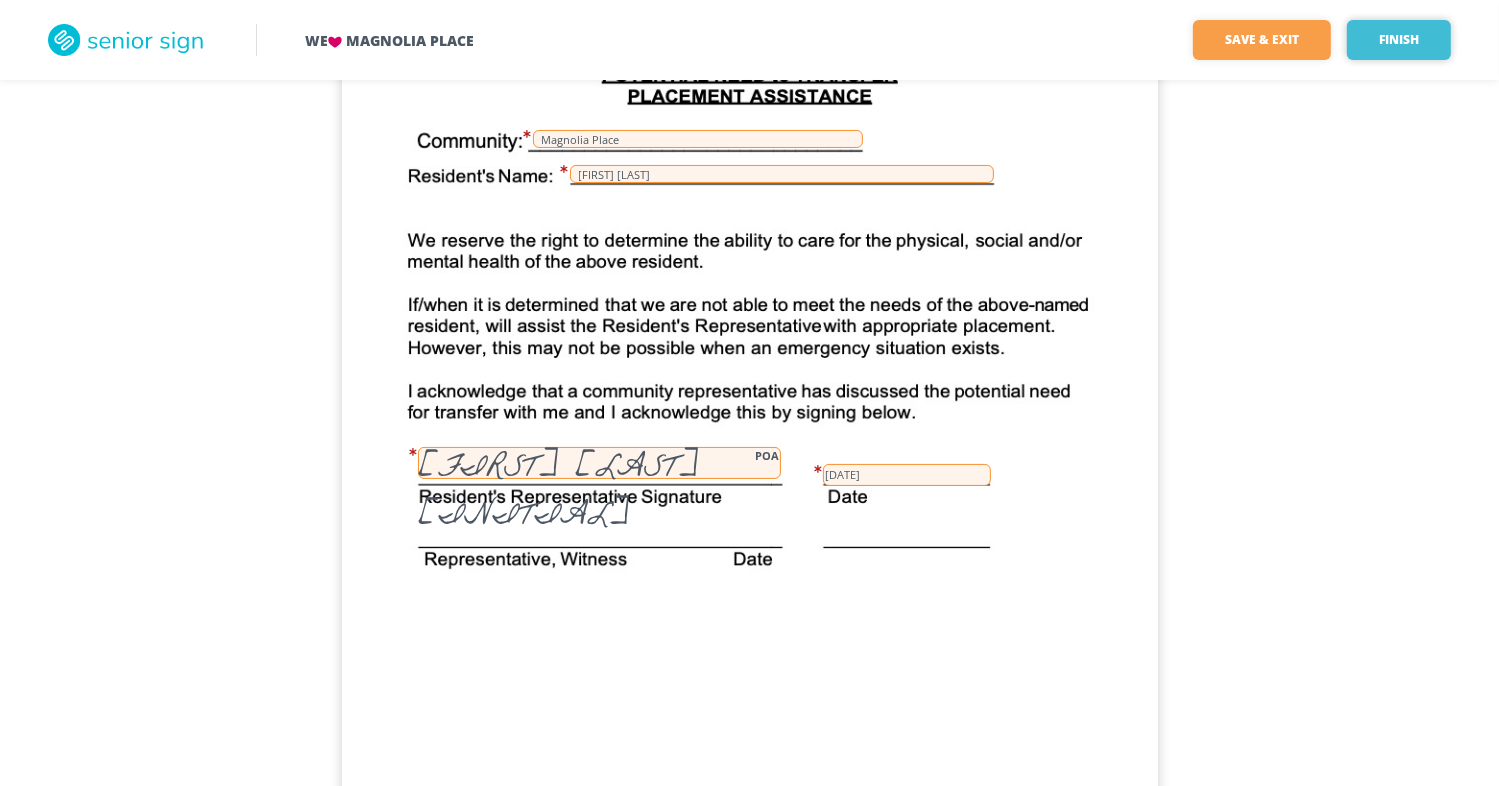 click on "••••••" at bounding box center [1399, 40] 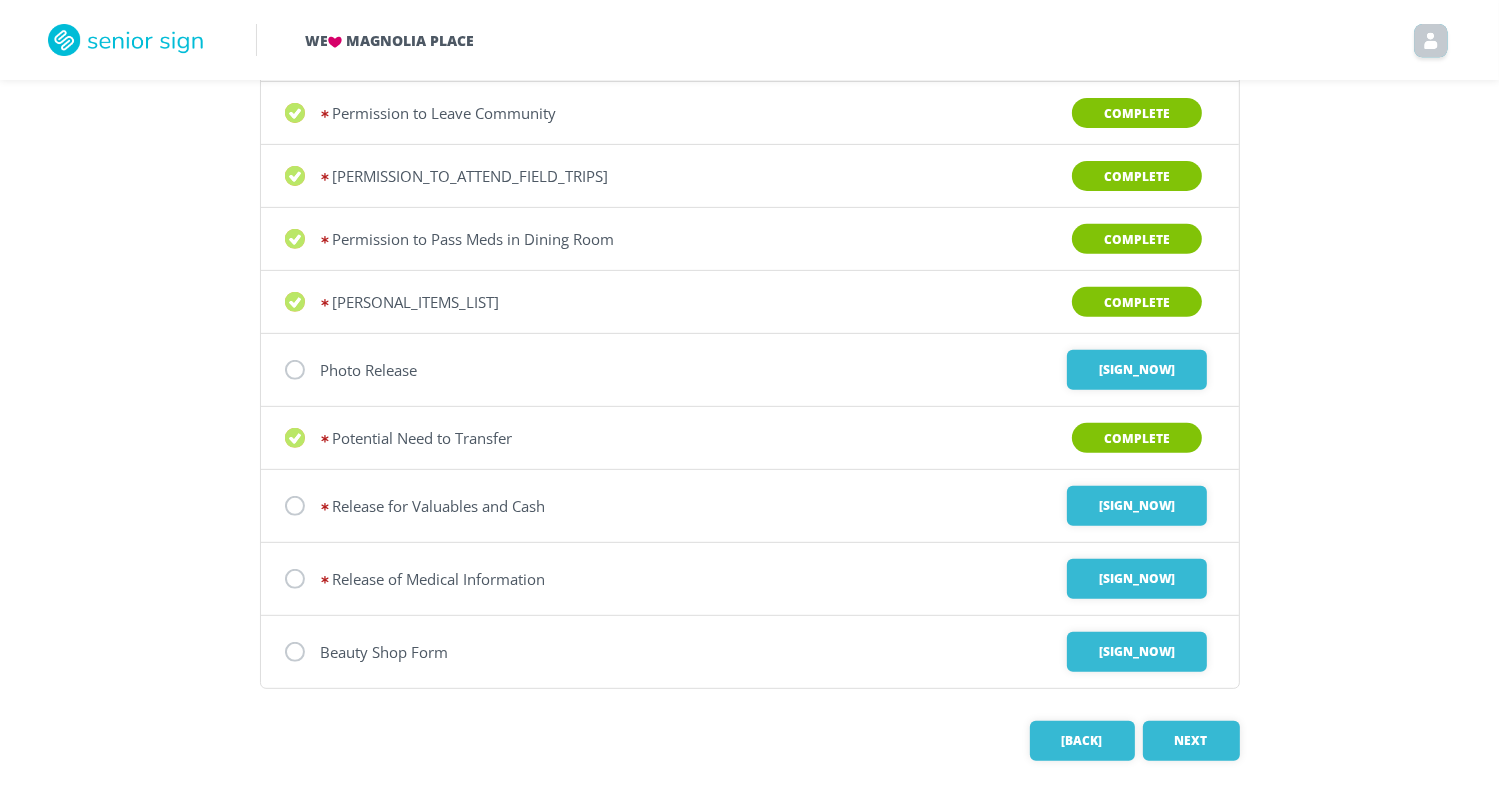 scroll, scrollTop: 736, scrollLeft: 0, axis: vertical 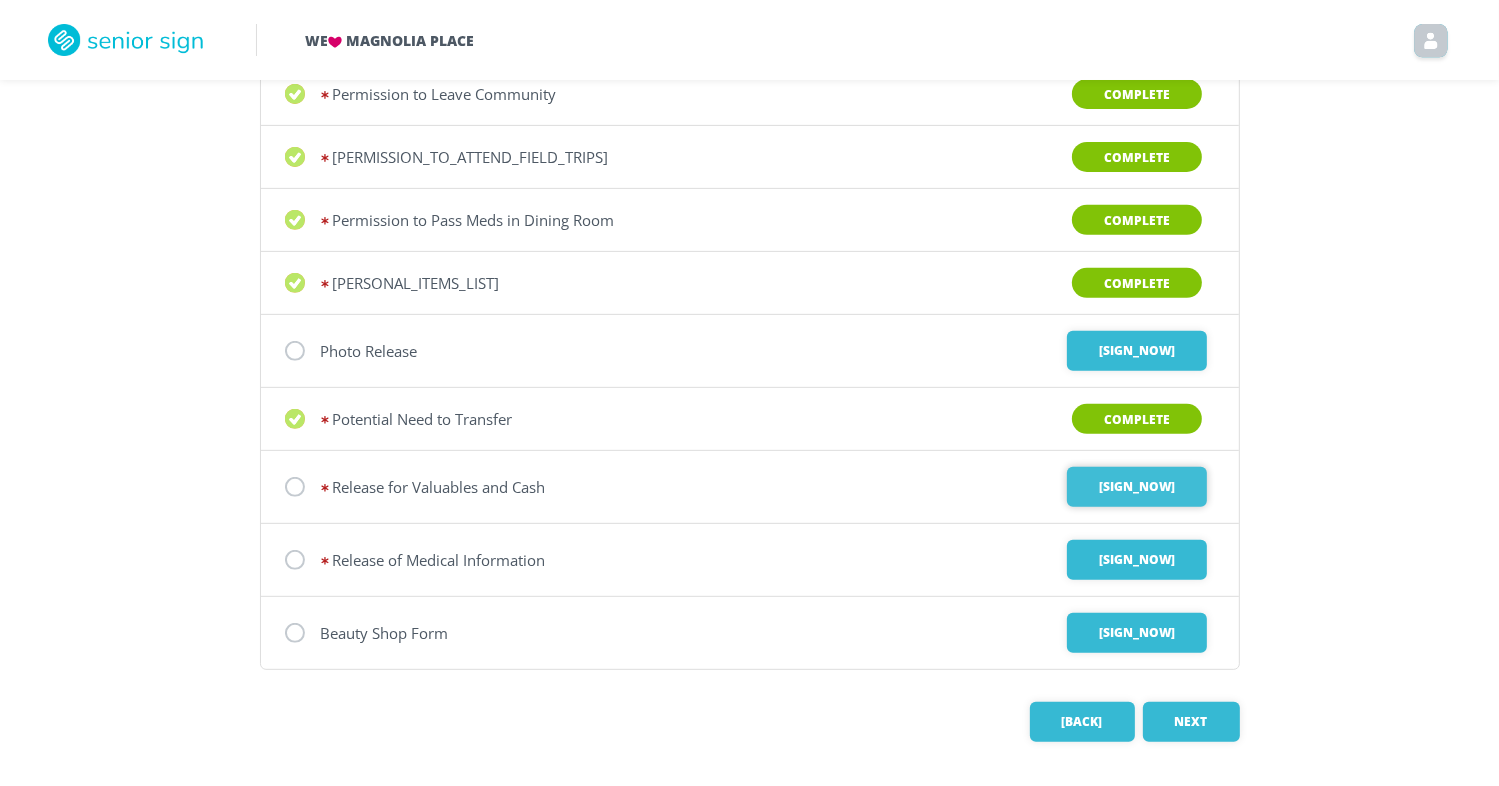 click on "•••• •••" at bounding box center [1137, 351] 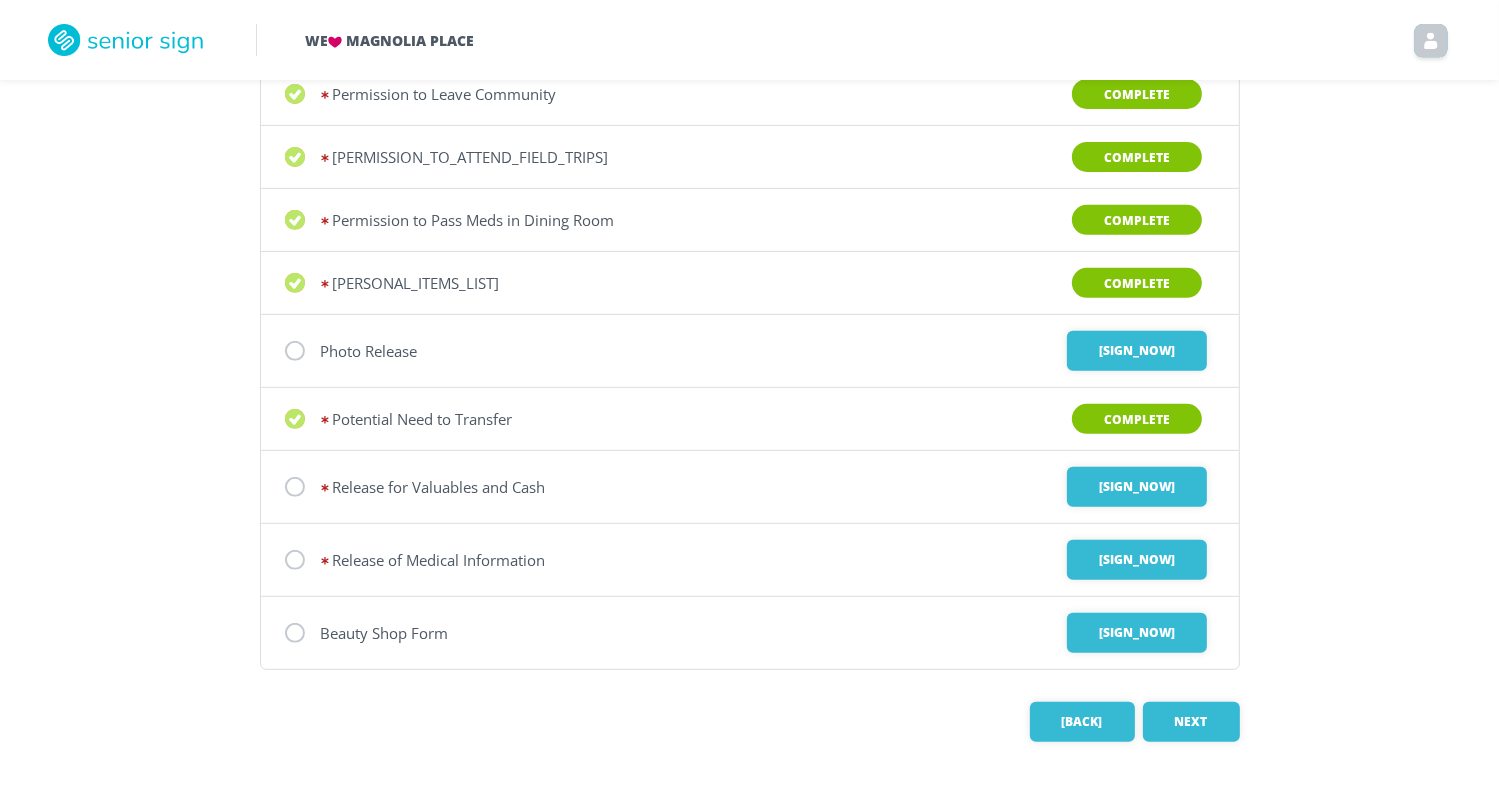 scroll, scrollTop: 0, scrollLeft: 0, axis: both 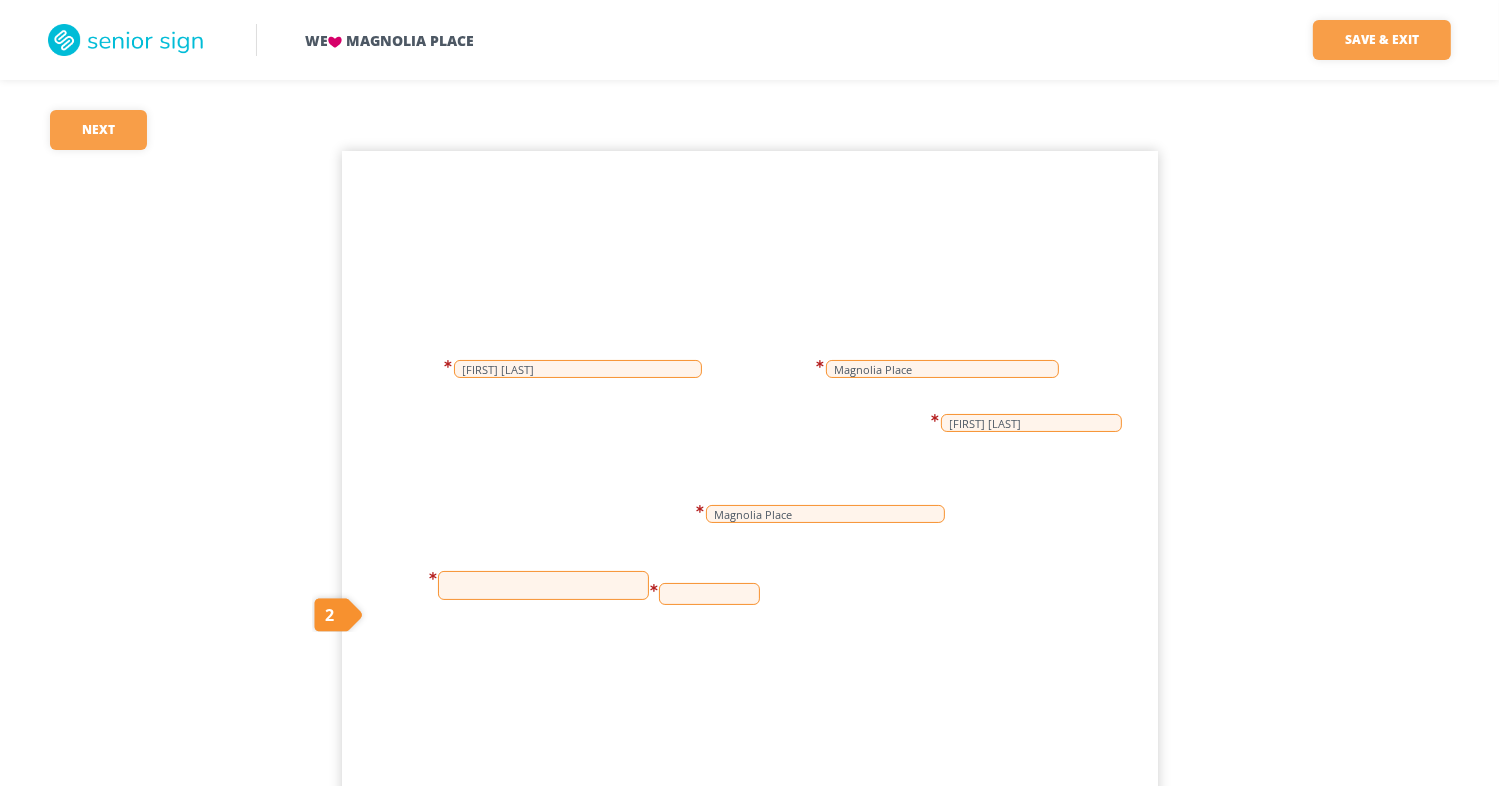 click at bounding box center [543, 585] 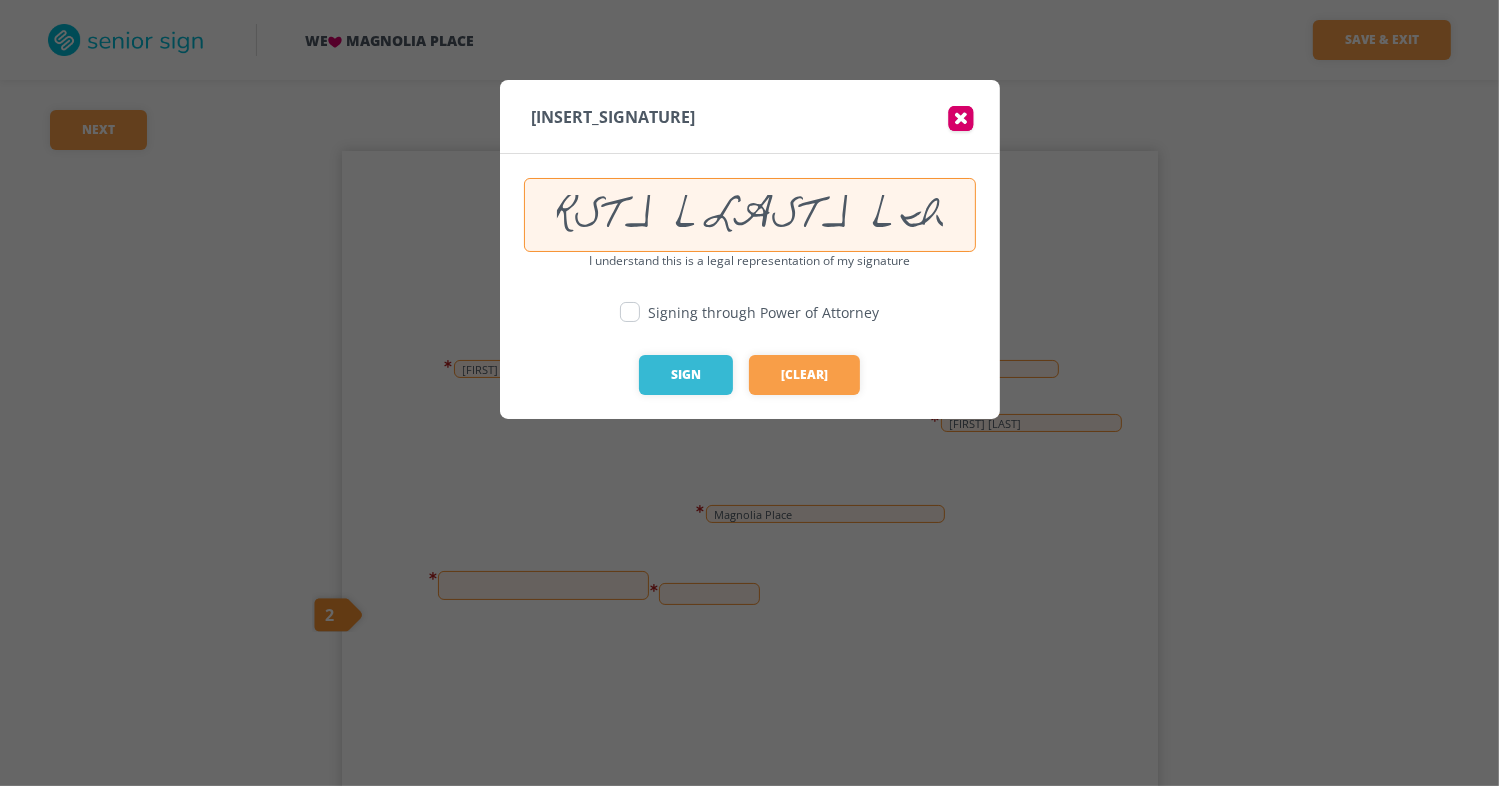 scroll, scrollTop: 0, scrollLeft: 0, axis: both 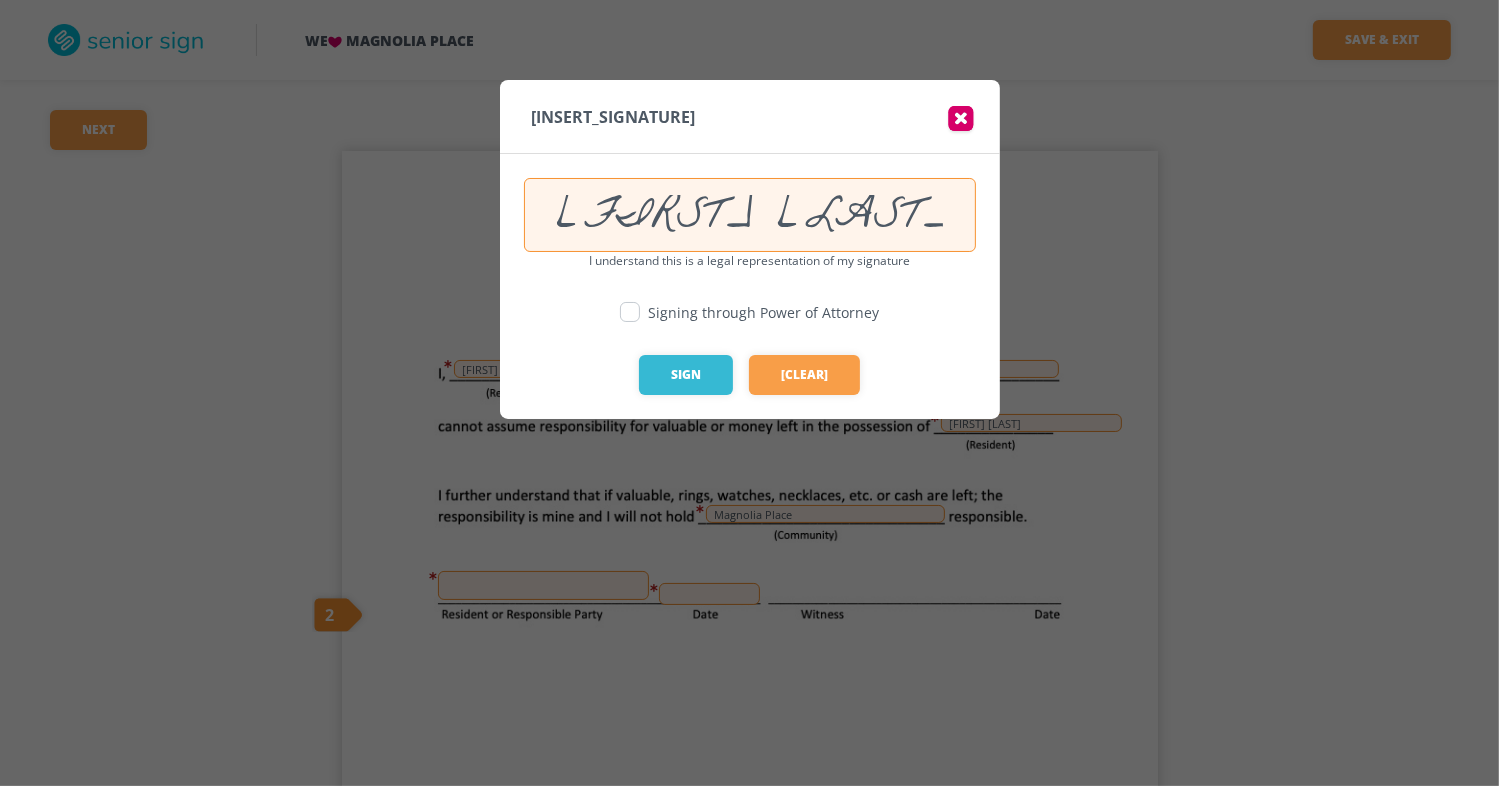 click at bounding box center [630, 312] 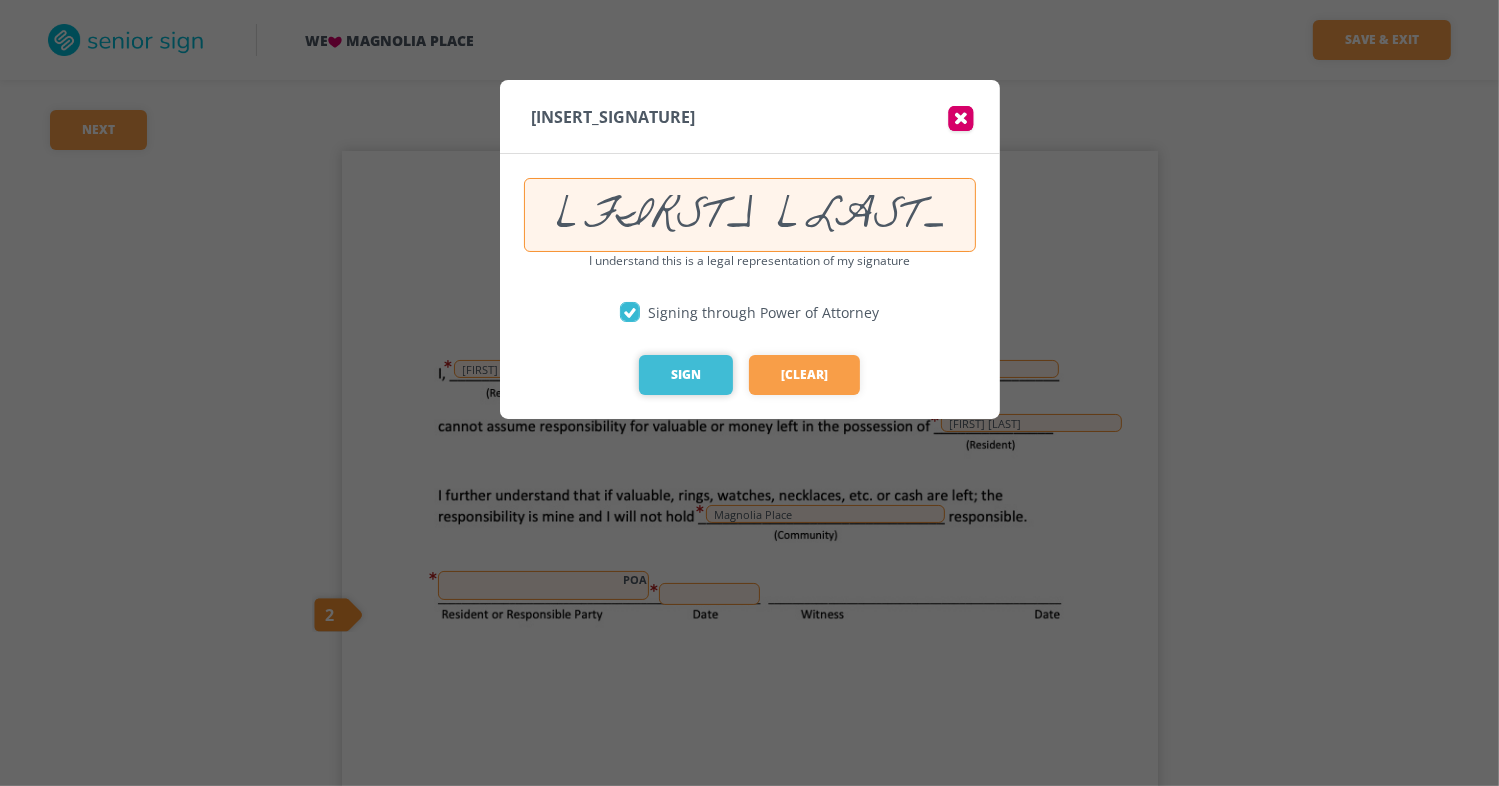 click on "••••" at bounding box center (686, 375) 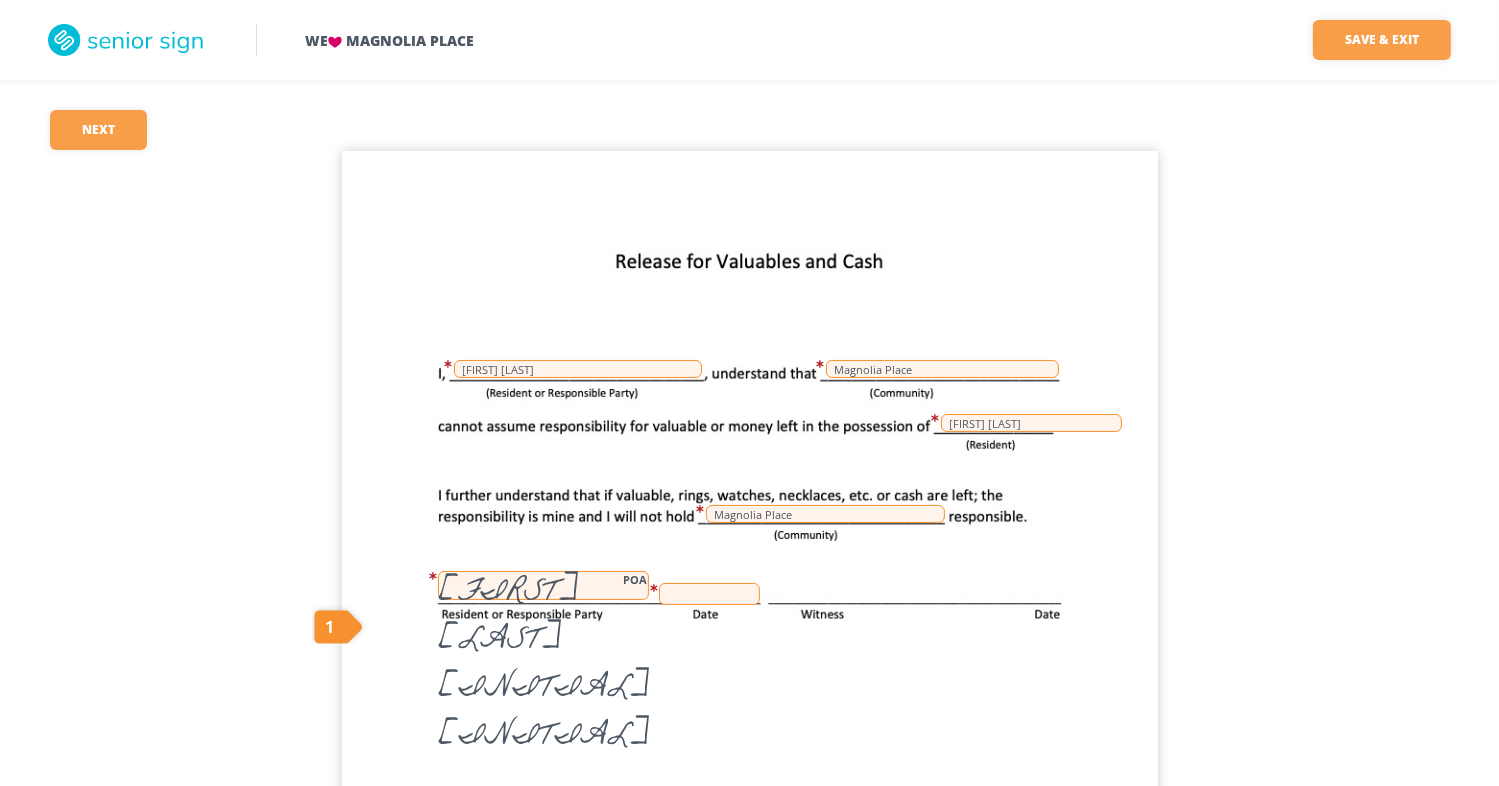 click at bounding box center [709, 594] 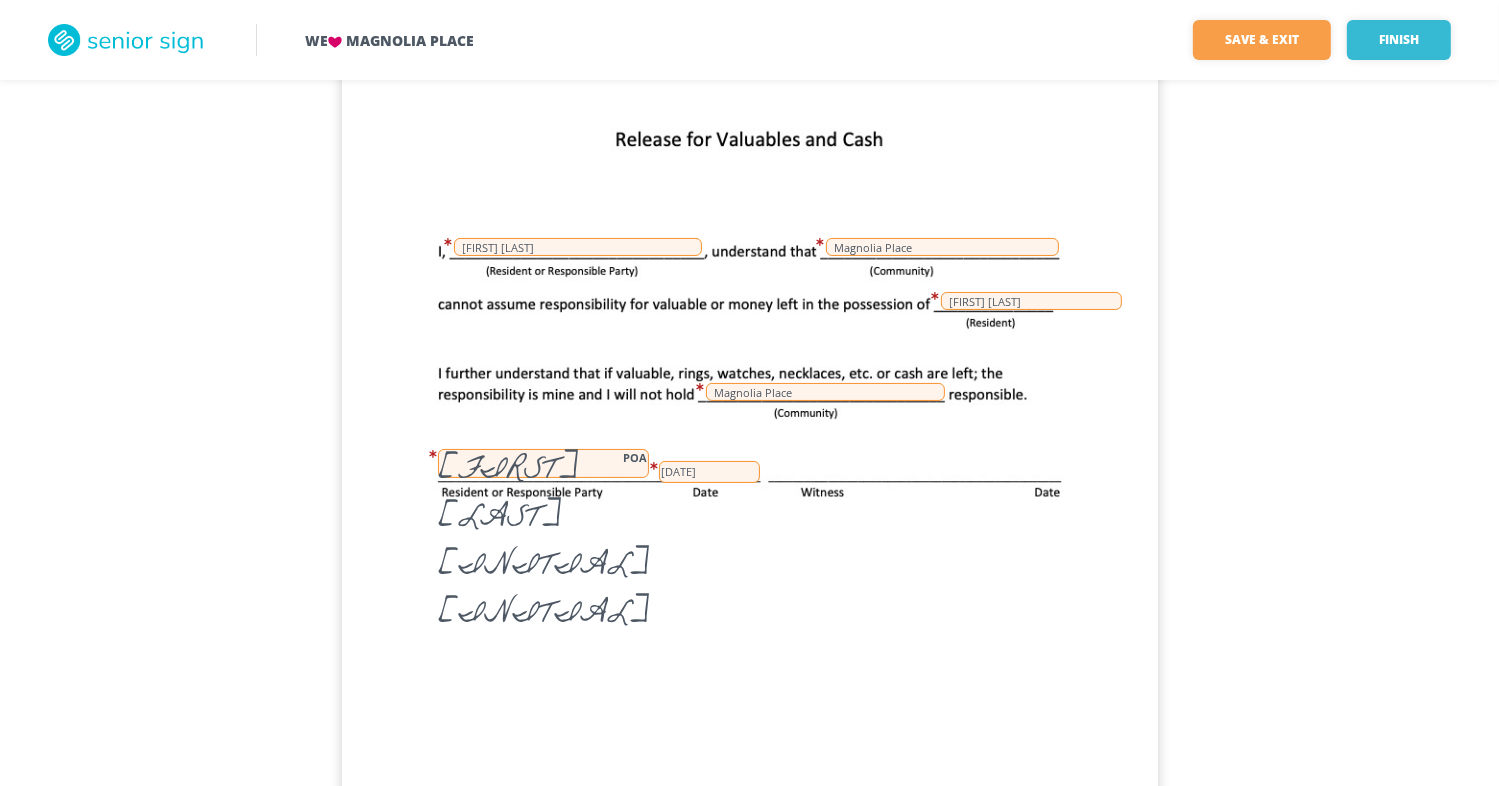 scroll, scrollTop: 476, scrollLeft: 0, axis: vertical 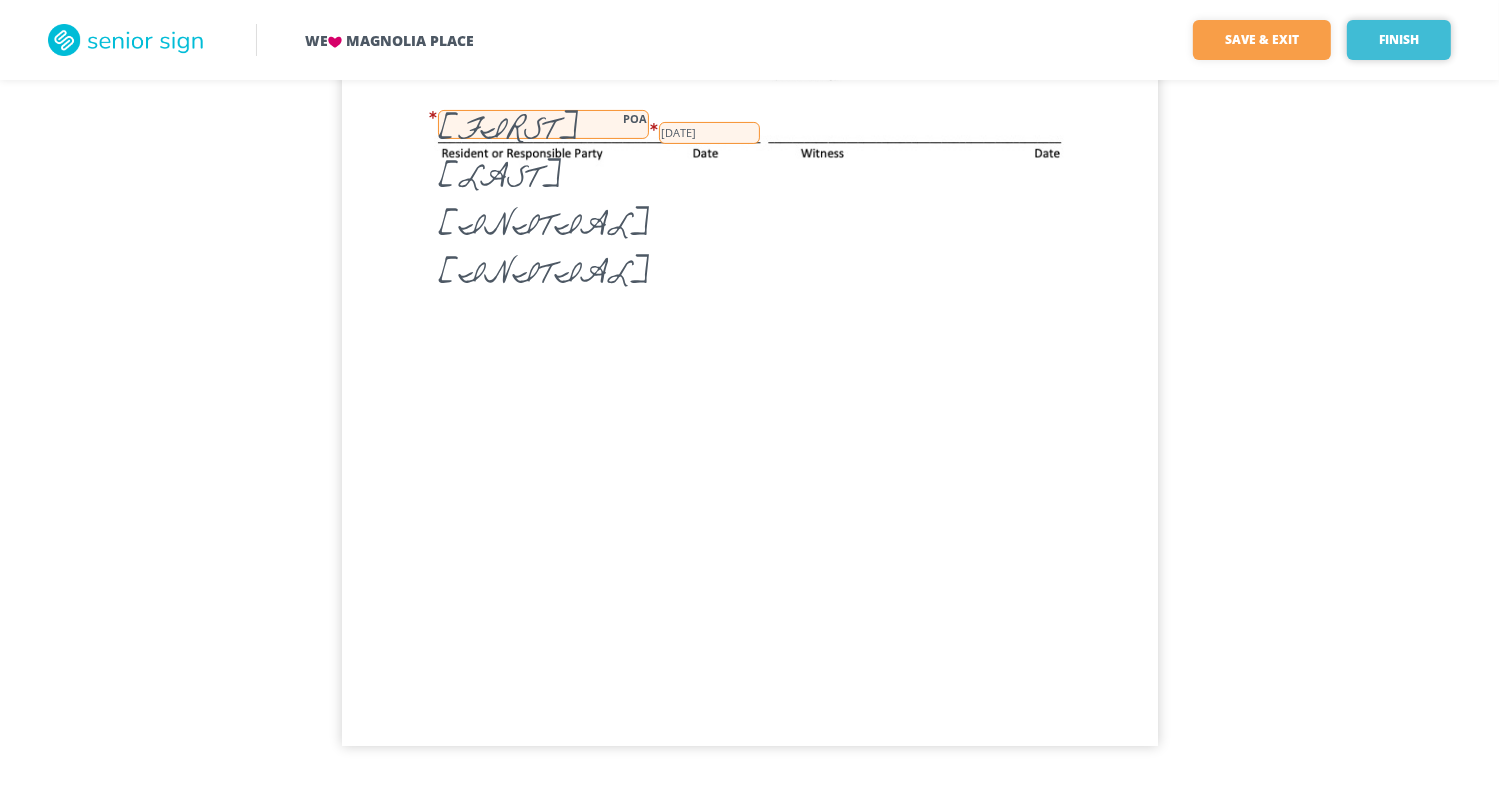 click on "••••••" at bounding box center (1399, 40) 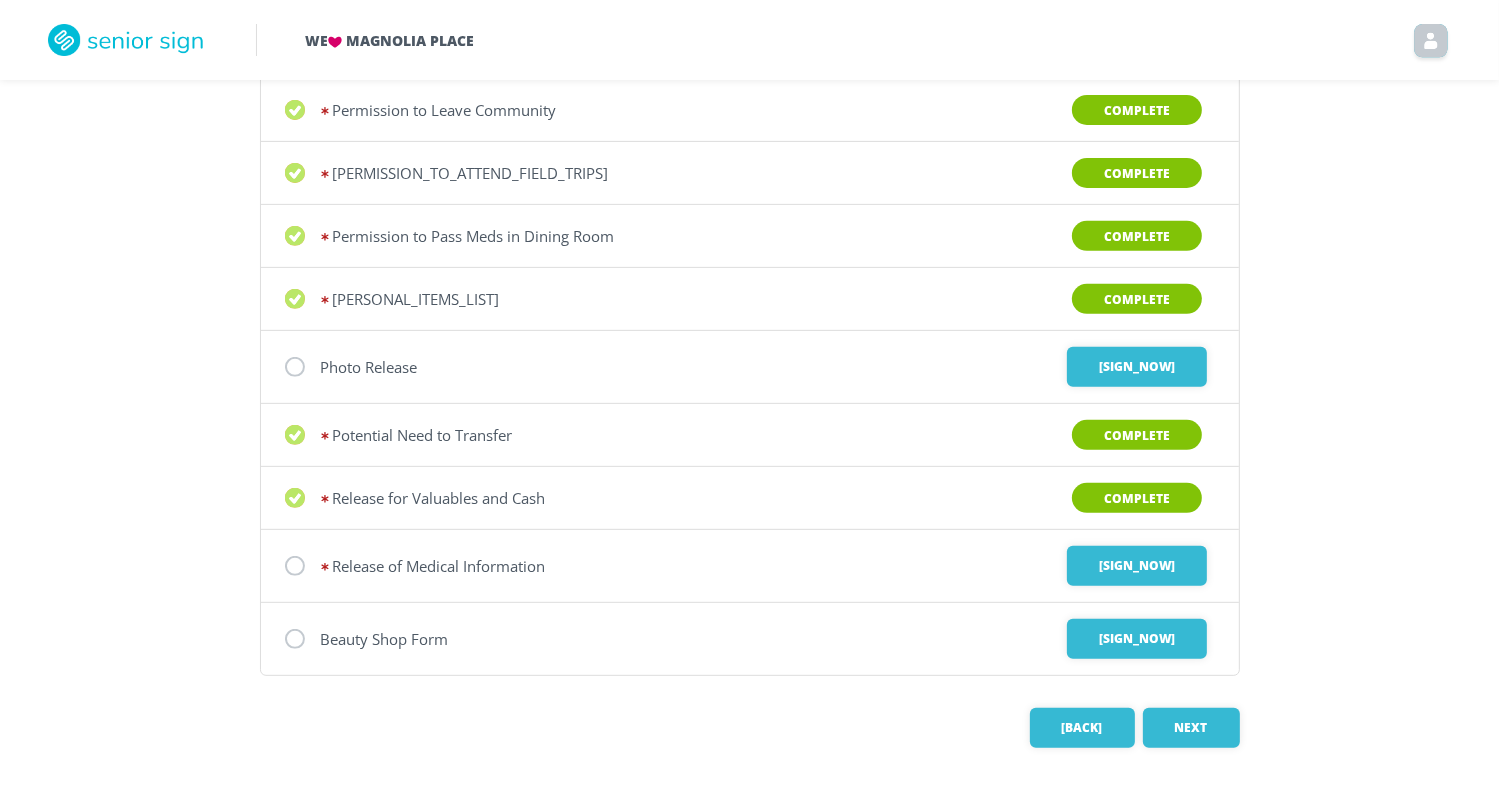 scroll, scrollTop: 725, scrollLeft: 0, axis: vertical 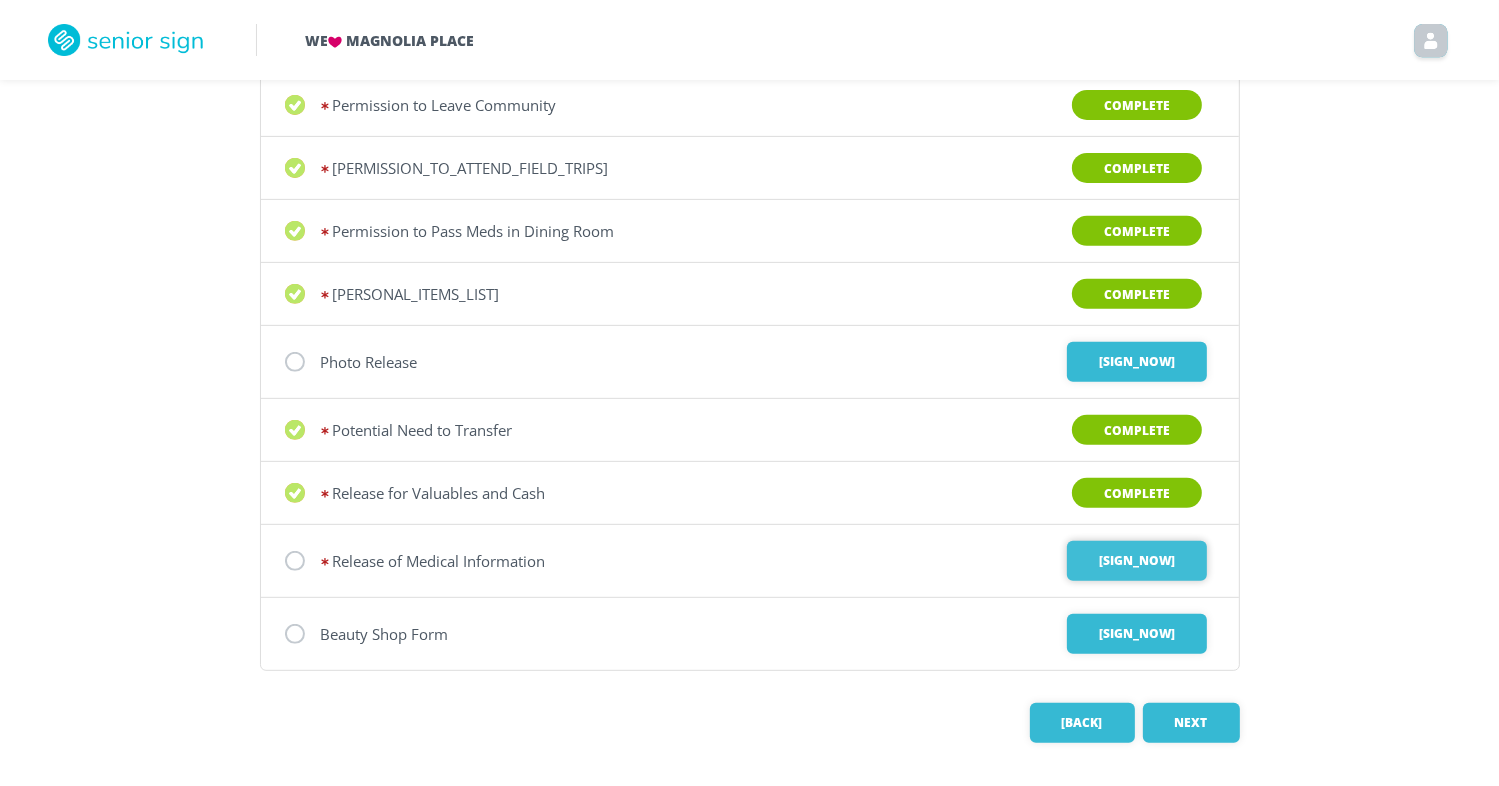 click on "•••• •••" at bounding box center (1137, 362) 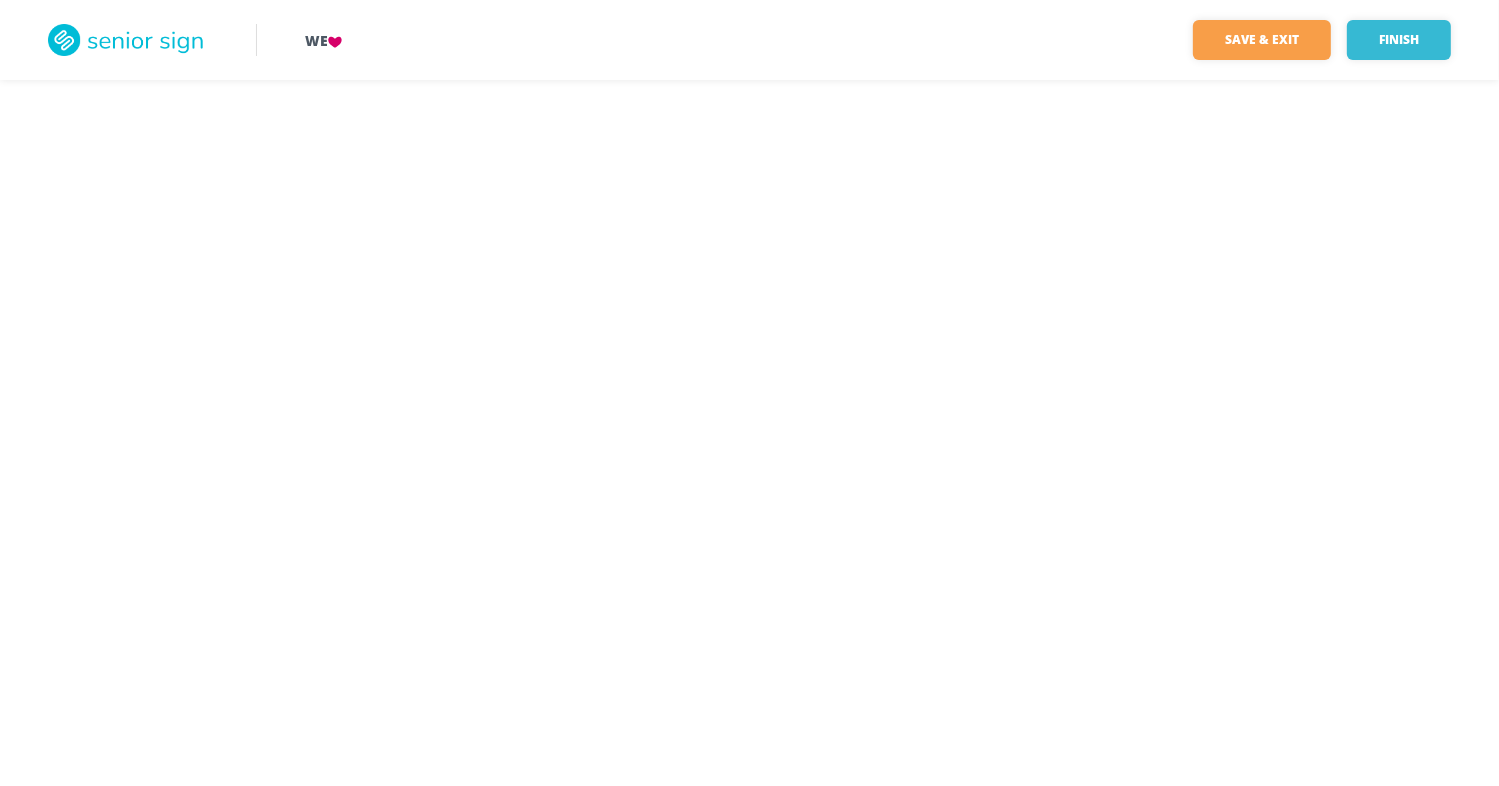 scroll, scrollTop: 0, scrollLeft: 0, axis: both 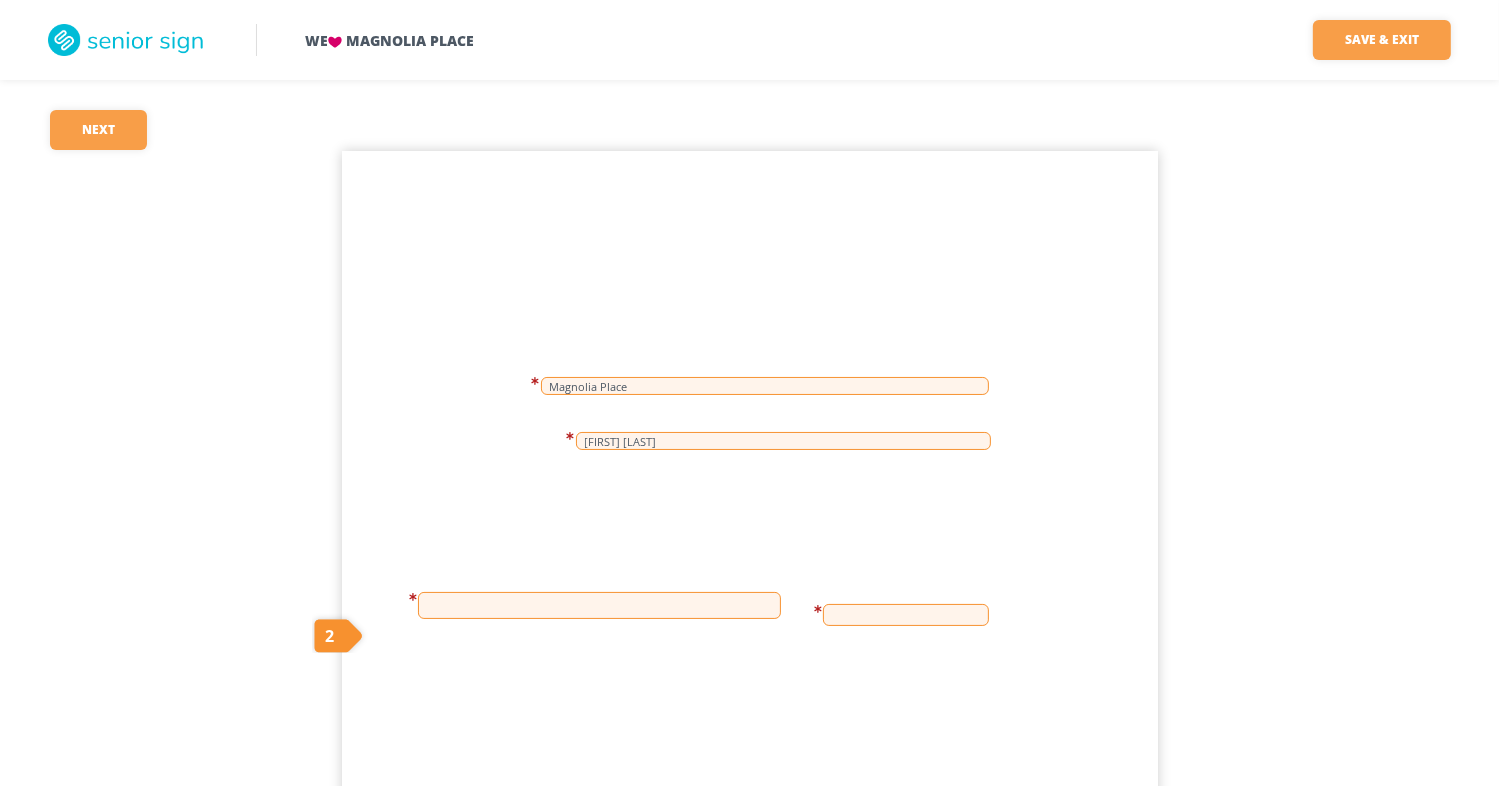 click at bounding box center [599, 605] 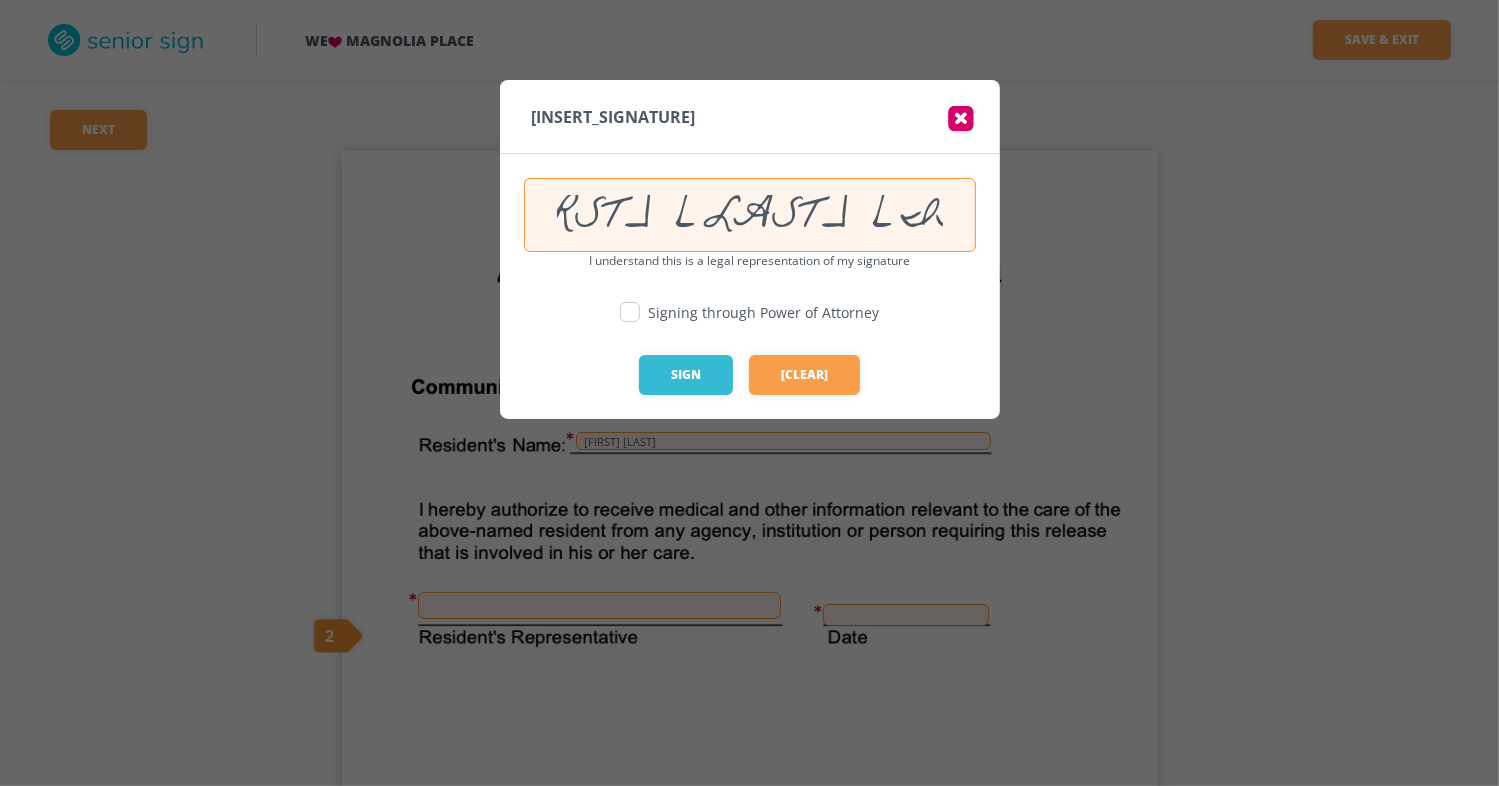 scroll, scrollTop: 0, scrollLeft: 0, axis: both 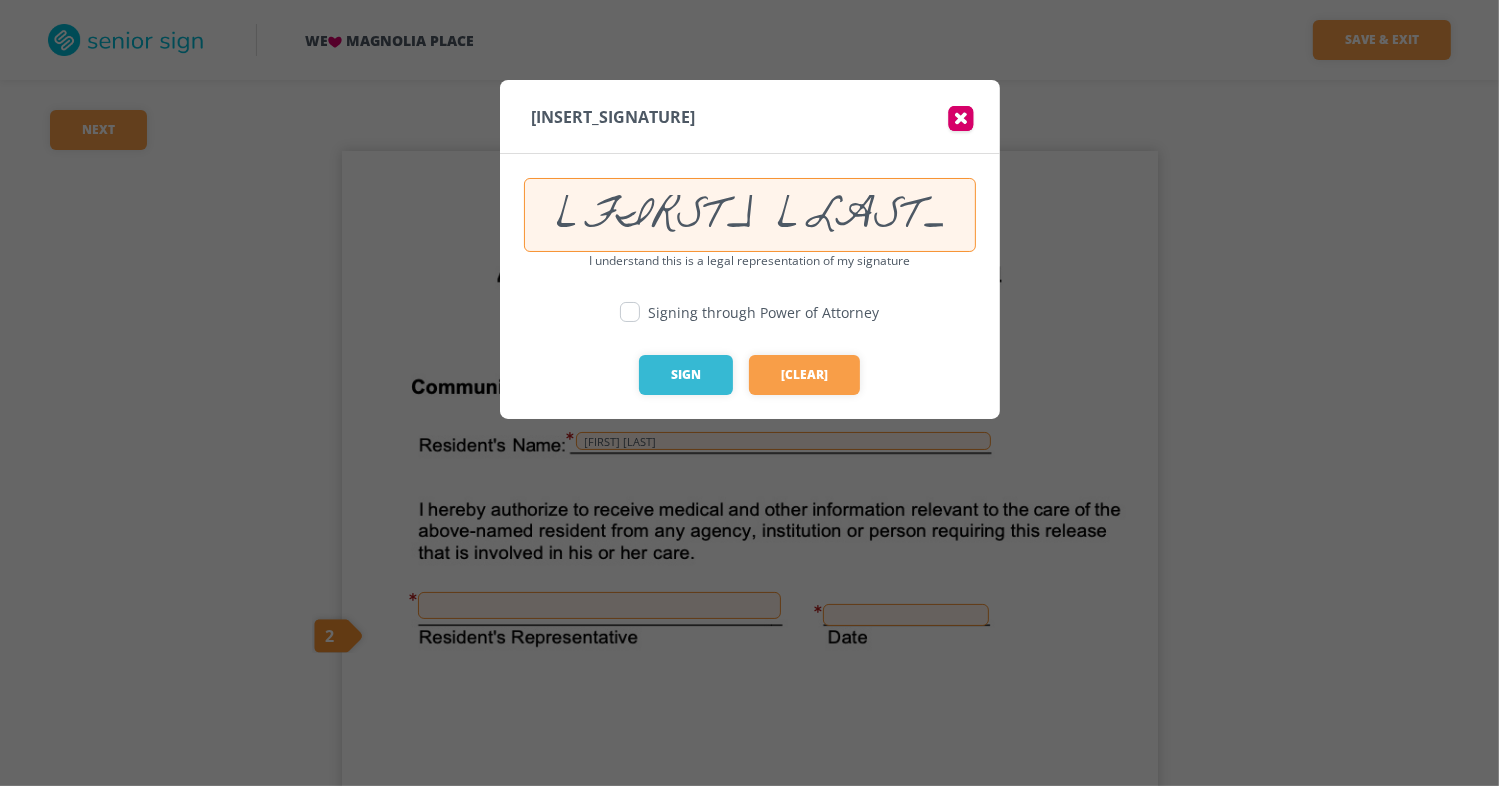 click at bounding box center (630, 312) 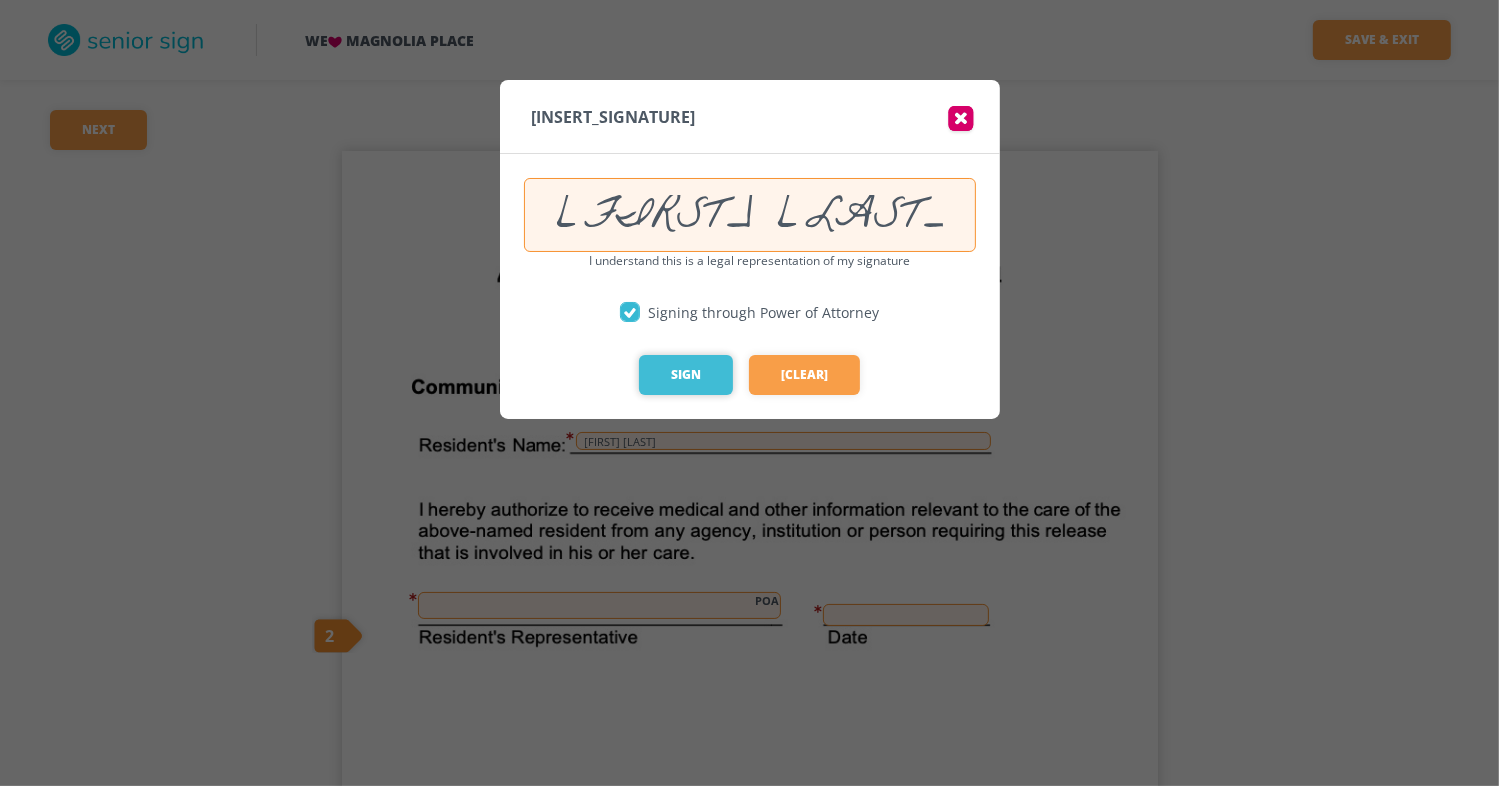 click on "••••" at bounding box center (686, 375) 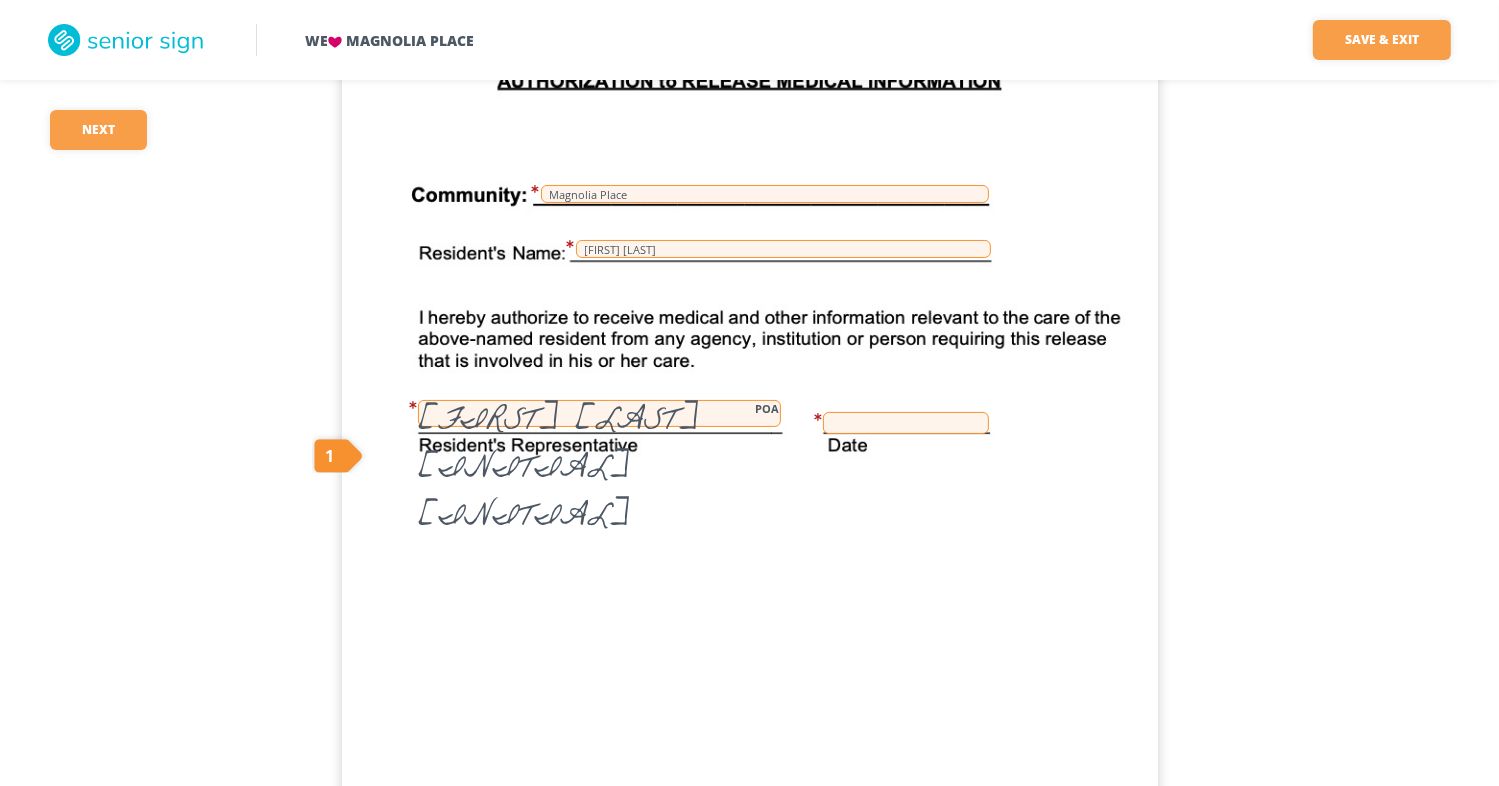 scroll, scrollTop: 200, scrollLeft: 0, axis: vertical 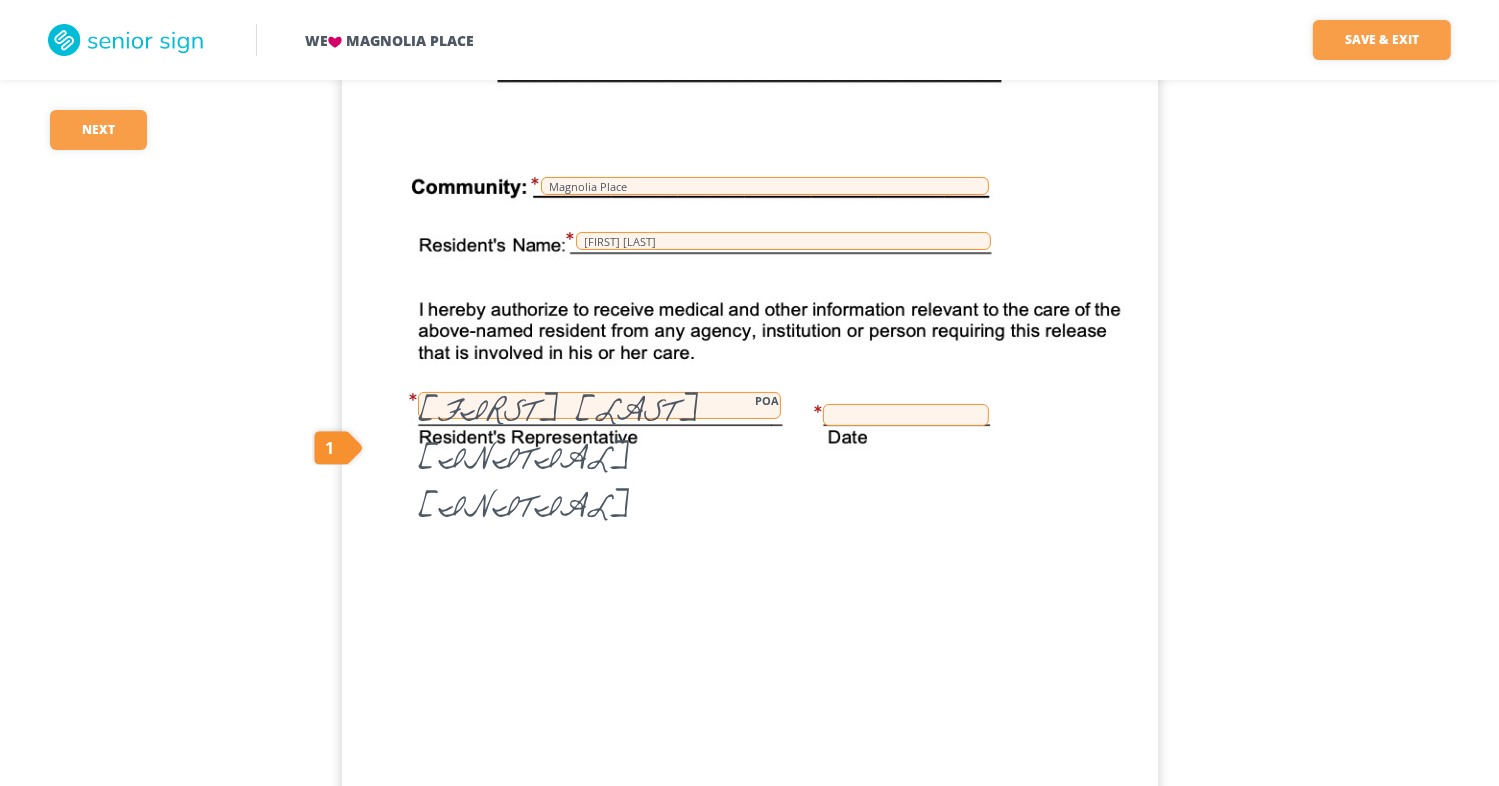 click at bounding box center (906, 415) 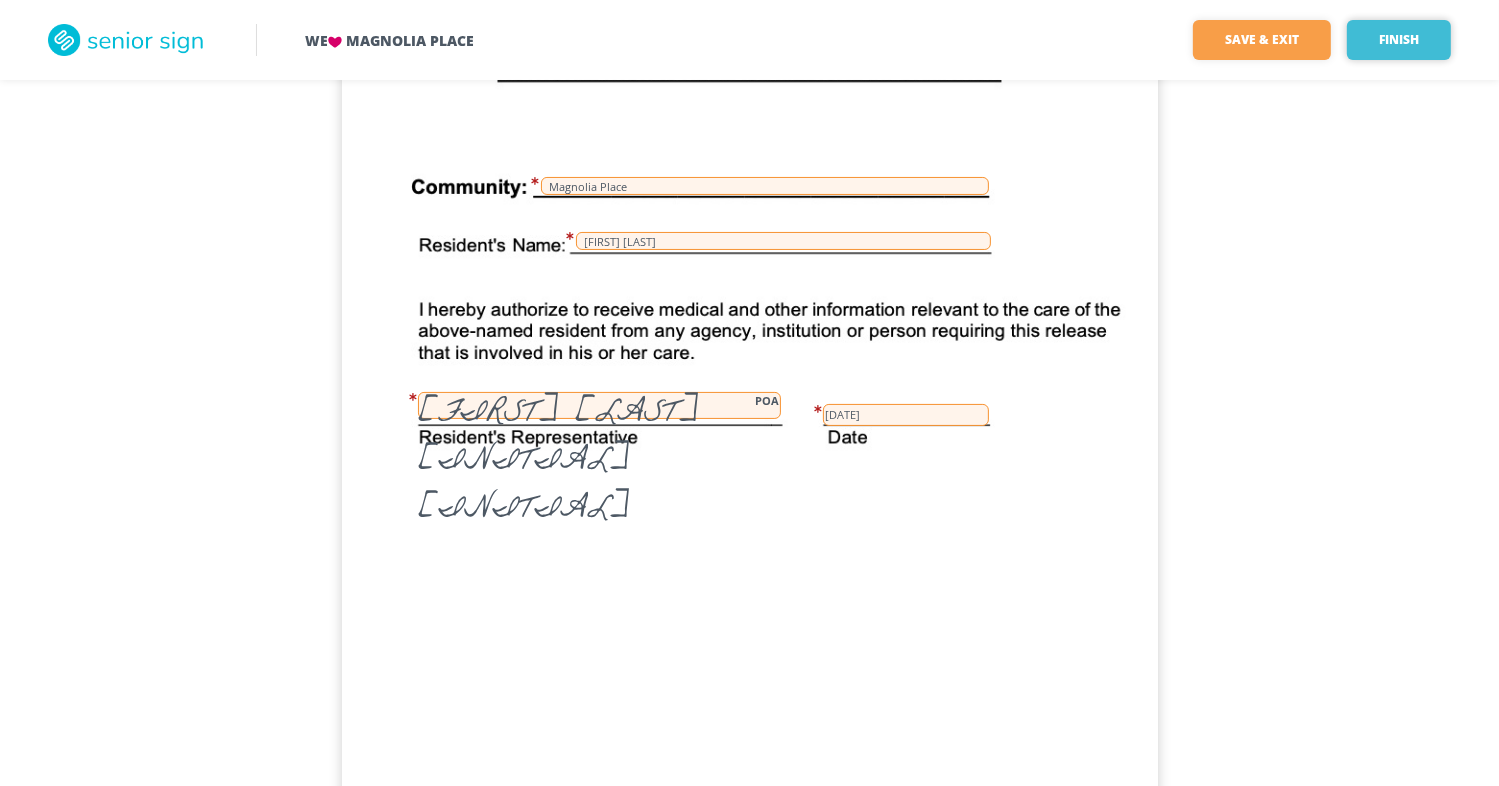 click on "••••••" at bounding box center [1399, 40] 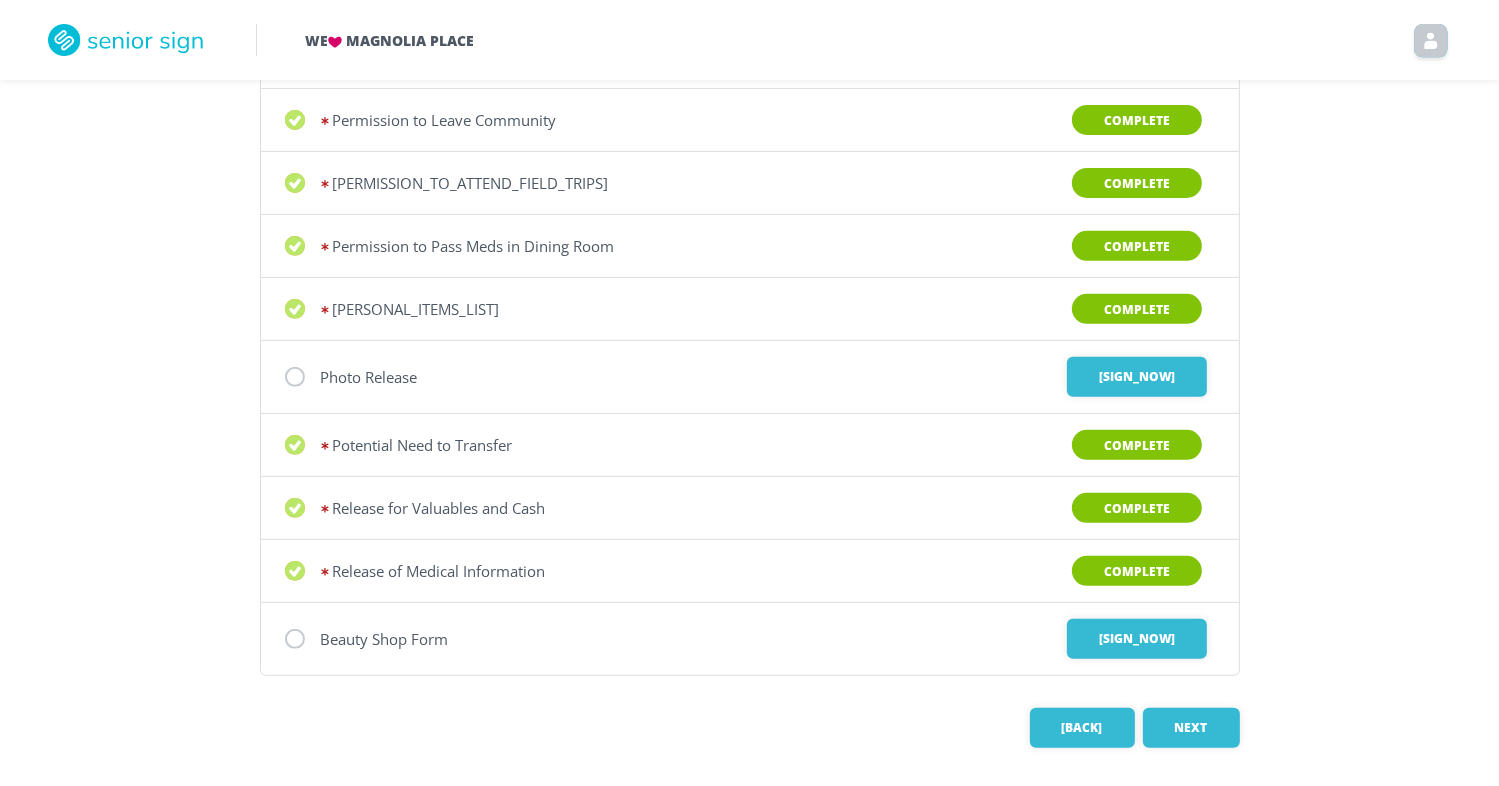 scroll, scrollTop: 716, scrollLeft: 0, axis: vertical 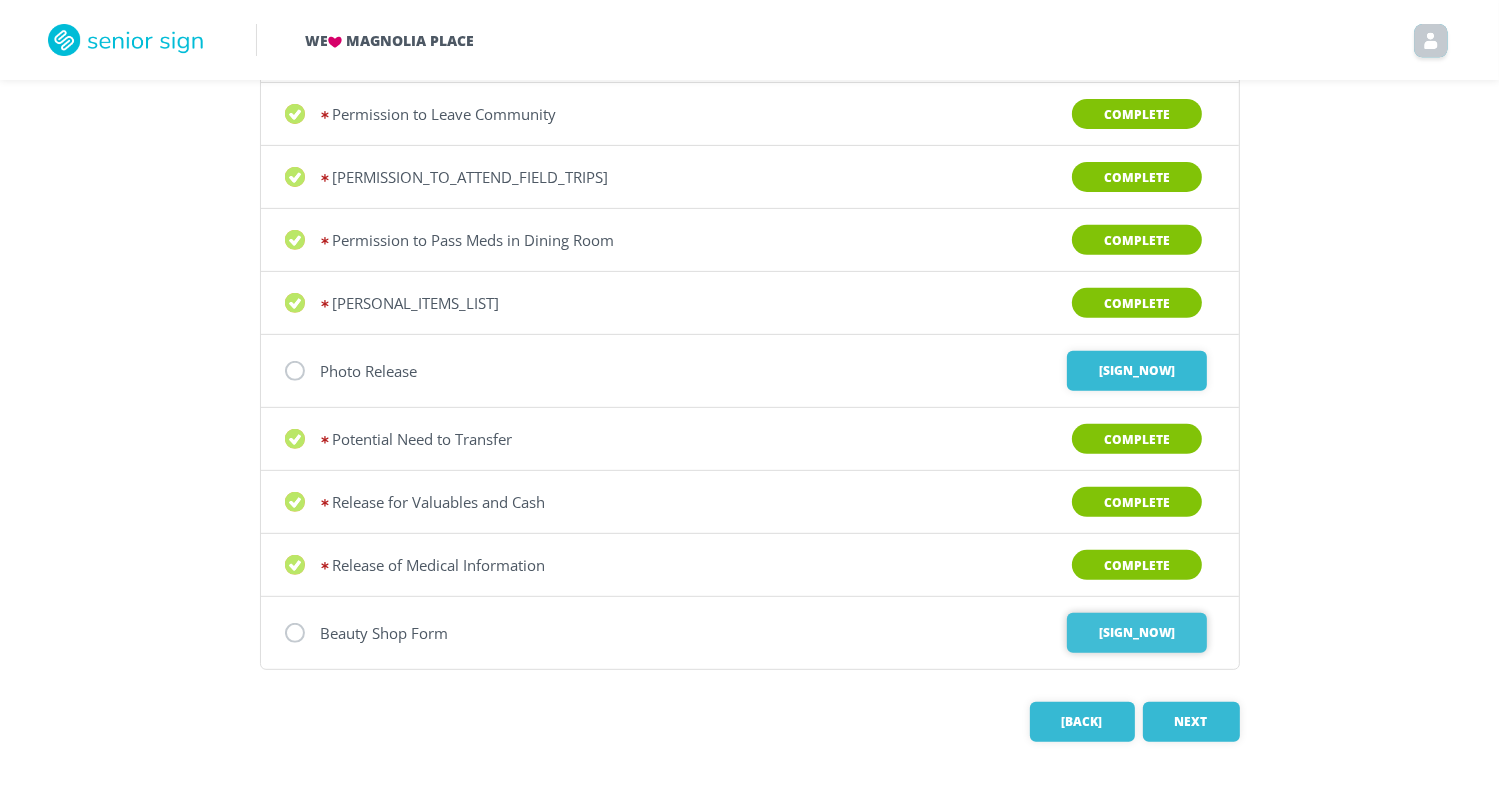 click on "•••• •••" at bounding box center (1137, 371) 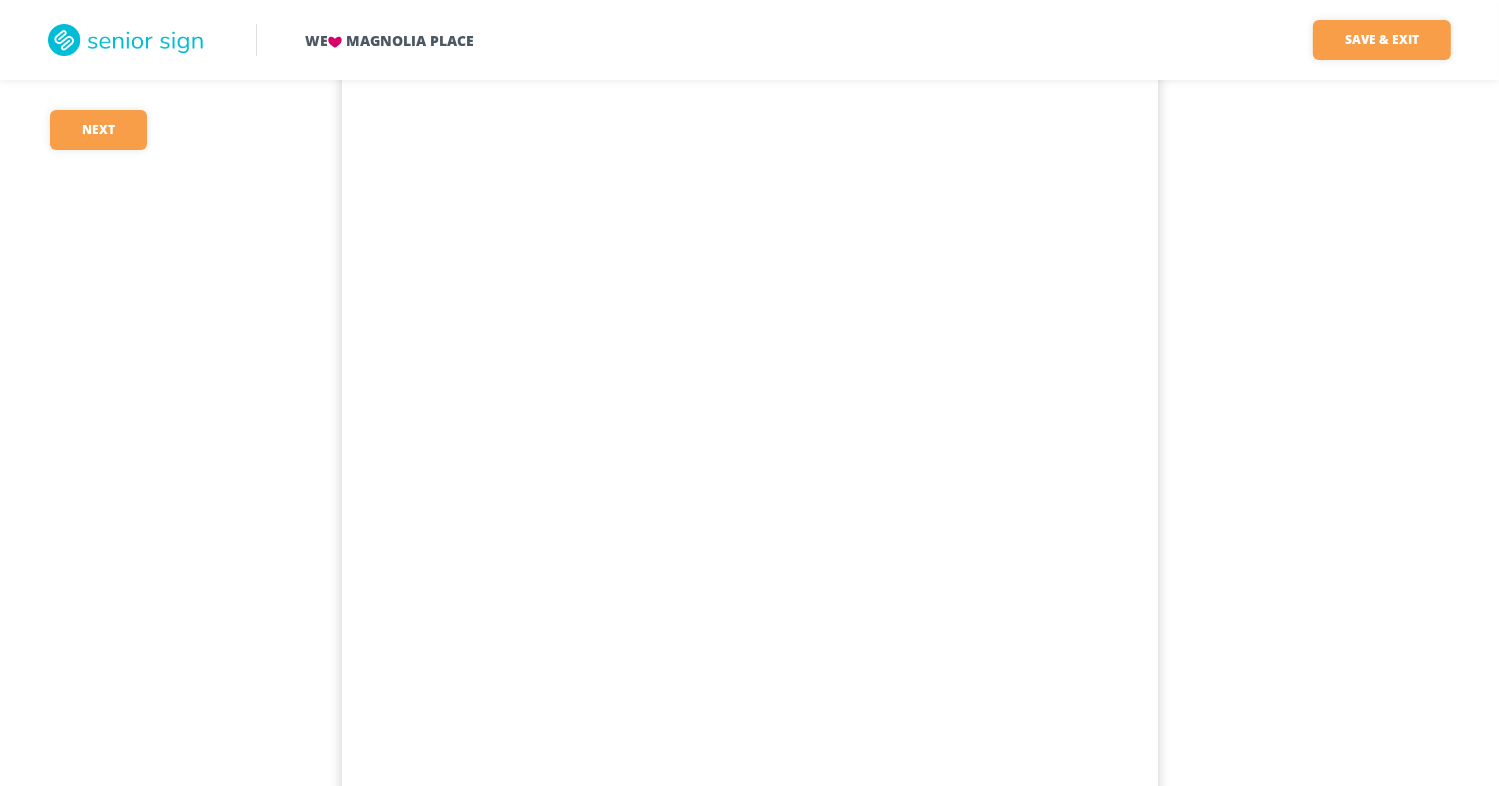 scroll, scrollTop: 200, scrollLeft: 0, axis: vertical 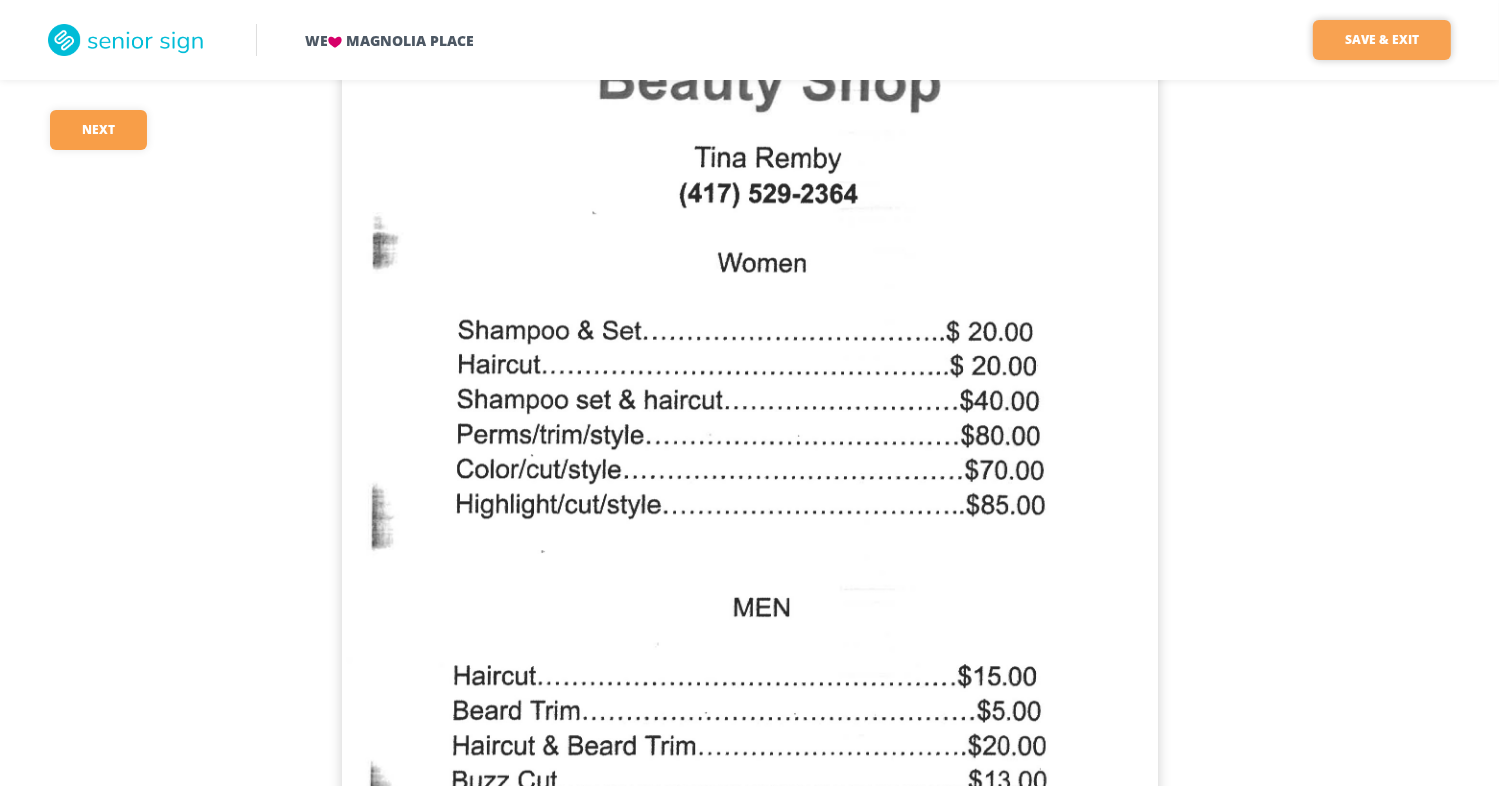 click on "•••• • ••••" at bounding box center (1382, 40) 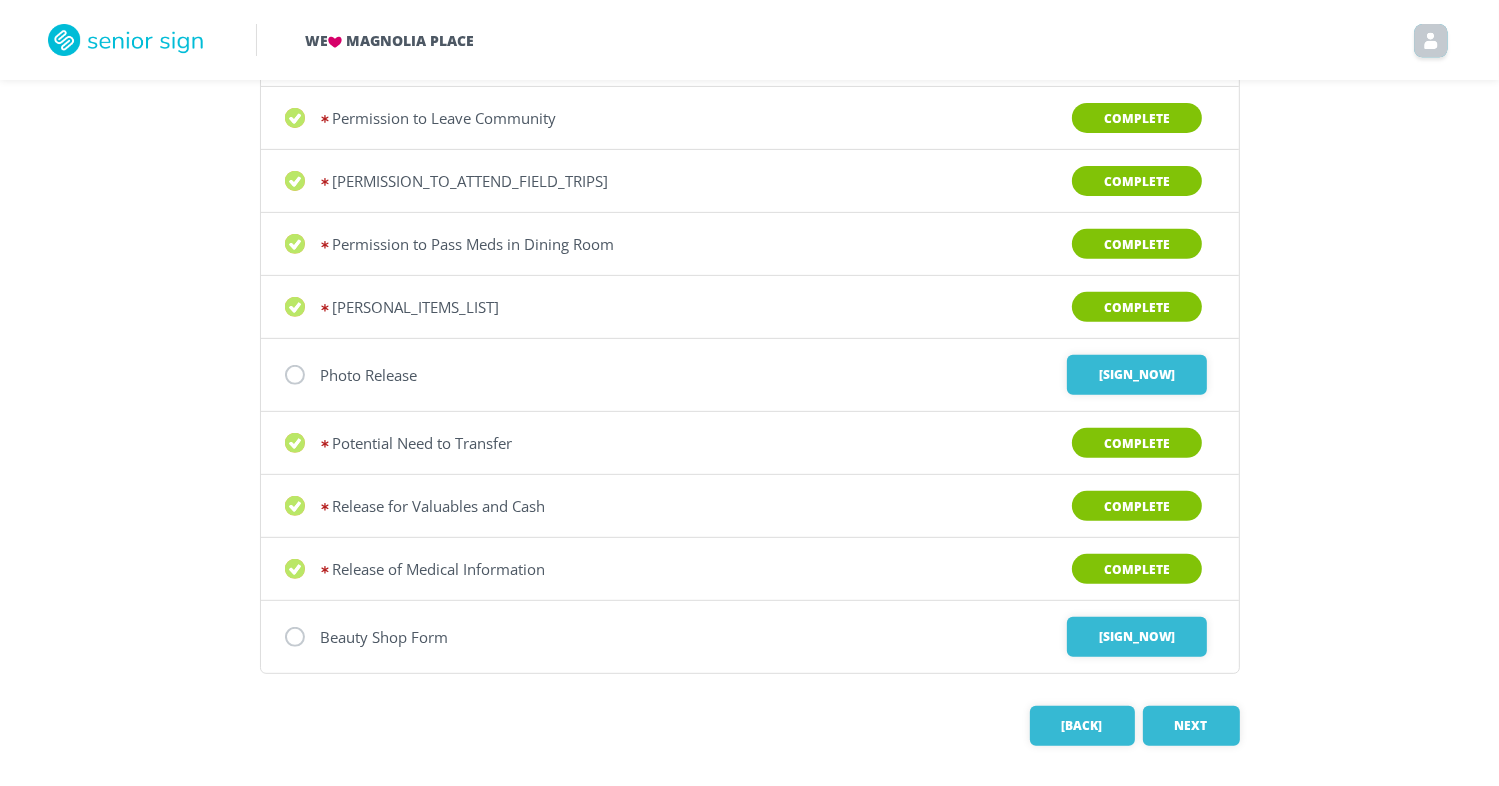 scroll, scrollTop: 716, scrollLeft: 0, axis: vertical 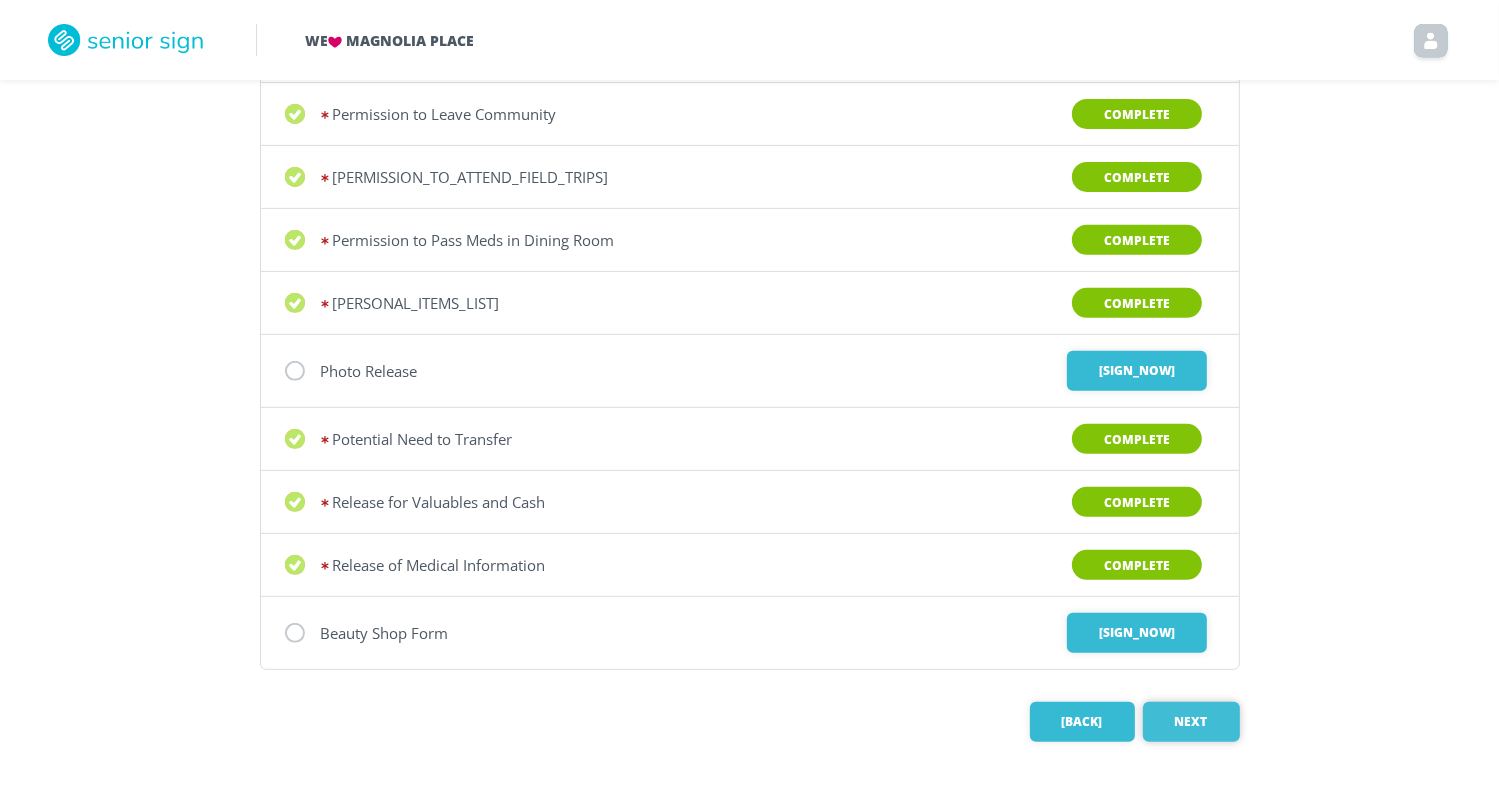 click on "••••" at bounding box center (1191, 722) 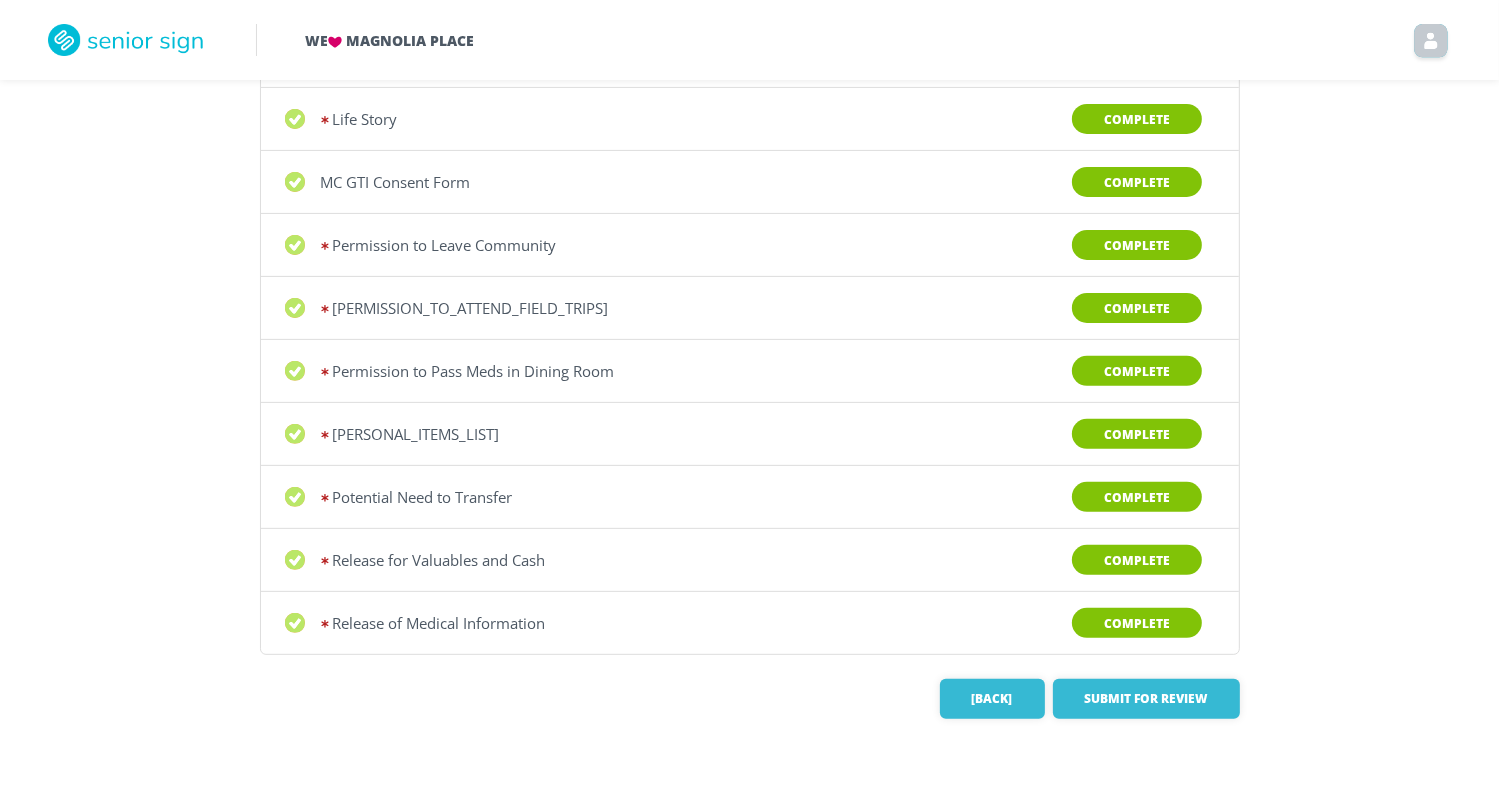 scroll, scrollTop: 605, scrollLeft: 0, axis: vertical 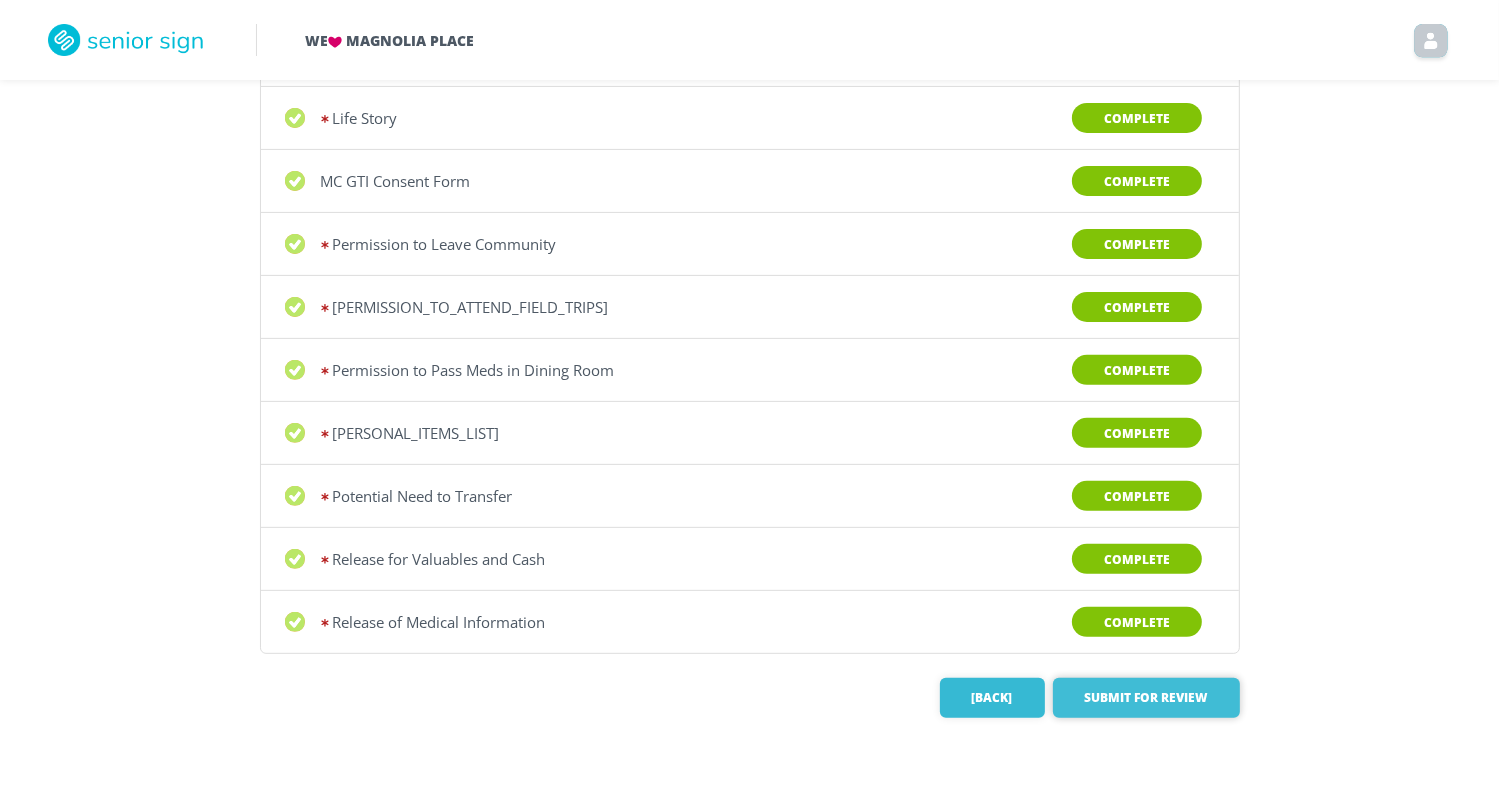 click on "•••••• ••• ••••••" at bounding box center (1146, 698) 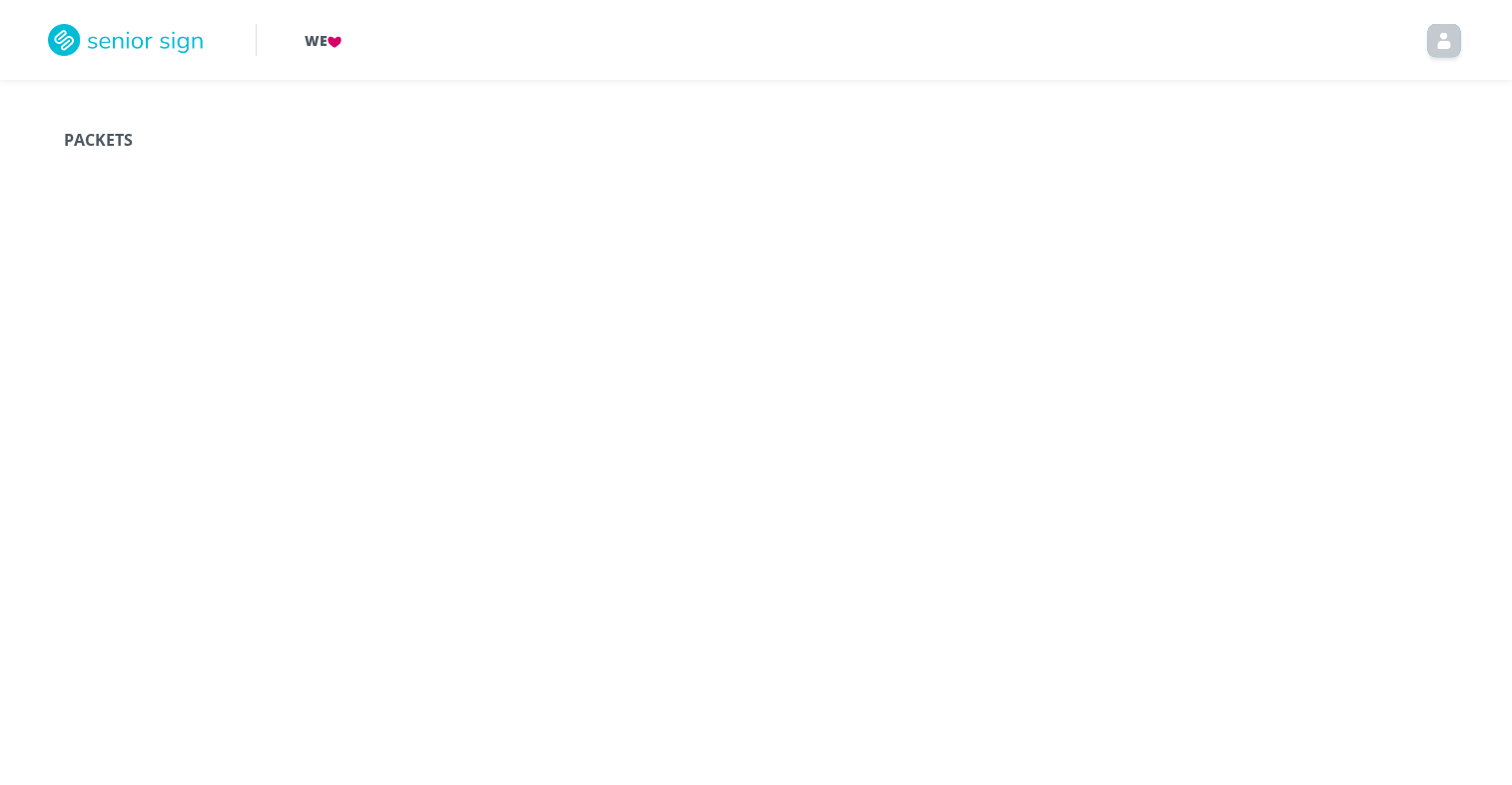 scroll, scrollTop: 0, scrollLeft: 0, axis: both 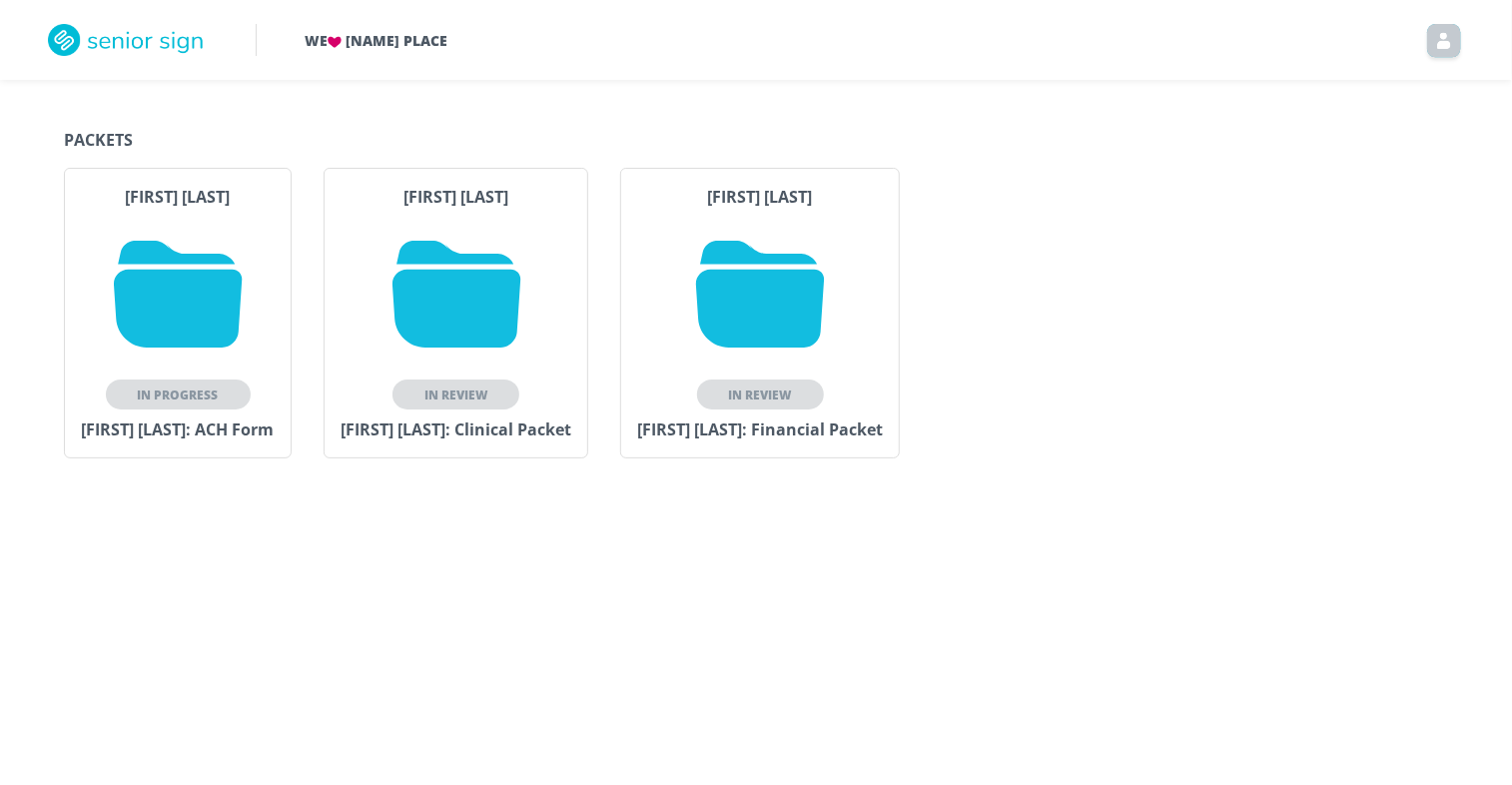 click at bounding box center [760, 294] 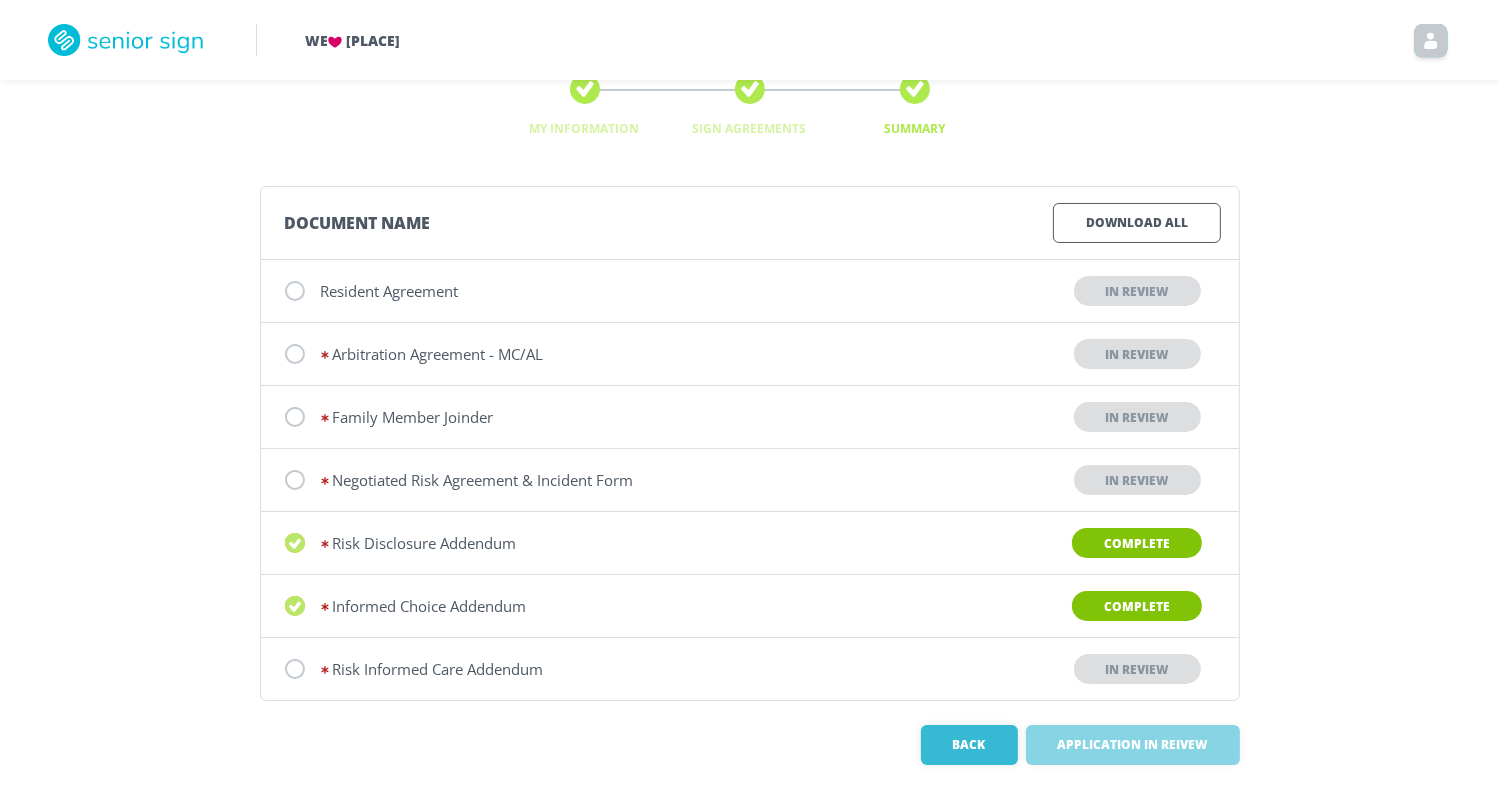 scroll, scrollTop: 103, scrollLeft: 0, axis: vertical 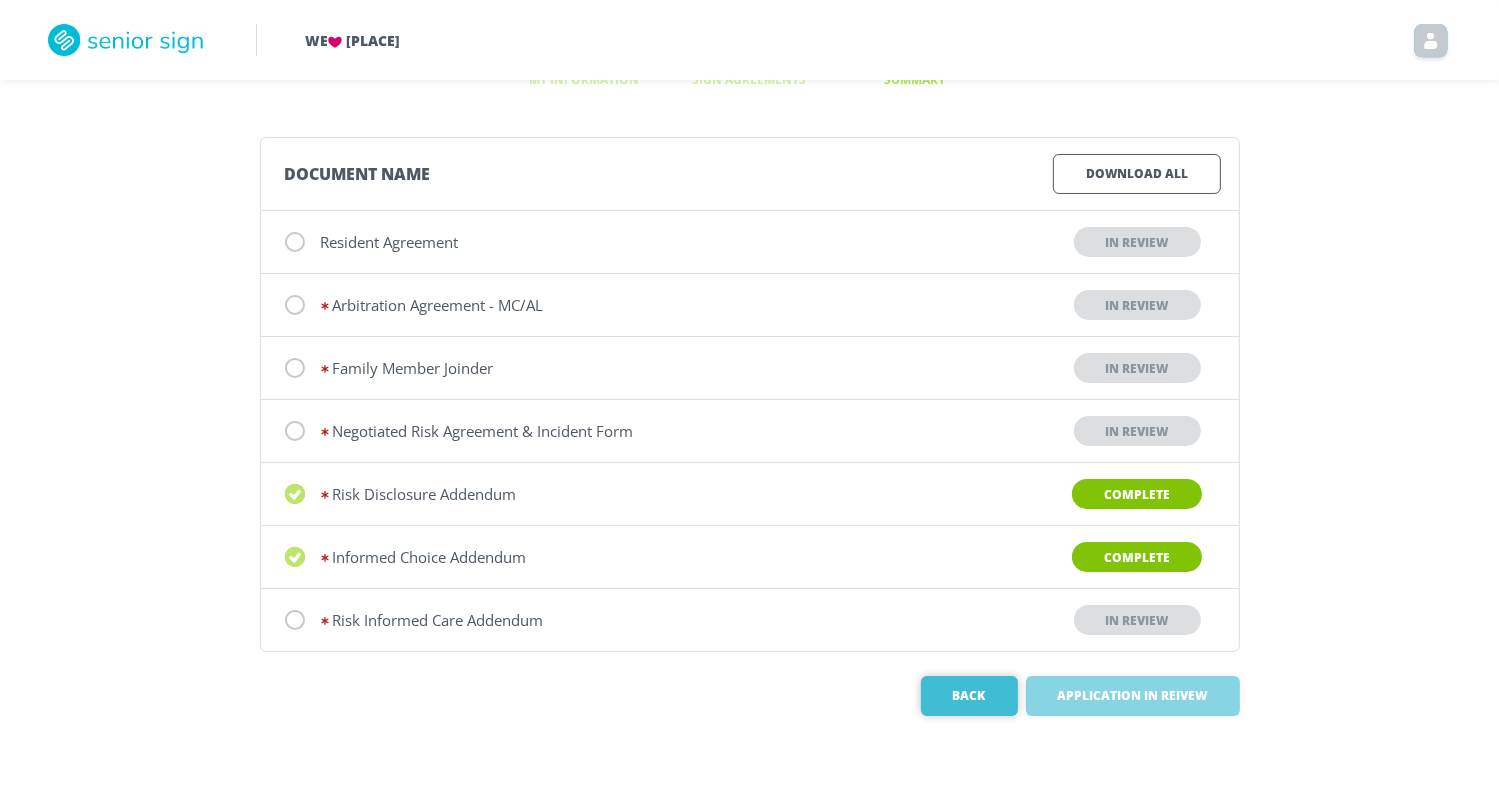 click on "Back" at bounding box center [969, 696] 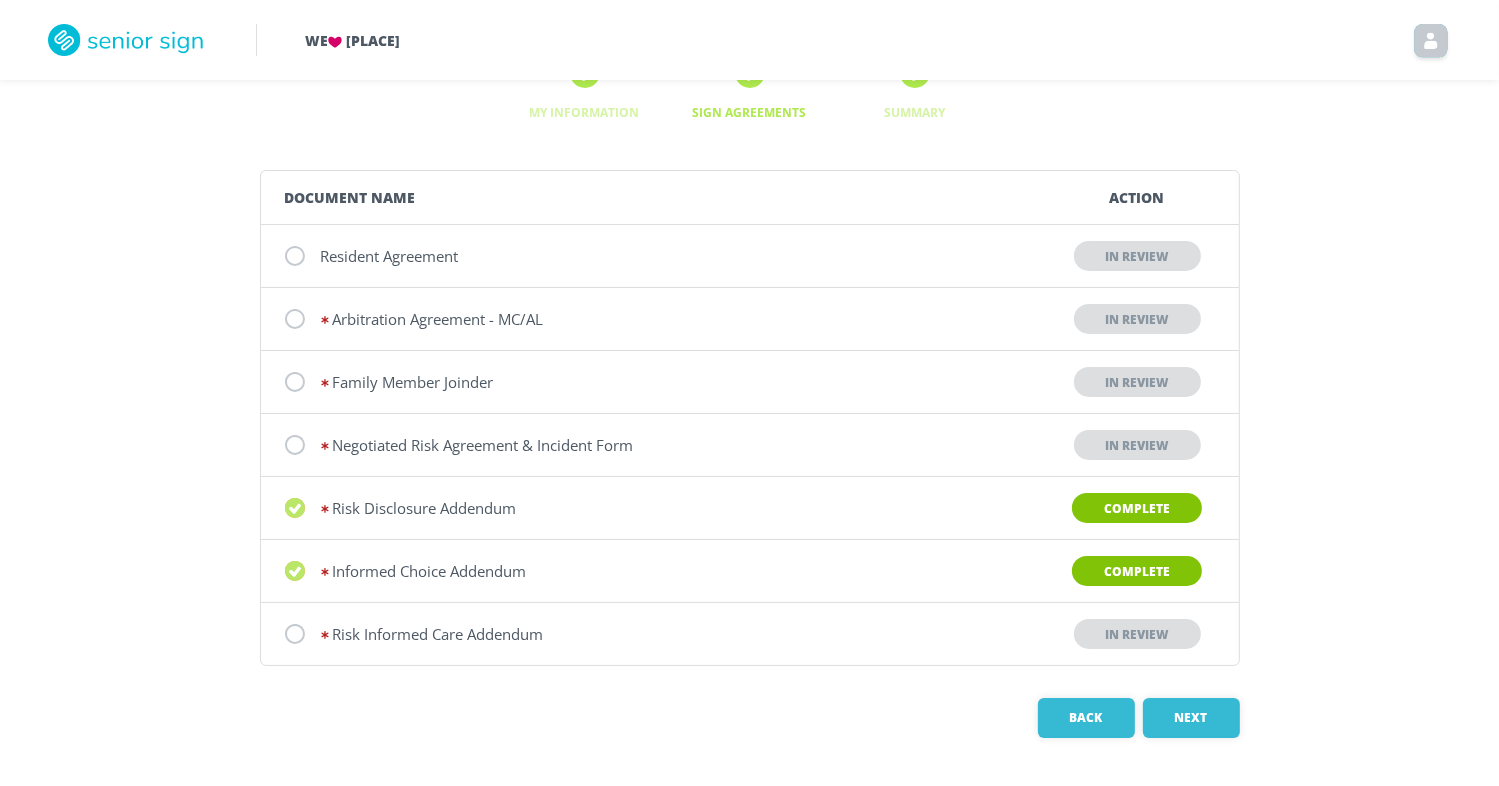scroll, scrollTop: 0, scrollLeft: 0, axis: both 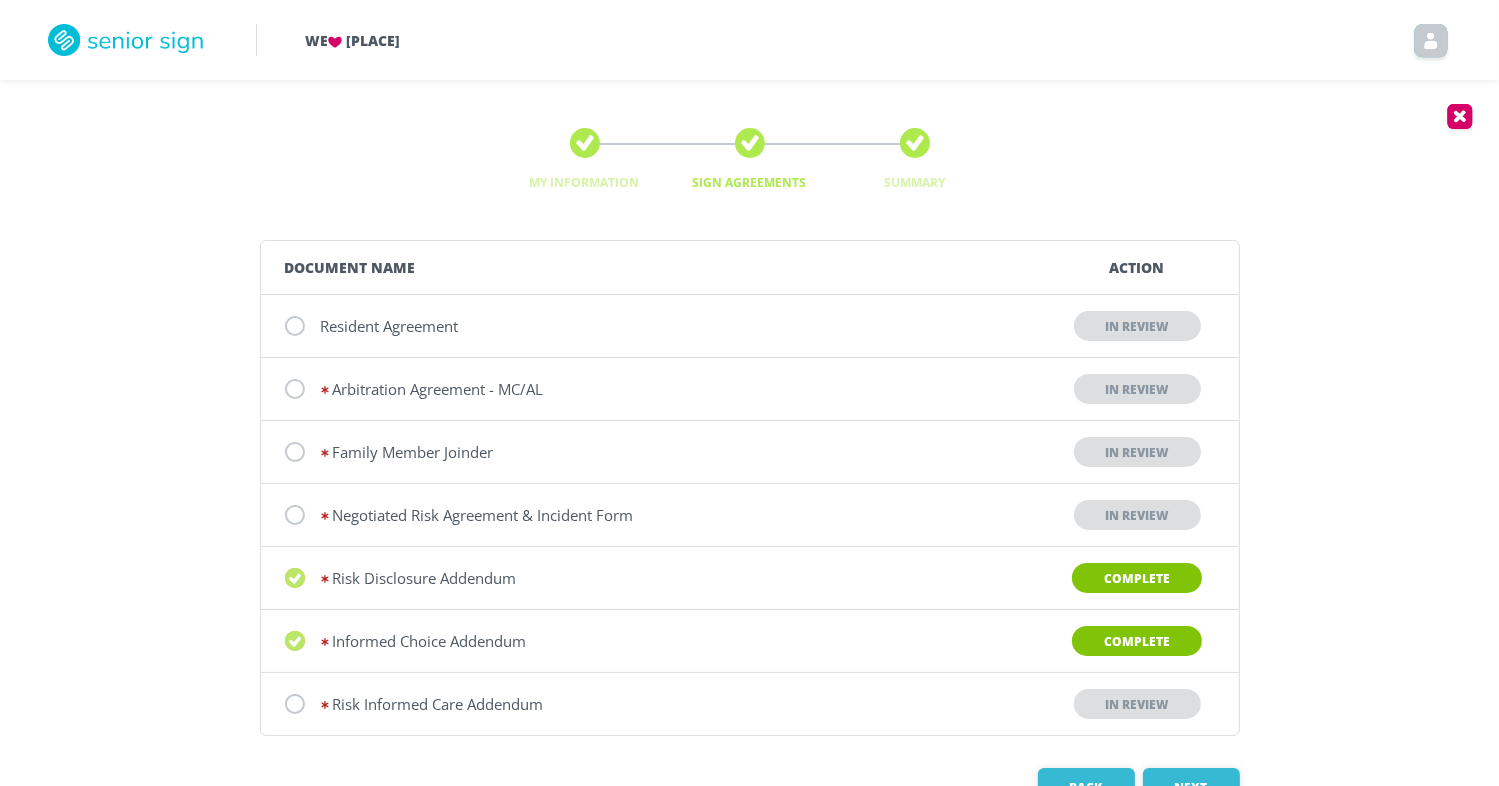 click at bounding box center [585, 142] 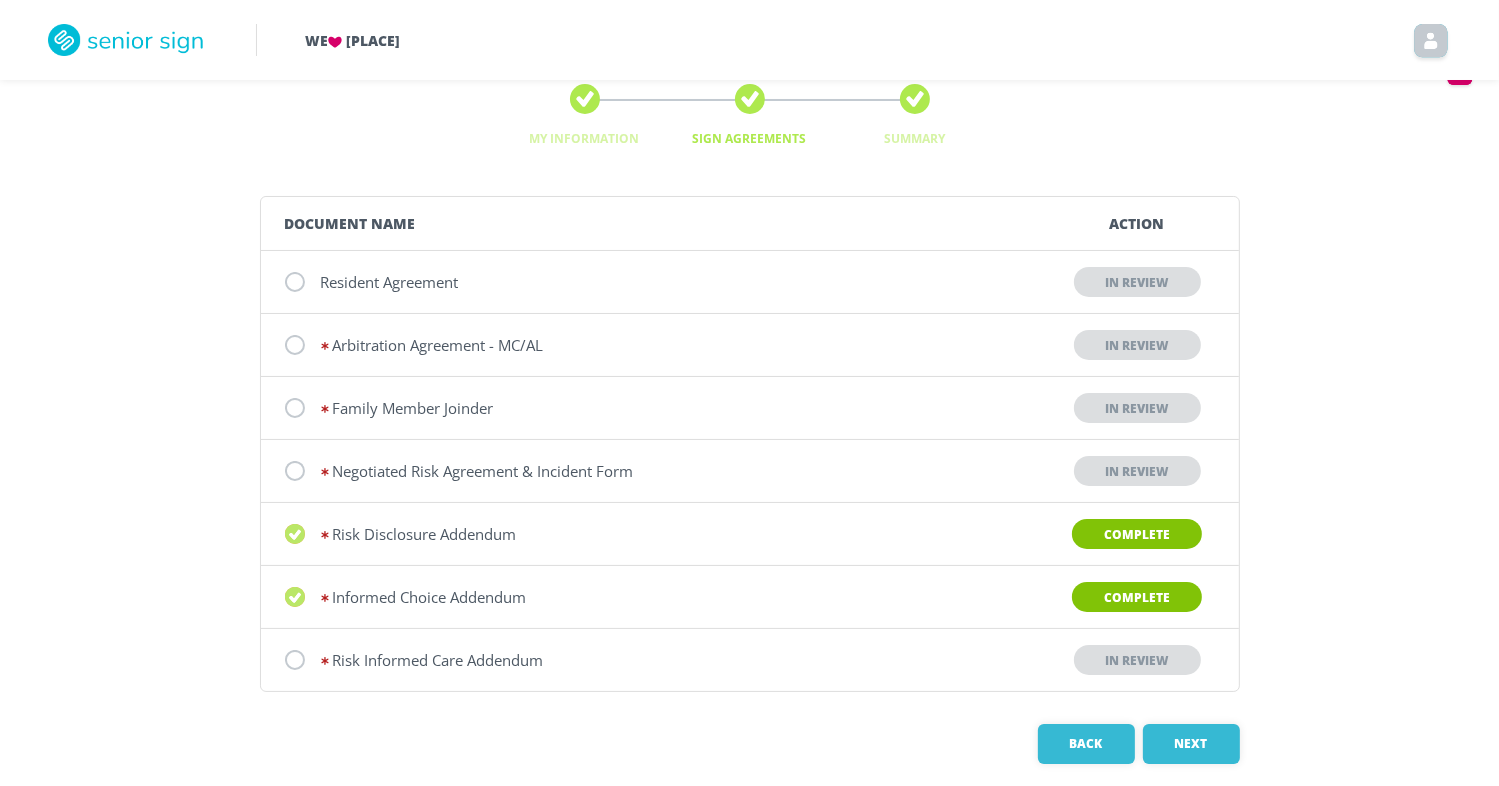 scroll, scrollTop: 68, scrollLeft: 0, axis: vertical 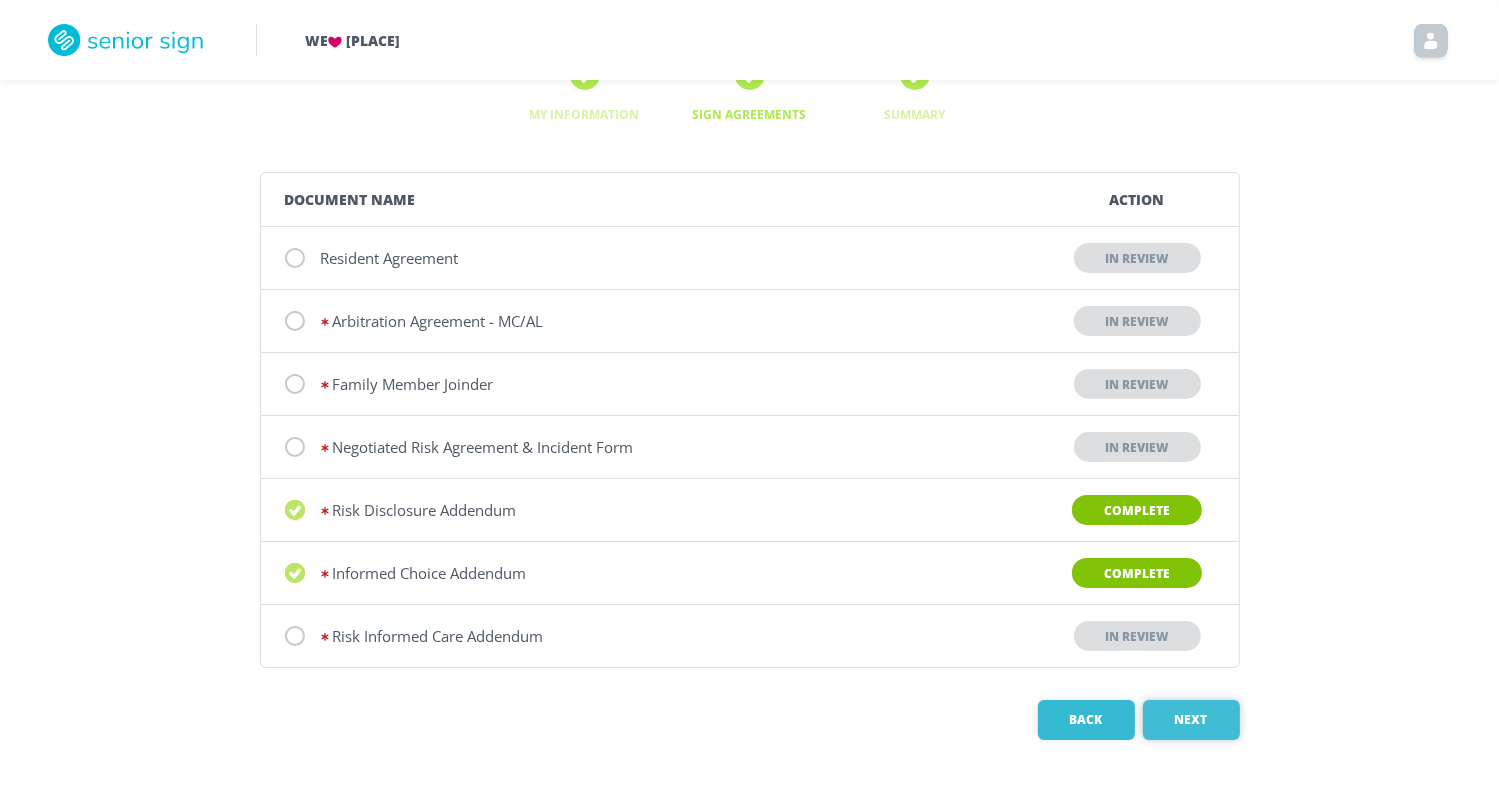 click on "Next" at bounding box center (1191, 720) 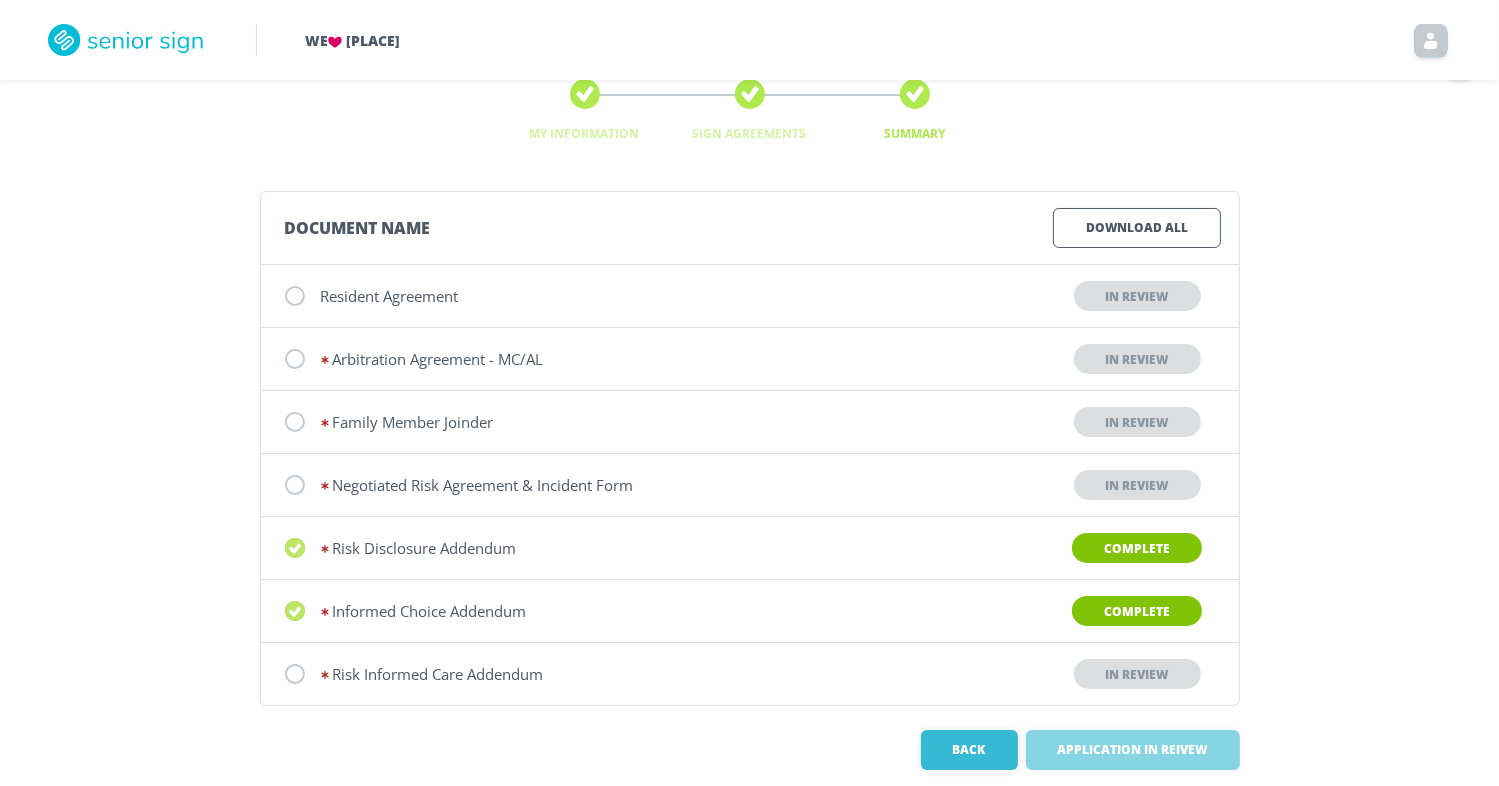 scroll, scrollTop: 0, scrollLeft: 0, axis: both 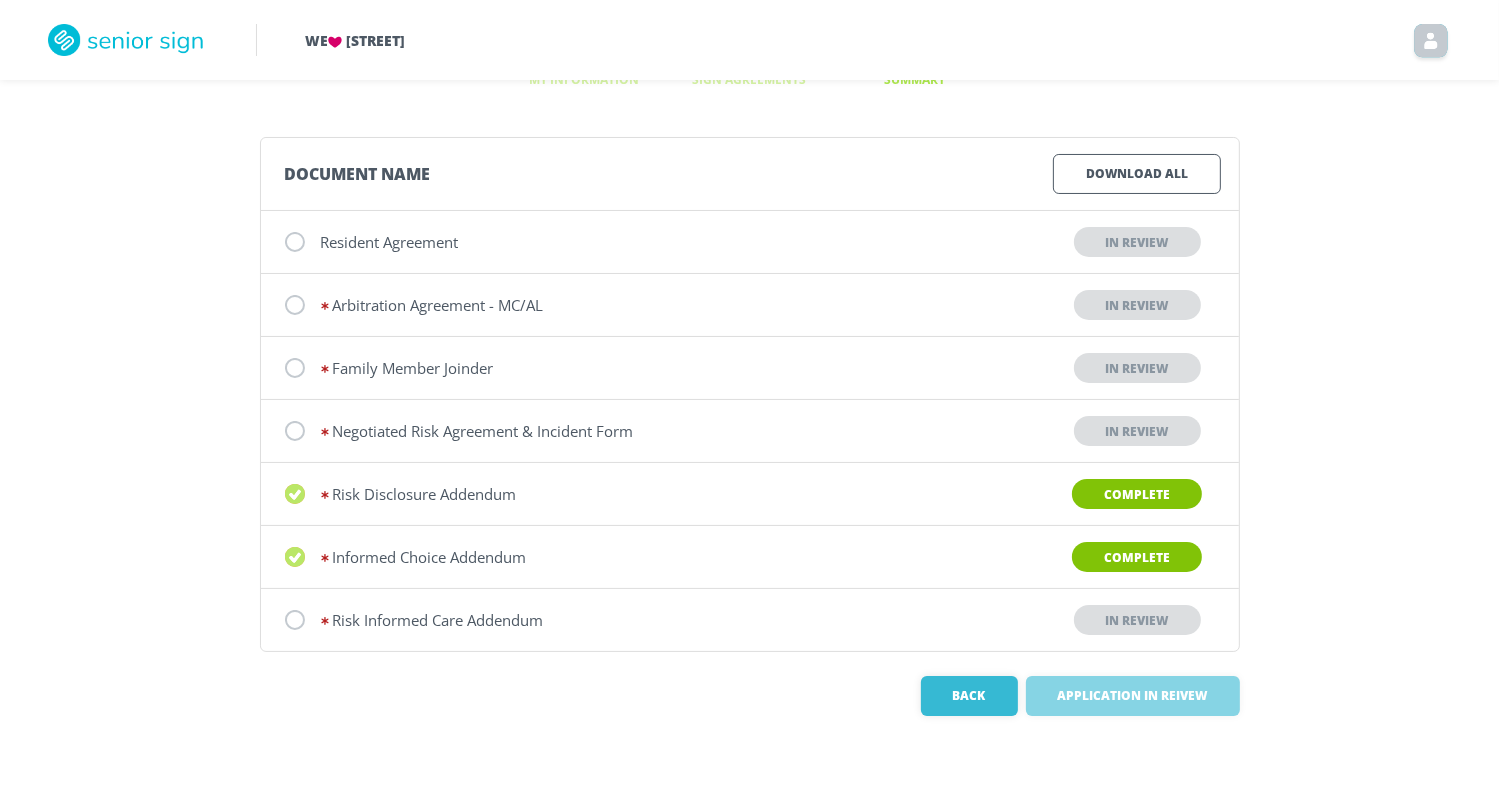 click on "Complete" at bounding box center [1137, 494] 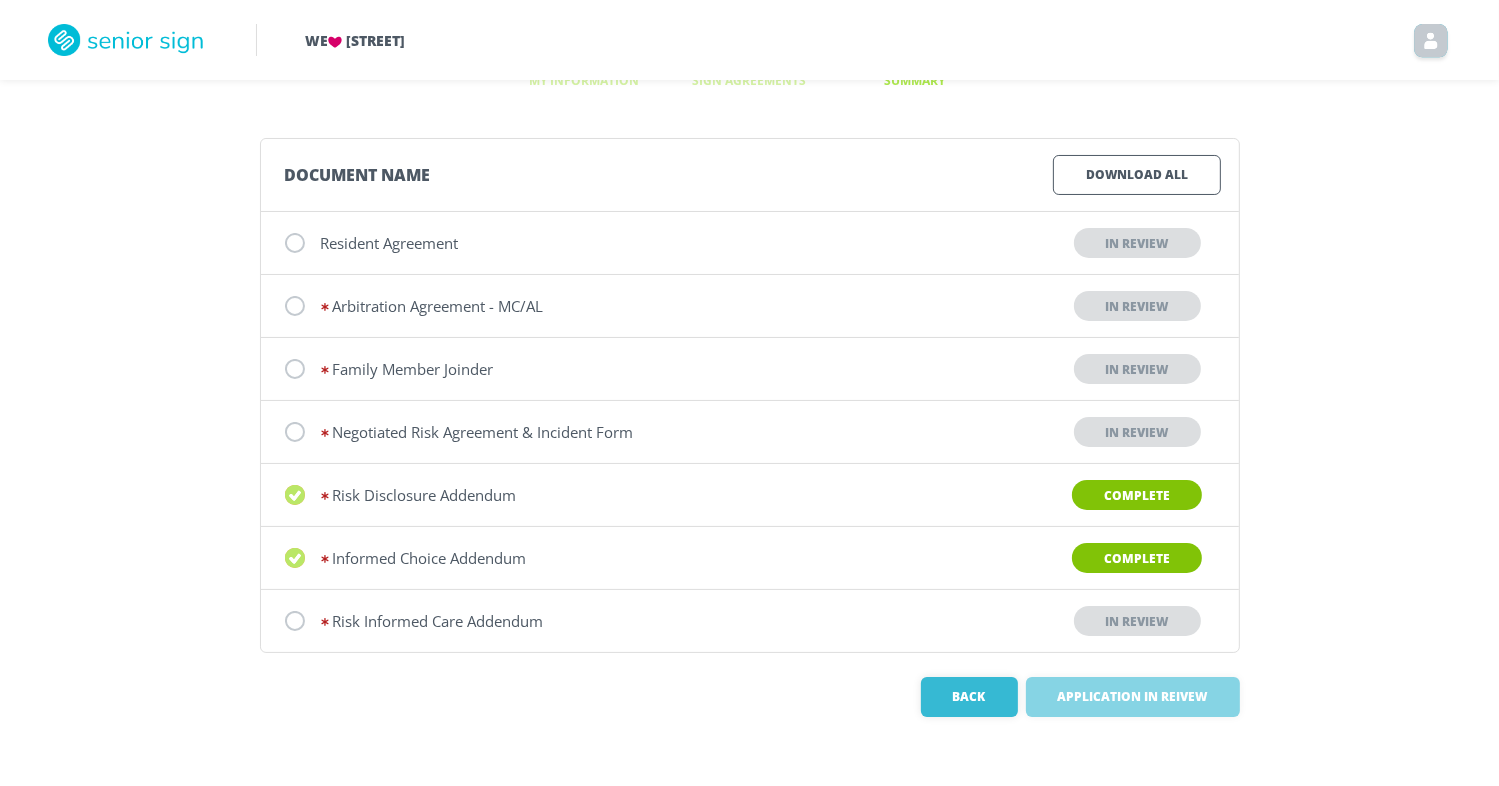 scroll, scrollTop: 103, scrollLeft: 0, axis: vertical 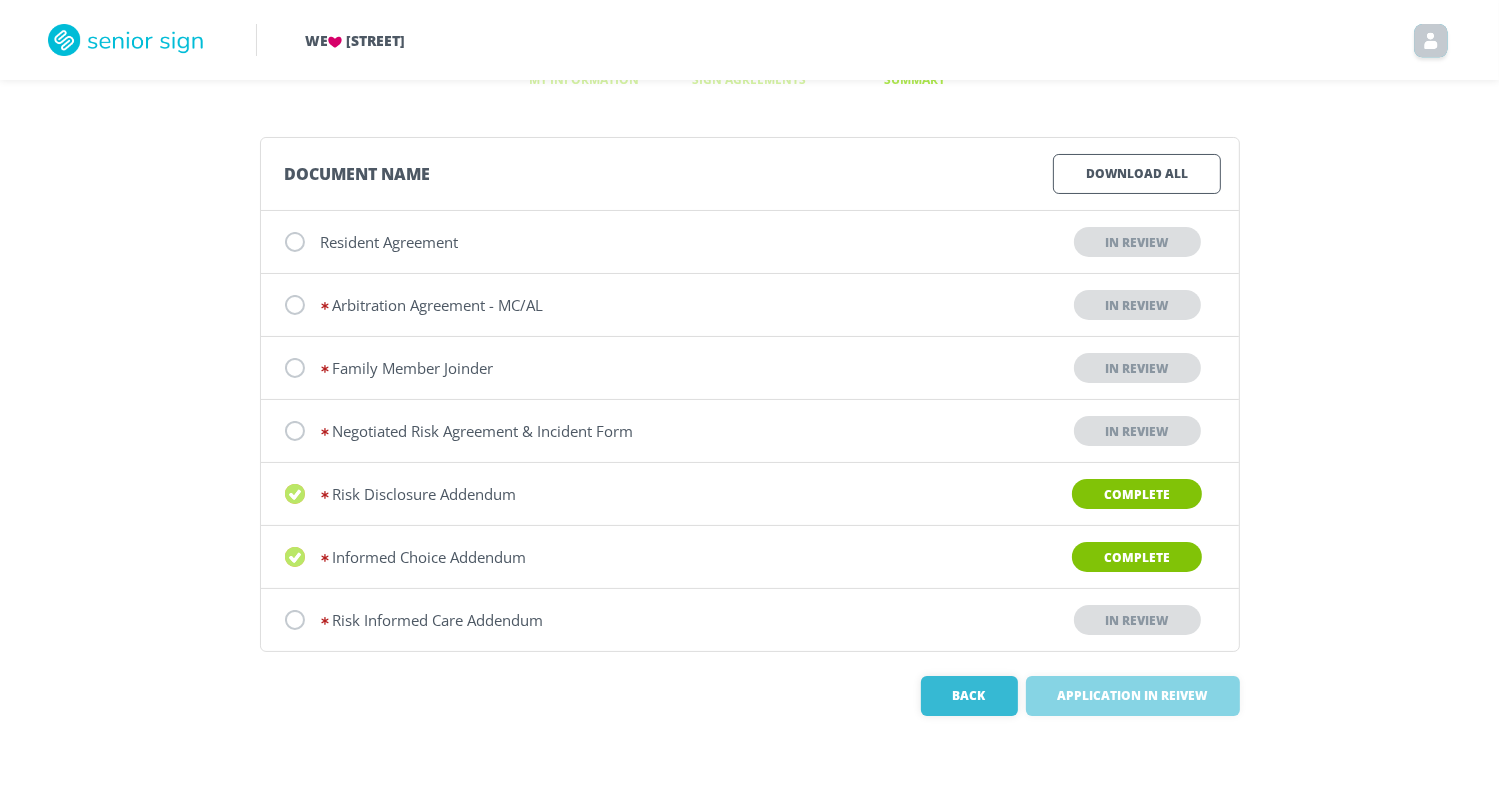 click on "Informed Choice Addendum" at bounding box center (390, 242) 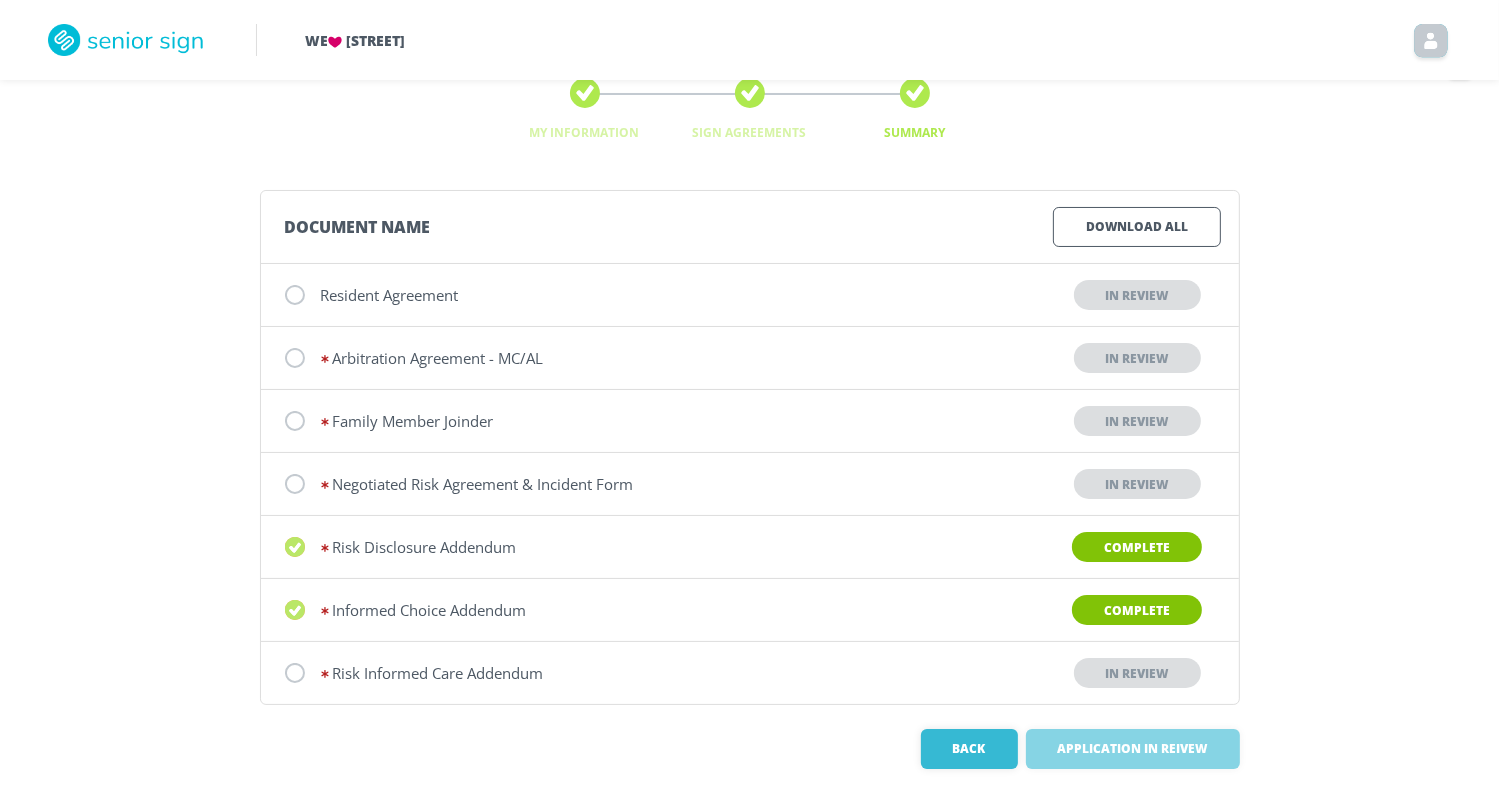 scroll, scrollTop: 3, scrollLeft: 0, axis: vertical 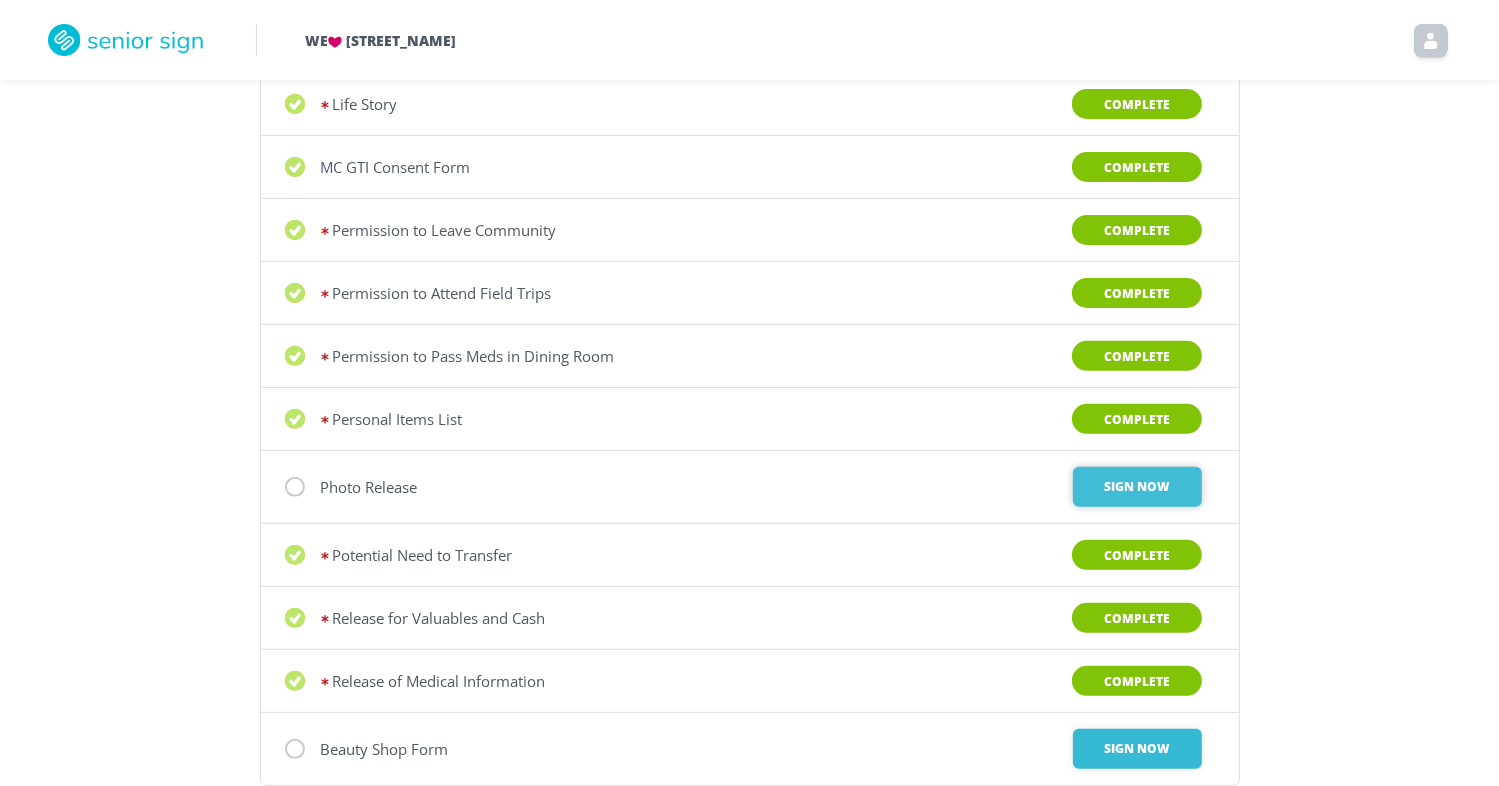 click on "Sign Now" at bounding box center [1137, 487] 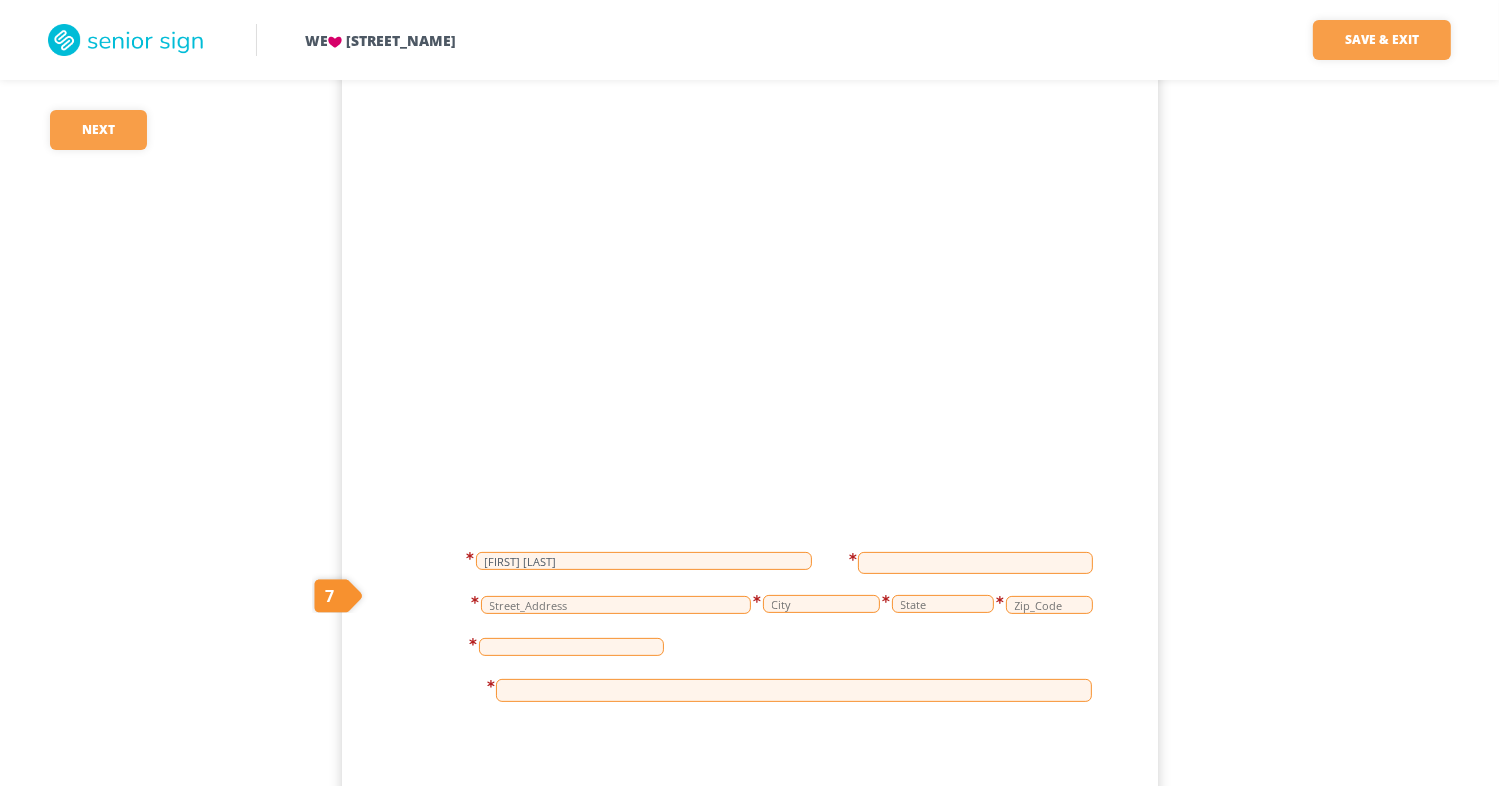 scroll, scrollTop: 300, scrollLeft: 0, axis: vertical 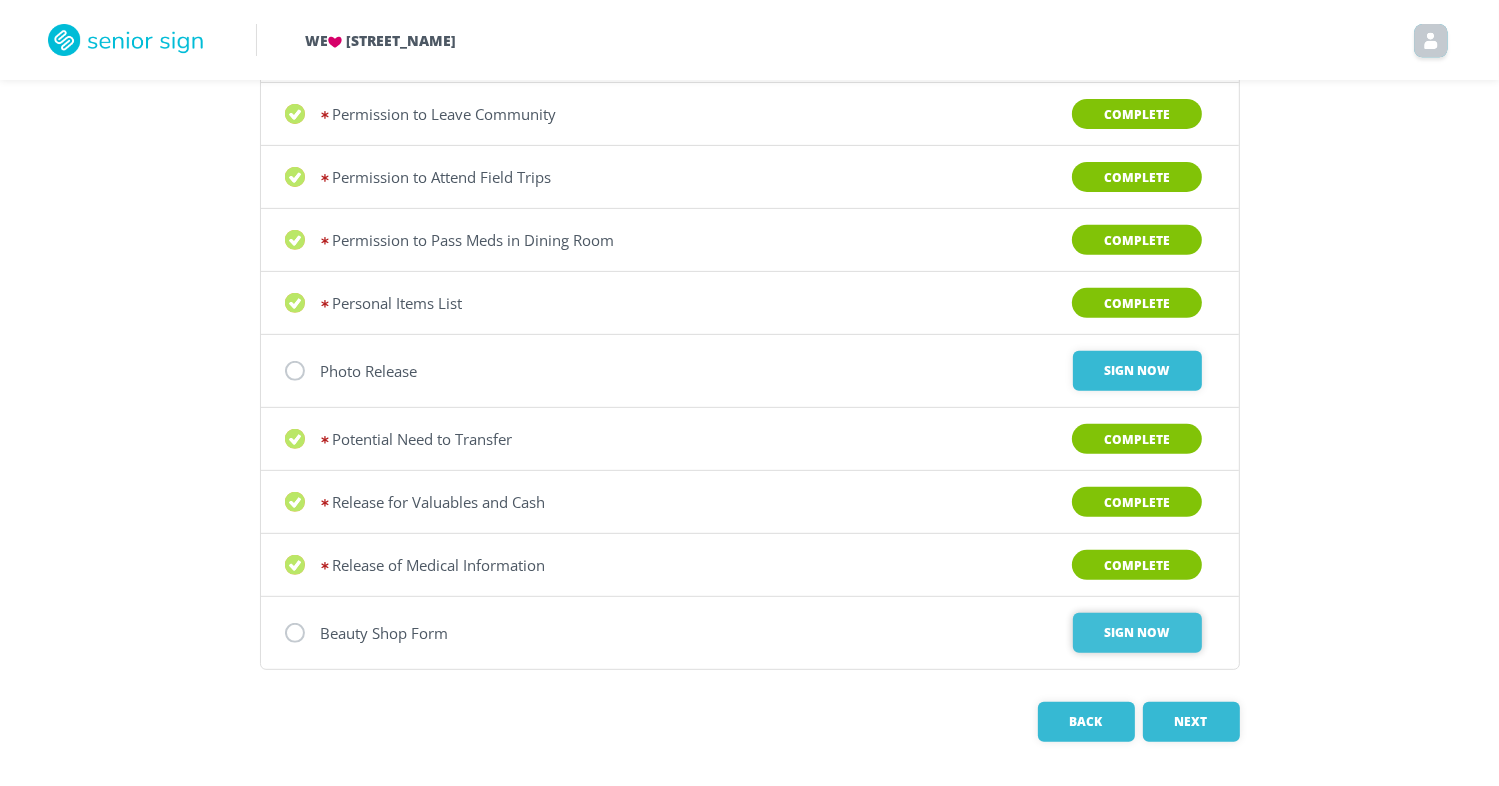 click on "Sign Now" at bounding box center (1137, 371) 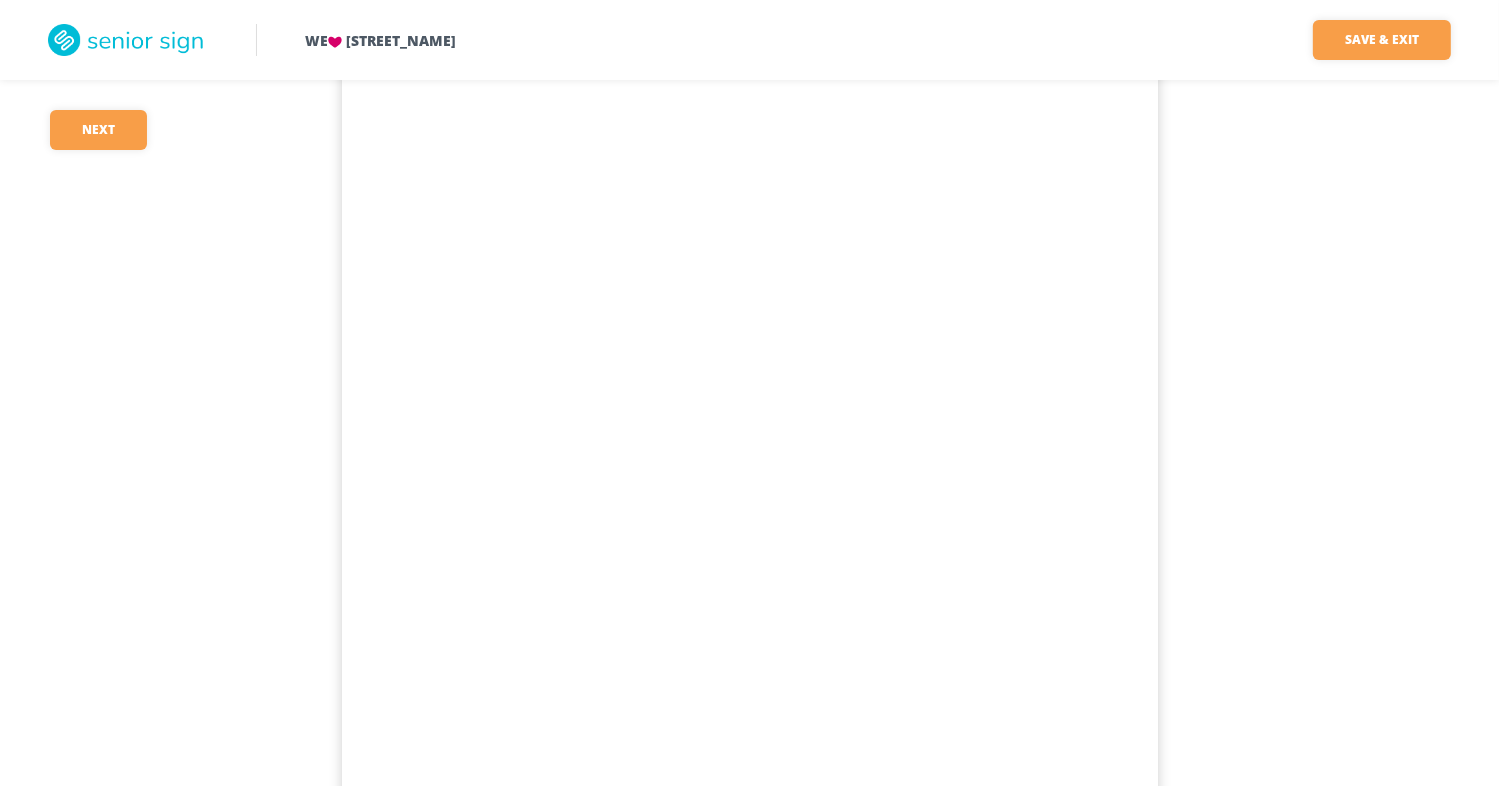 scroll, scrollTop: 476, scrollLeft: 0, axis: vertical 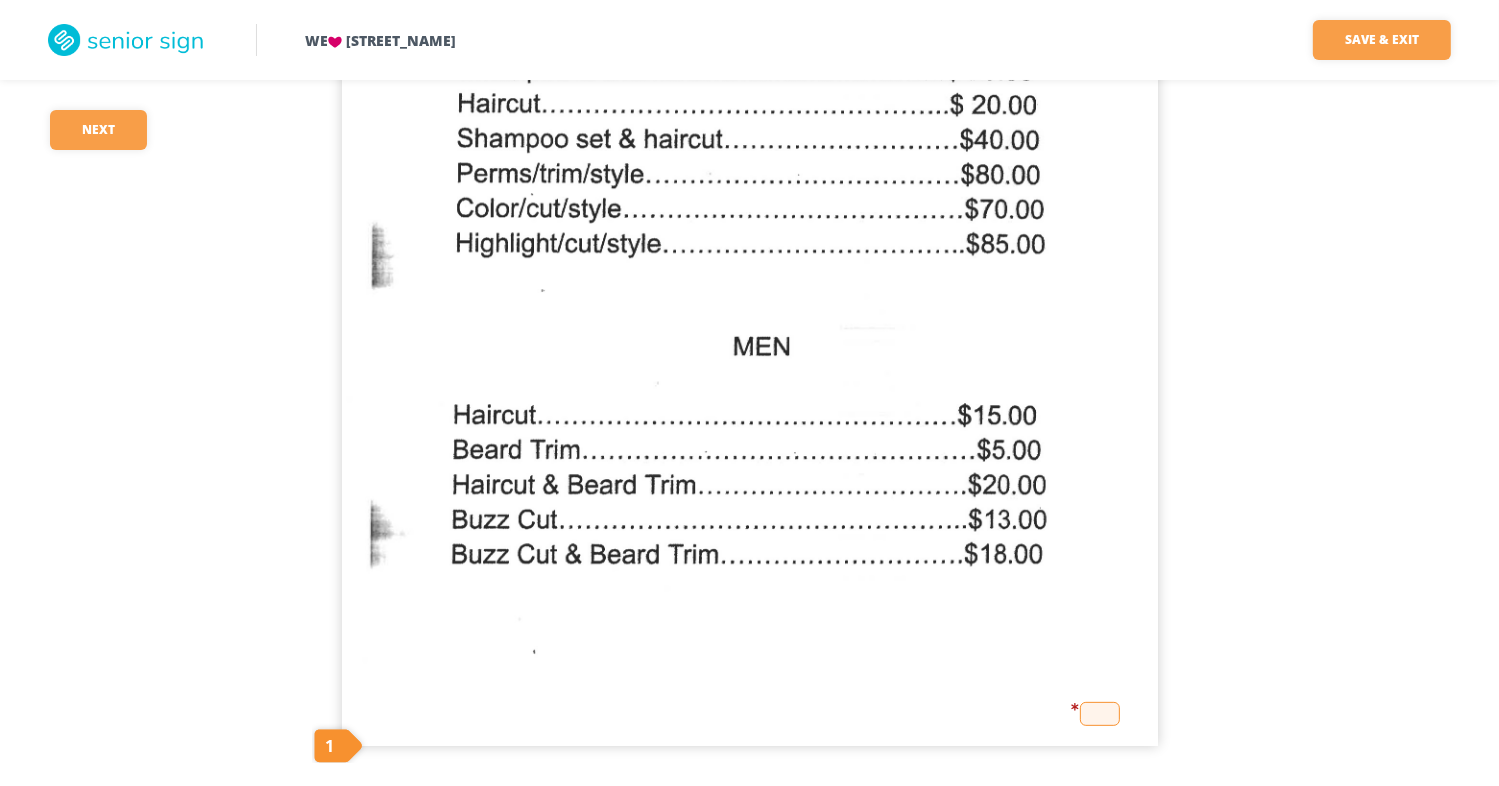 click at bounding box center (1100, 714) 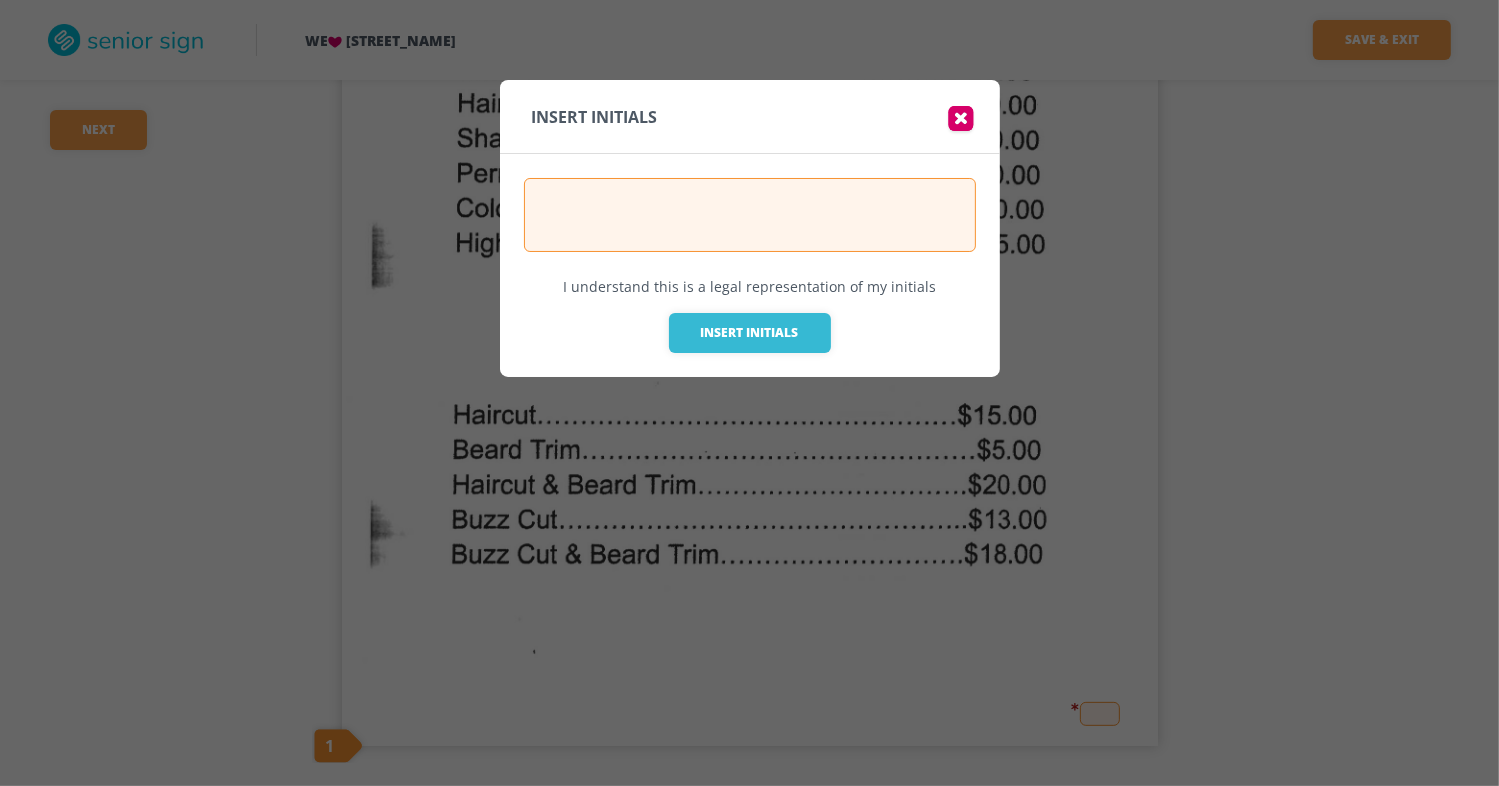 click at bounding box center [750, 215] 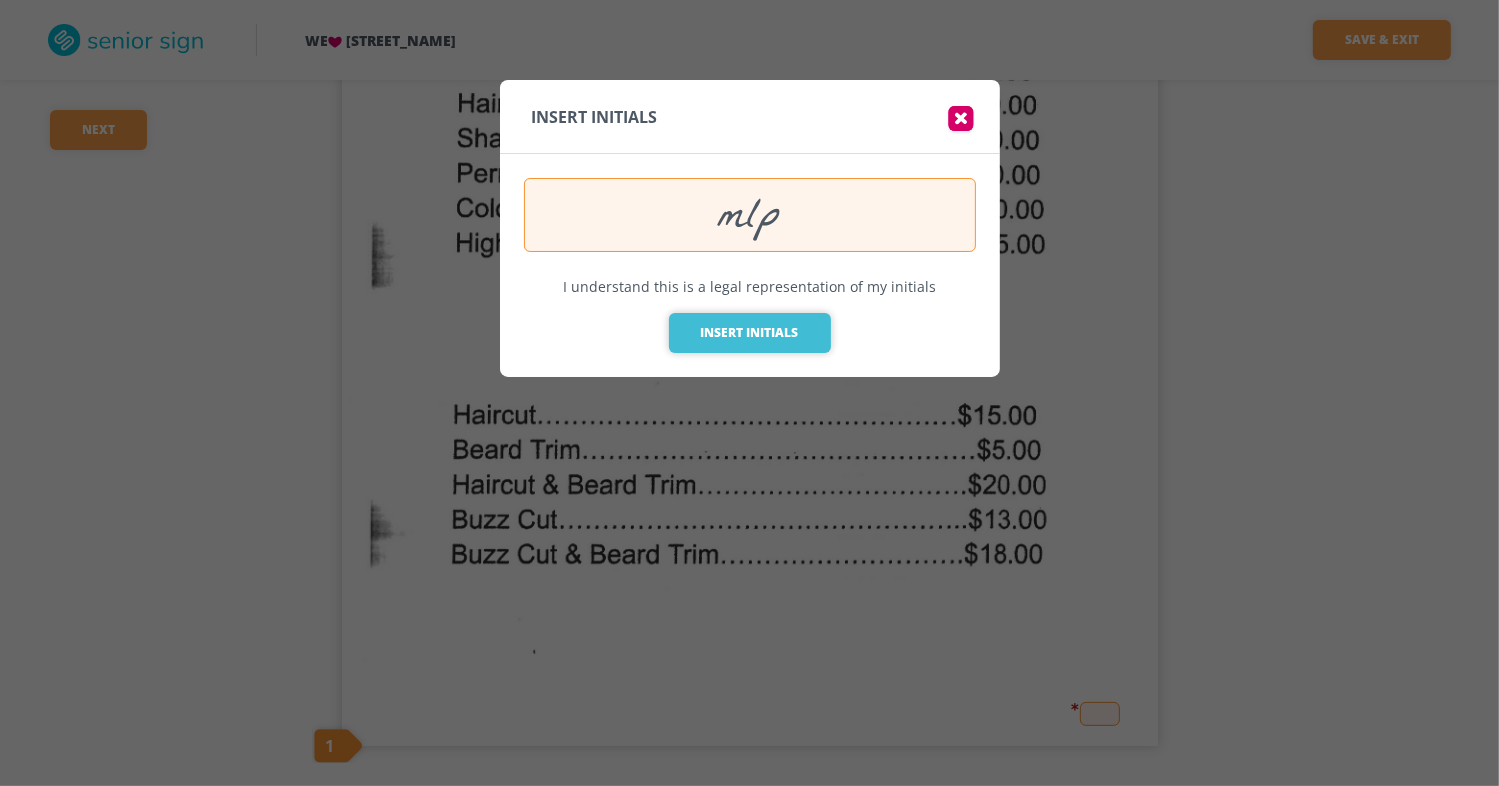 type on "mlp" 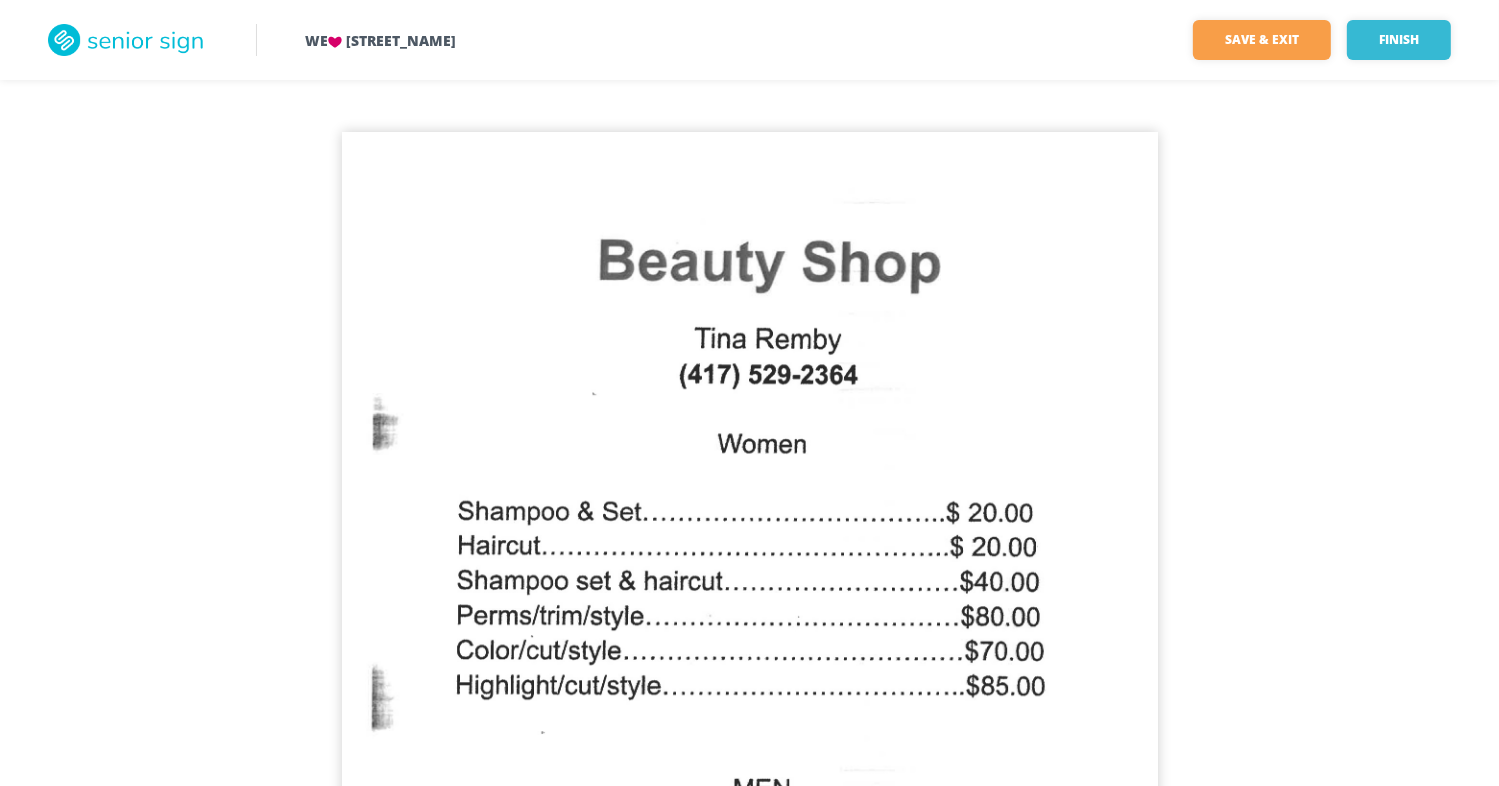 scroll, scrollTop: 0, scrollLeft: 0, axis: both 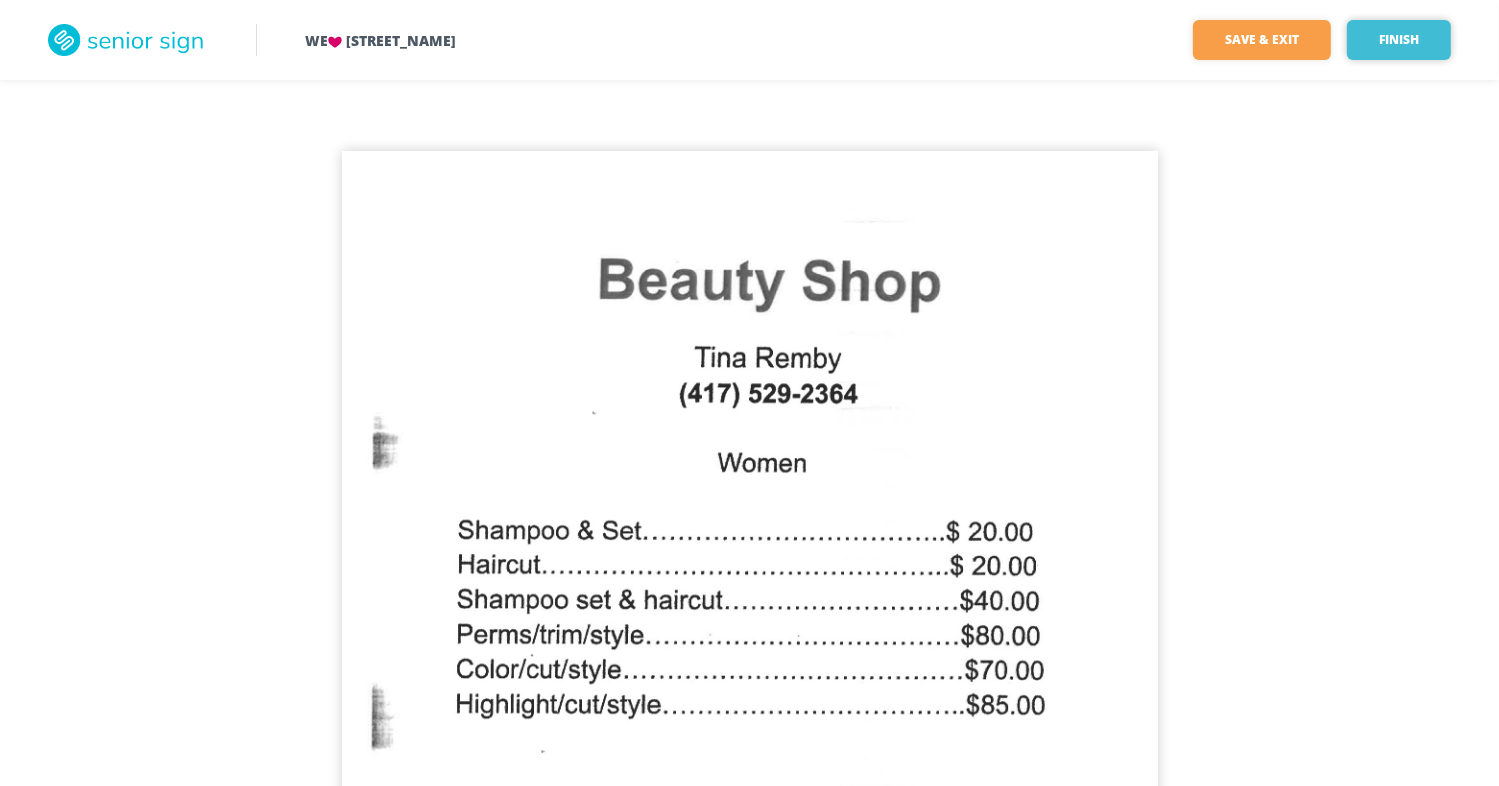 click on "Finish" at bounding box center [1399, 40] 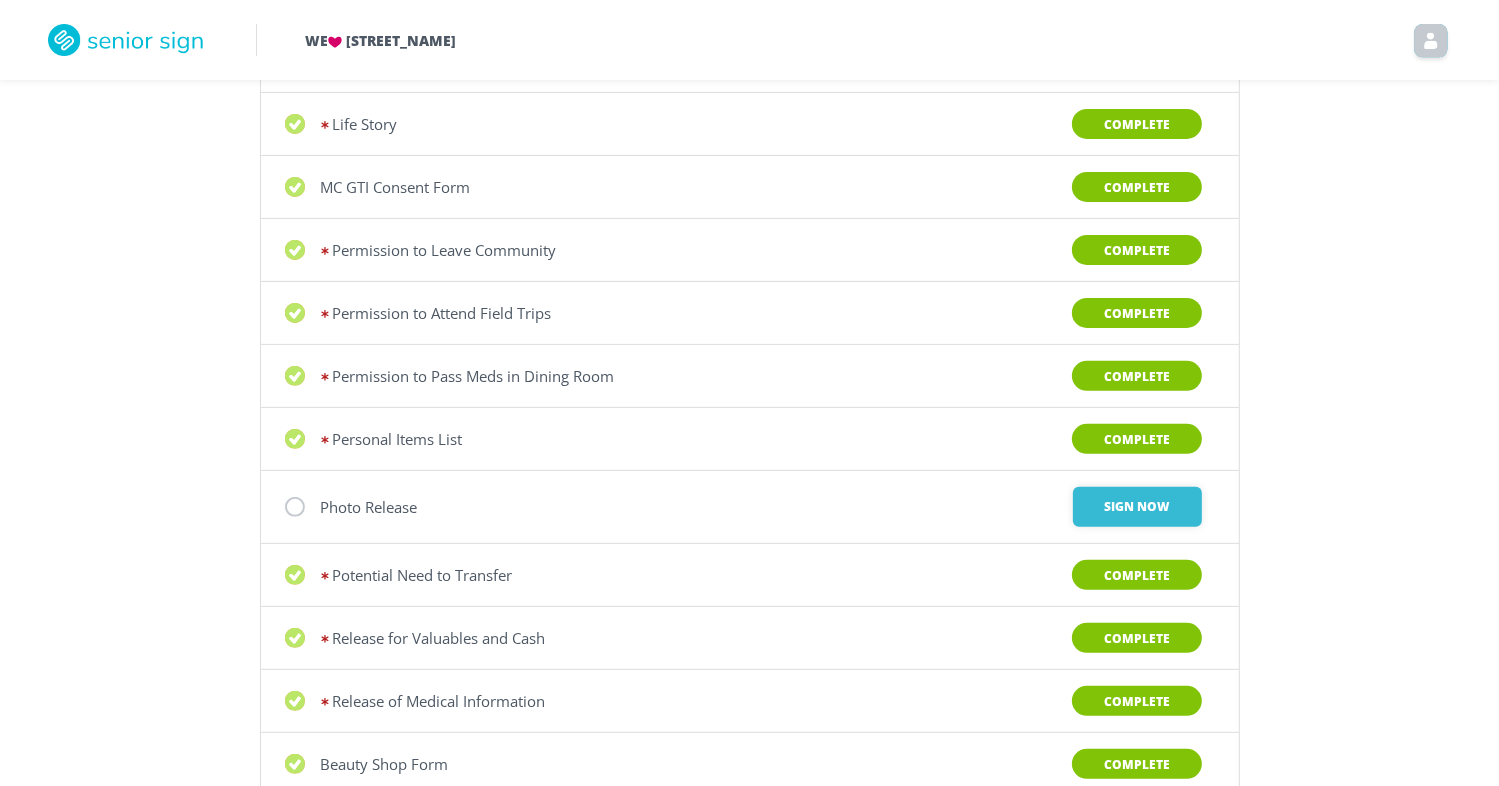 scroll, scrollTop: 600, scrollLeft: 0, axis: vertical 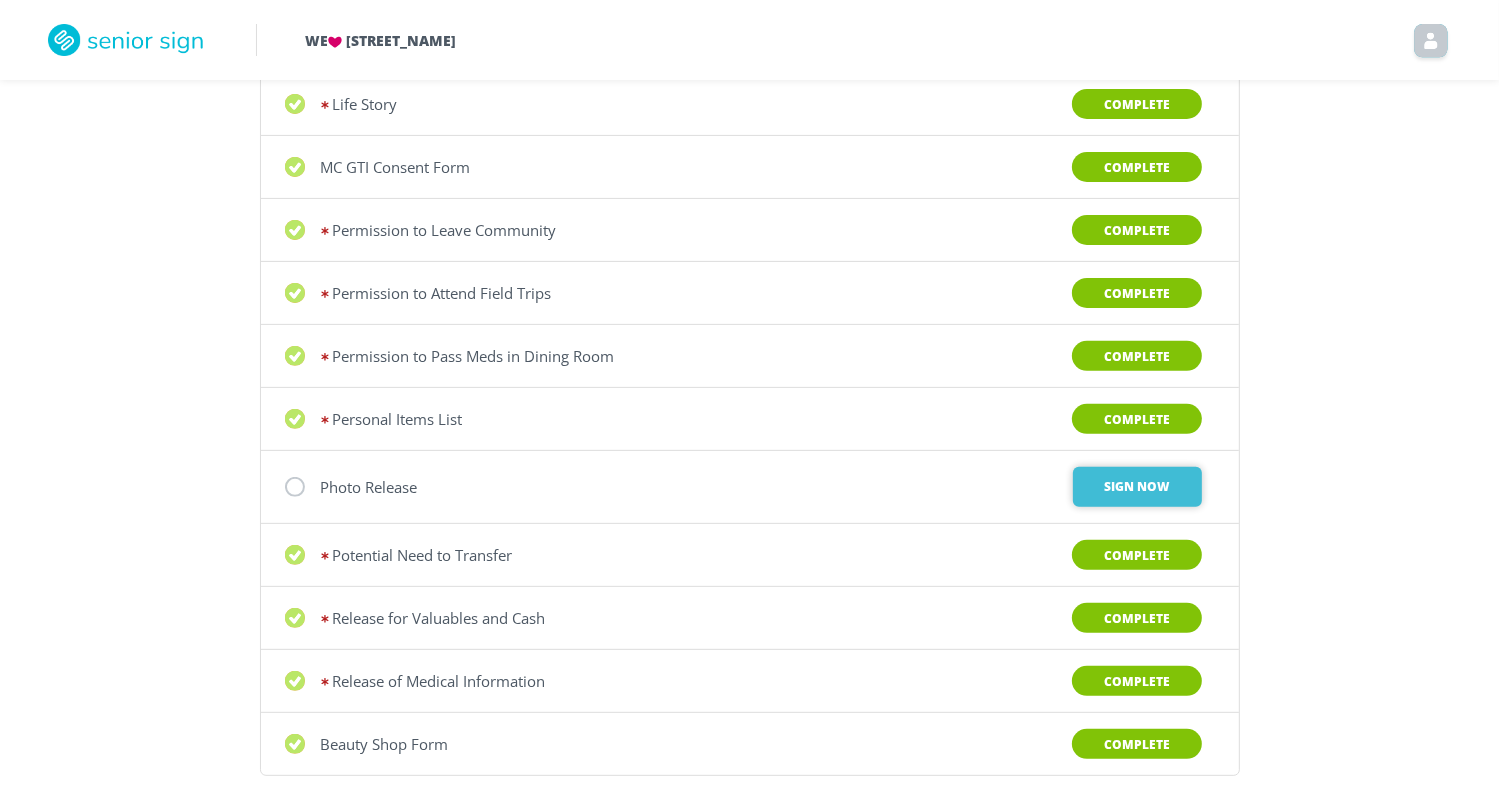 click on "Sign Now" at bounding box center [1137, 487] 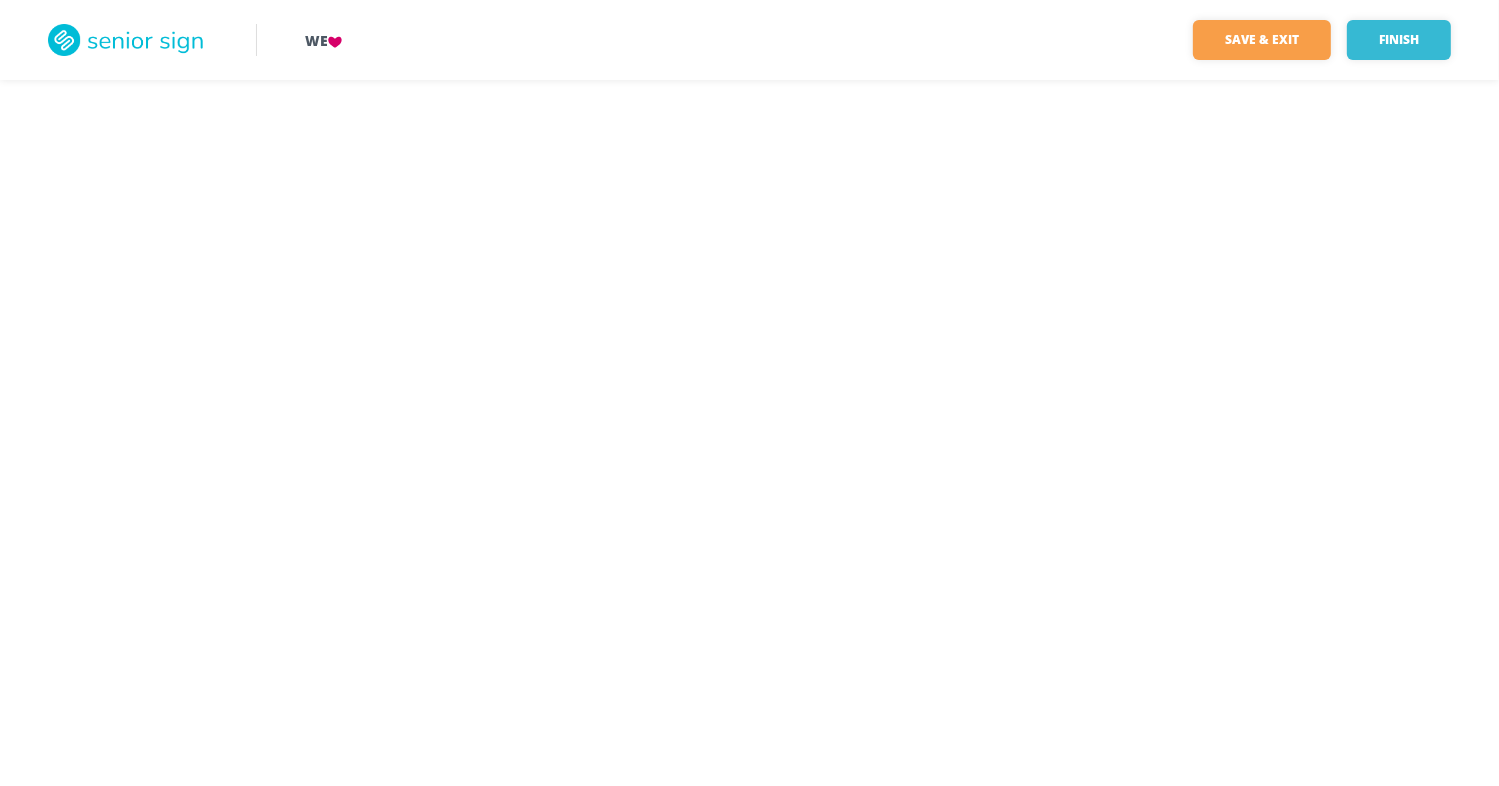 scroll, scrollTop: 0, scrollLeft: 0, axis: both 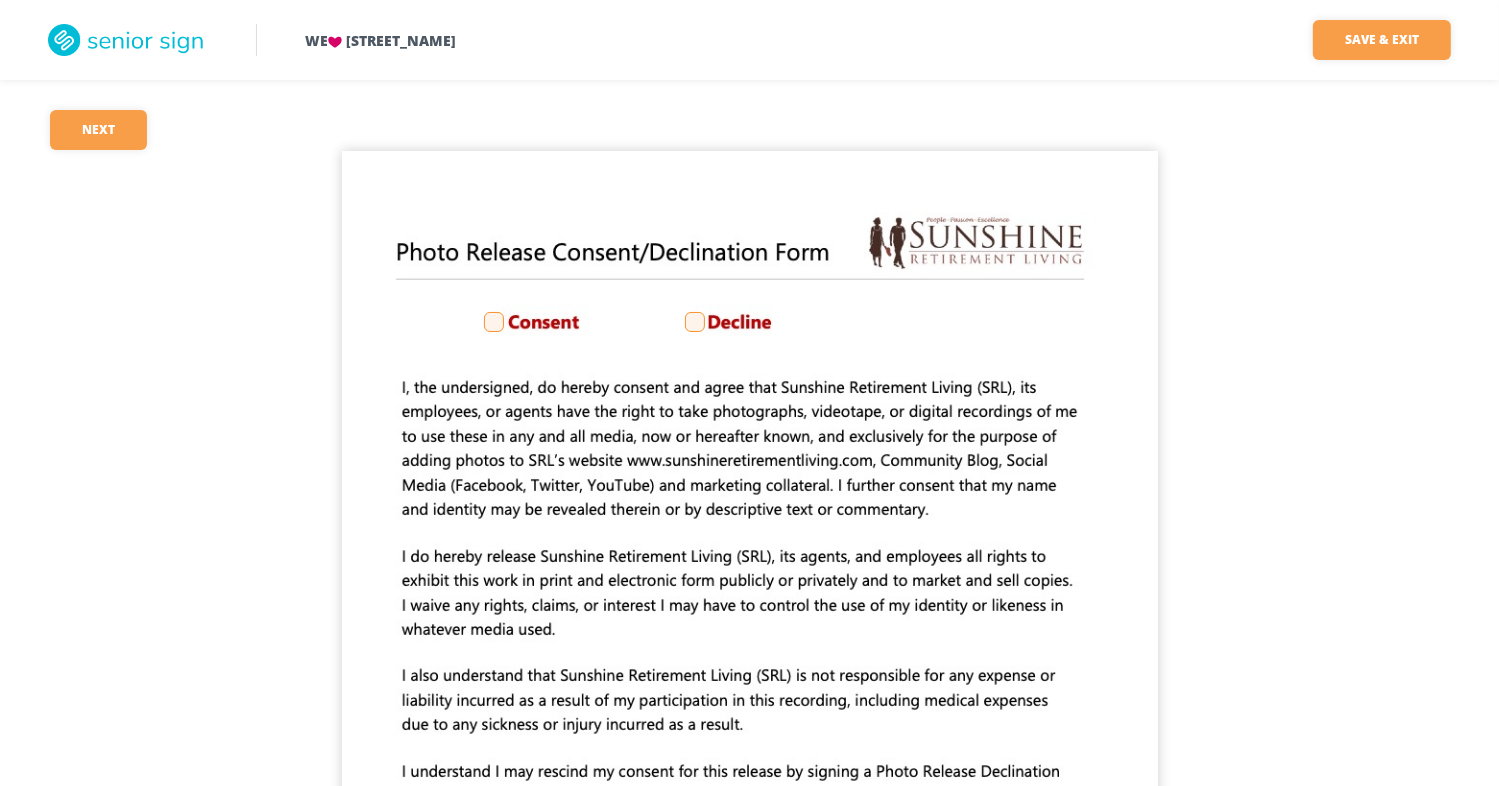 click at bounding box center [494, 322] 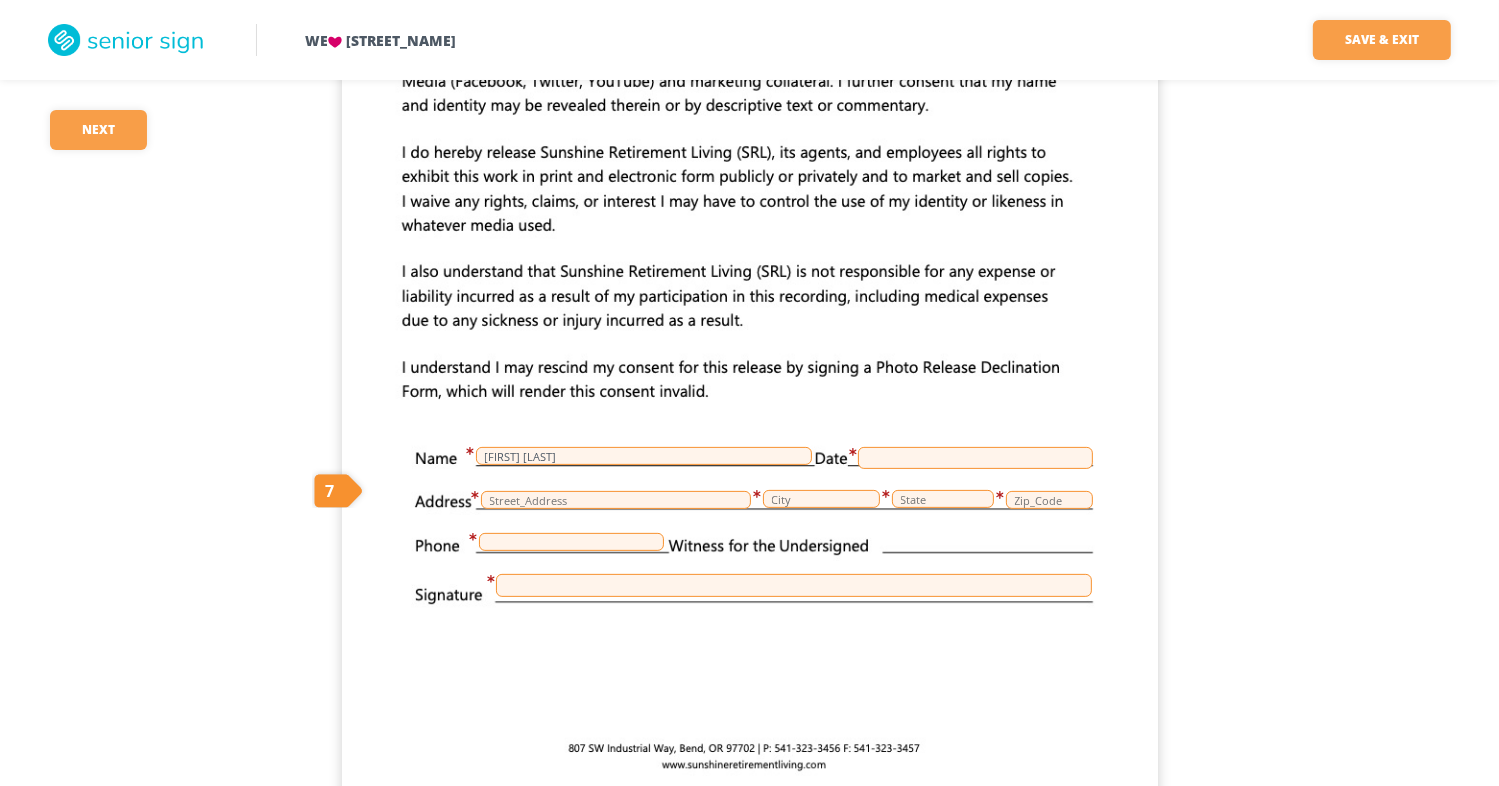 scroll, scrollTop: 476, scrollLeft: 0, axis: vertical 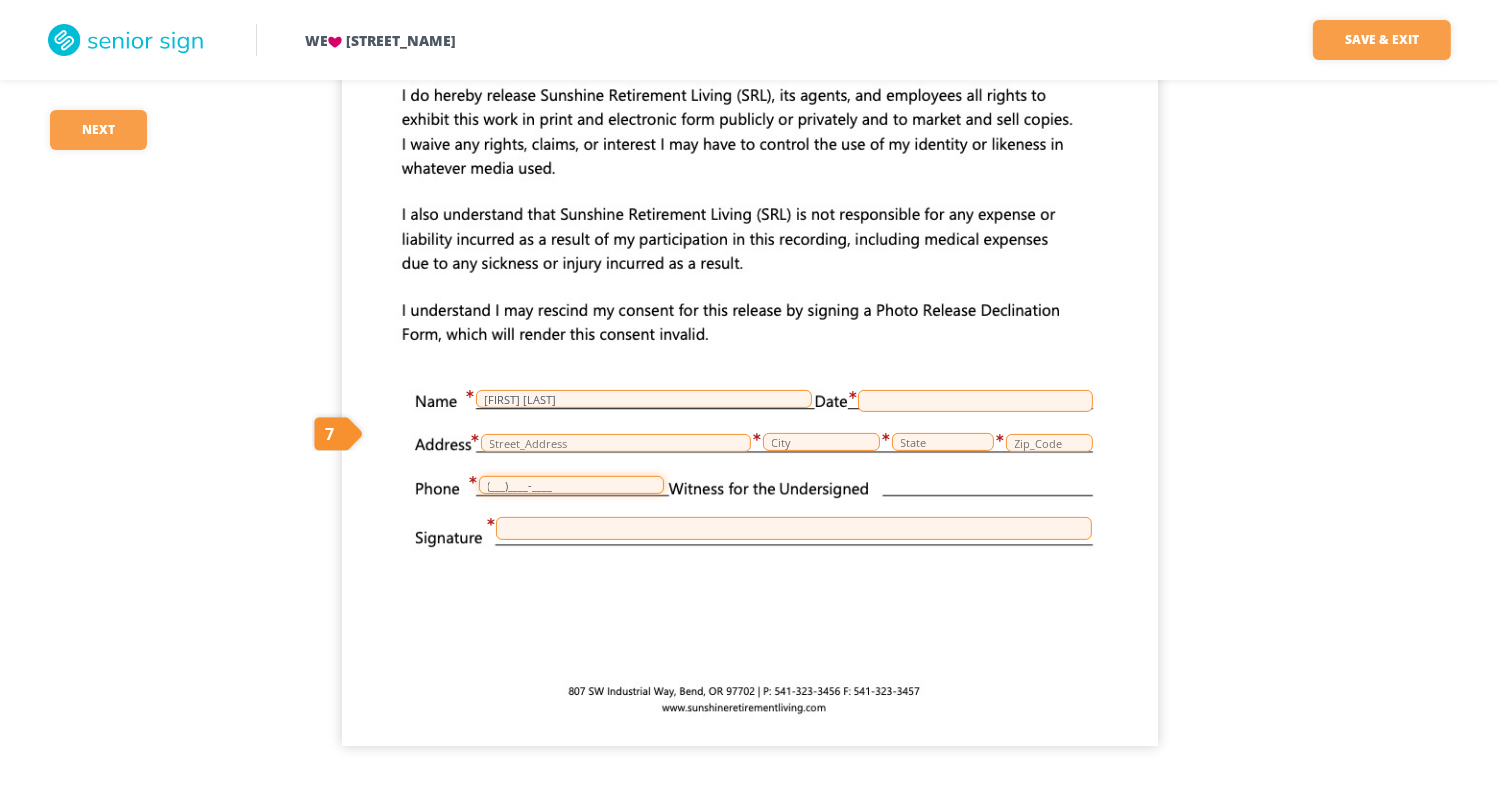 click on "(___)____-____" at bounding box center [571, 485] 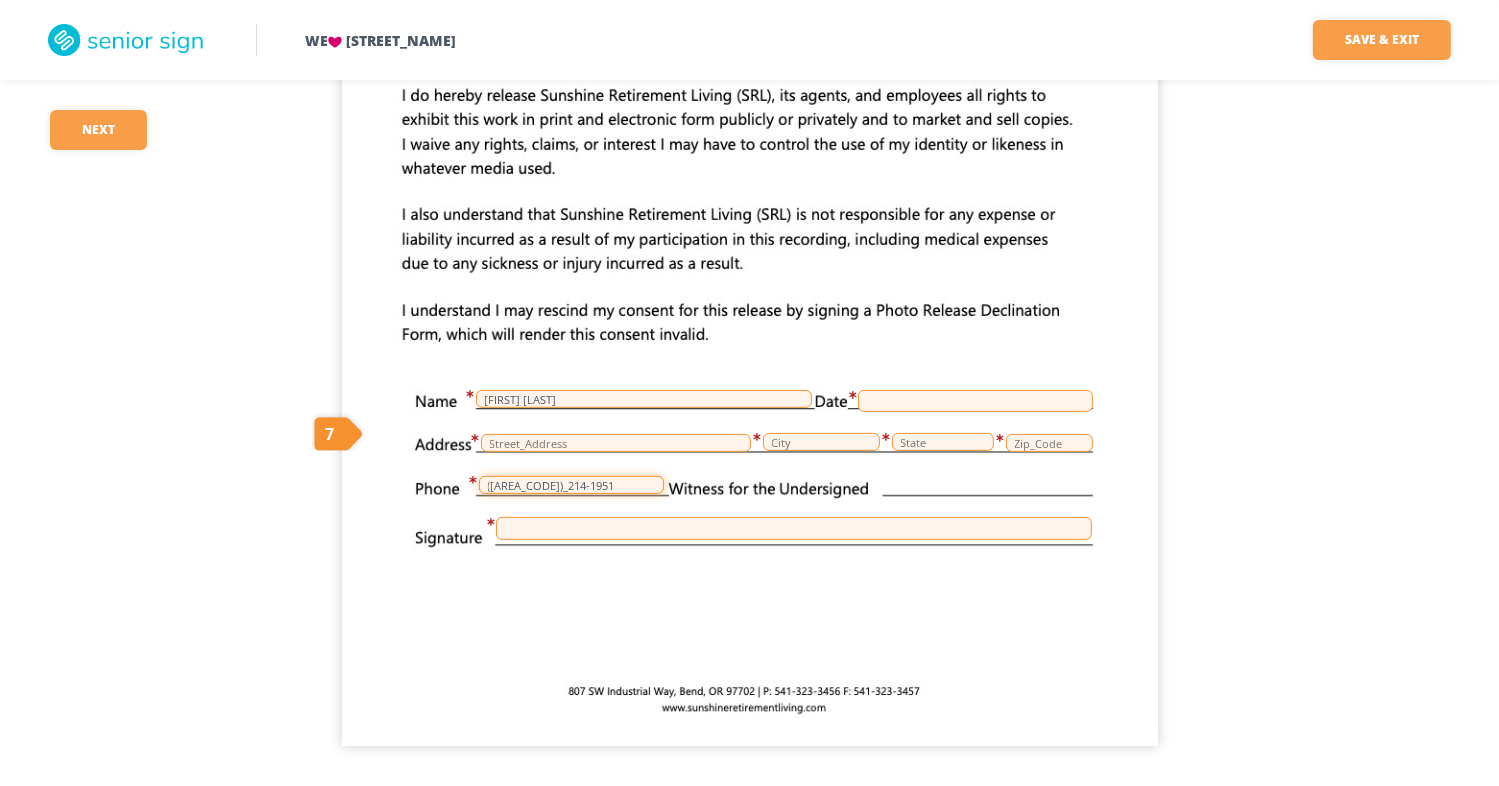 type on "([AREA_CODE])_214-1951" 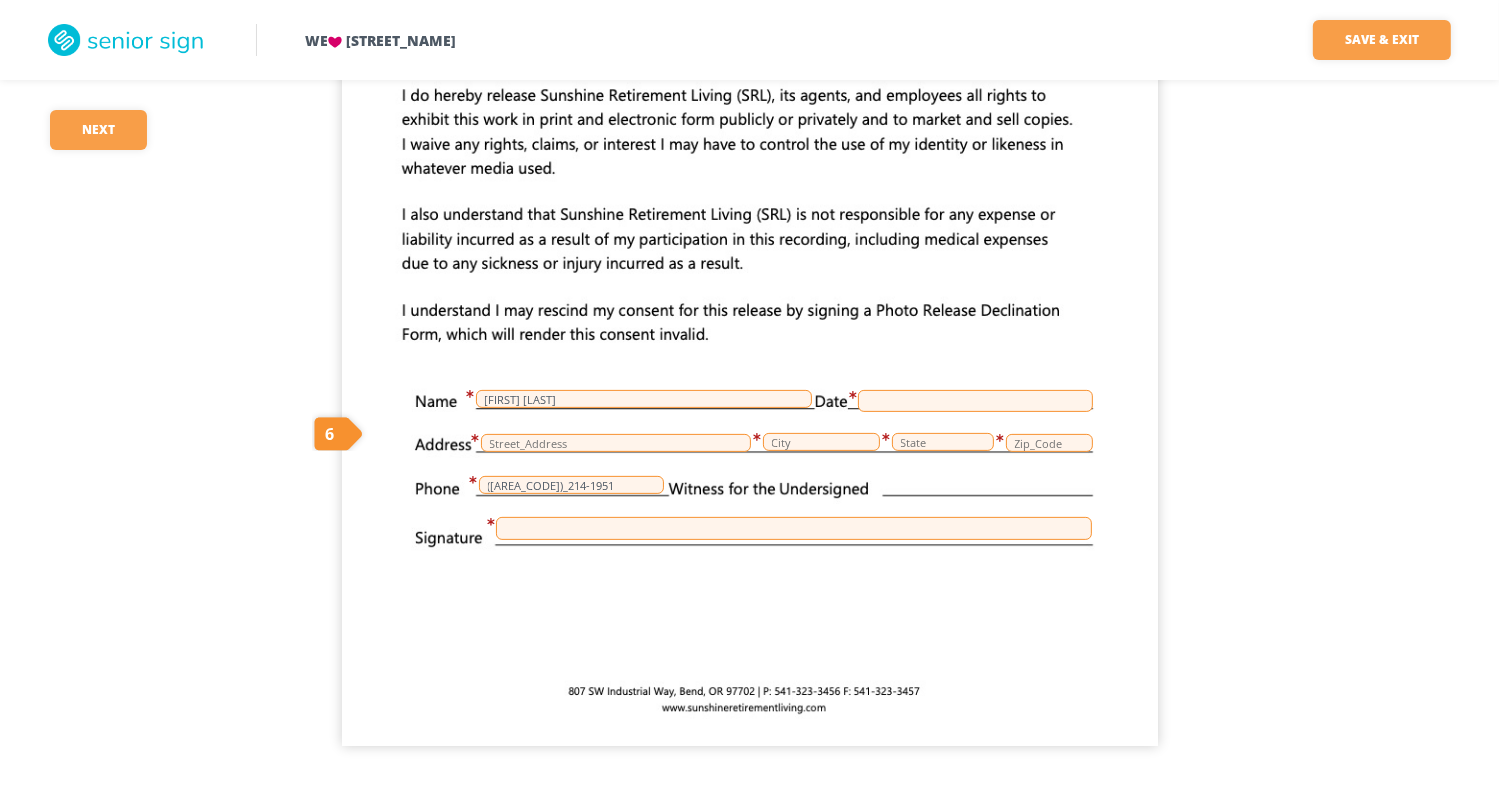click at bounding box center [794, 528] 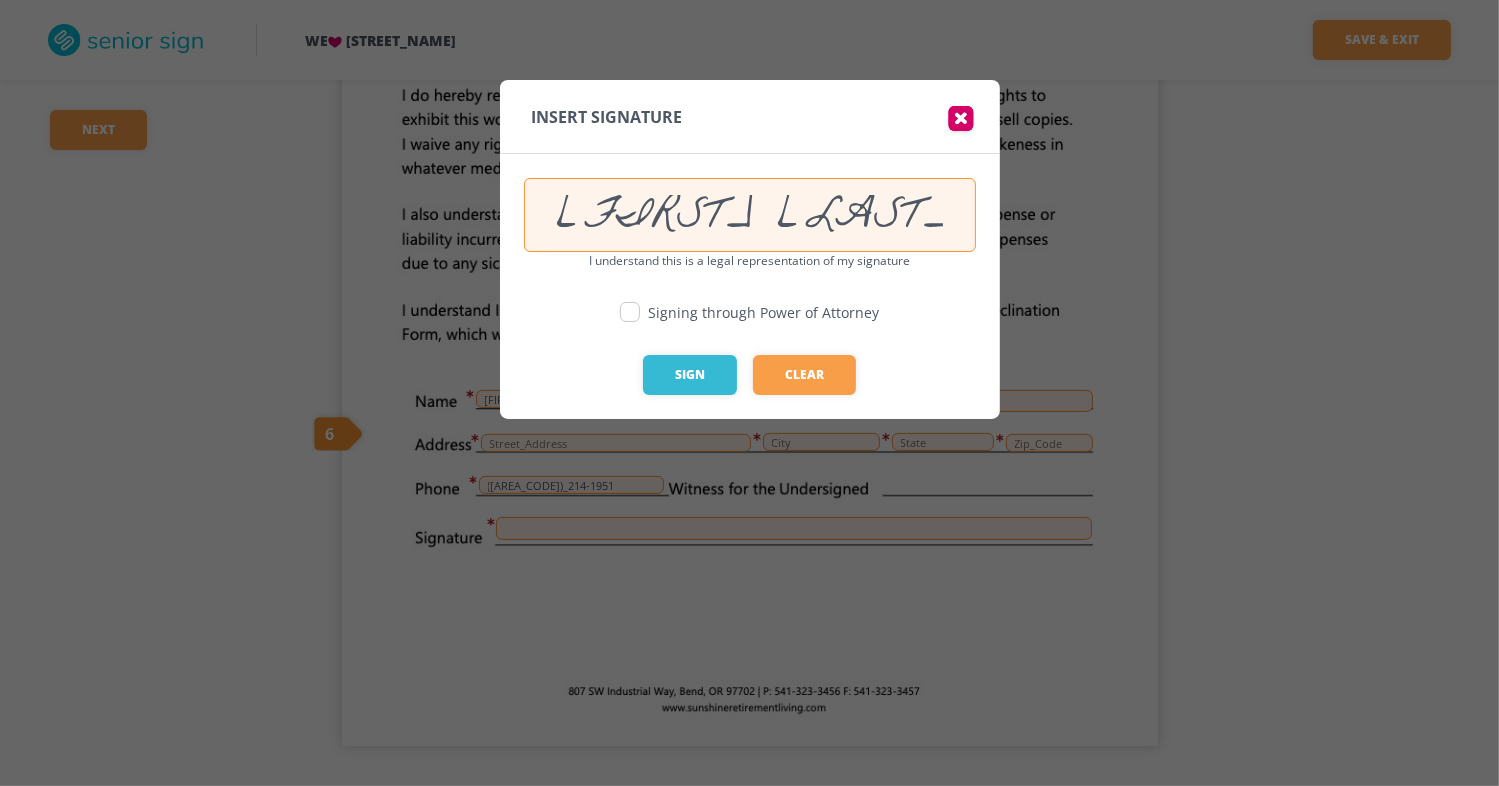 scroll, scrollTop: 0, scrollLeft: 102, axis: horizontal 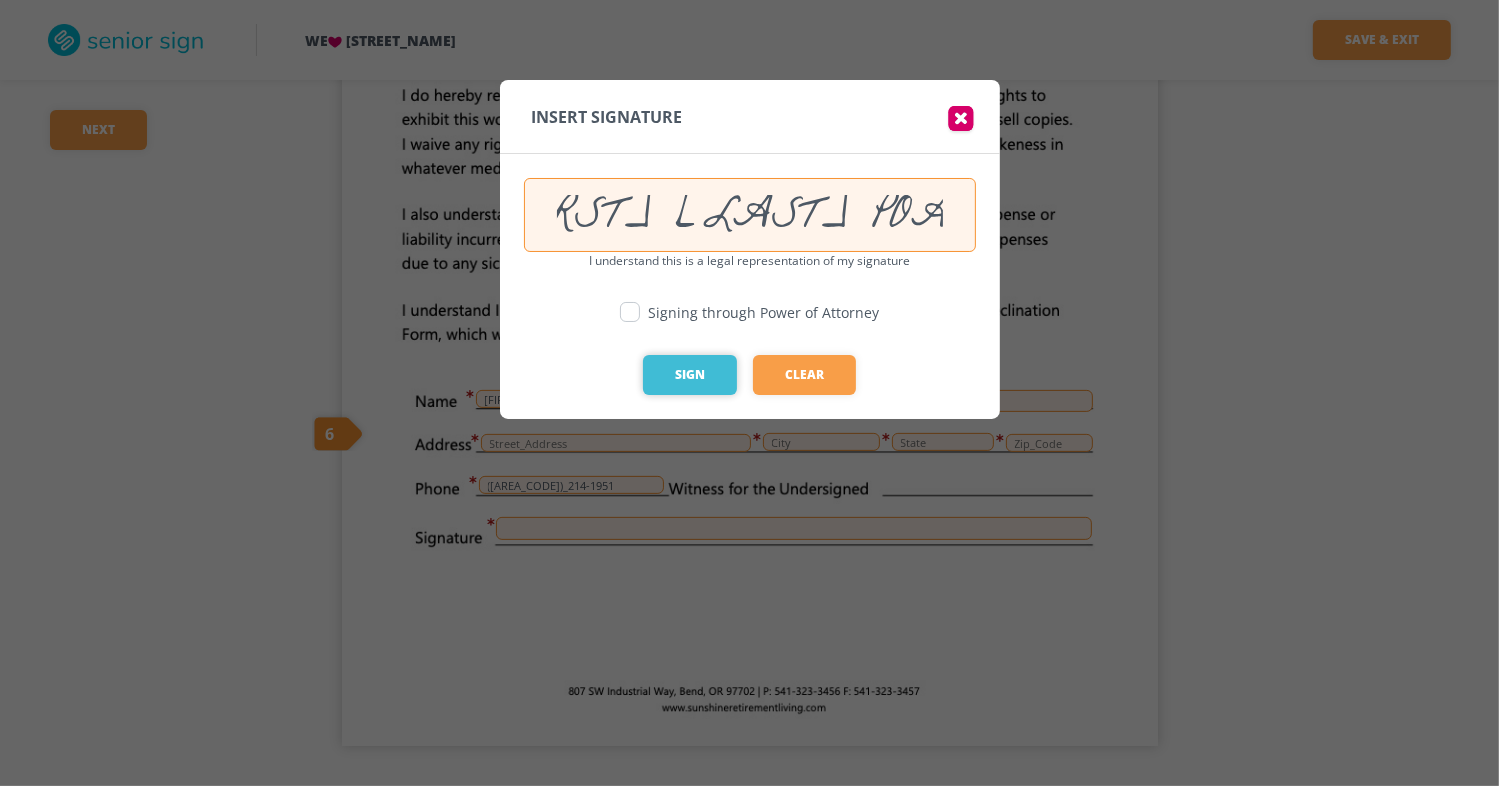 click on "Sign" at bounding box center [690, 375] 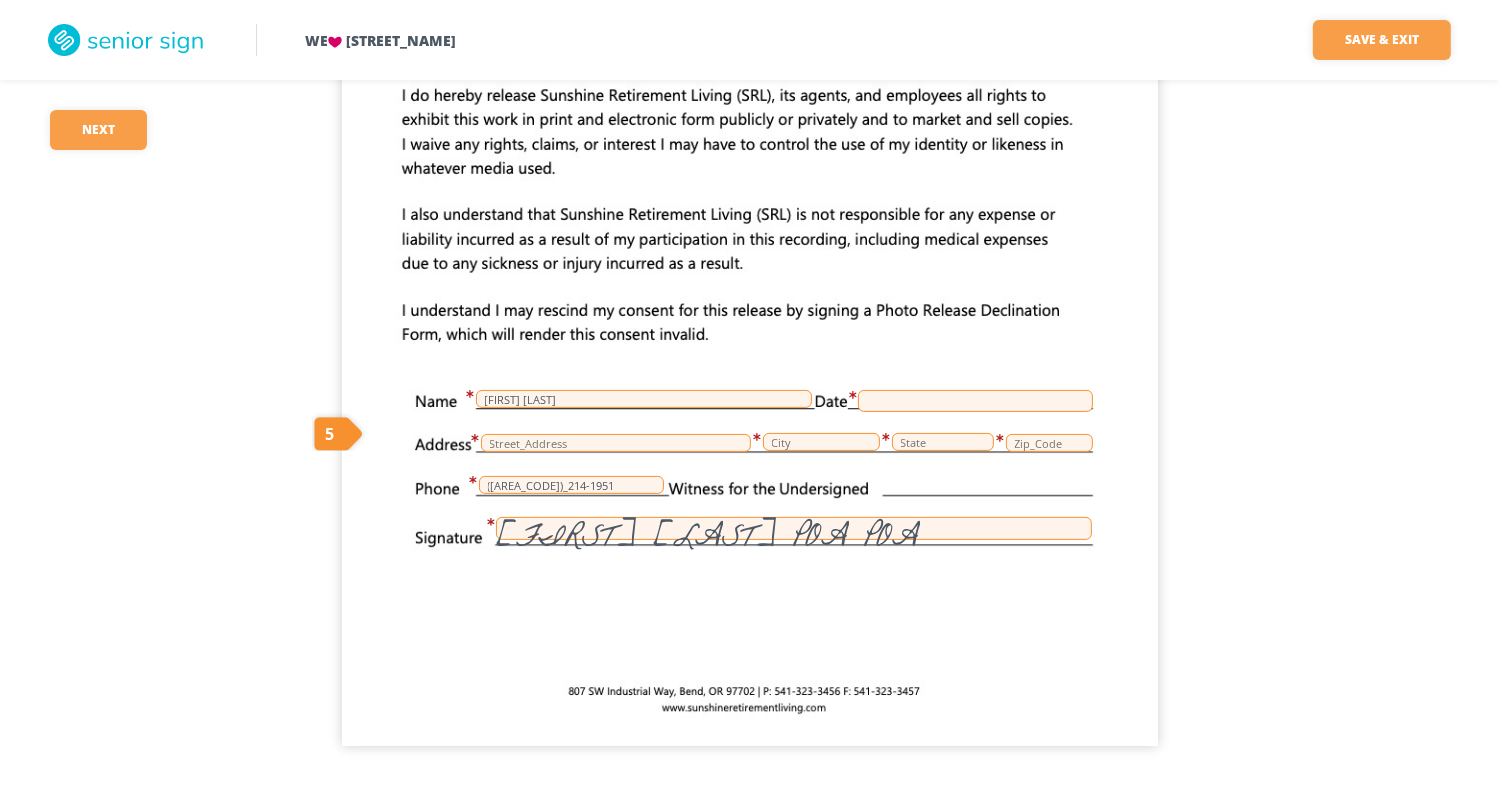 click at bounding box center (975, 401) 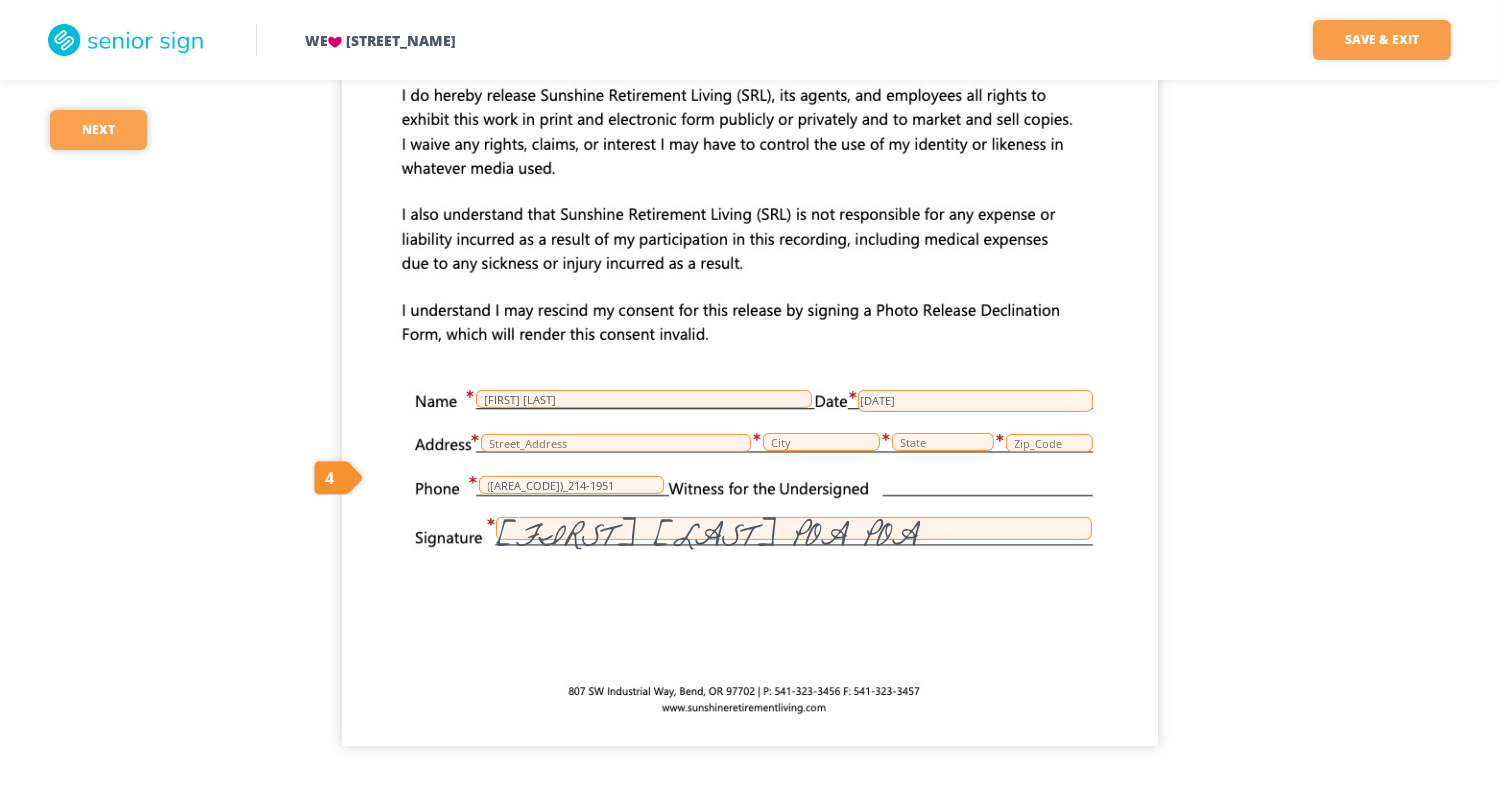 click on "Next" at bounding box center (98, 130) 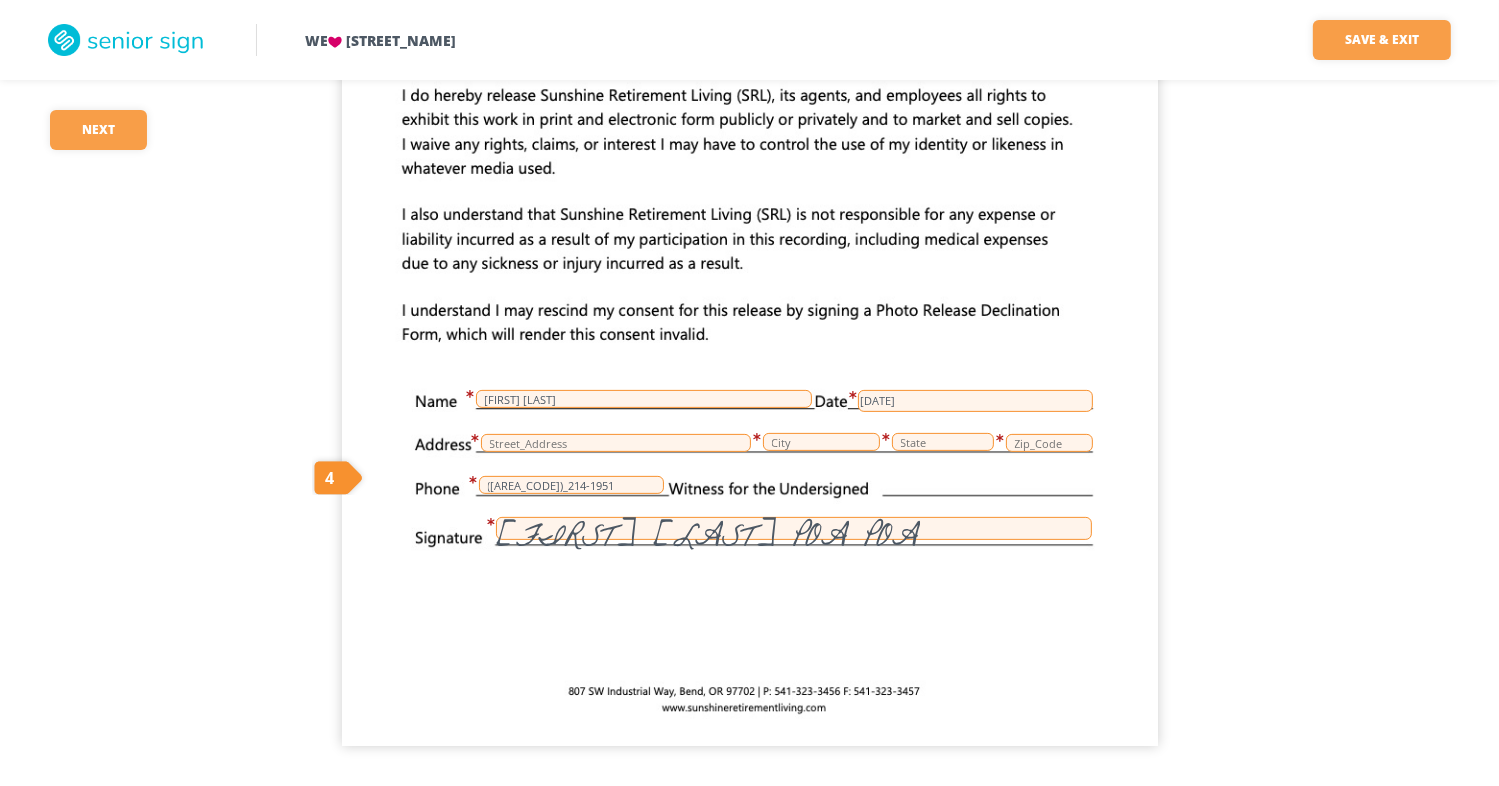 click on "[FIRST] [LAST] [DATE] ([AREA_CODE])_214-1951 [FIRST] [LAST] POA POA" at bounding box center (750, 218) 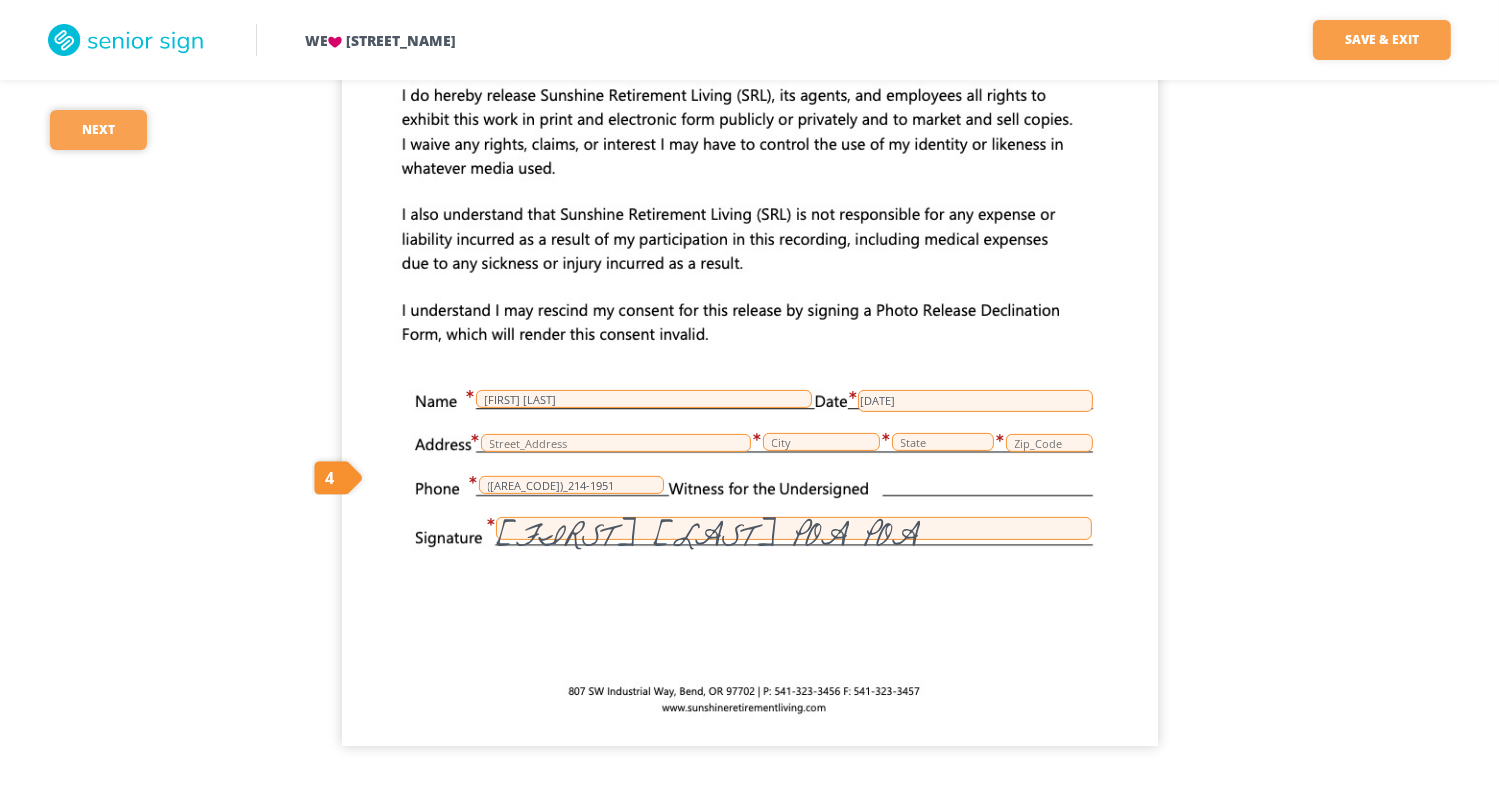 click on "Next" at bounding box center (98, 130) 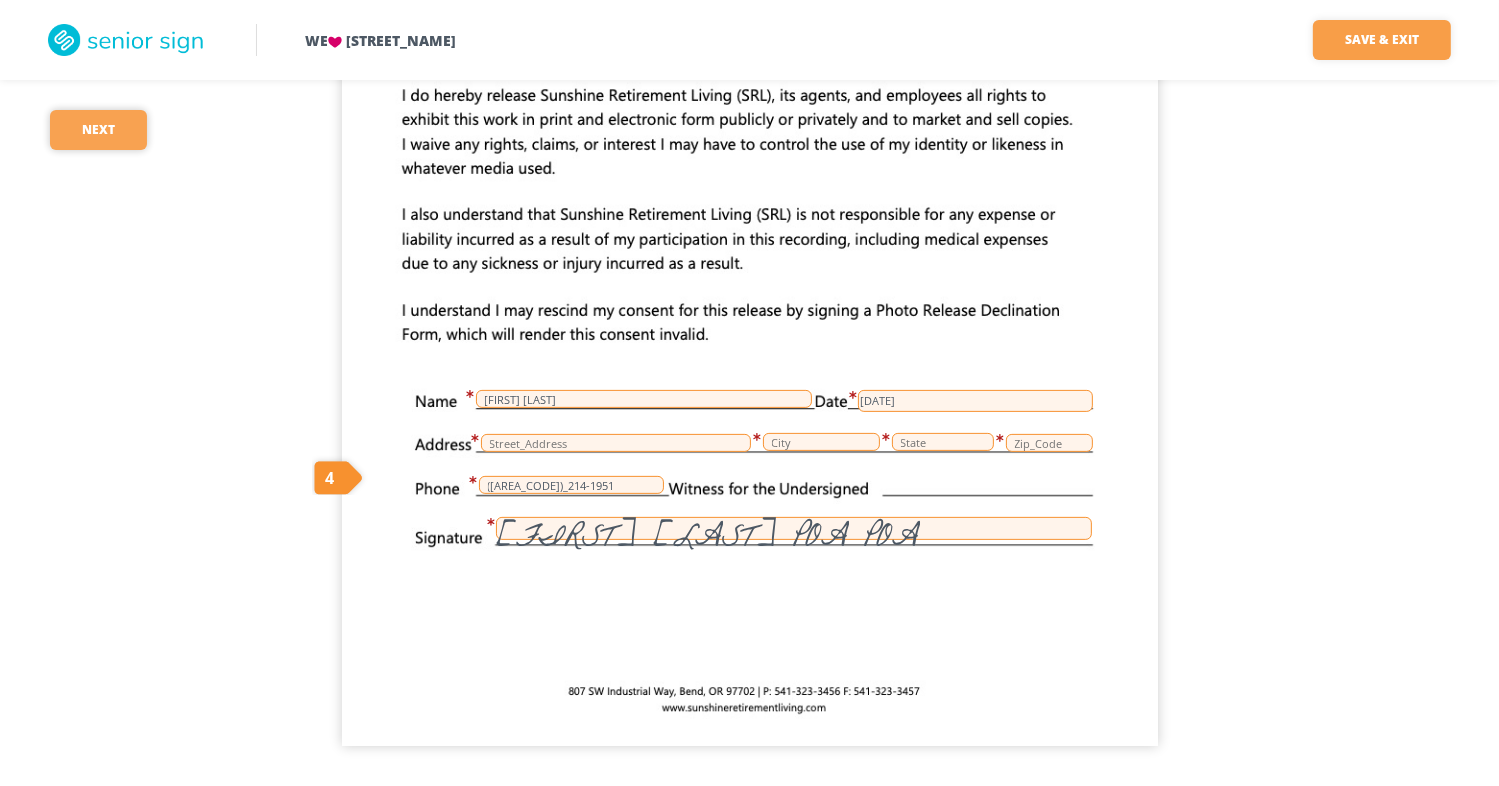 scroll, scrollTop: 476, scrollLeft: 0, axis: vertical 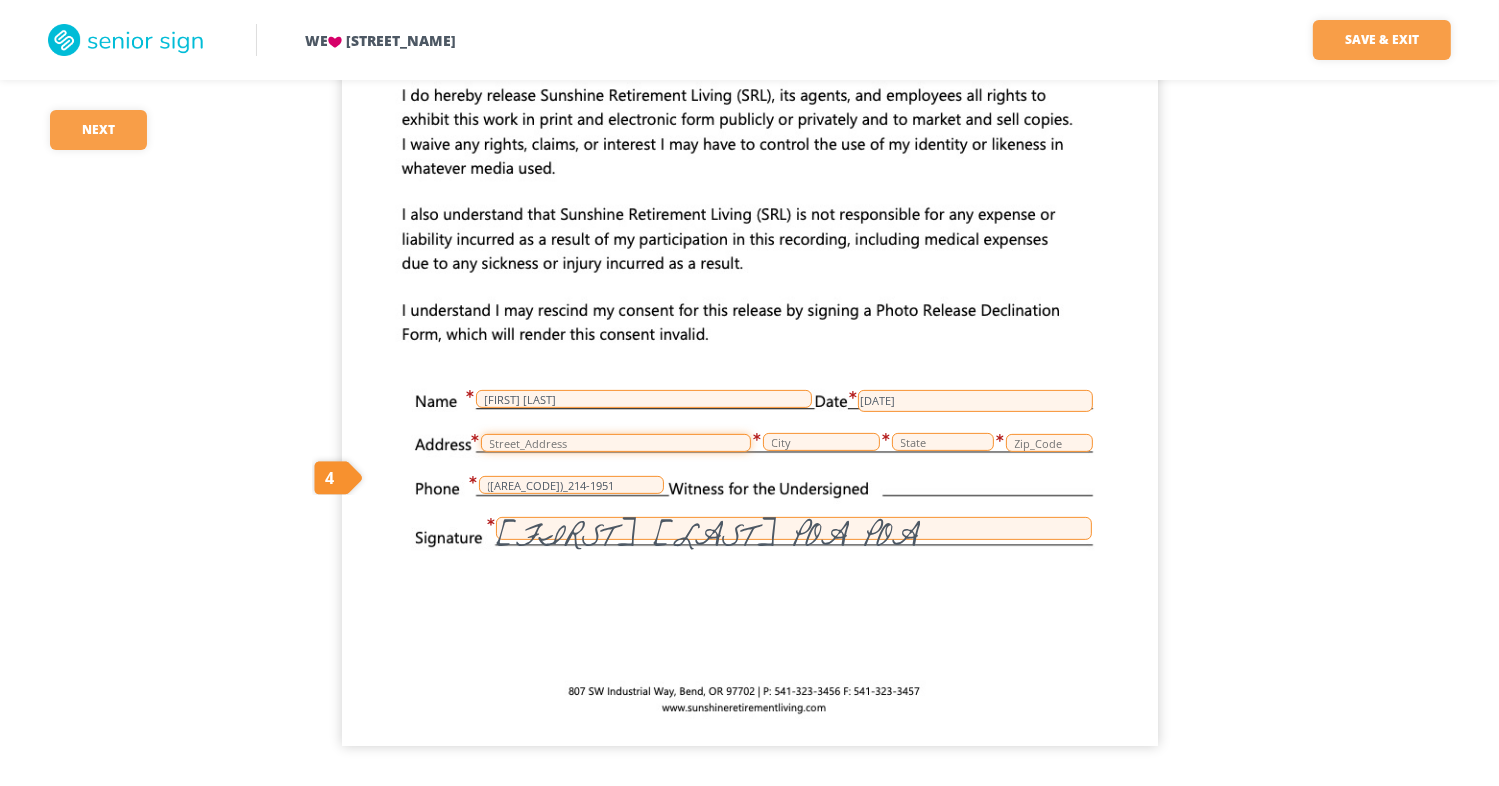click at bounding box center [616, 443] 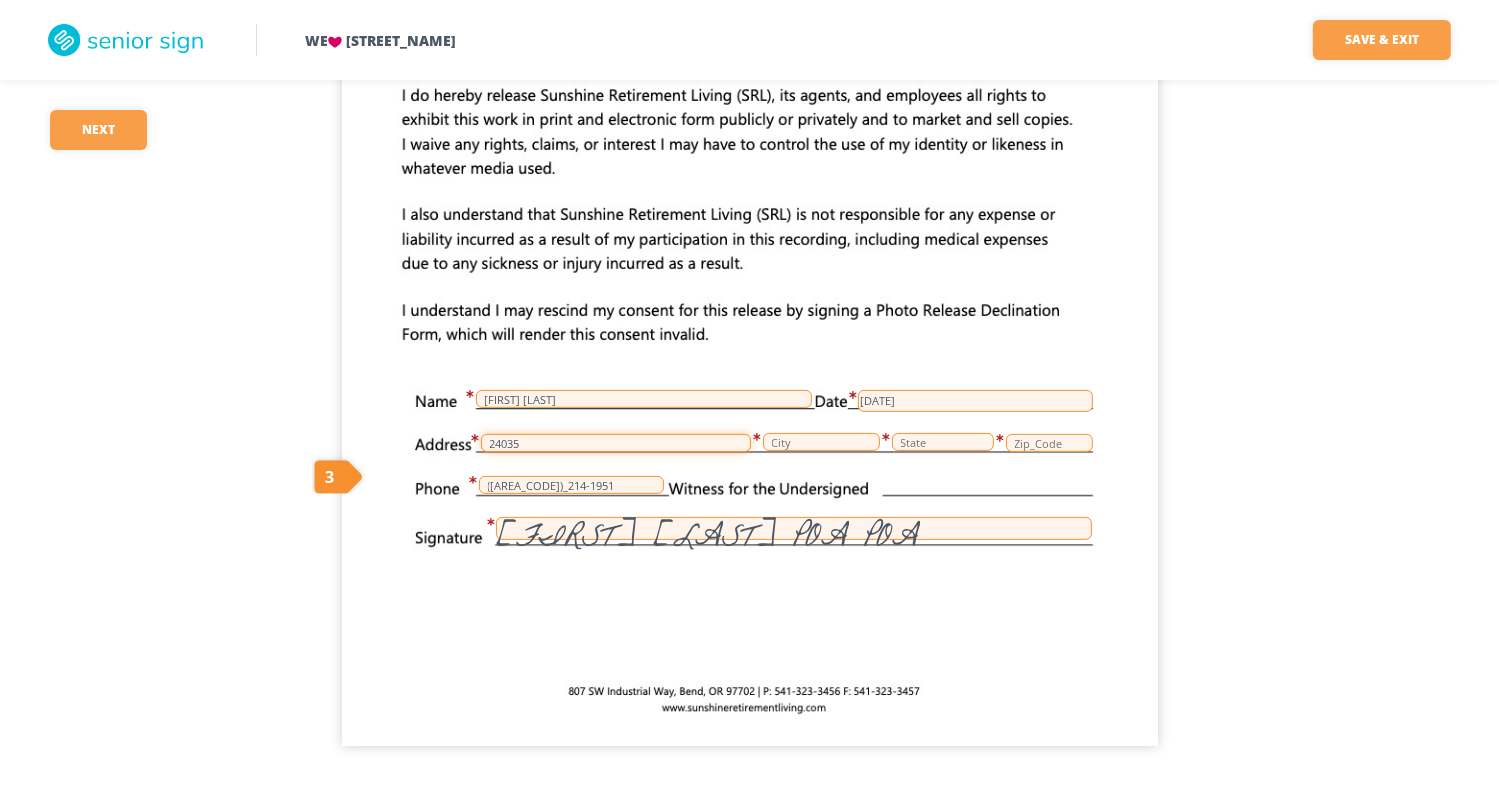 click on "24035" at bounding box center (616, 443) 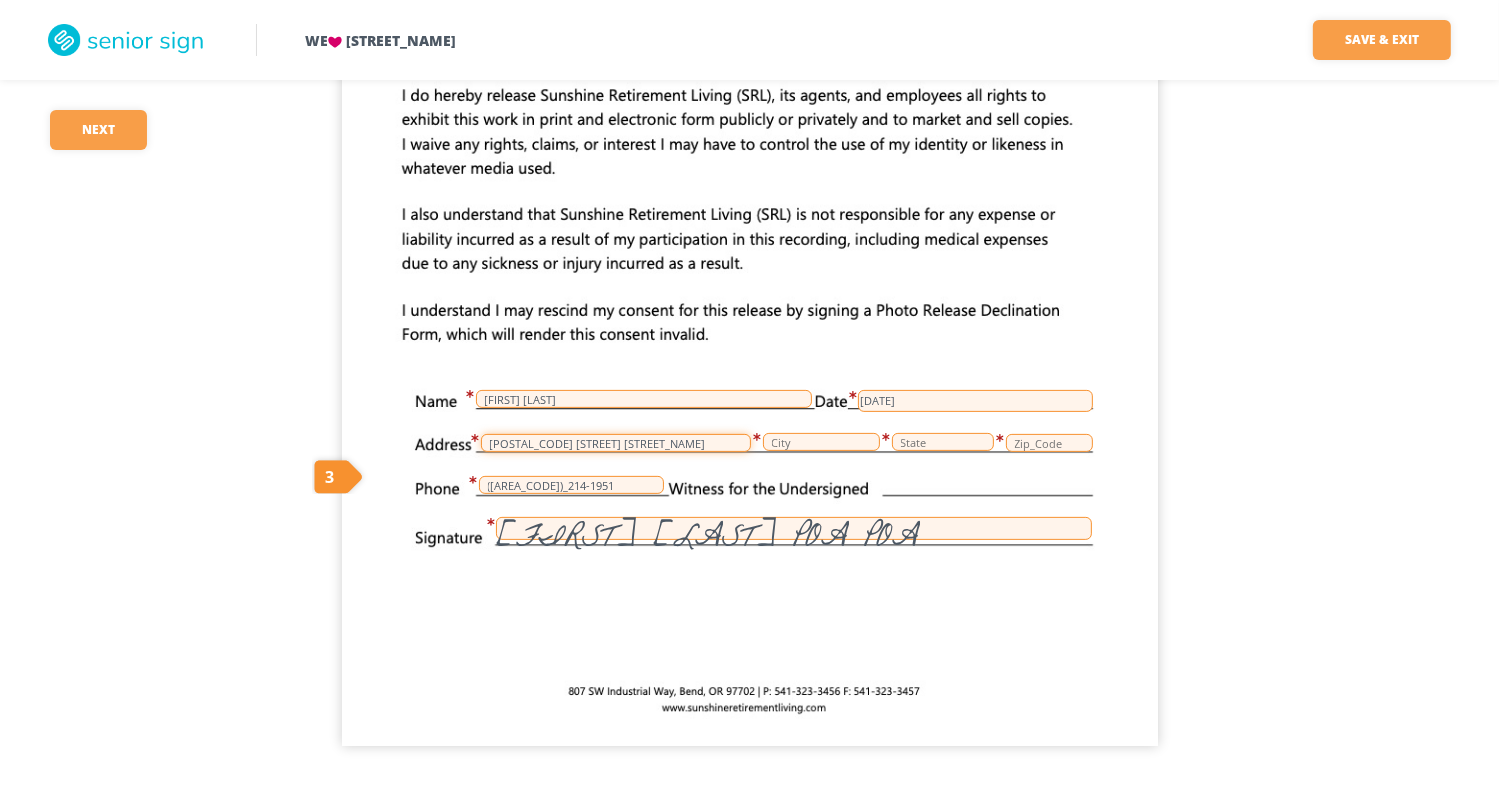 type on "[POSTAL_CODE] [STREET] [STREET_NAME]" 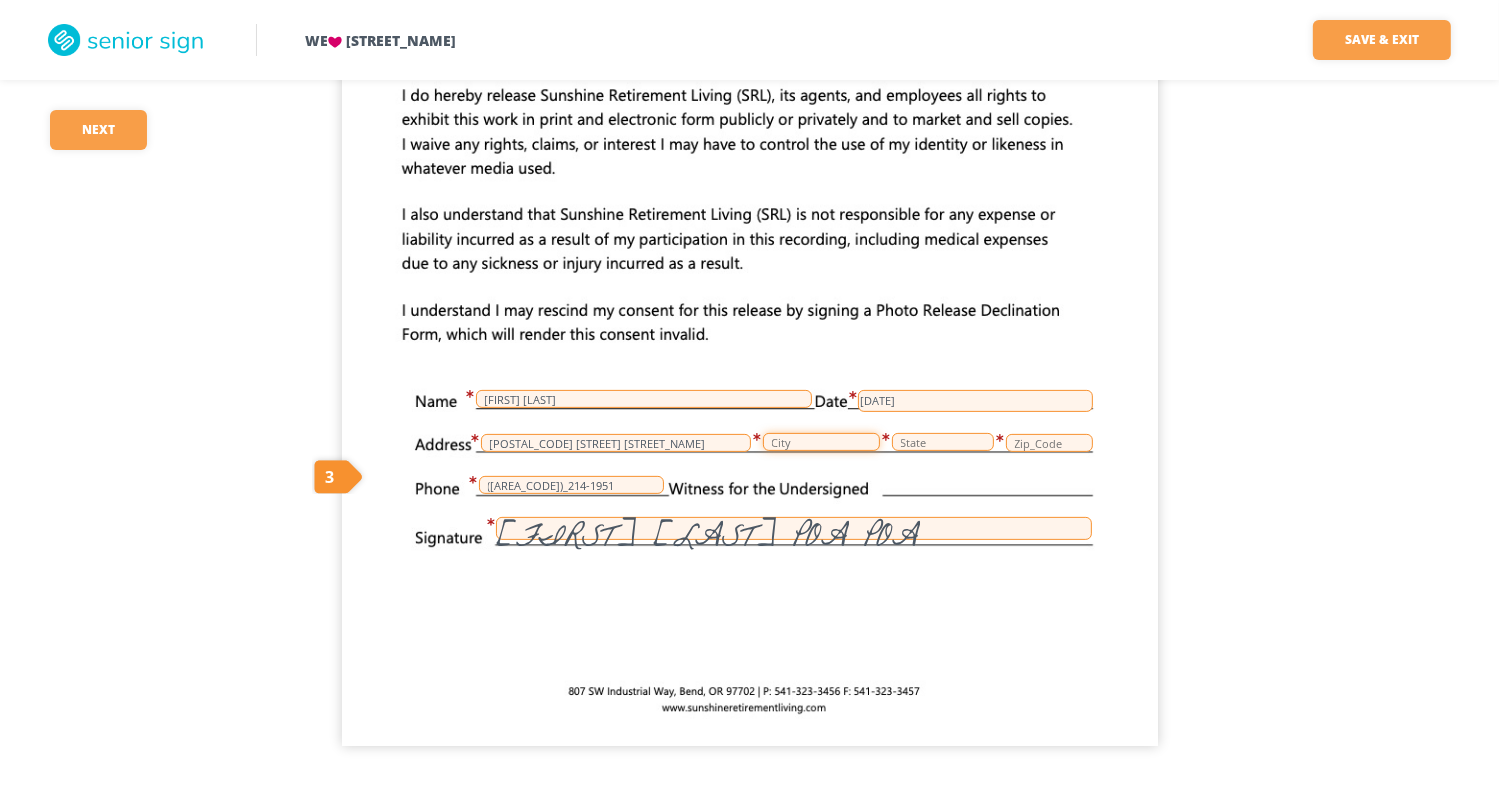 click at bounding box center [821, 442] 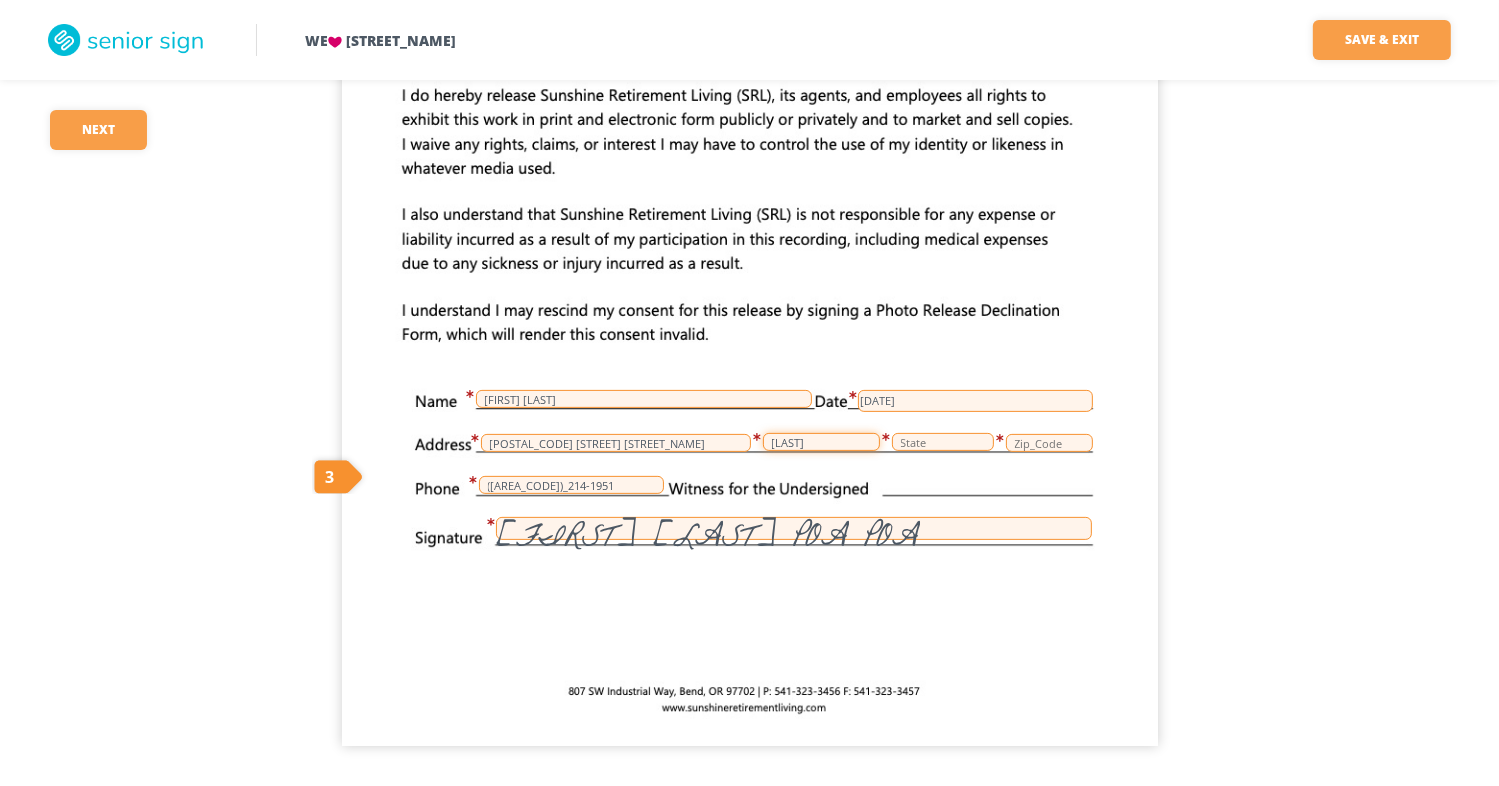 type on "[LAST]" 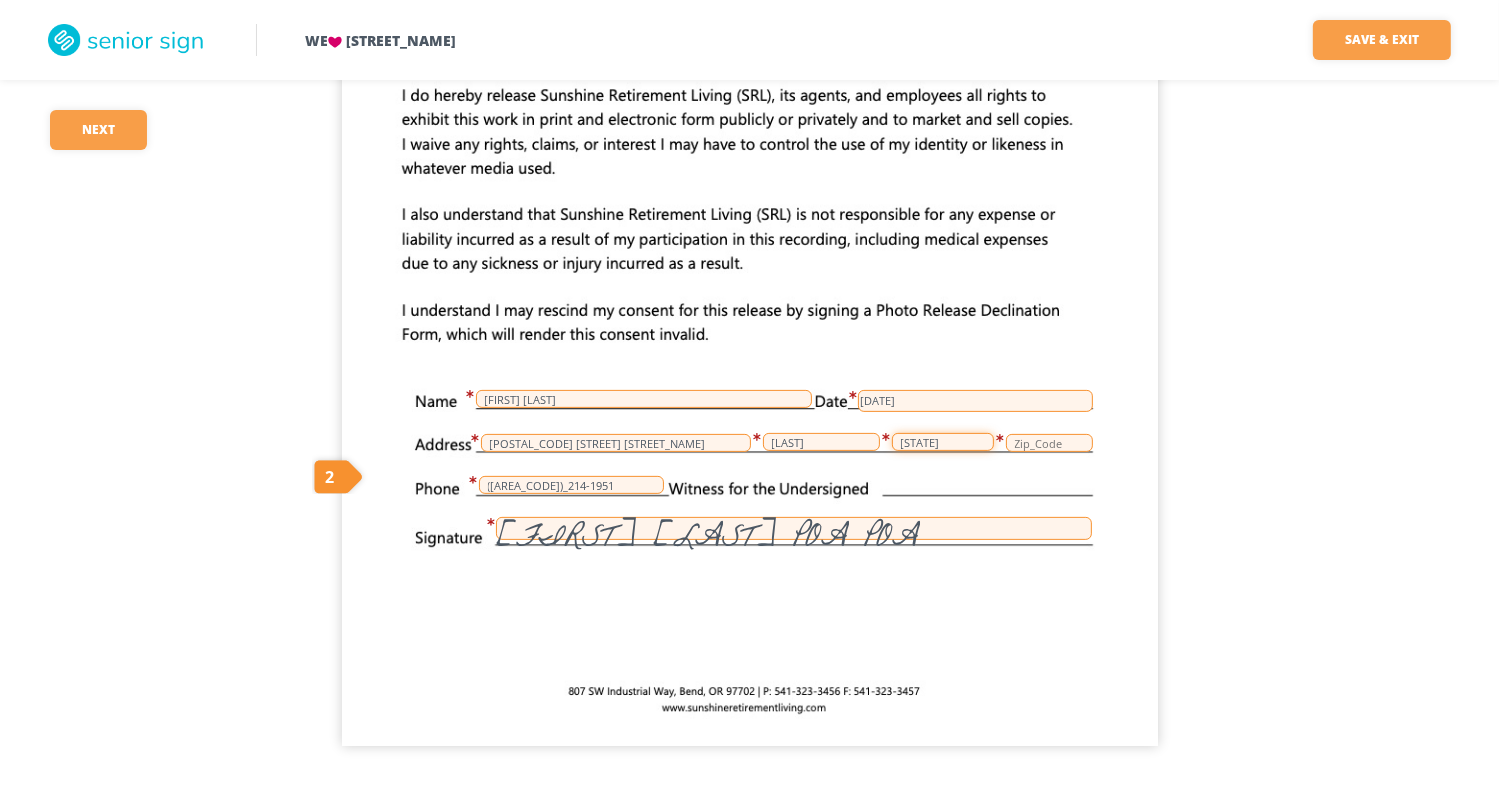 type on "[STATE]" 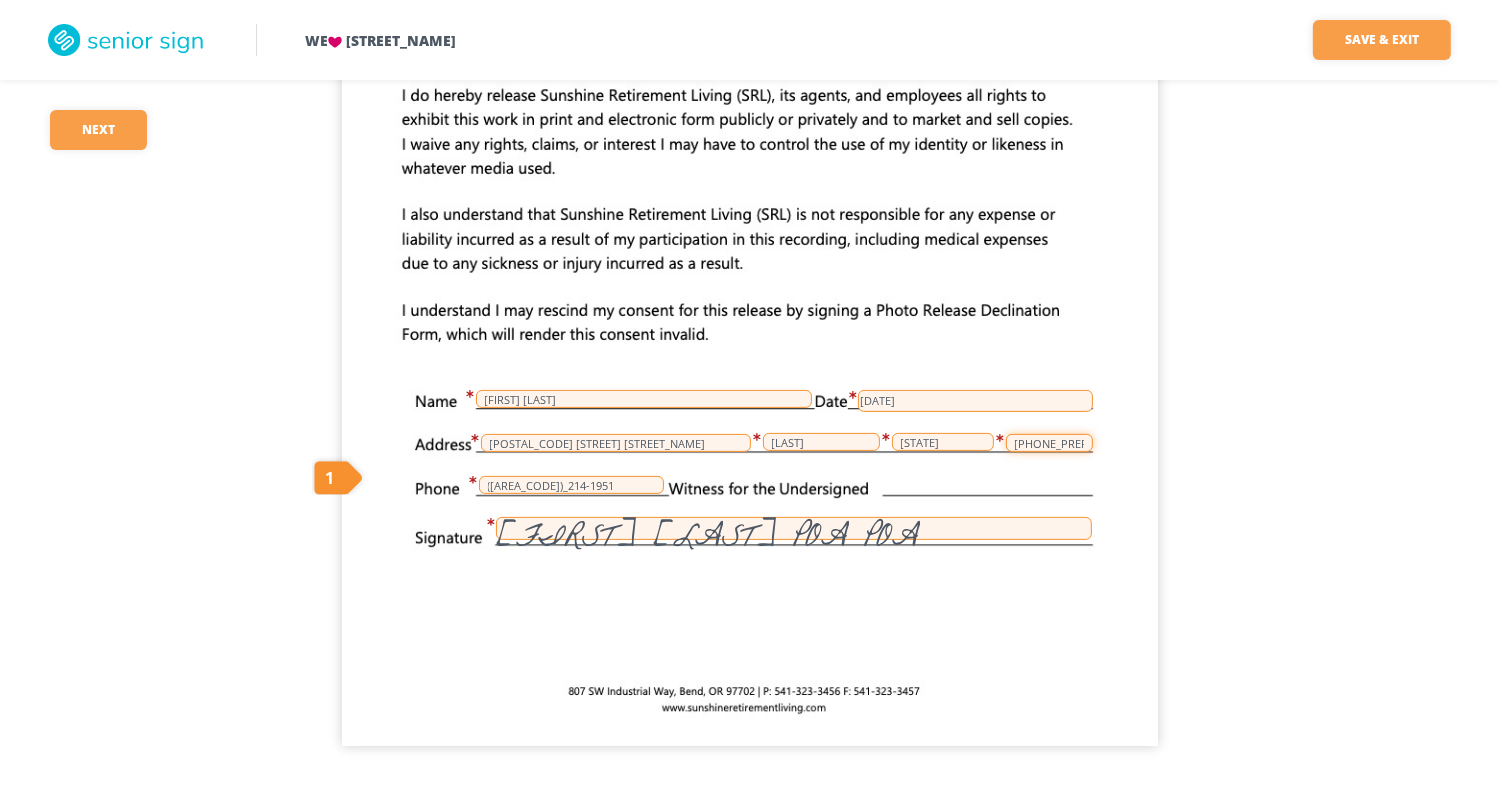 type on "[PHONE_PREFIX]__" 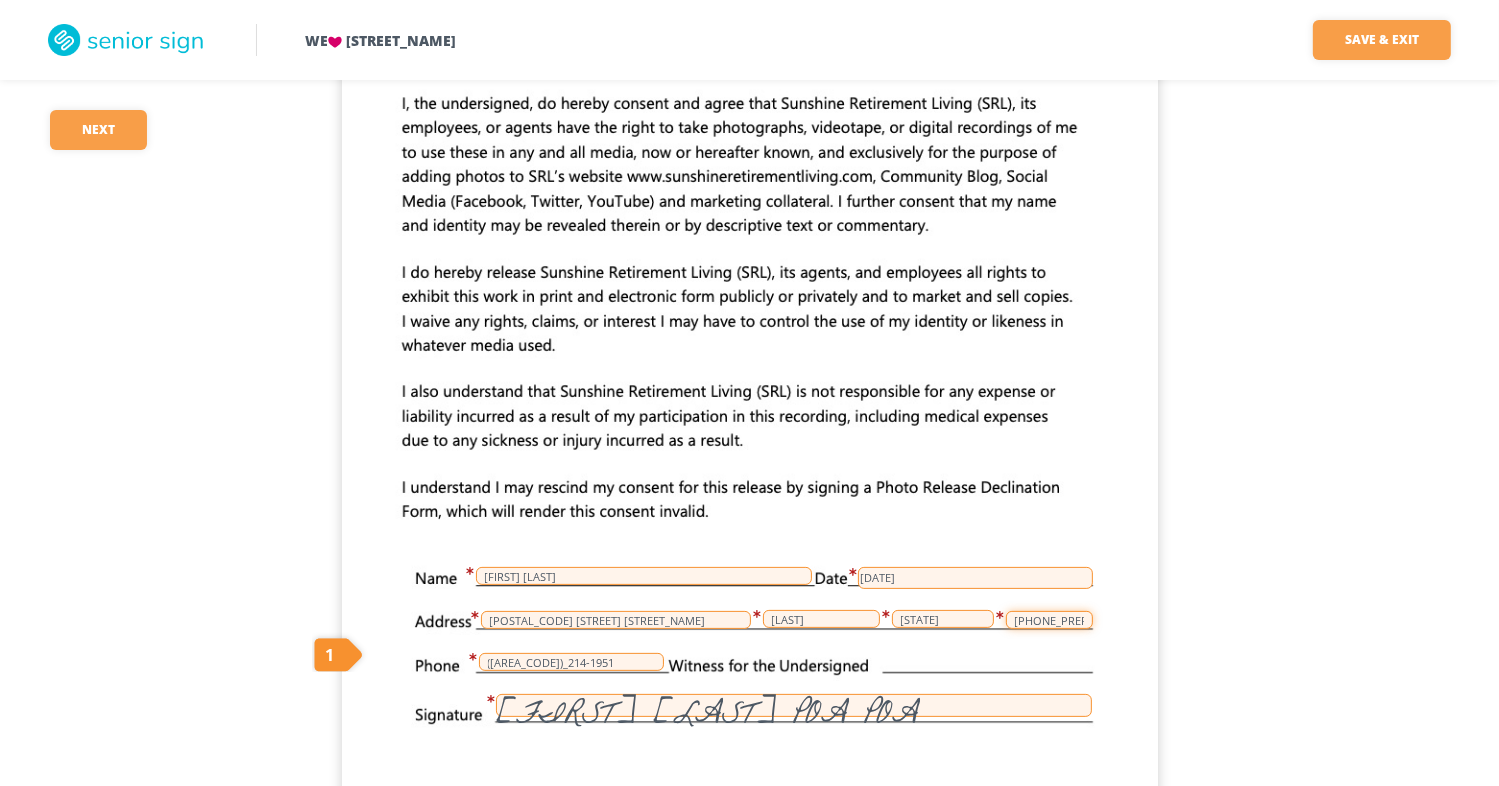 scroll, scrollTop: 0, scrollLeft: 0, axis: both 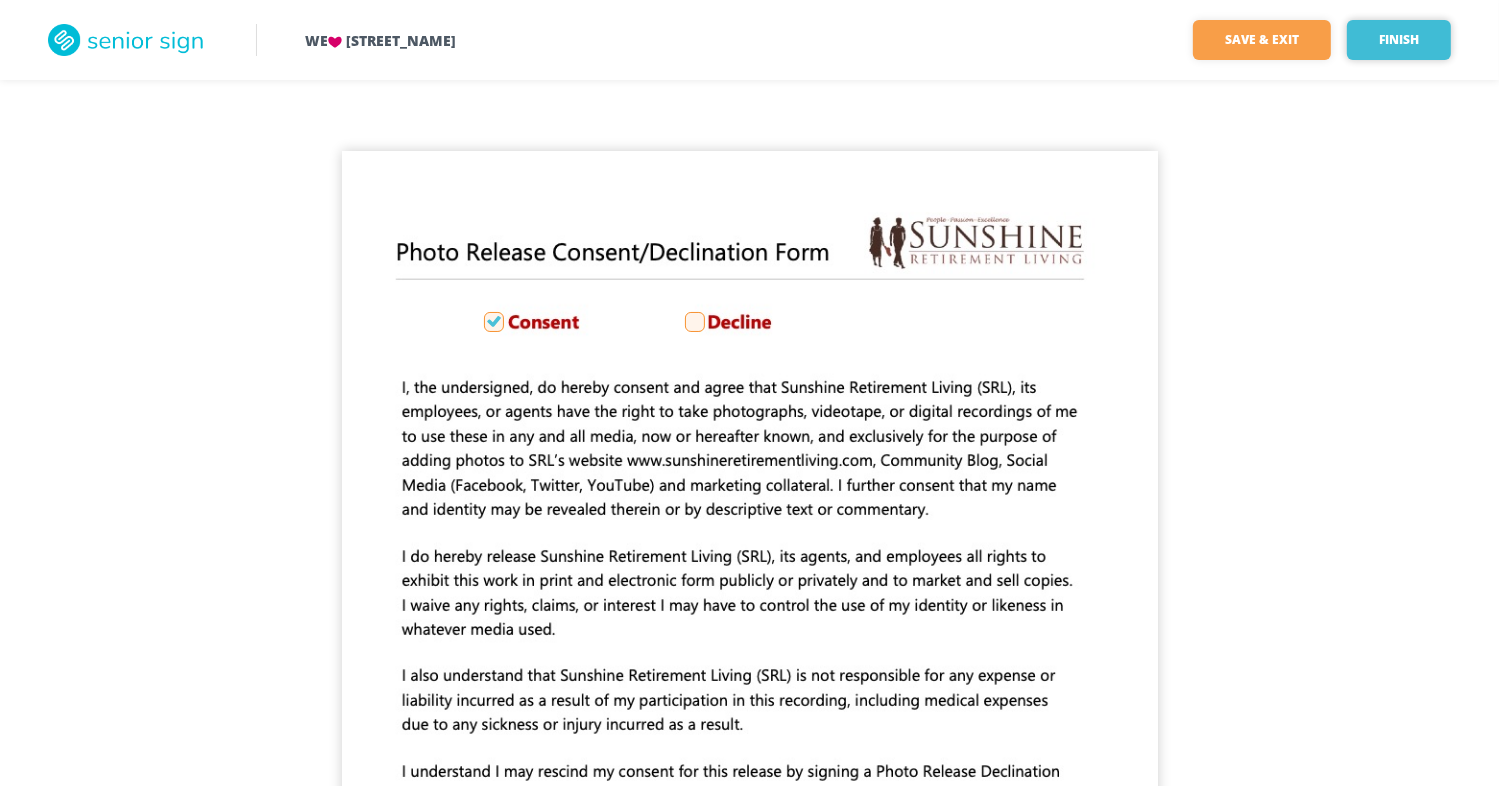 click on "Finish" at bounding box center (1399, 40) 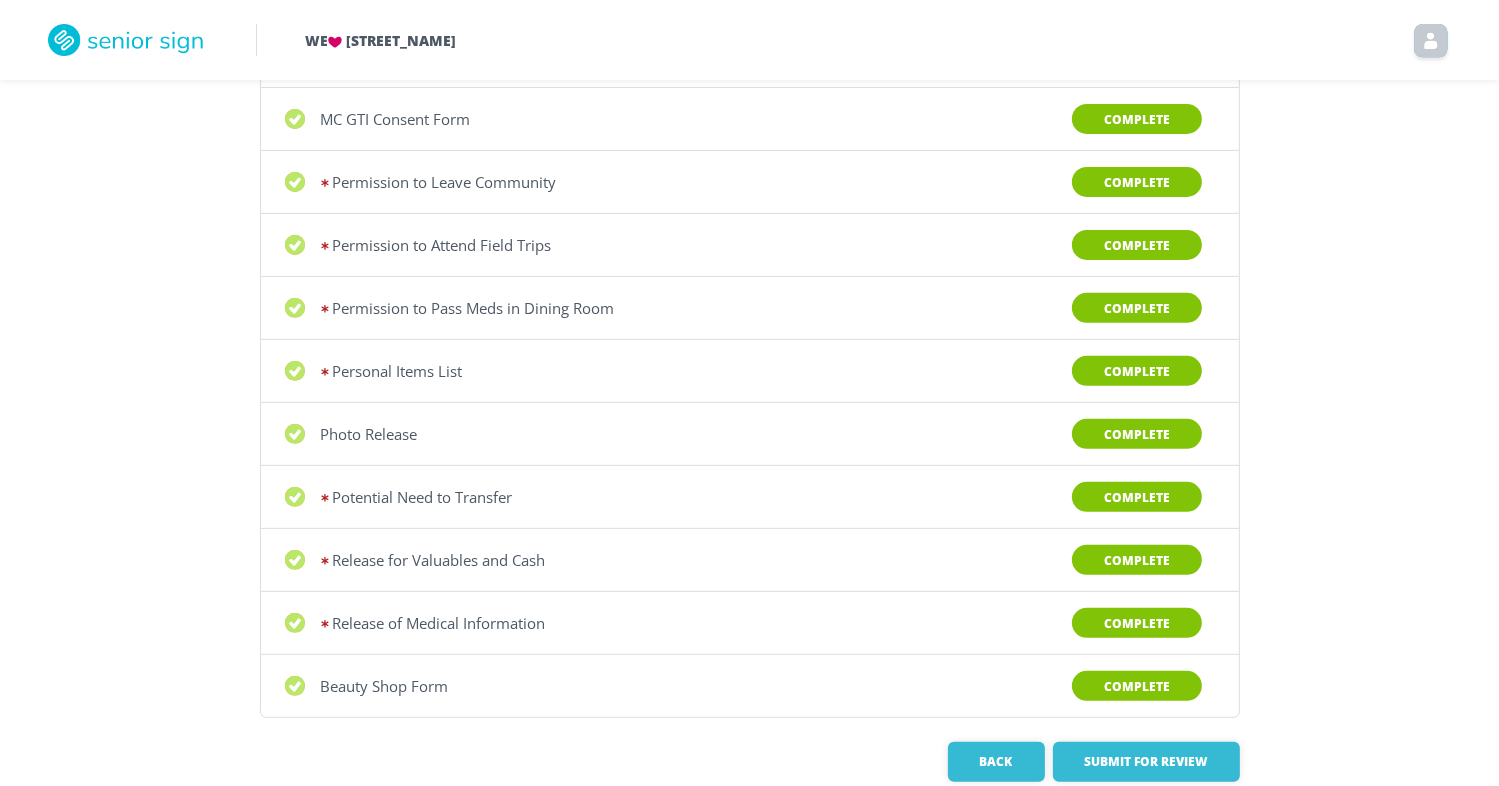 scroll, scrollTop: 731, scrollLeft: 0, axis: vertical 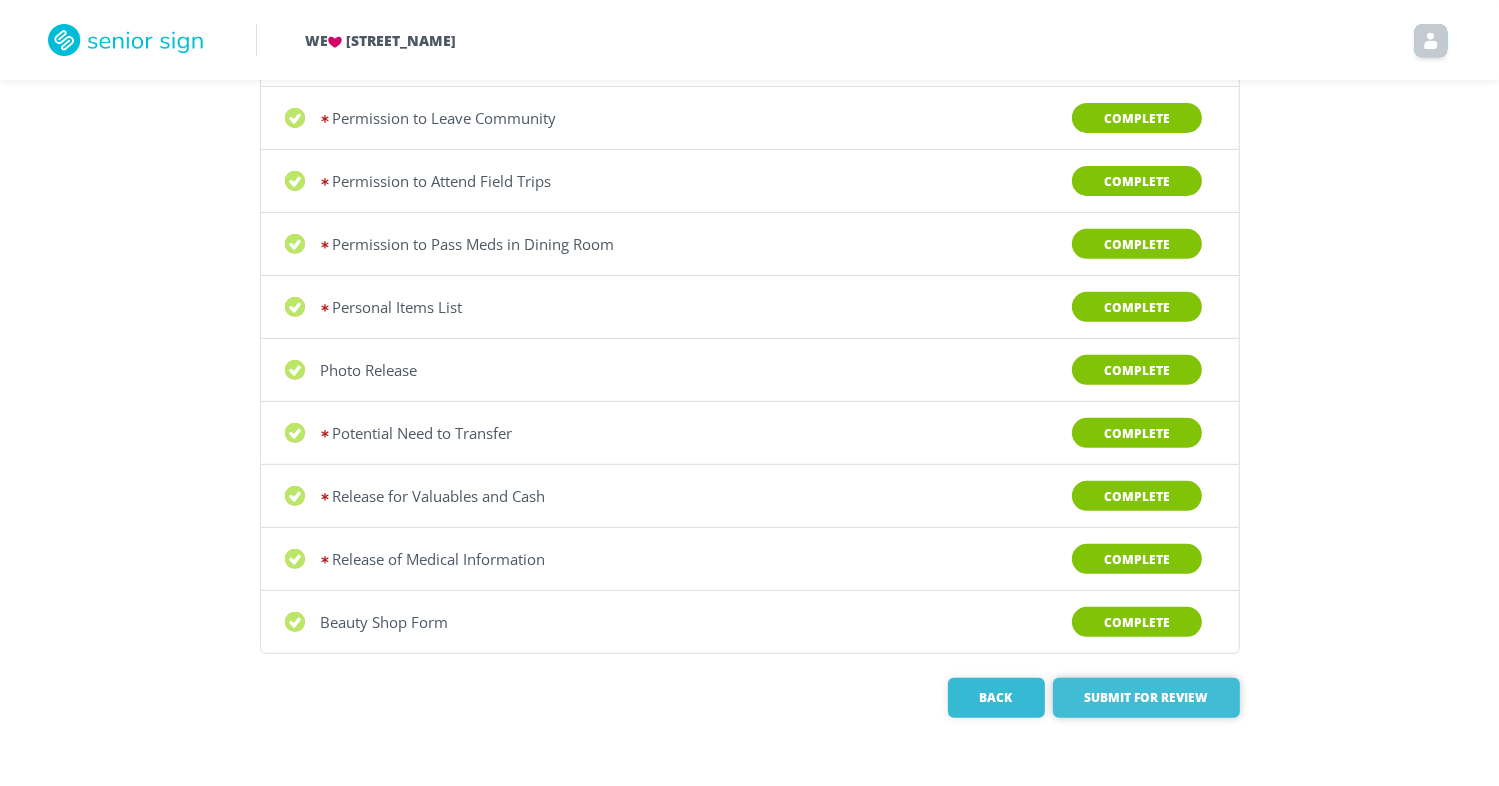click on "Submit for Review" at bounding box center [1146, 698] 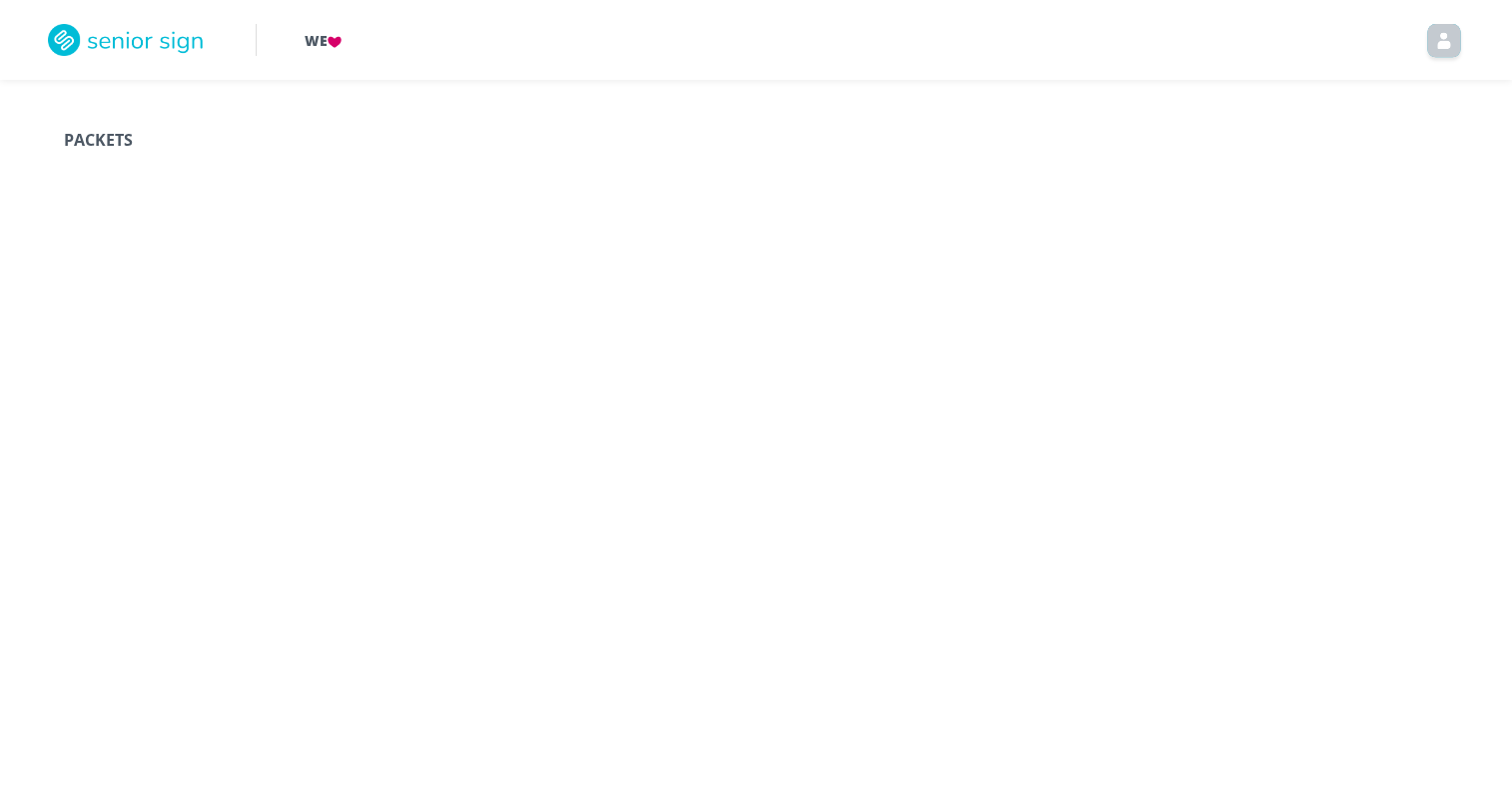 scroll, scrollTop: 0, scrollLeft: 0, axis: both 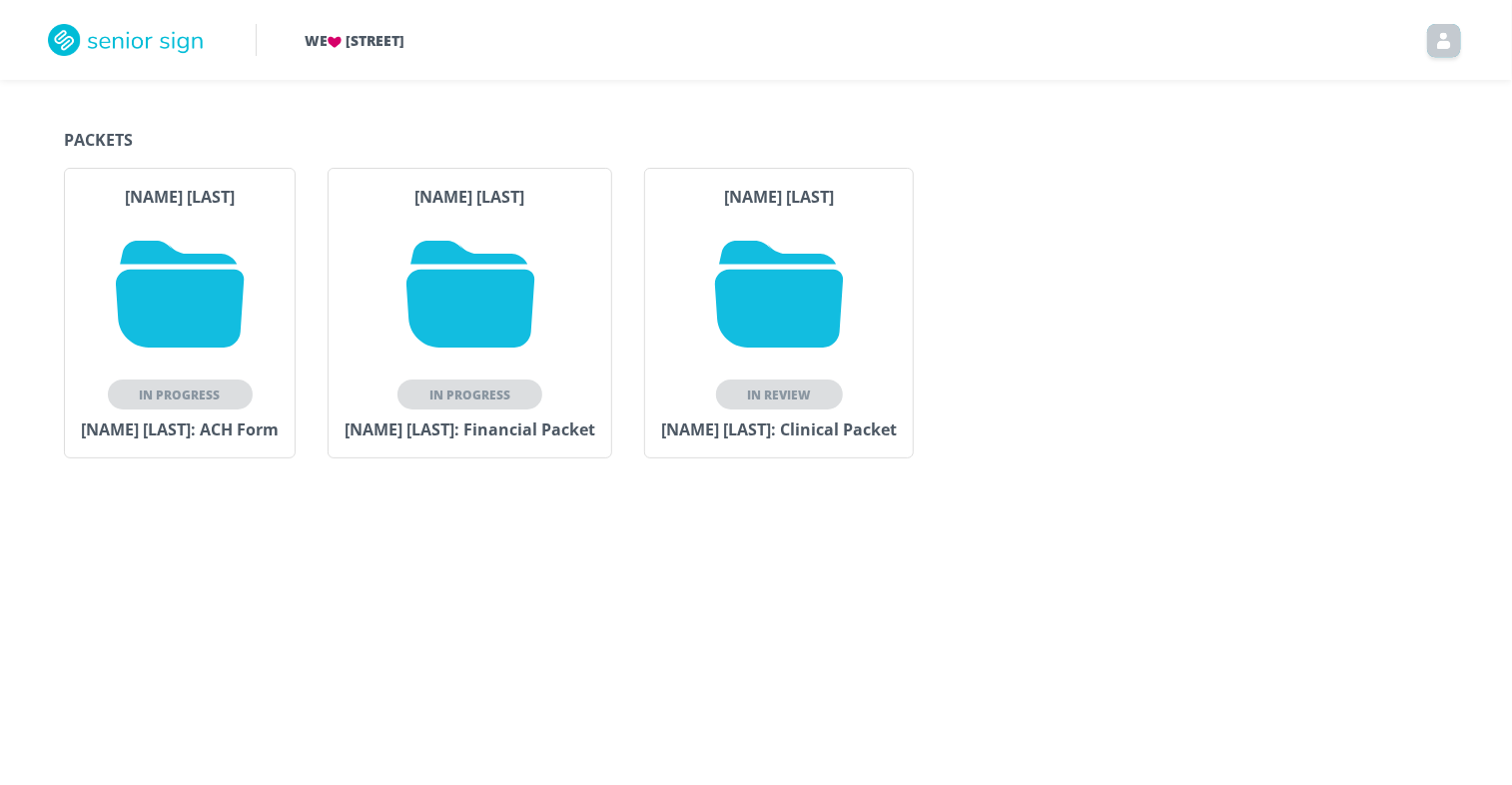 click at bounding box center [180, 294] 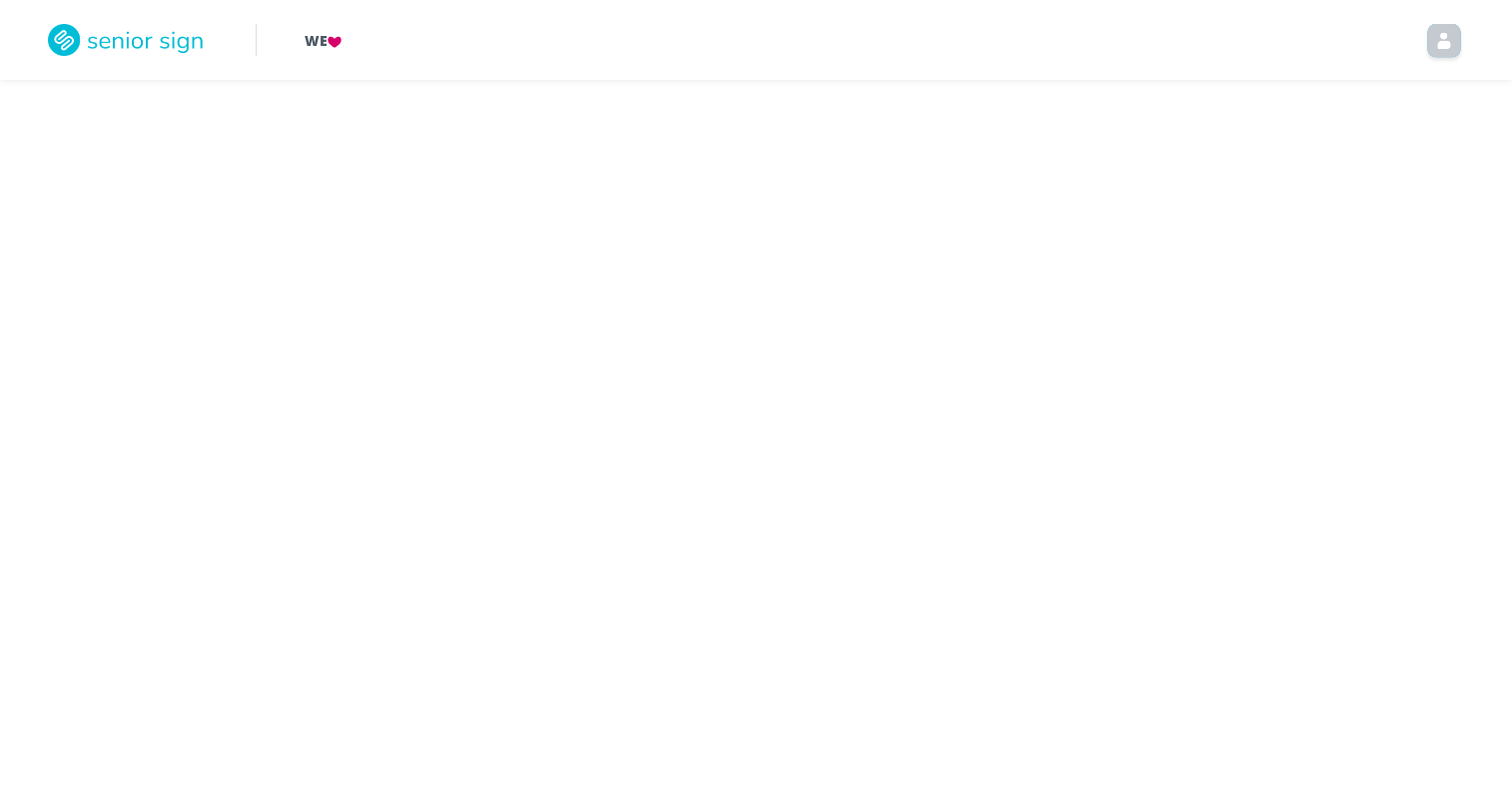 scroll, scrollTop: 0, scrollLeft: 0, axis: both 